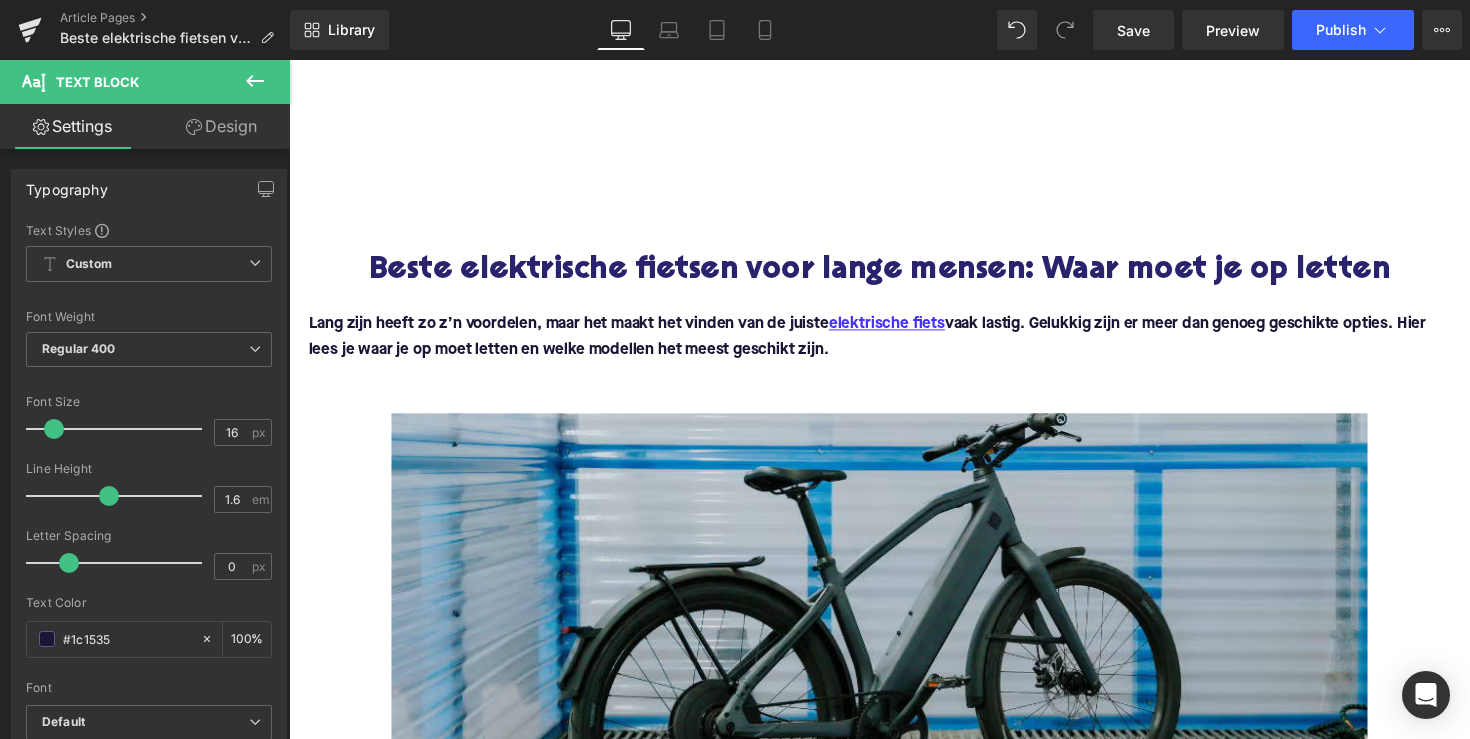 scroll, scrollTop: 2647, scrollLeft: 0, axis: vertical 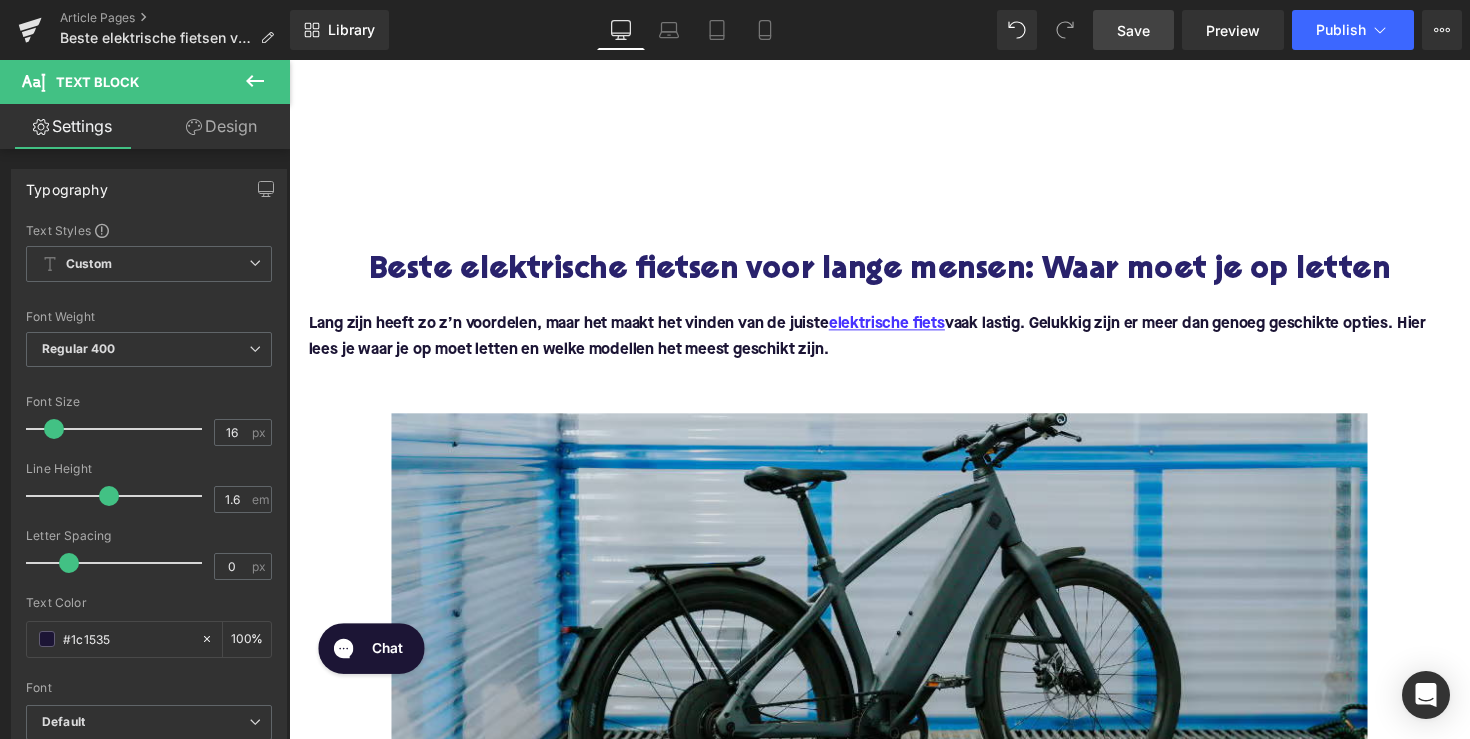 click on "Save" at bounding box center (1133, 30) 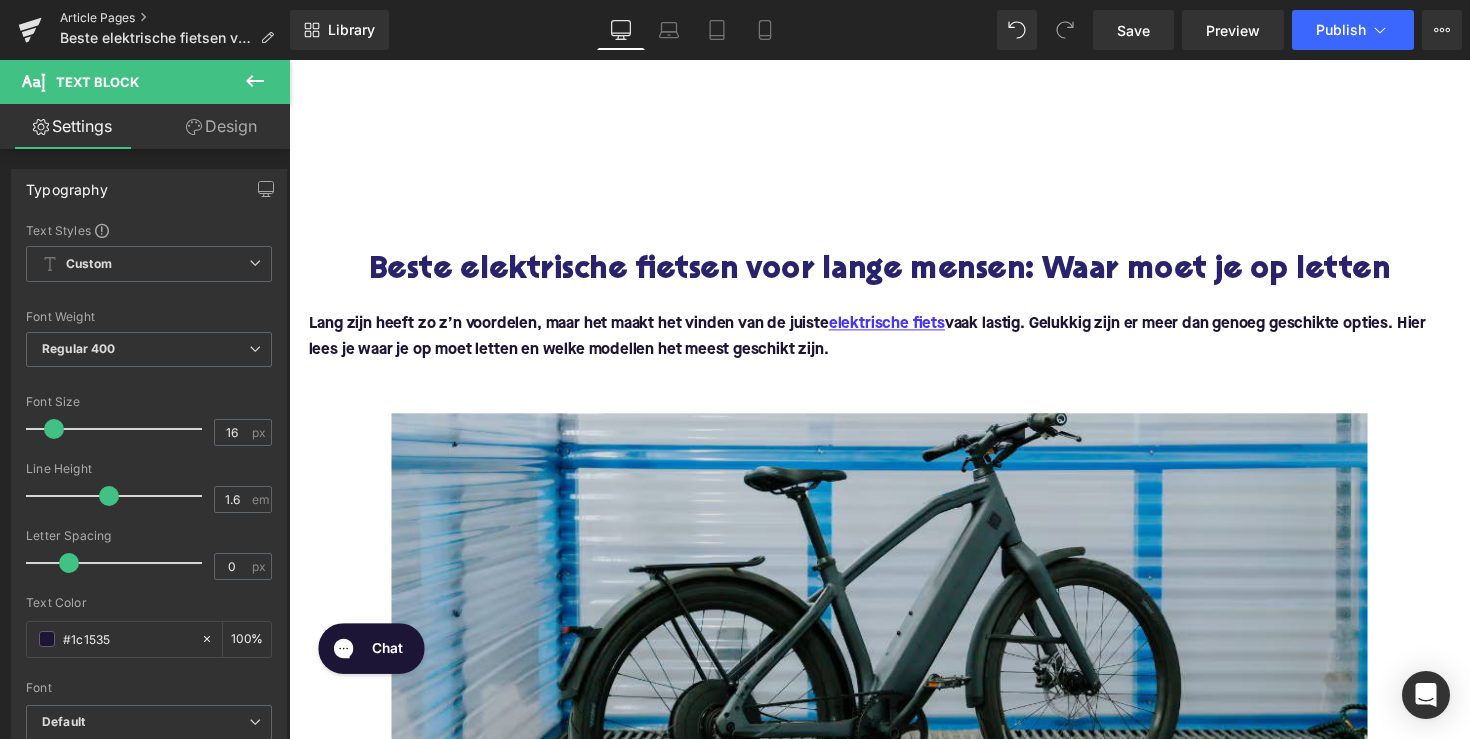 click on "Article Pages" at bounding box center [175, 18] 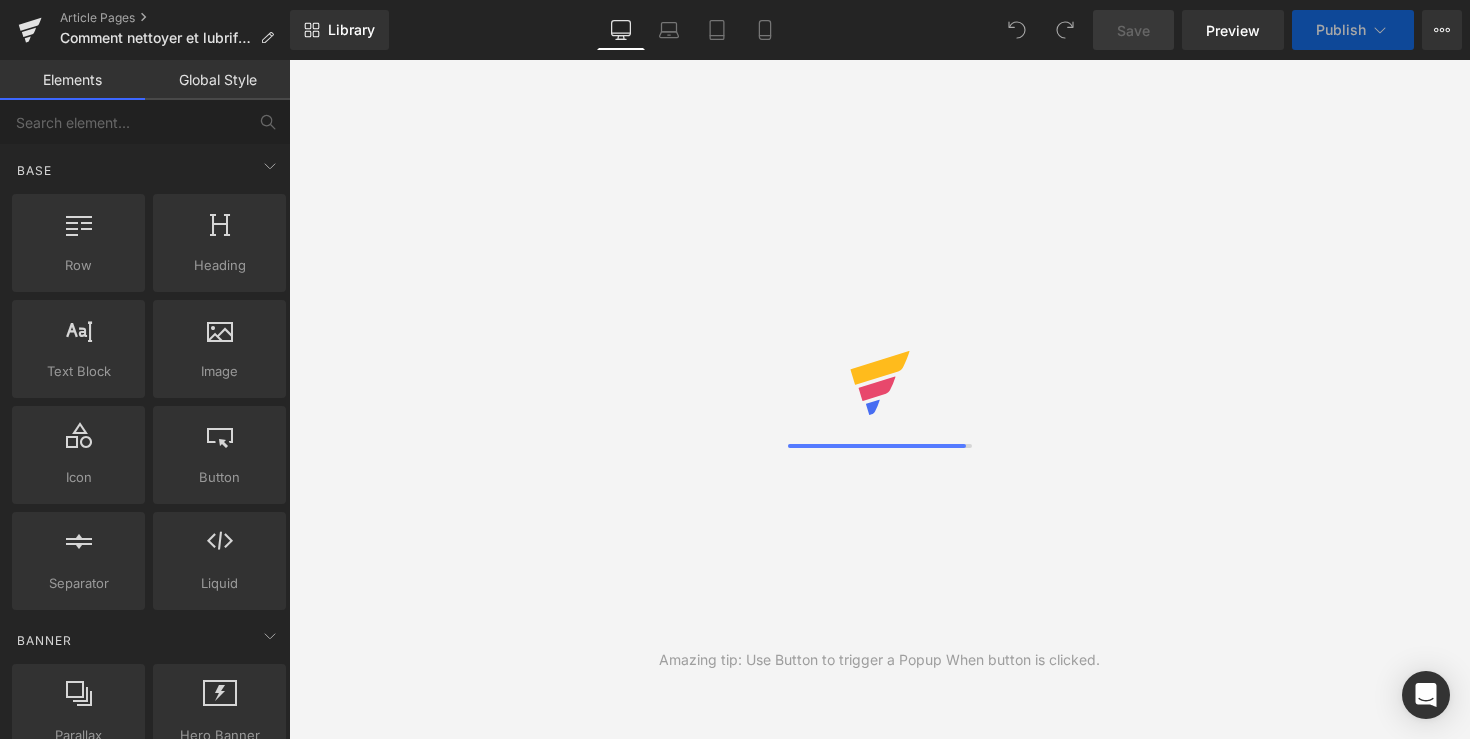 scroll, scrollTop: 0, scrollLeft: 0, axis: both 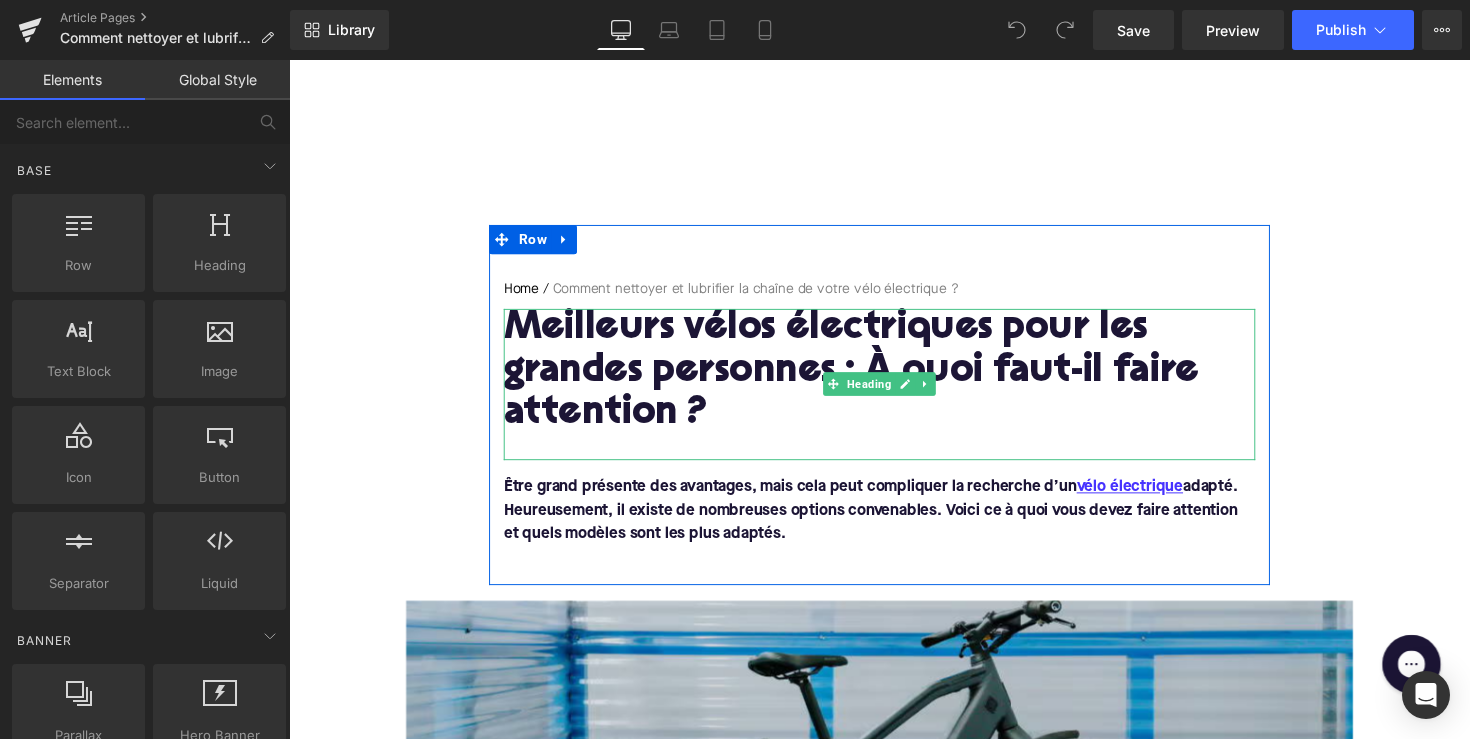click on "Meilleurs vélos électriques pour les grandes personnes : À quoi faut-il faire attention ?" at bounding box center [894, 380] 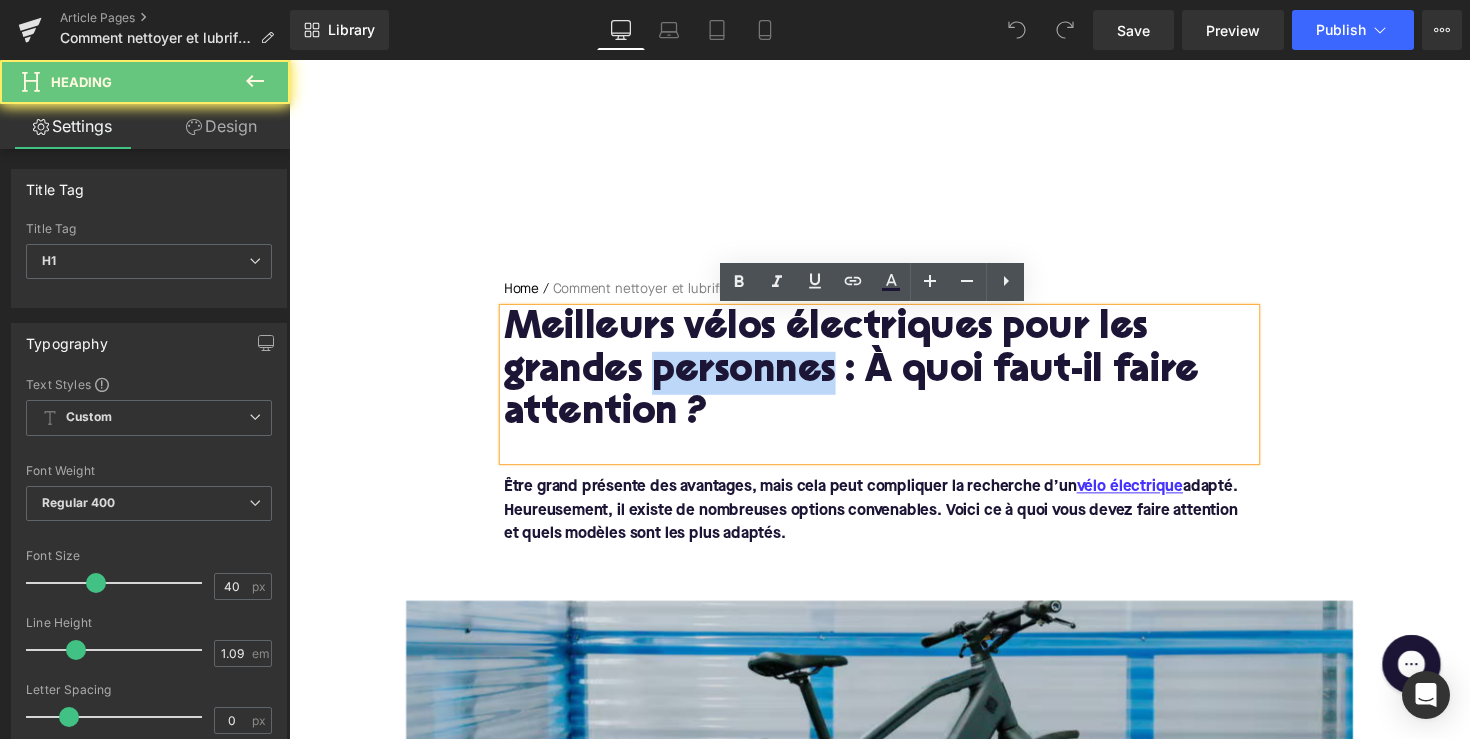 click on "Meilleurs vélos électriques pour les grandes personnes : À quoi faut-il faire attention ?" at bounding box center (894, 380) 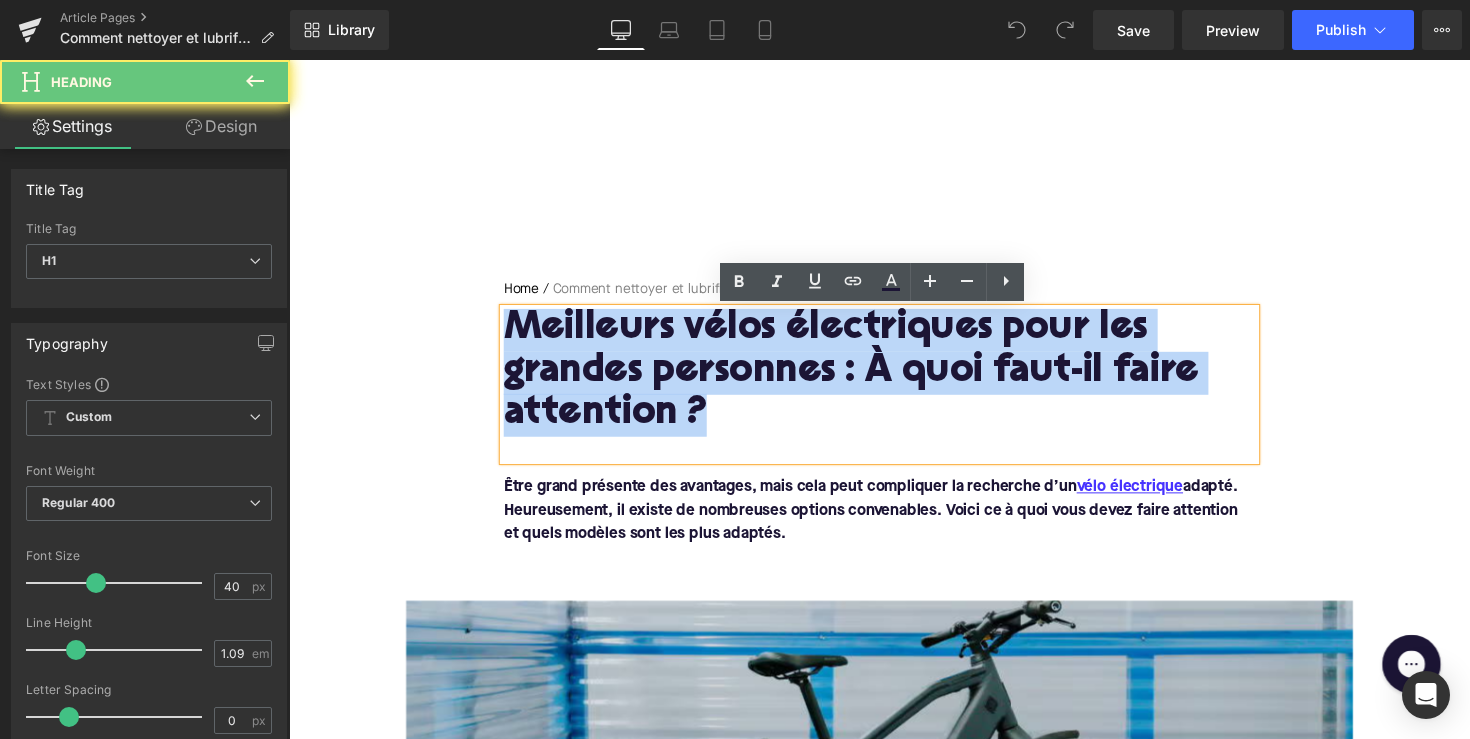 click on "Meilleurs vélos électriques pour les grandes personnes : À quoi faut-il faire attention ?" at bounding box center (894, 380) 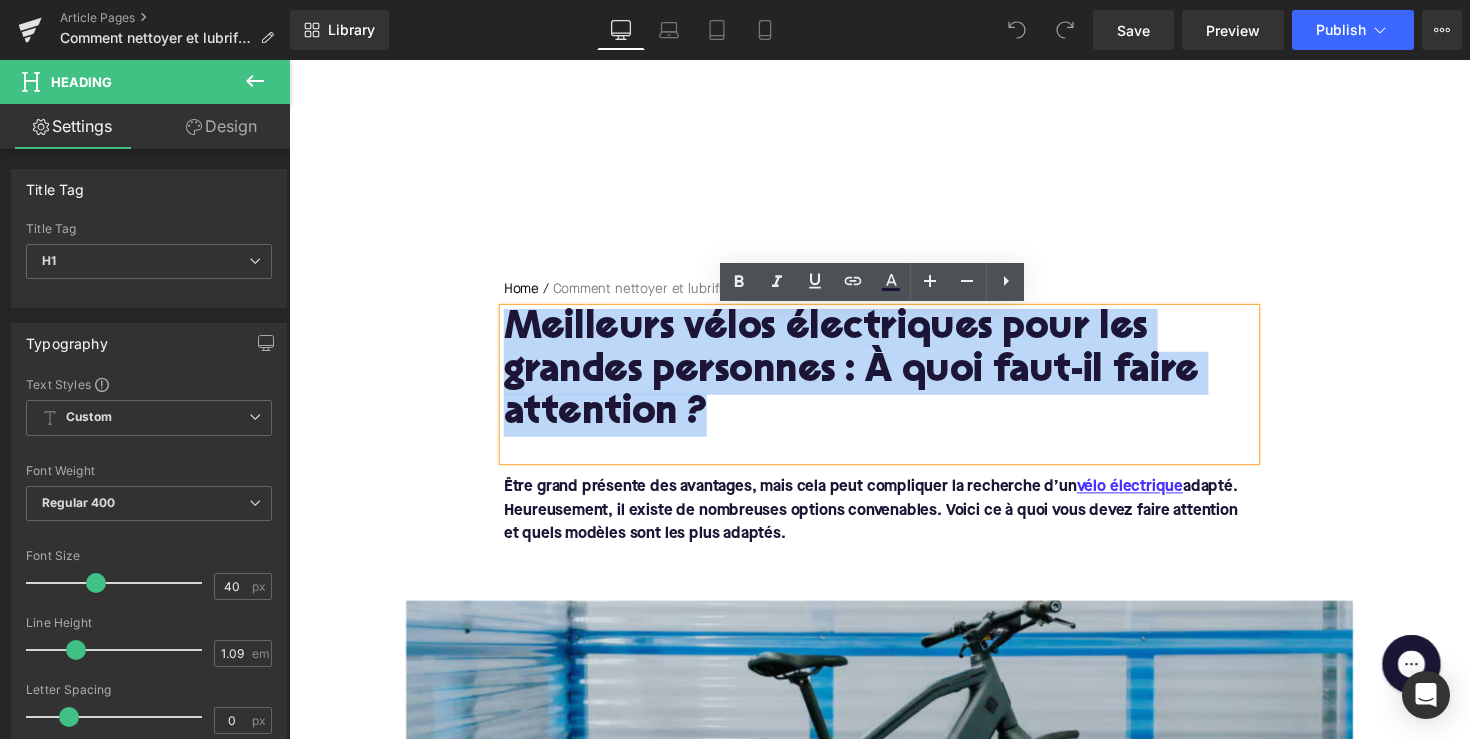 paste 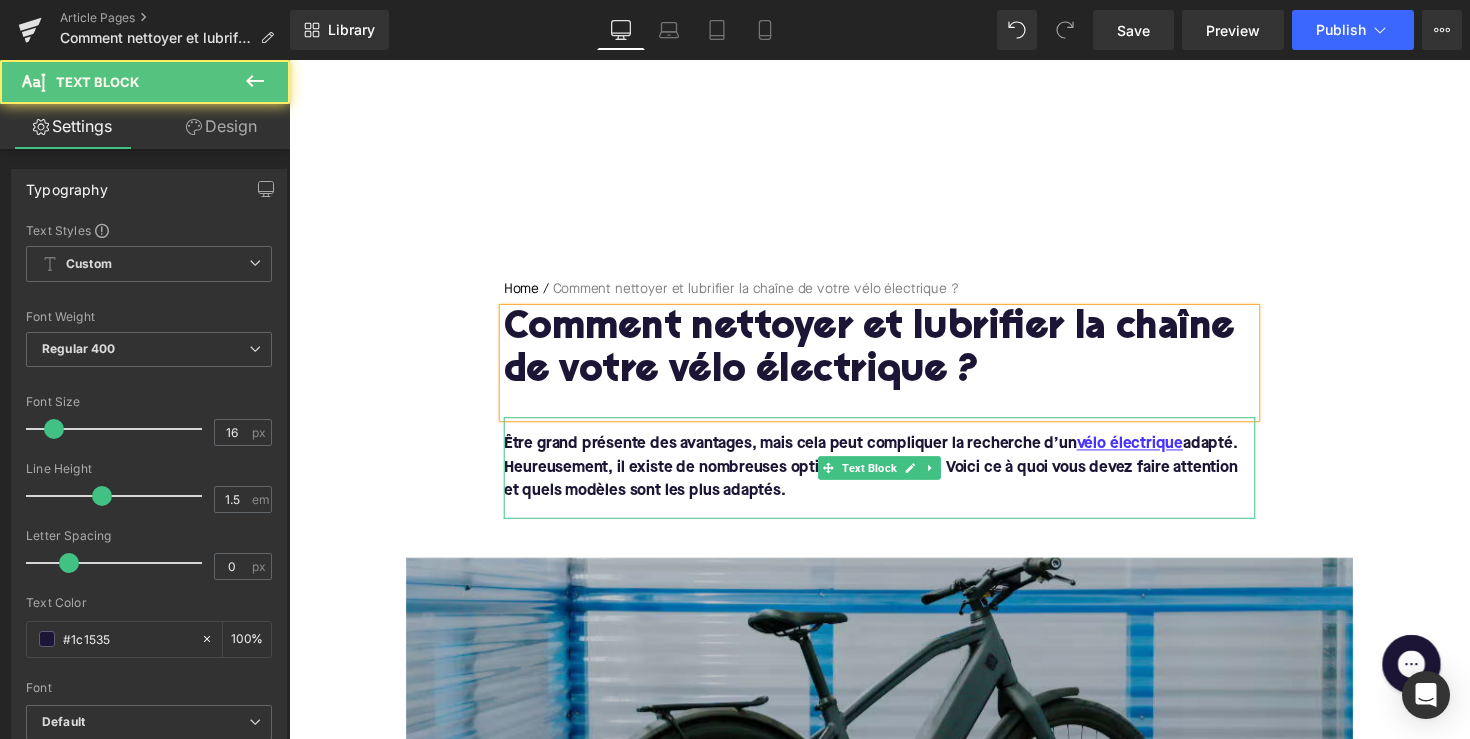 click on "Être grand présente des avantages, mais cela peut compliquer la recherche d’un  vélo électrique  adapté. Heureusement, il existe de nombreuses options convenables. Voici ce à quoi vous devez faire attention et quels modèles sont les plus adaptés." at bounding box center (894, 478) 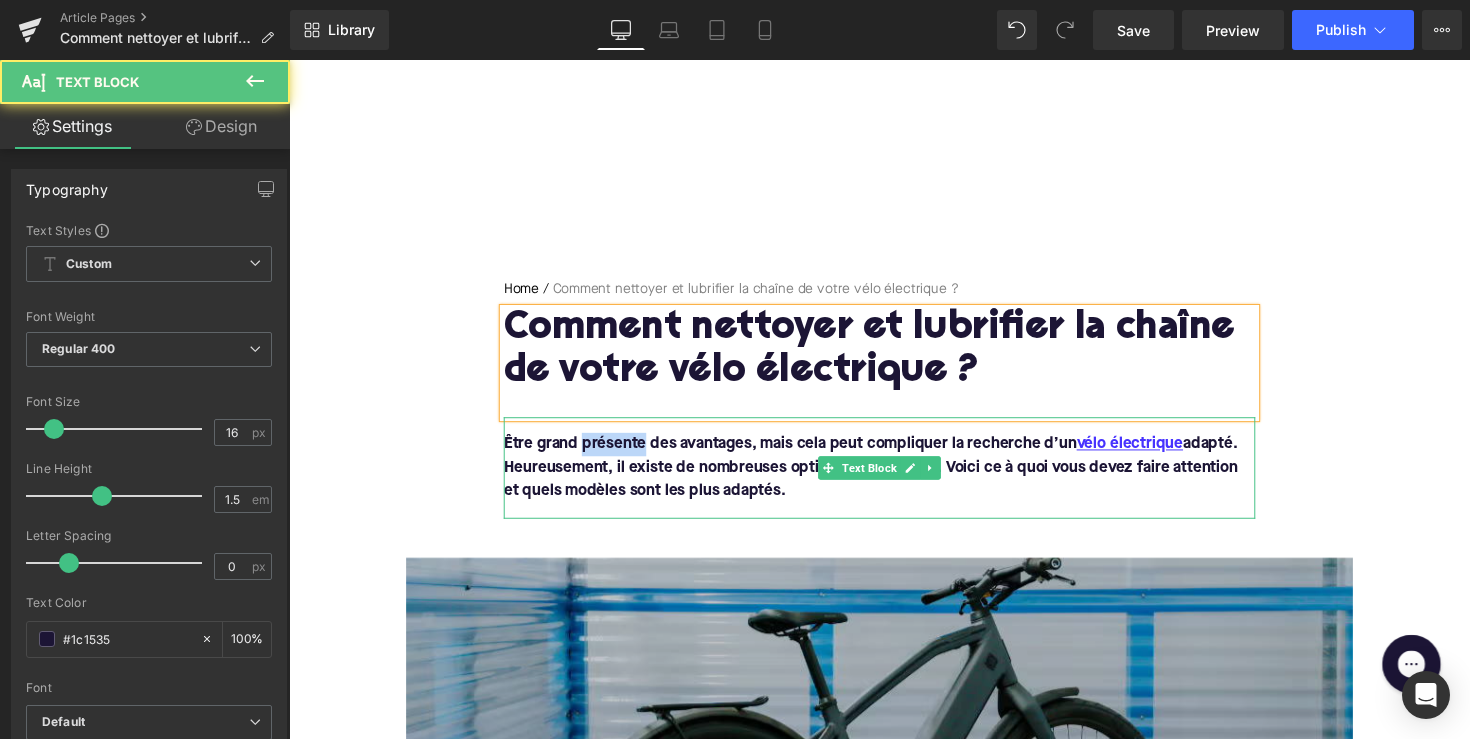 click on "Être grand présente des avantages, mais cela peut compliquer la recherche d’un  vélo électrique  adapté. Heureusement, il existe de nombreuses options convenables. Voici ce à quoi vous devez faire attention et quels modèles sont les plus adaptés." at bounding box center (894, 478) 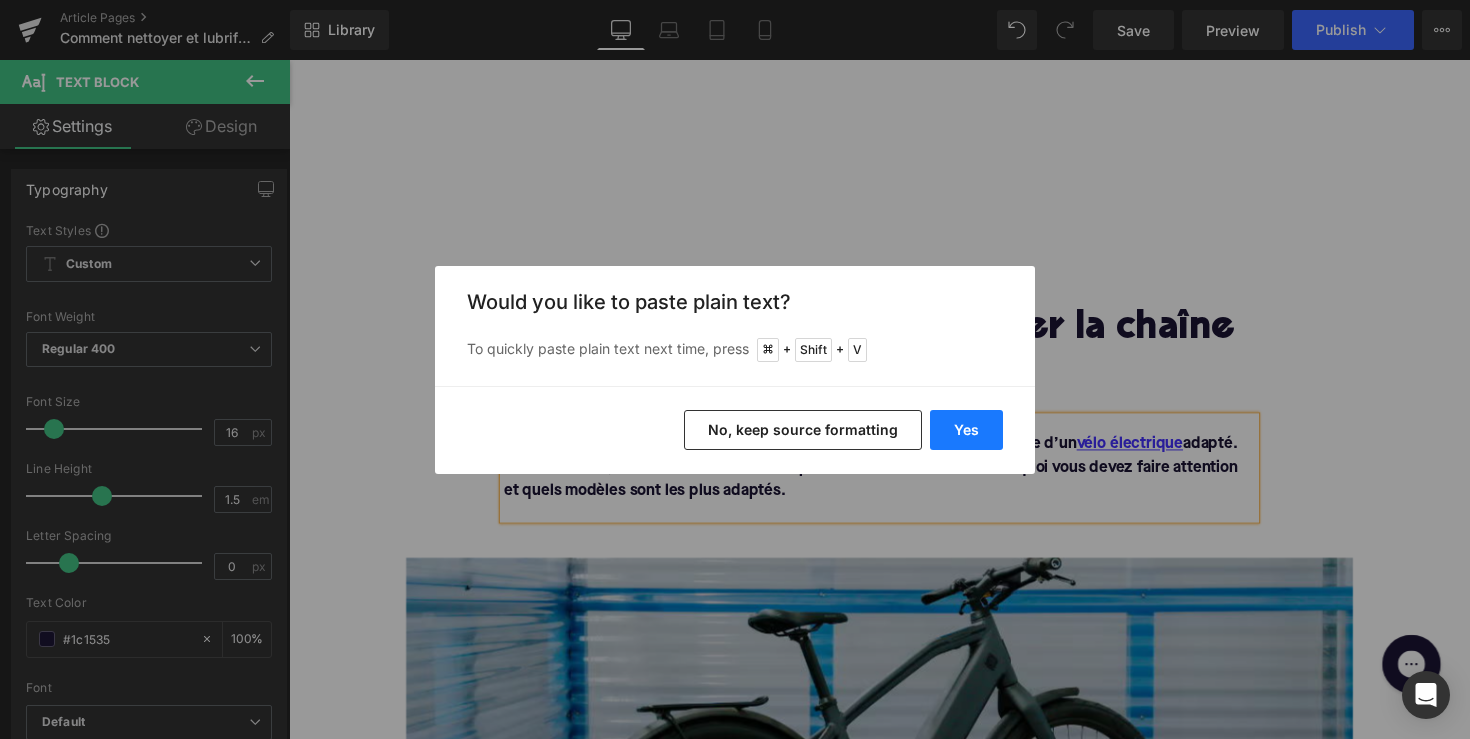 click on "Yes" at bounding box center [966, 430] 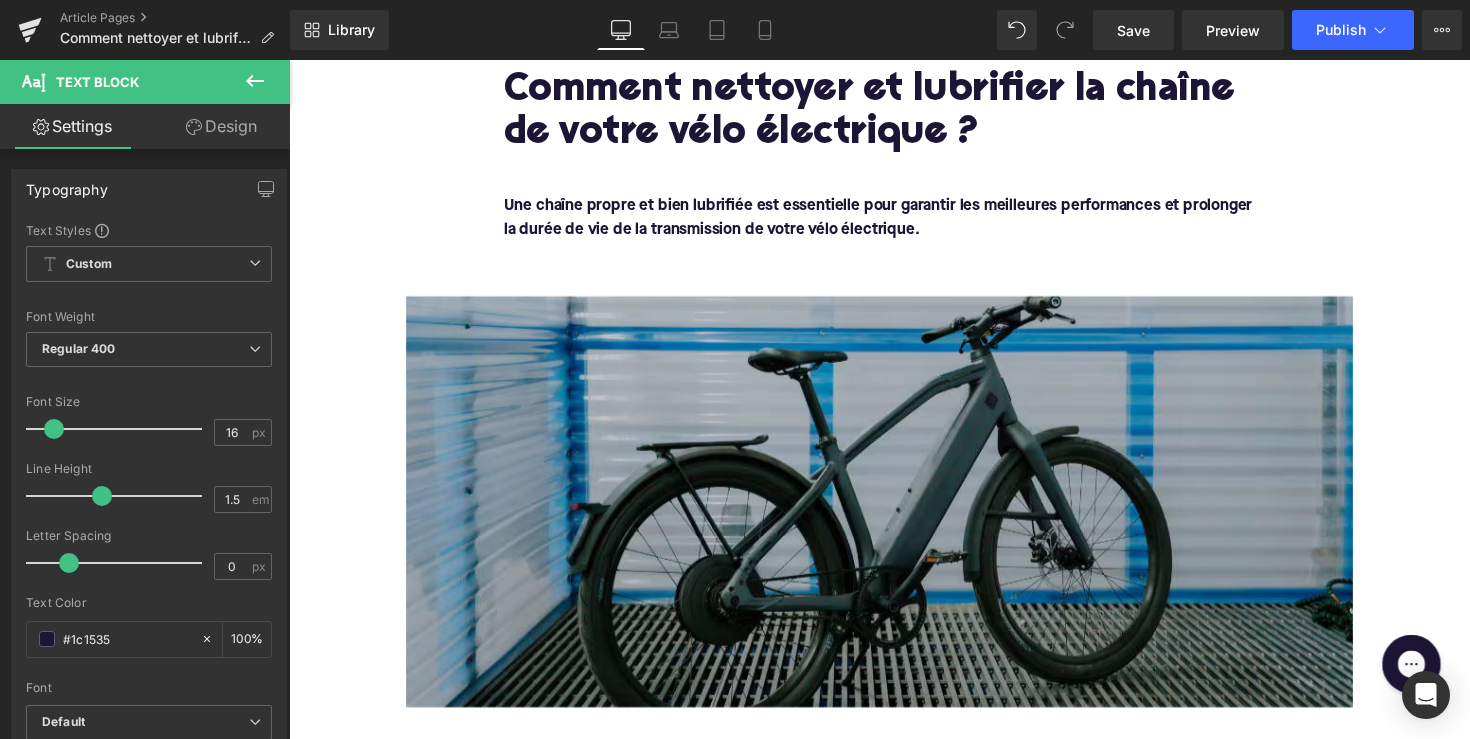 scroll, scrollTop: 186, scrollLeft: 0, axis: vertical 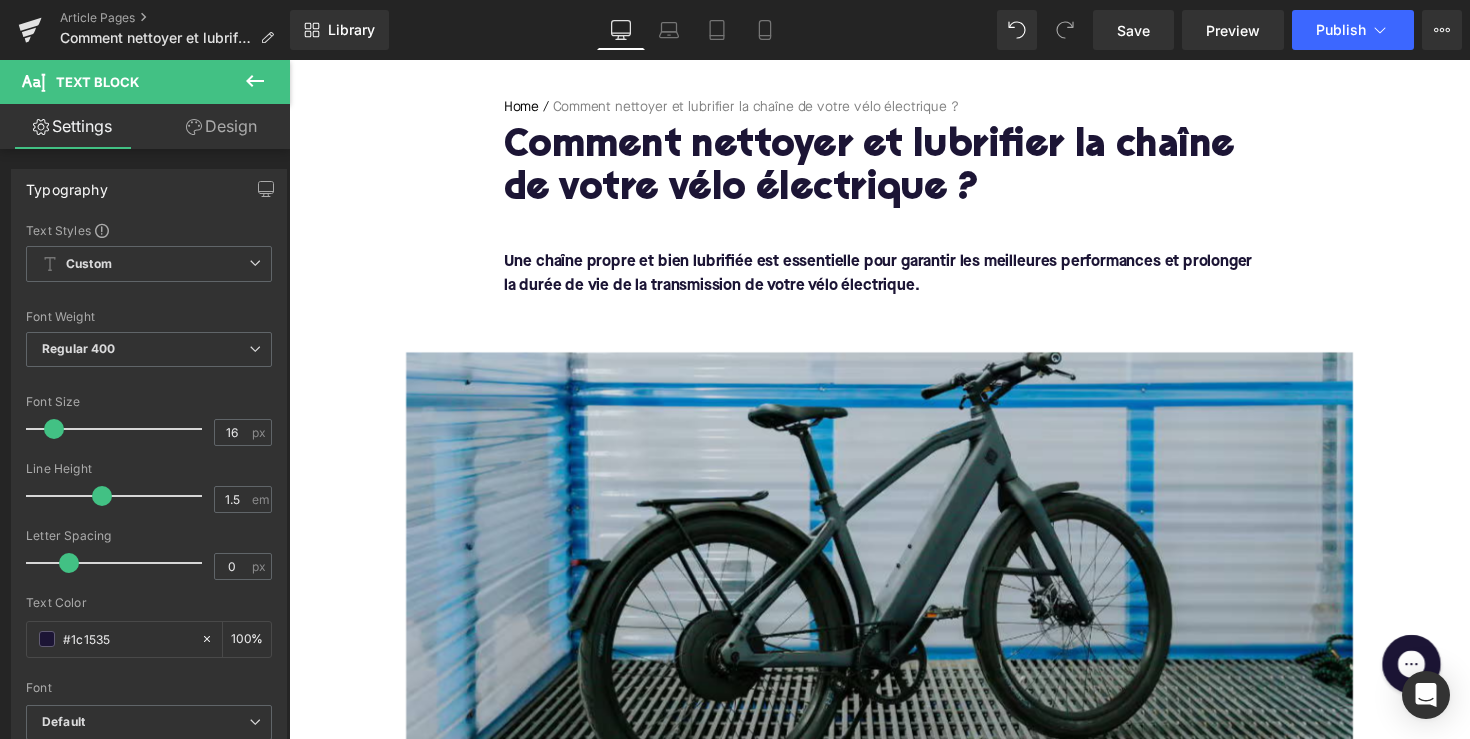 click on "Home / Comment nettoyer et lubrifier la chaîne de votre vélo électrique ? Breadcrumbs         Comment nettoyer et lubrifier la chaîne de votre vélo électrique ? Heading         Une chaîne propre et bien lubrifiée est essentielle pour garantir les meilleures performances et prolonger la durée de vie de la transmission de votre vélo électrique. Text Block         Row" at bounding box center (894, 193) 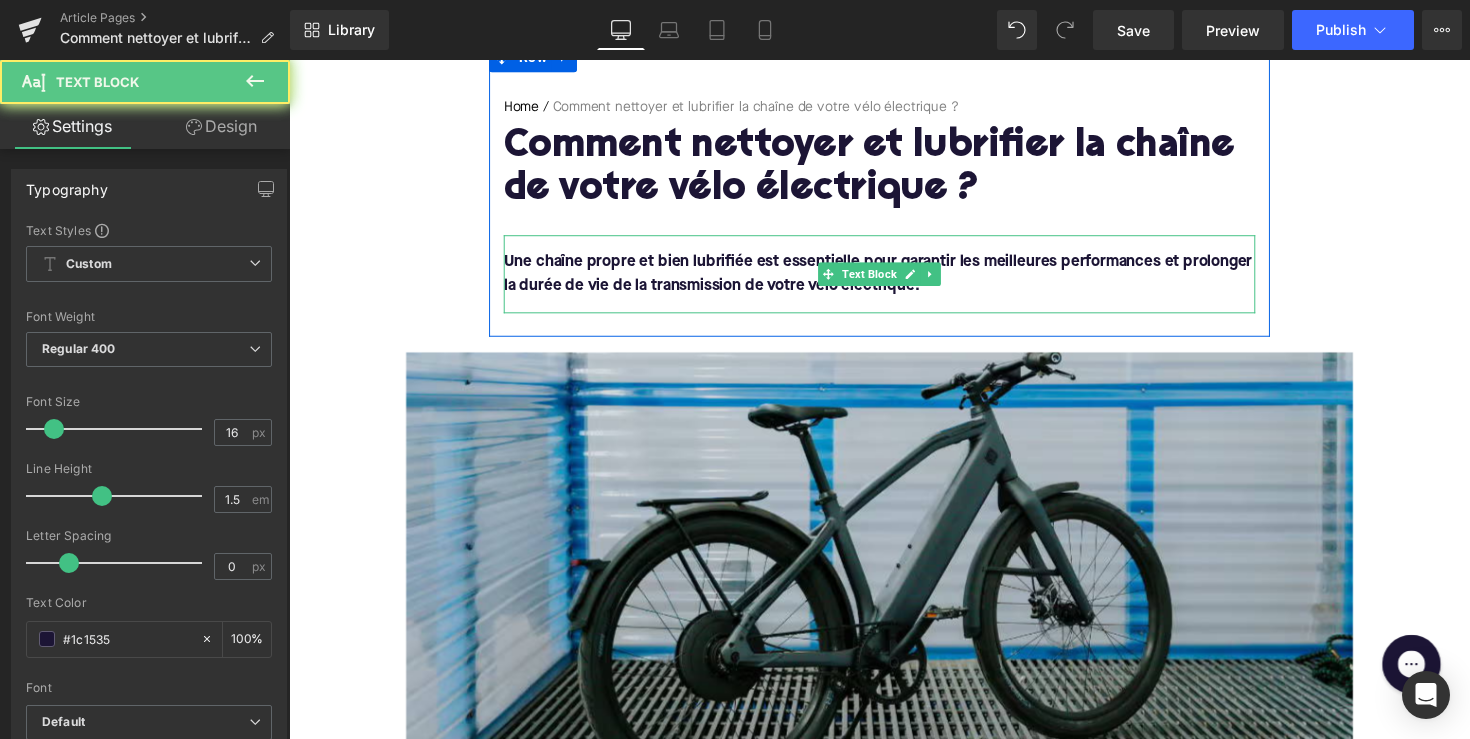 click on "Une chaîne propre et bien lubrifiée est essentielle pour garantir les meilleures performances et prolonger la durée de vie de la transmission de votre vélo électrique." at bounding box center [894, 280] 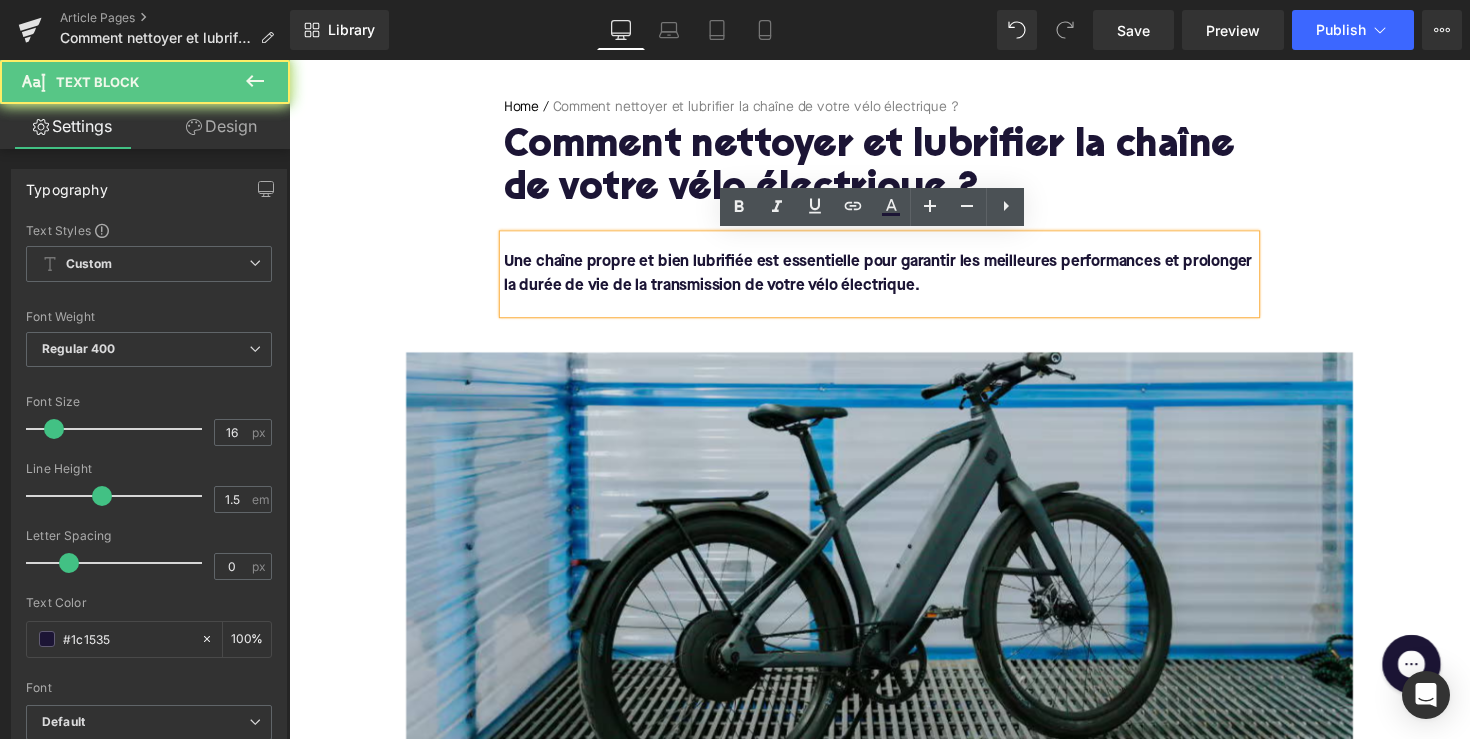 click on "Une chaîne propre et bien lubrifiée est essentielle pour garantir les meilleures performances et prolonger la durée de vie de la transmission de votre vélo électrique." at bounding box center [894, 280] 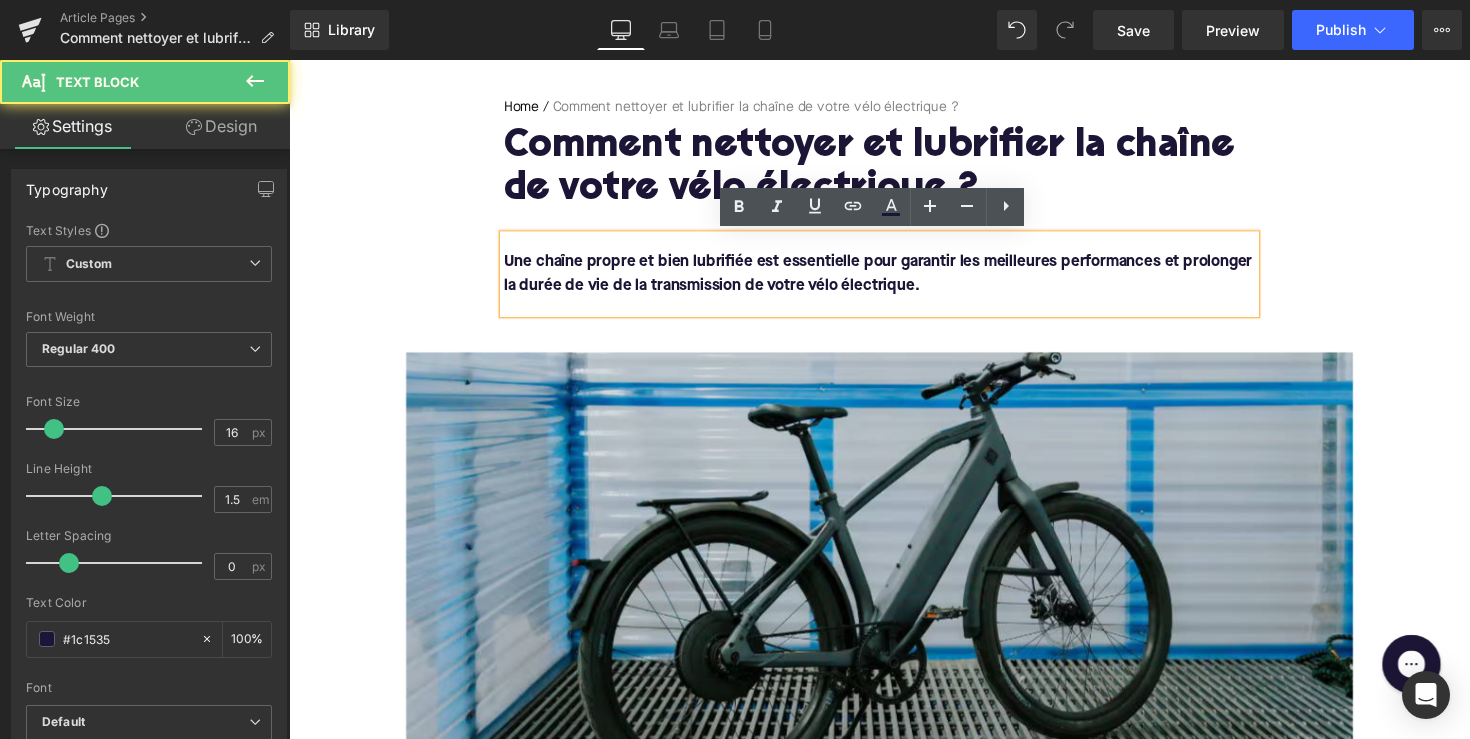 click on "Une chaîne propre et bien lubrifiée est essentielle pour garantir les meilleures performances et prolonger la durée de vie de la transmission de votre vélo électrique." at bounding box center (894, 280) 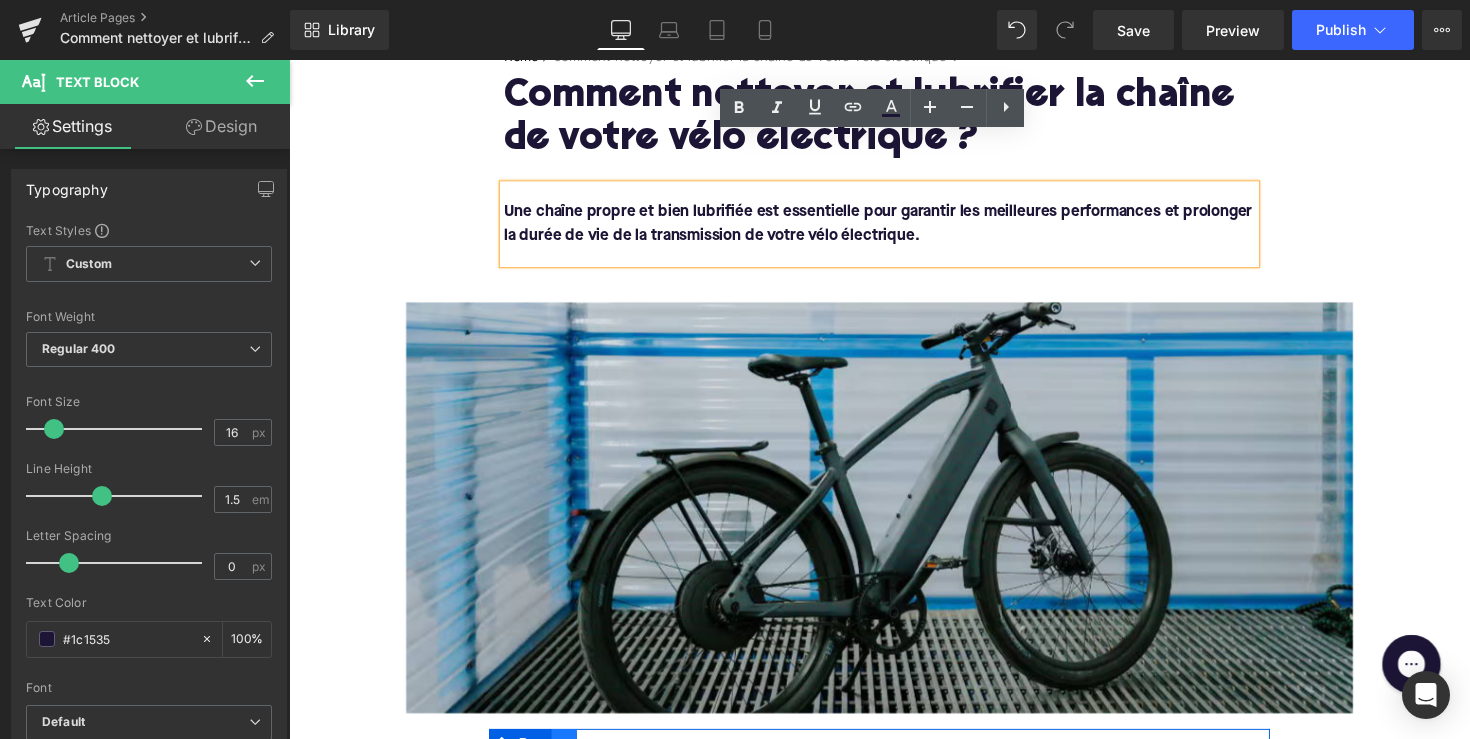 scroll, scrollTop: 143, scrollLeft: 0, axis: vertical 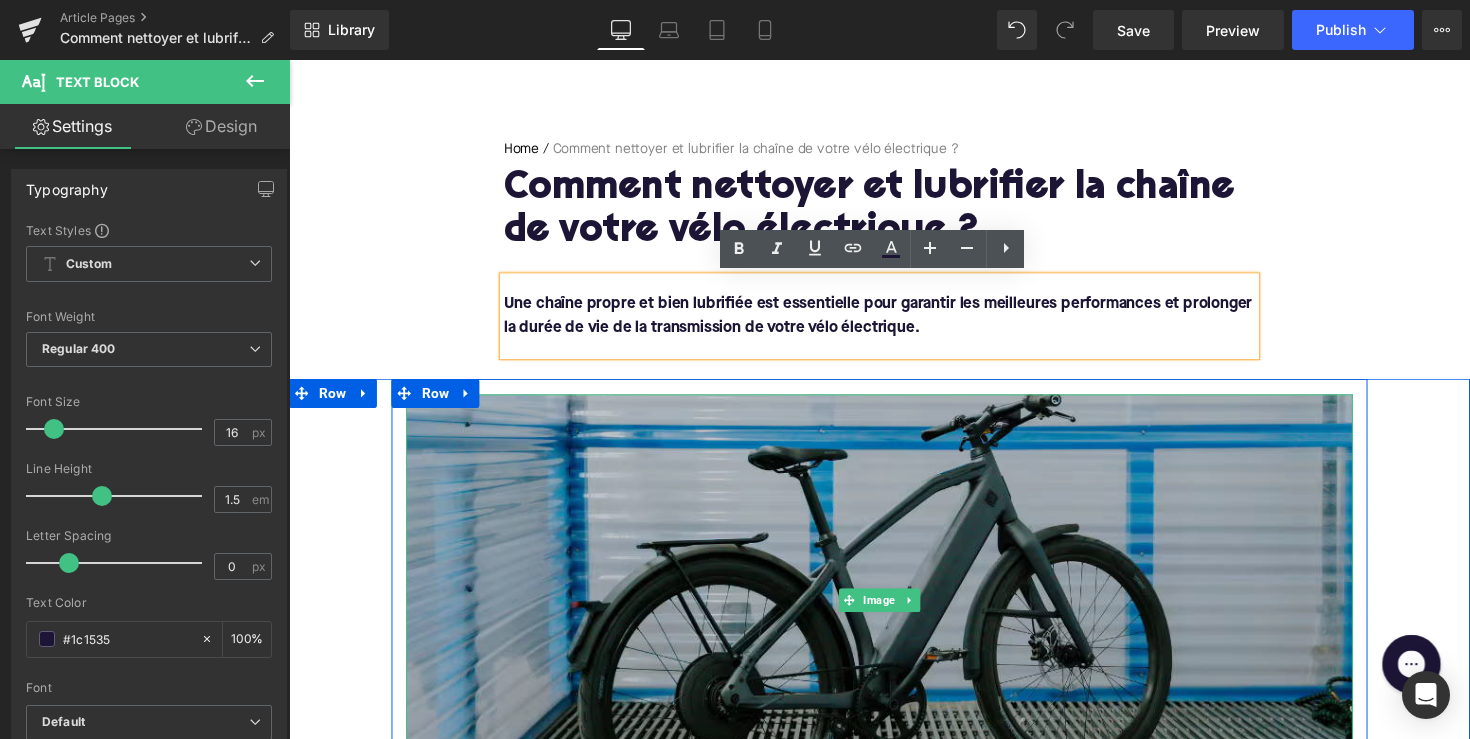 click at bounding box center [894, 613] 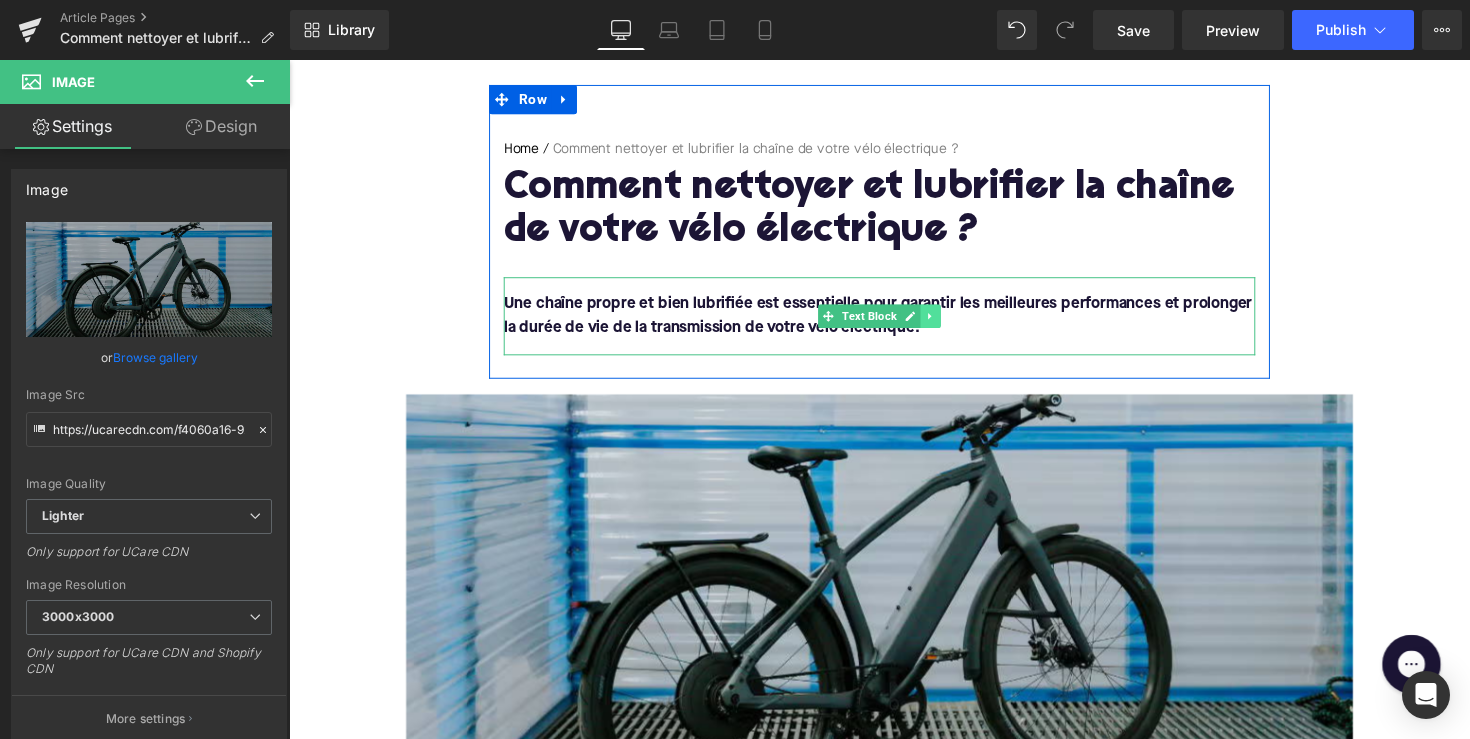 click 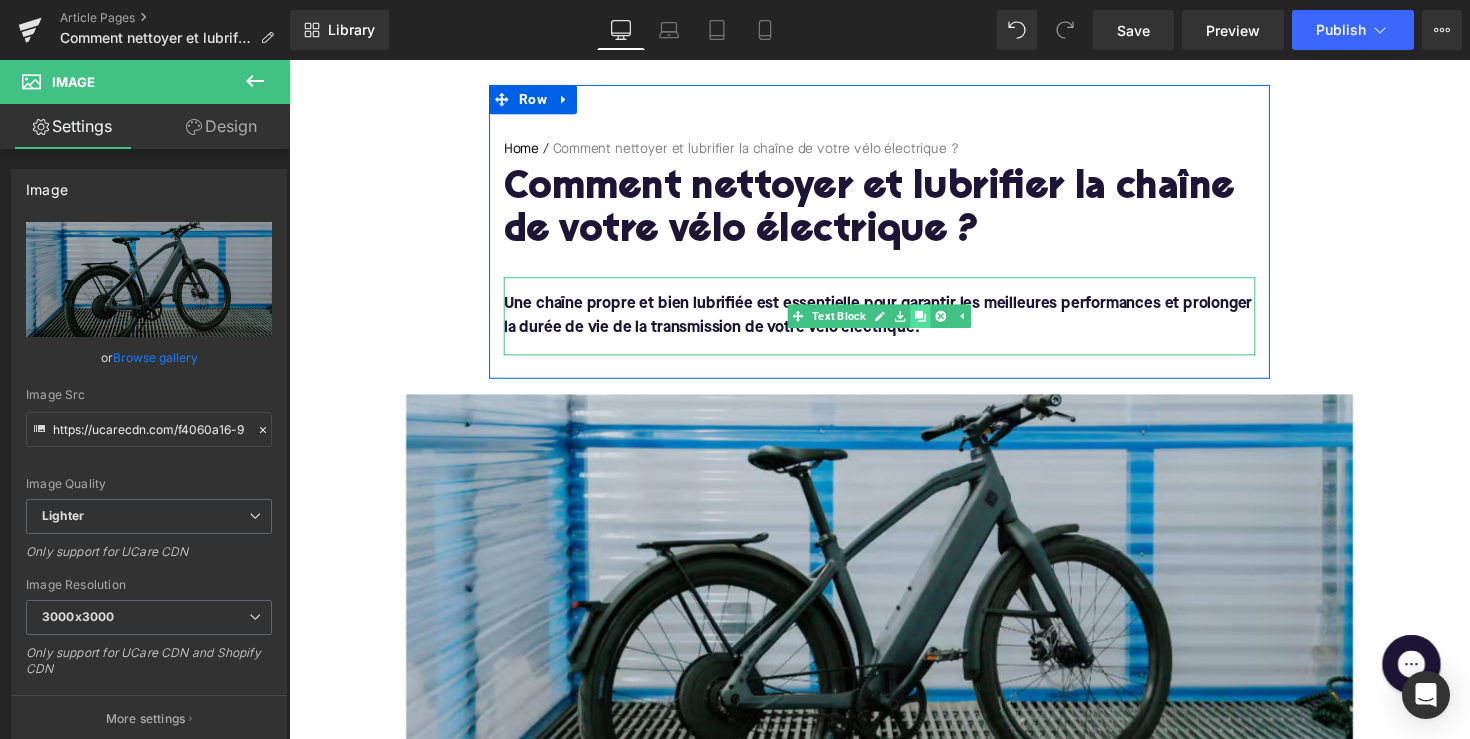 click at bounding box center [936, 323] 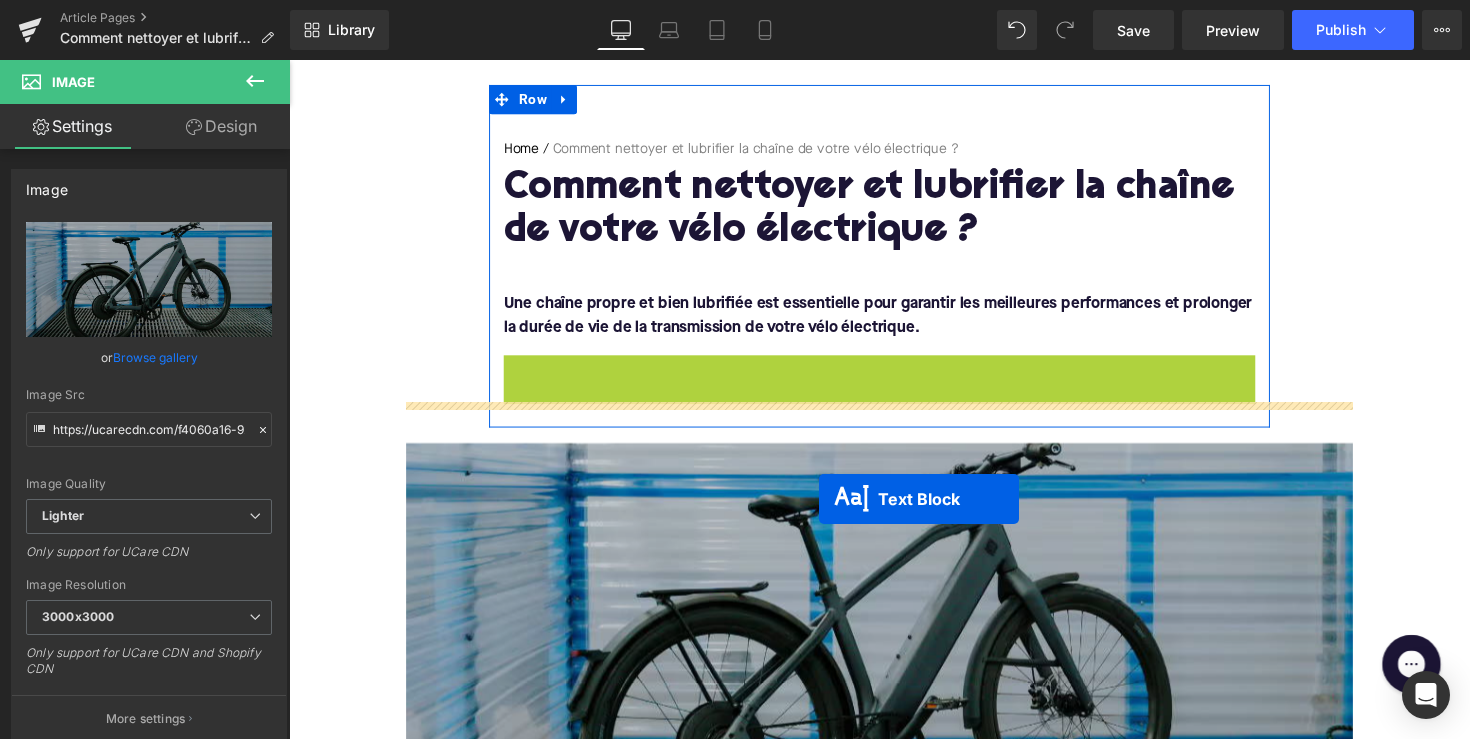 scroll, scrollTop: 460, scrollLeft: 0, axis: vertical 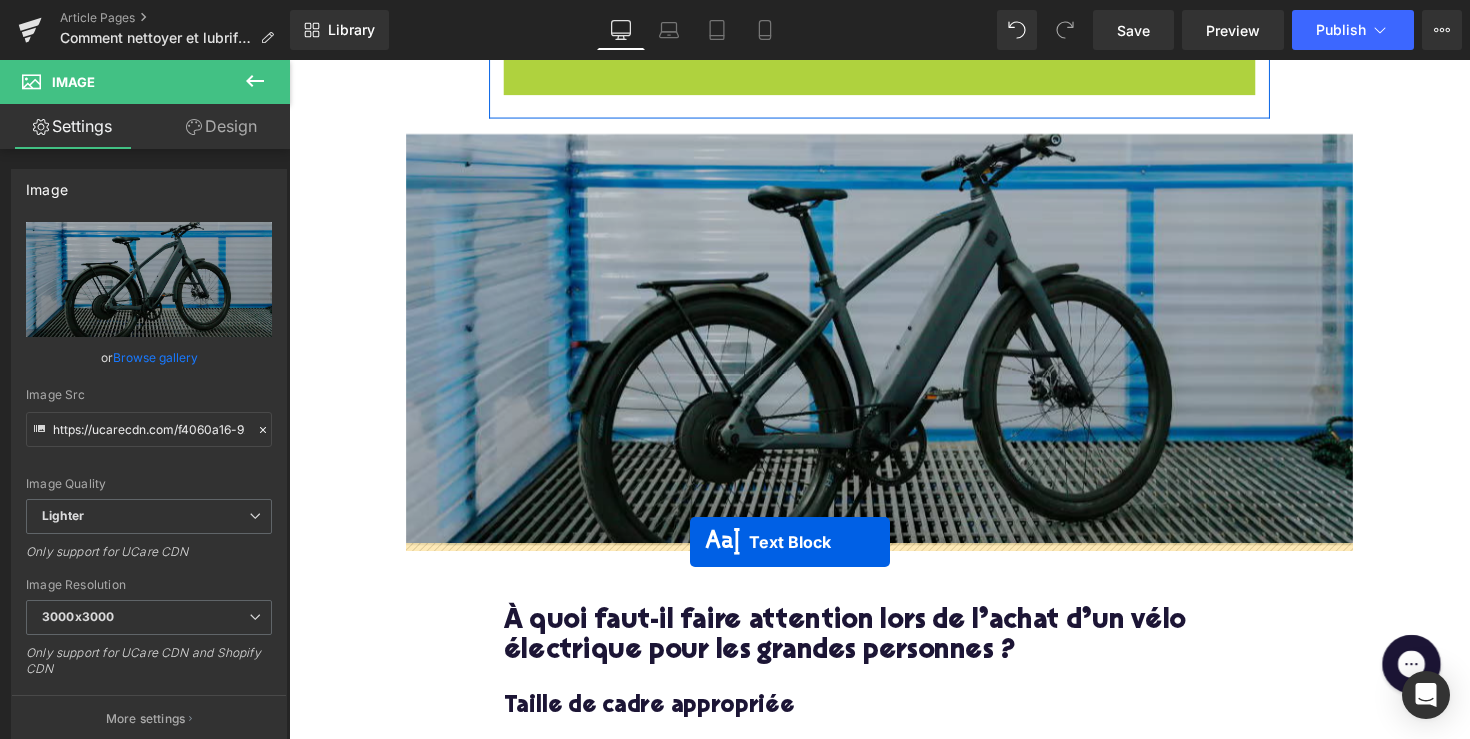 drag, startPoint x: 832, startPoint y: 404, endPoint x: 700, endPoint y: 554, distance: 199.8099 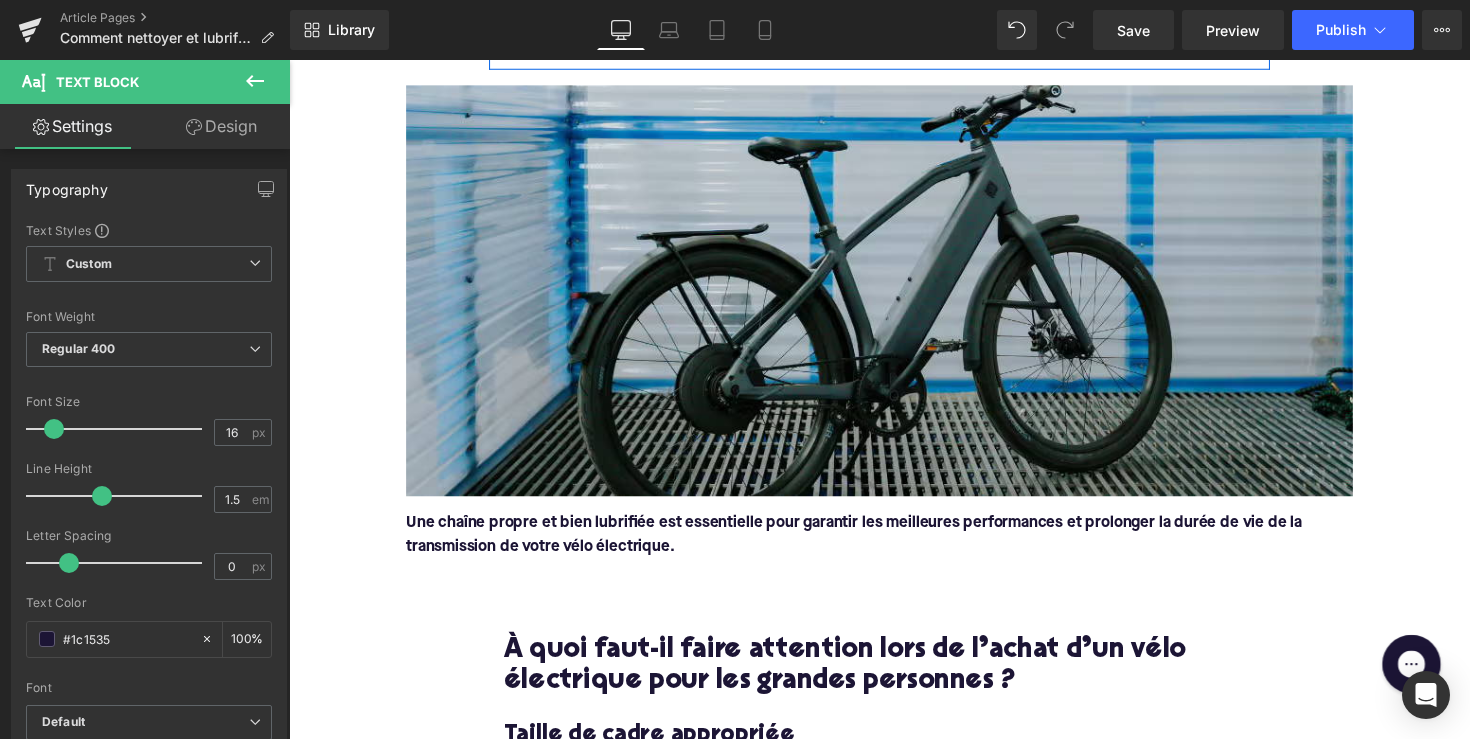 click on "Une chaîne propre et bien lubrifiée est essentielle pour garantir les meilleures performances et prolonger la durée de vie de la transmission de votre vélo électrique." at bounding box center [868, 547] 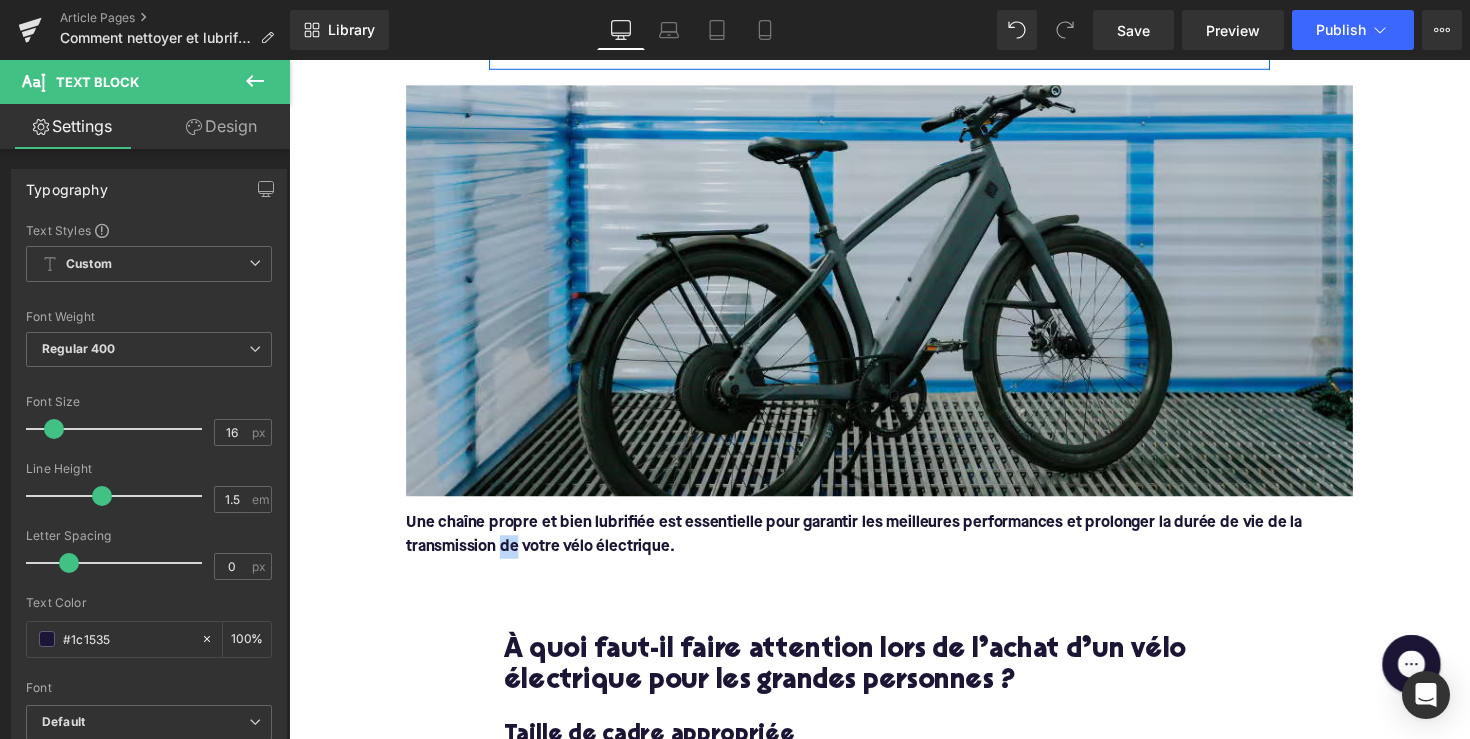 click on "Une chaîne propre et bien lubrifiée est essentielle pour garantir les meilleures performances et prolonger la durée de vie de la transmission de votre vélo électrique." at bounding box center [868, 547] 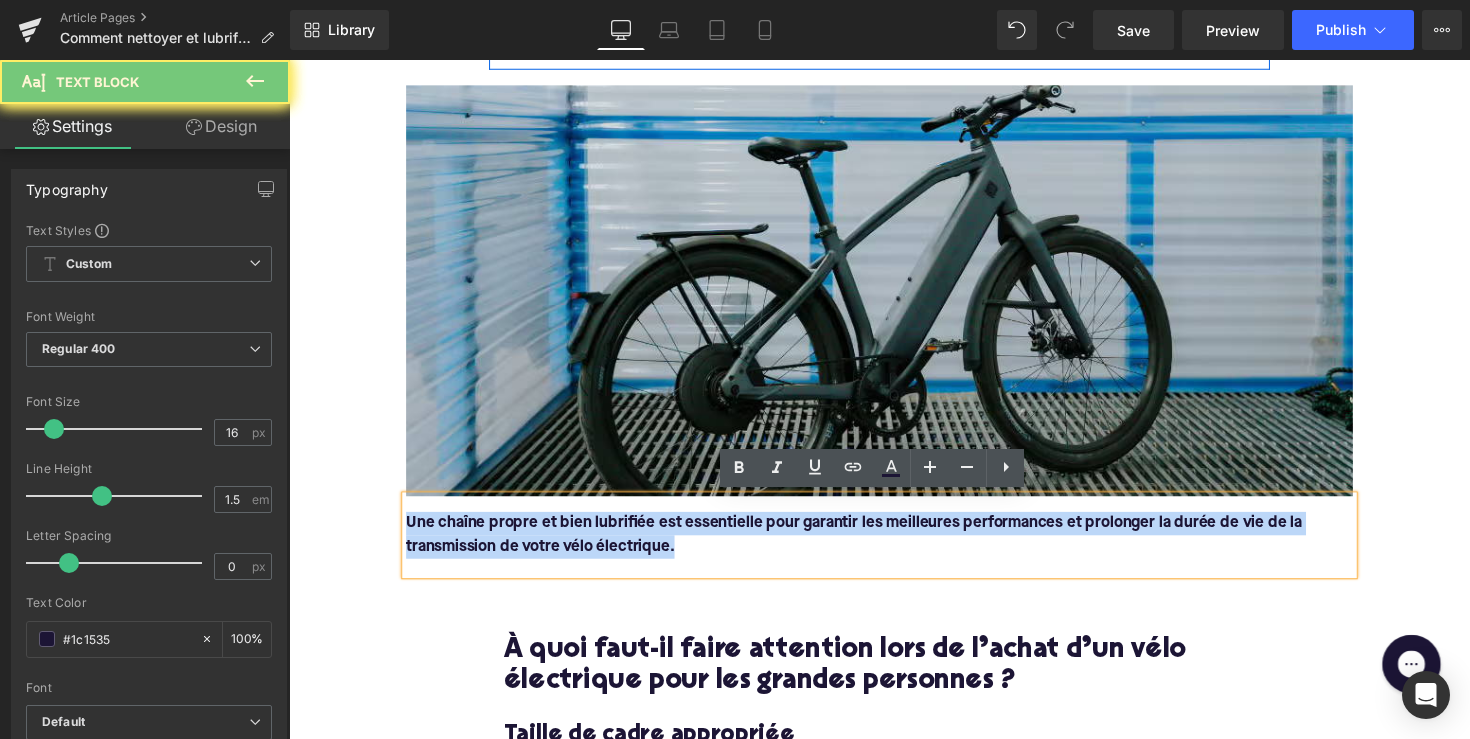 click on "Une chaîne propre et bien lubrifiée est essentielle pour garantir les meilleures performances et prolonger la durée de vie de la transmission de votre vélo électrique." at bounding box center (868, 547) 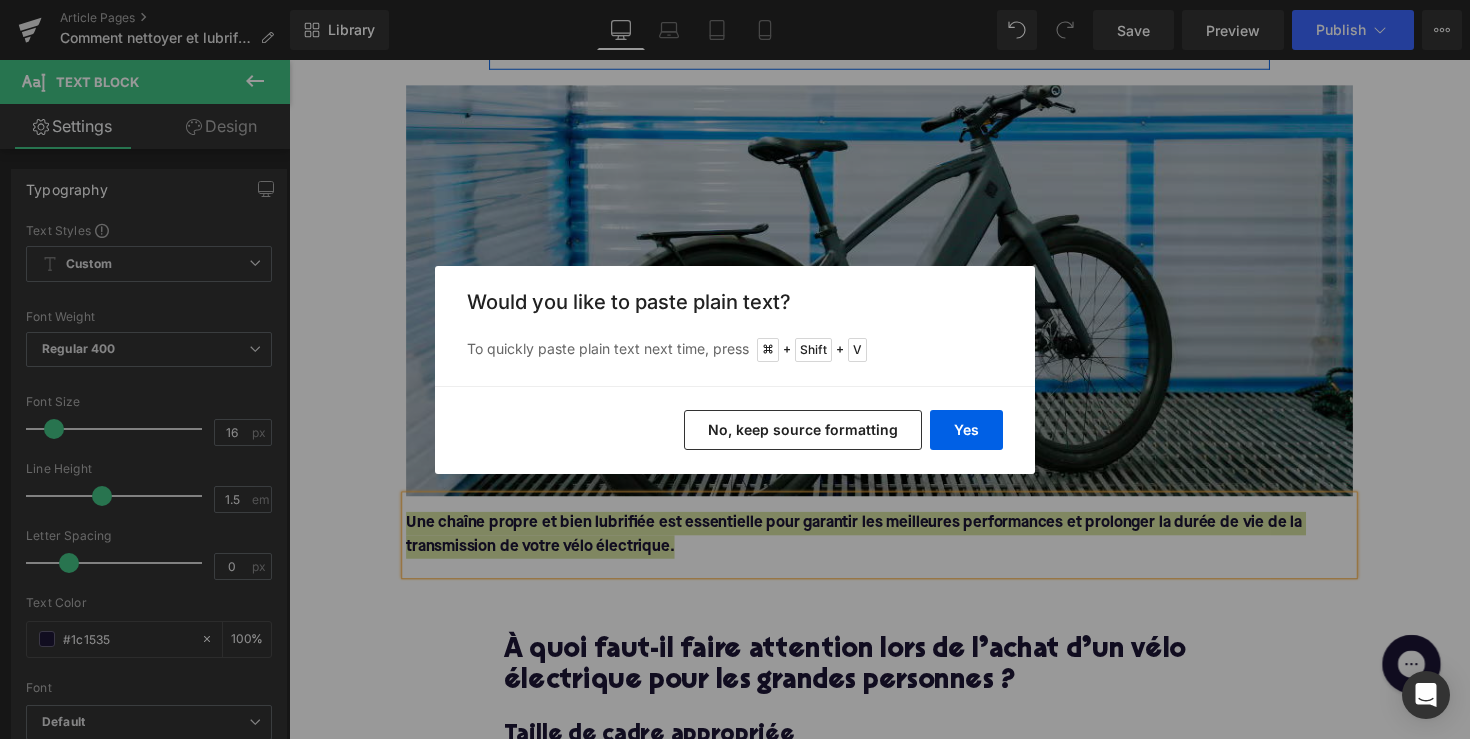 click on "Yes No, keep source formatting" at bounding box center [735, 430] 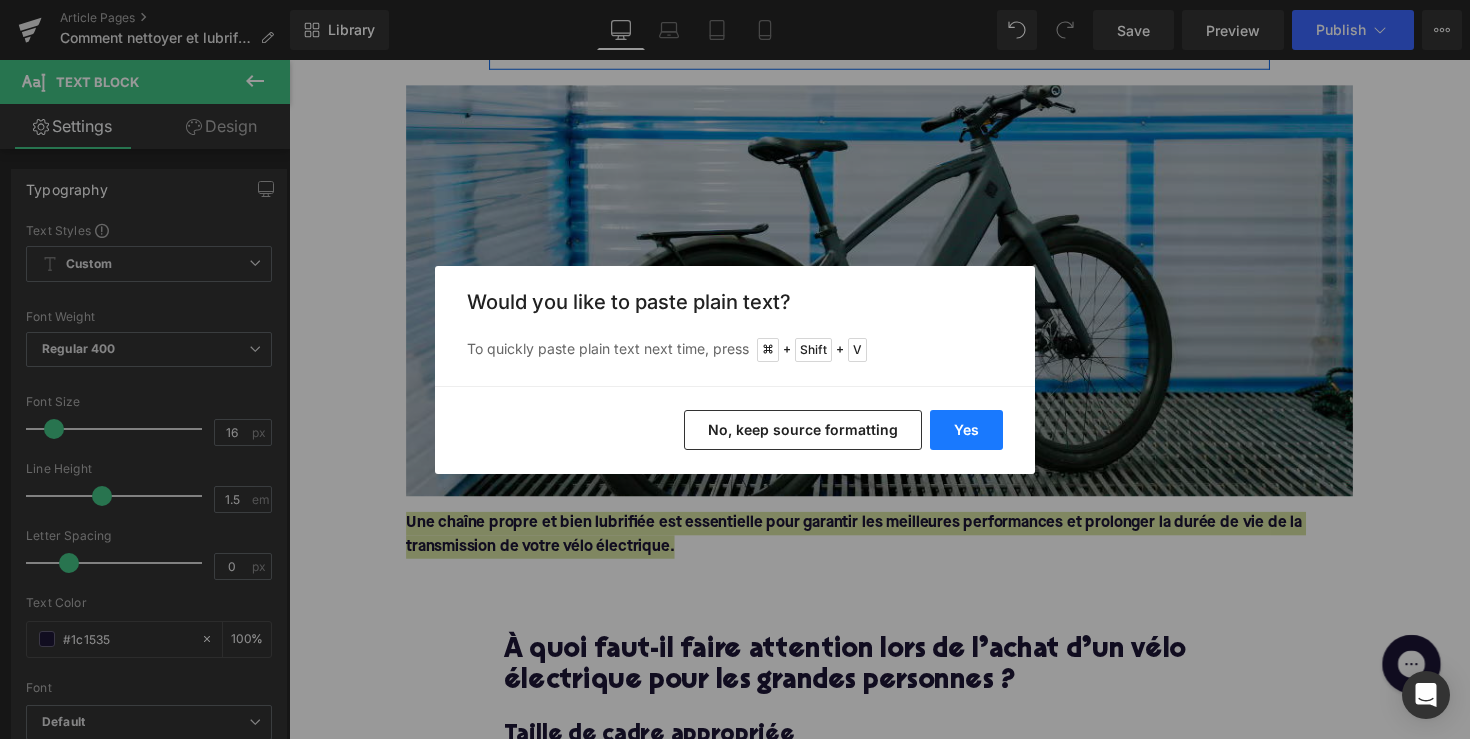 click on "Yes" at bounding box center [966, 430] 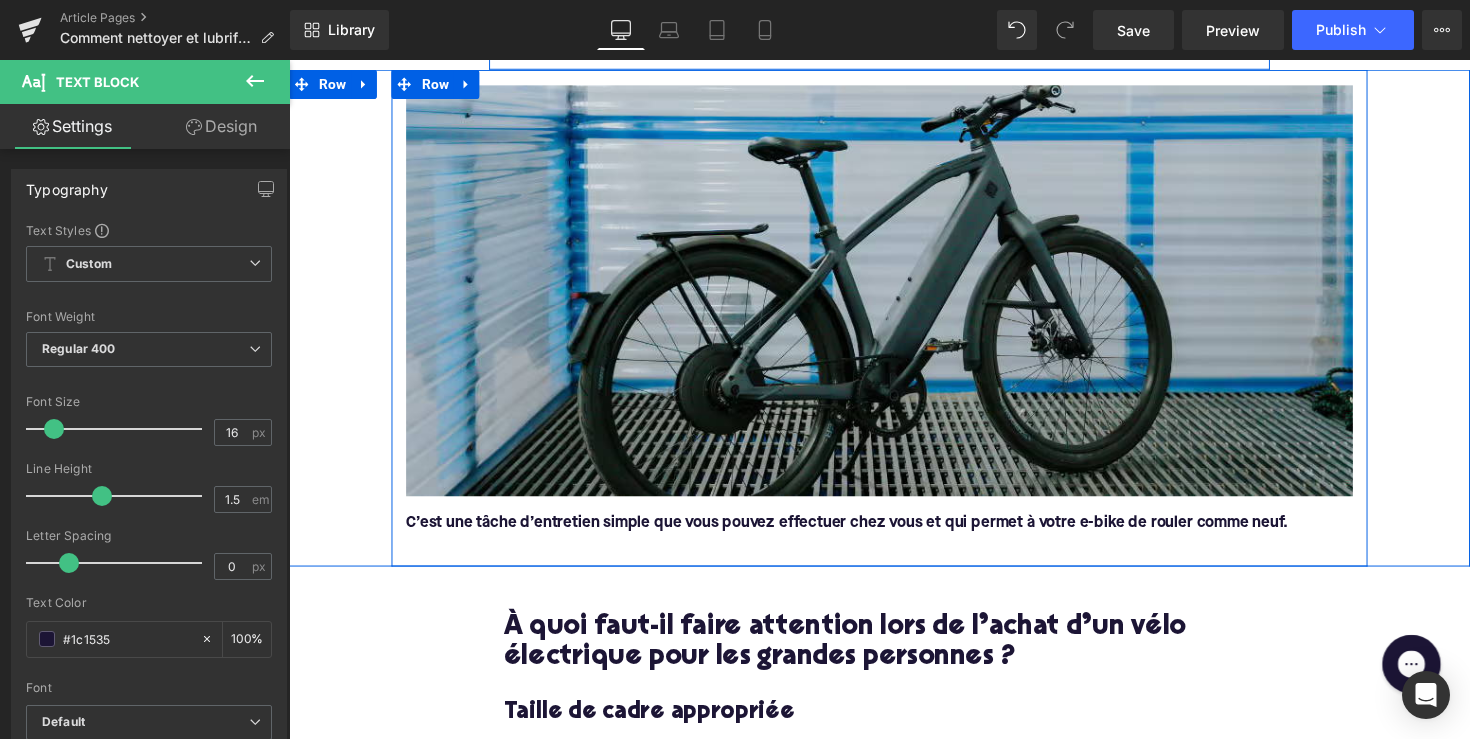click on "C’est une tâche d’entretien simple que vous pouvez effectuer chez vous et qui permet à votre e-bike de rouler comme neuf." at bounding box center (894, 535) 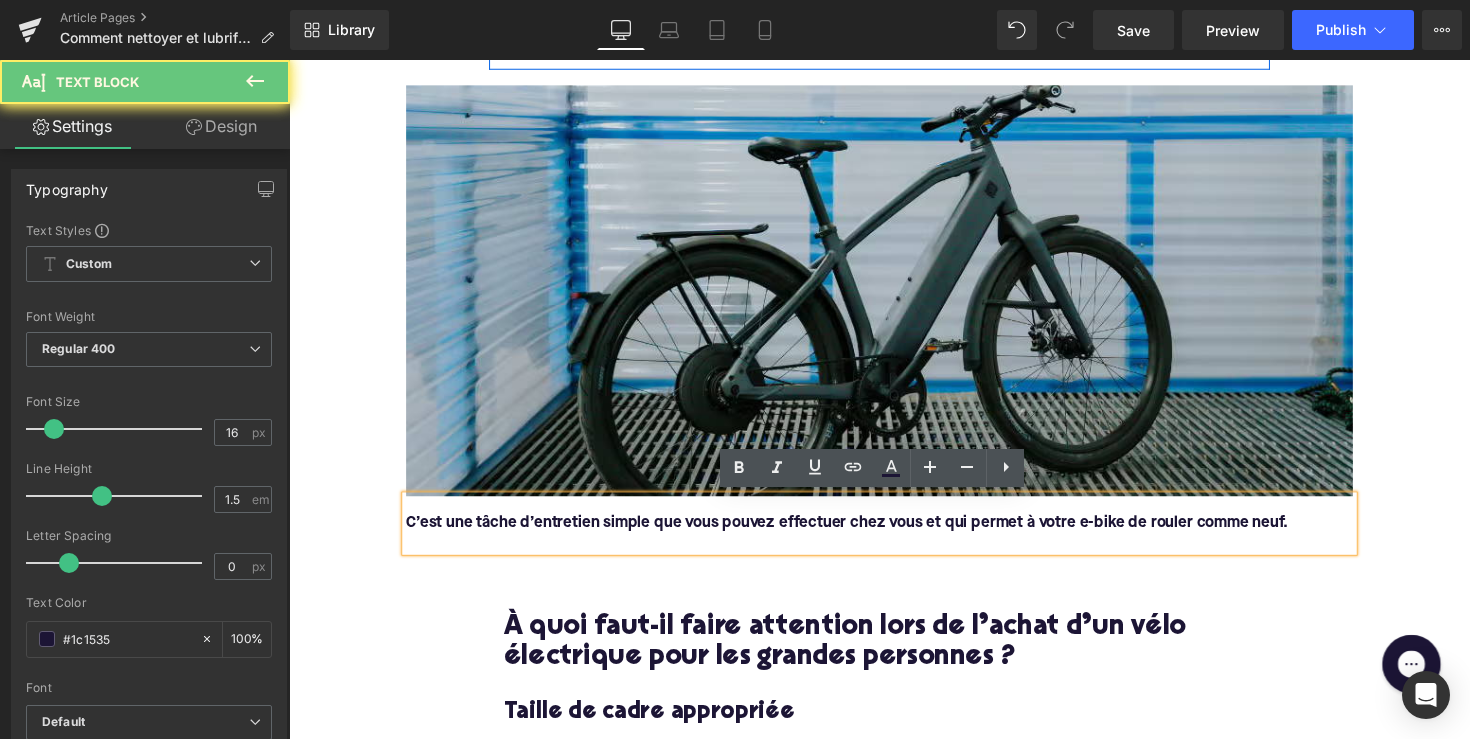 click on "C’est une tâche d’entretien simple que vous pouvez effectuer chez vous et qui permet à votre e-bike de rouler comme neuf." at bounding box center (894, 535) 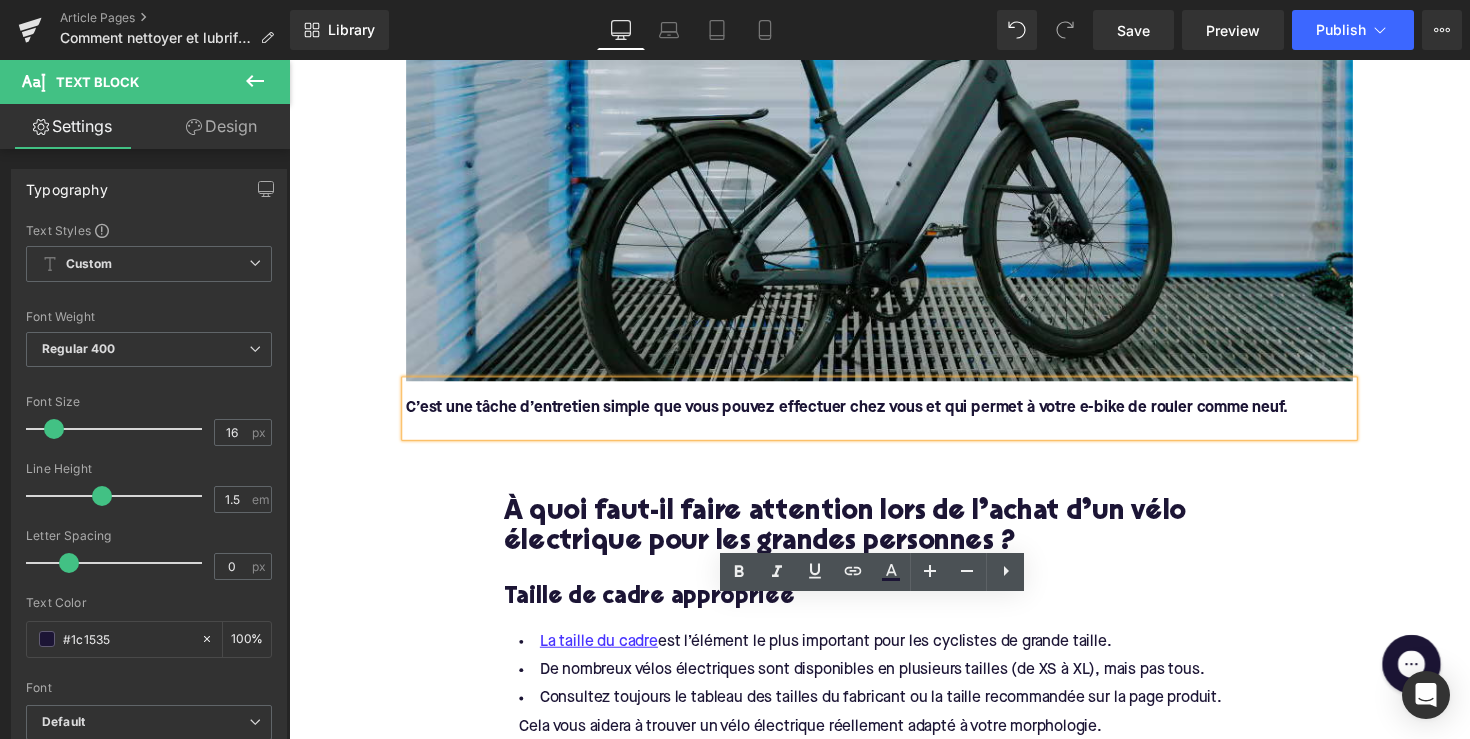 scroll, scrollTop: 353, scrollLeft: 0, axis: vertical 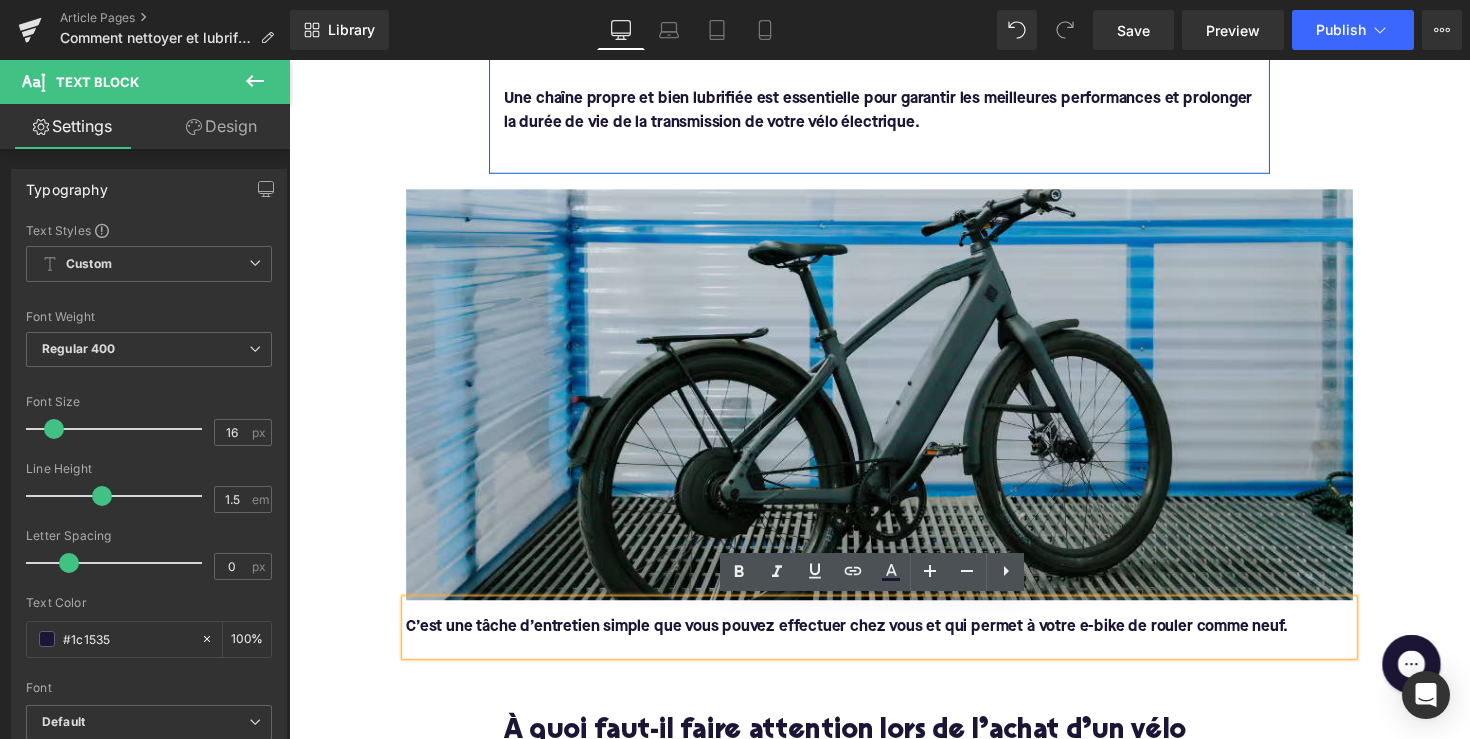 click on "C’est une tâche d’entretien simple que vous pouvez effectuer chez vous et qui permet à votre e-bike de rouler comme neuf." at bounding box center [860, 642] 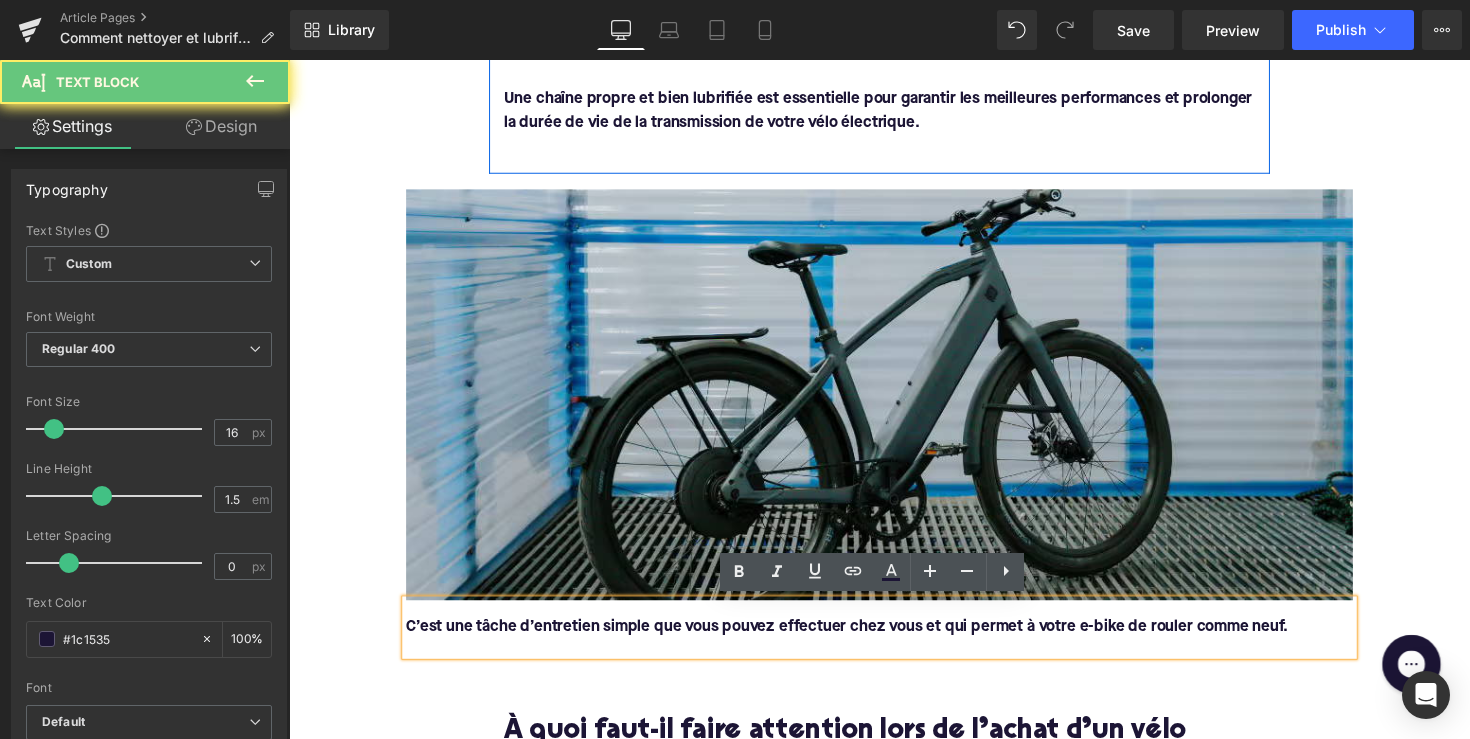 click on "C’est une tâche d’entretien simple que vous pouvez effectuer chez vous et qui permet à votre e-bike de rouler comme neuf." at bounding box center [860, 642] 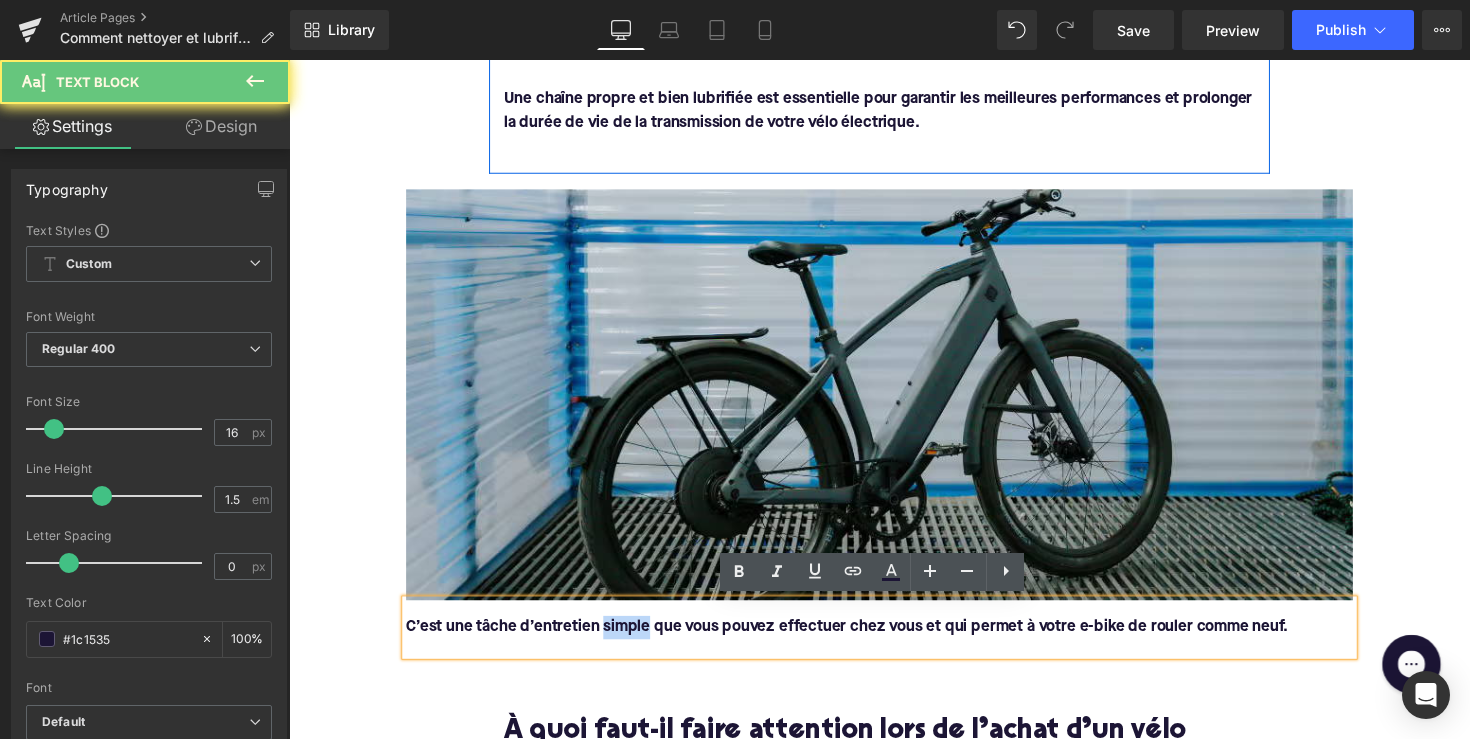 click on "C’est une tâche d’entretien simple que vous pouvez effectuer chez vous et qui permet à votre e-bike de rouler comme neuf." at bounding box center (860, 642) 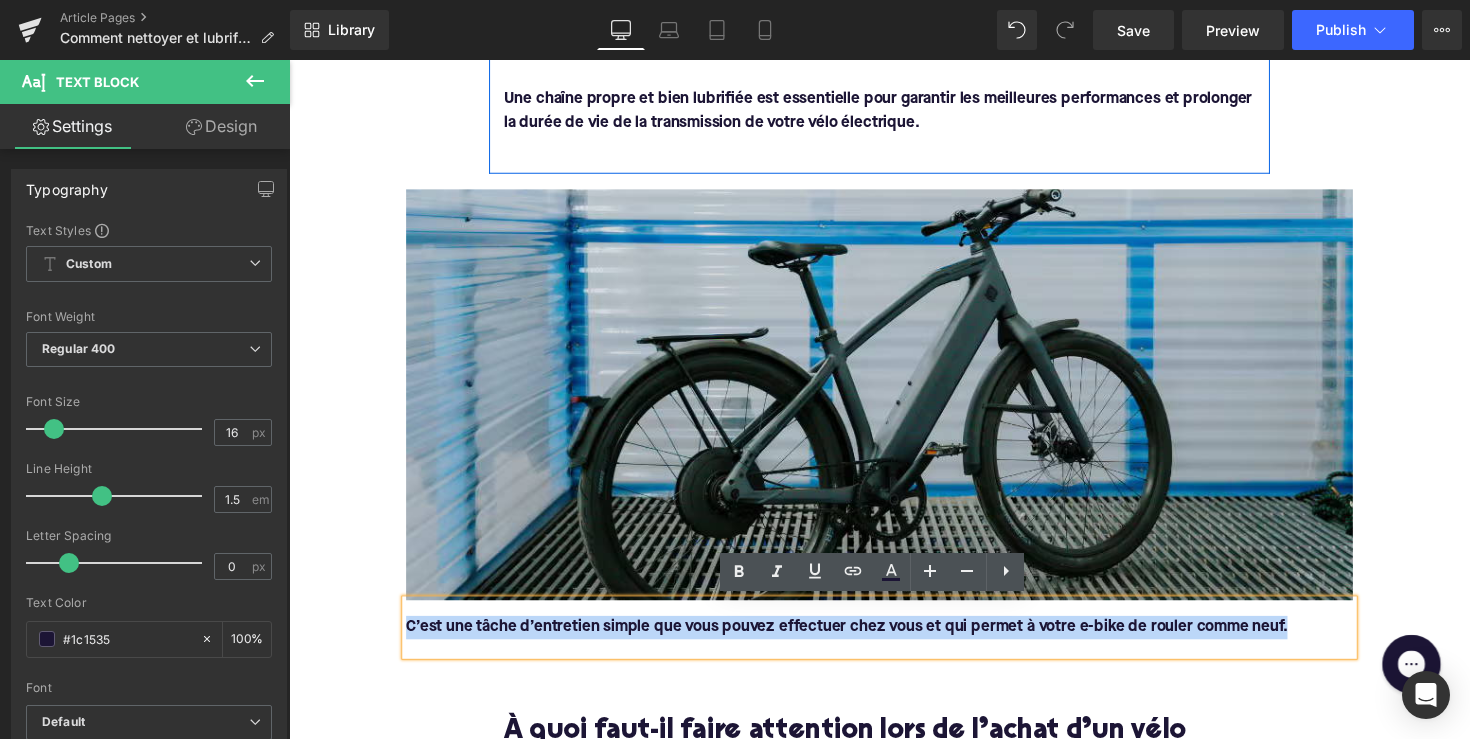 click on "C’est une tâche d’entretien simple que vous pouvez effectuer chez vous et qui permet à votre e-bike de rouler comme neuf." at bounding box center (860, 642) 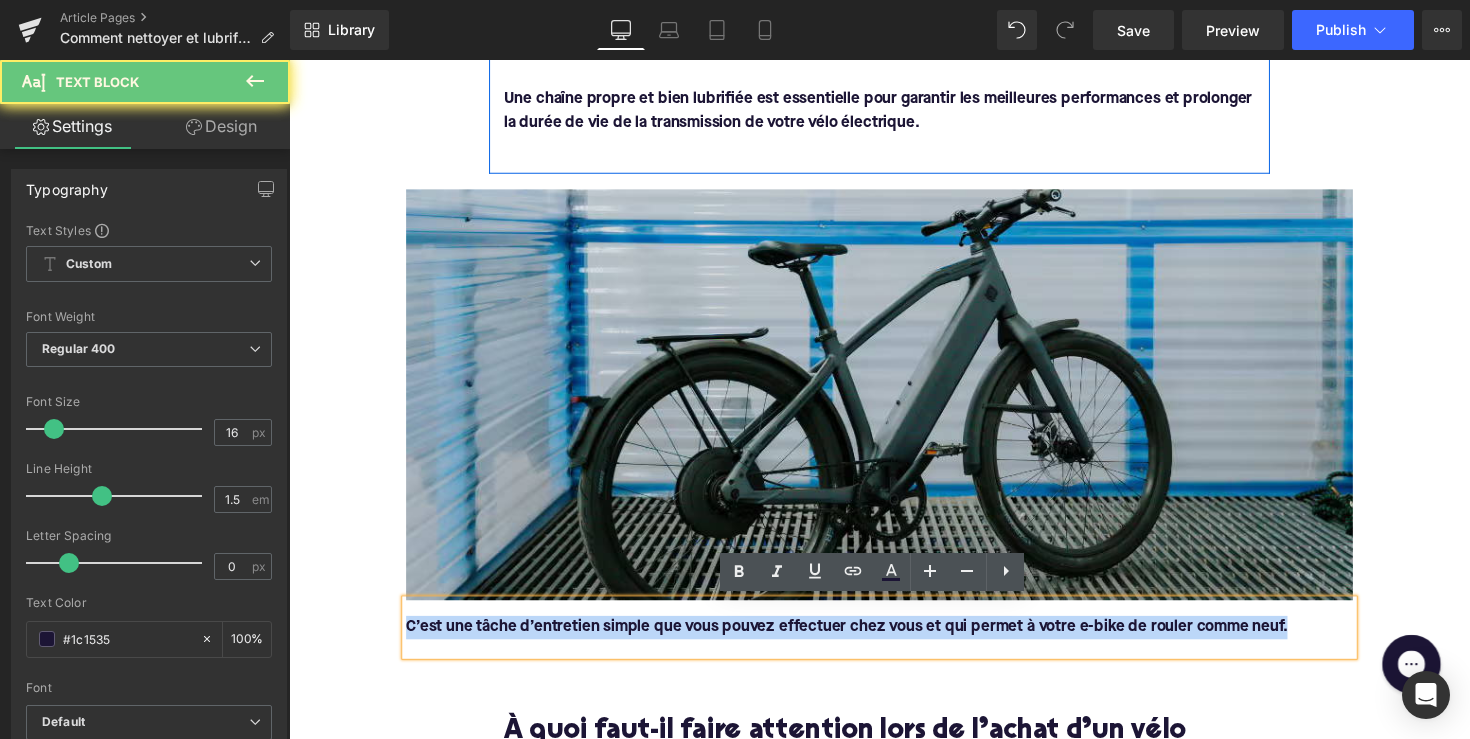 click on "C’est une tâche d’entretien simple que vous pouvez effectuer chez vous et qui permet à votre e-bike de rouler comme neuf." at bounding box center (860, 642) 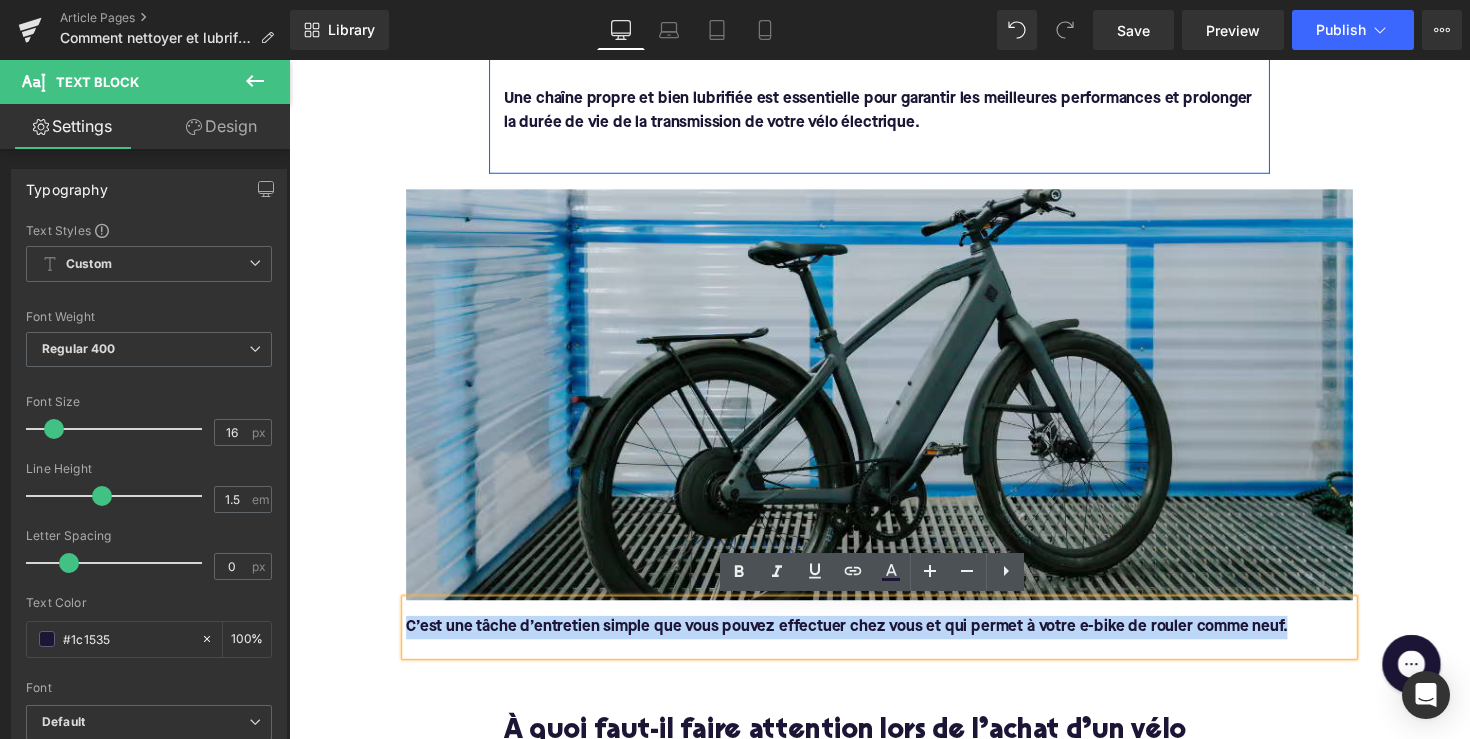 copy on "C’est une tâche d’entretien simple que vous pouvez effectuer chez vous et qui permet à votre e-bike de rouler comme neuf." 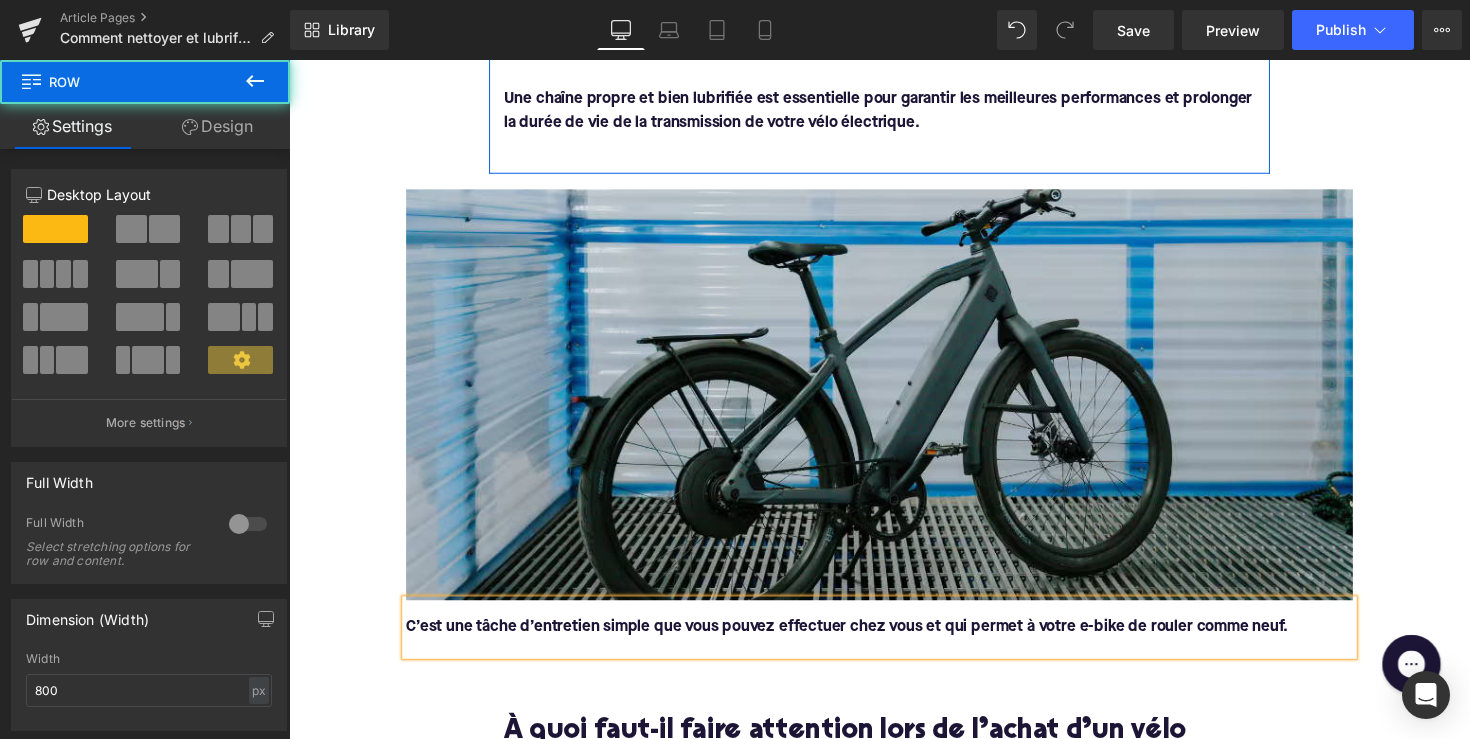 click on "Home / Comment nettoyer et lubrifier la chaîne de votre vélo électrique ? Breadcrumbs         Comment nettoyer et lubrifier la chaîne de votre vélo électrique ? Heading         Une chaîne propre et bien lubrifiée est essentielle pour garantir les meilleures performances et prolonger la durée de vie de la transmission de votre vélo électrique. Text Block         Row" at bounding box center (894, 26) 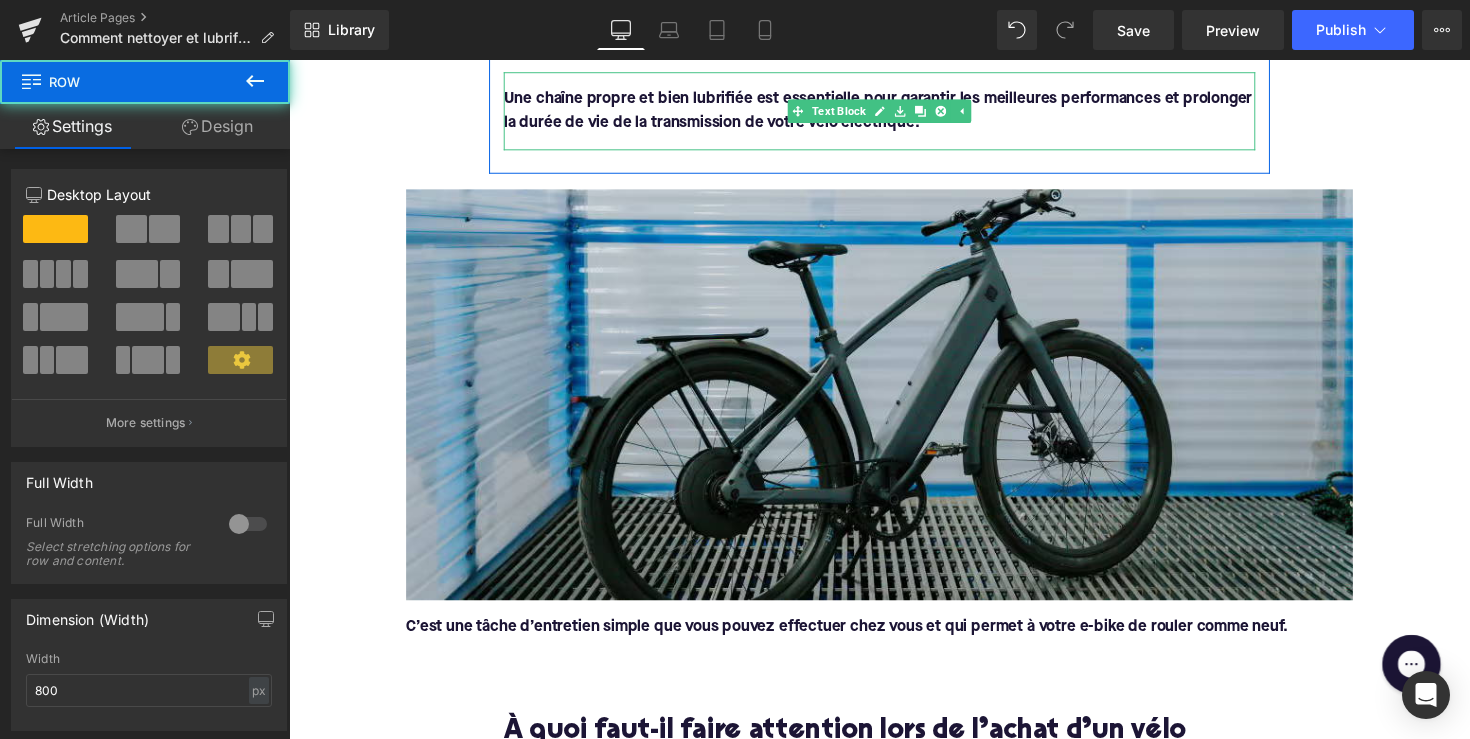 click on "Une chaîne propre et bien lubrifiée est essentielle pour garantir les meilleures performances et prolonger la durée de vie de la transmission de votre vélo électrique." at bounding box center (894, 113) 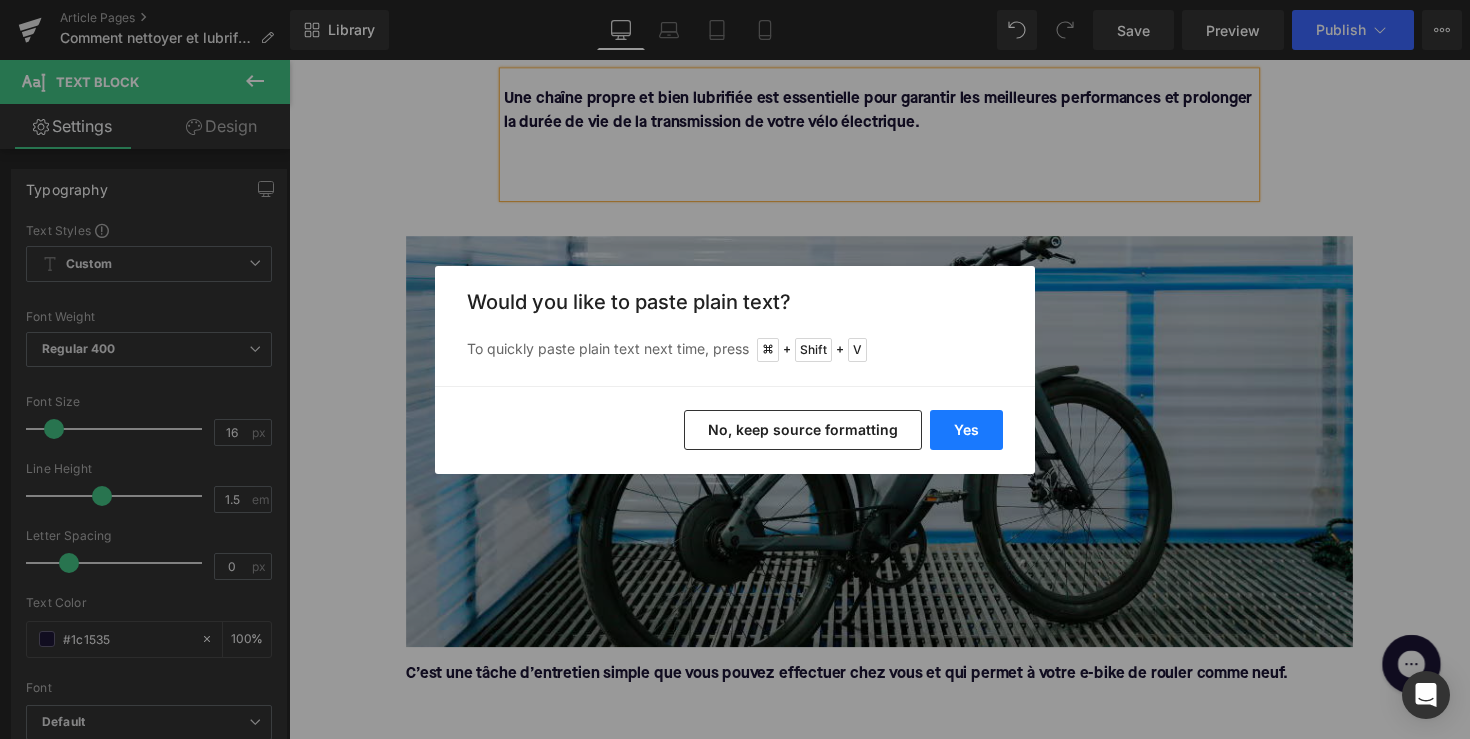 click on "Yes" at bounding box center [966, 430] 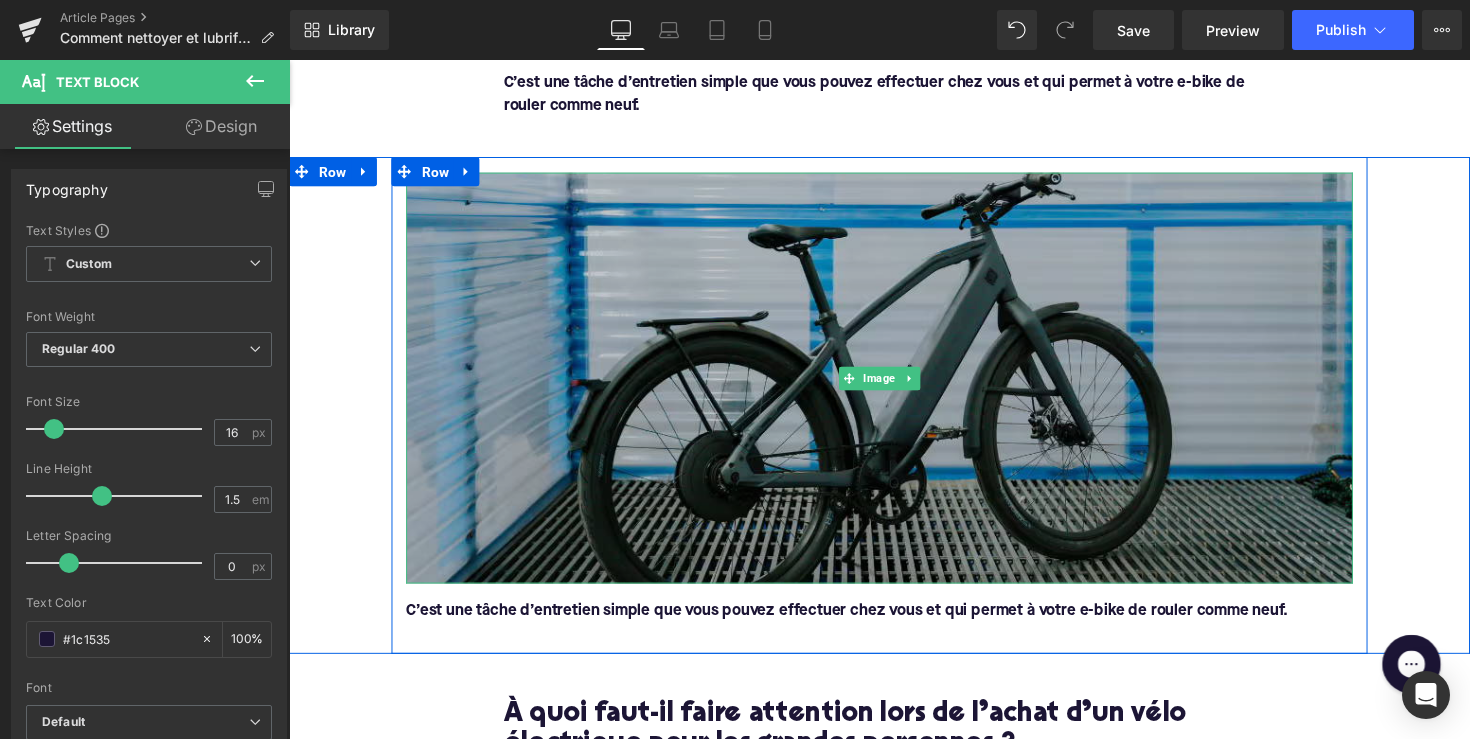 scroll, scrollTop: 481, scrollLeft: 0, axis: vertical 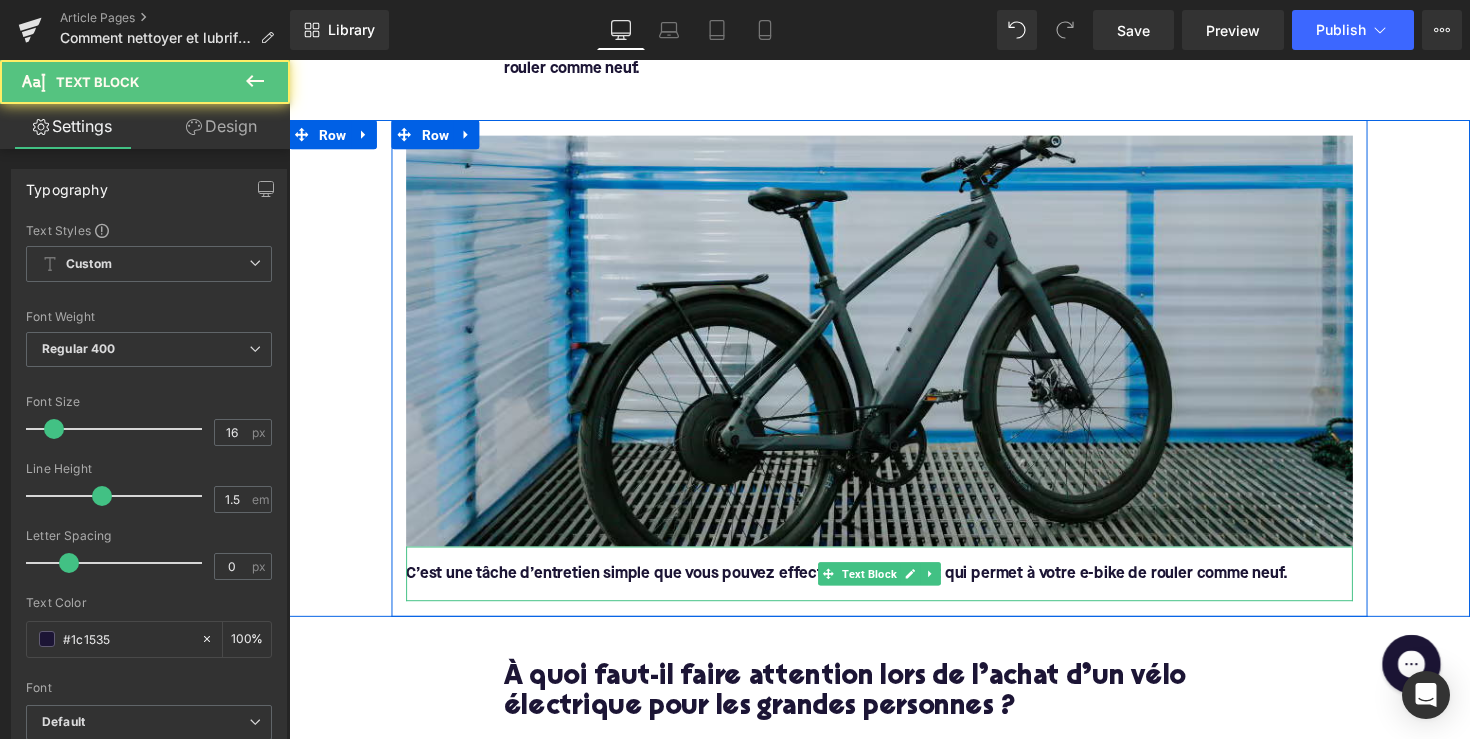 click on "C’est une tâche d’entretien simple que vous pouvez effectuer chez vous et qui permet à votre e-bike de rouler comme neuf." at bounding box center (860, 586) 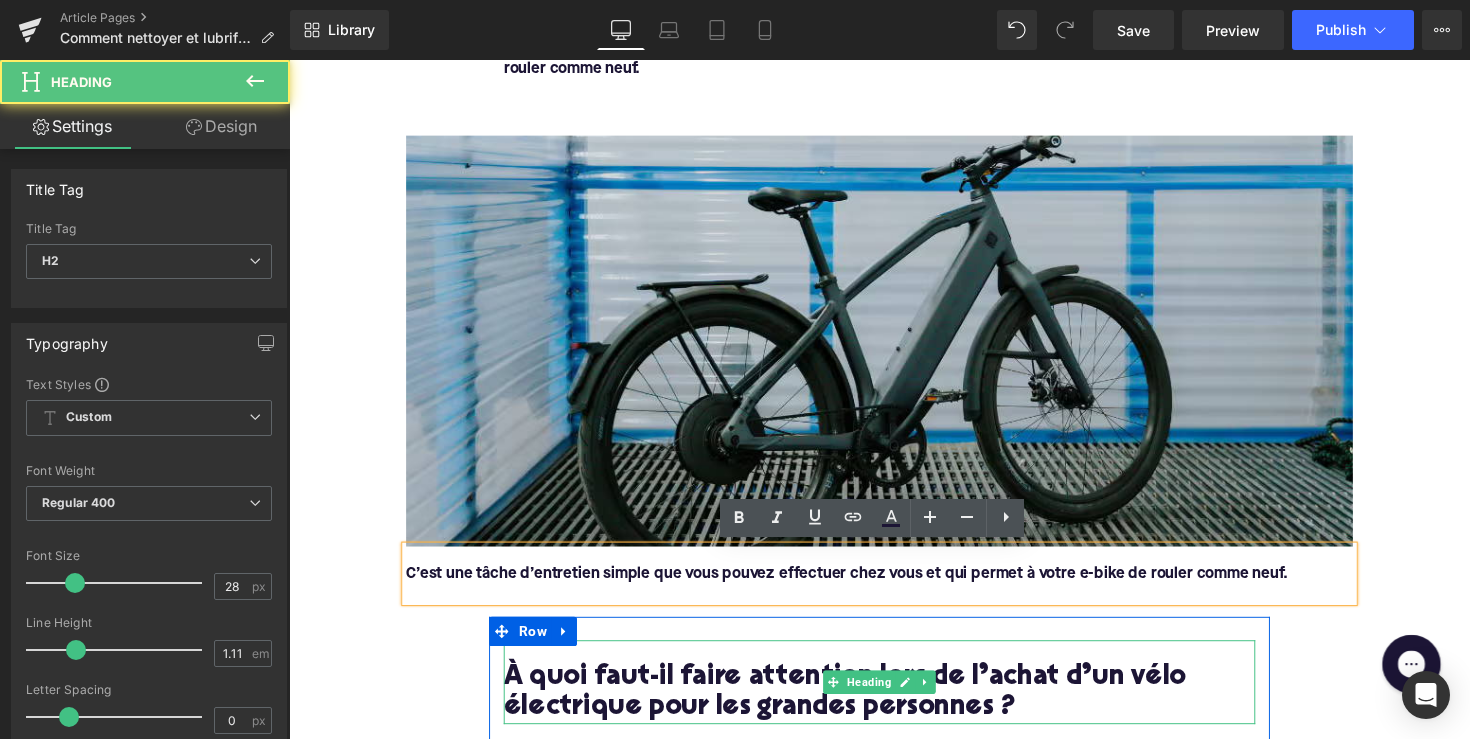 click on "À quoi faut-il faire attention lors de l’achat d’un vélo électrique pour les grandes personnes ?" at bounding box center [894, 709] 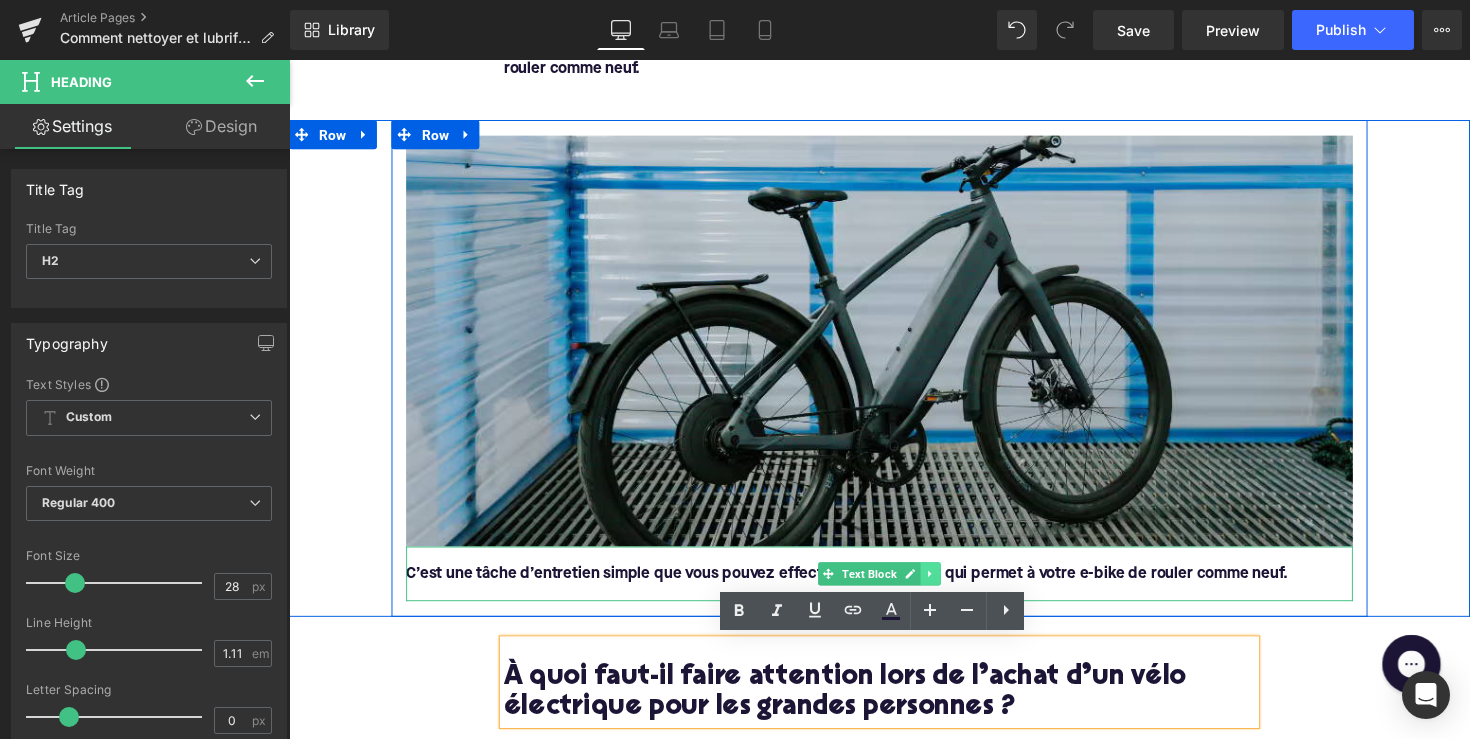 click at bounding box center (946, 586) 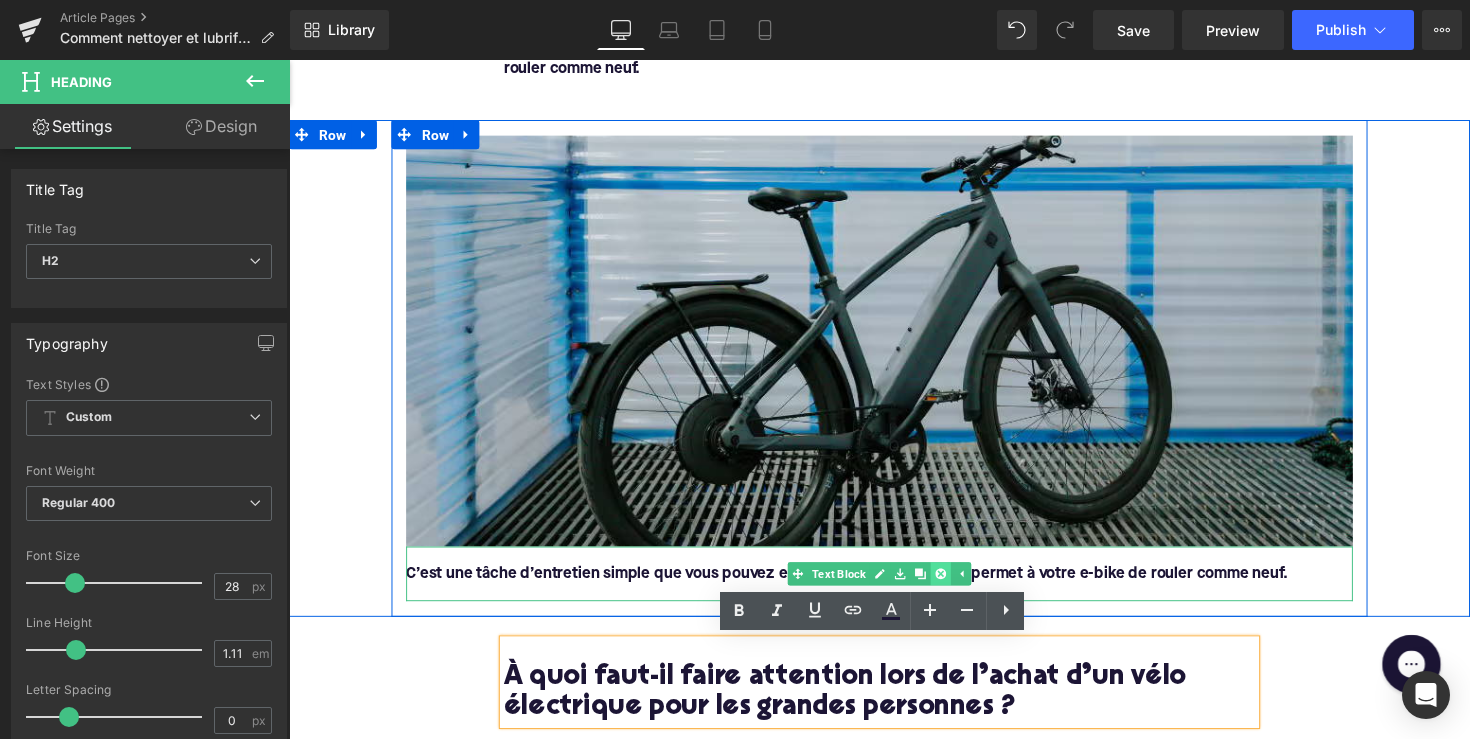 click at bounding box center (956, 586) 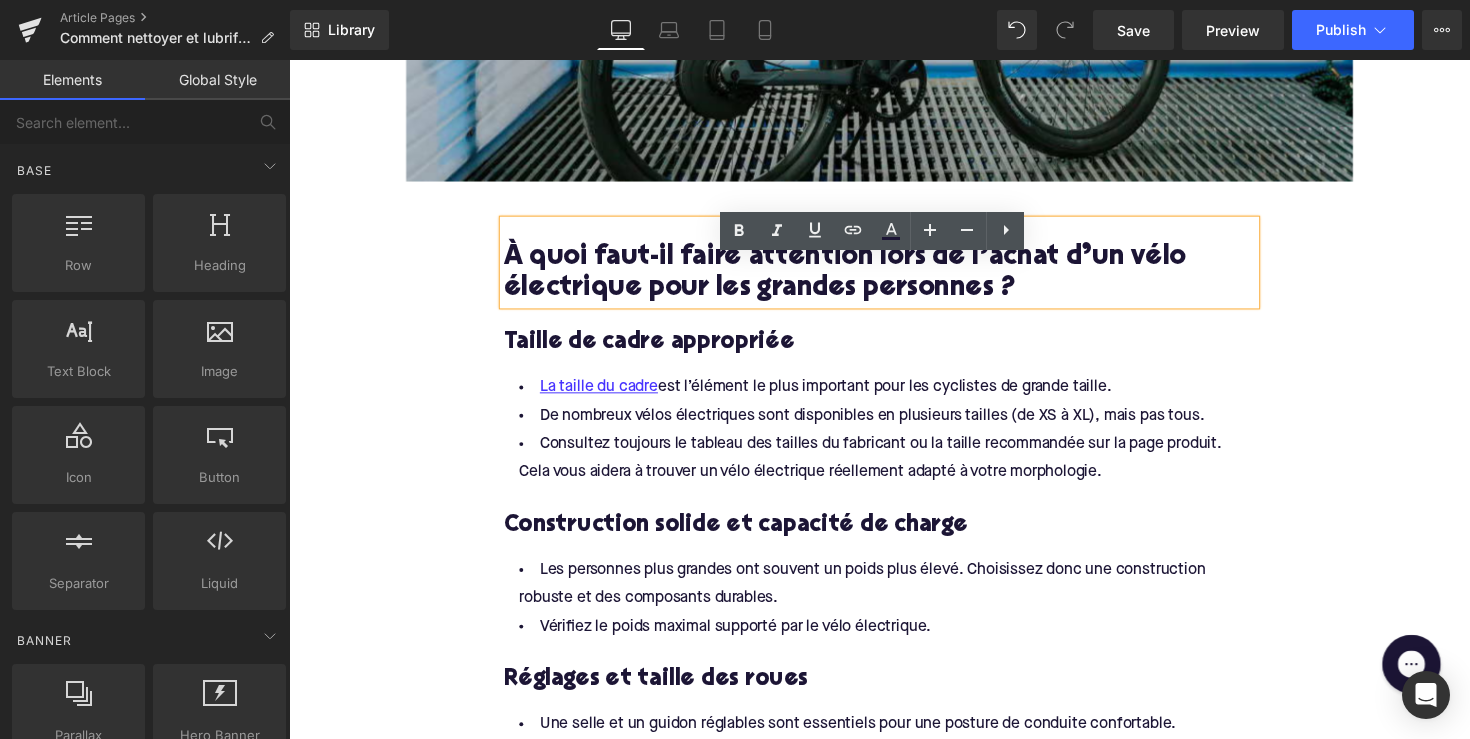 scroll, scrollTop: 896, scrollLeft: 0, axis: vertical 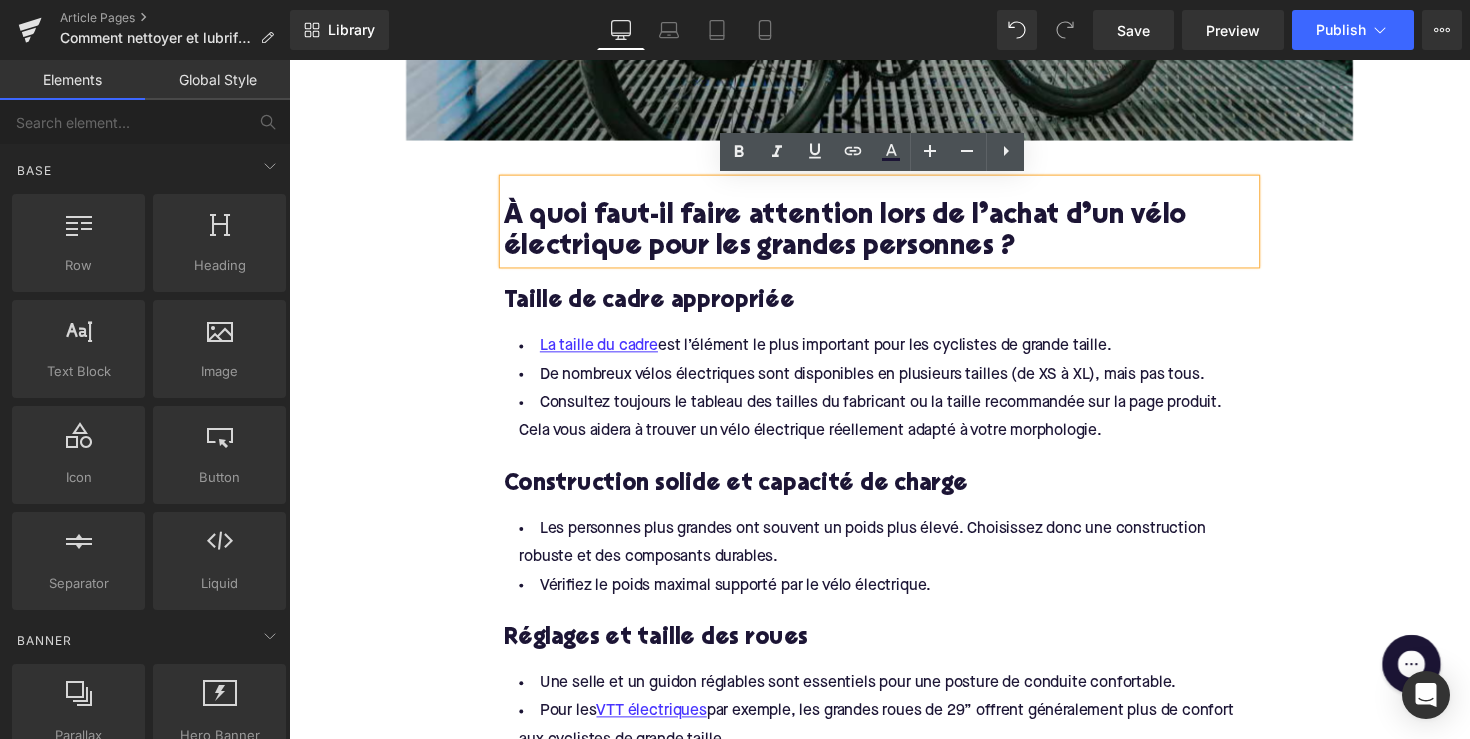 click on "À quoi faut-il faire attention lors de l’achat d’un vélo électrique pour les grandes personnes ?" at bounding box center [894, 238] 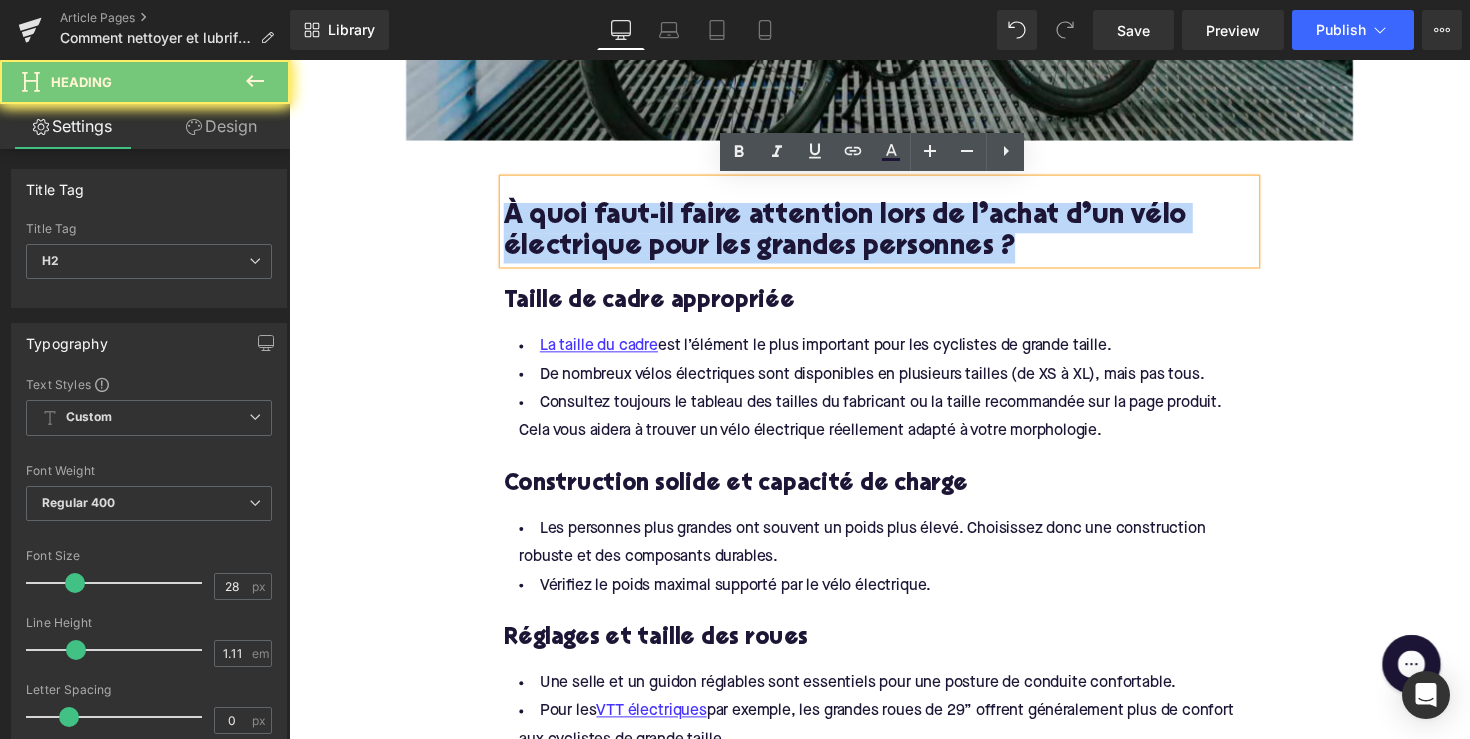click on "À quoi faut-il faire attention lors de l’achat d’un vélo électrique pour les grandes personnes ?" at bounding box center [894, 238] 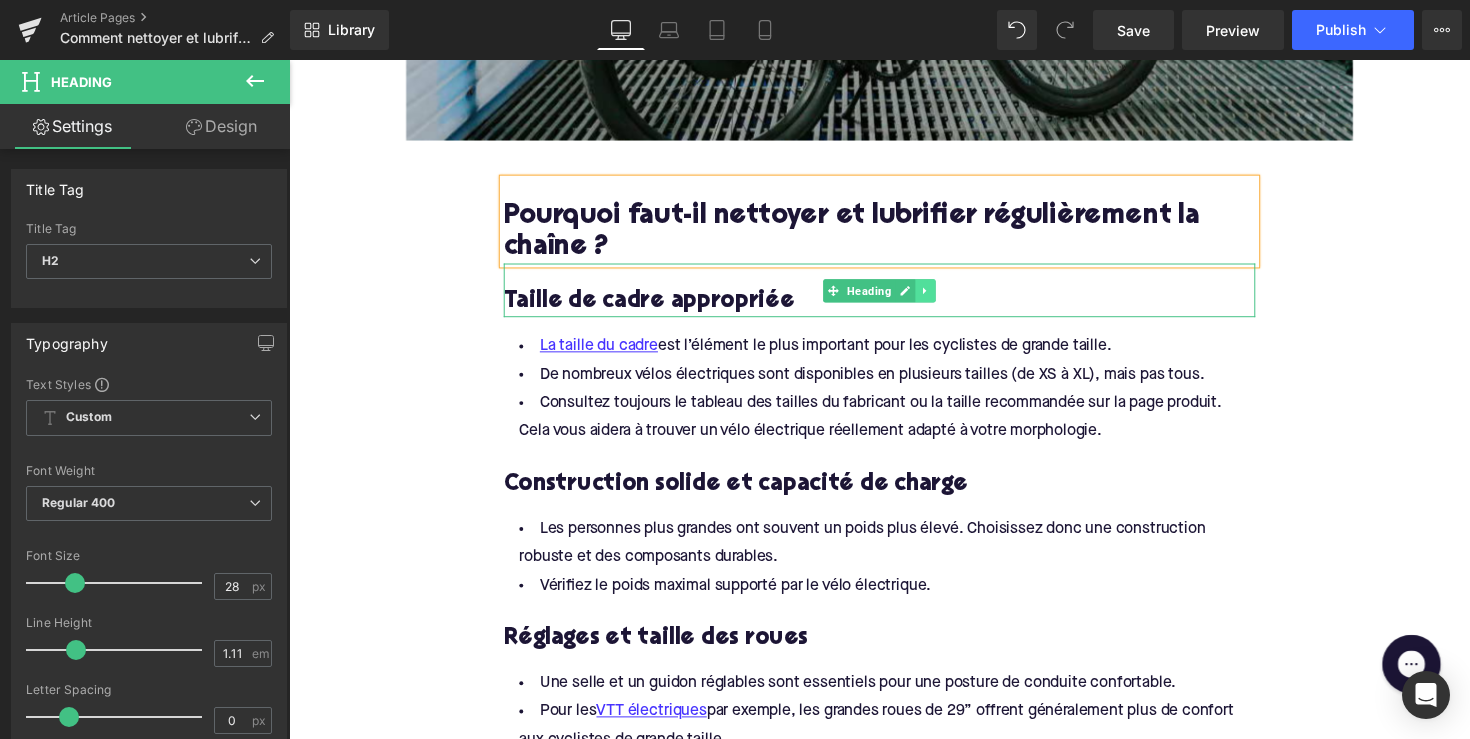 click 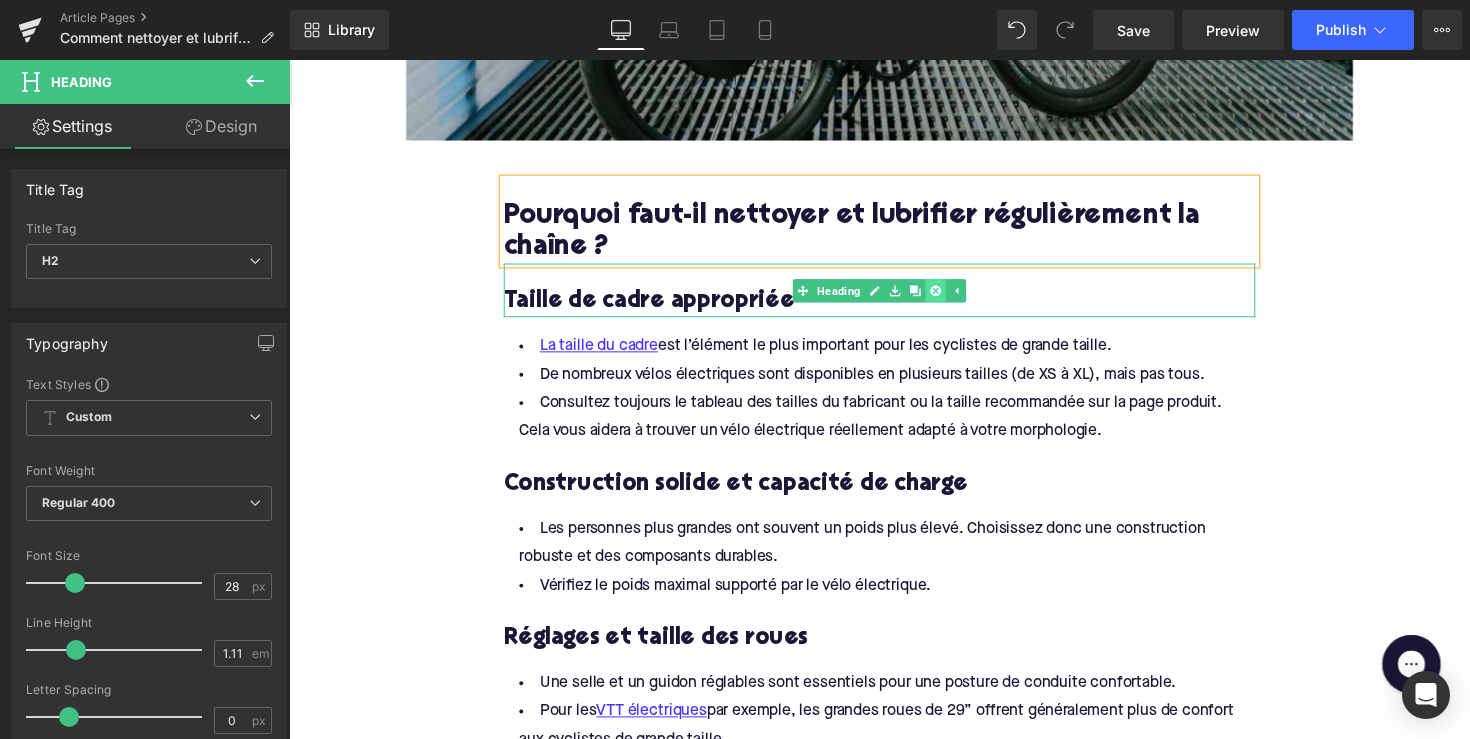 click 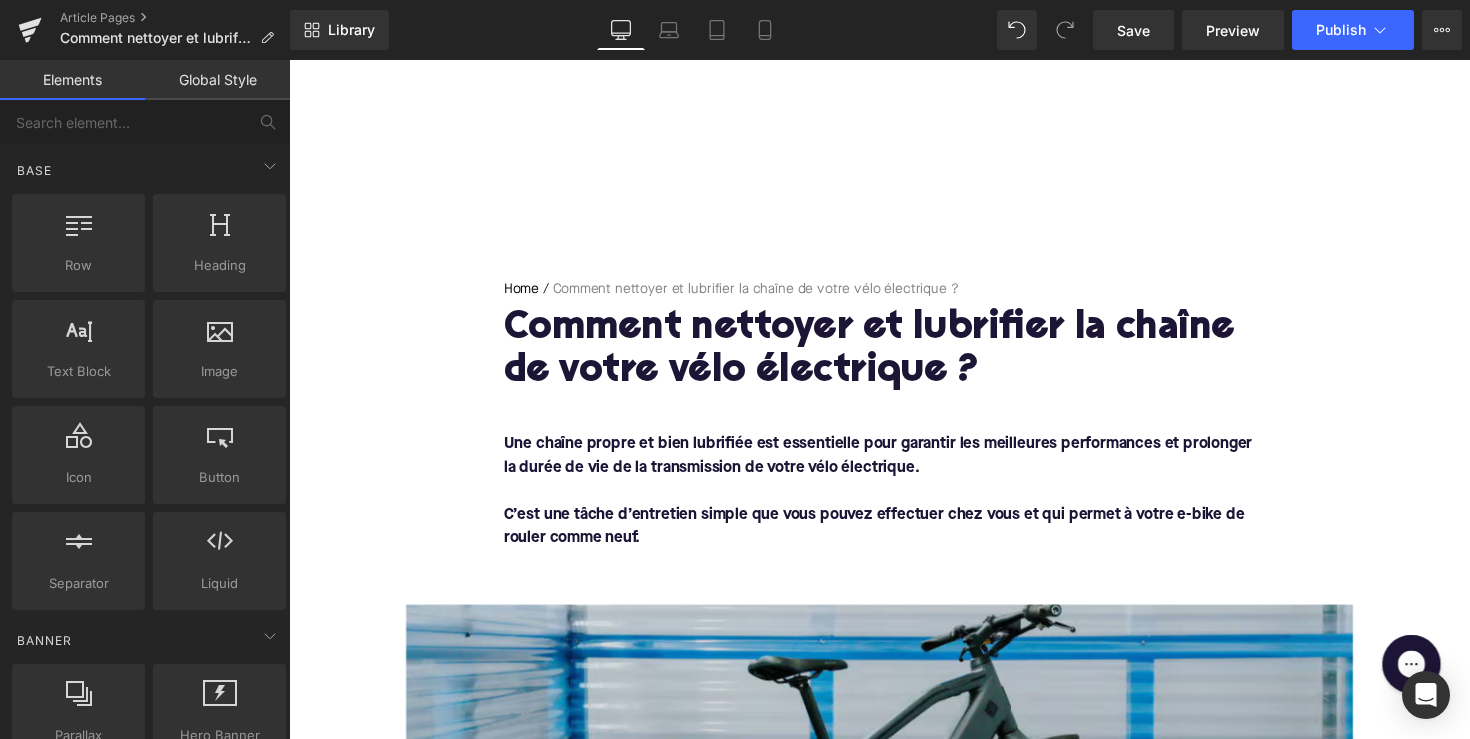 scroll, scrollTop: 0, scrollLeft: 0, axis: both 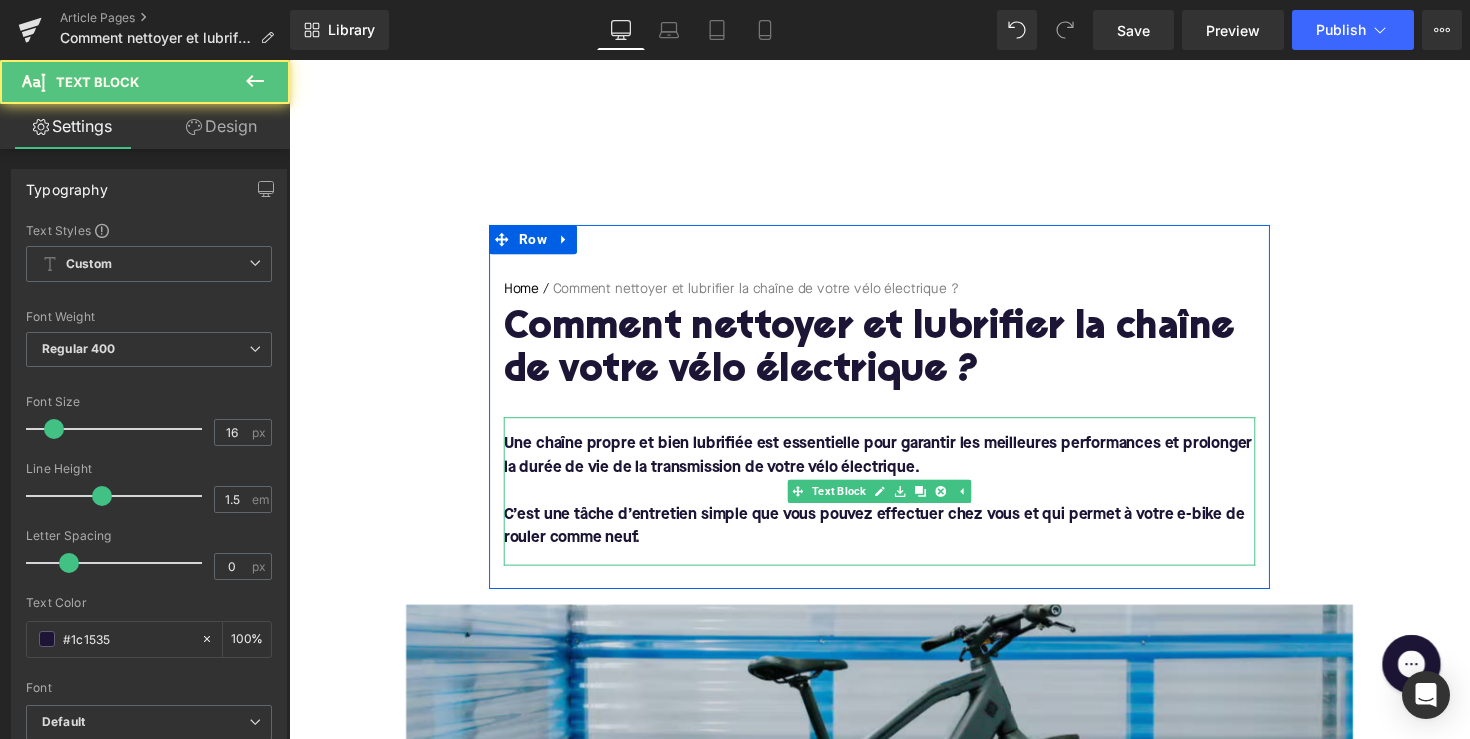click on "Une chaîne propre et bien lubrifiée est essentielle pour garantir les meilleures performances et prolonger la durée de vie de la transmission de votre vélo électrique." at bounding box center [892, 466] 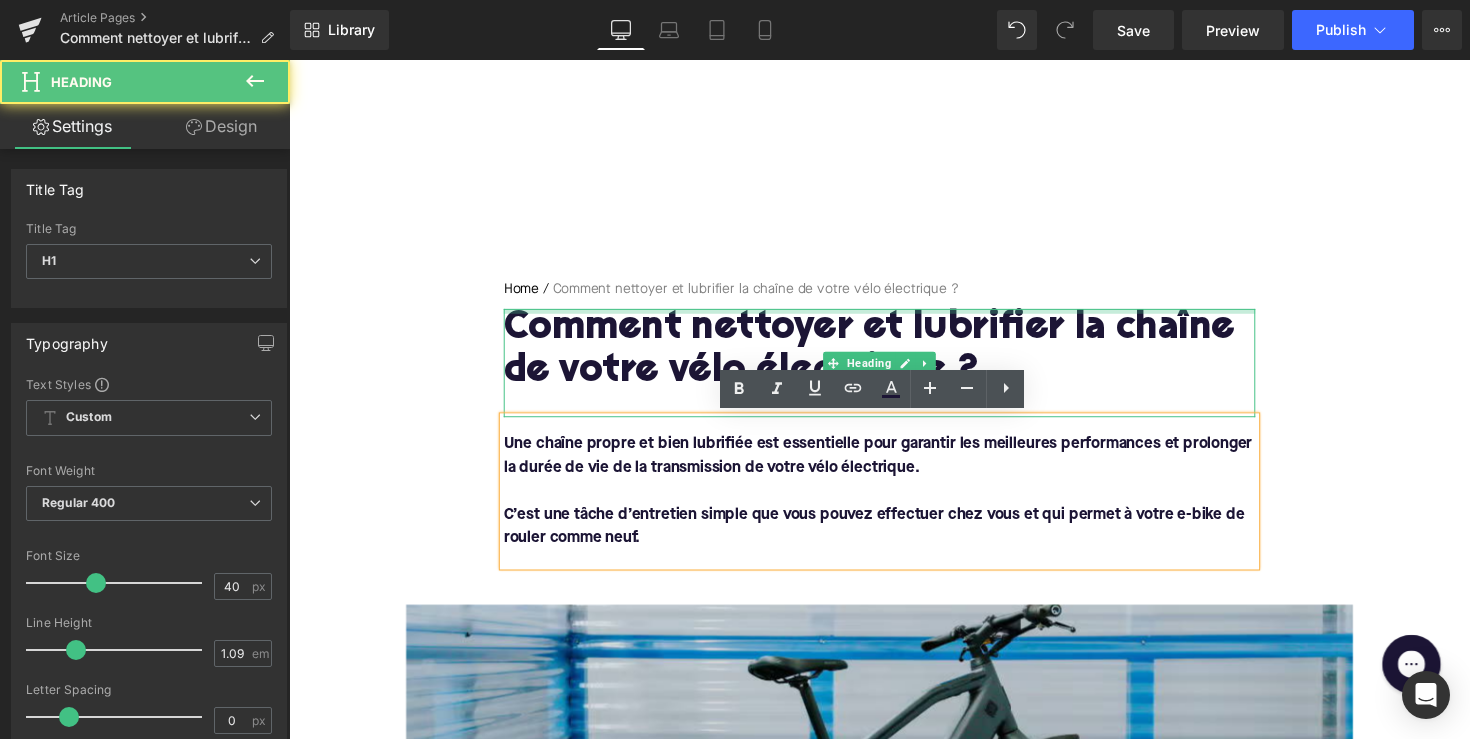 click at bounding box center (894, 317) 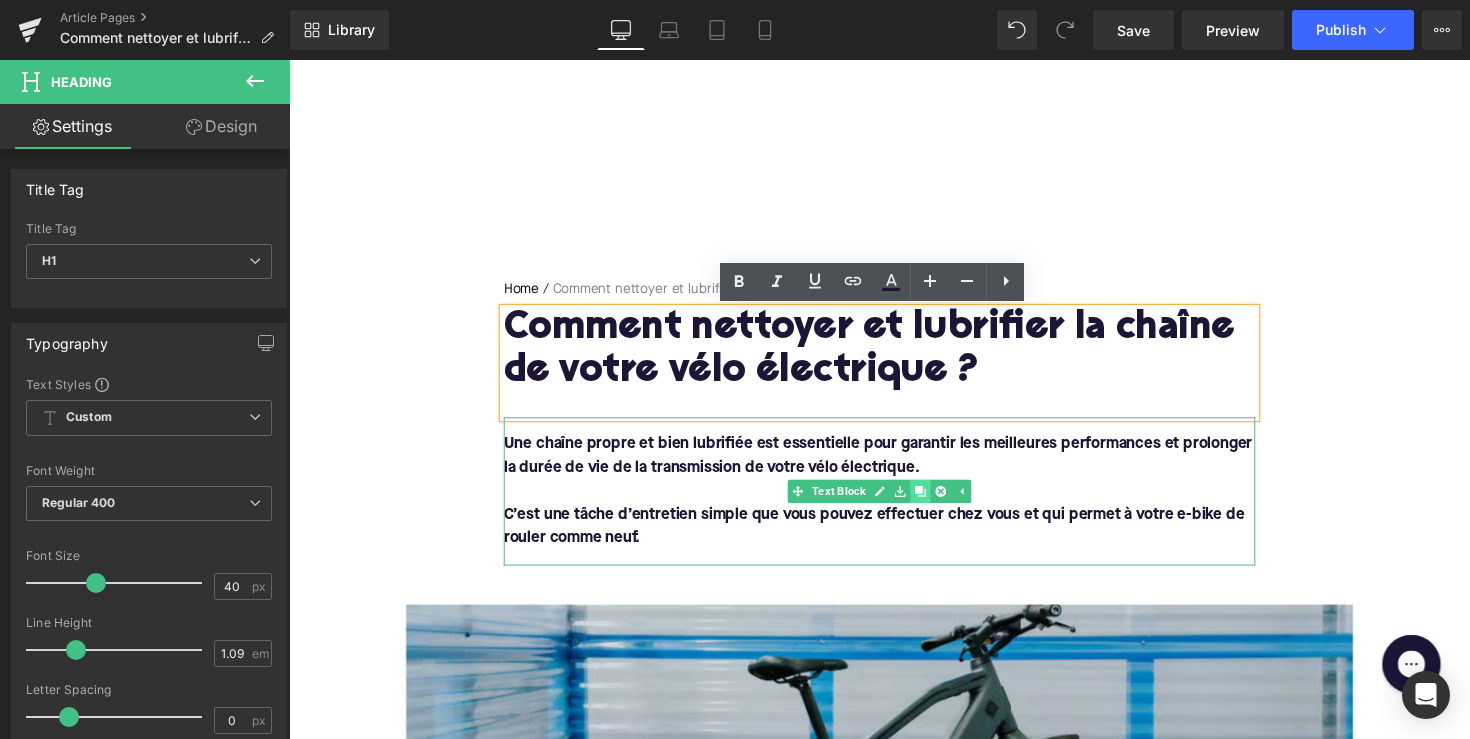 click 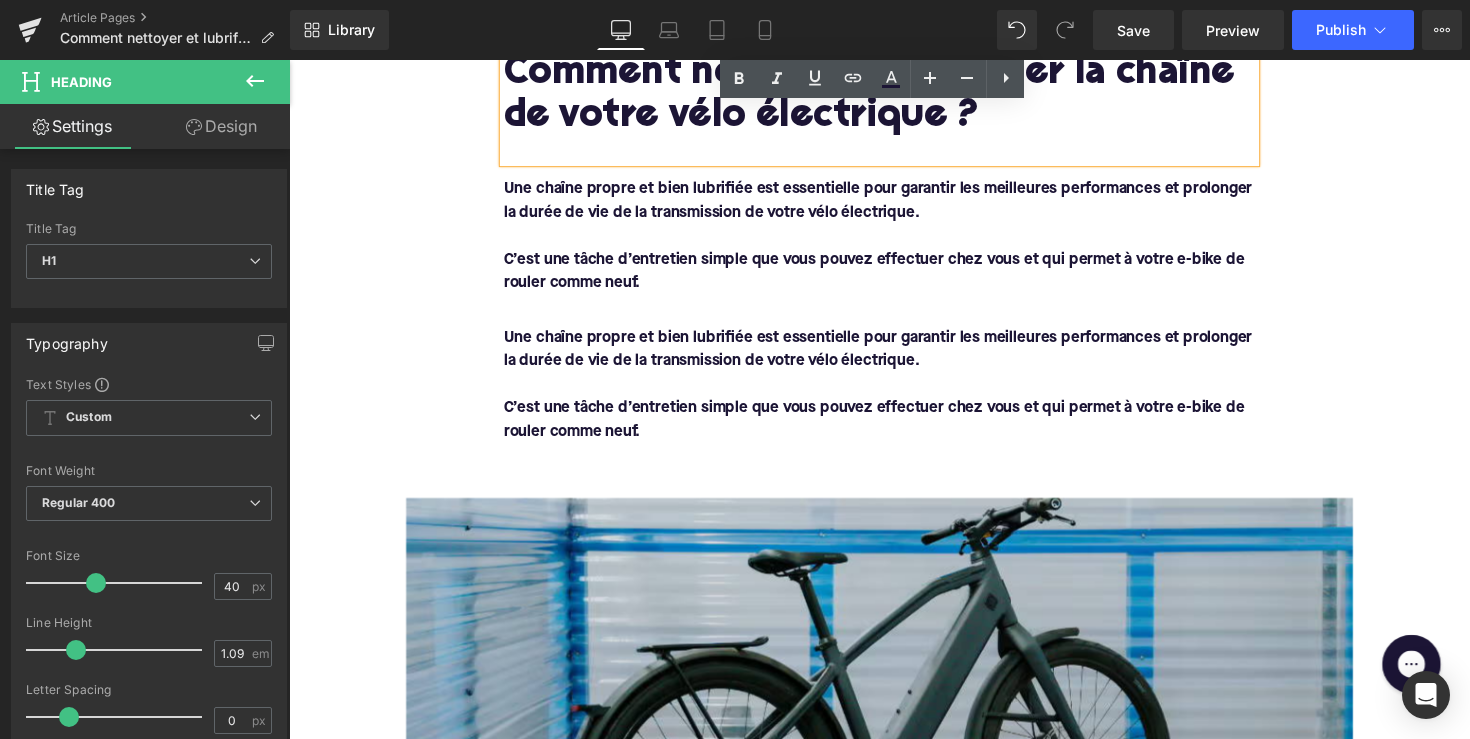 scroll, scrollTop: 220, scrollLeft: 0, axis: vertical 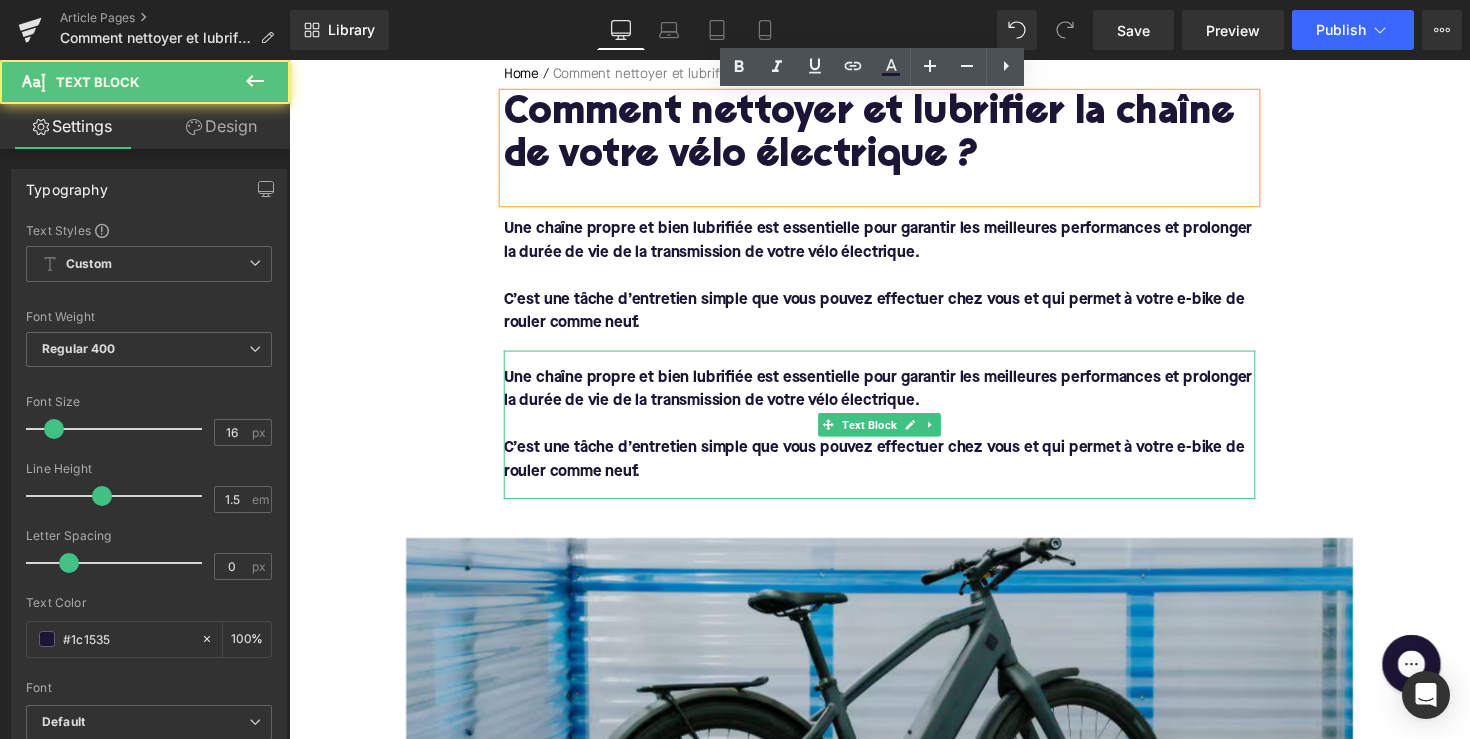 click at bounding box center [894, 434] 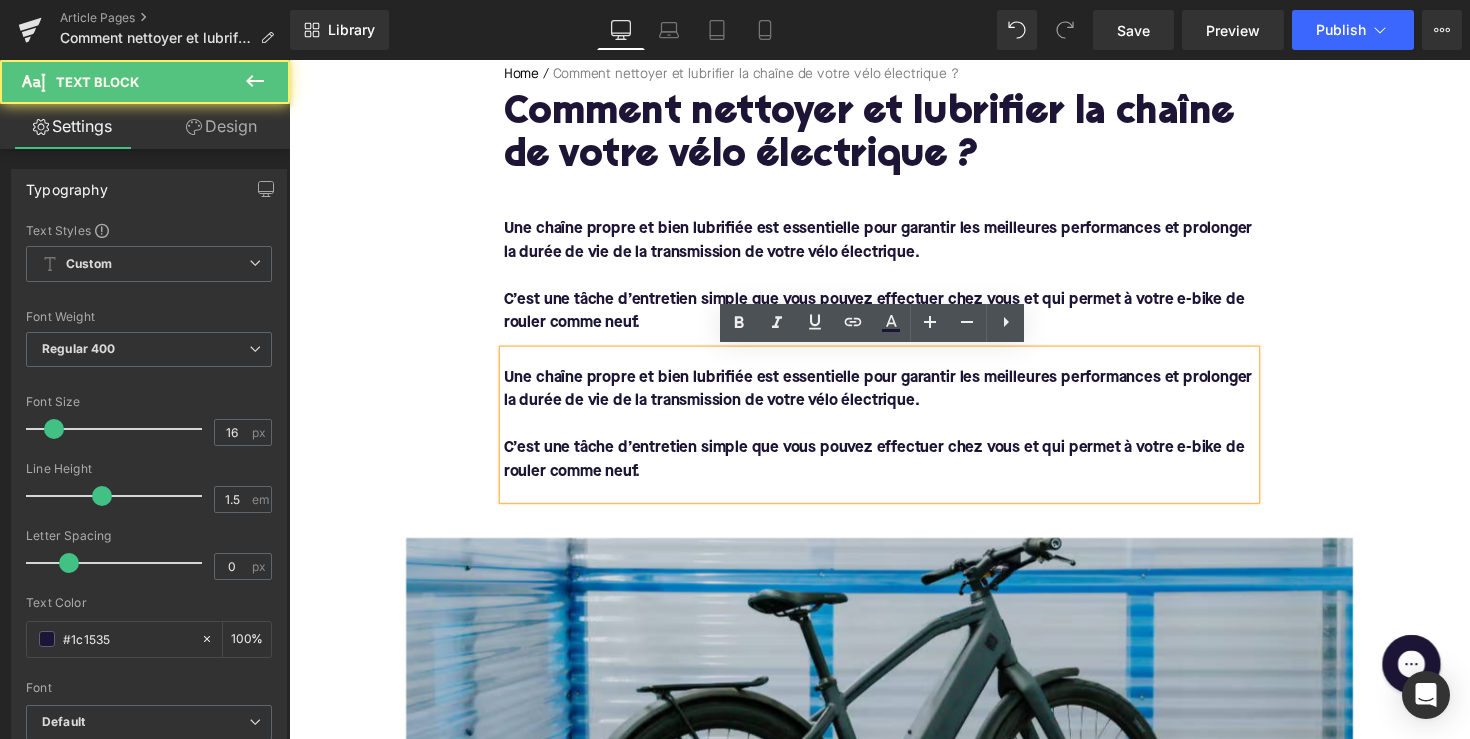 click on "Une chaîne propre et bien lubrifiée est essentielle pour garantir les meilleures performances et prolonger la durée de vie de la transmission de votre vélo électrique." at bounding box center [892, 246] 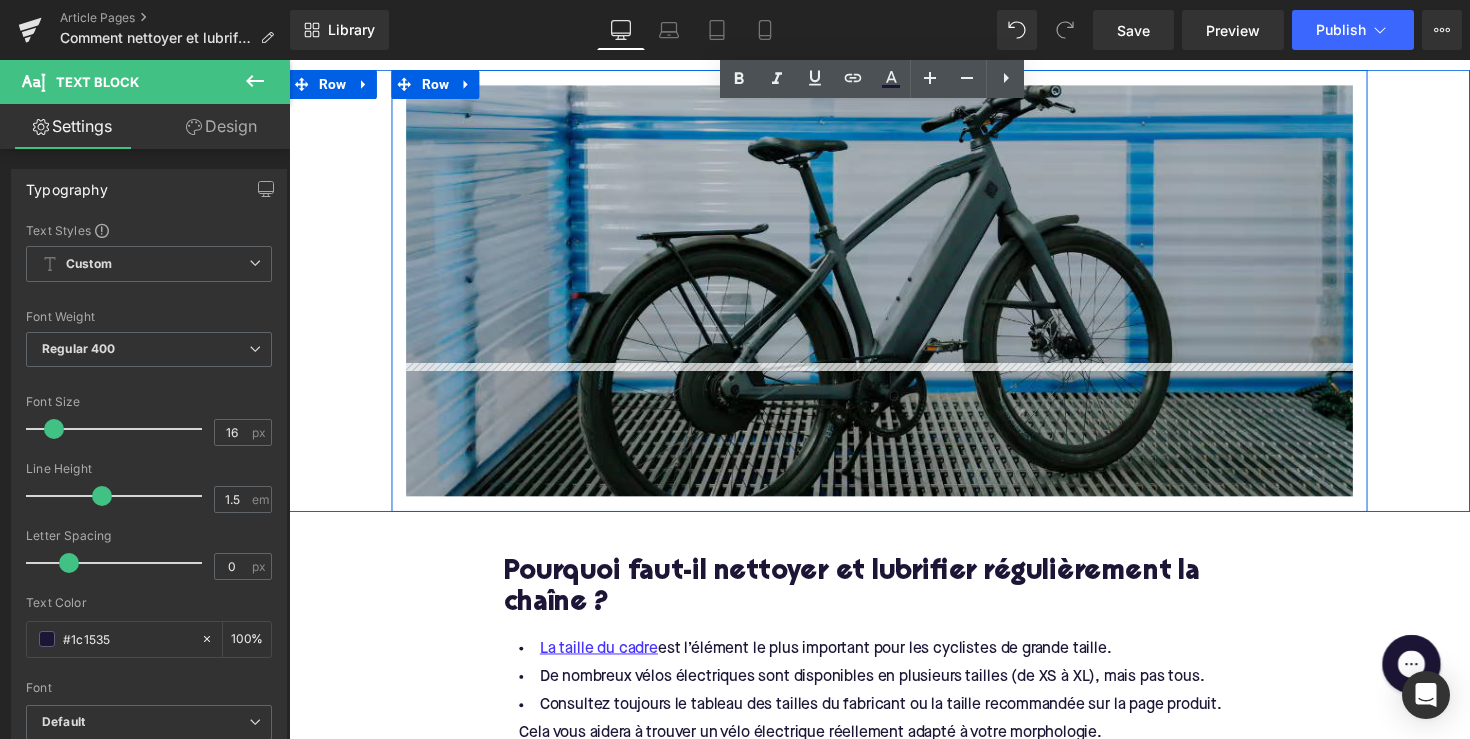 scroll, scrollTop: 803, scrollLeft: 0, axis: vertical 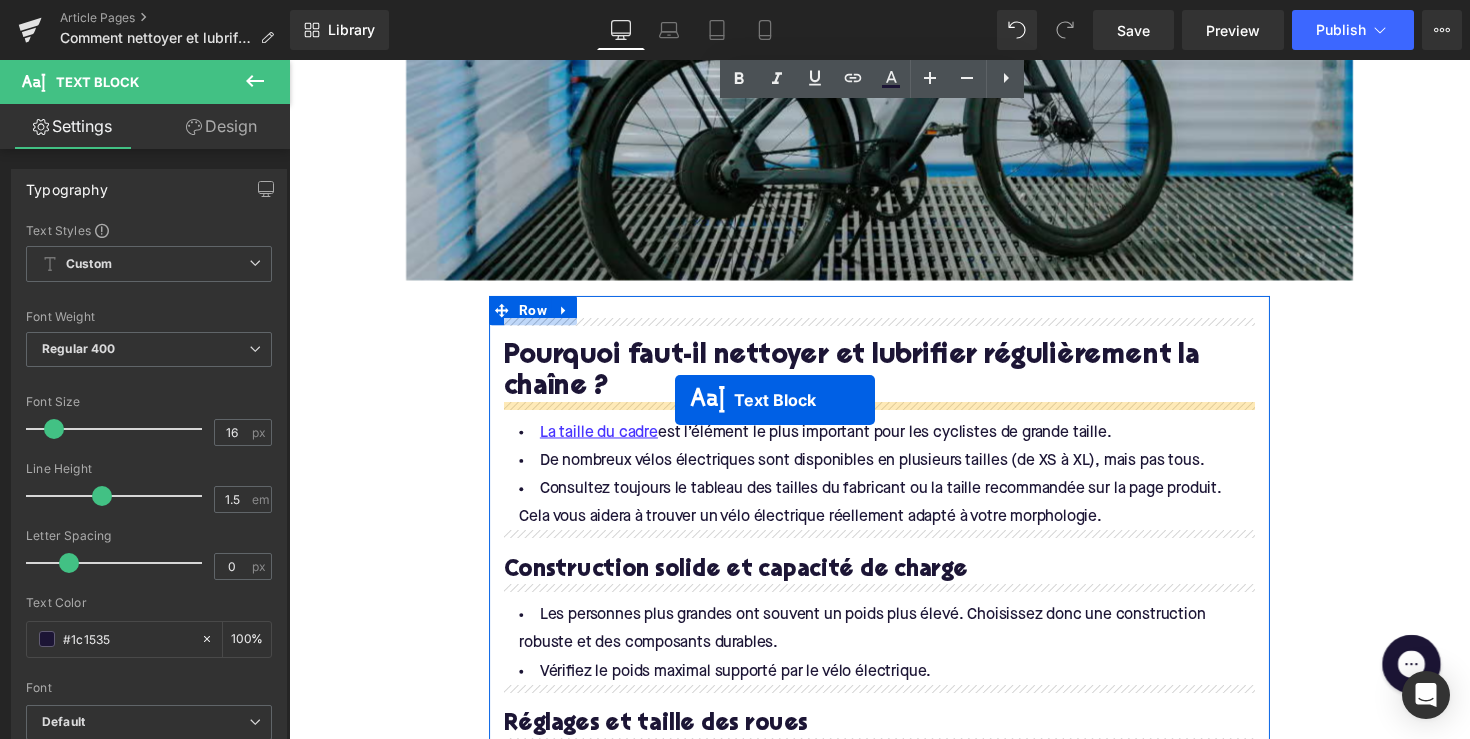 drag, startPoint x: 841, startPoint y: 431, endPoint x: 684, endPoint y: 408, distance: 158.67577 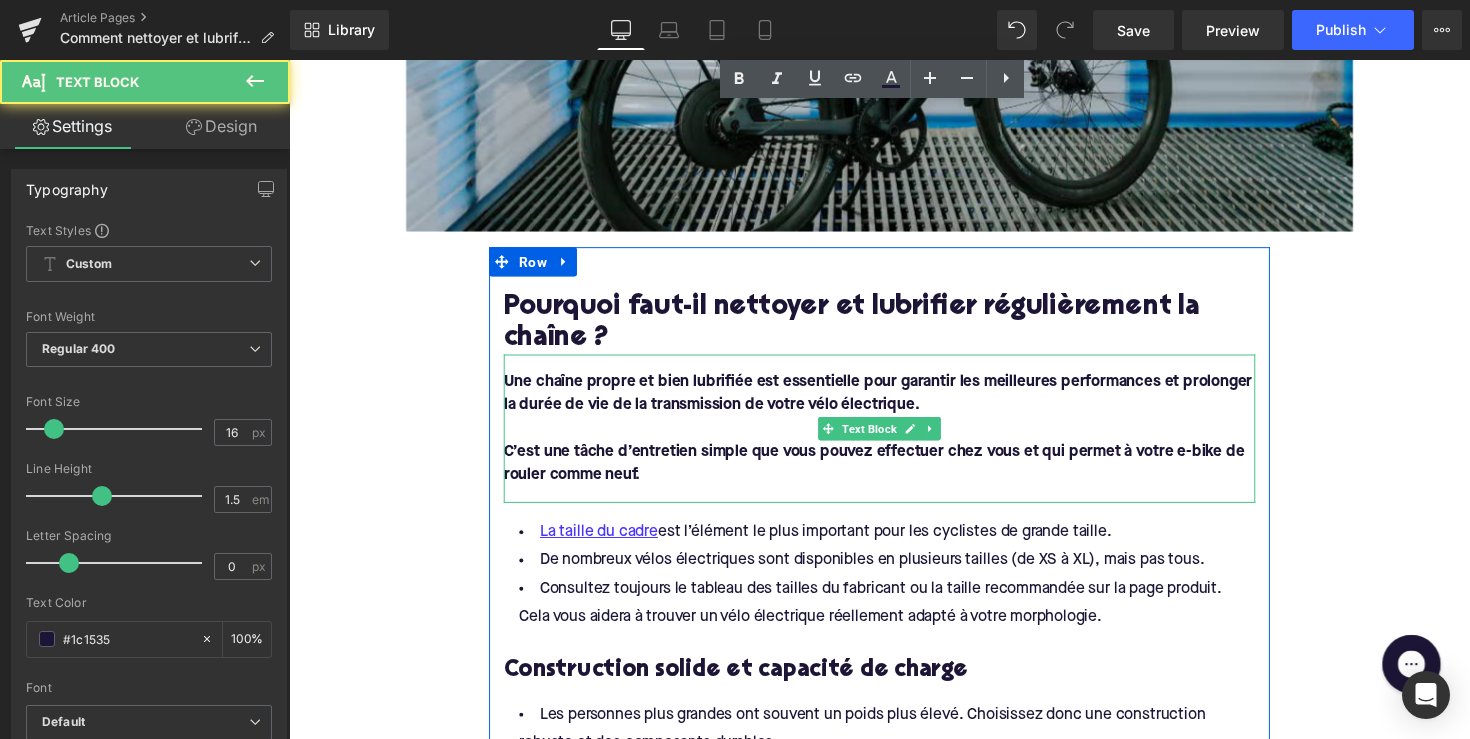 click on "C’est une tâche d’entretien simple que vous pouvez effectuer chez vous et qui permet à votre e-bike de rouler comme neuf." at bounding box center [894, 474] 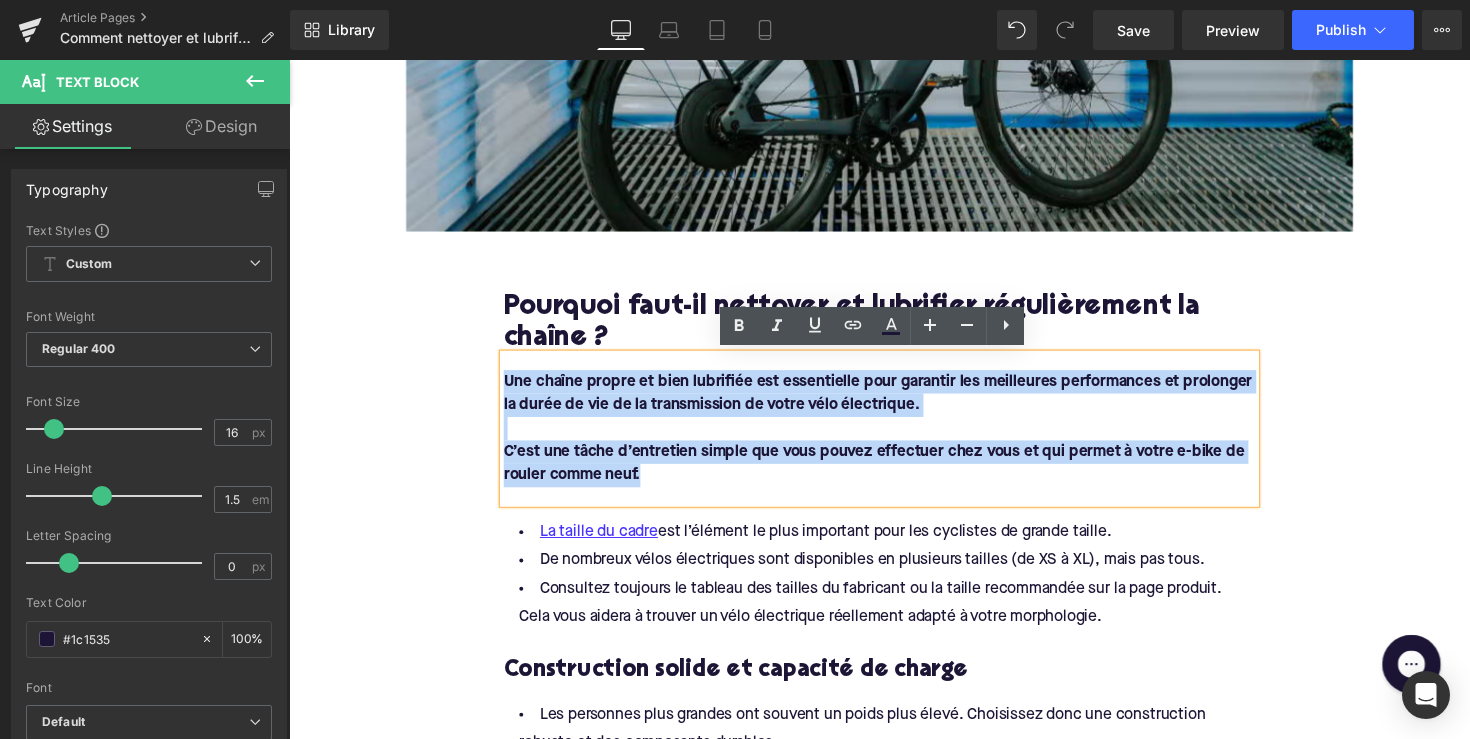 drag, startPoint x: 671, startPoint y: 490, endPoint x: 473, endPoint y: 358, distance: 237.96638 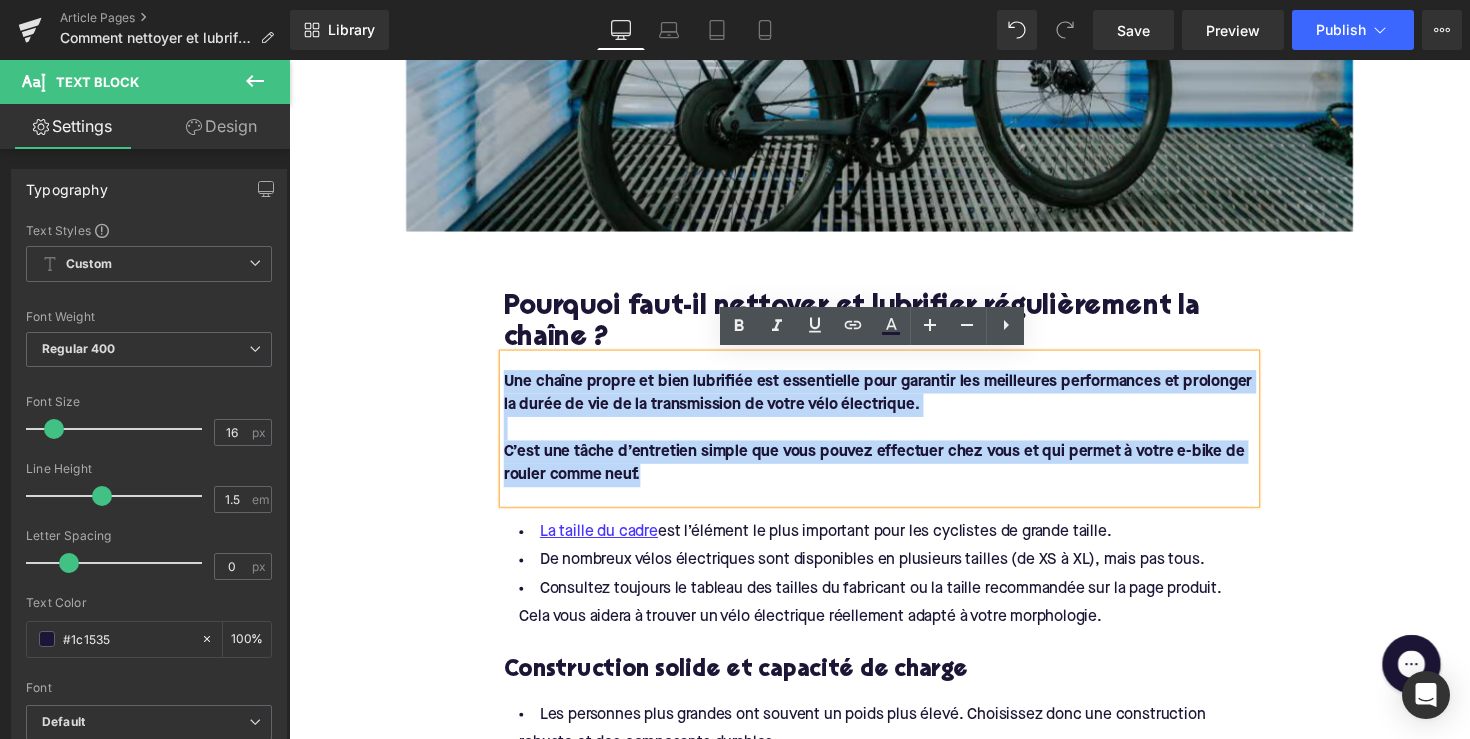 click on "Home / Comment nettoyer et lubrifier la chaîne de votre vélo électrique ? Breadcrumbs         Comment nettoyer et lubrifier la chaîne de votre vélo électrique ? Heading         Une chaîne propre et bien lubrifiée est essentielle pour garantir les meilleures performances et prolonger la durée de vie de la transmission de votre vélo électrique. C’est une tâche d’entretien simple que vous pouvez effectuer chez vous et qui permet à votre e-bike de rouler comme neuf. Text Block         Row         Image         Row         Row         Pourquoi faut-il nettoyer et lubrifier régulièrement la chaîne ? Heading         Une chaîne propre et bien lubrifiée est essentielle pour garantir les meilleures performances et prolonger la durée de vie de la transmission de votre vélo électrique. C’est une tâche d’entretien simple que vous pouvez effectuer chez vous et qui permet à votre e-bike de rouler comme neuf. Text Block         La taille du cadre  Text Block         Heading         Text Block" at bounding box center (894, 1938) 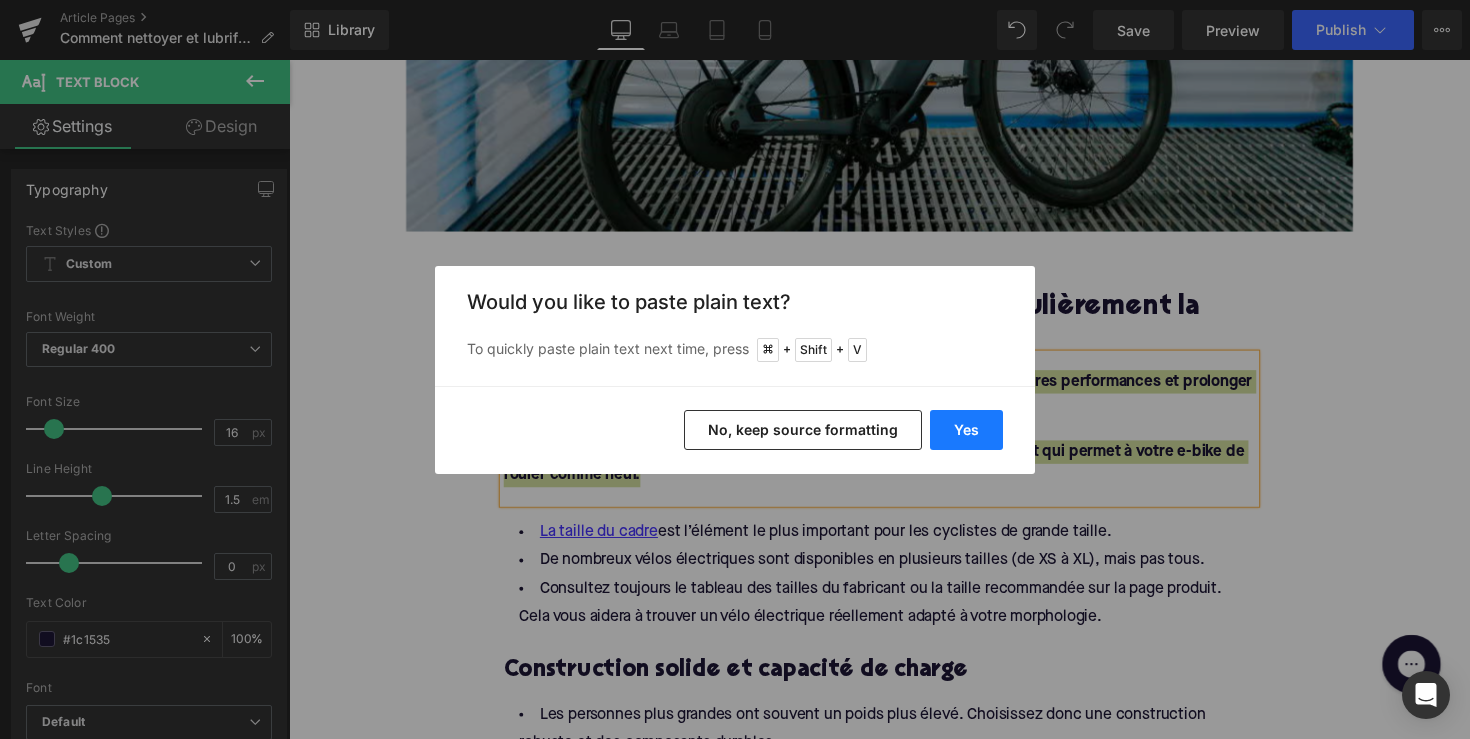 click on "Yes" at bounding box center [966, 430] 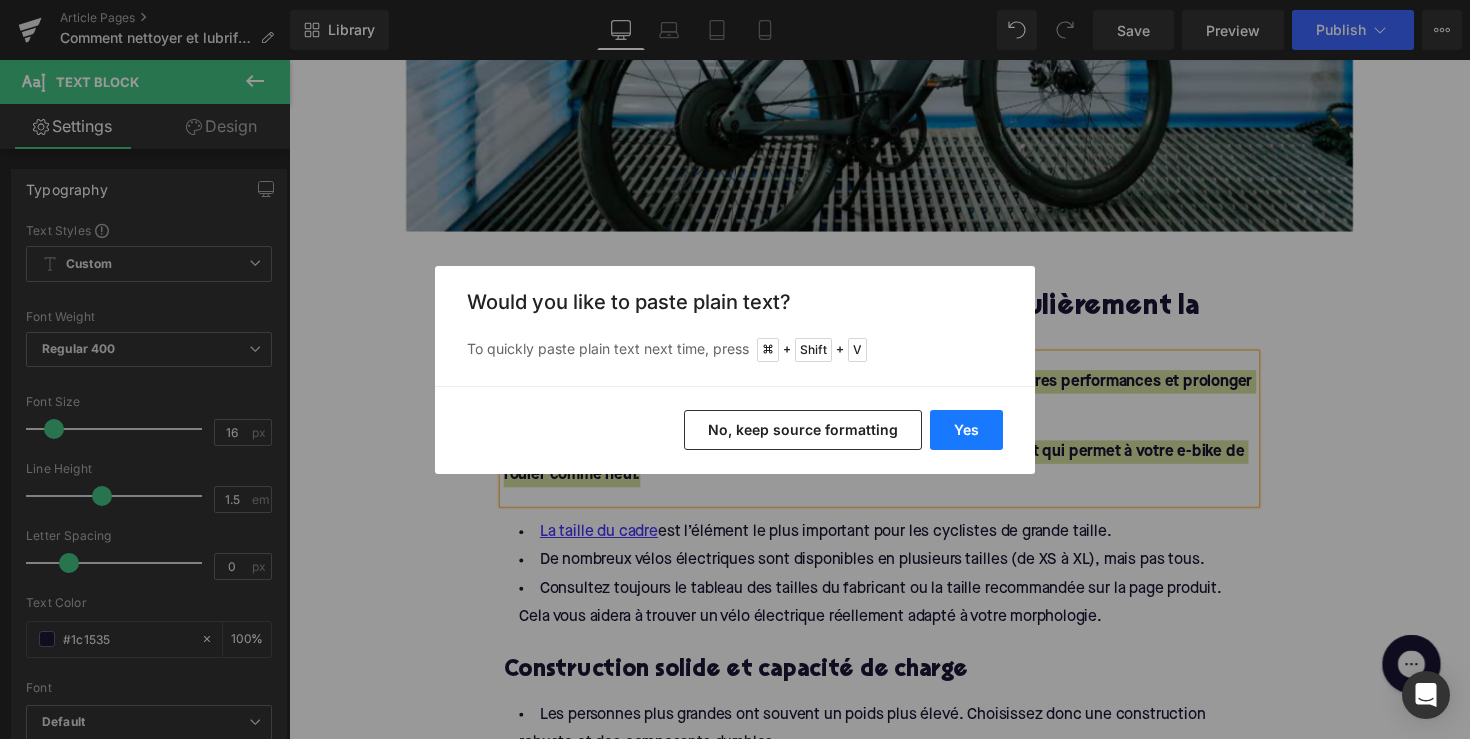 type 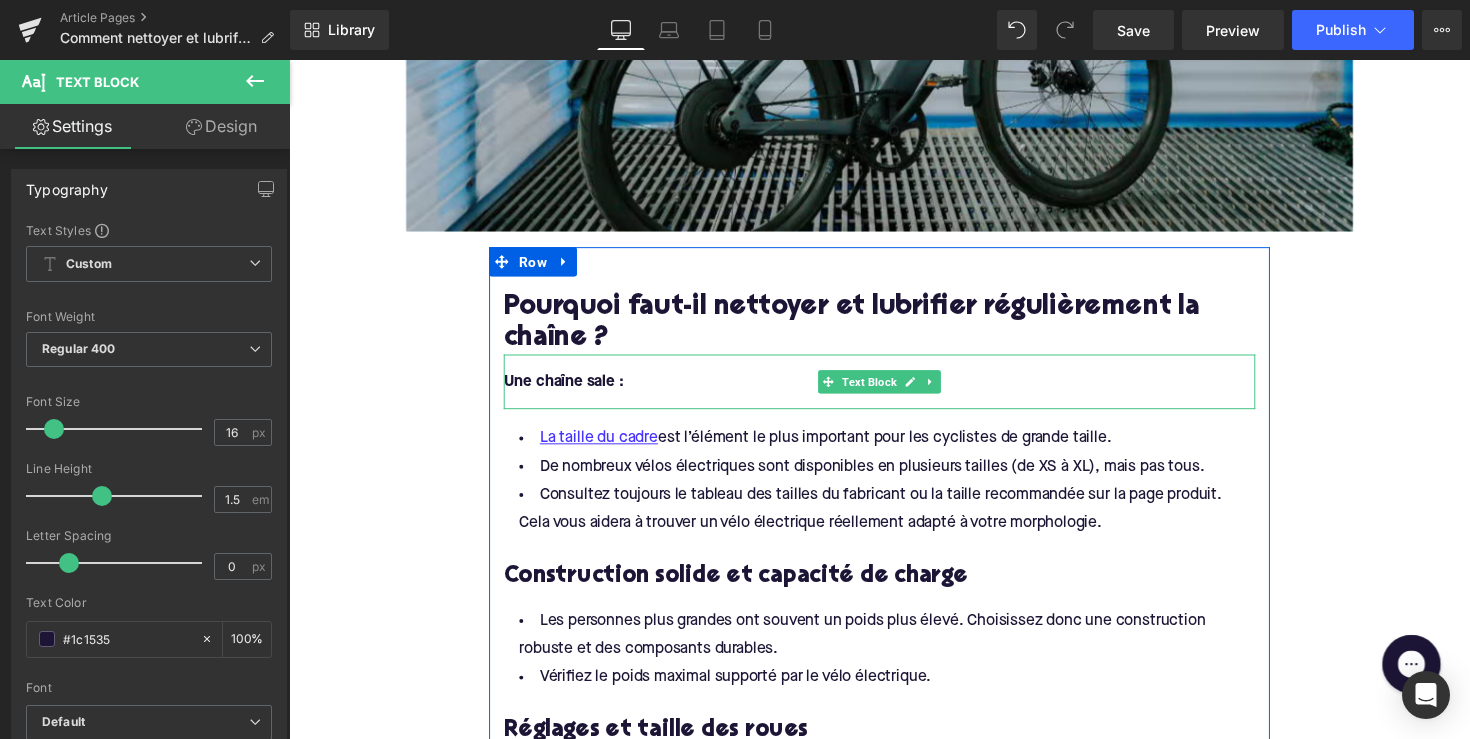 click on "Une chaîne sale :" at bounding box center (570, 390) 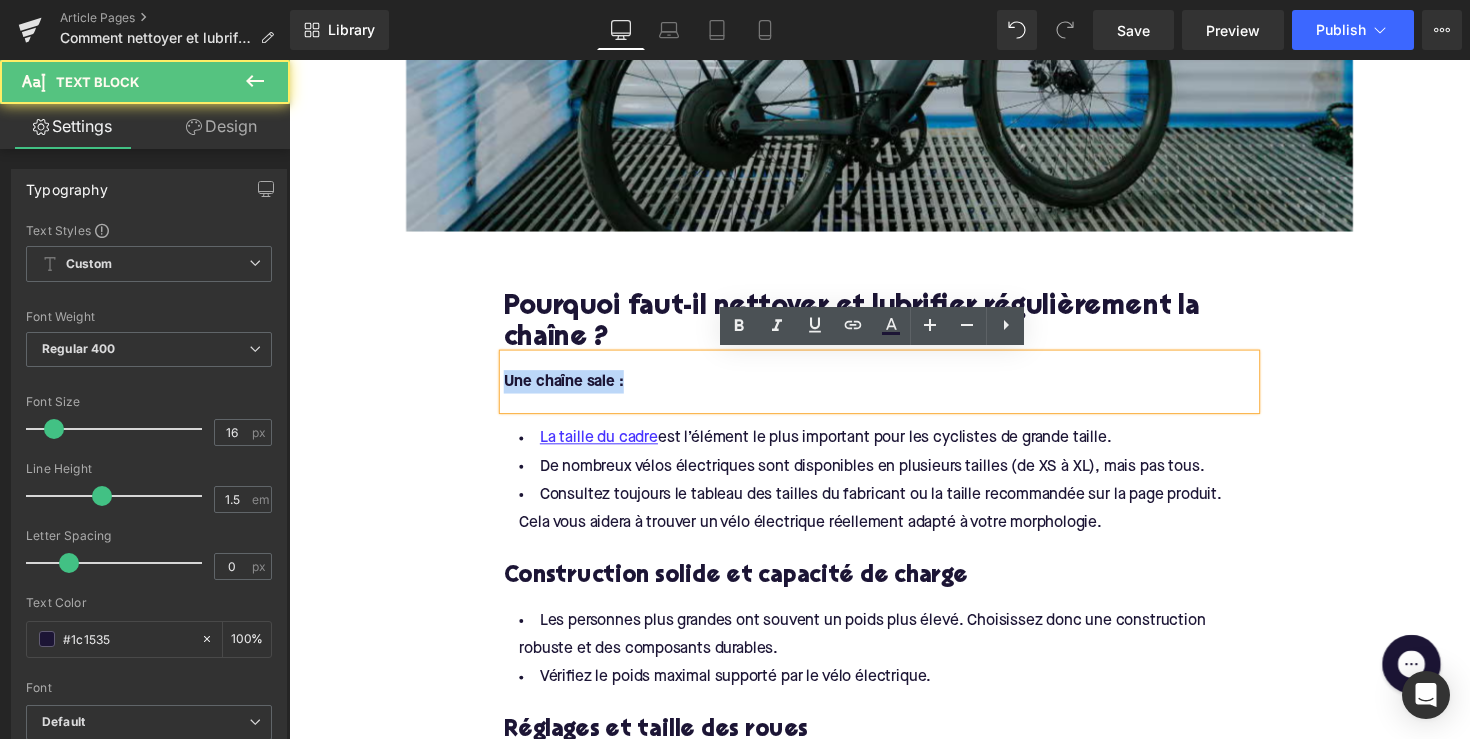 drag, startPoint x: 646, startPoint y: 388, endPoint x: 494, endPoint y: 388, distance: 152 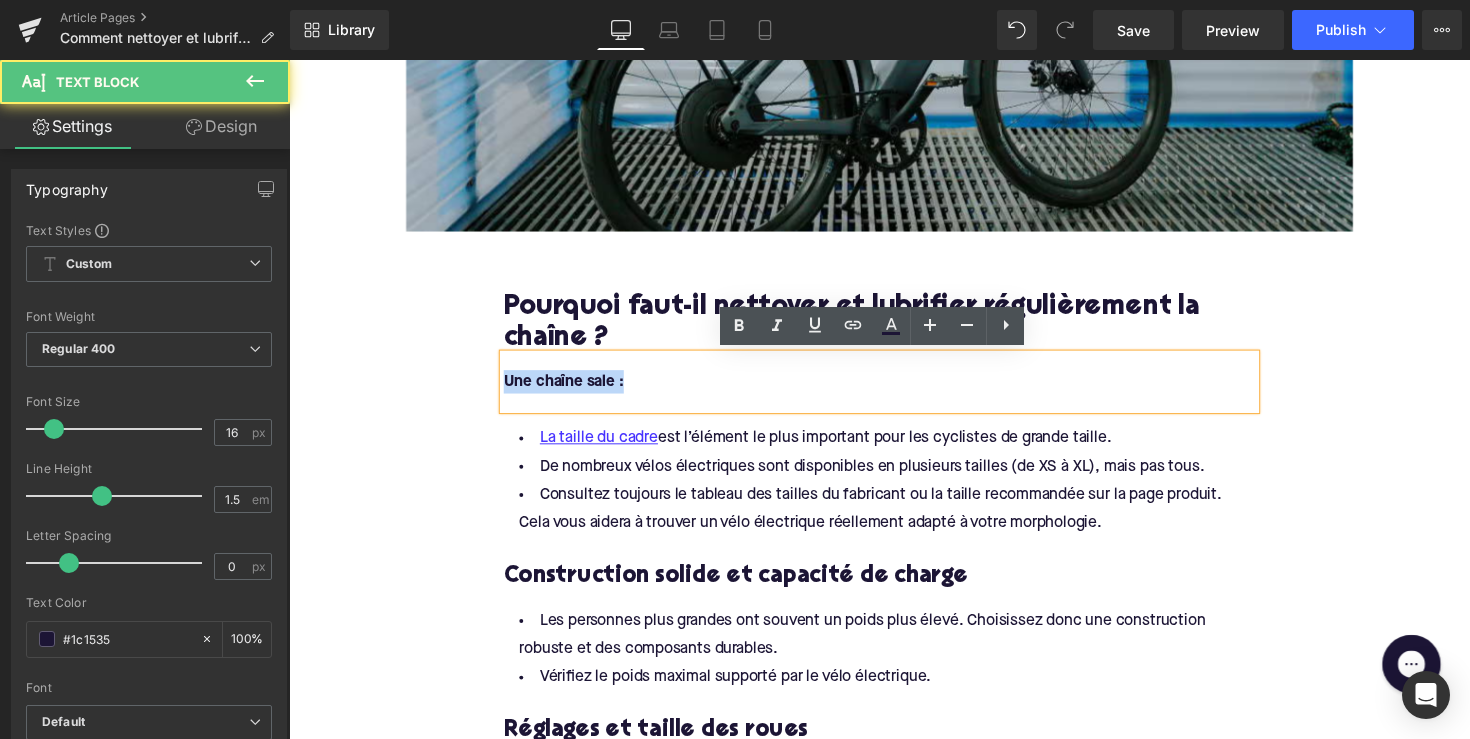 click on "Pourquoi faut-il nettoyer et lubrifier régulièrement la chaîne ? Heading         Une chaîne sale : Text Block         La taille du cadre   est l’élément le plus important pour les cyclistes de grande taille. De nombreux vélos électriques sont disponibles en plusieurs tailles (de XS à XL), mais pas tous. Consultez toujours le tableau des tailles du fabricant ou la taille recommandée sur la page produit. Cela vous aidera à trouver un vélo électrique réellement adapté à votre morphologie. Text Block         Construction solide et capacité de charge Heading         Les personnes plus grandes ont souvent un poids plus élevé. Choisissez donc une construction robuste et des composants durables. Vérifiez le poids maximal supporté par le vélo électrique. Text Block         Réglages et taille des roues Heading         Une selle et un guidon réglables sont essentiels pour une posture de conduite confortable. Pour les  VTT électriques Text Block         Attention aux modèles à taille unique" at bounding box center (894, 1811) 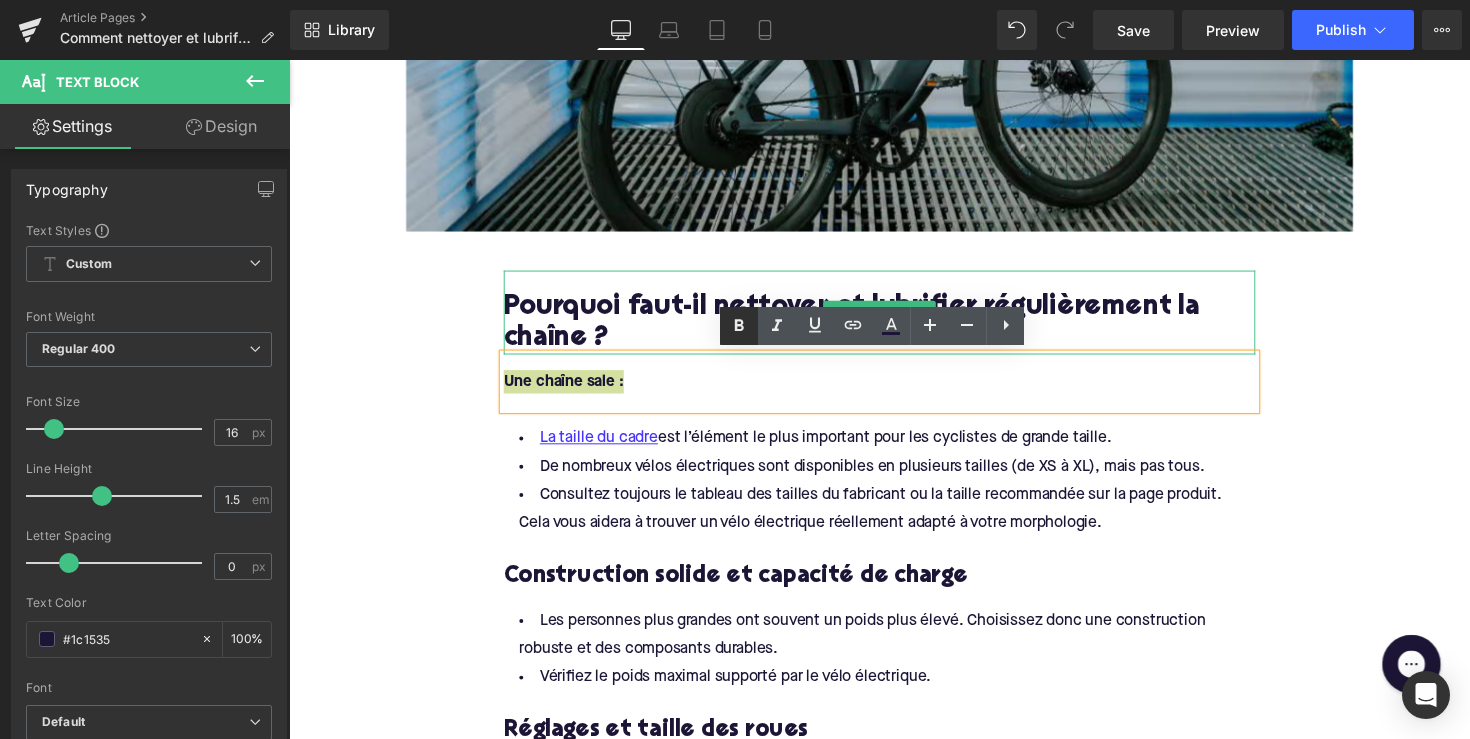 click at bounding box center [739, 326] 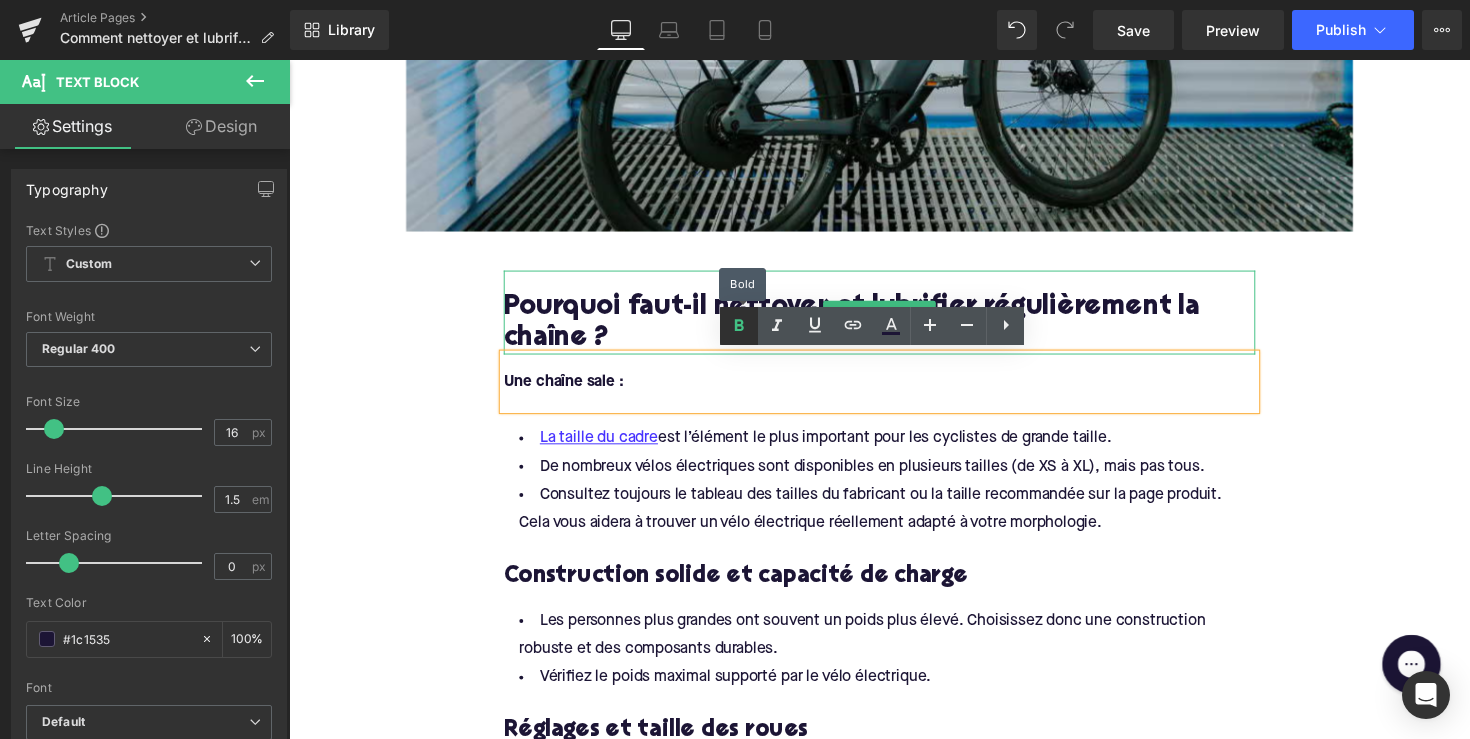 click at bounding box center [739, 326] 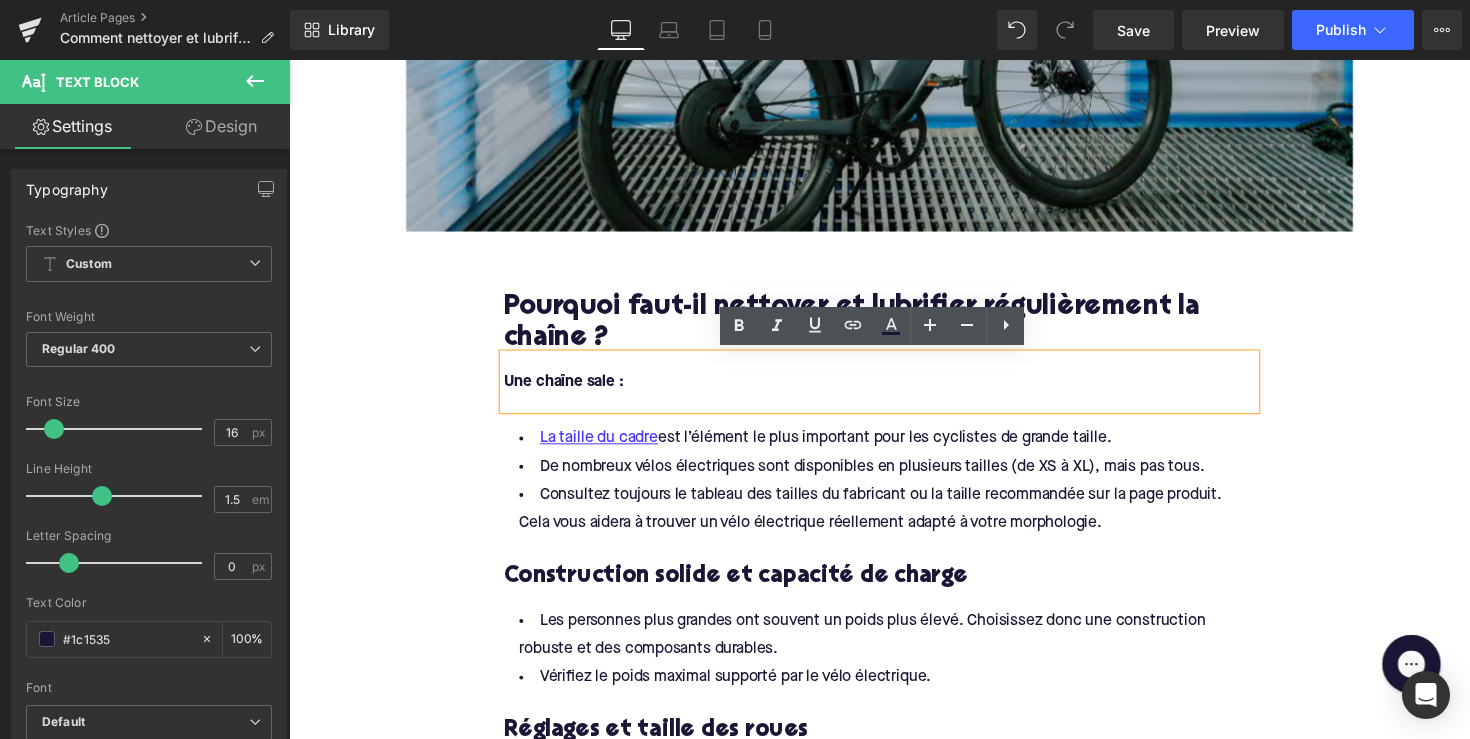 click on "Une chaîne sale :" at bounding box center [894, 390] 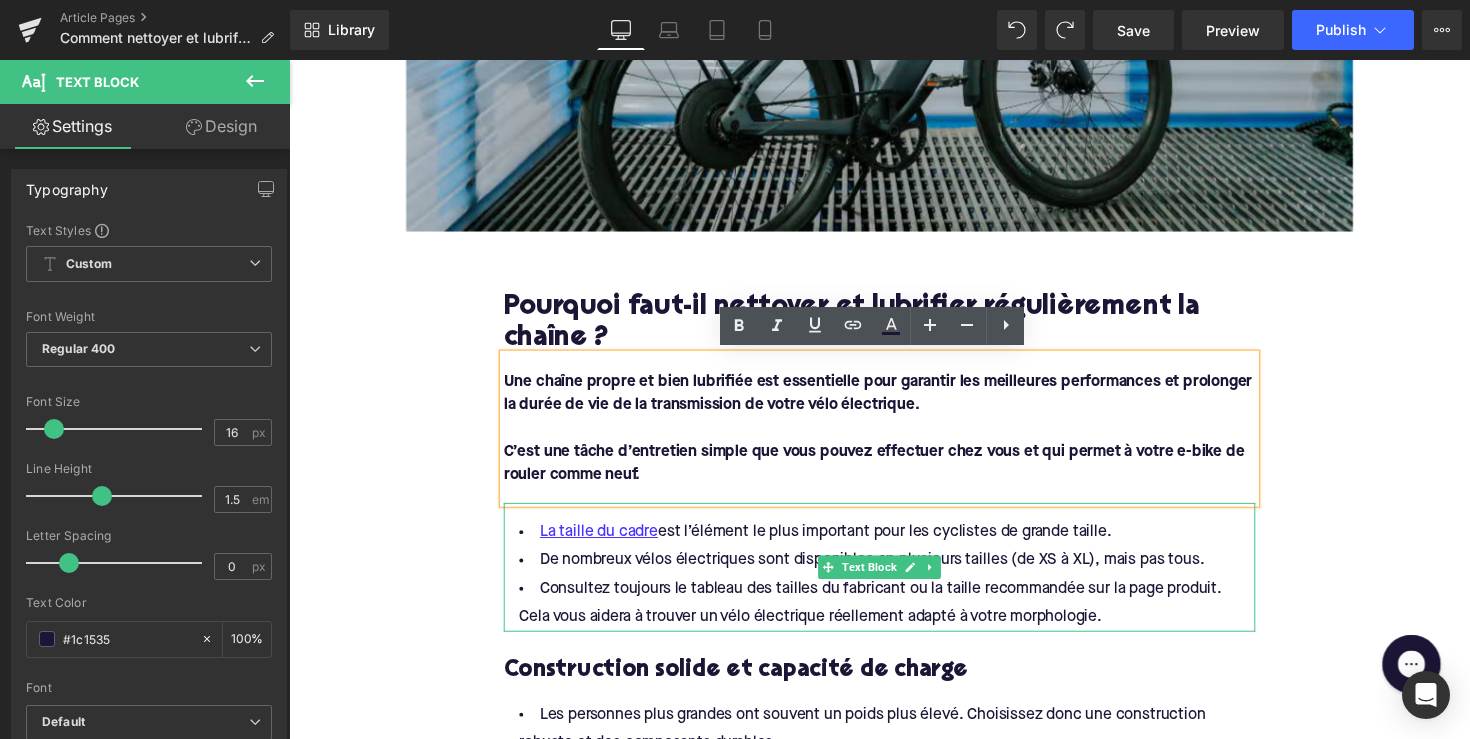 drag, startPoint x: 1019, startPoint y: 520, endPoint x: 743, endPoint y: 475, distance: 279.6444 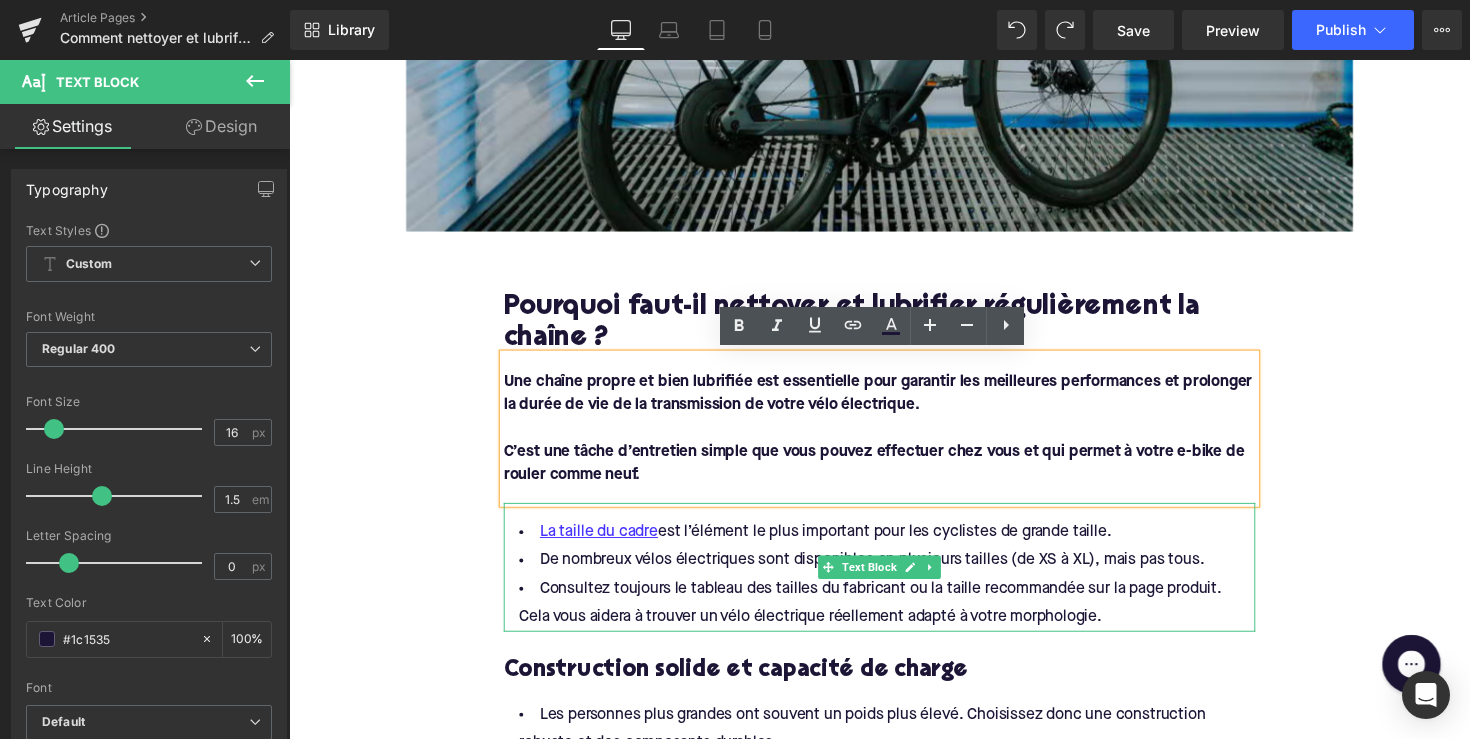 click on "La taille du cadre   est l’élément le plus important pour les cyclistes de grande taille. De nombreux vélos électriques sont disponibles en plusieurs tailles (de XS à XL), mais pas tous. Consultez toujours le tableau des tailles du fabricant ou la taille recommandée sur la page produit. Cela vous aidera à trouver un vélo électrique réellement adapté à votre morphologie. Text Block" at bounding box center (894, 580) 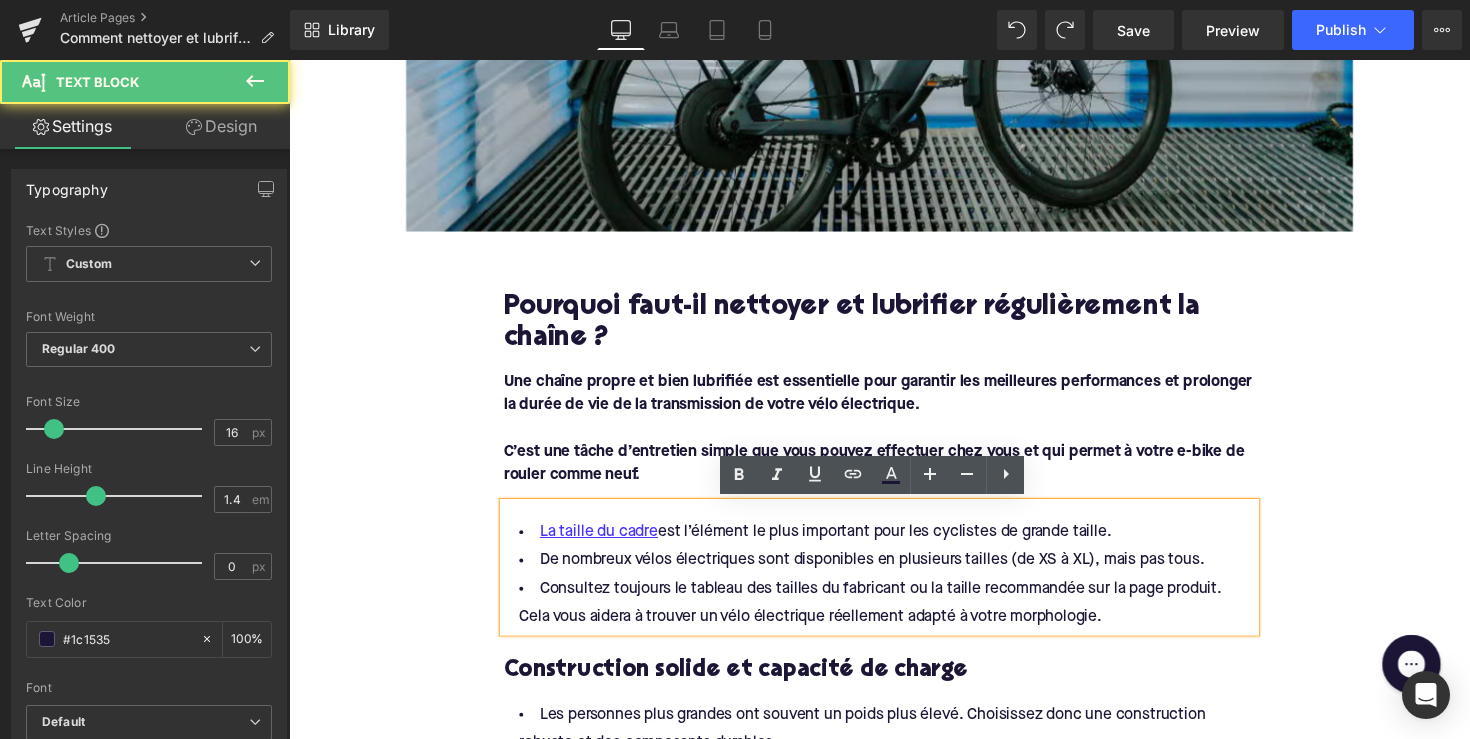 click on "Une chaîne propre et bien lubrifiée est essentielle pour garantir les meilleures performances et prolonger la durée de vie de la transmission de votre vélo électrique." at bounding box center (892, 402) 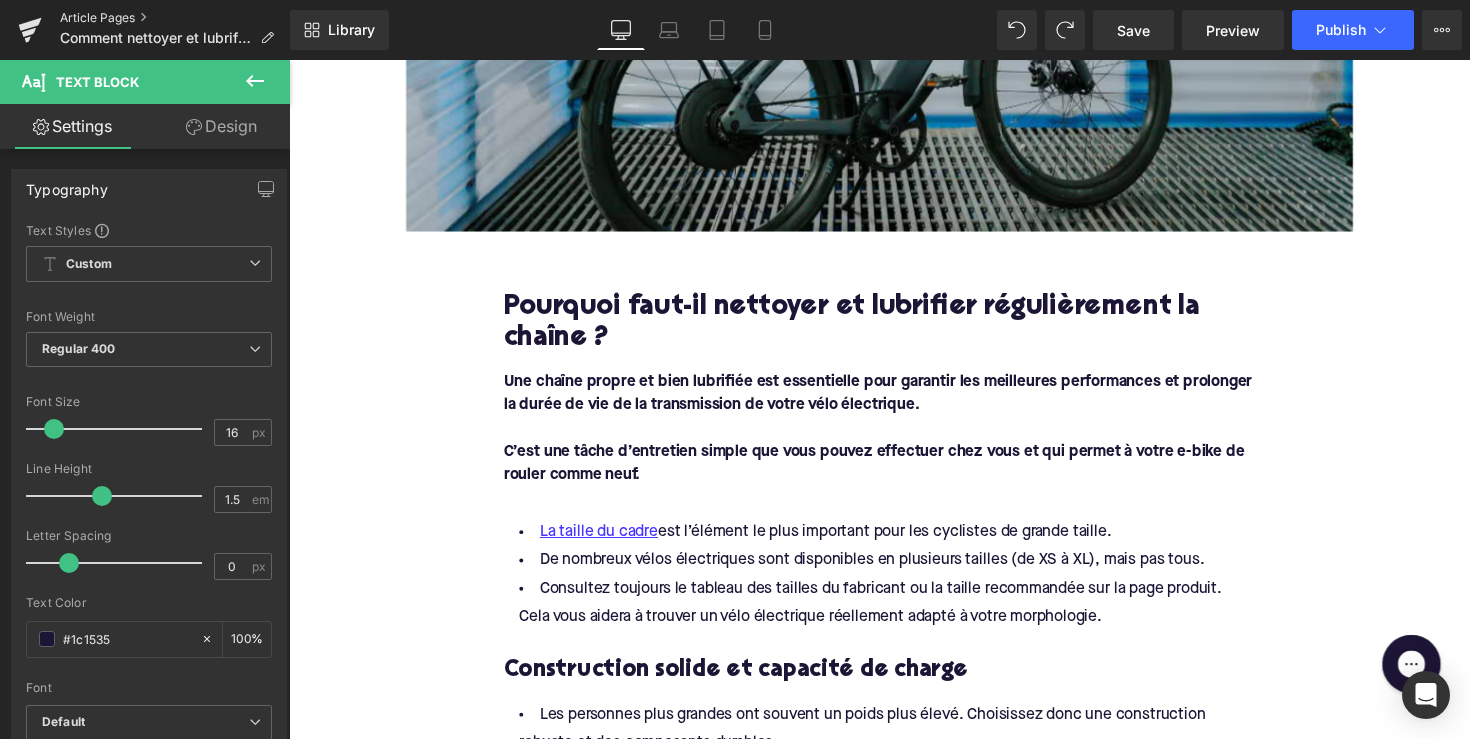 click on "Article Pages" at bounding box center [175, 18] 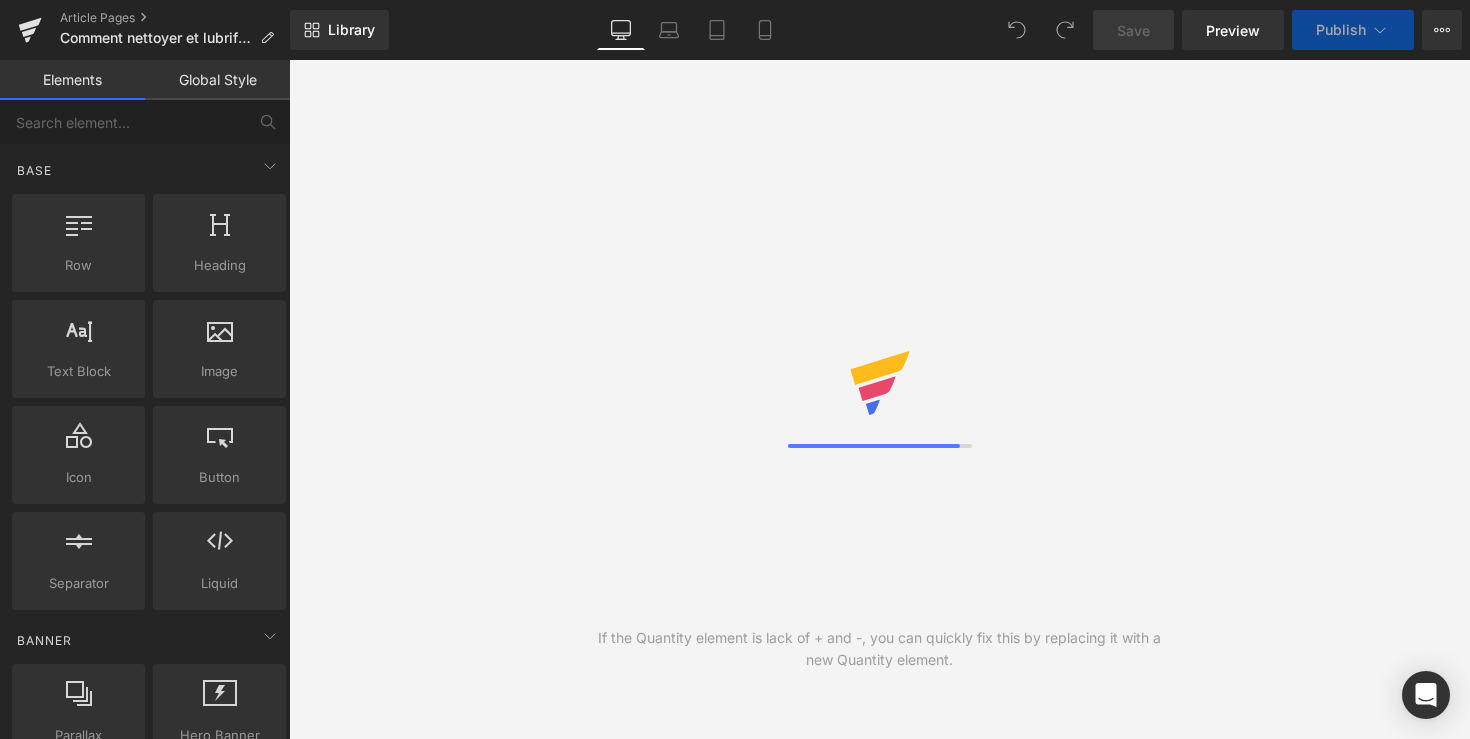 scroll, scrollTop: 0, scrollLeft: 0, axis: both 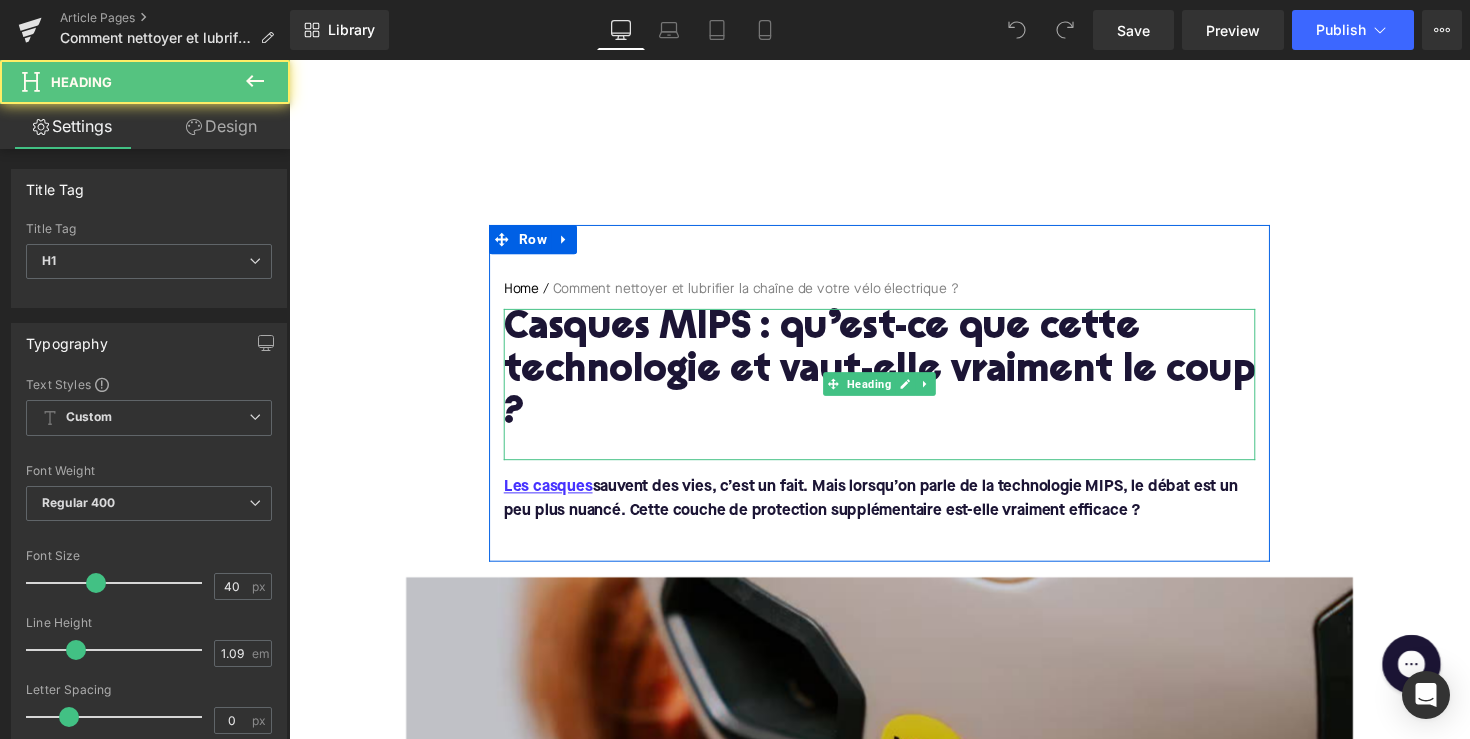 click on "Casques MIPS : qu’est-ce que cette technologie et vaut-elle vraiment le coup ?" at bounding box center (894, 380) 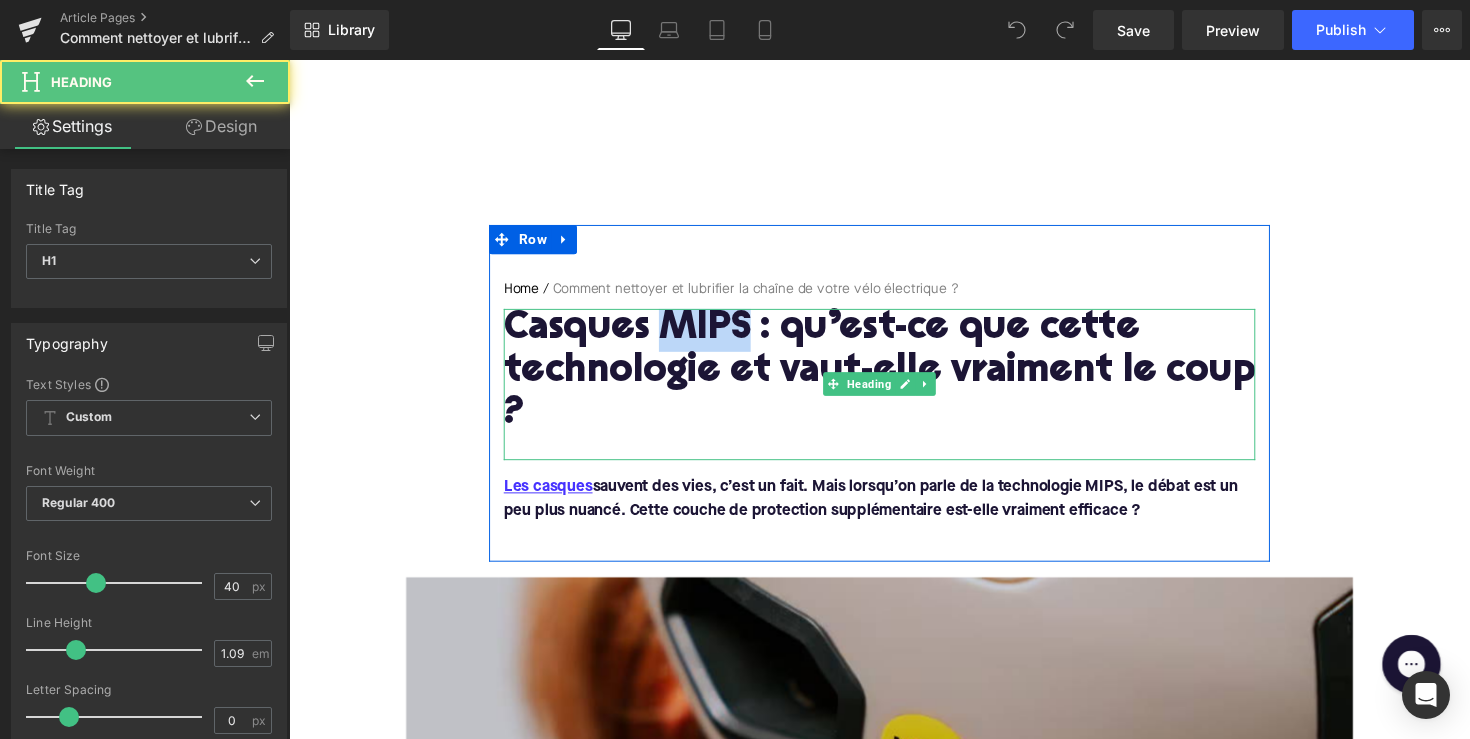 click on "Casques MIPS : qu’est-ce que cette technologie et vaut-elle vraiment le coup ?" at bounding box center (894, 380) 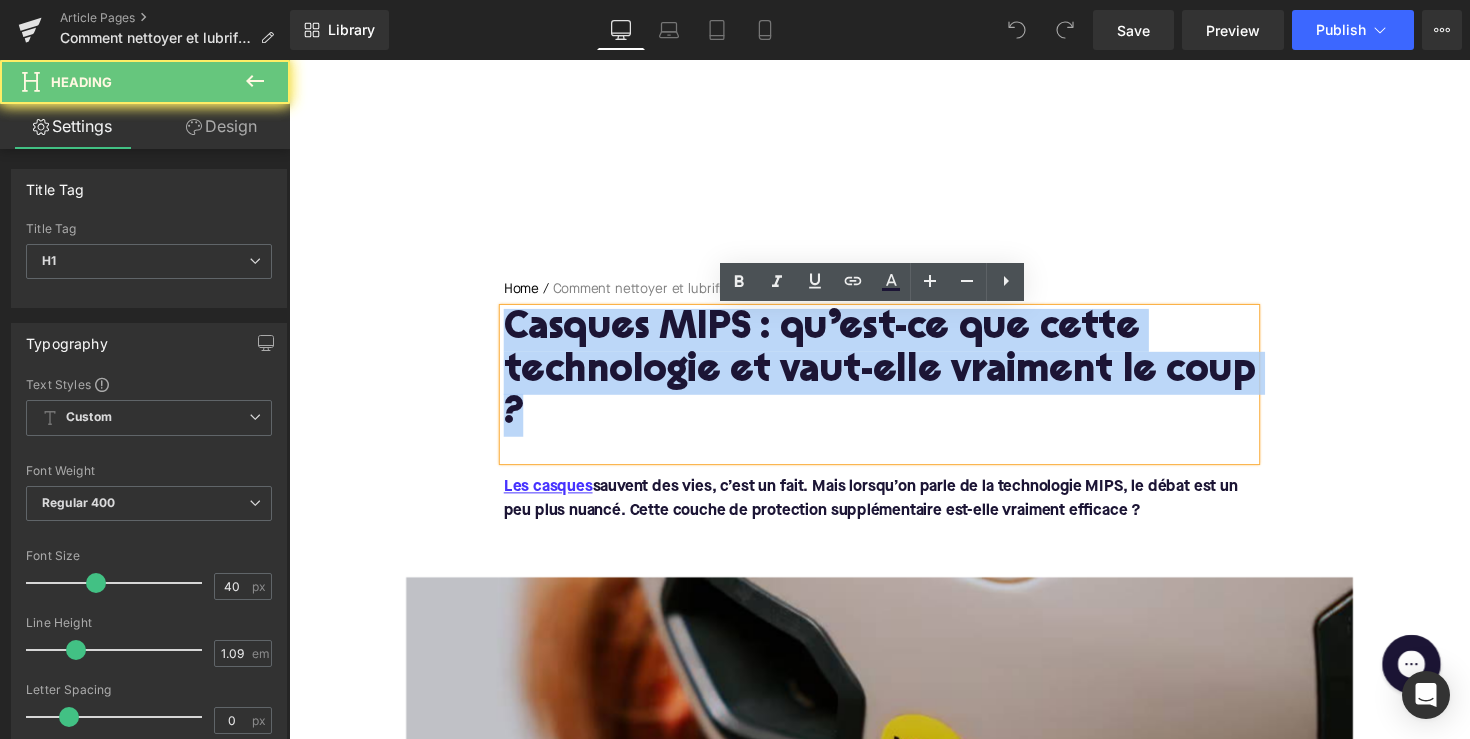 click on "Casques MIPS : qu’est-ce que cette technologie et vaut-elle vraiment le coup ?" at bounding box center (894, 380) 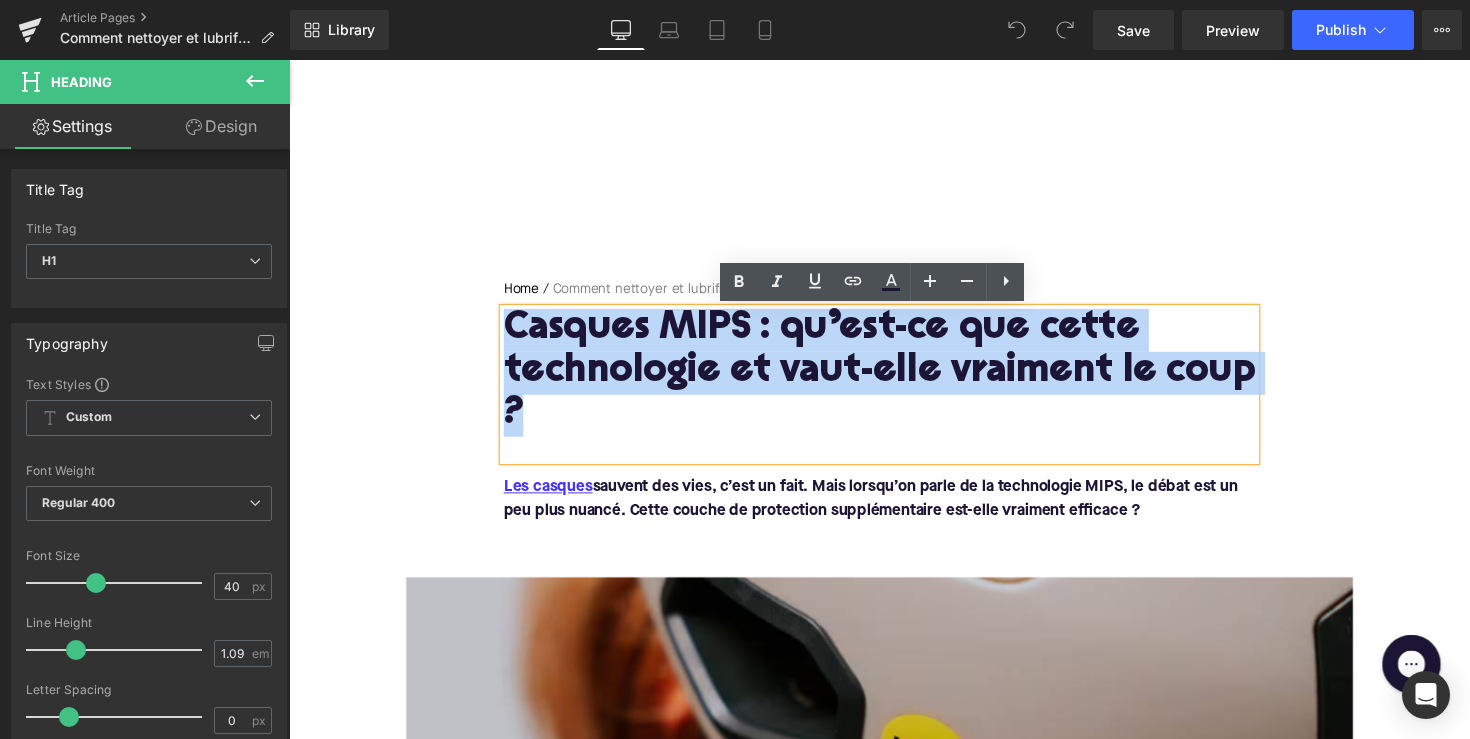 paste 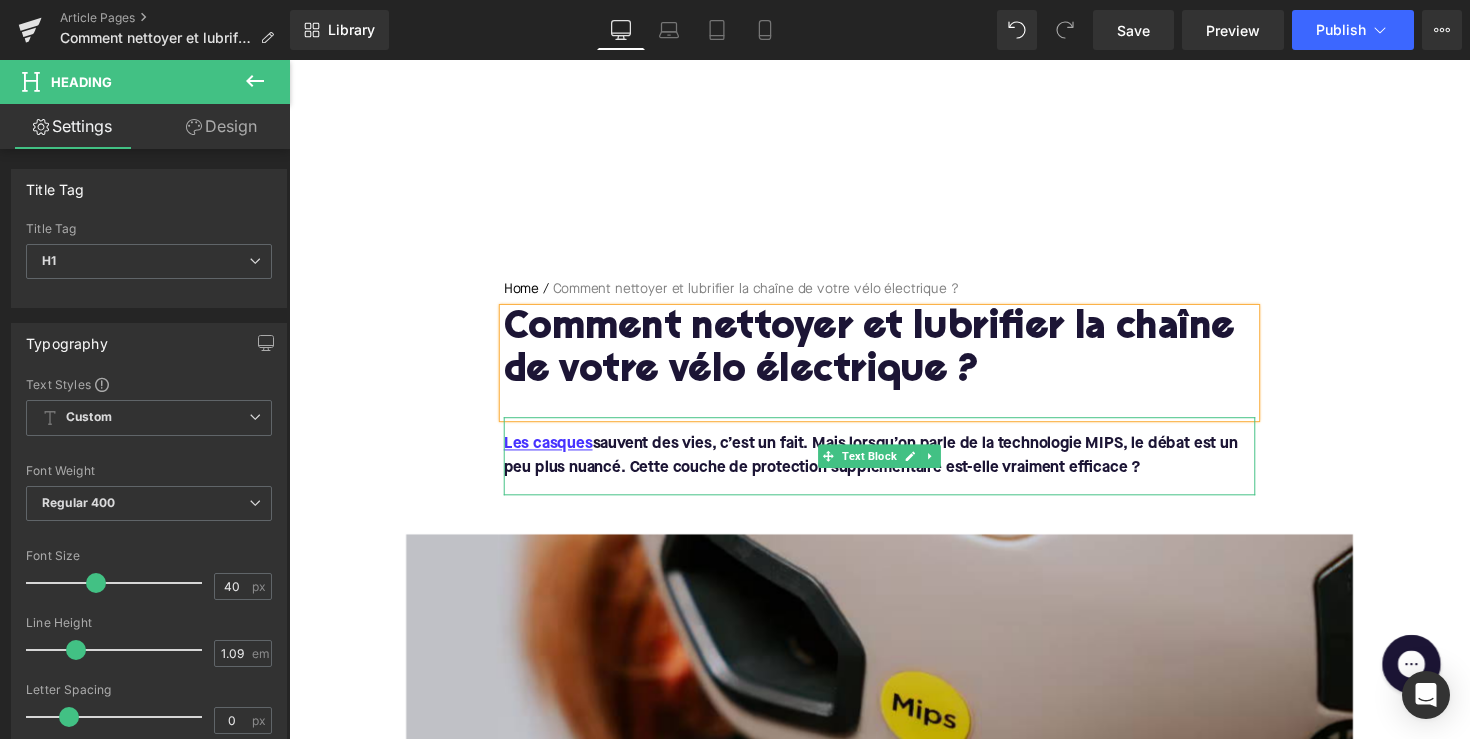 click on "Les casques  sauvent des vies, c’est un fait. Mais lorsqu’on parle de la technologie MIPS, le débat est un peu plus nuancé. Cette couche de protection supplémentaire est-elle vraiment efficace ?" at bounding box center [894, 466] 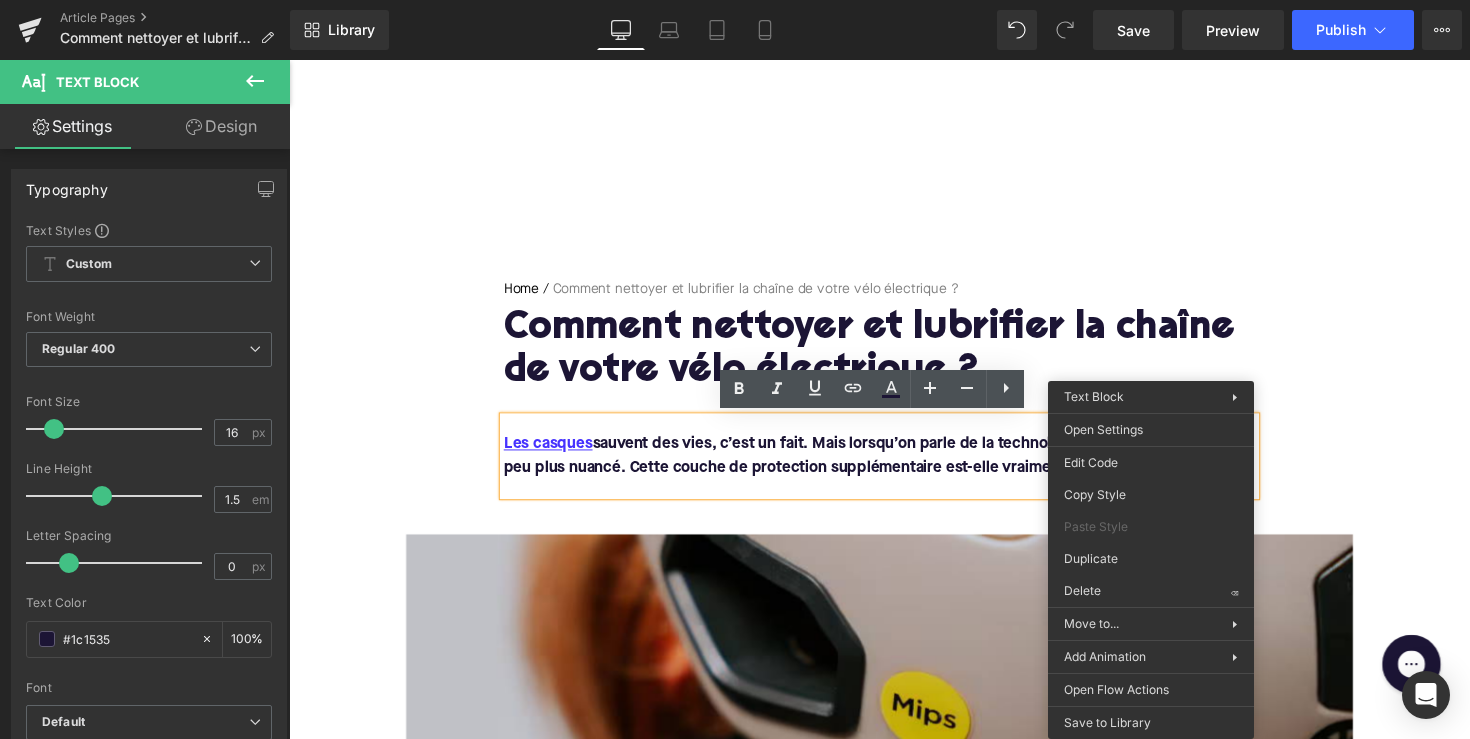 click on "Les casques  sauvent des vies, c’est un fait. Mais lorsqu’on parle de la technologie MIPS, le débat est un peu plus nuancé. Cette couche de protection supplémentaire est-elle vraiment efficace ?" at bounding box center (894, 466) 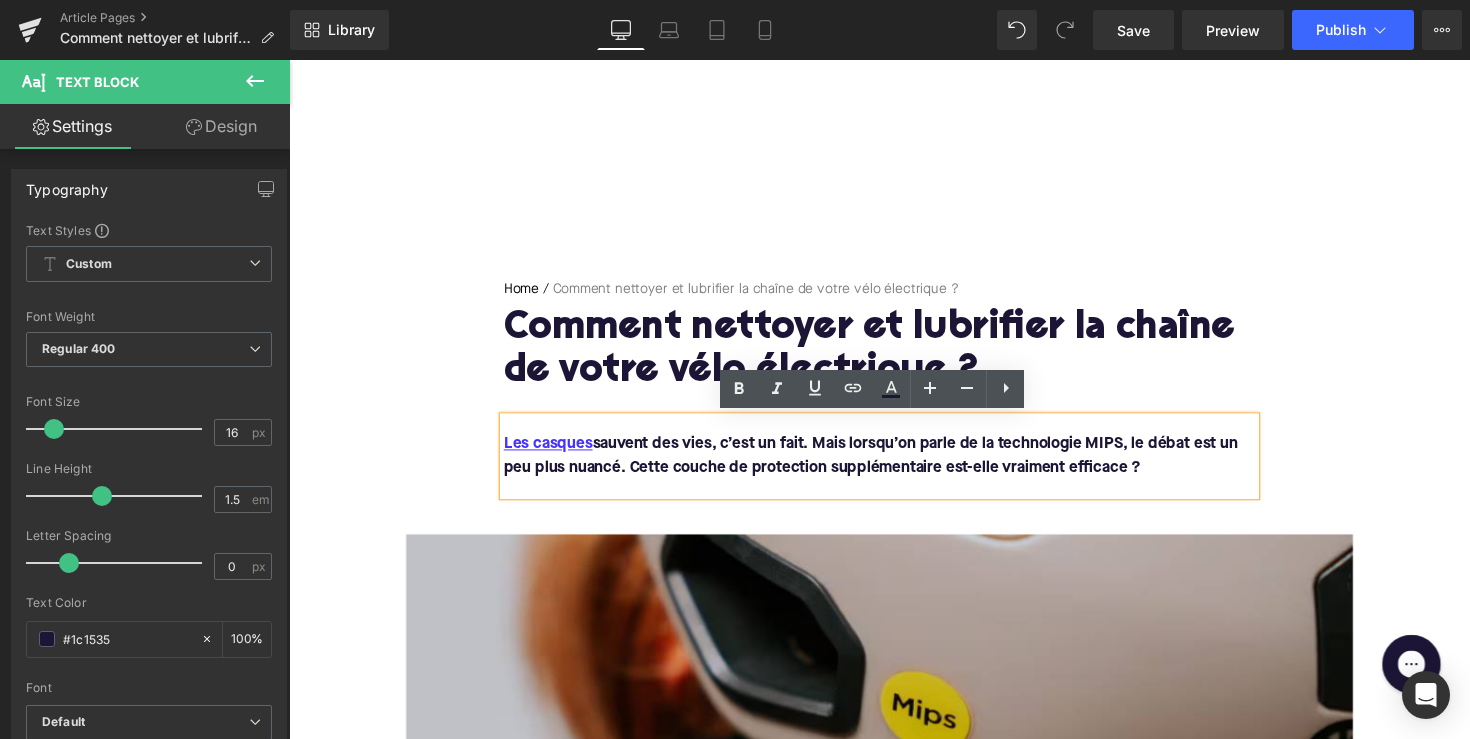 click on "Home / Comment nettoyer et lubrifier la chaîne de votre vélo électrique ? Breadcrumbs         Comment nettoyer et lubrifier la chaîne de votre vélo électrique ? Heading         Les casques  sauvent des vies, c’est un fait. Mais lorsqu’on parle de la technologie MIPS, le débat est un peu plus nuancé. Cette couche de protection supplémentaire est-elle vraiment efficace ? Text Block         Row" at bounding box center [894, 379] 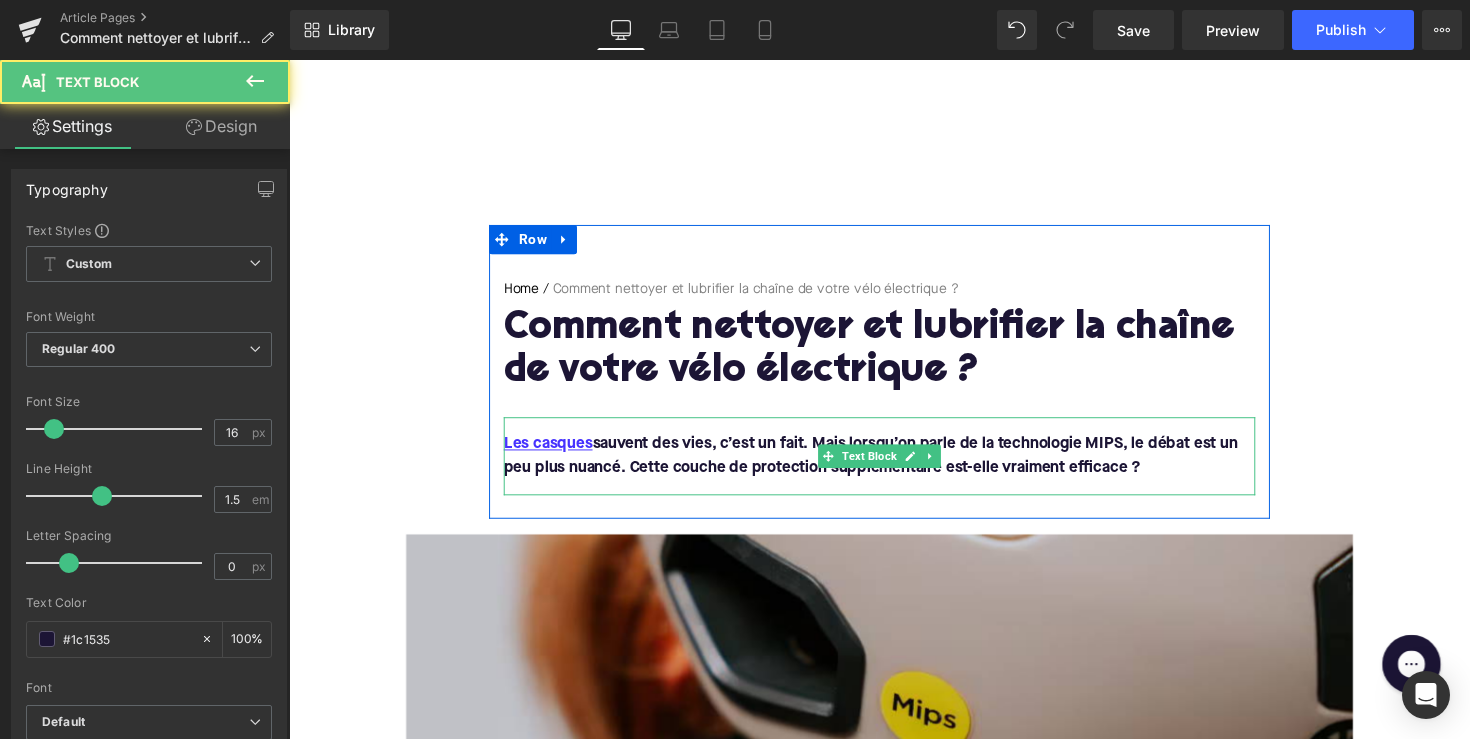 click on "Les casques  sauvent des vies, c’est un fait. Mais lorsqu’on parle de la technologie MIPS, le débat est un peu plus nuancé. Cette couche de protection supplémentaire est-elle vraiment efficace ?" at bounding box center [894, 466] 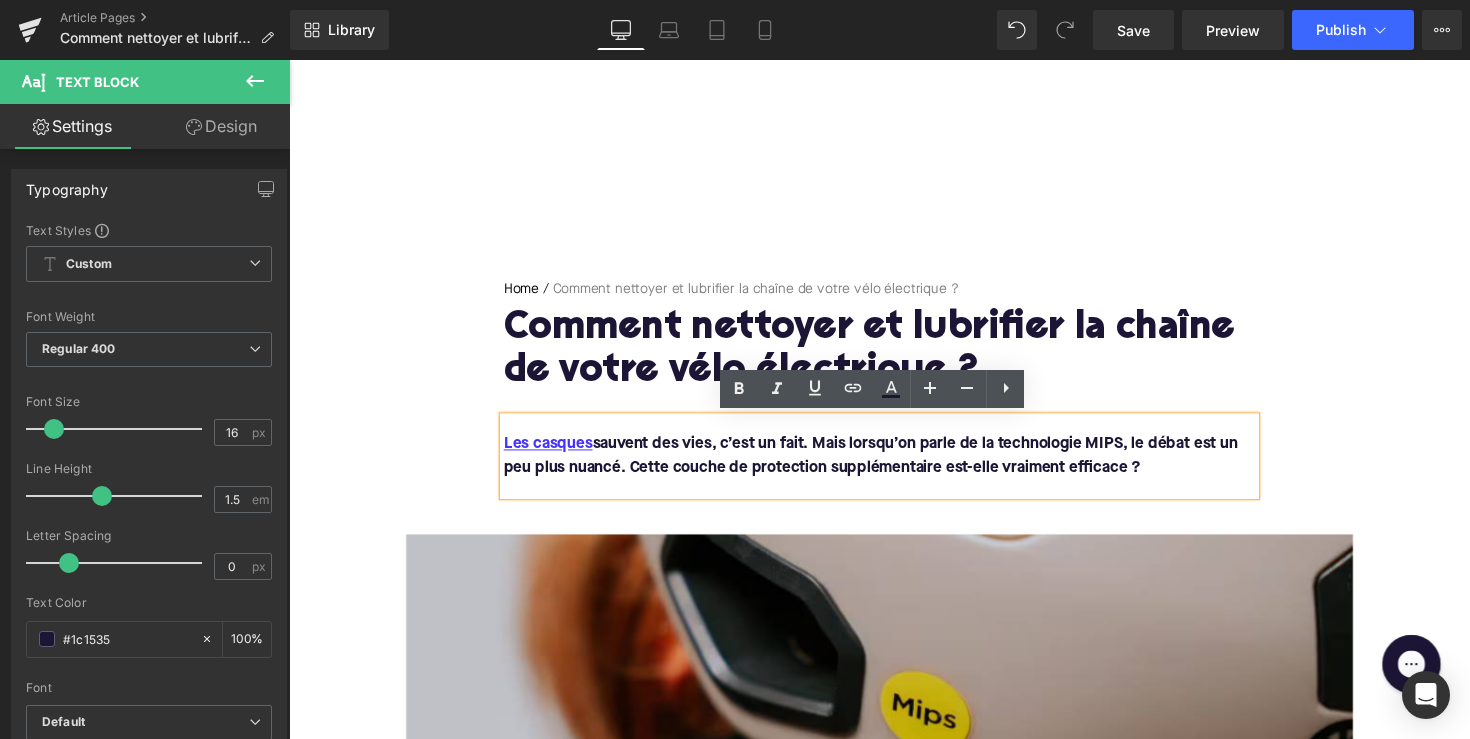 drag, startPoint x: 1190, startPoint y: 483, endPoint x: 504, endPoint y: 450, distance: 686.7933 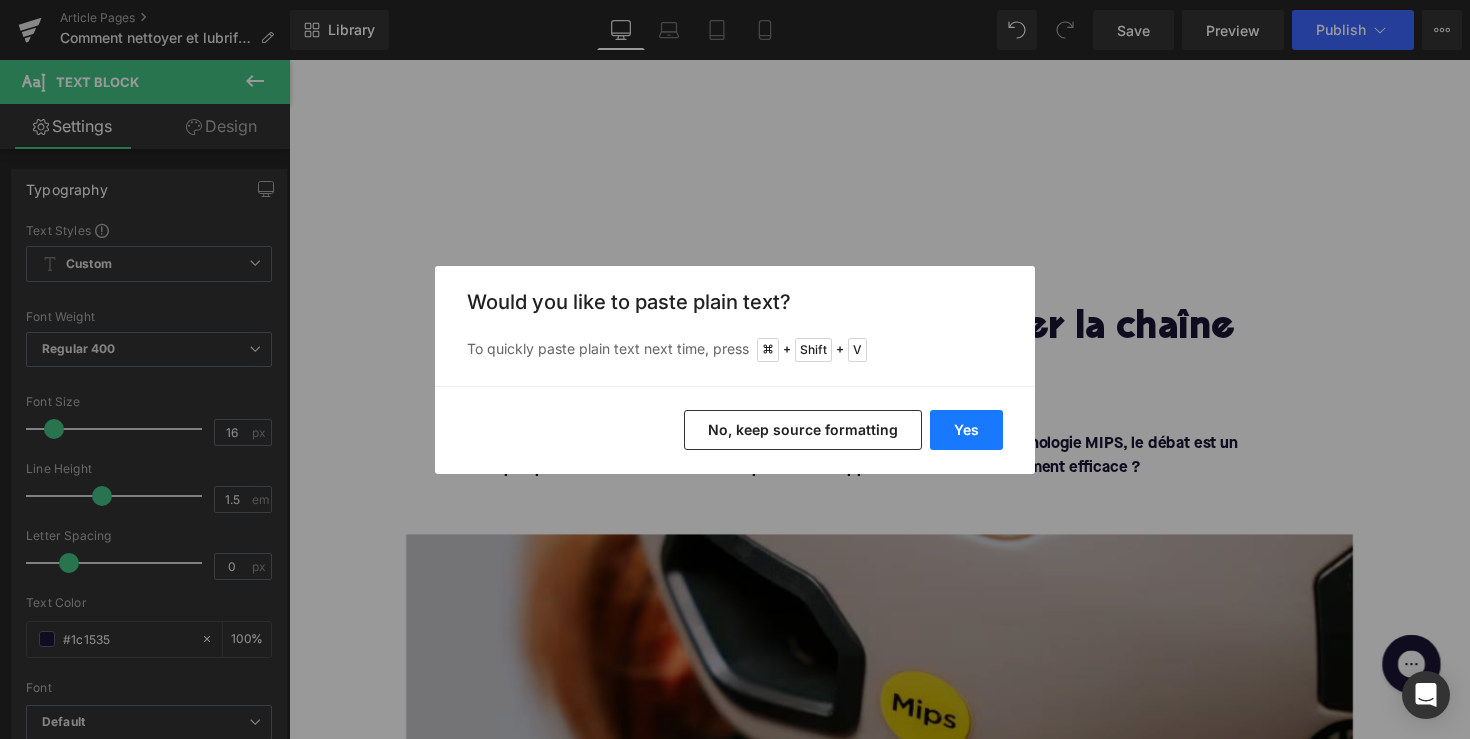 click on "Yes" at bounding box center [966, 430] 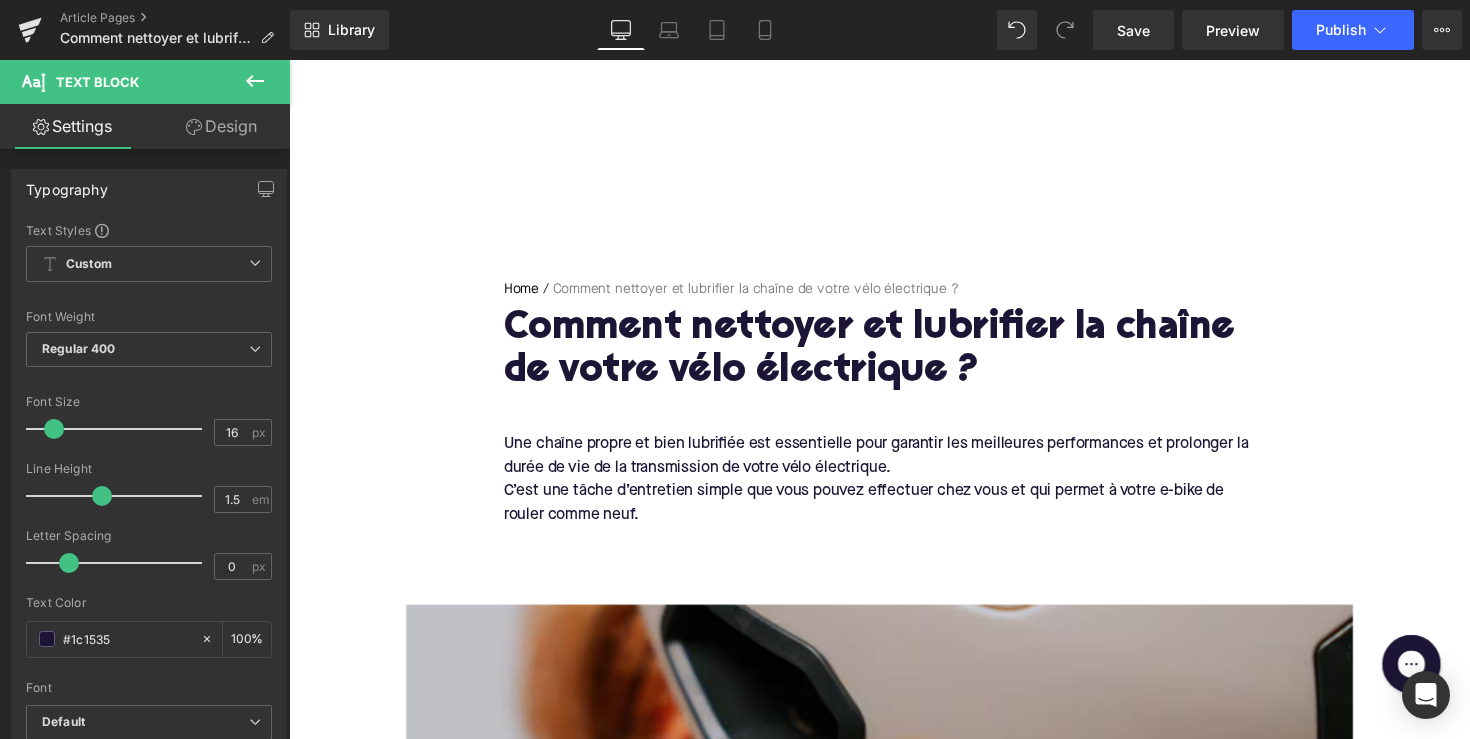 click on "C’est une tâche d’entretien simple que vous pouvez effectuer chez vous et qui permet à votre e-bike de rouler comme neuf." at bounding box center (894, 514) 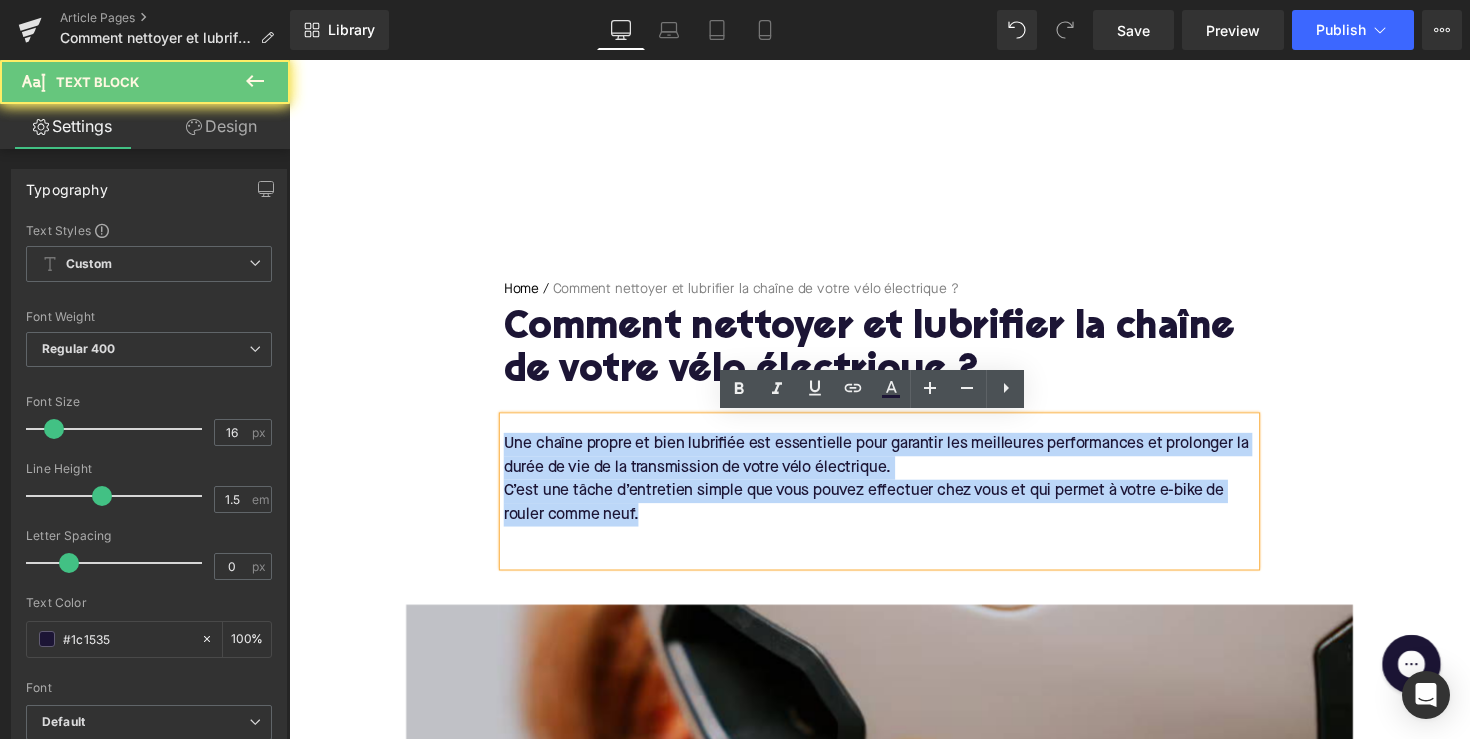 drag, startPoint x: 656, startPoint y: 530, endPoint x: 462, endPoint y: 455, distance: 207.99278 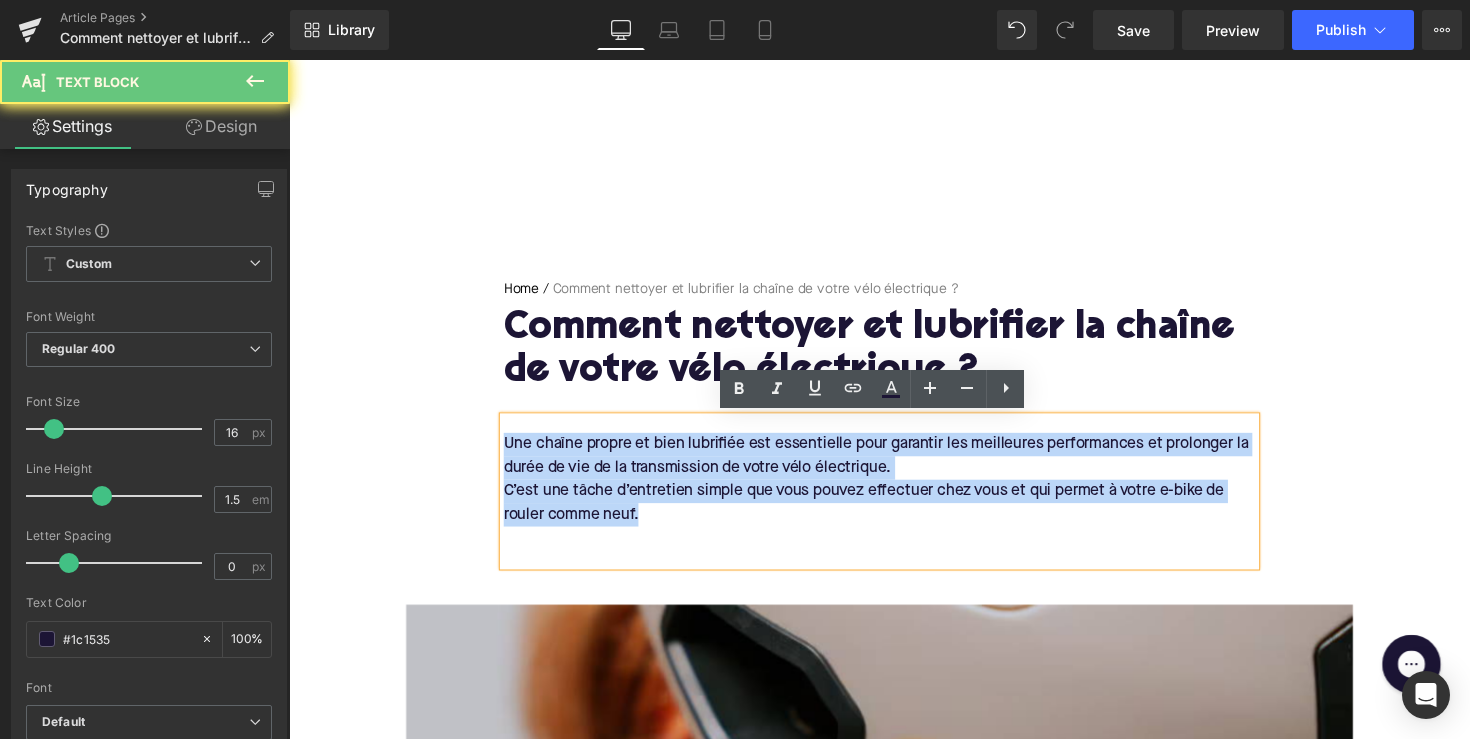 click on "Home / Comment nettoyer et lubrifier la chaîne de votre vélo électrique ? Breadcrumbs         Comment nettoyer et lubrifier la chaîne de votre vélo électrique ? Heading         Une chaîne propre et bien lubrifiée est essentielle pour garantir les meilleures performances et prolonger la durée de vie de la transmission de votre vélo électrique. C’est une tâche d’entretien simple que vous pouvez effectuer chez vous et qui permet à votre e-bike de rouler comme neuf. Text Block         Row         Image         Row         Row         La sécurité à vélo ne se résume pas au port du casque, mais porter un casque est essentiel, surtout en e-bike. On peut le considérer comme  l’accessoire   le plus important pour un vélo électrique. De nombreux modèles récents intègrent désormais une couche MIPS. Cet article vous explique comment cette fine couche plastique peut réduire le risque de traumatisme crânien et si la science le confirme réellement. Text Block         Heading" at bounding box center [894, 2019] 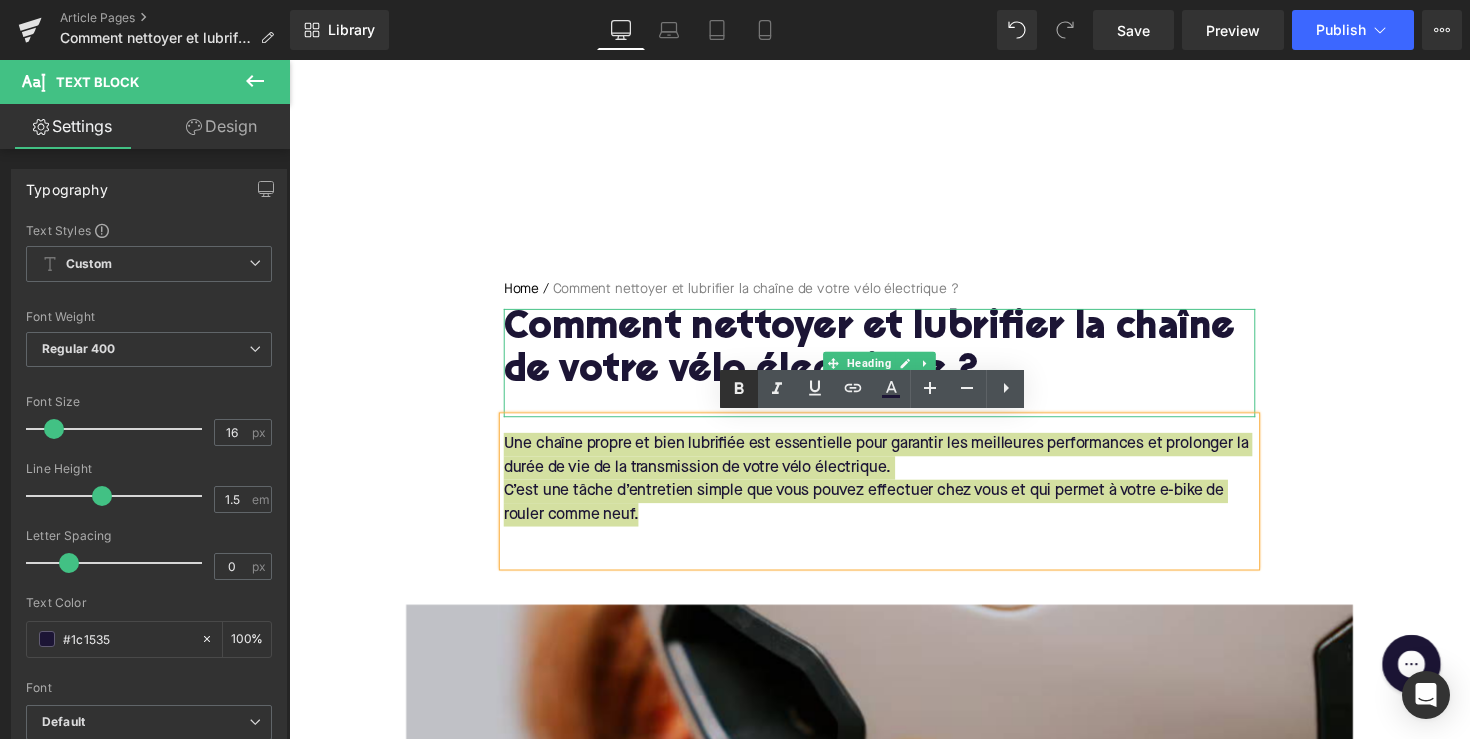 click 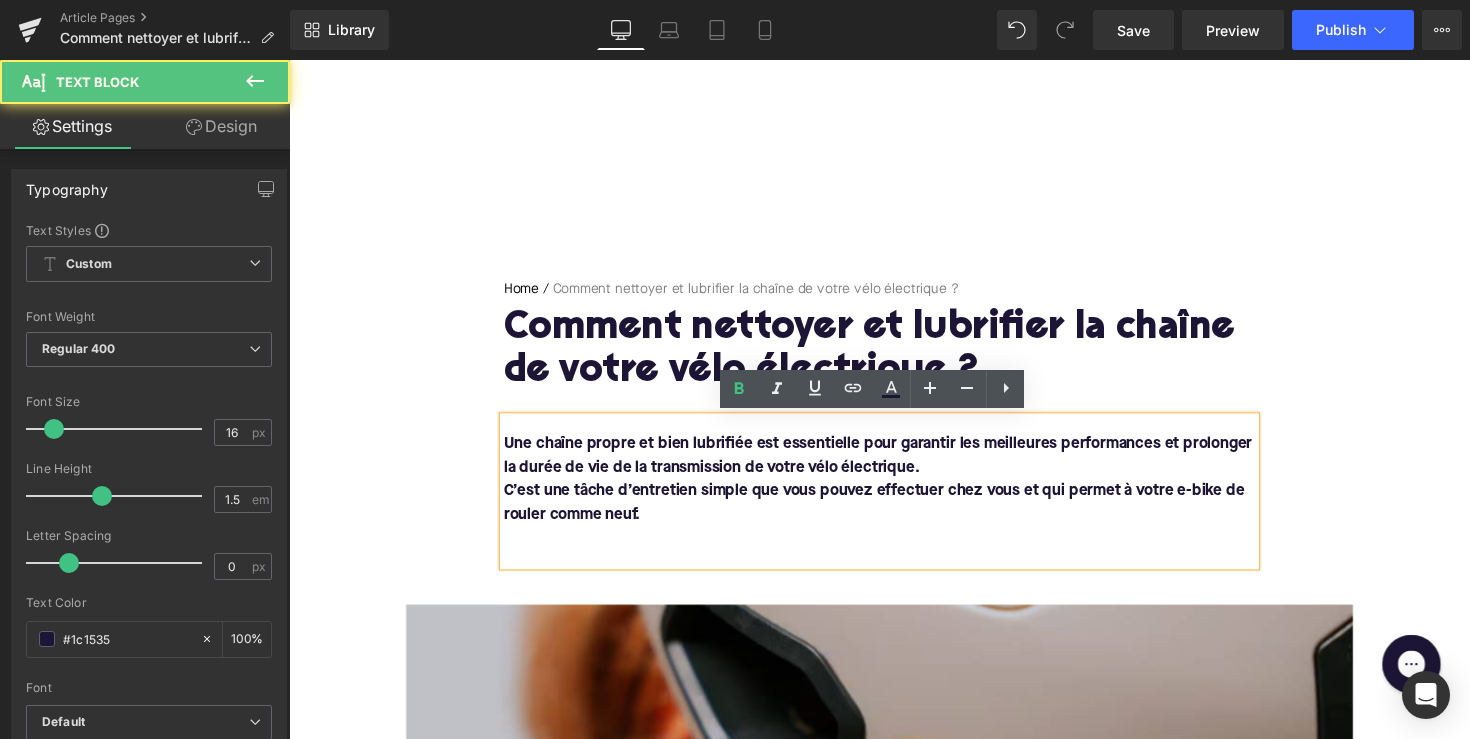 click on "C’est une tâche d’entretien simple que vous pouvez effectuer chez vous et qui permet à votre e-bike de rouler comme neuf." at bounding box center (888, 514) 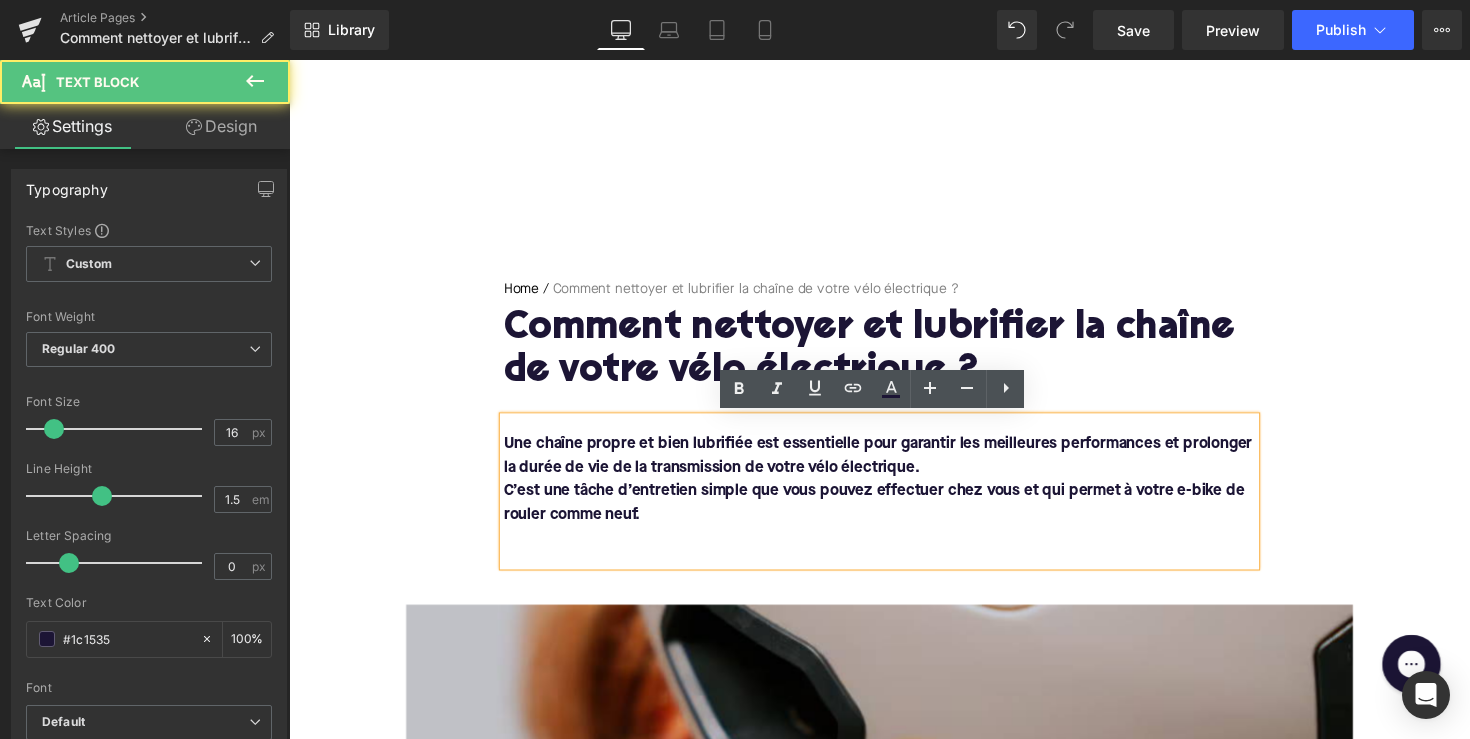 type 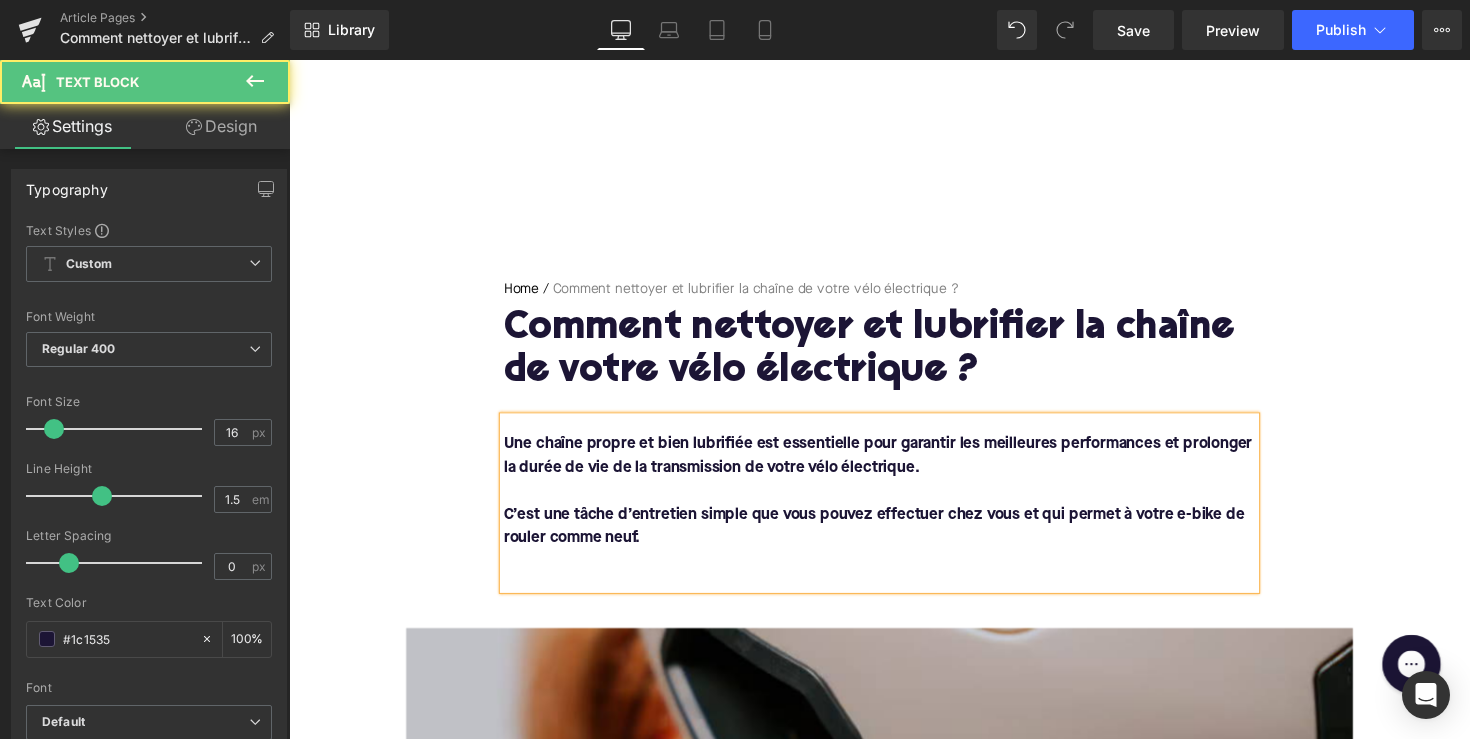 click on "Une chaîne propre et bien lubrifiée est essentielle pour garantir les meilleures performances et prolonger la durée de vie de la transmission de votre vélo électrique. C’est une tâche d’entretien simple que vous pouvez effectuer chez vous et qui permet à votre e-bike de rouler comme neuf." at bounding box center (894, 514) 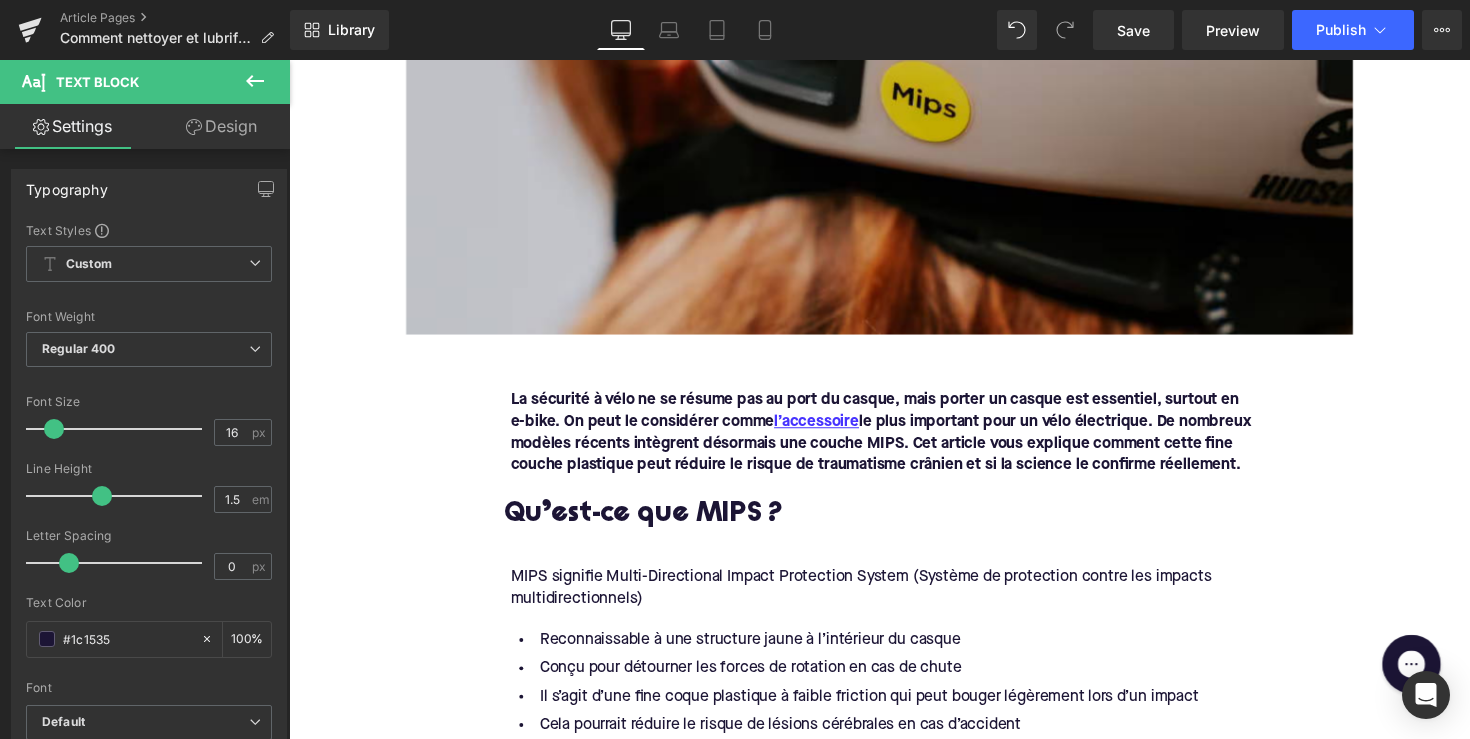 scroll, scrollTop: 735, scrollLeft: 0, axis: vertical 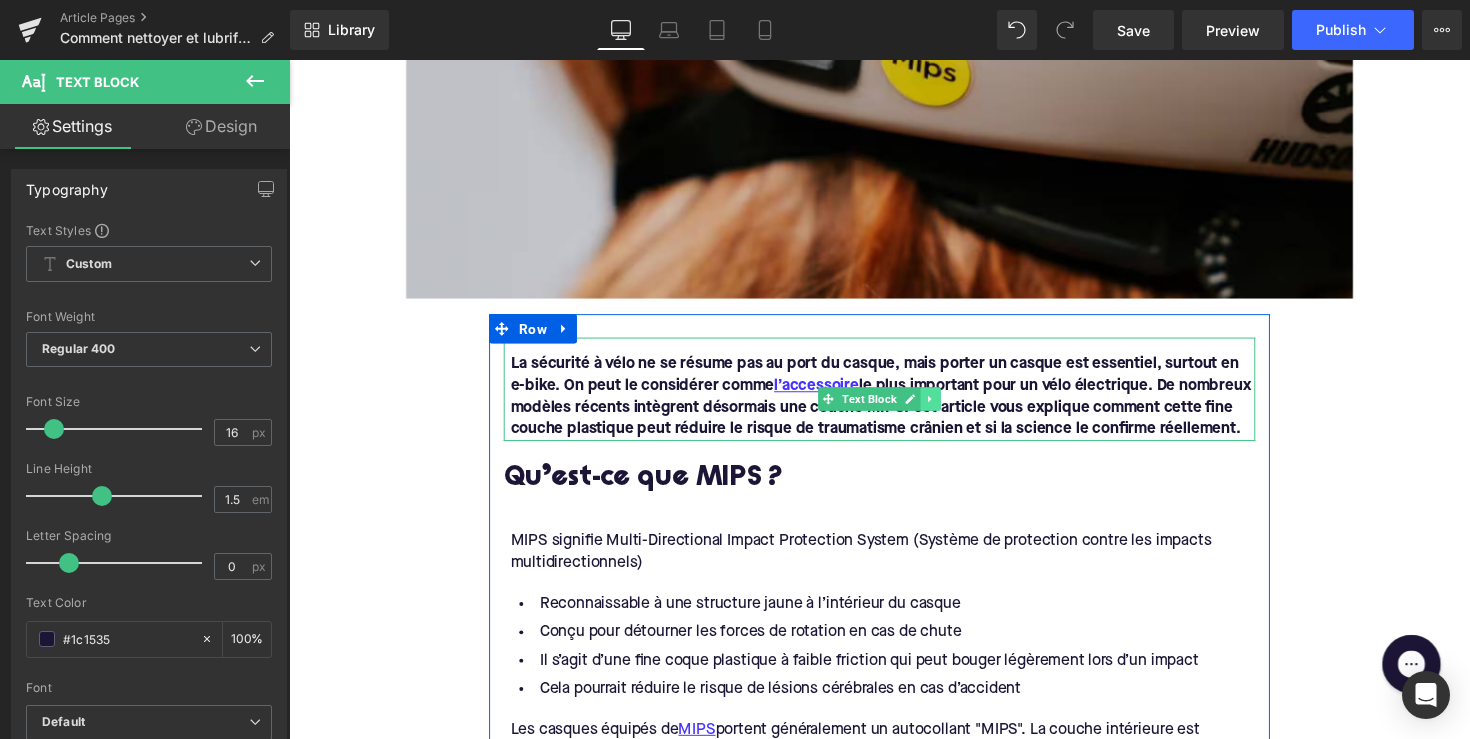 click 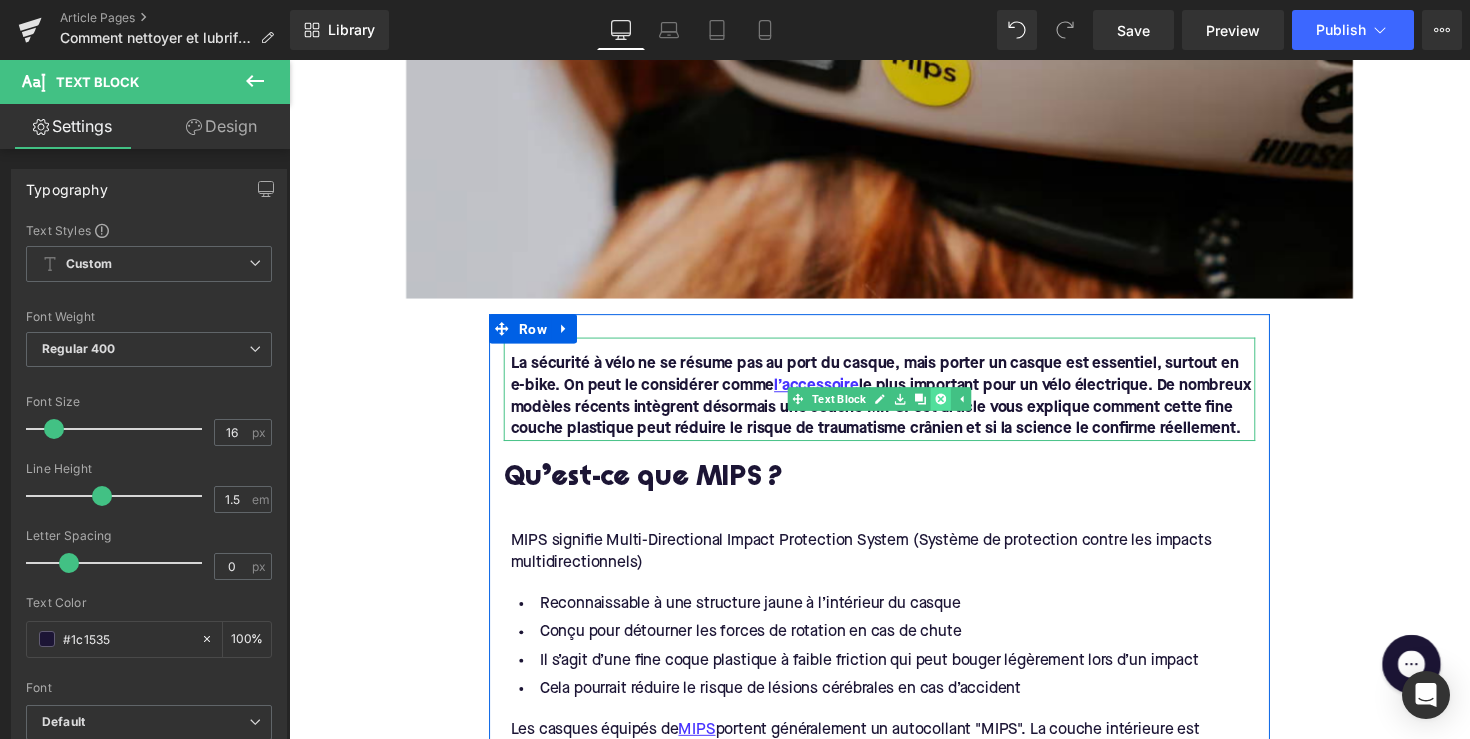 click at bounding box center (956, 407) 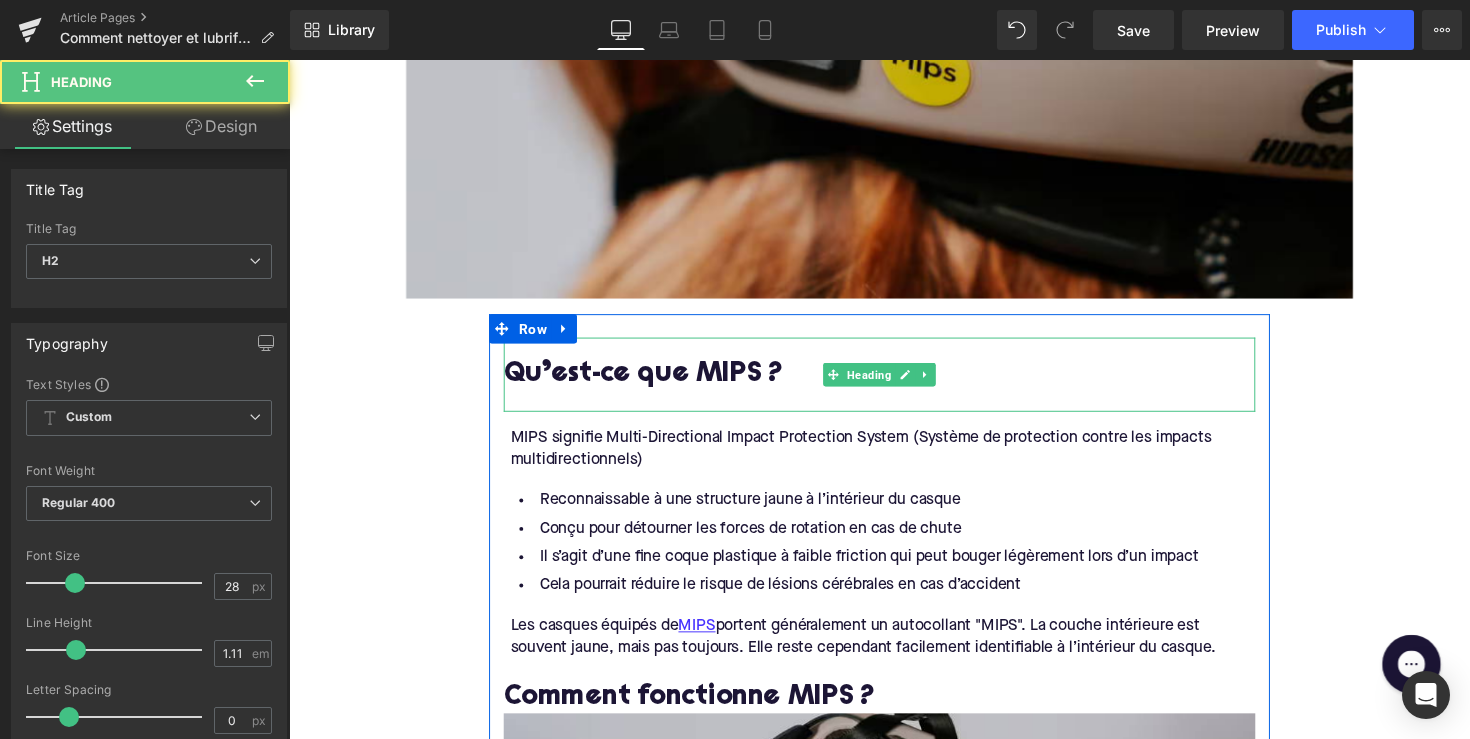 click on "Qu’est-ce que MIPS ?" at bounding box center (894, 383) 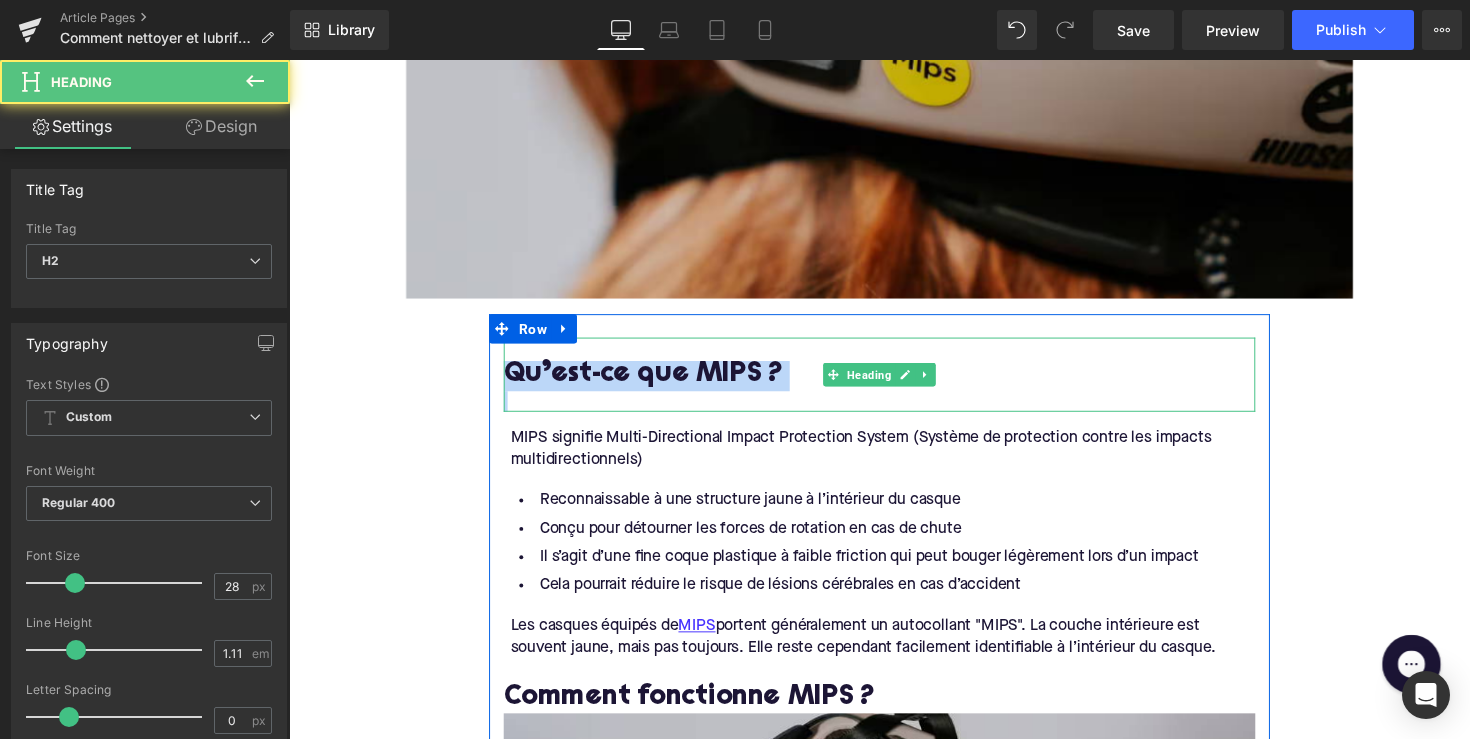 click on "Qu’est-ce que MIPS ?" at bounding box center [894, 383] 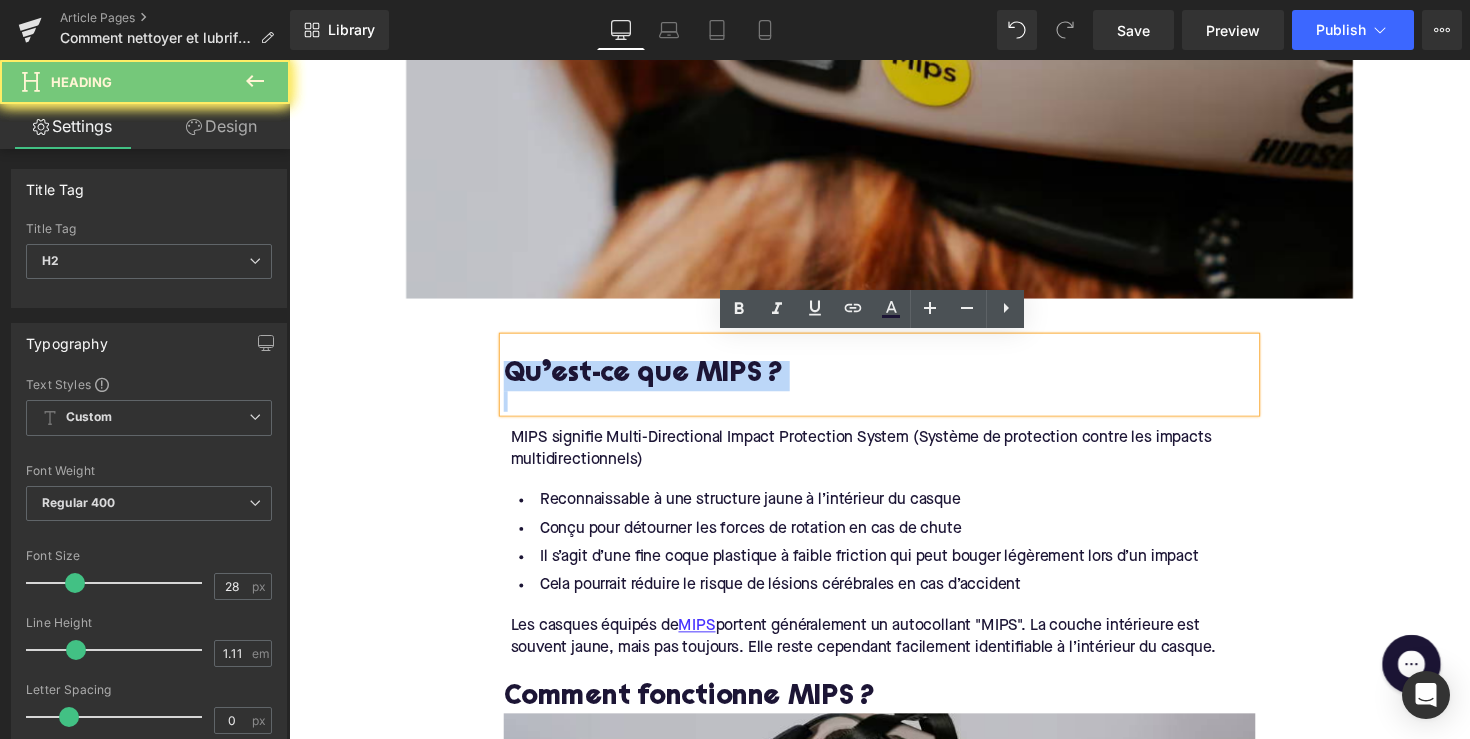 paste 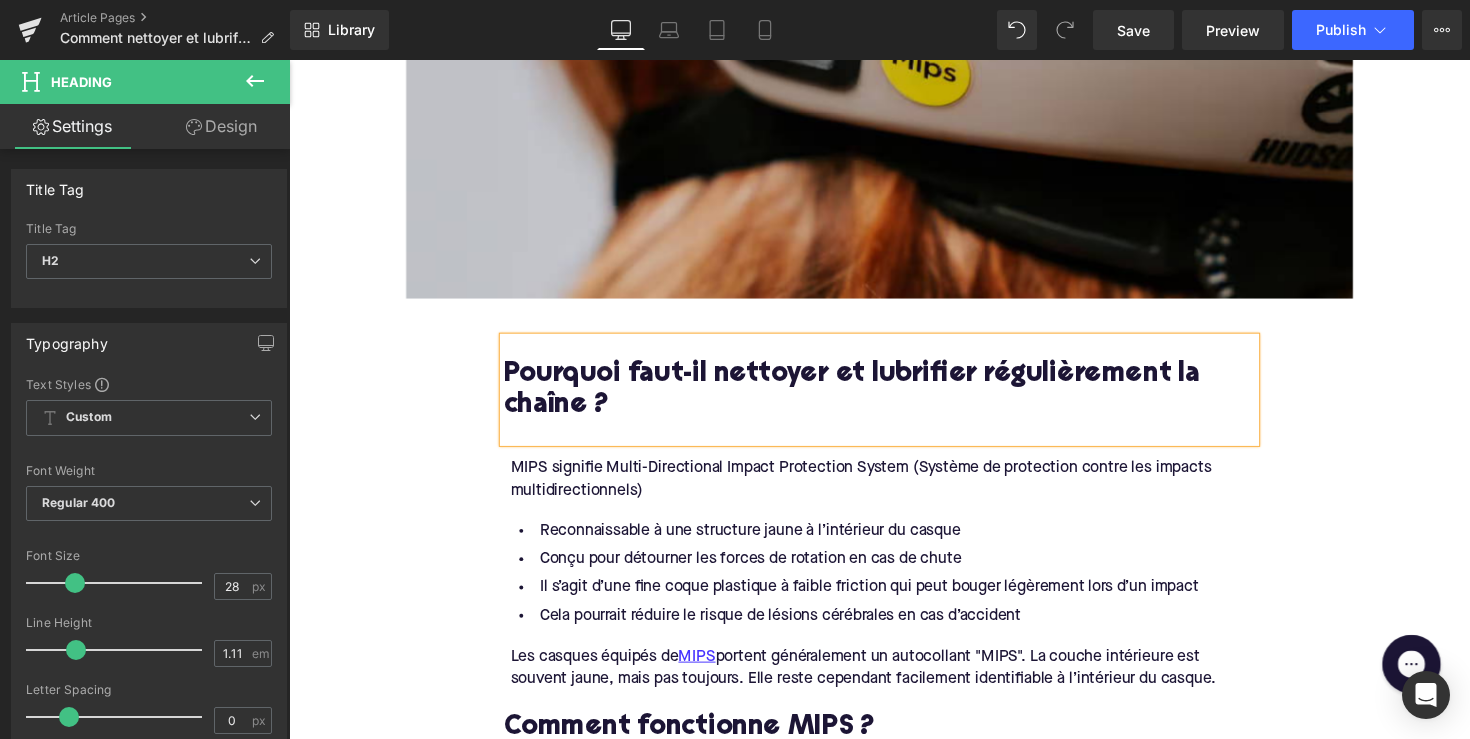click on "MIPS signifie Multi-Directional Impact Protection System (Système de protection contre les impacts multidirectionnels)" at bounding box center (897, 489) 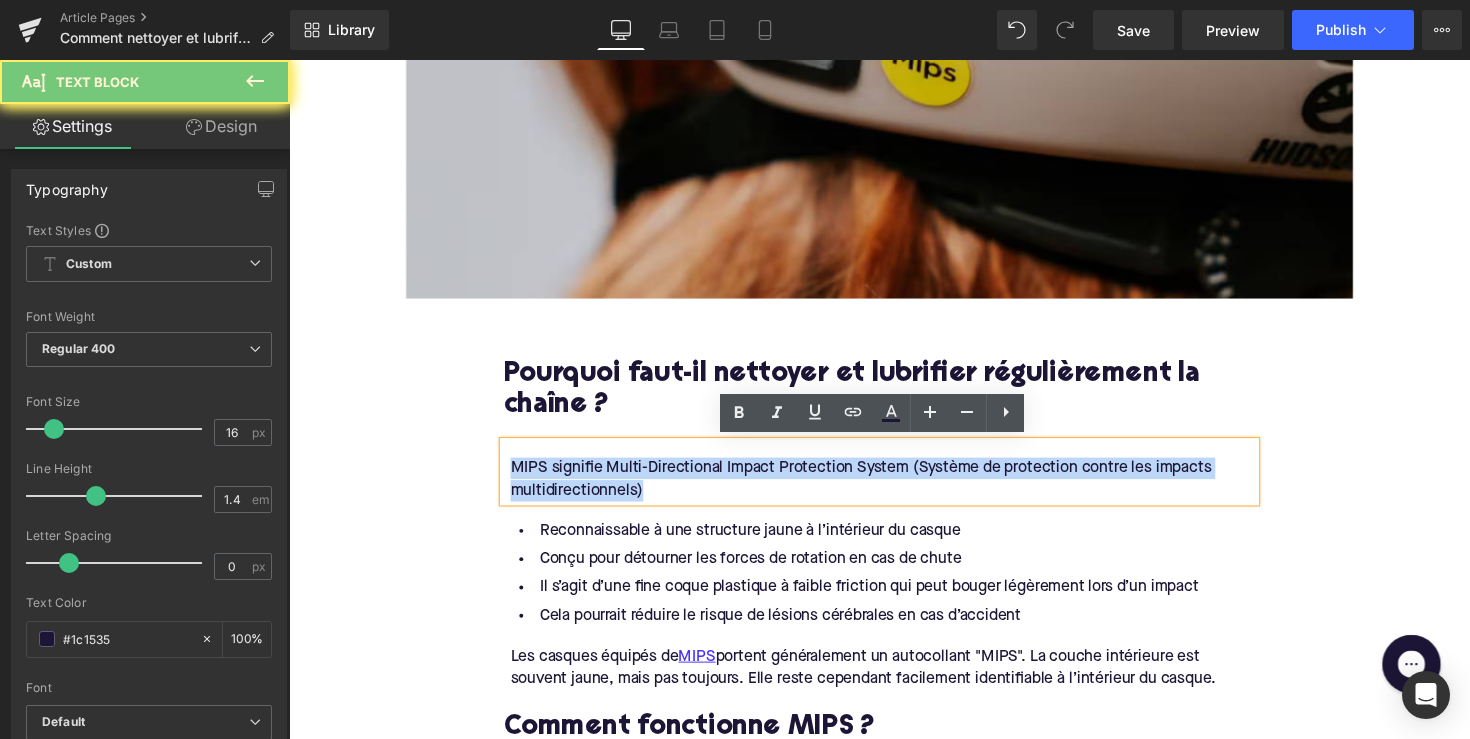 click on "MIPS signifie Multi-Directional Impact Protection System (Système de protection contre les impacts multidirectionnels)" at bounding box center (897, 489) 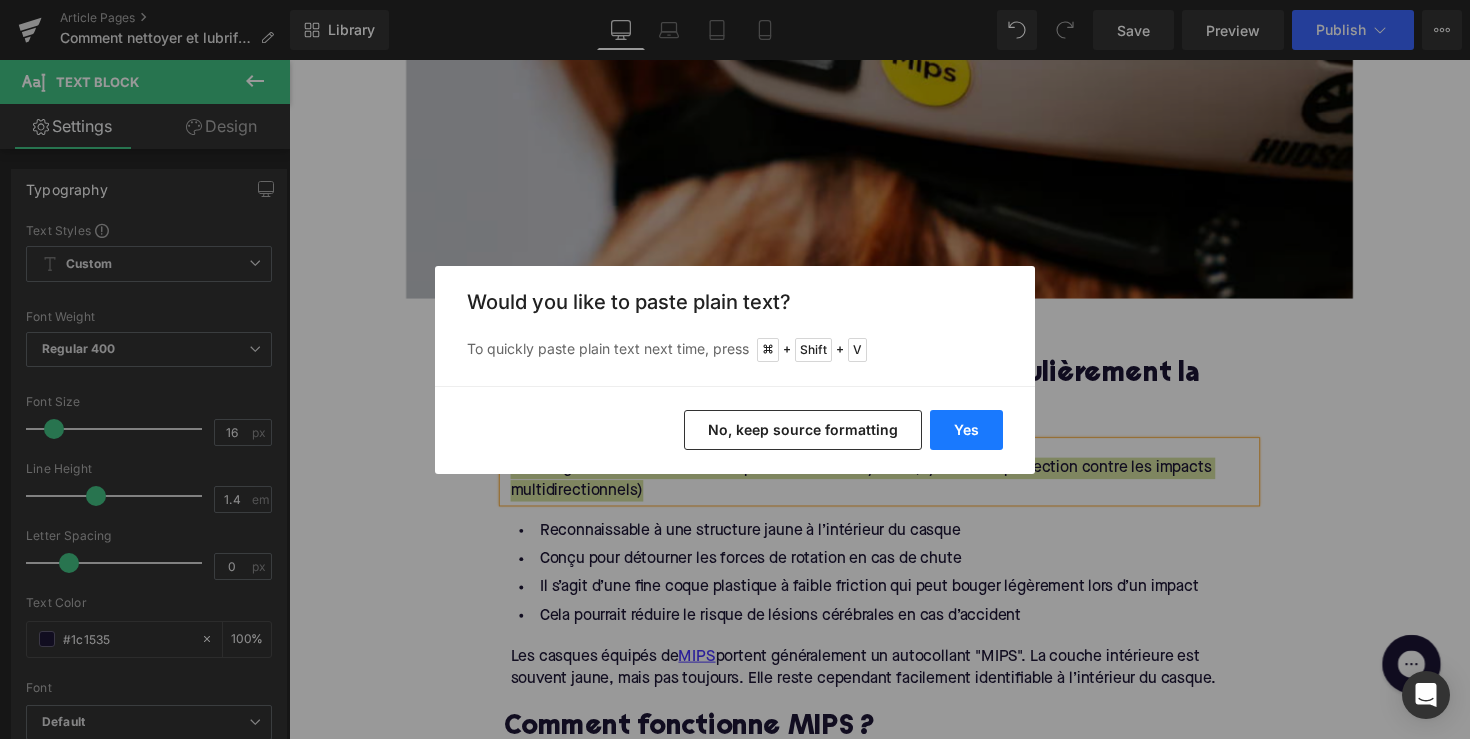 click on "Yes" at bounding box center (966, 430) 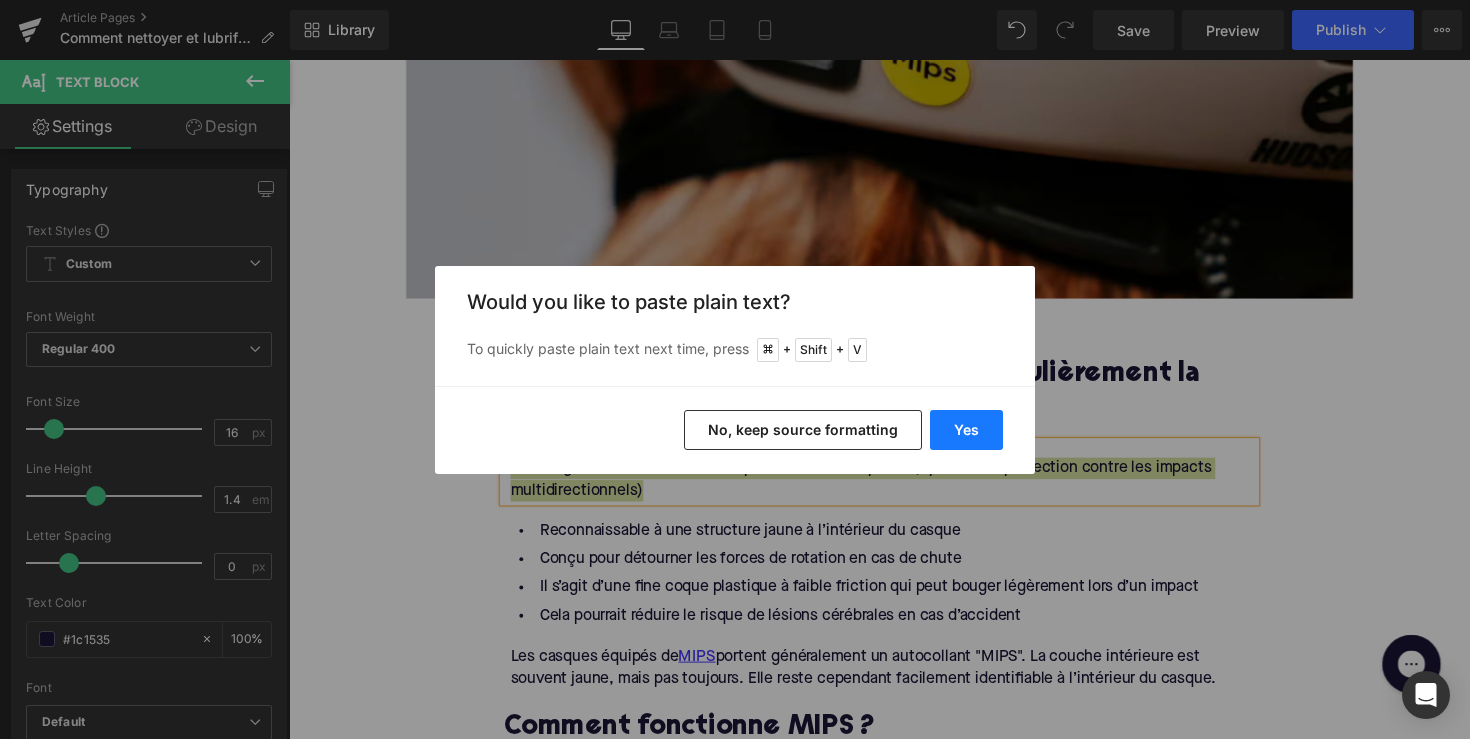 type 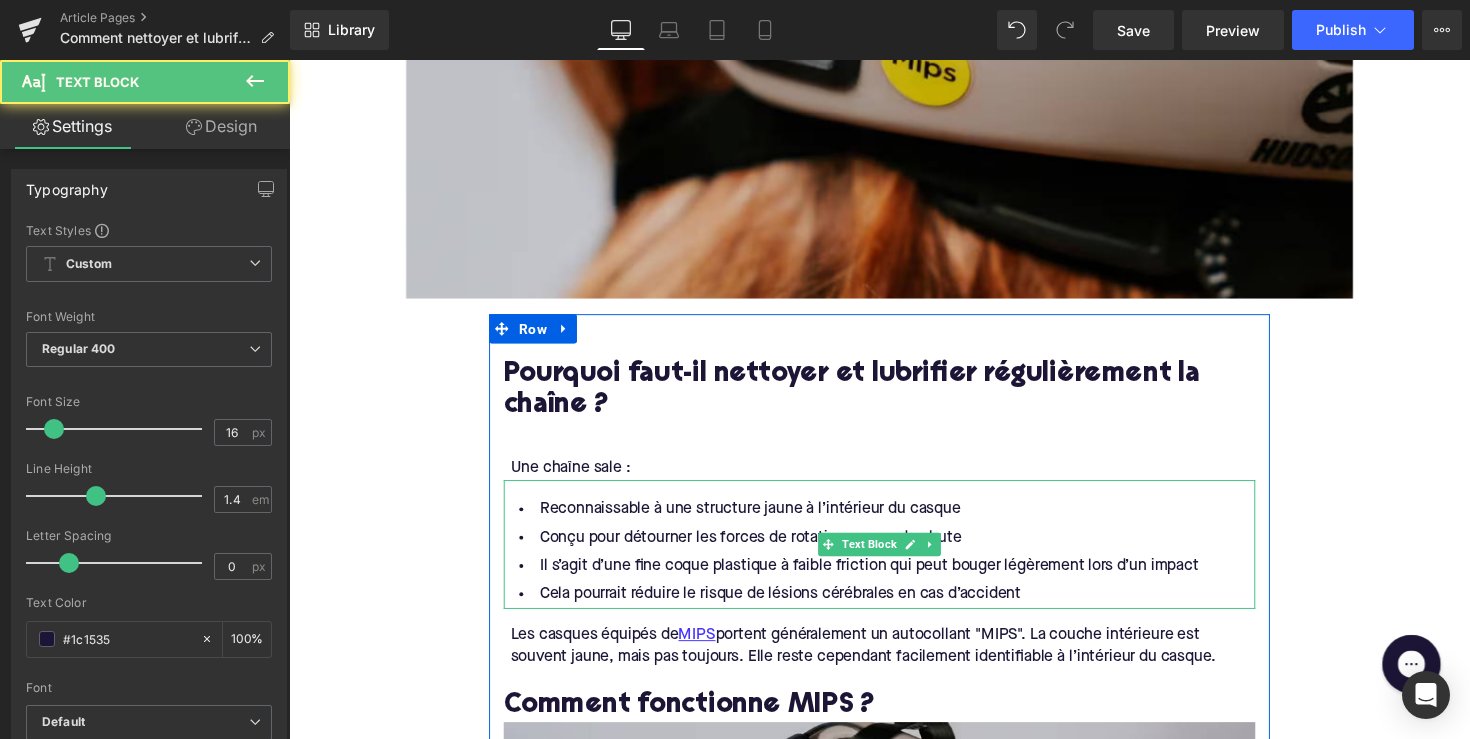 click on "Cela pourrait réduire le risque de lésions cérébrales en cas d’accident" at bounding box center (894, 607) 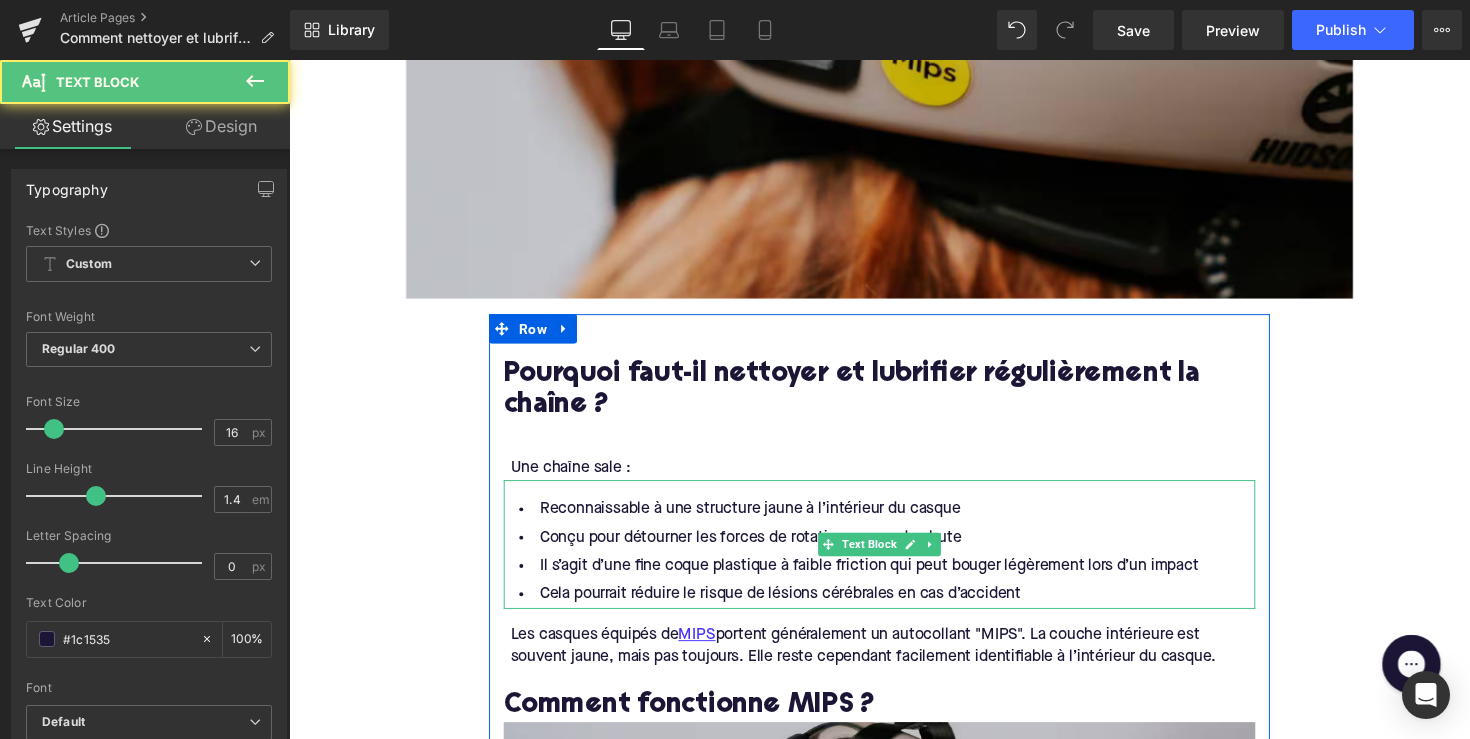 click on "Cela pourrait réduire le risque de lésions cérébrales en cas d’accident" at bounding box center [894, 607] 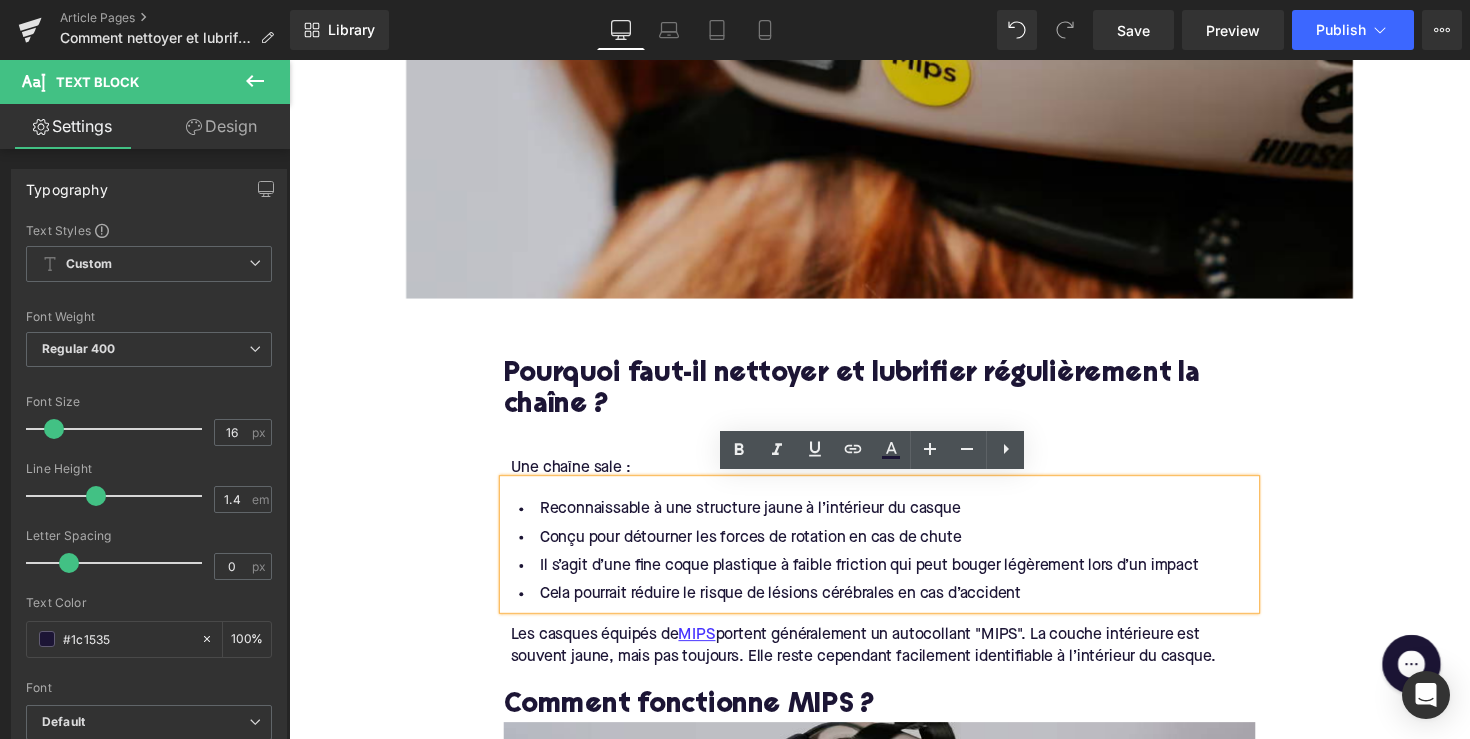 click on "Cela pourrait réduire le risque de lésions cérébrales en cas d’accident" at bounding box center [894, 607] 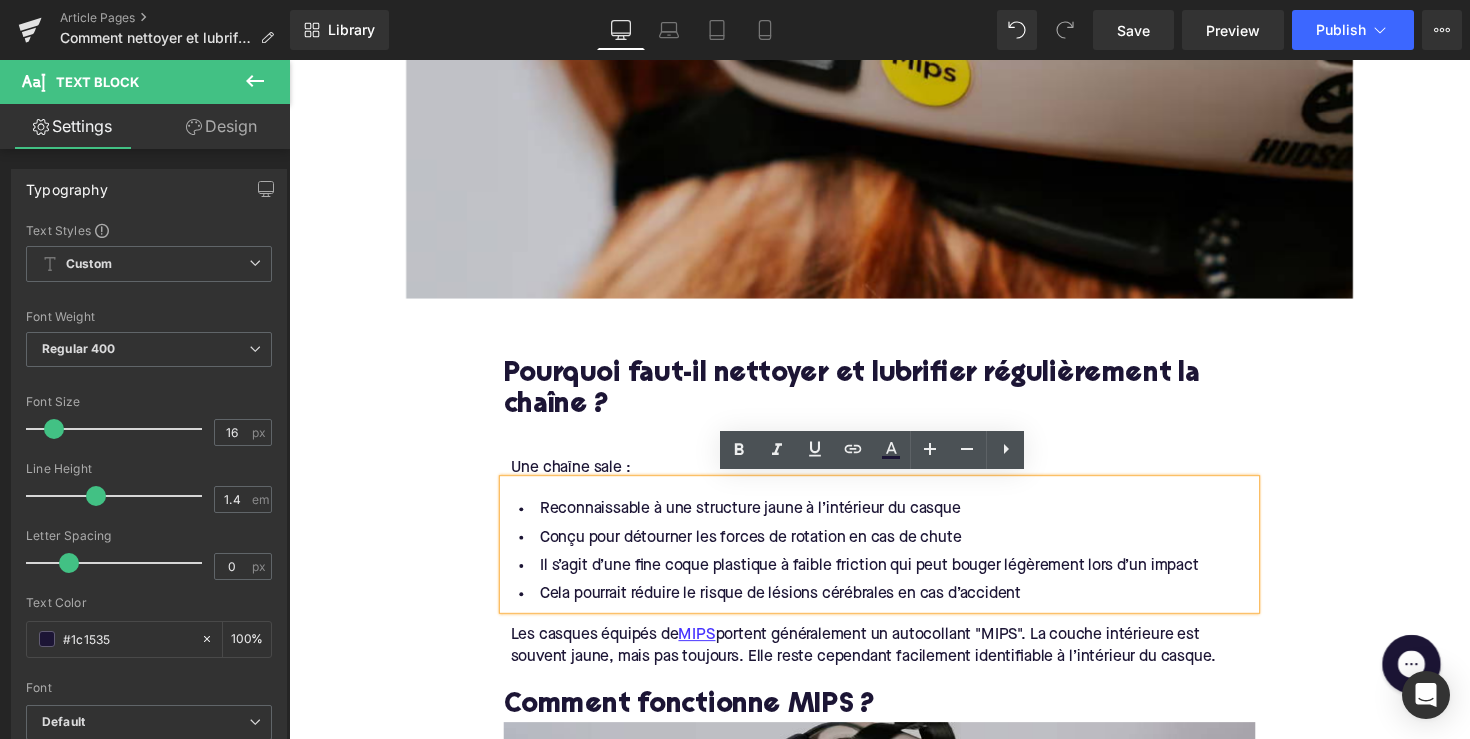type 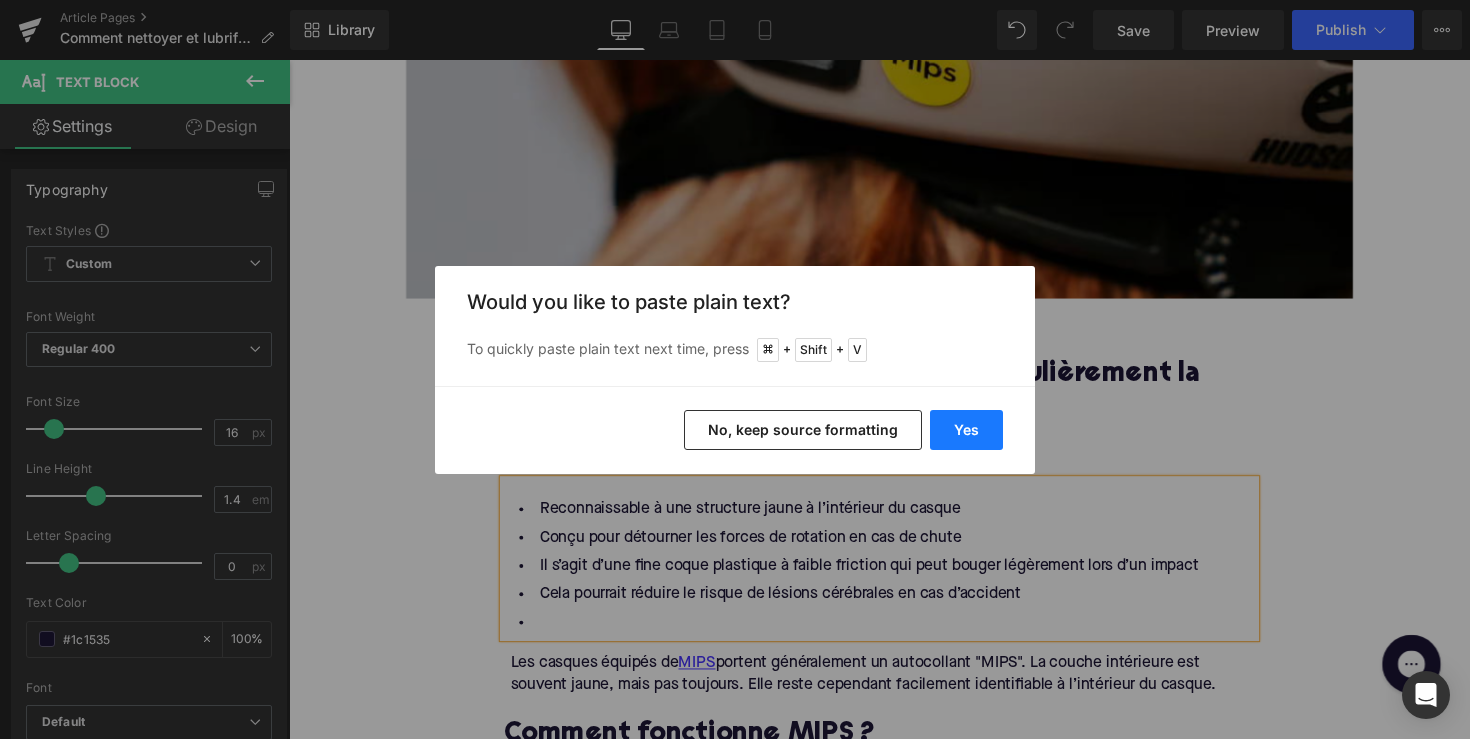 click on "Yes" at bounding box center (966, 430) 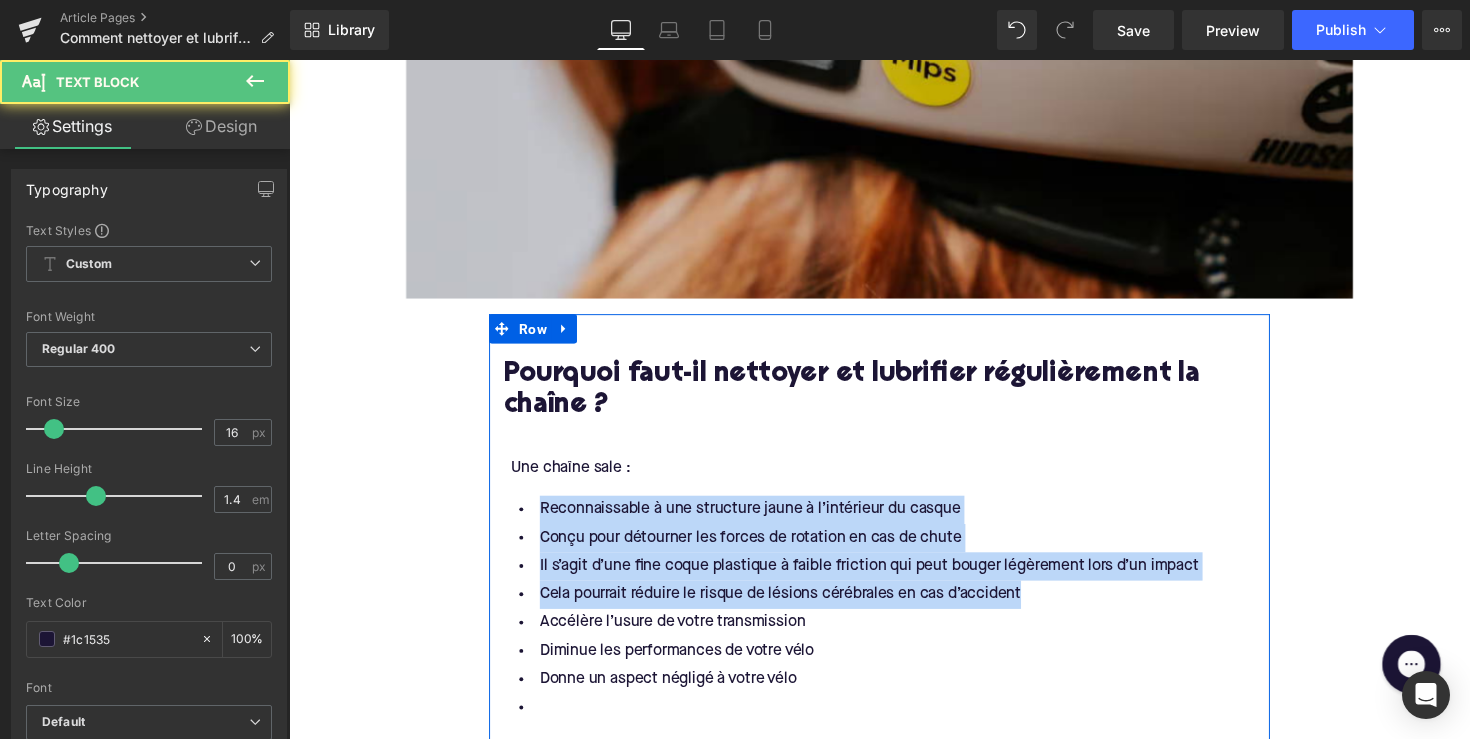 drag, startPoint x: 1044, startPoint y: 609, endPoint x: 502, endPoint y: 515, distance: 550.0909 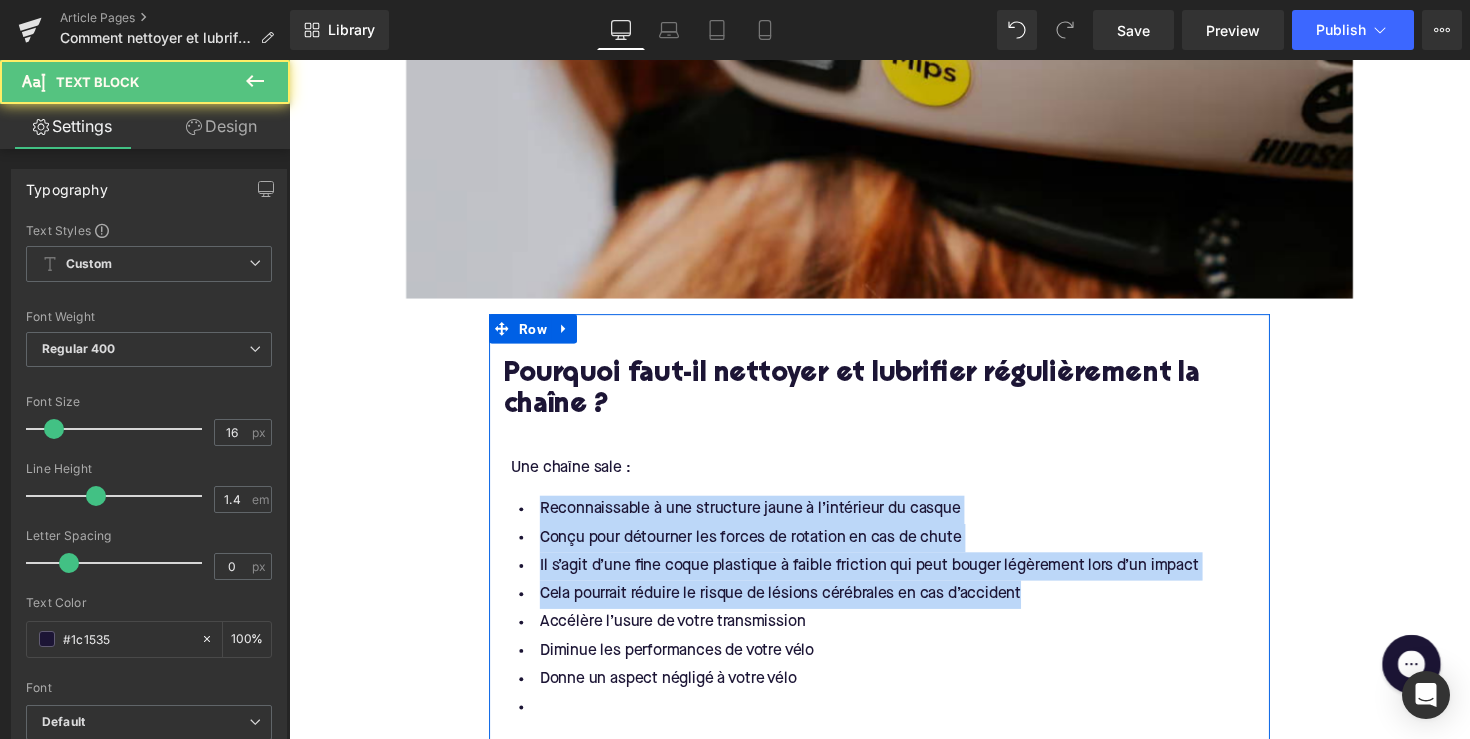 click on "Pourquoi faut-il nettoyer et lubrifier régulièrement la chaîne ? Heading         Une chaîne sale : Text Block         Reconnaissable à une structure jaune à l’intérieur du casque Conçu pour détourner les forces de rotation en cas de chute Il s’agit d’une fine coque plastique à faible friction qui peut bouger légèrement lors d’un impact Cela pourrait réduire le risque de lésions cérébrales en cas d’accident Accélère l’usure de votre transmission Diminue les performances de votre vélo Donne un aspect négligé à votre vélo Text Block         Les casques équipés de  MIPS  portent généralement un autocollant "MIPS". La couche intérieure est souvent jaune, mais pas toujours. Elle reste cependant facilement identifiable à l’intérieur du casque. Text Block         Comment fonctionne MIPS ? Heading         Image         La couche à faible friction peut glisser légèrement lors d’un choc (environ 10 à 15 mm) Sans MIPS :  Avec MIPS : Text Block         Text Block" at bounding box center (894, 1231) 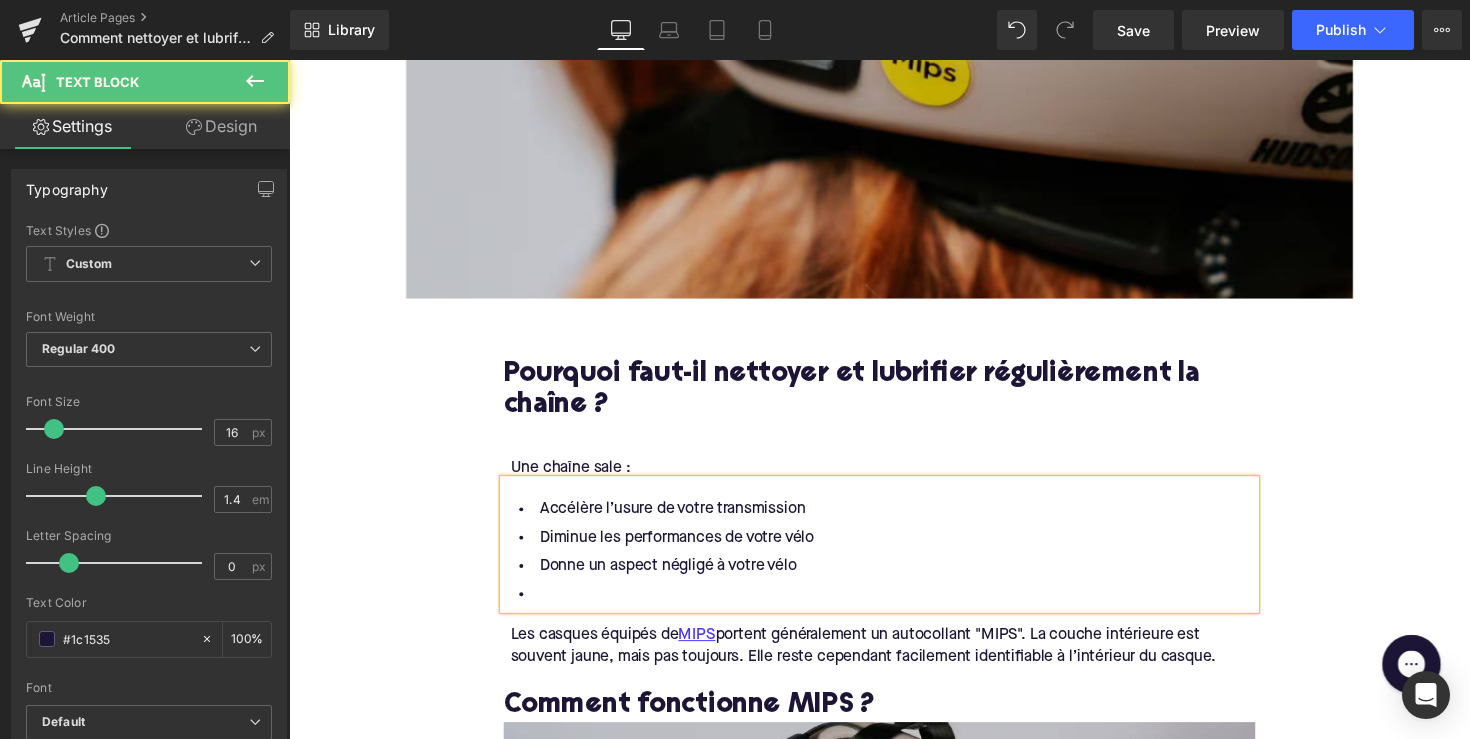 click at bounding box center (894, 607) 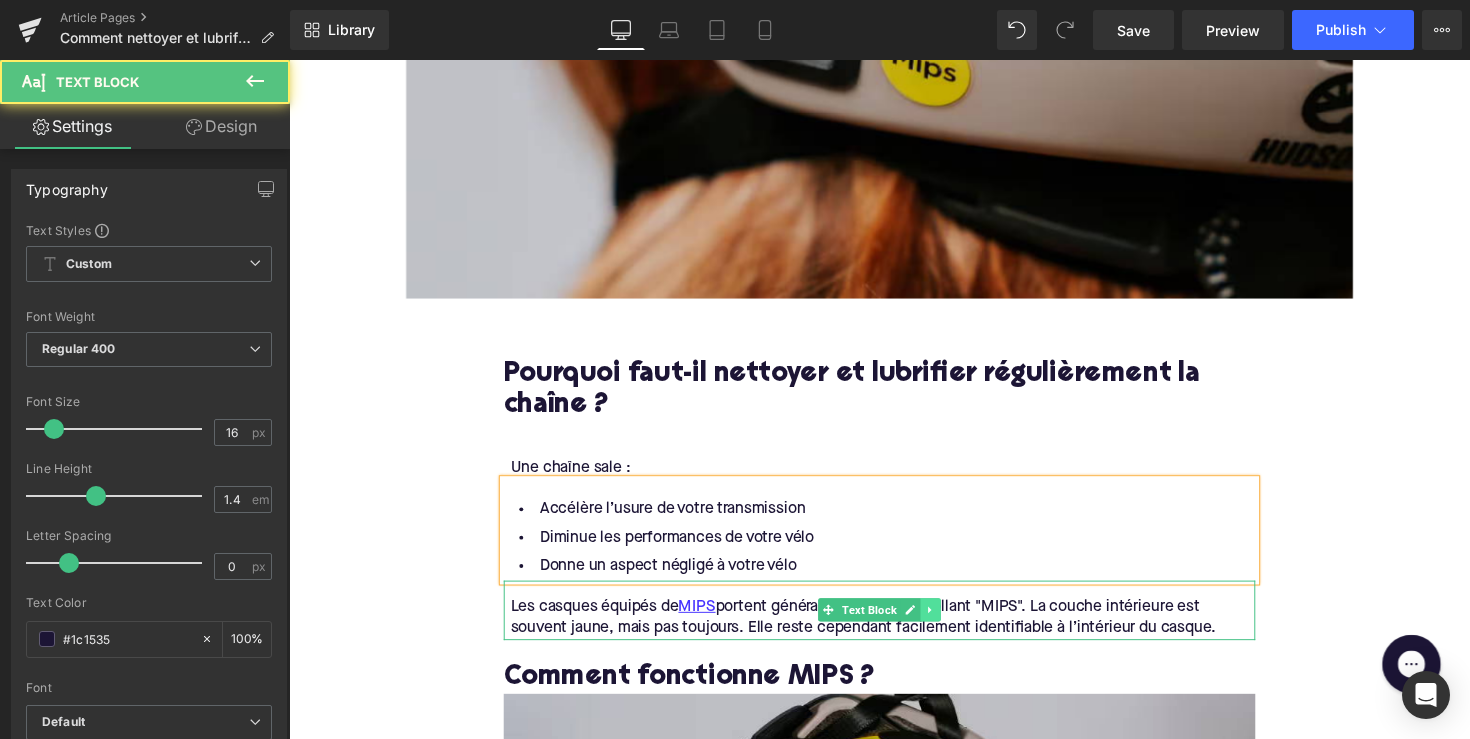 click on "Les casques équipés de  MIPS  portent généralement un autocollant "MIPS". La couche intérieure est souvent jaune, mais pas toujours. Elle reste cependant facilement identifiable à l’intérieur du casque. Text Block" at bounding box center [894, 623] 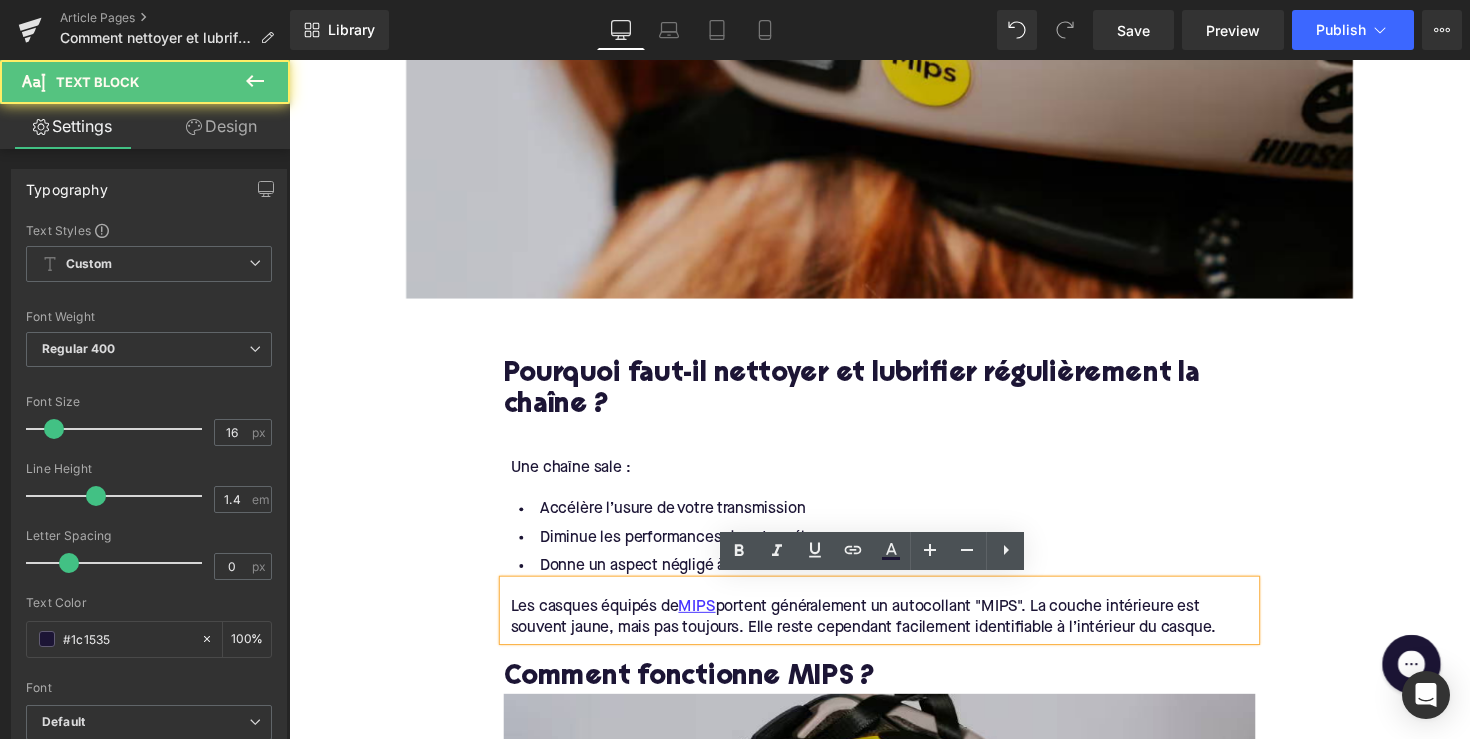 click on "Les casques équipés de  MIPS  portent généralement un autocollant "MIPS". La couche intérieure est souvent jaune, mais pas toujours. Elle reste cependant facilement identifiable à l’intérieur du casque." at bounding box center [897, 631] 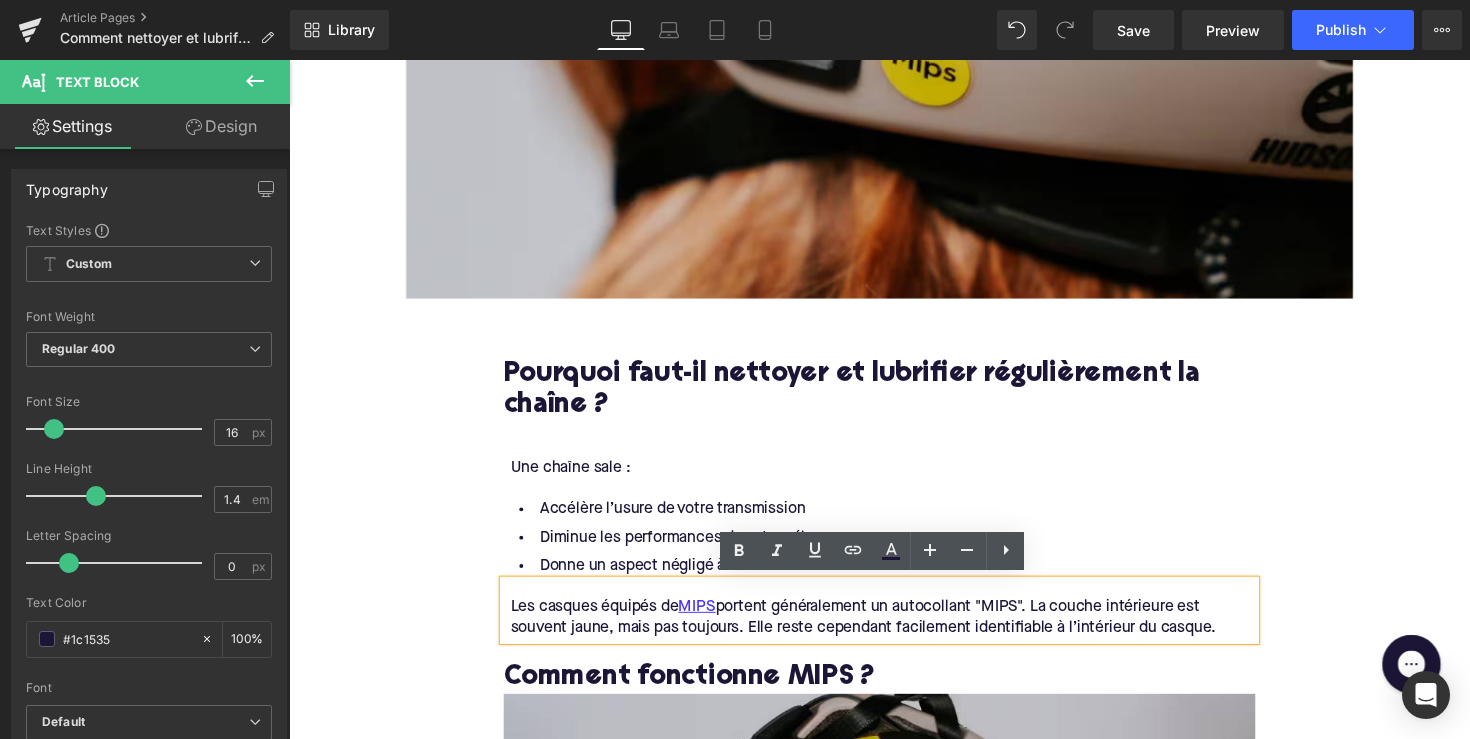 type 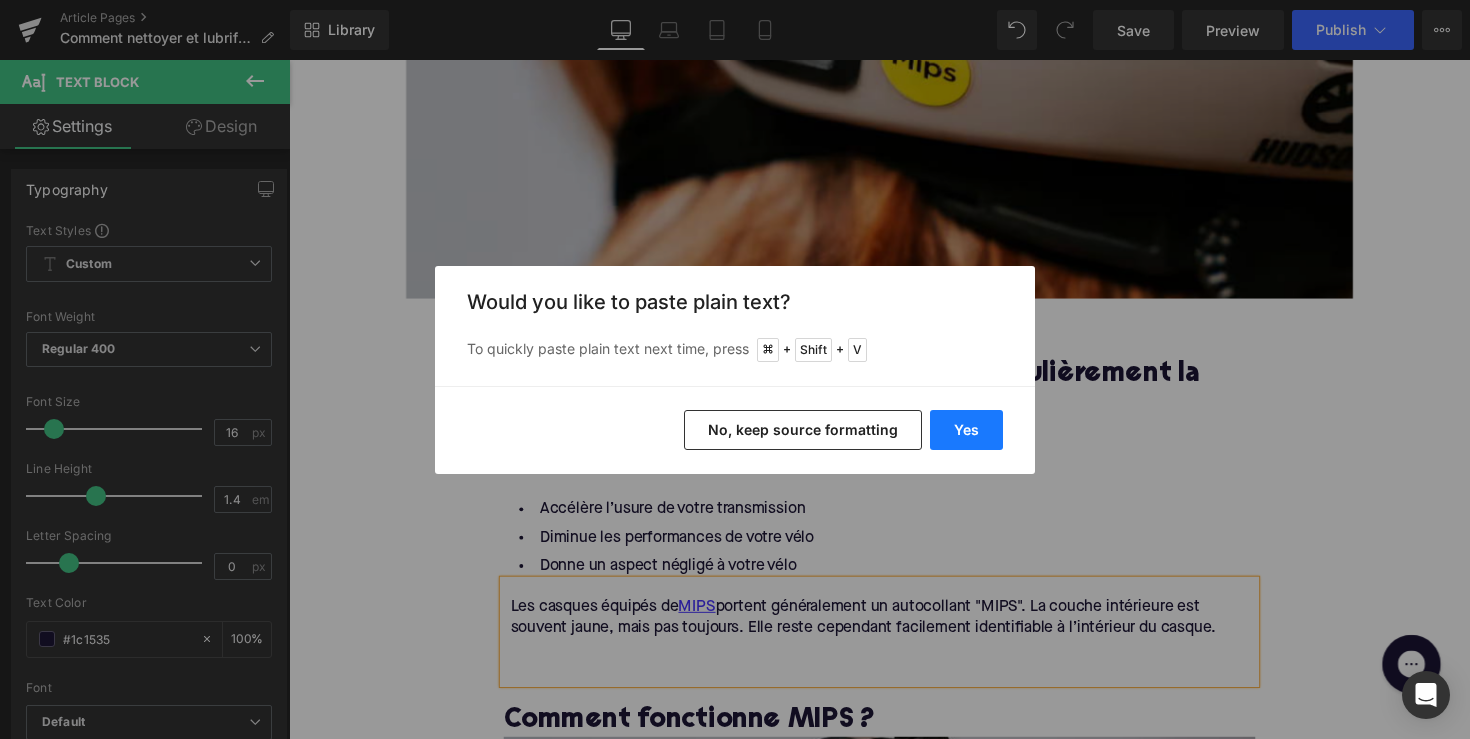 click on "Yes" at bounding box center [966, 430] 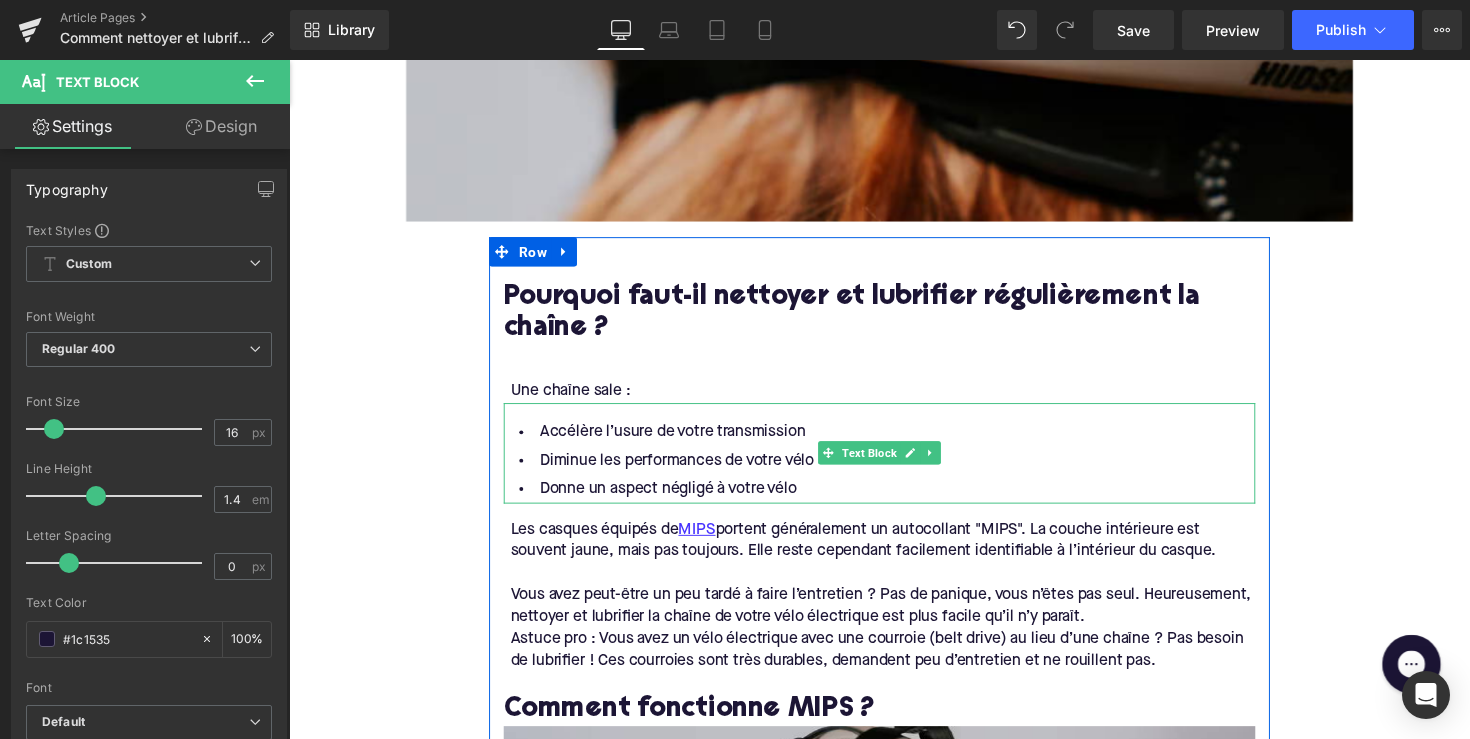 scroll, scrollTop: 898, scrollLeft: 0, axis: vertical 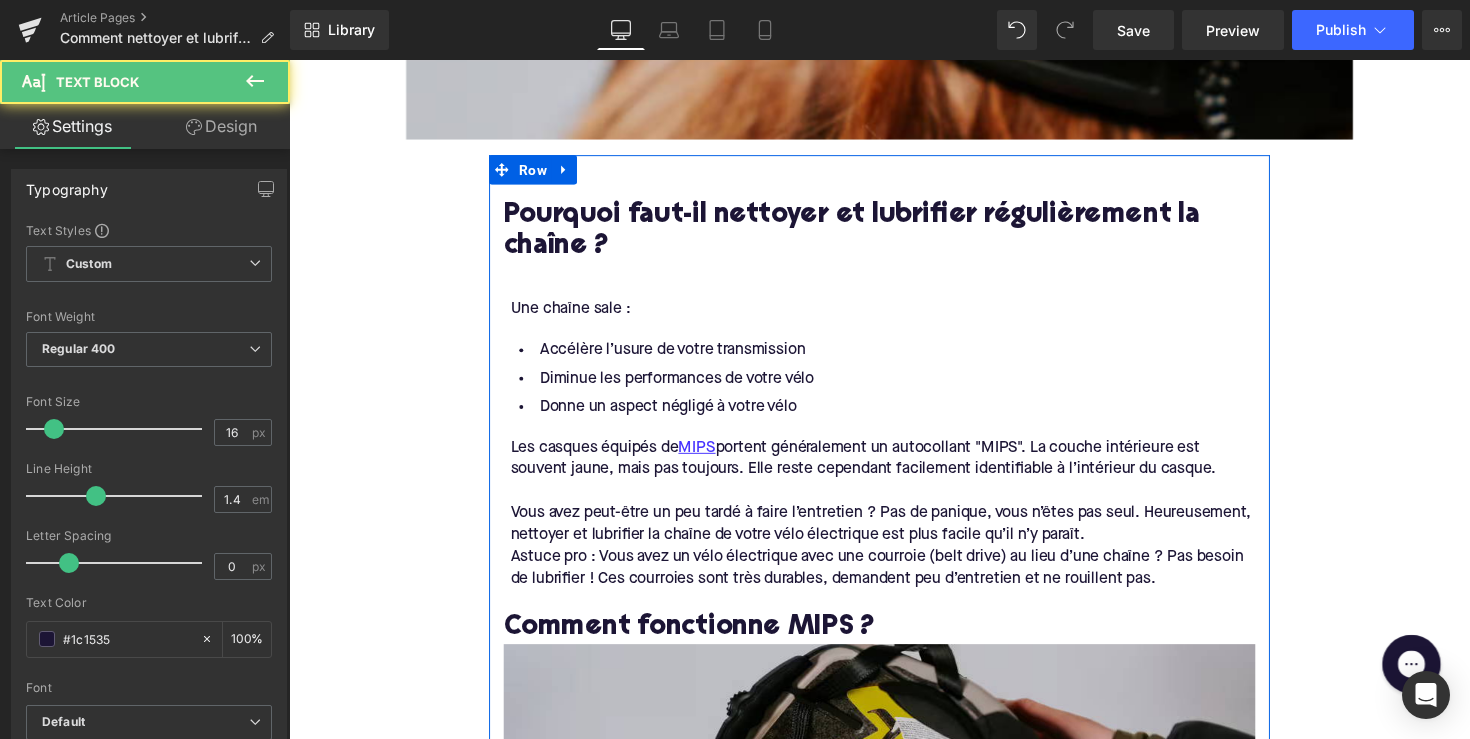 click on "Astuce pro : Vous avez un vélo électrique avec une courroie (belt drive) au lieu d’une chaîne ? Pas besoin de lubrifier ! Ces courroies sont très durables, demandent peu d’entretien et ne rouillent pas." at bounding box center [897, 580] 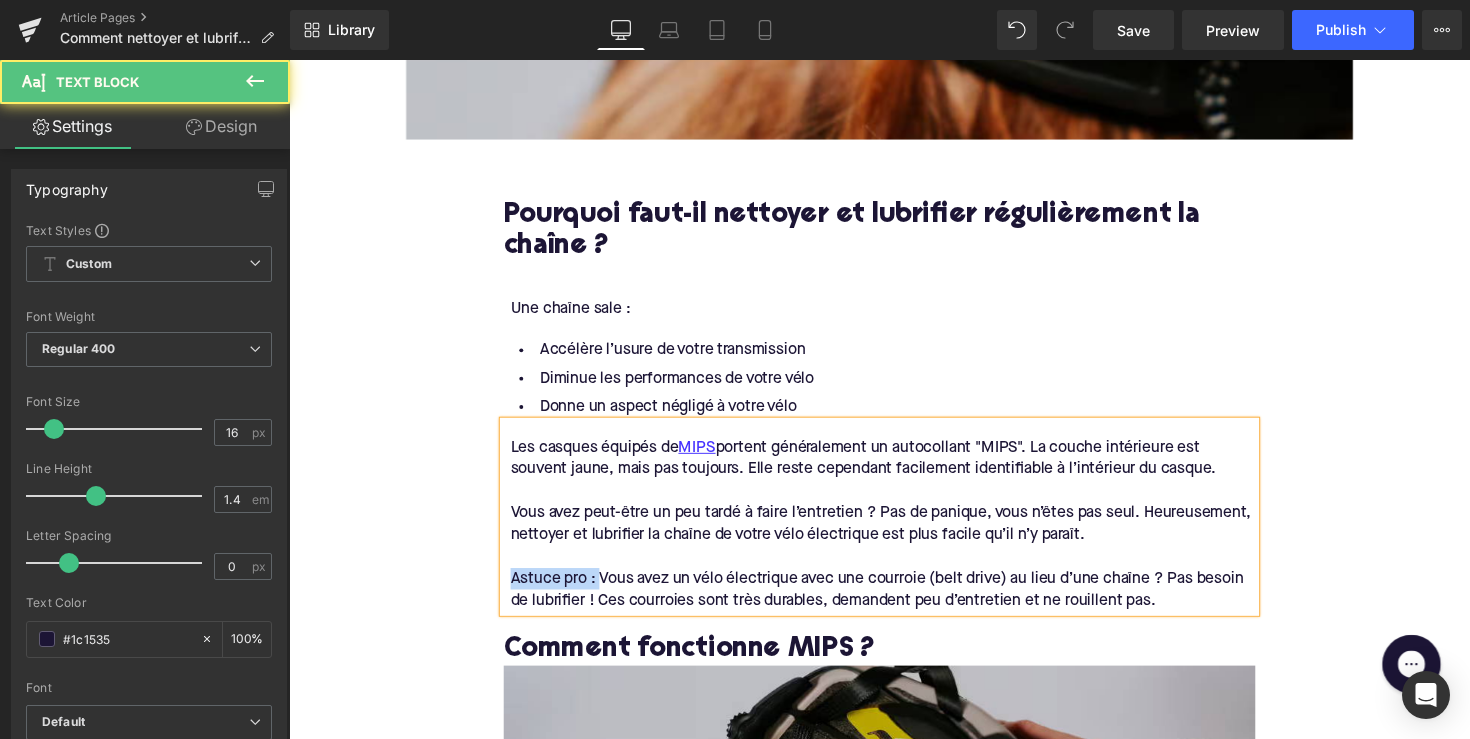 drag, startPoint x: 603, startPoint y: 591, endPoint x: 471, endPoint y: 591, distance: 132 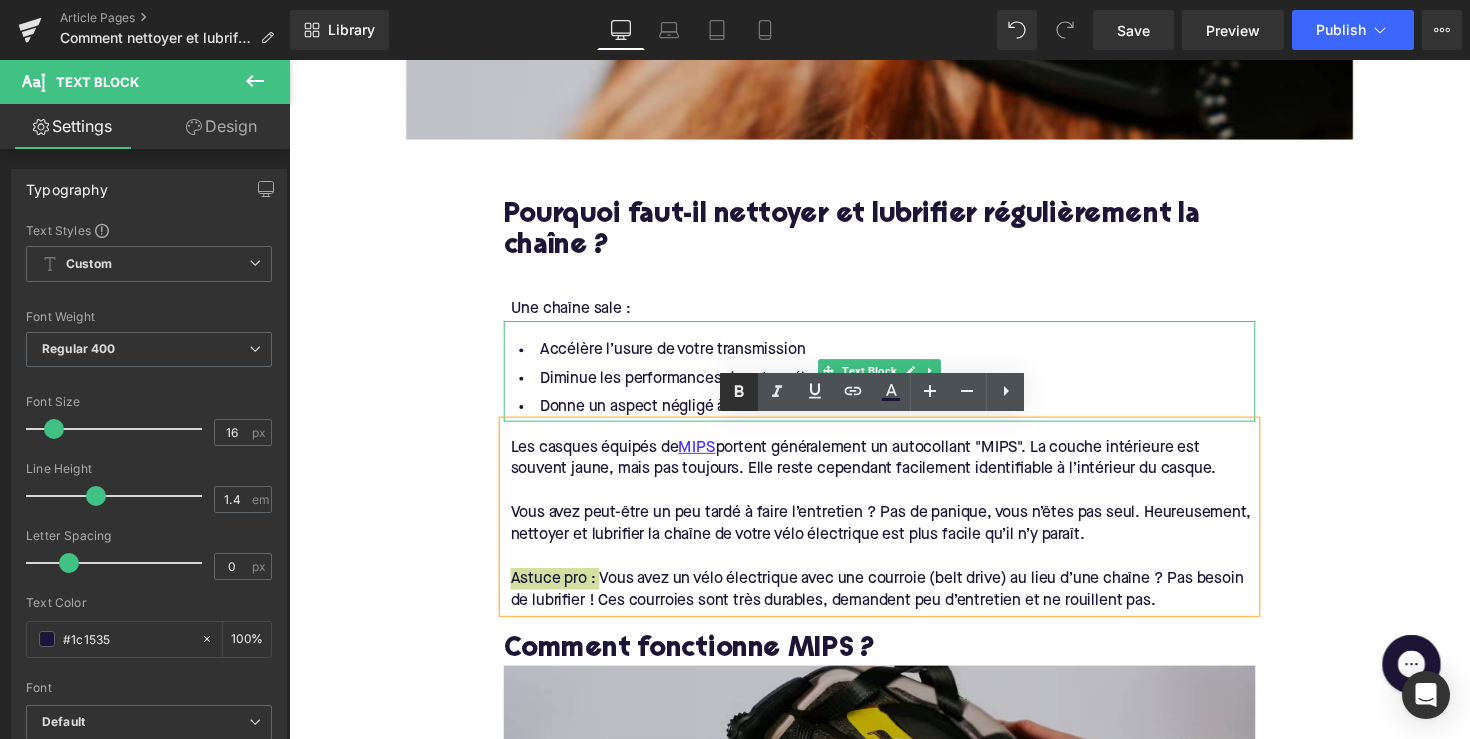 click 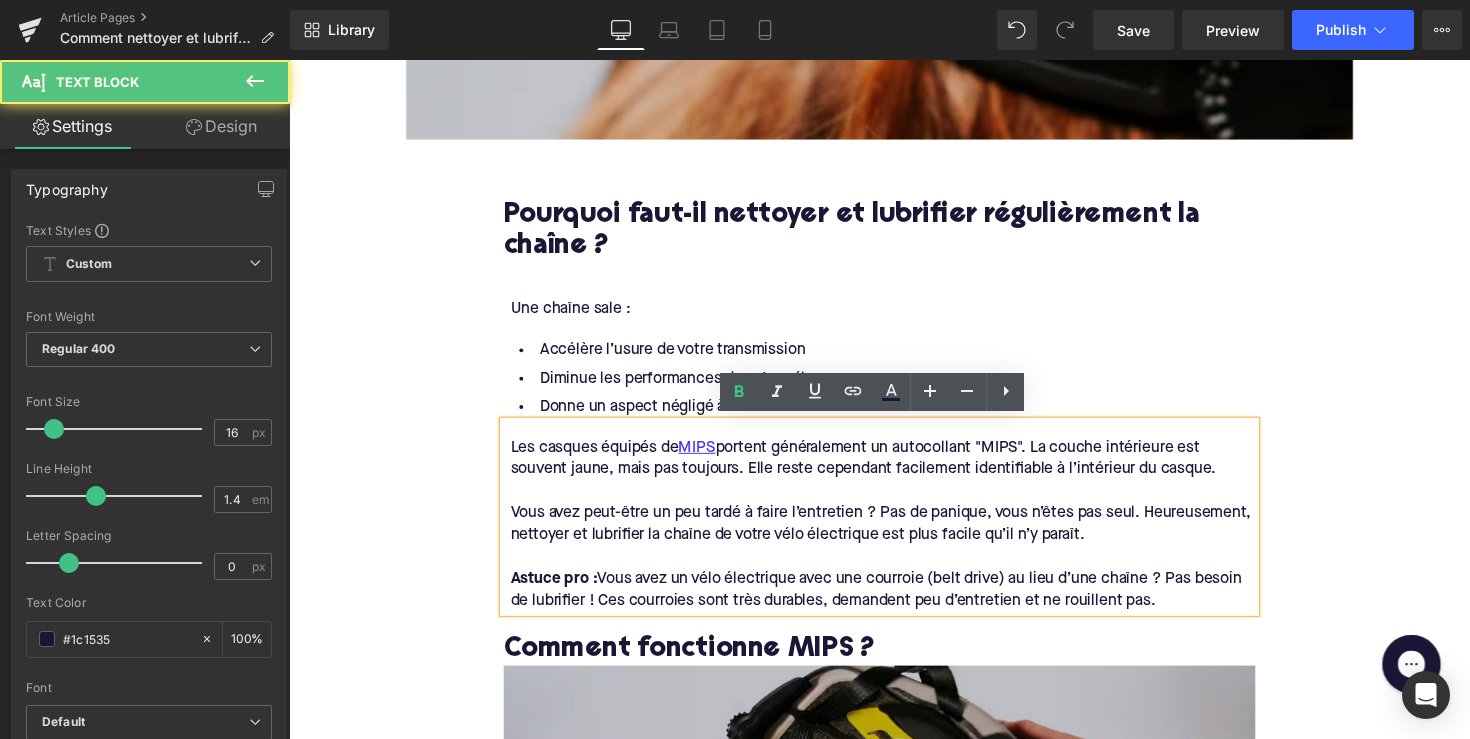 click on "Les casques équipés de  MIPS  portent généralement un autocollant "MIPS". La couche intérieure est souvent jaune, mais pas toujours. Elle reste cependant facilement identifiable à l’intérieur du casque." at bounding box center (897, 468) 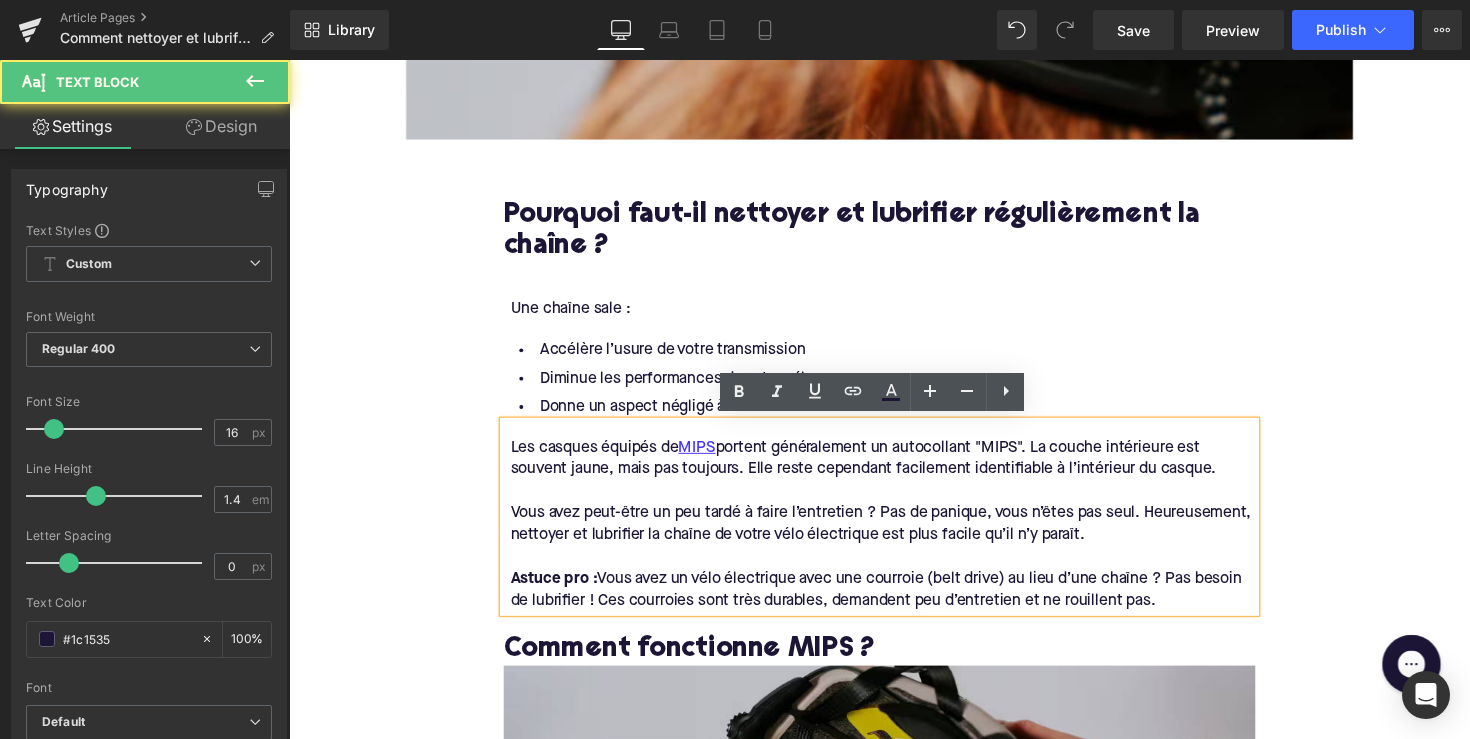 drag, startPoint x: 1248, startPoint y: 473, endPoint x: 444, endPoint y: 458, distance: 804.1399 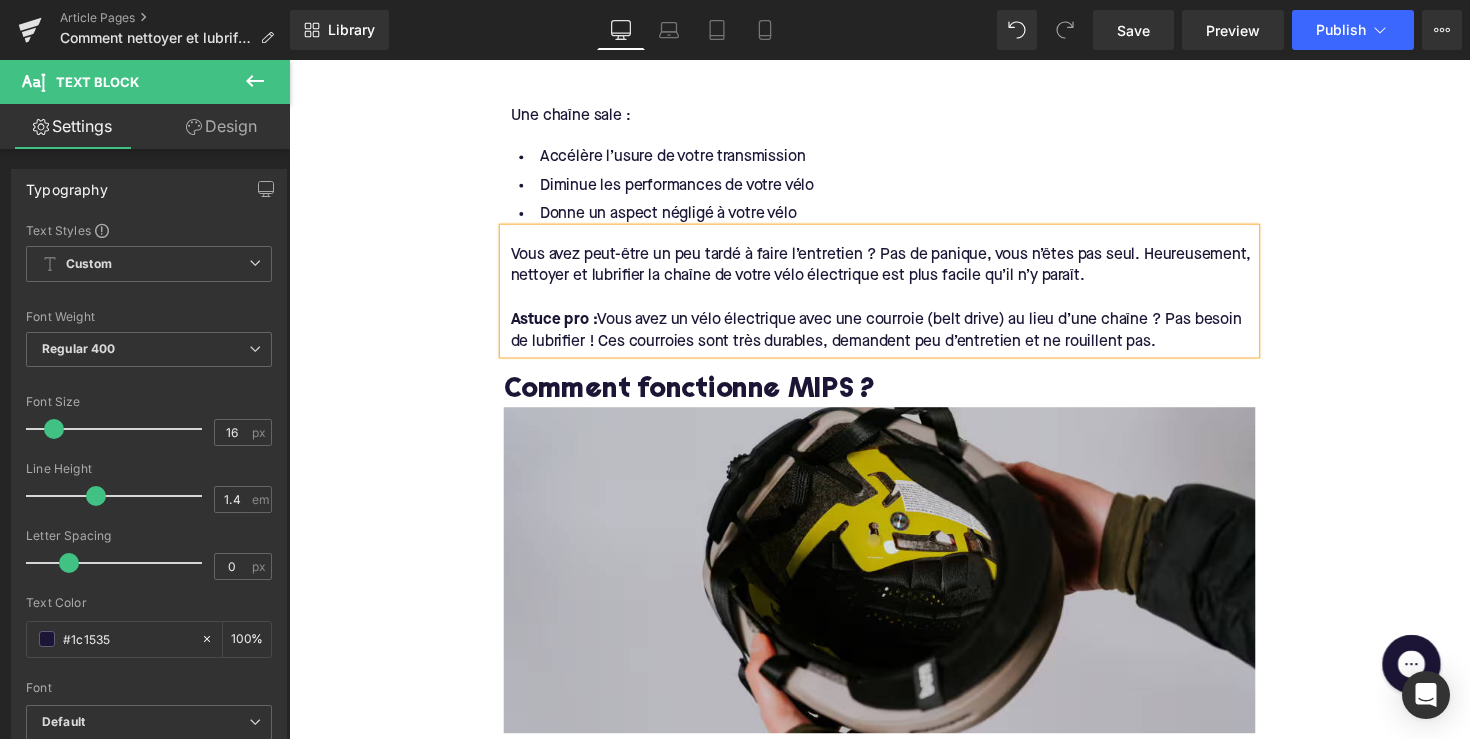 scroll, scrollTop: 1117, scrollLeft: 0, axis: vertical 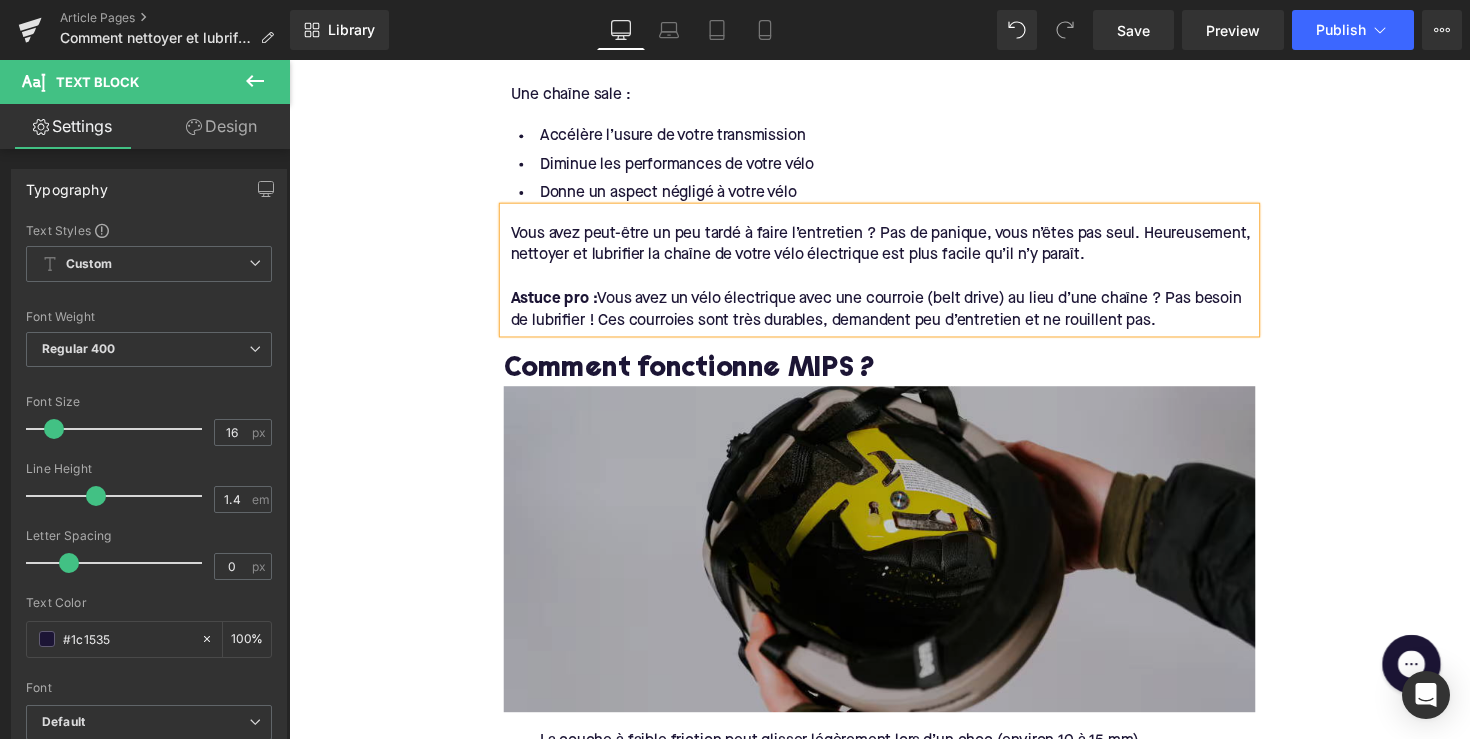 click at bounding box center [894, 561] 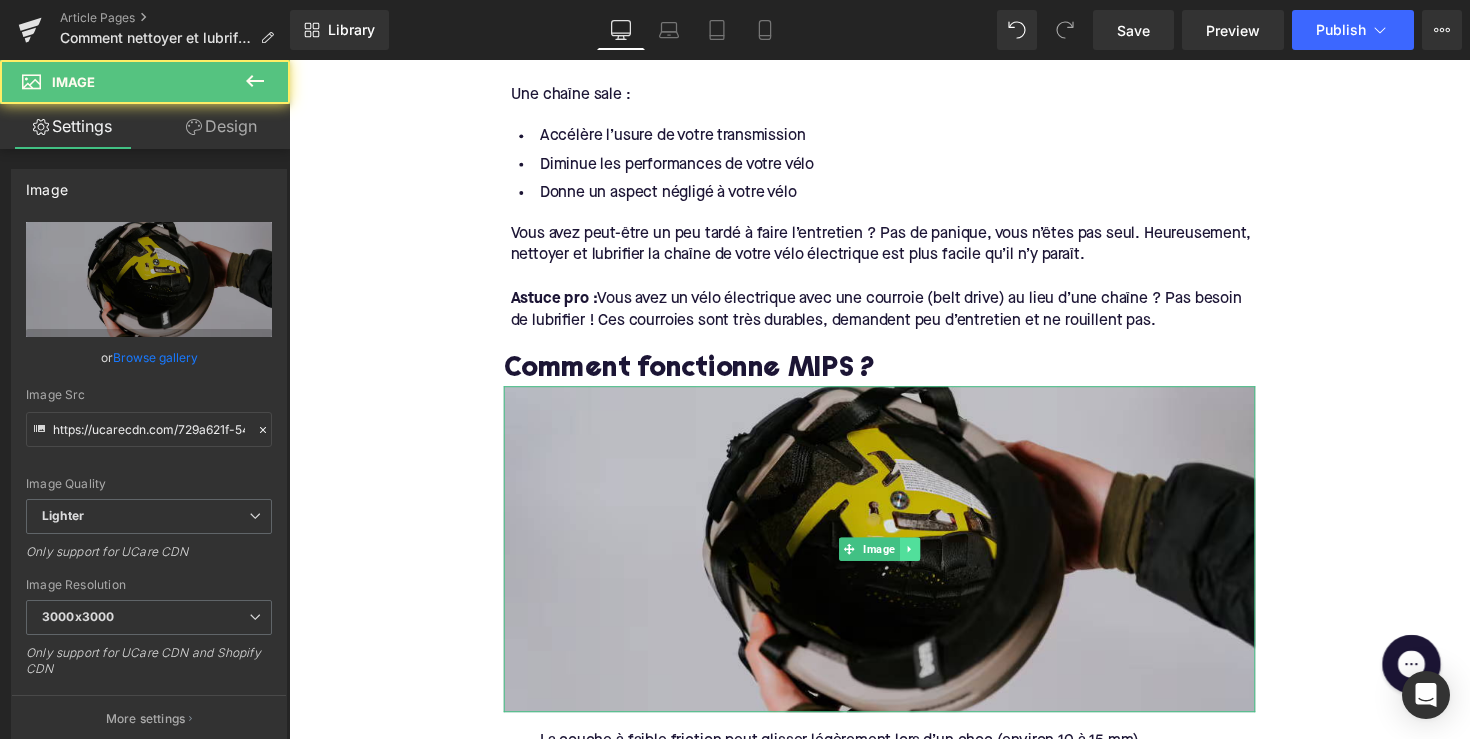 click 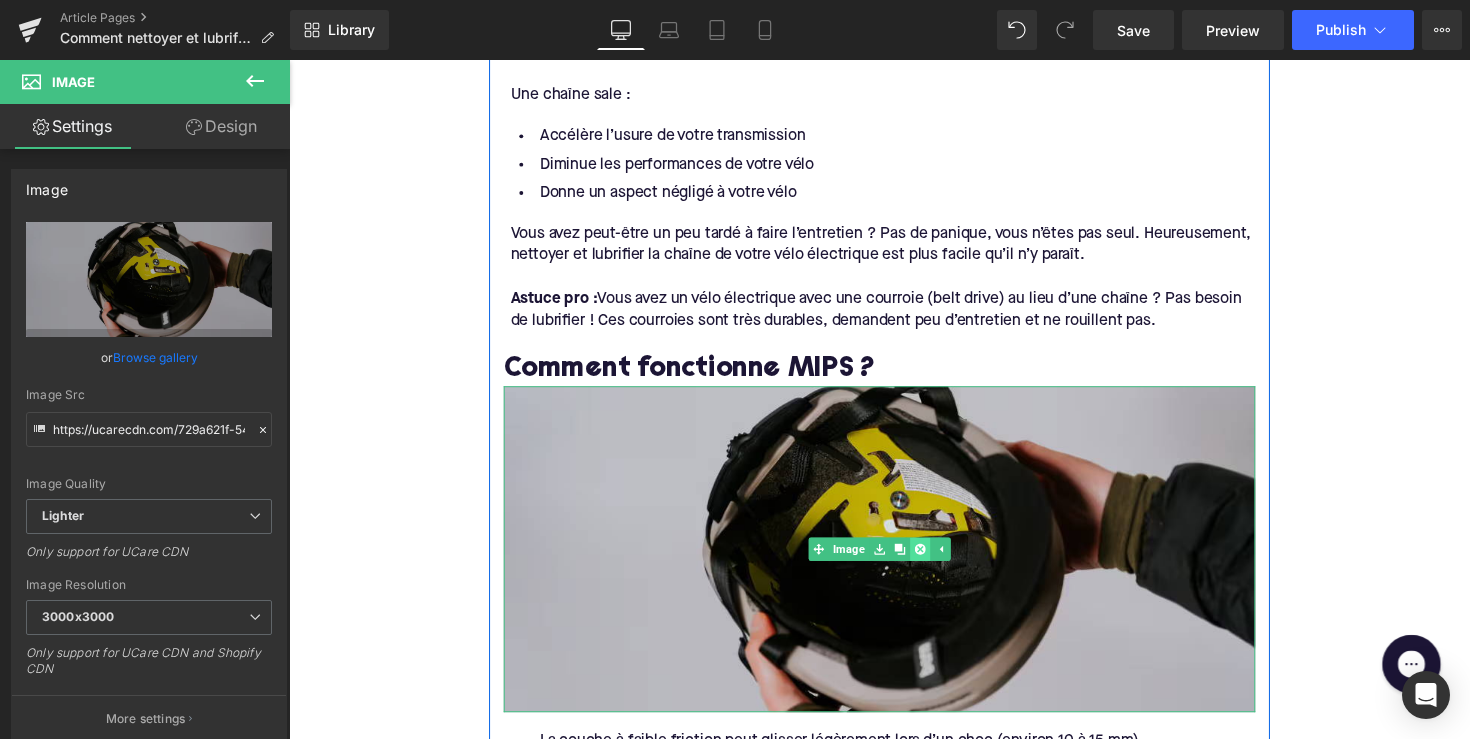 click 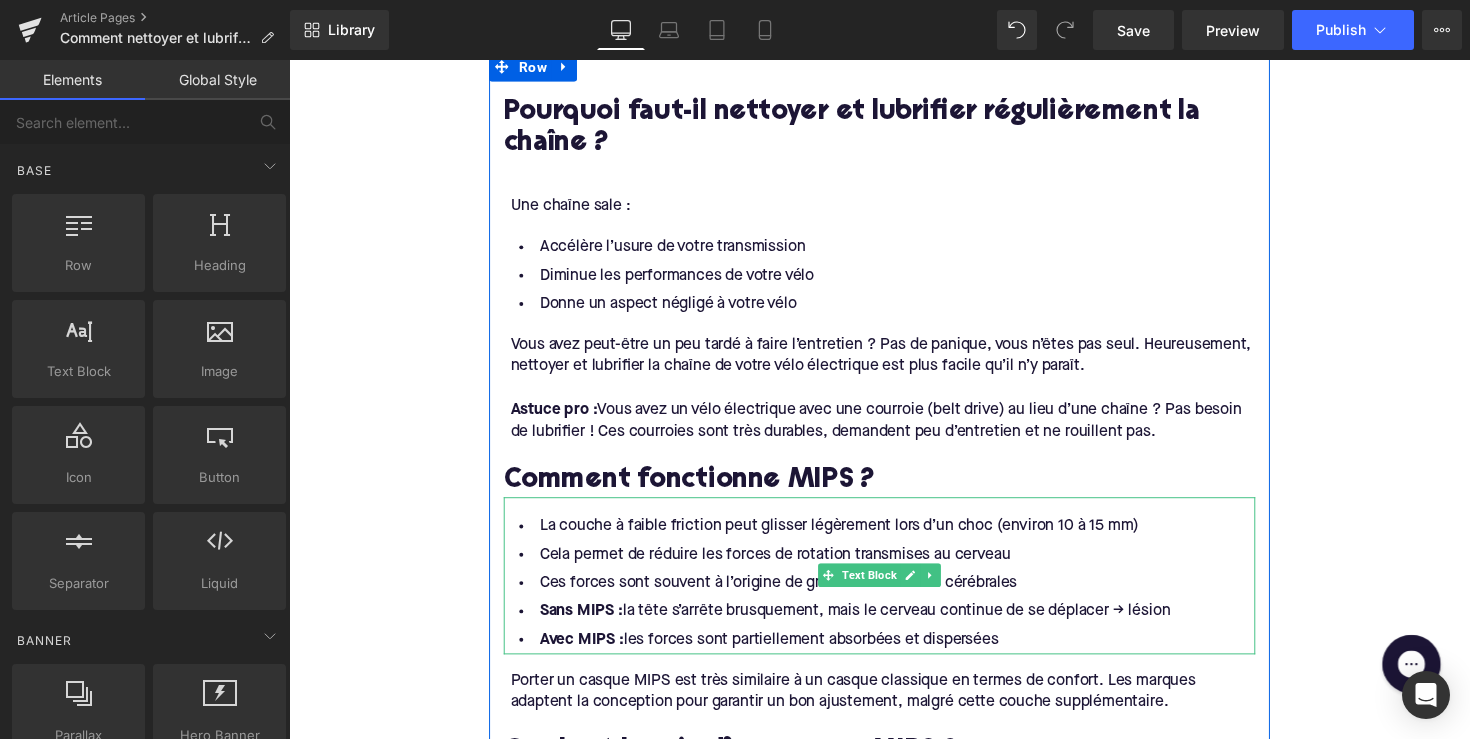 scroll, scrollTop: 912, scrollLeft: 0, axis: vertical 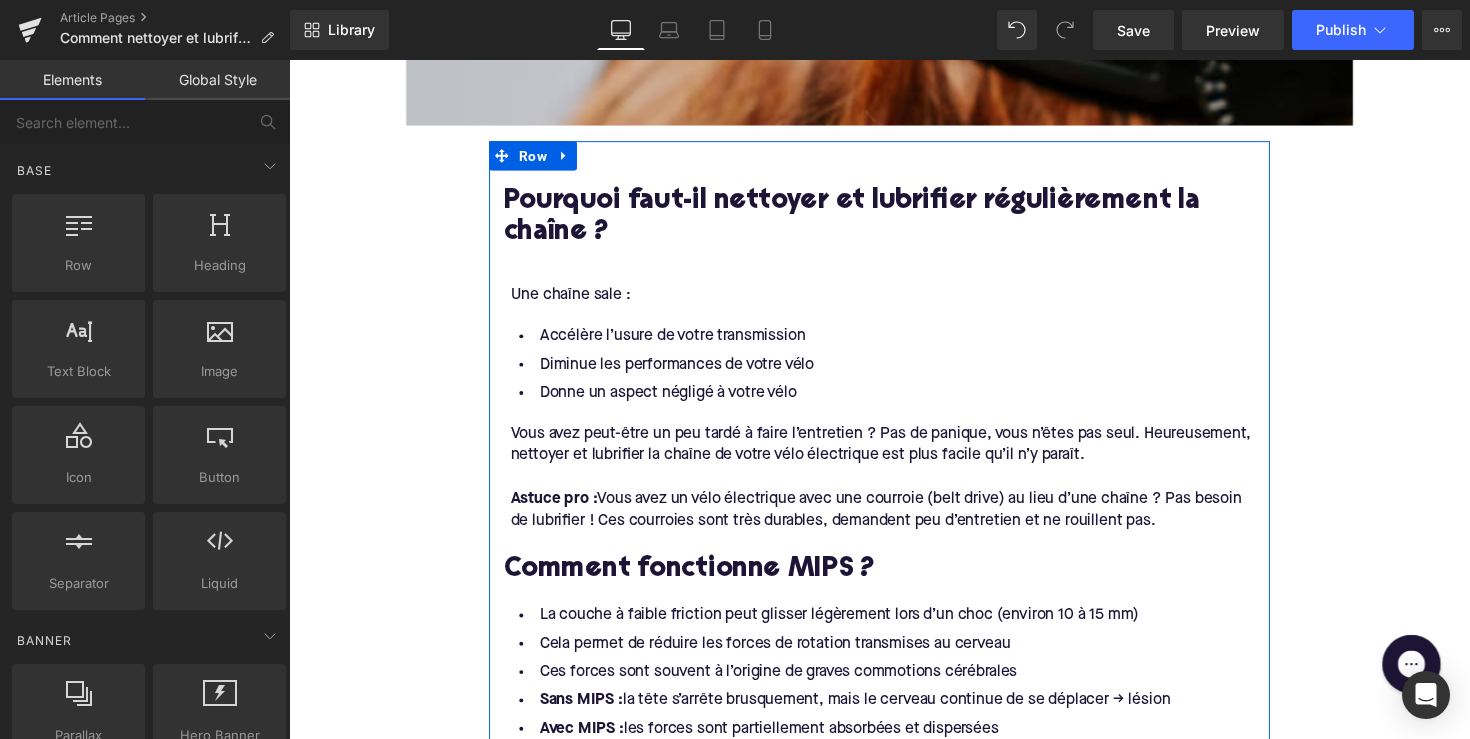 click on "Pourquoi faut-il nettoyer et lubrifier régulièrement la chaîne ?" at bounding box center [894, 222] 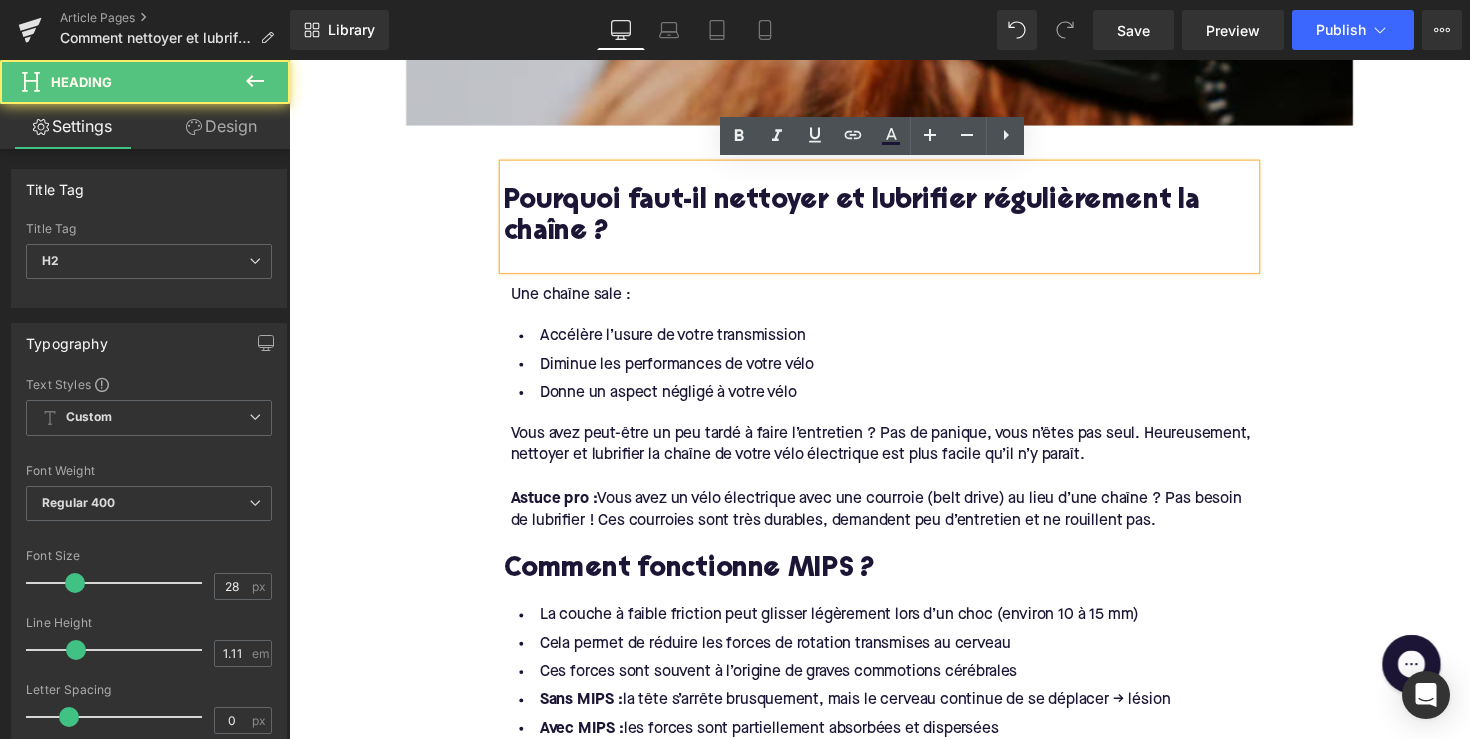 click at bounding box center (894, 263) 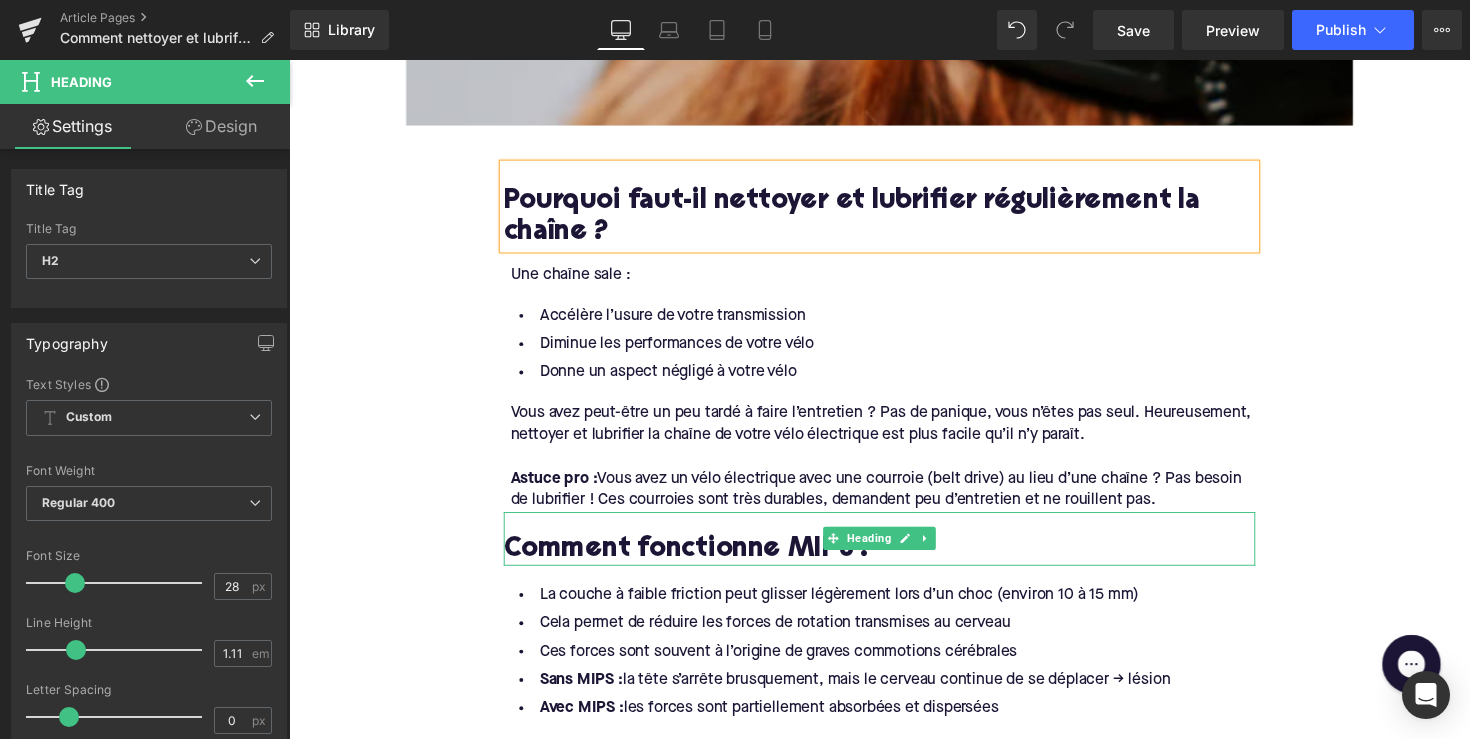 click on "Comment fonctionne MIPS ?" at bounding box center [894, 562] 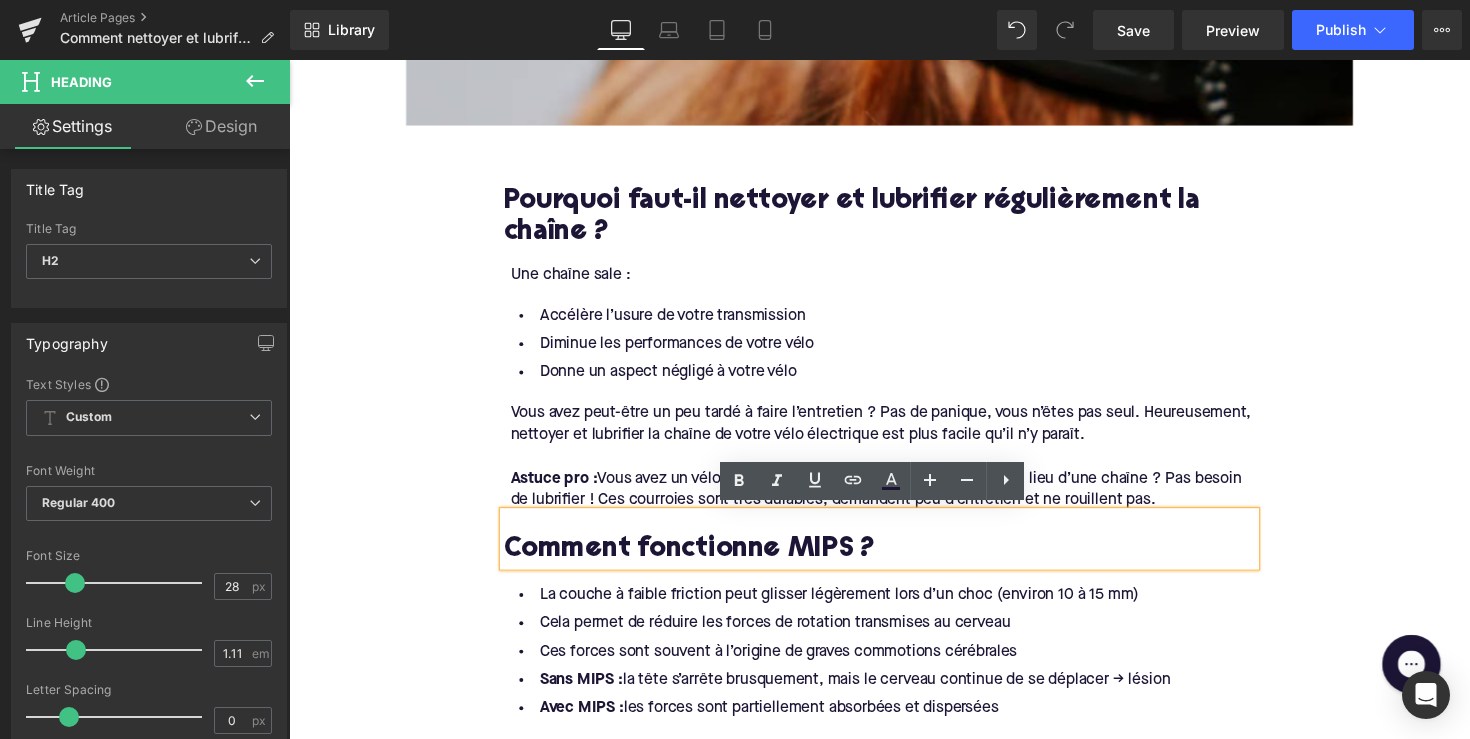 click on "Comment fonctionne MIPS ?" at bounding box center [894, 562] 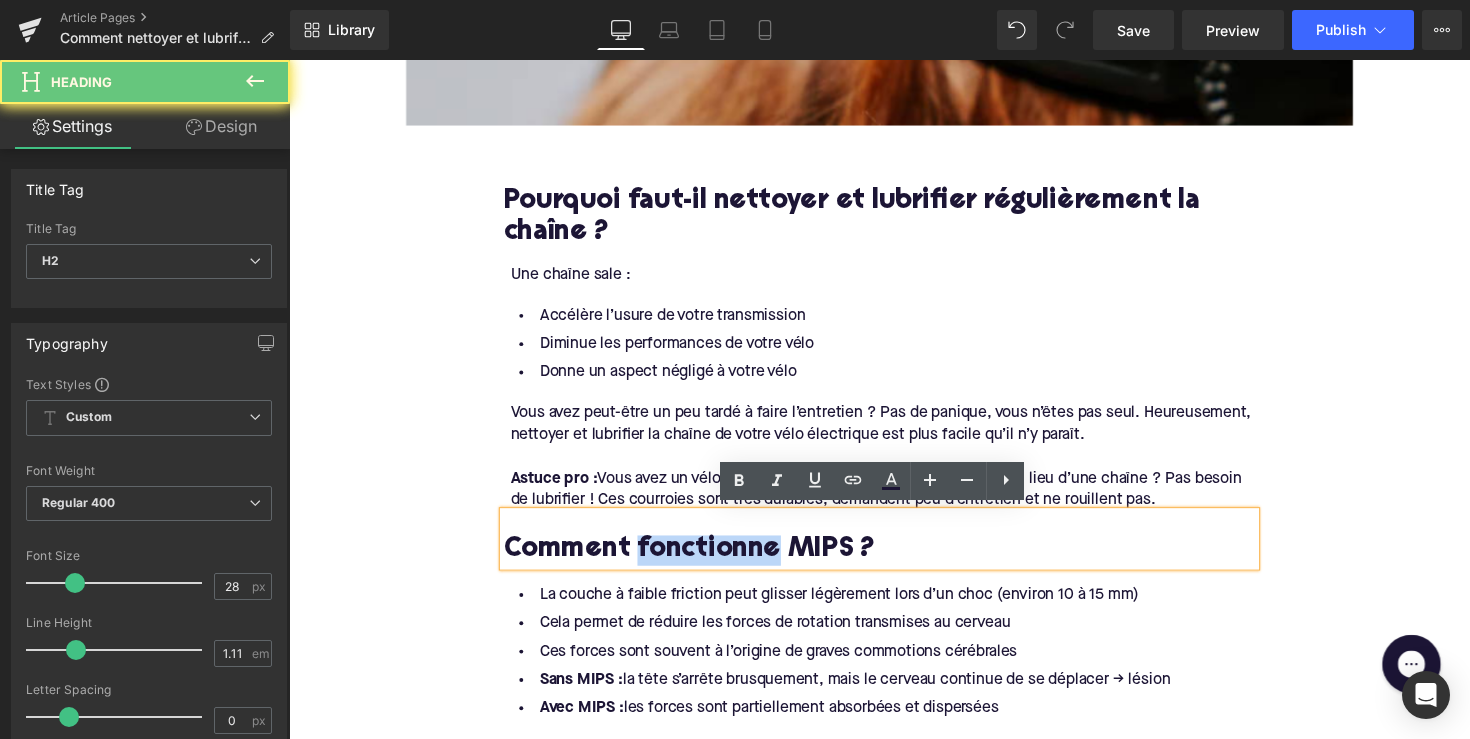 click on "Comment fonctionne MIPS ?" at bounding box center (894, 562) 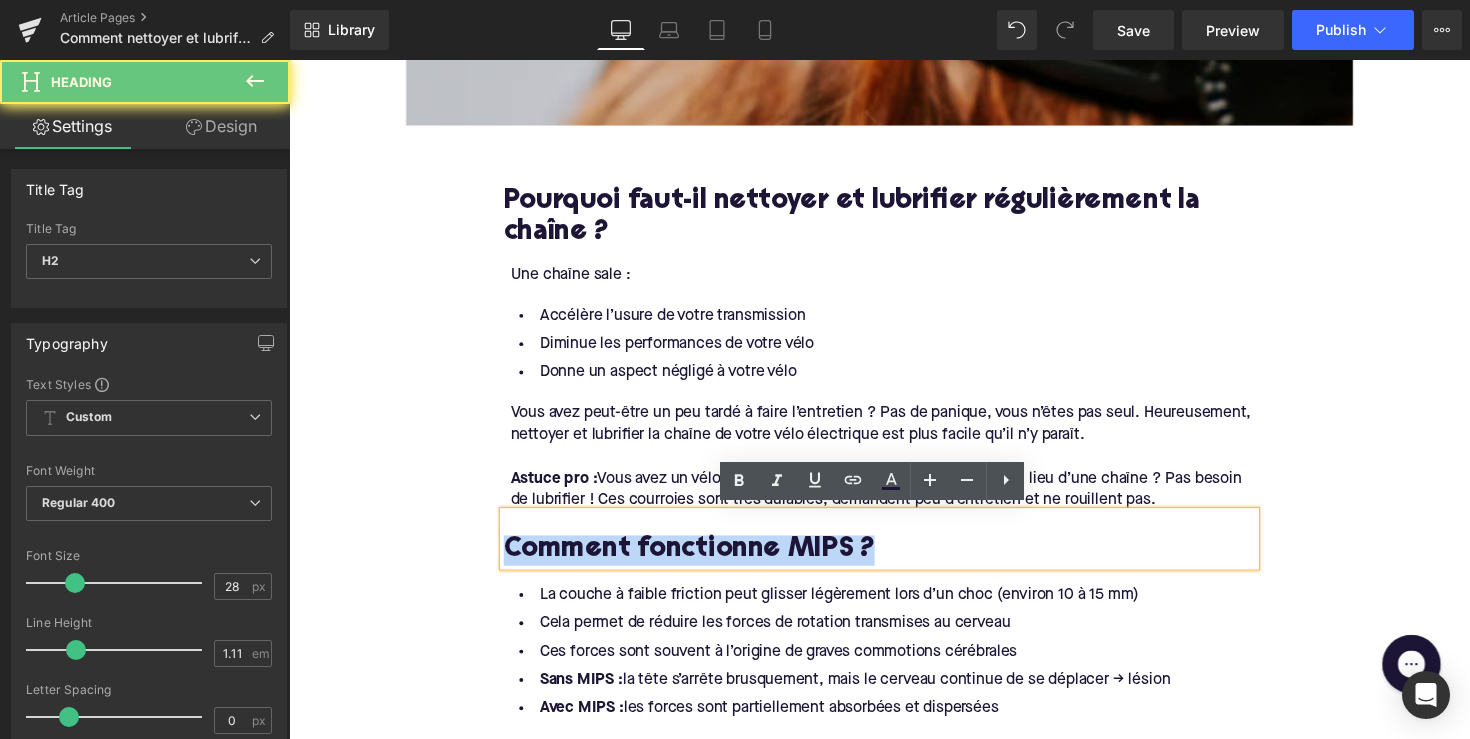 click on "Comment fonctionne MIPS ?" at bounding box center (894, 562) 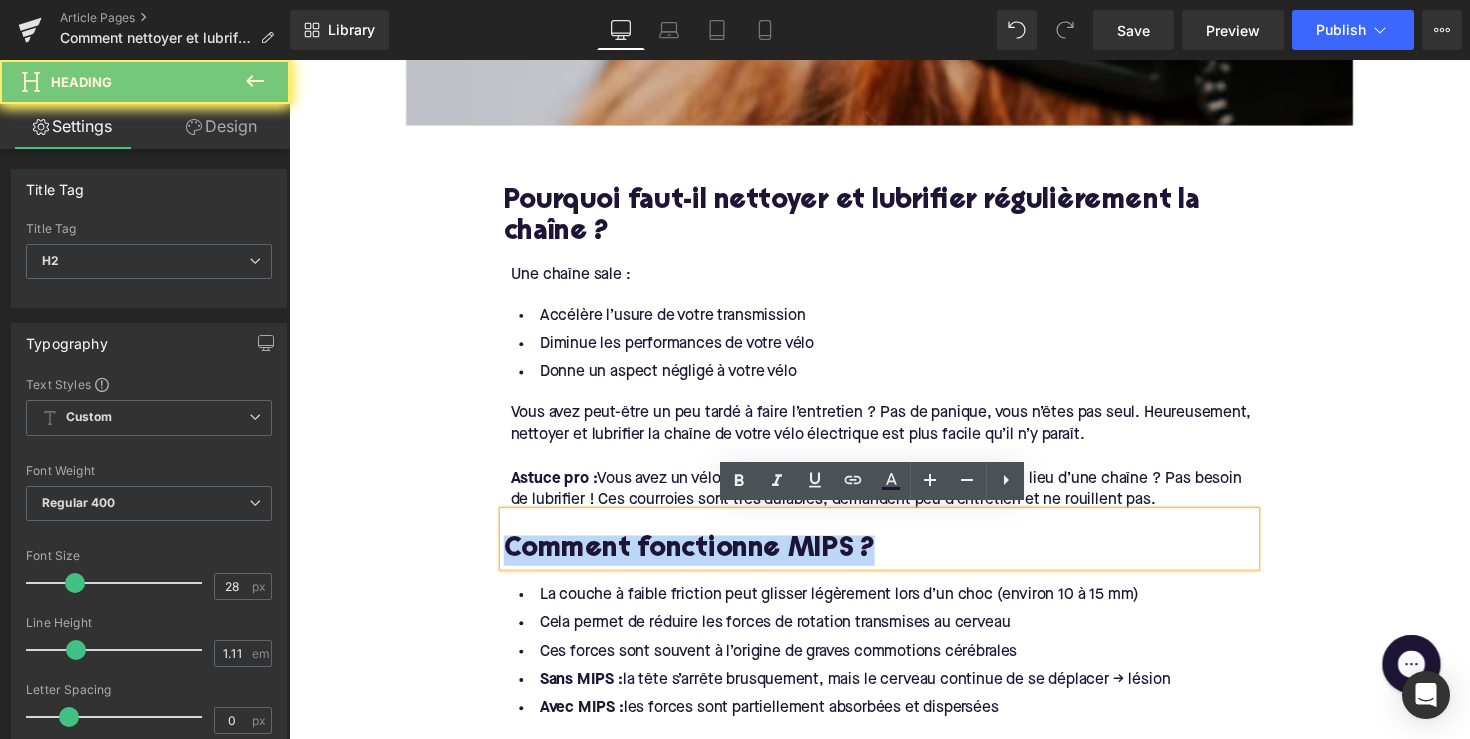 paste 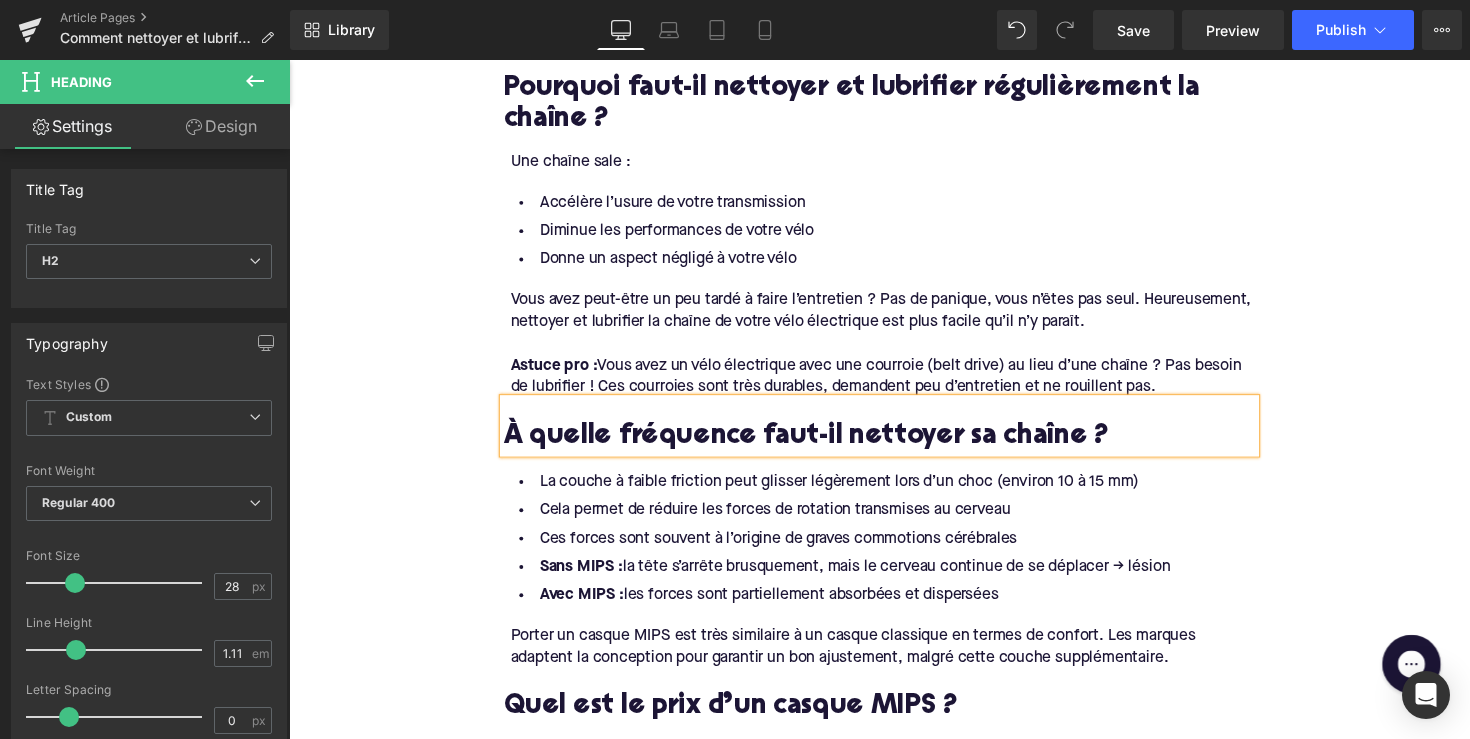 scroll, scrollTop: 1050, scrollLeft: 0, axis: vertical 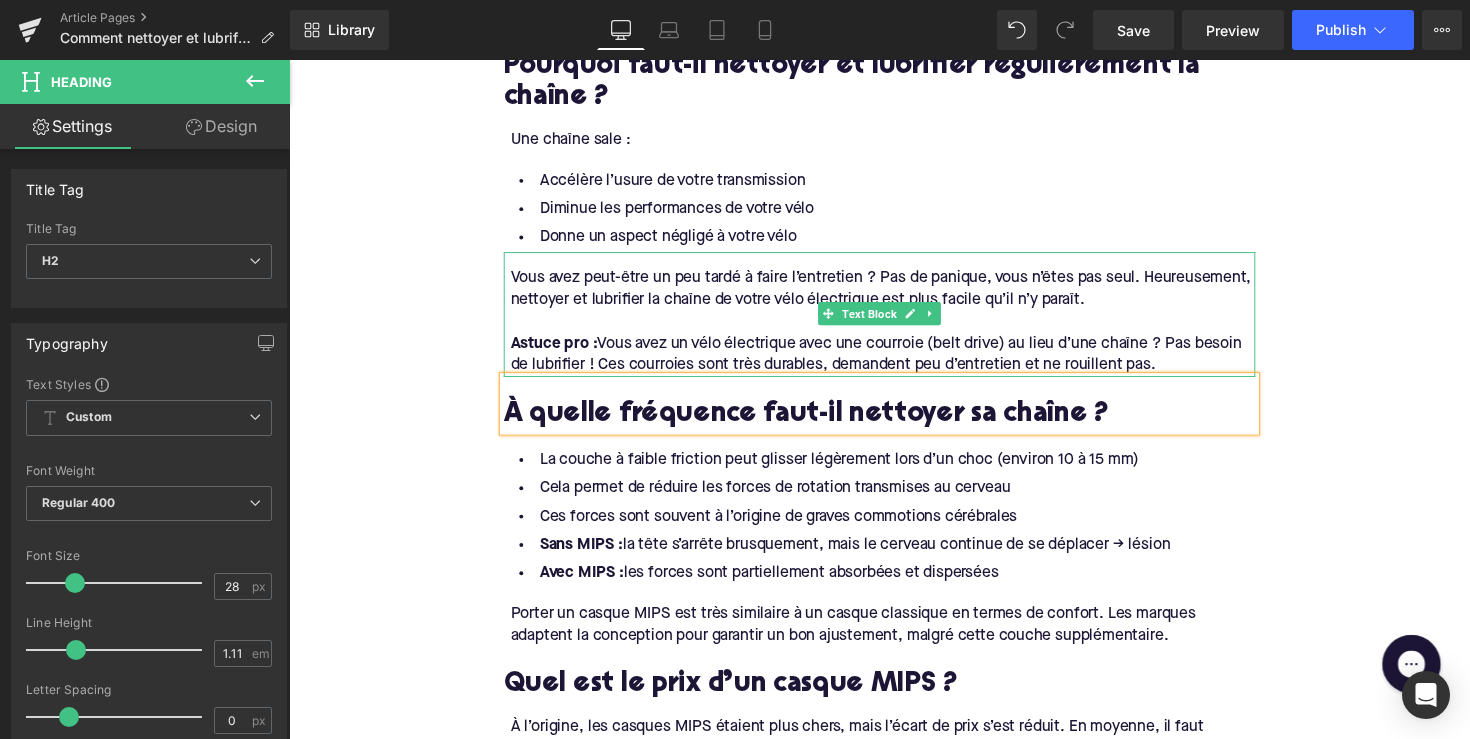 click on "Vous avez peut-être un peu tardé à faire l’entretien ? Pas de panique, vous n’êtes pas seul. Heureusement, nettoyer et lubrifier la chaîne de votre vélo électrique est plus facile qu’il n’y paraît." at bounding box center [895, 295] 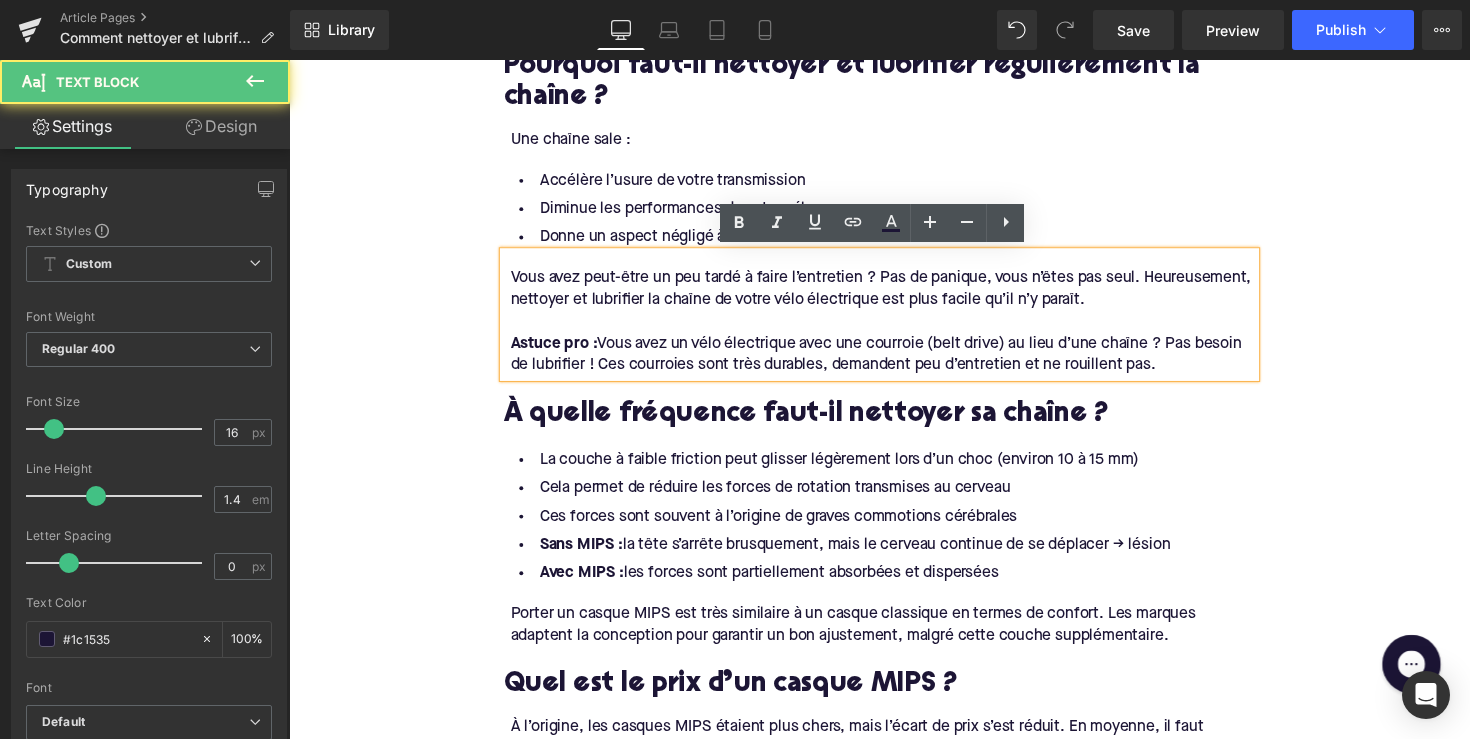 click on "Accélère l’usure de votre transmission Diminue les performances de votre vélo Donne un aspect négligé à votre vélo" at bounding box center [894, 205] 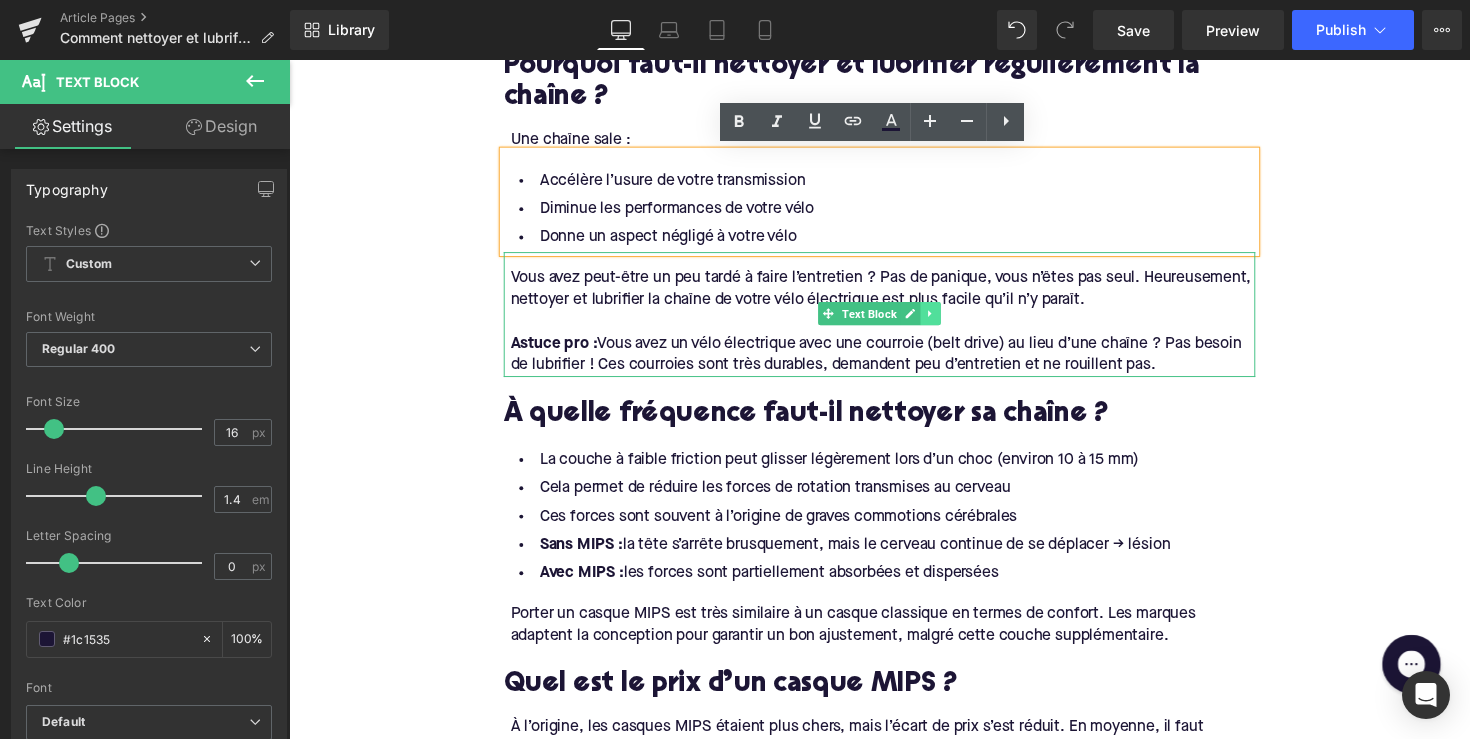 click at bounding box center [946, 320] 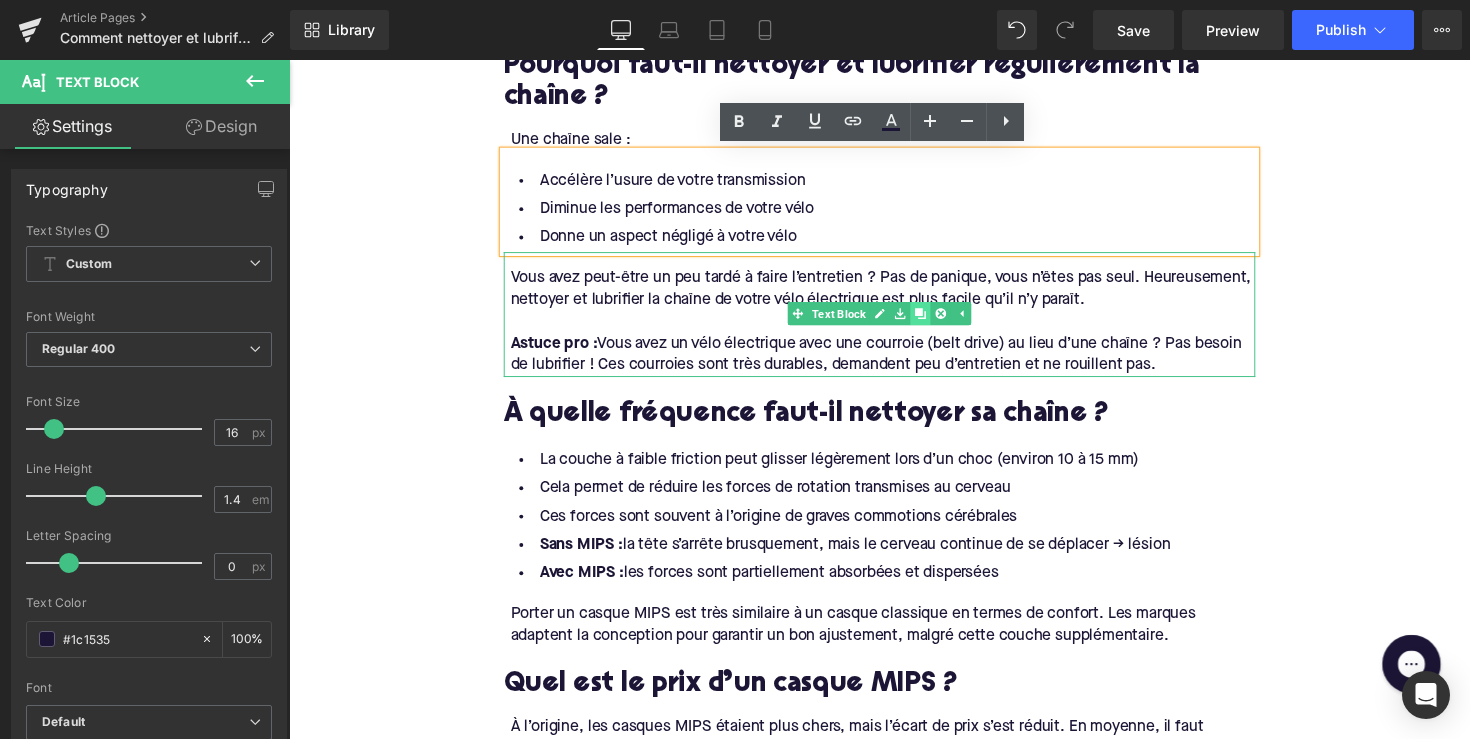click 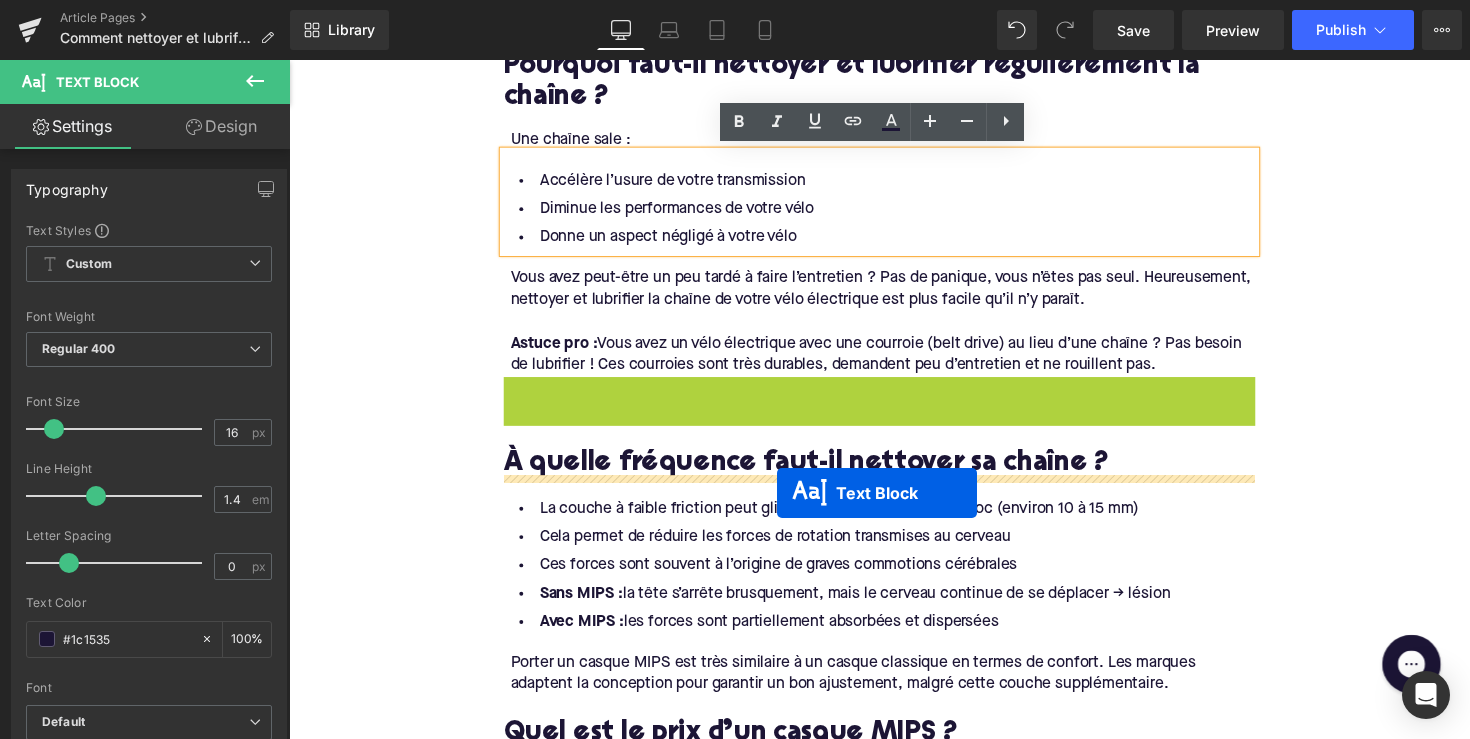 drag, startPoint x: 839, startPoint y: 446, endPoint x: 789, endPoint y: 504, distance: 76.57676 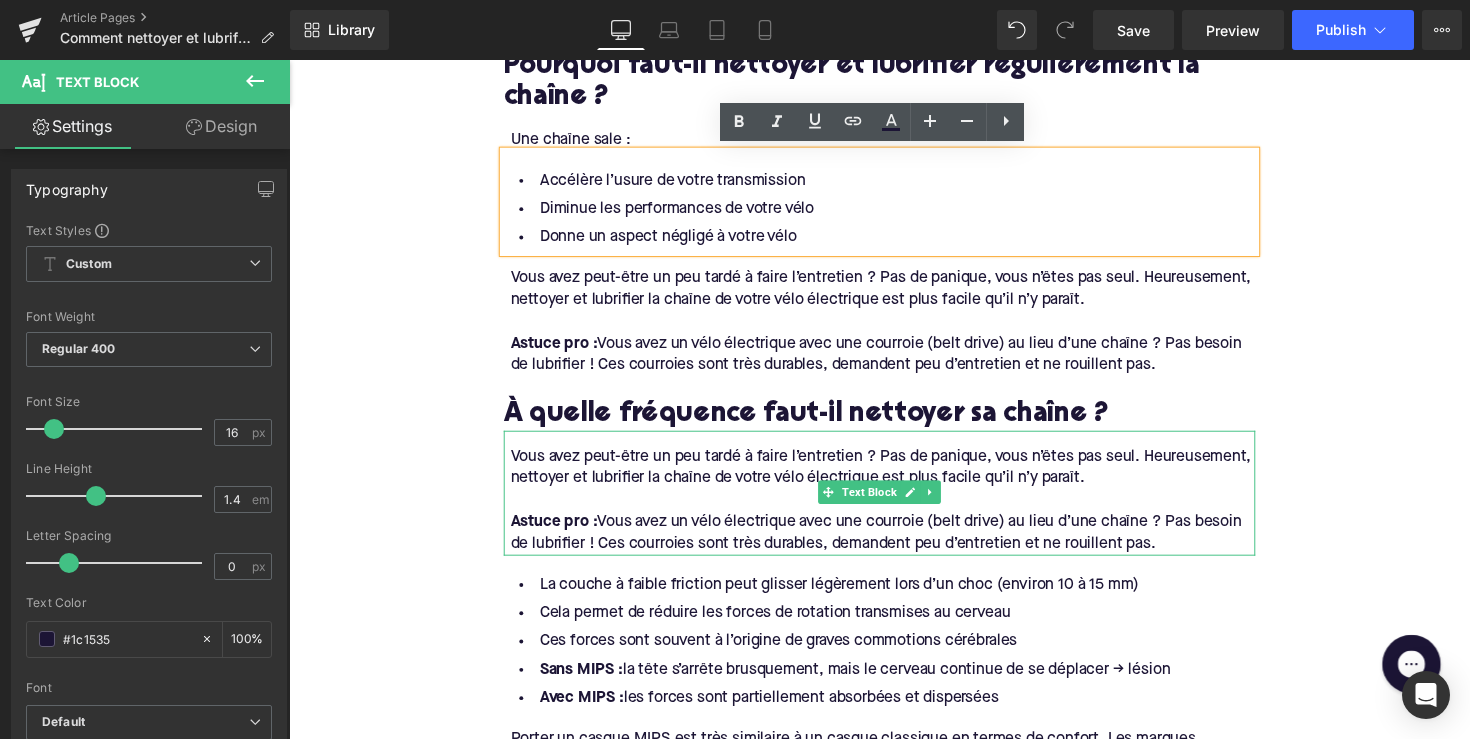 click at bounding box center (897, 512) 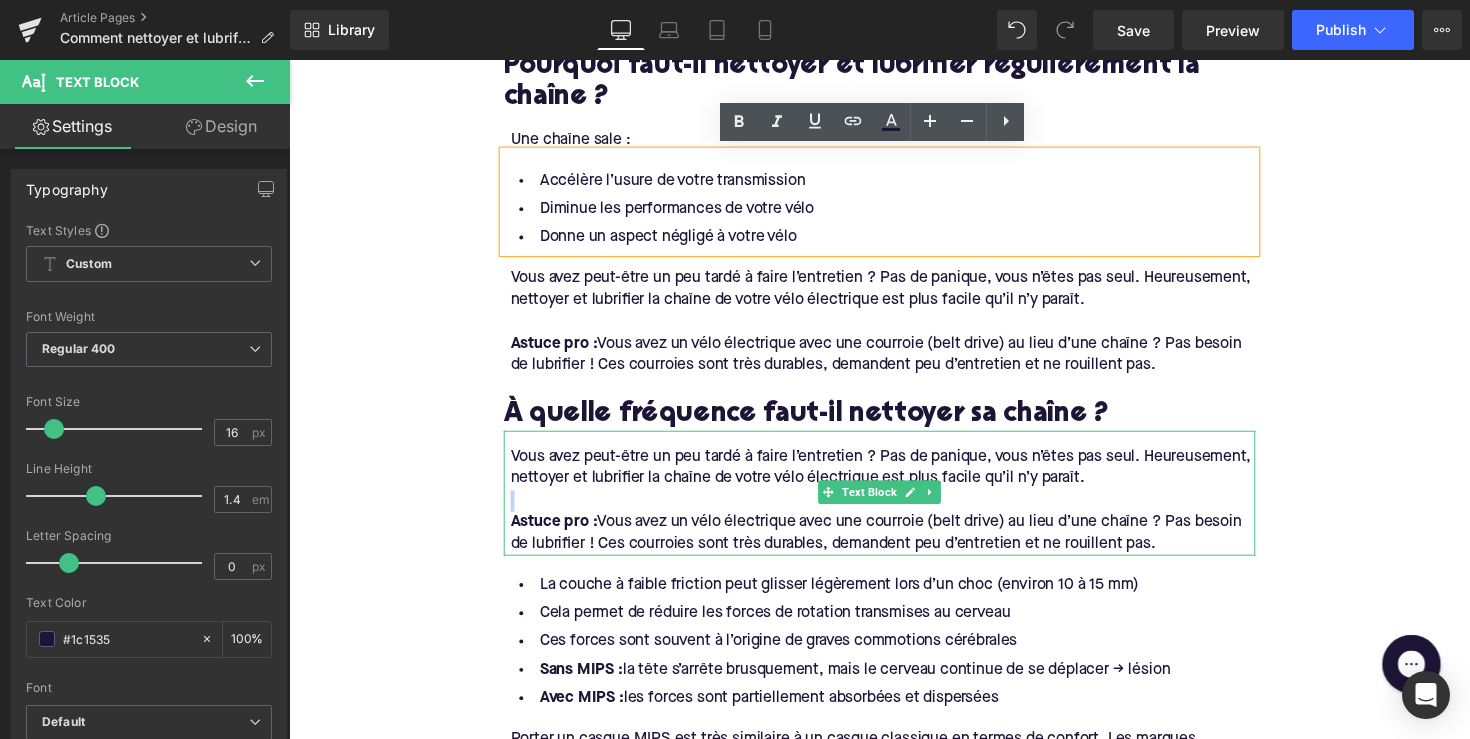 click at bounding box center (897, 512) 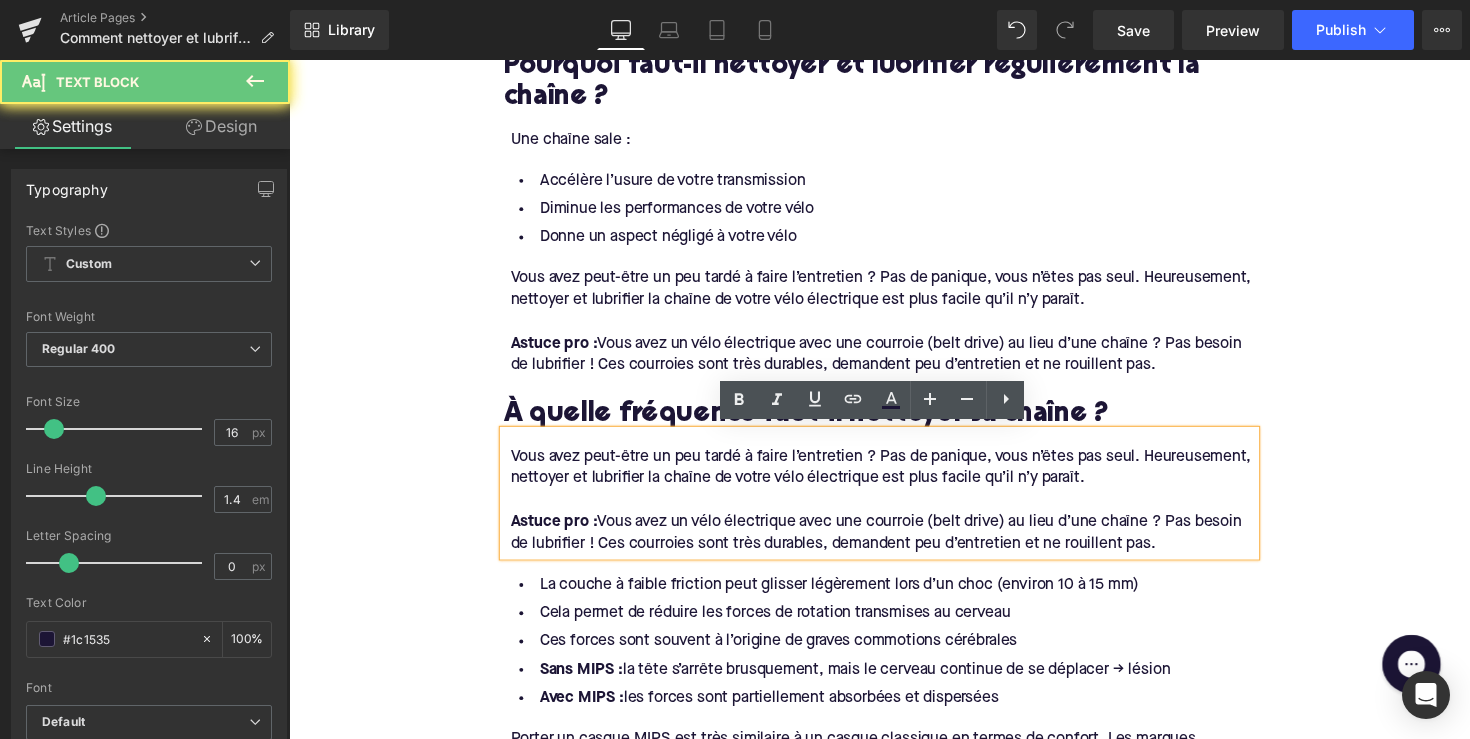 click on "Astuce pro :  Vous avez un vélo électrique avec une courroie (belt drive) au lieu d’une chaîne ? Pas besoin de lubrifier ! Ces courroies sont très durables, demandent peu d’entretien et ne rouillent pas." at bounding box center (897, 545) 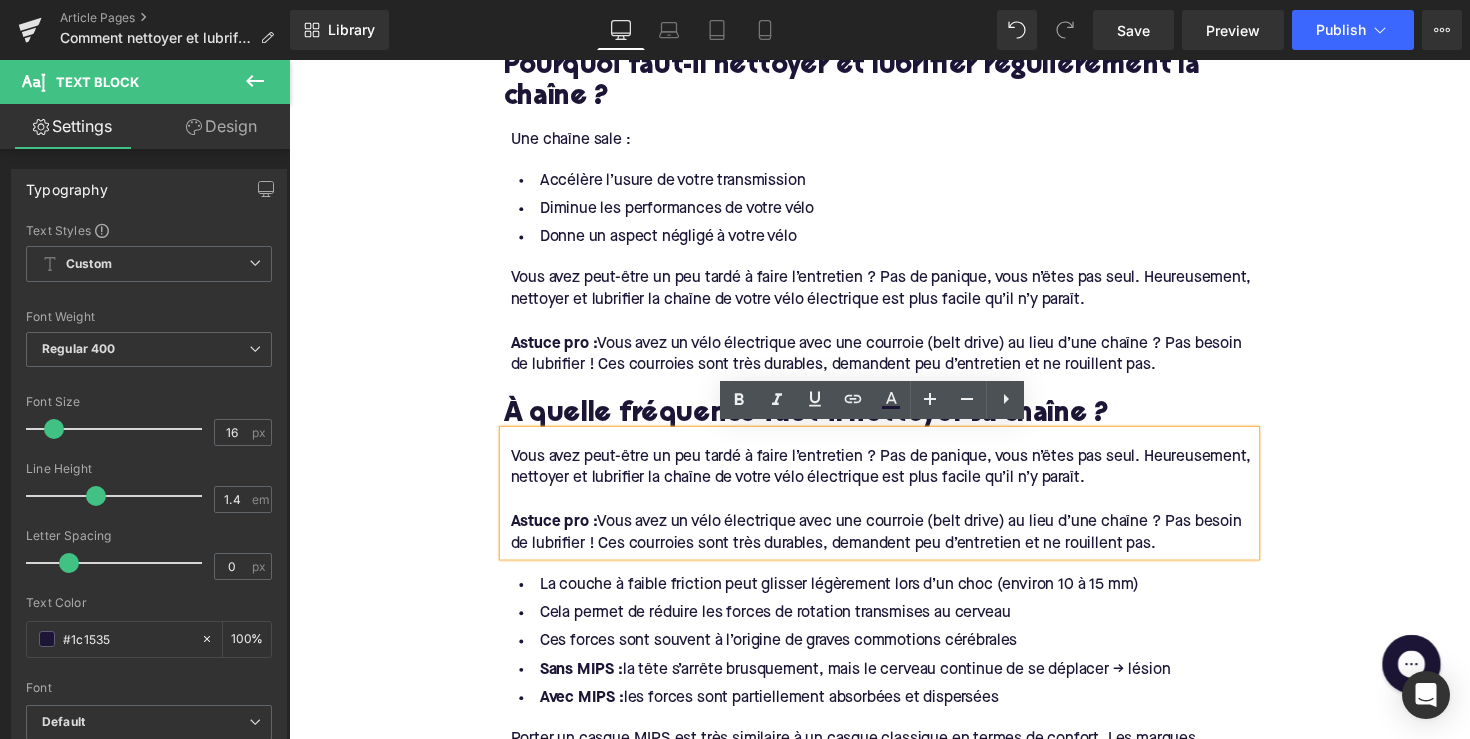 type 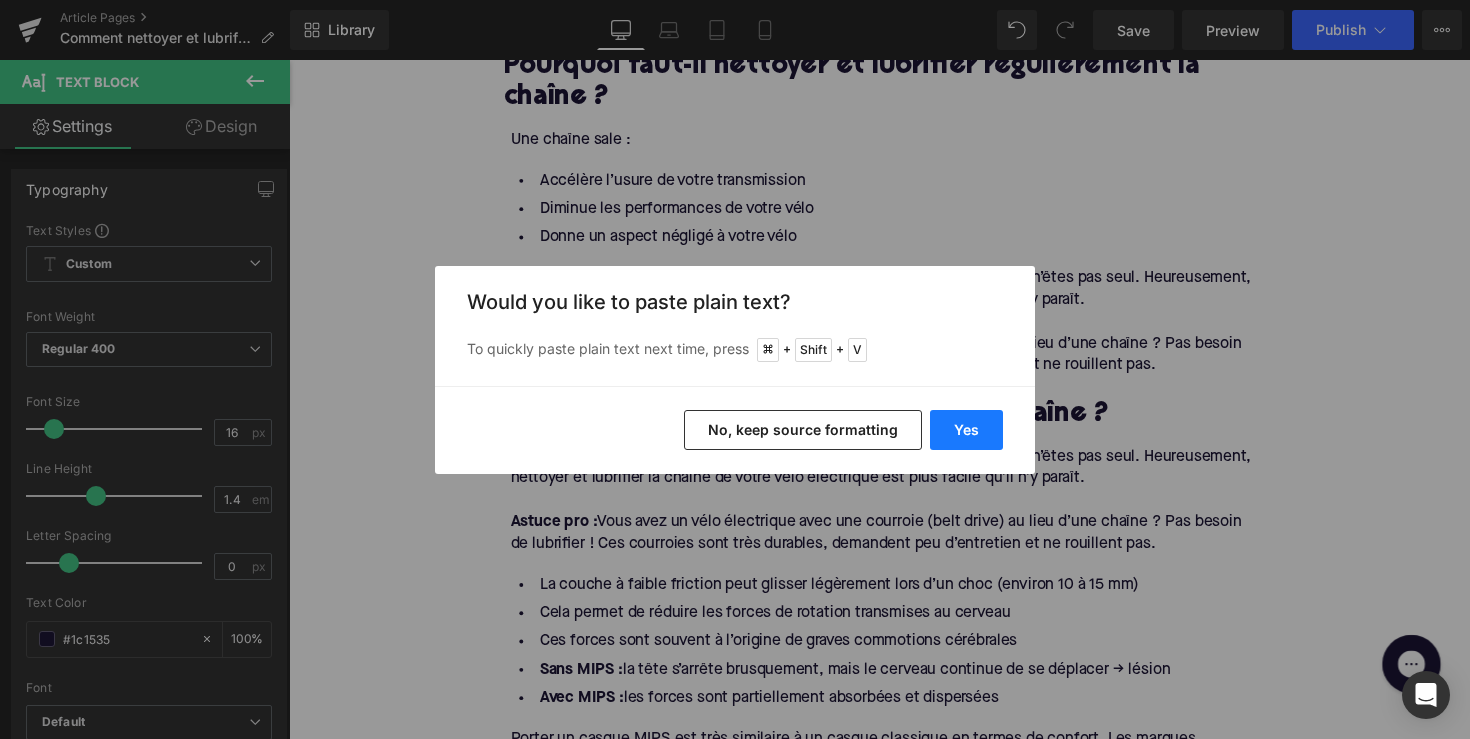 click on "Yes" at bounding box center [966, 430] 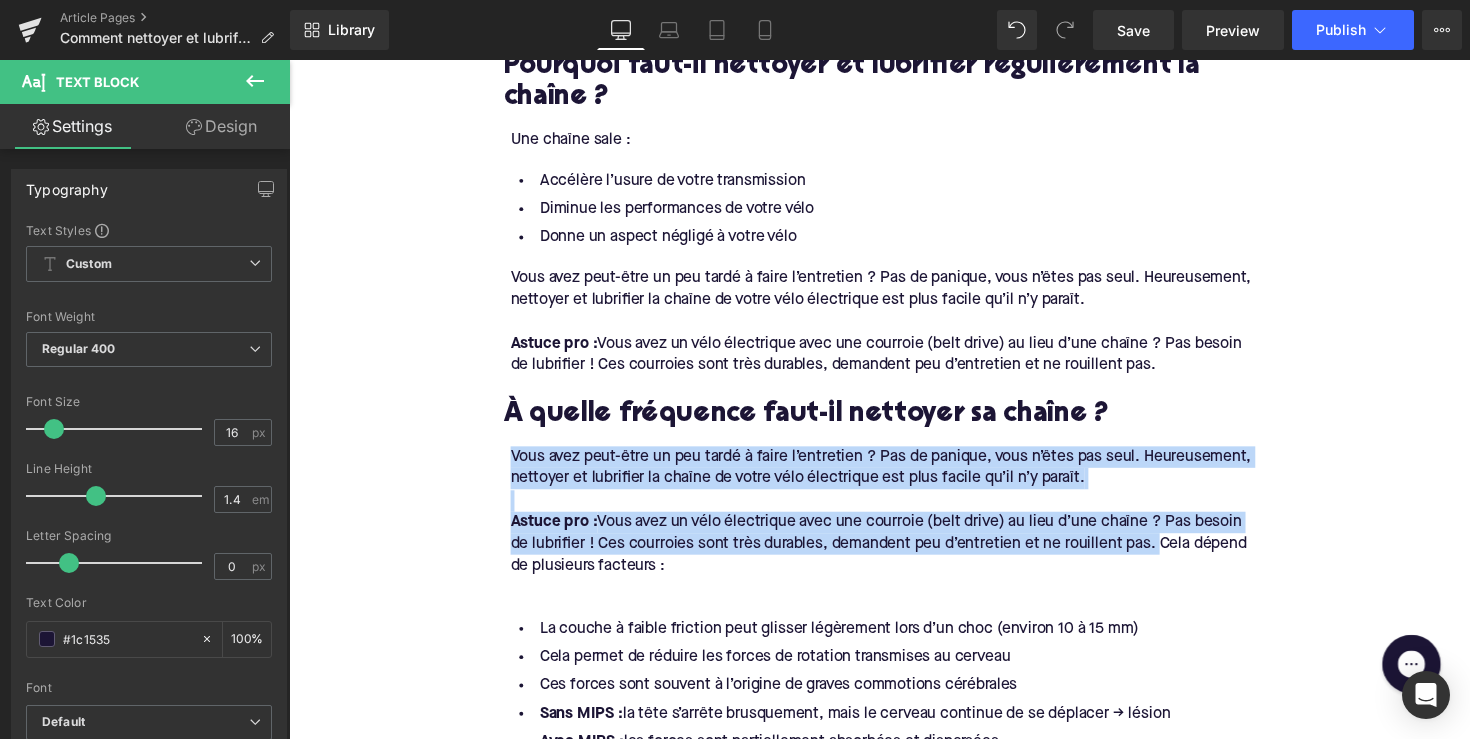 drag, startPoint x: 1184, startPoint y: 554, endPoint x: 475, endPoint y: 462, distance: 714.94403 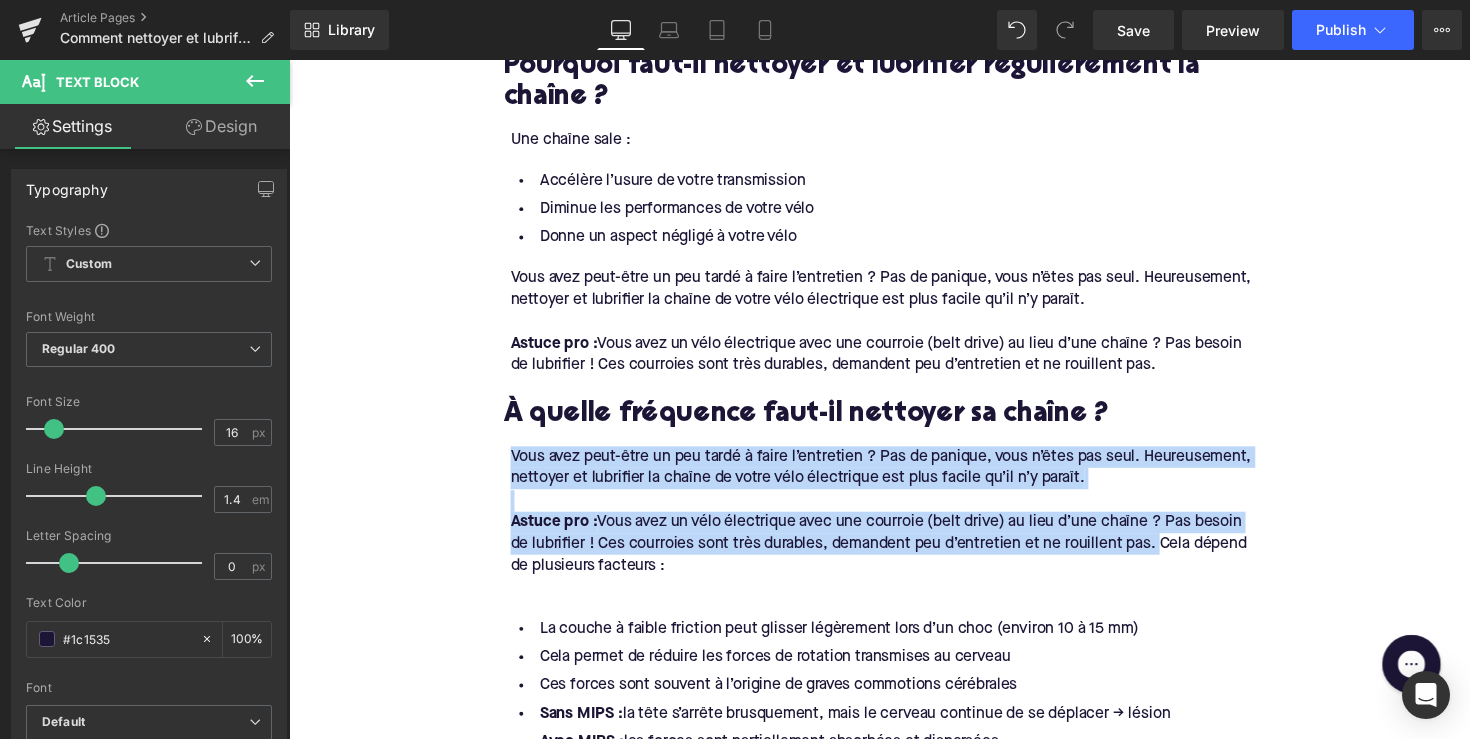 click on "Home / Comment nettoyer et lubrifier la chaîne de votre vélo électrique ? Breadcrumbs         Comment nettoyer et lubrifier la chaîne de votre vélo électrique ? Heading         Une chaîne propre et bien lubrifiée est essentielle pour garantir les meilleures performances et prolonger la durée de vie de la transmission de votre vélo électrique. C’est une tâche d’entretien simple que vous pouvez effectuer chez vous et qui permet à votre e-bike de rouler comme neuf. Text Block         Row         Image         Row         Row         Pourquoi faut-il nettoyer et lubrifier régulièrement la chaîne ? Heading         Une chaîne sale : Text Block         Accélère l’usure de votre transmission Diminue les performances de votre vélo Donne un aspect négligé à votre vélo Text Block         Astuce pro :  Text Block         À quelle fréquence faut-il nettoyer sa chaîne ? Heading         Astuce pro :  Text Block         Cela permet de réduire les forces de rotation transmises au cerveau" at bounding box center [894, 848] 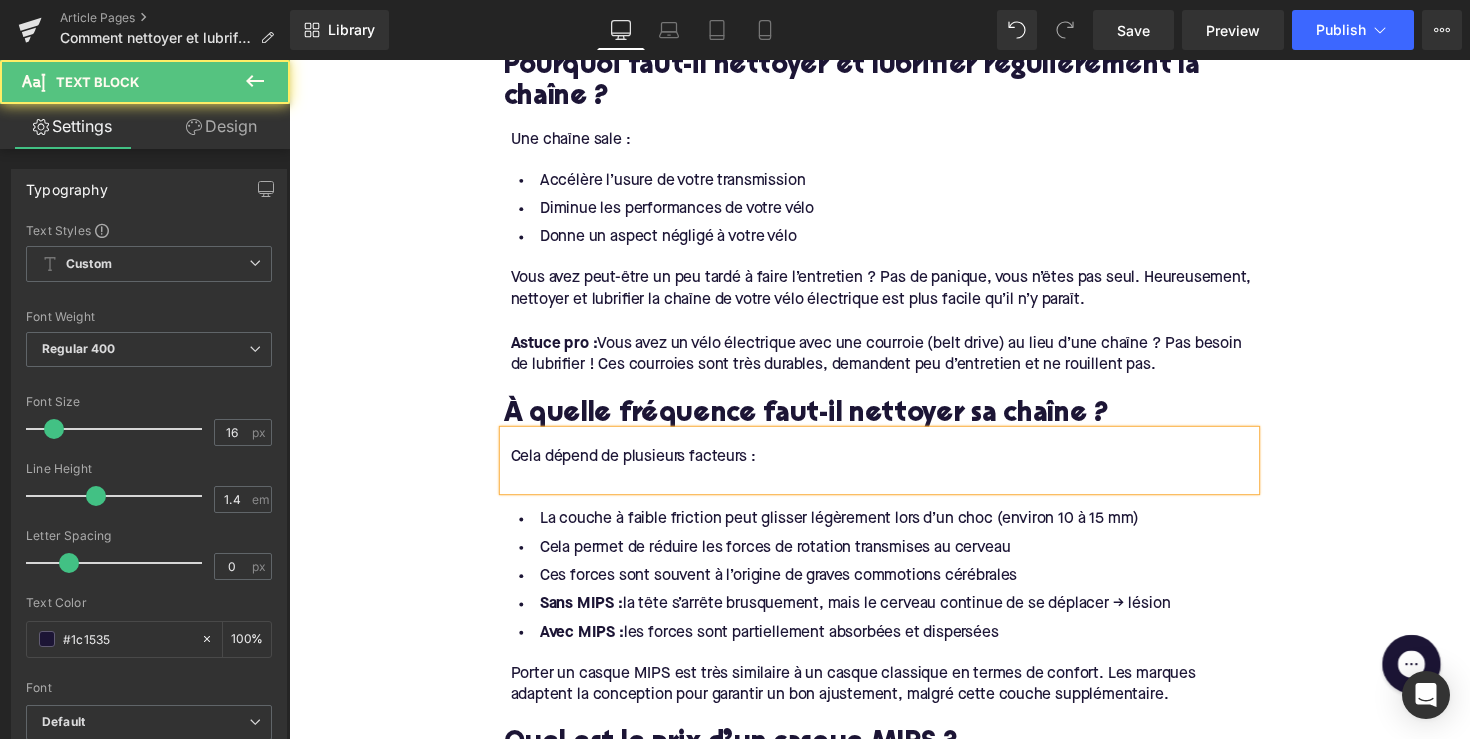 click at bounding box center (897, 489) 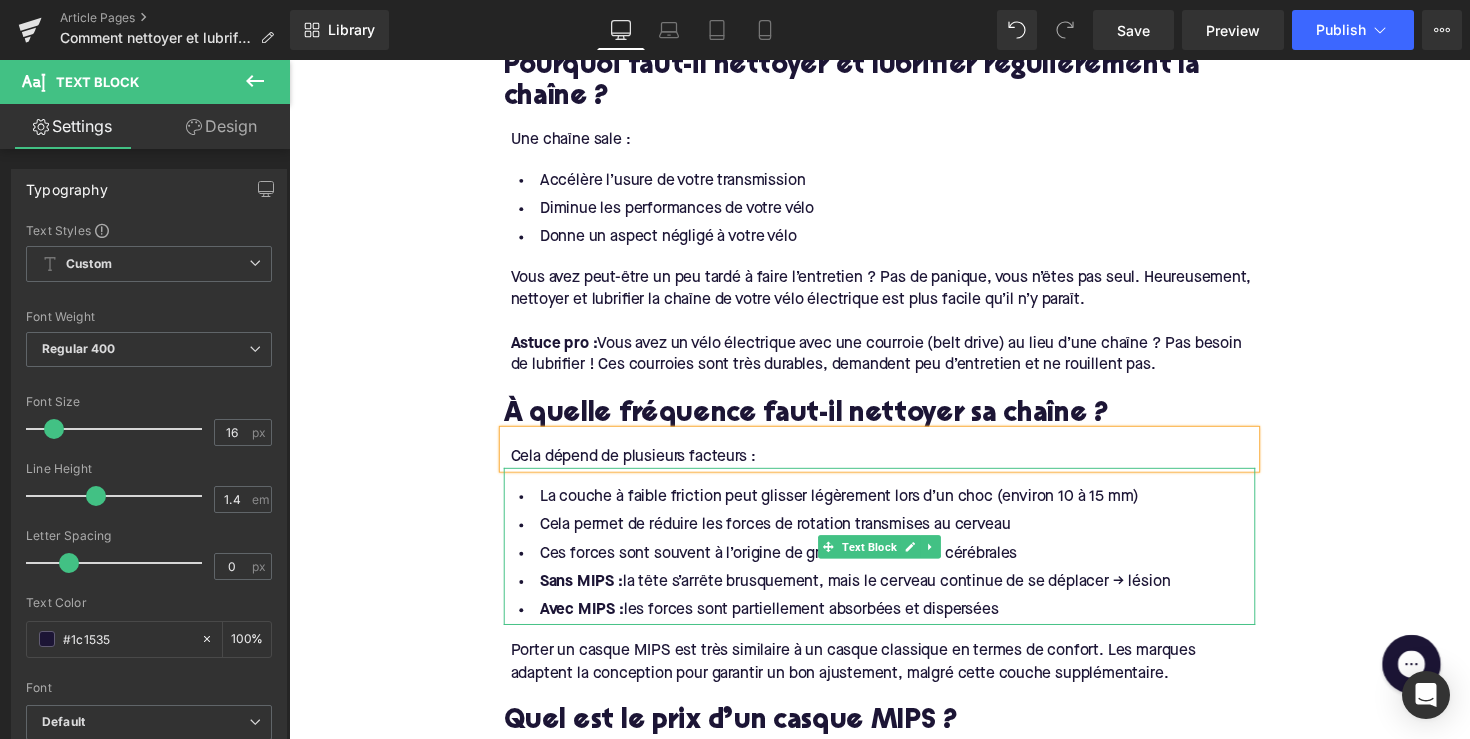 click on "Avec MIPS :  les forces sont partiellement absorbées et dispersées" at bounding box center (894, 624) 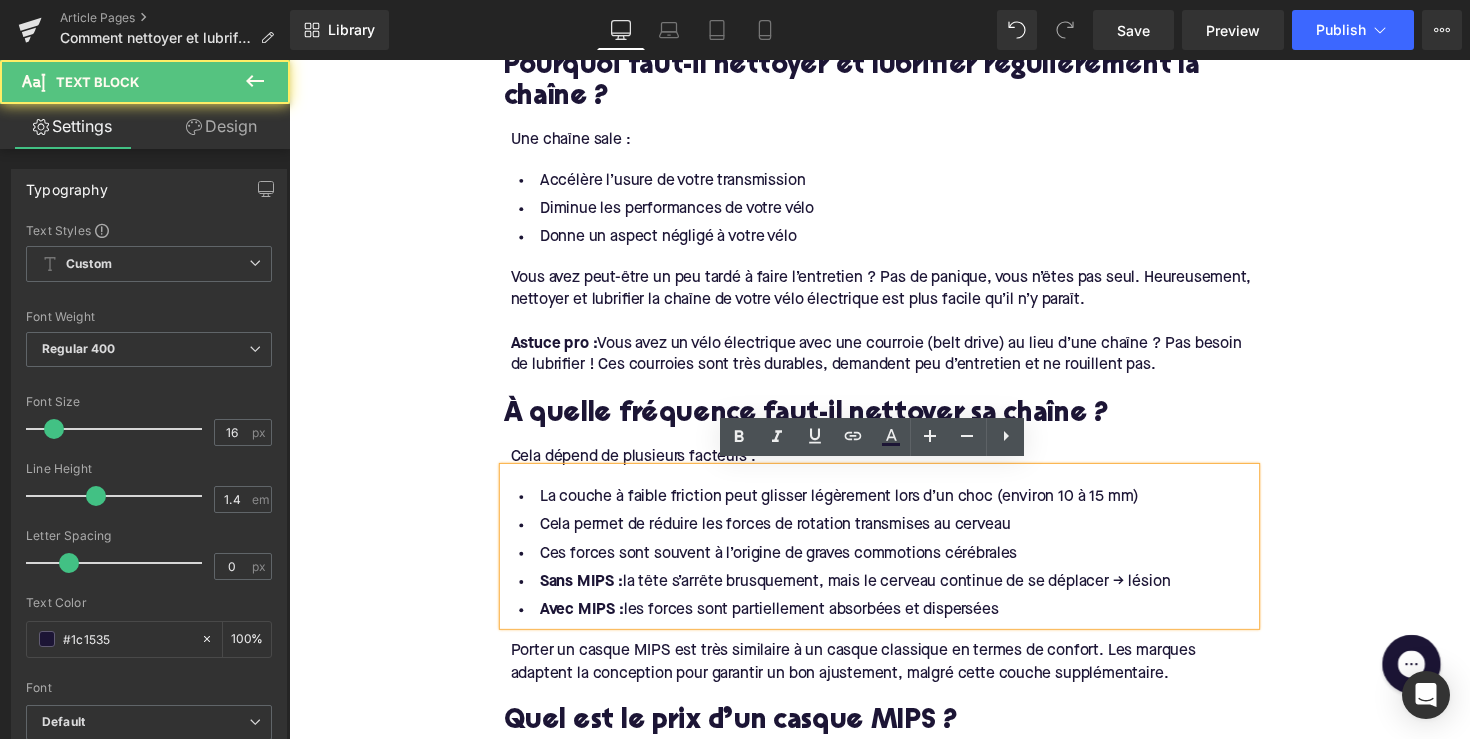 type 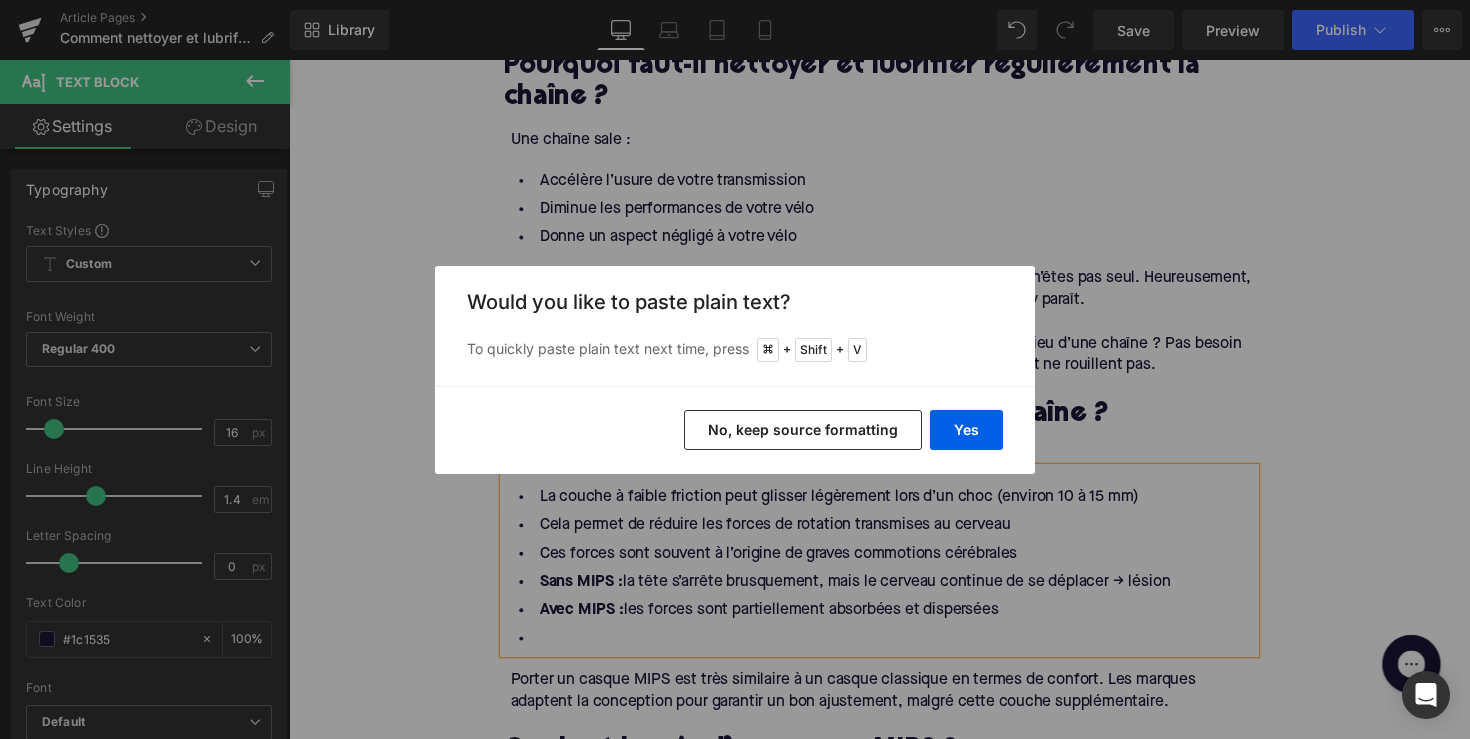 click on "Yes No, keep source formatting" at bounding box center [735, 430] 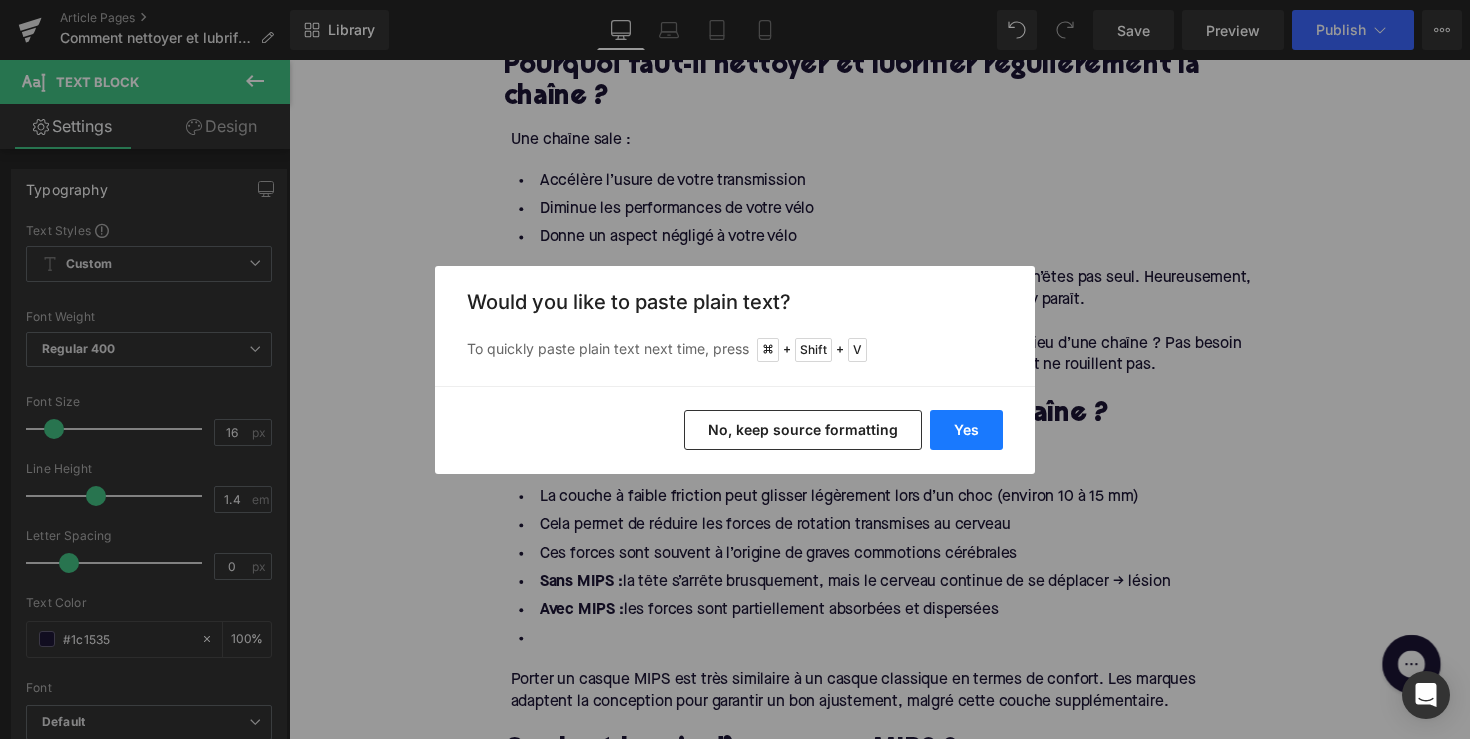 click on "Yes" at bounding box center [966, 430] 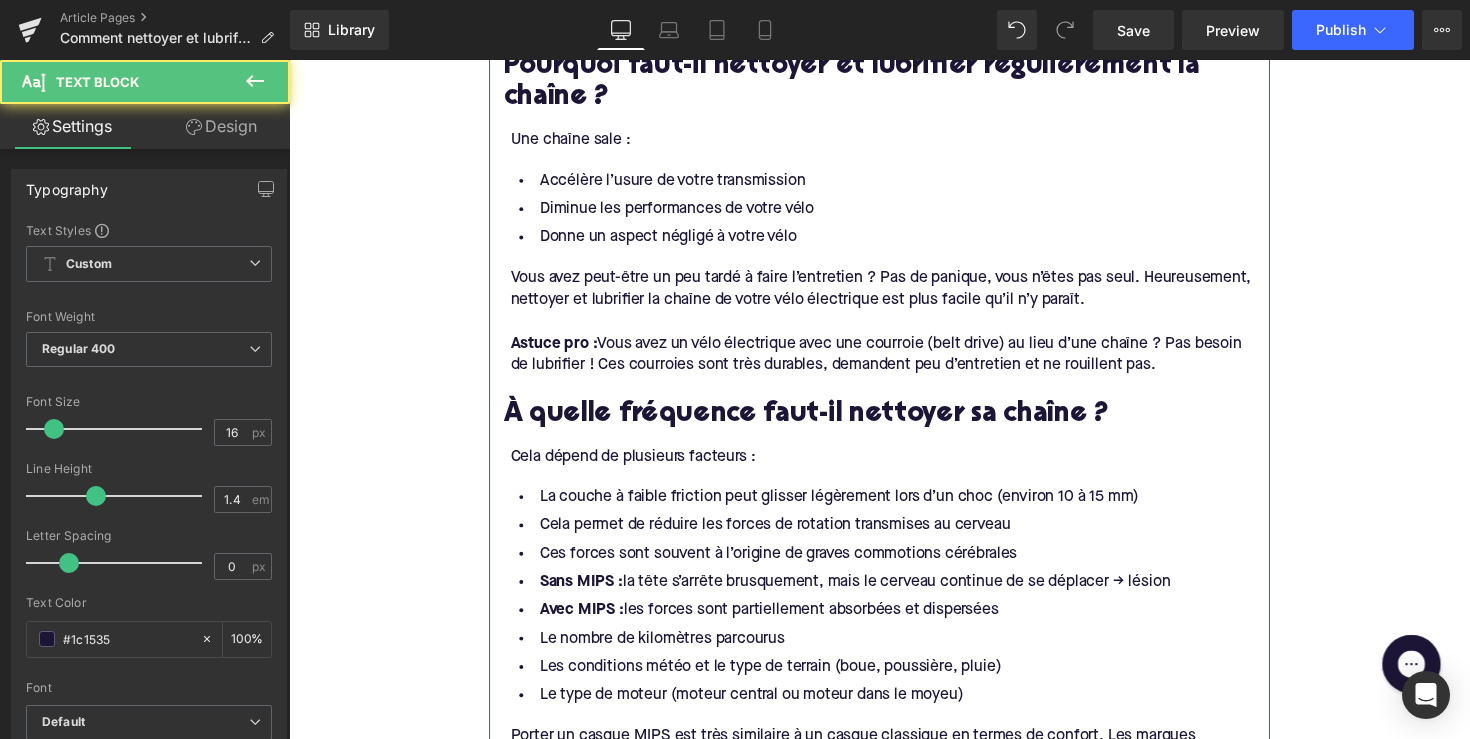 drag, startPoint x: 1037, startPoint y: 612, endPoint x: 497, endPoint y: 500, distance: 551.4925 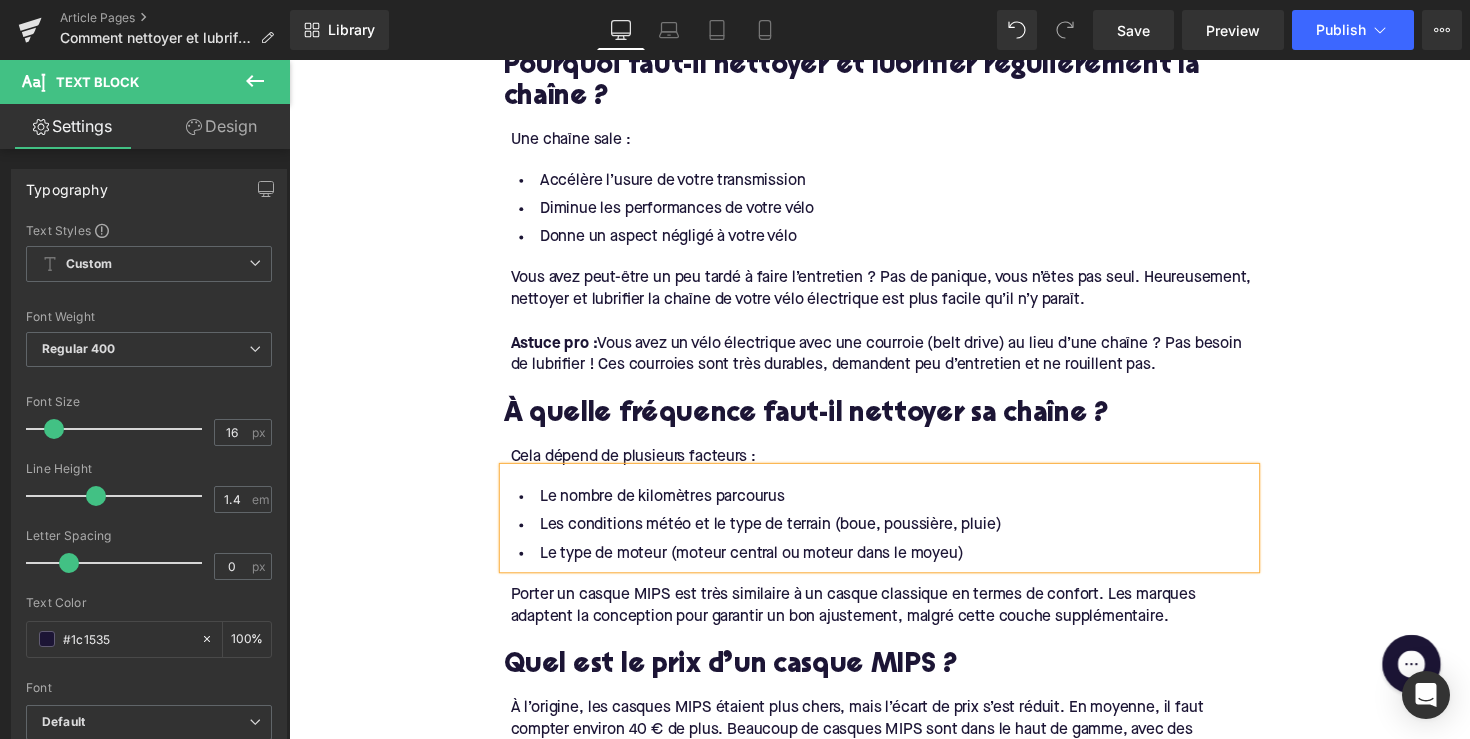 click on "Porter un casque MIPS est très similaire à un casque classique en termes de confort. Les marques adaptent la conception pour garantir un bon ajustement, malgré cette couche supplémentaire." at bounding box center (897, 619) 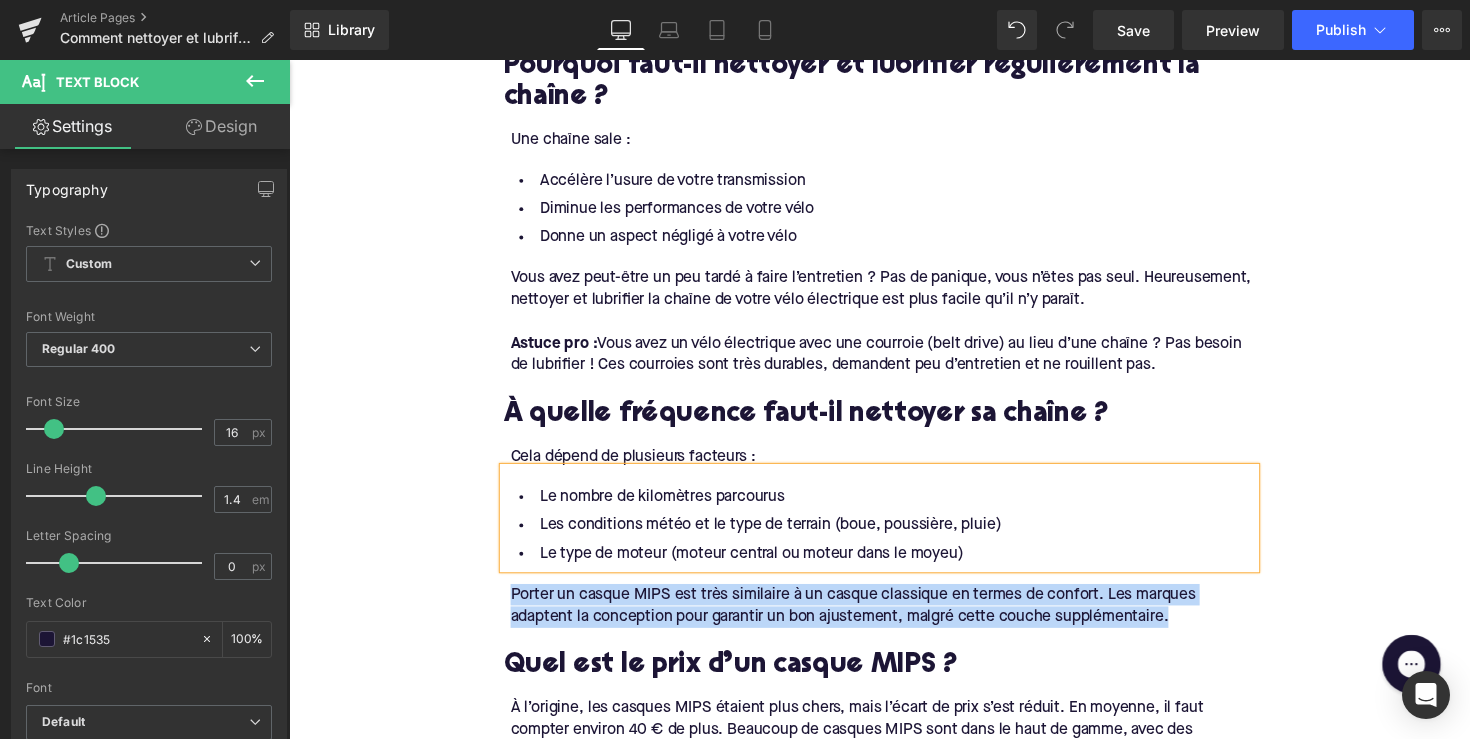 click on "Porter un casque MIPS est très similaire à un casque classique en termes de confort. Les marques adaptent la conception pour garantir un bon ajustement, malgré cette couche supplémentaire." at bounding box center (897, 619) 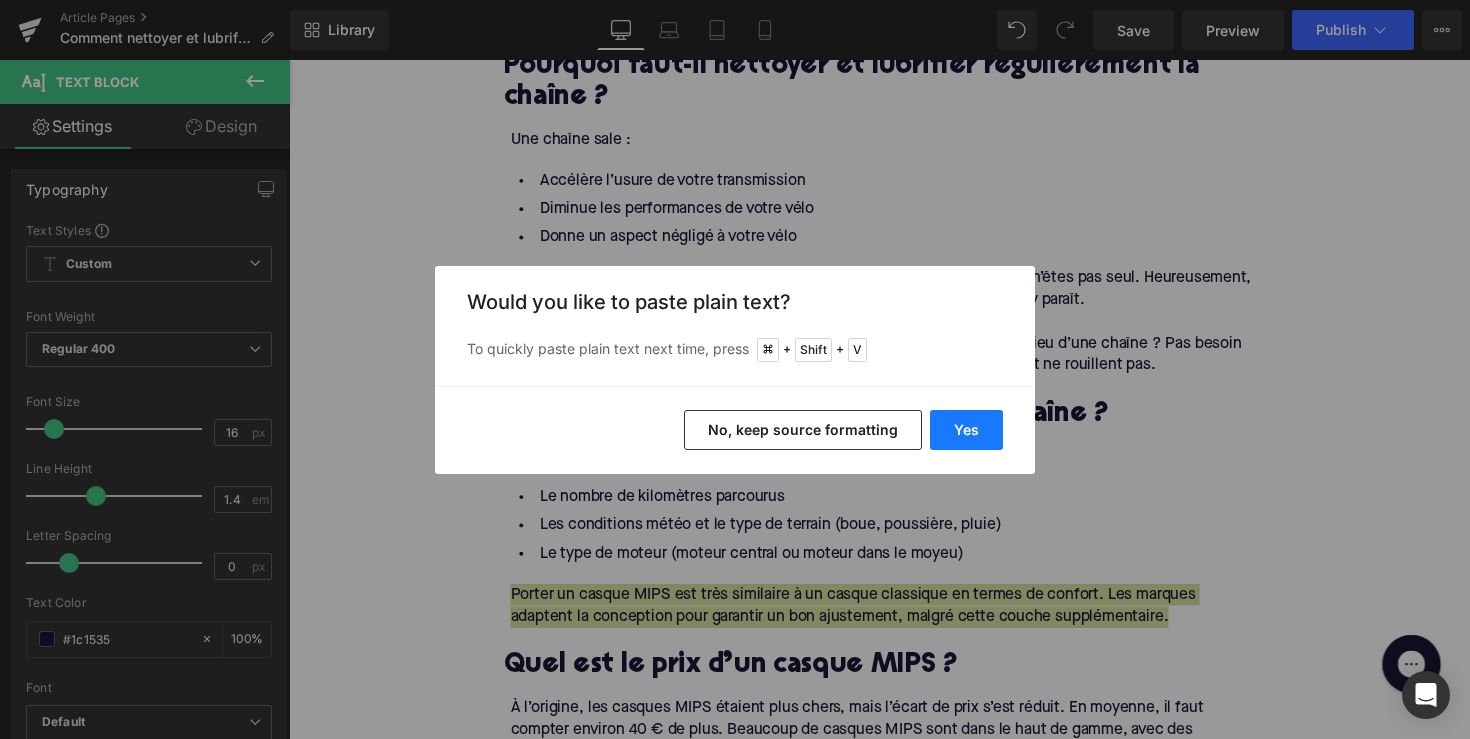 click on "Yes" at bounding box center (966, 430) 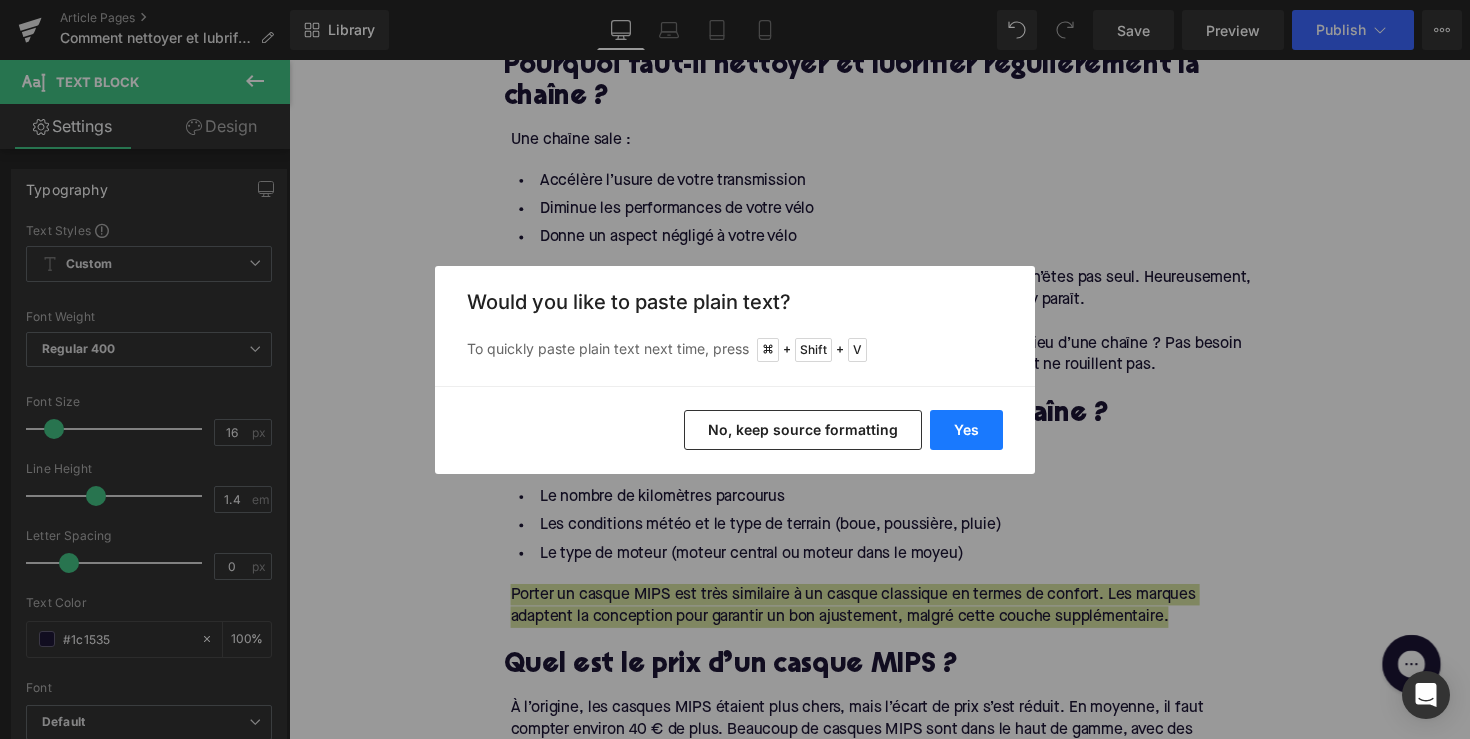 type 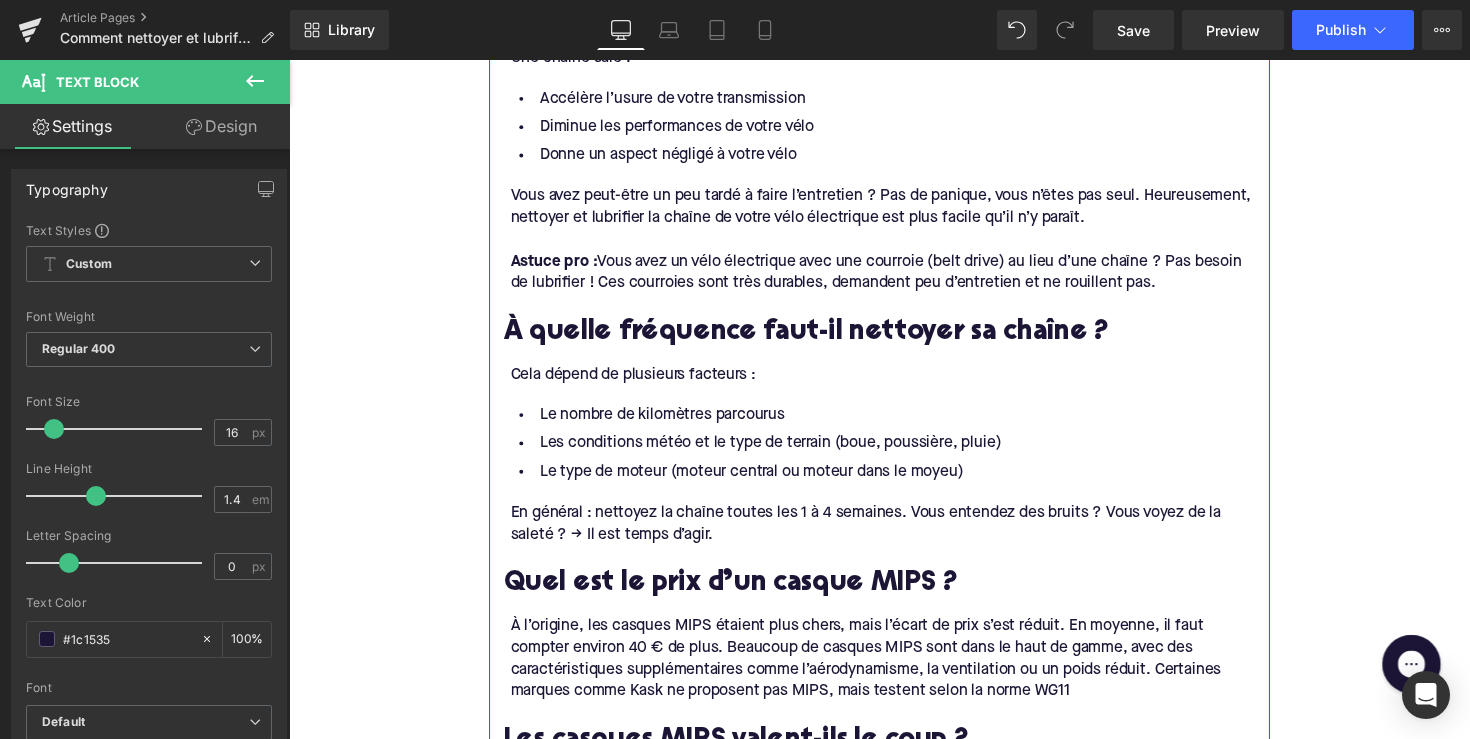 scroll, scrollTop: 1139, scrollLeft: 0, axis: vertical 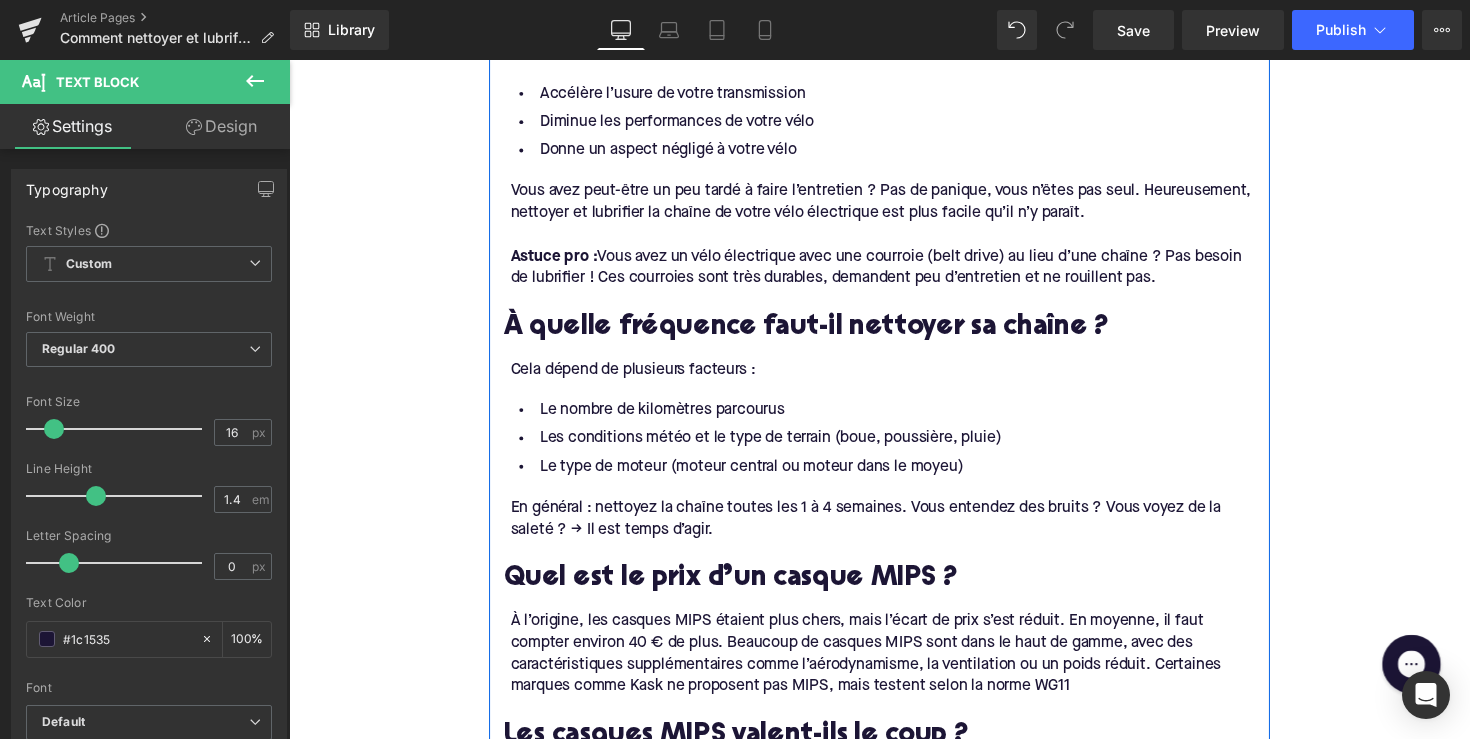 click on "Quel est le prix d’un casque MIPS ?" at bounding box center (894, 592) 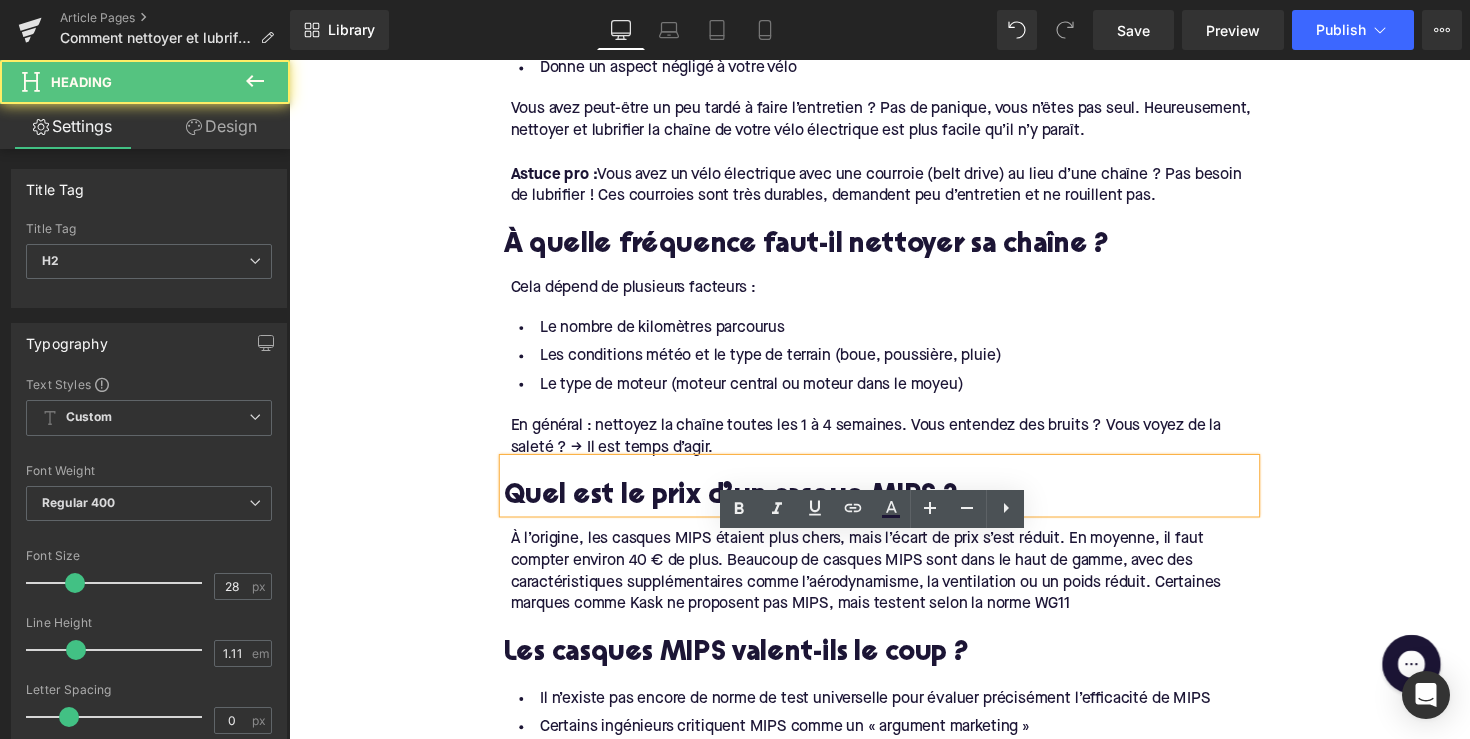 scroll, scrollTop: 1318, scrollLeft: 0, axis: vertical 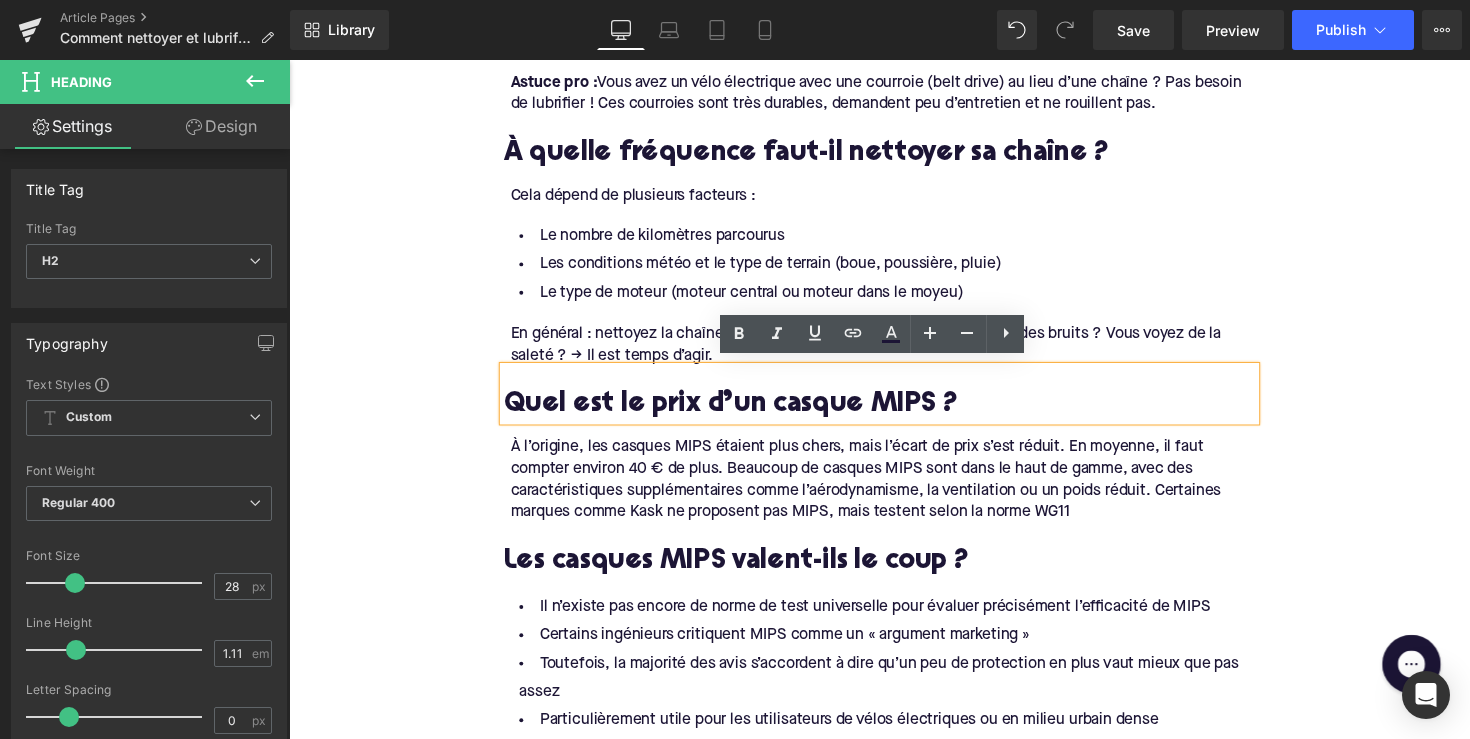click on "Quel est le prix d’un casque MIPS ?" at bounding box center (894, 413) 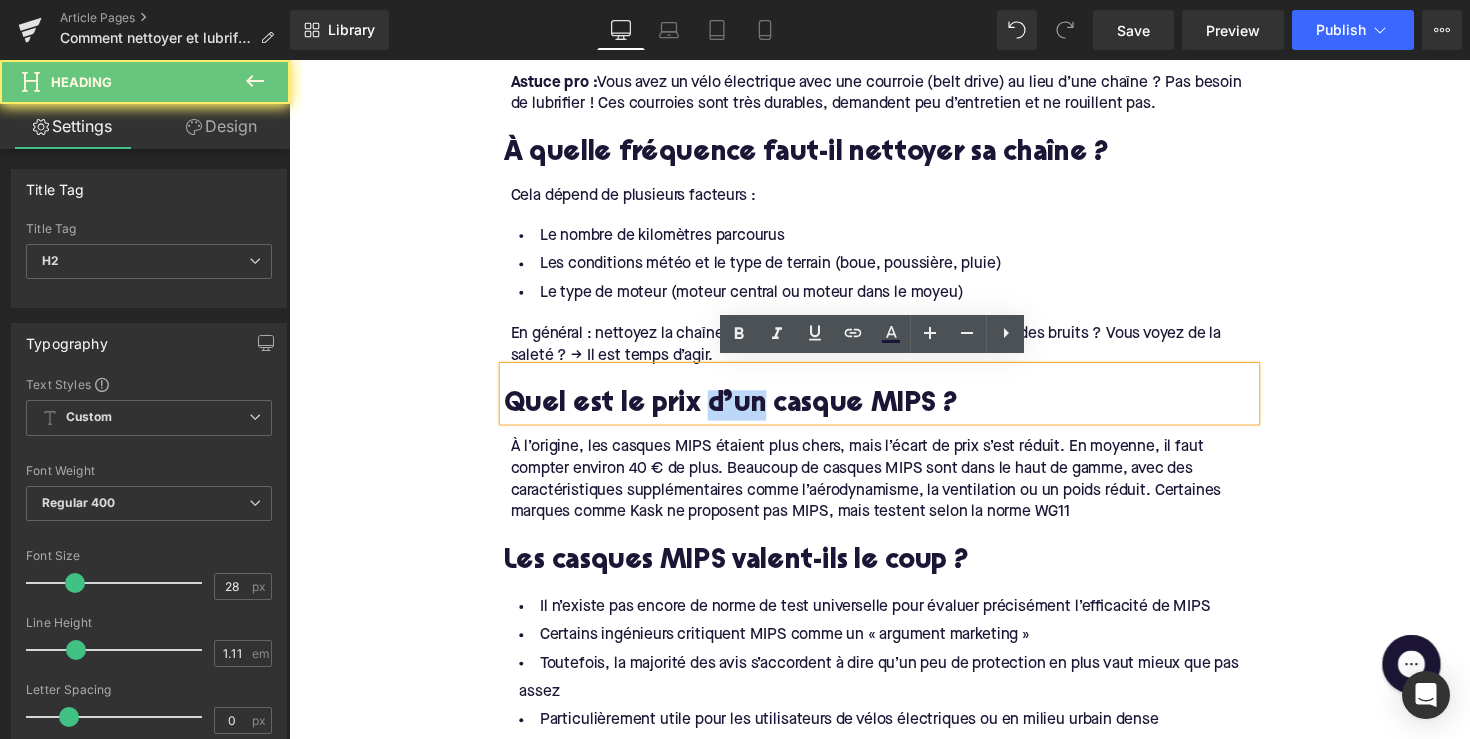 click on "Quel est le prix d’un casque MIPS ?" at bounding box center [894, 413] 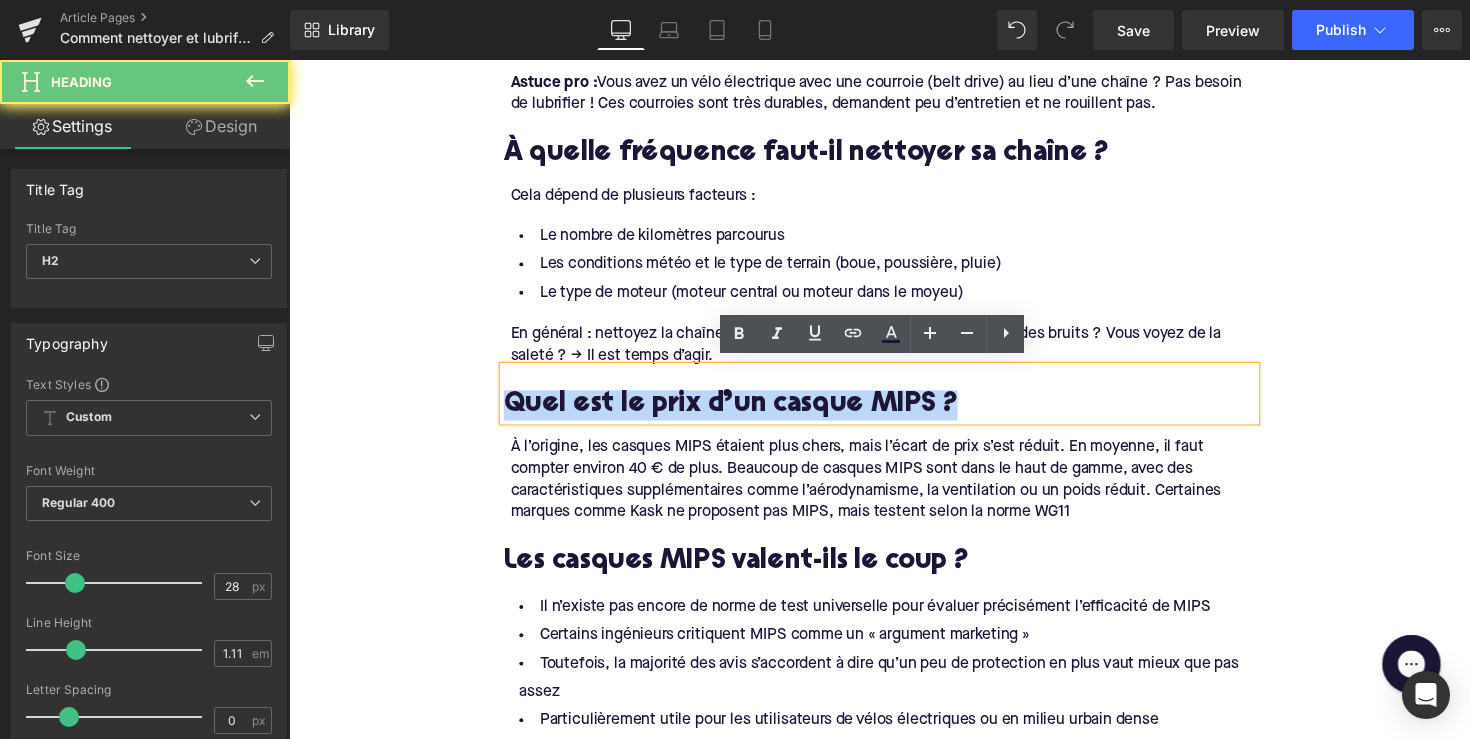 click on "Quel est le prix d’un casque MIPS ?" at bounding box center (894, 413) 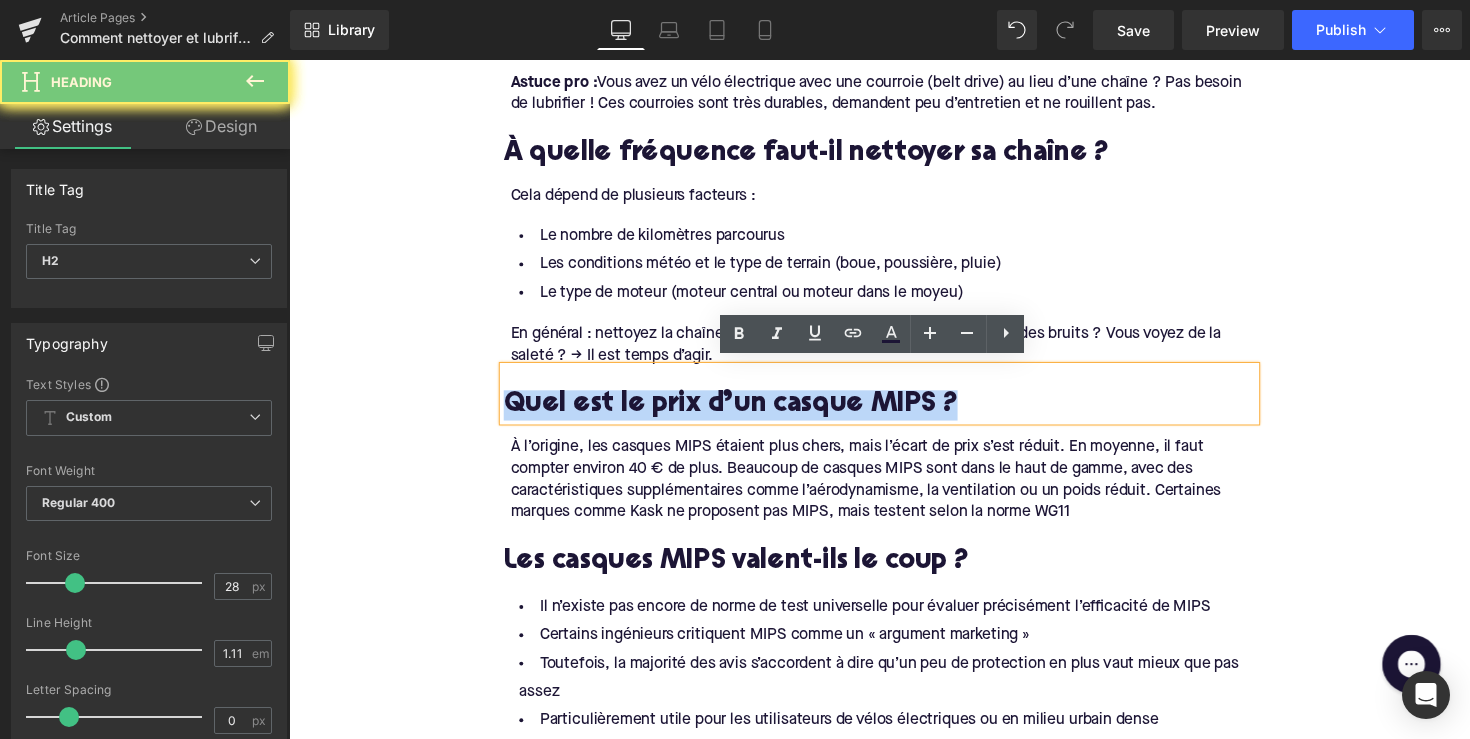 paste 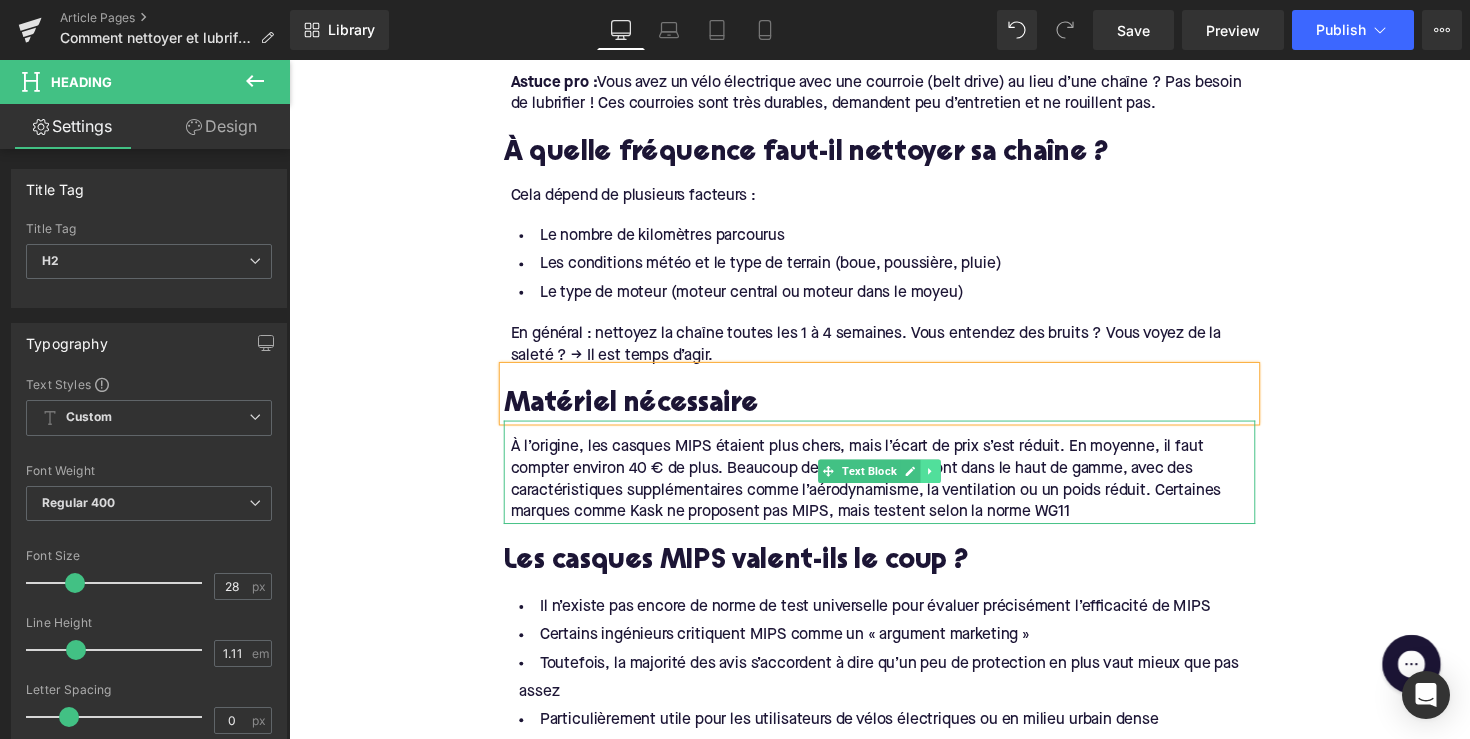 click 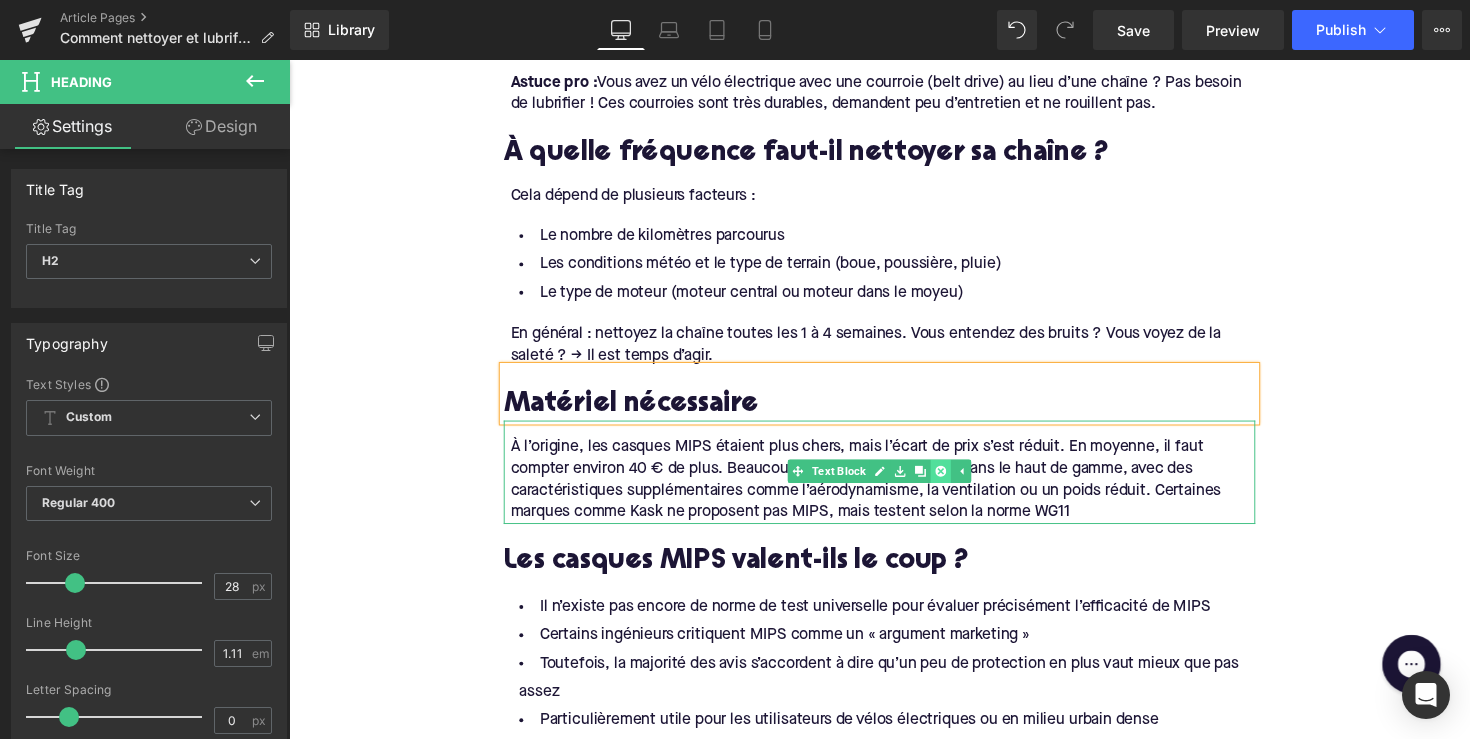 click 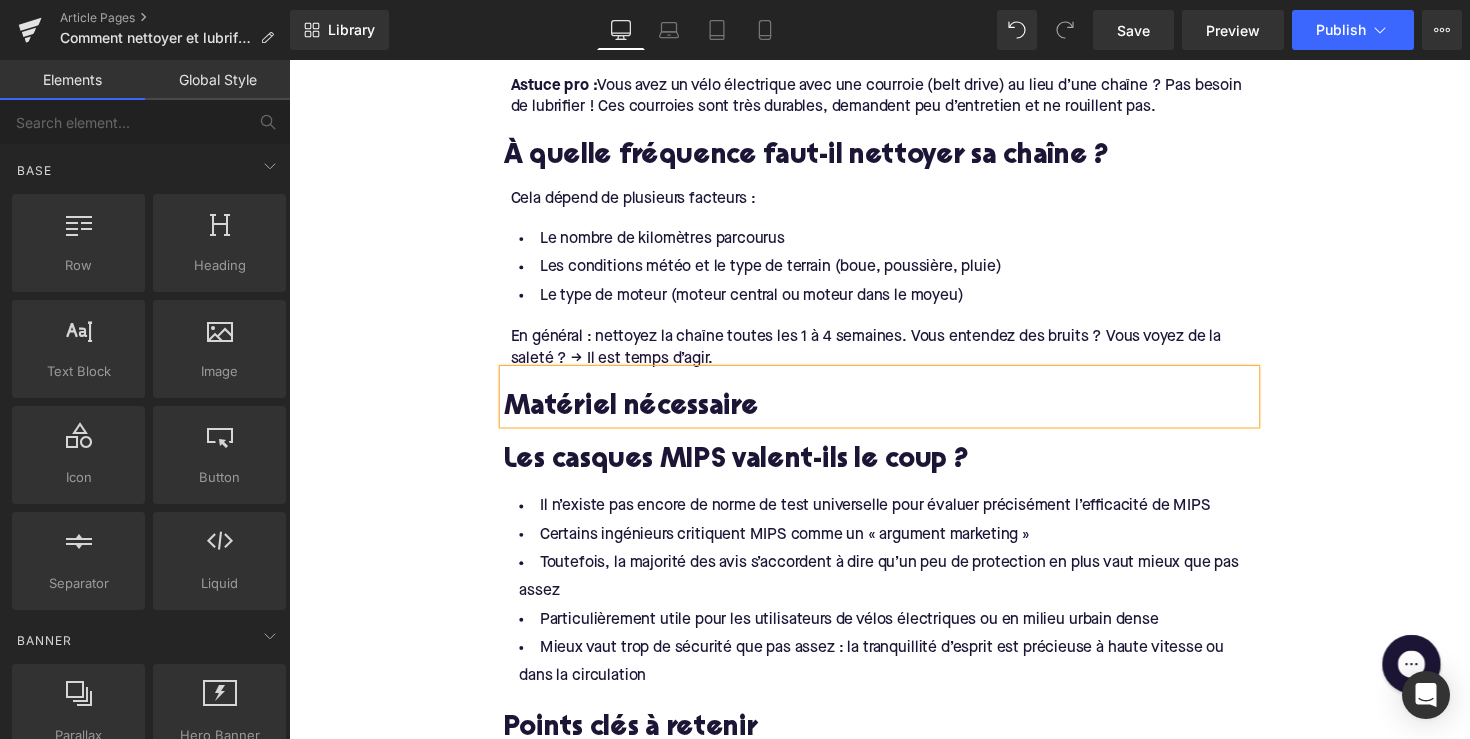 scroll, scrollTop: 1301, scrollLeft: 0, axis: vertical 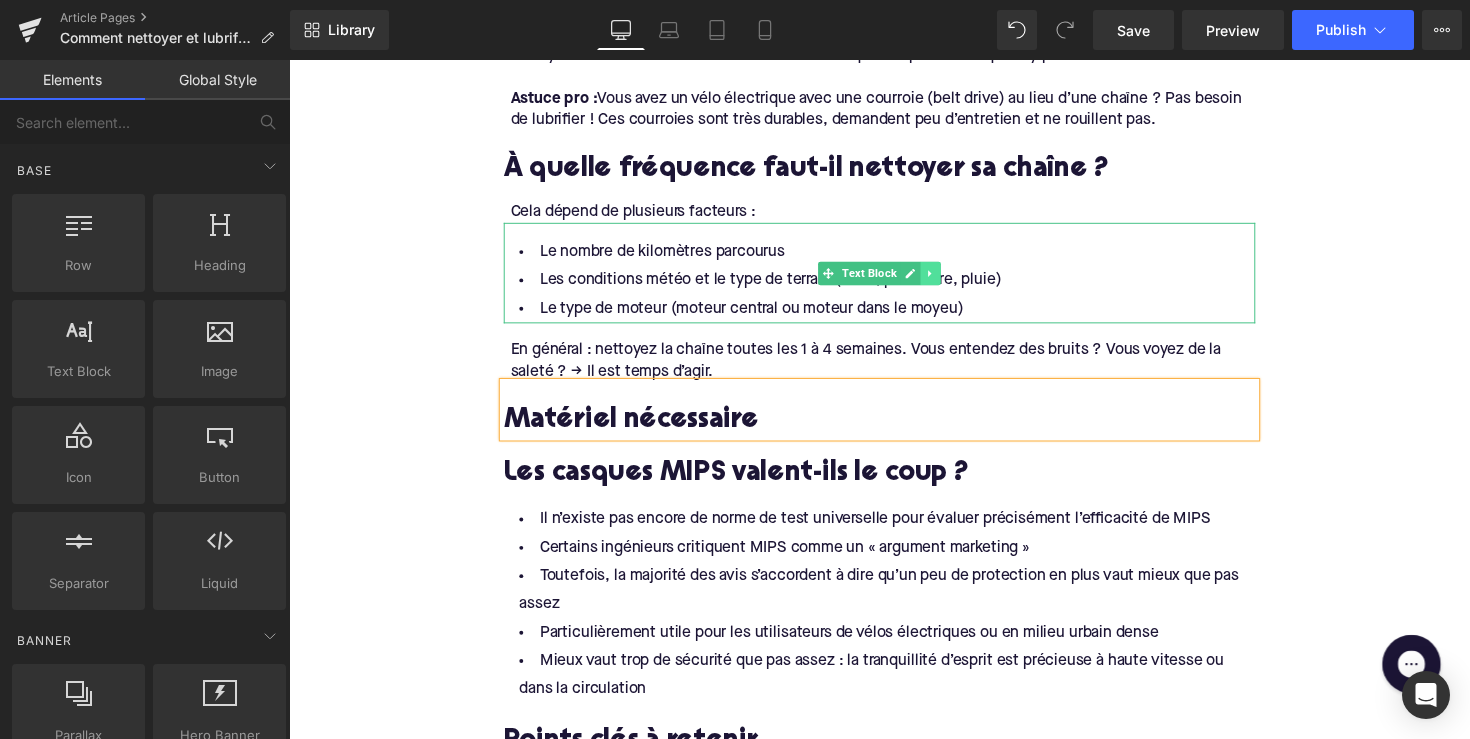 click at bounding box center (946, 279) 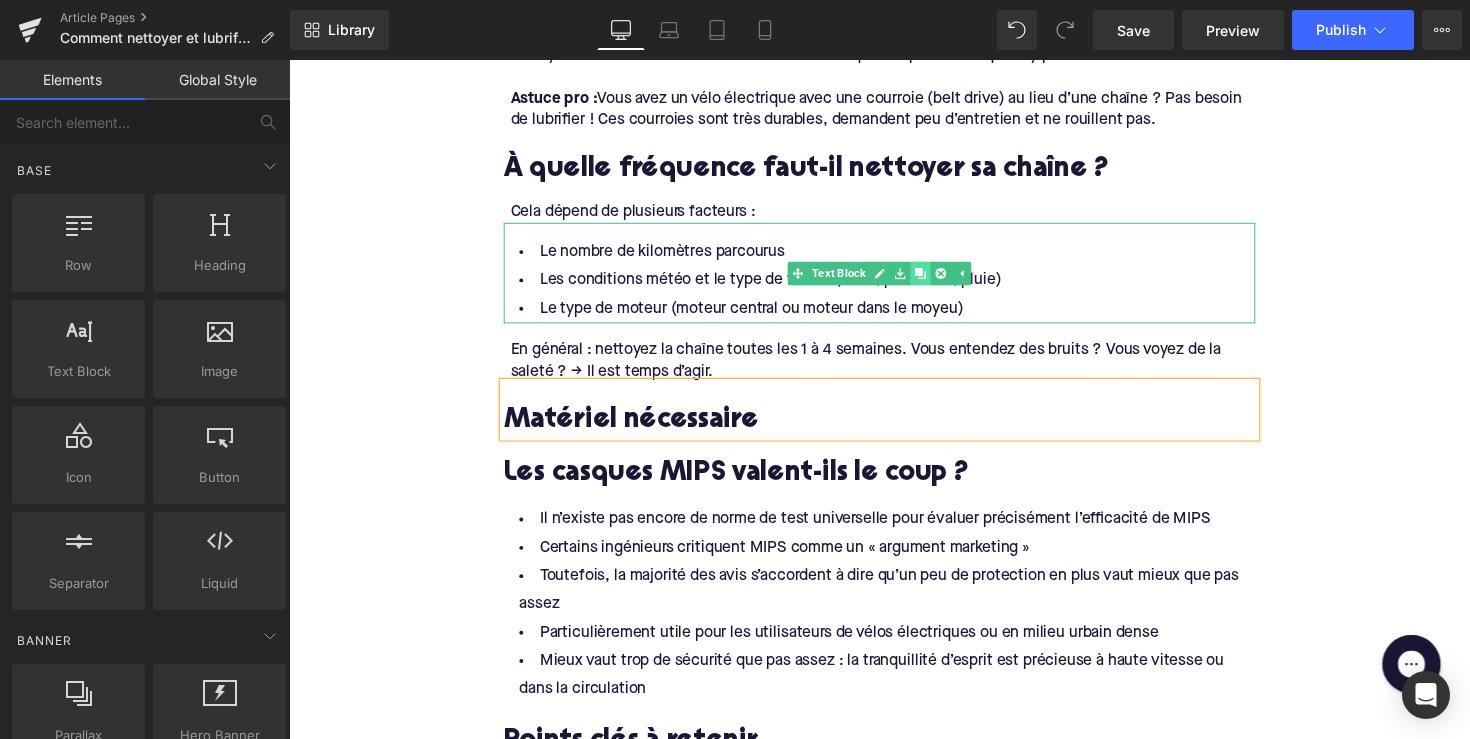 click 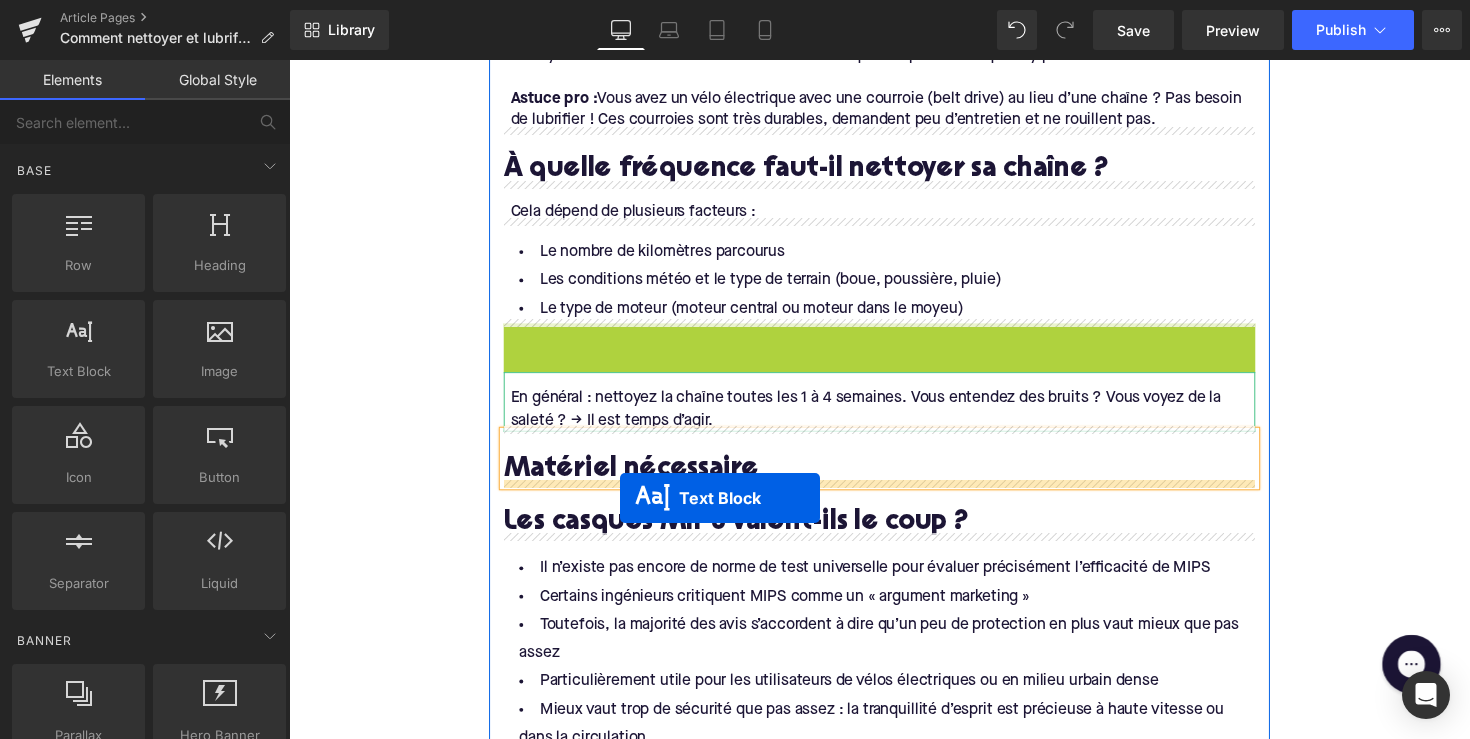 drag, startPoint x: 834, startPoint y: 384, endPoint x: 629, endPoint y: 507, distance: 239.06903 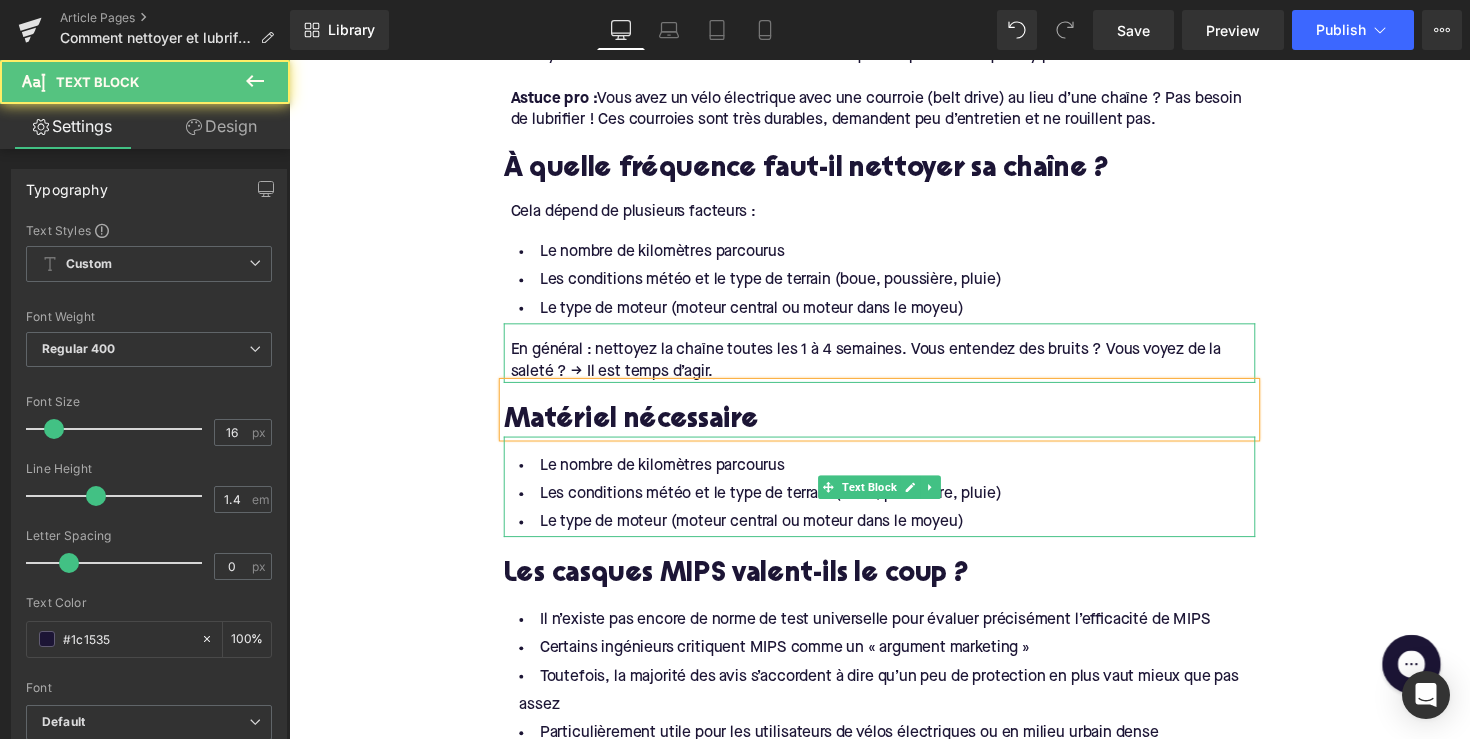 click on "Le type de moteur (moteur central ou moteur dans le moyeu)" at bounding box center (894, 534) 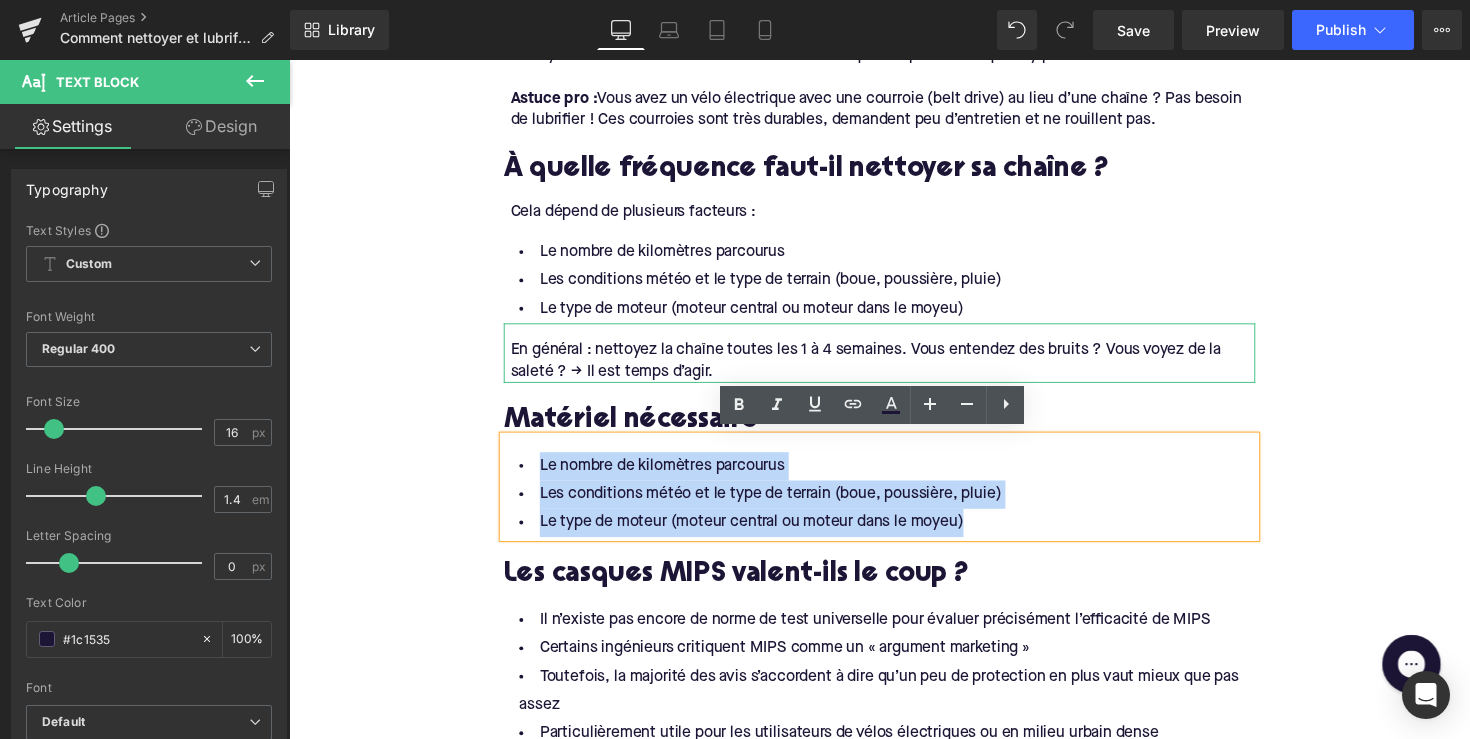 drag, startPoint x: 986, startPoint y: 526, endPoint x: 541, endPoint y: 469, distance: 448.6357 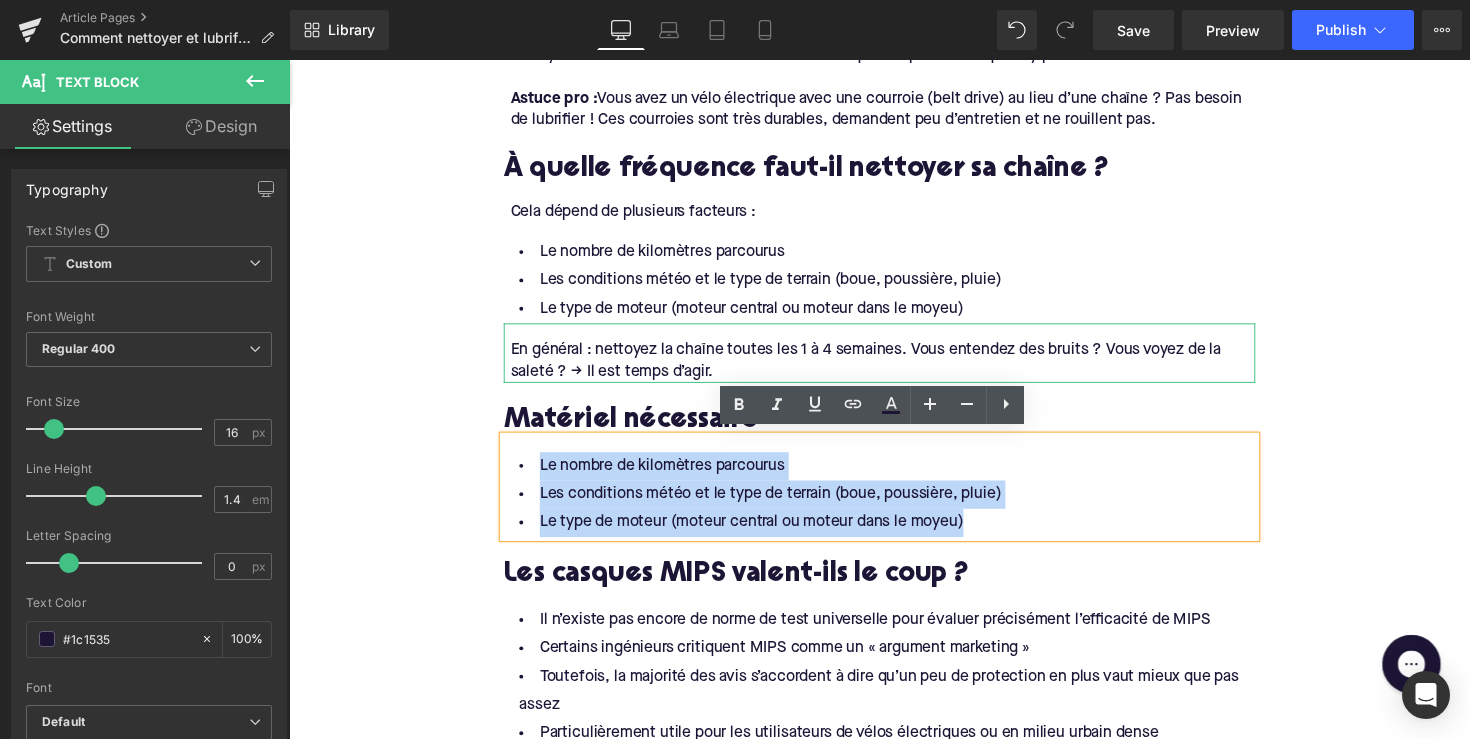 click on "Le nombre de kilomètres parcourus Les conditions météo et le type de terrain (boue, poussière, pluie) Le type de moteur (moteur central ou moteur dans le moyeu)" at bounding box center (894, 505) 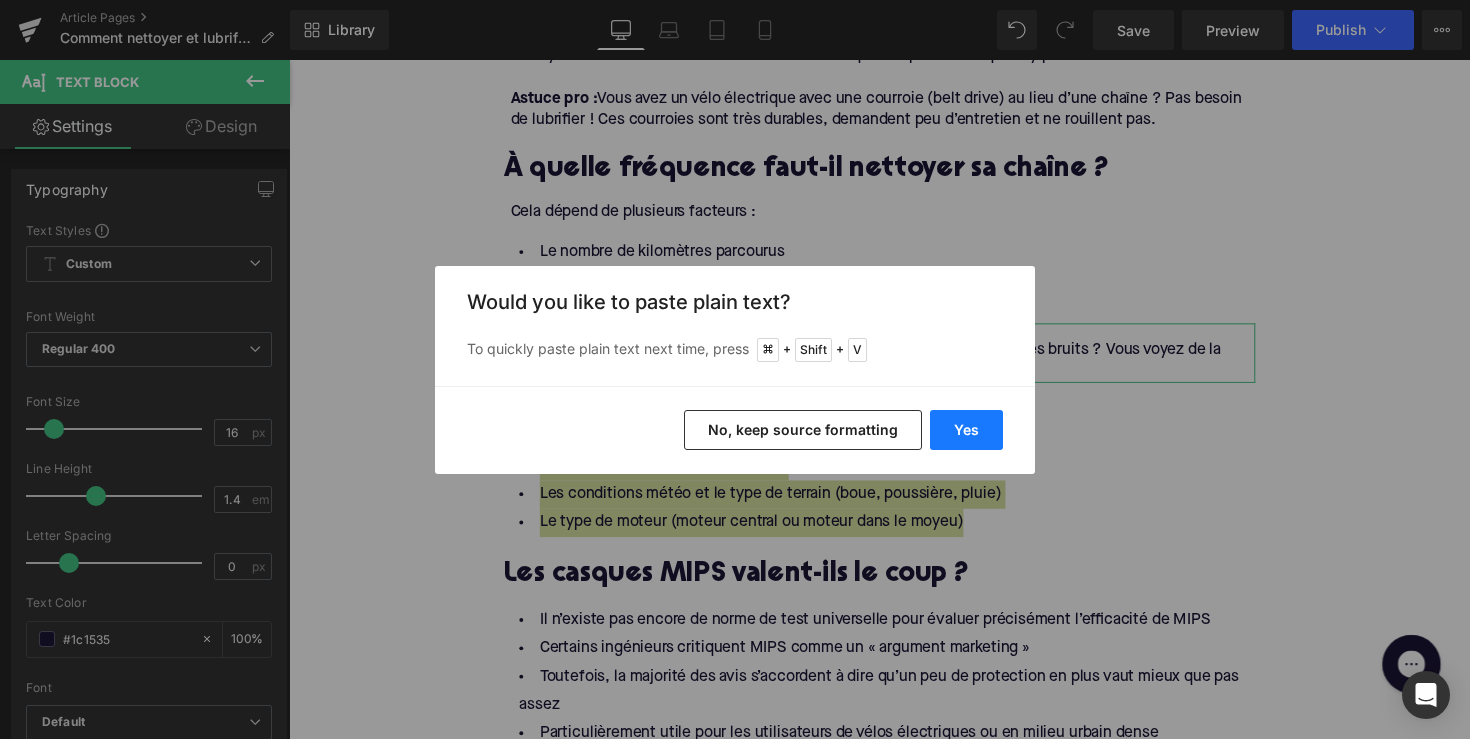 click on "Yes" at bounding box center (966, 430) 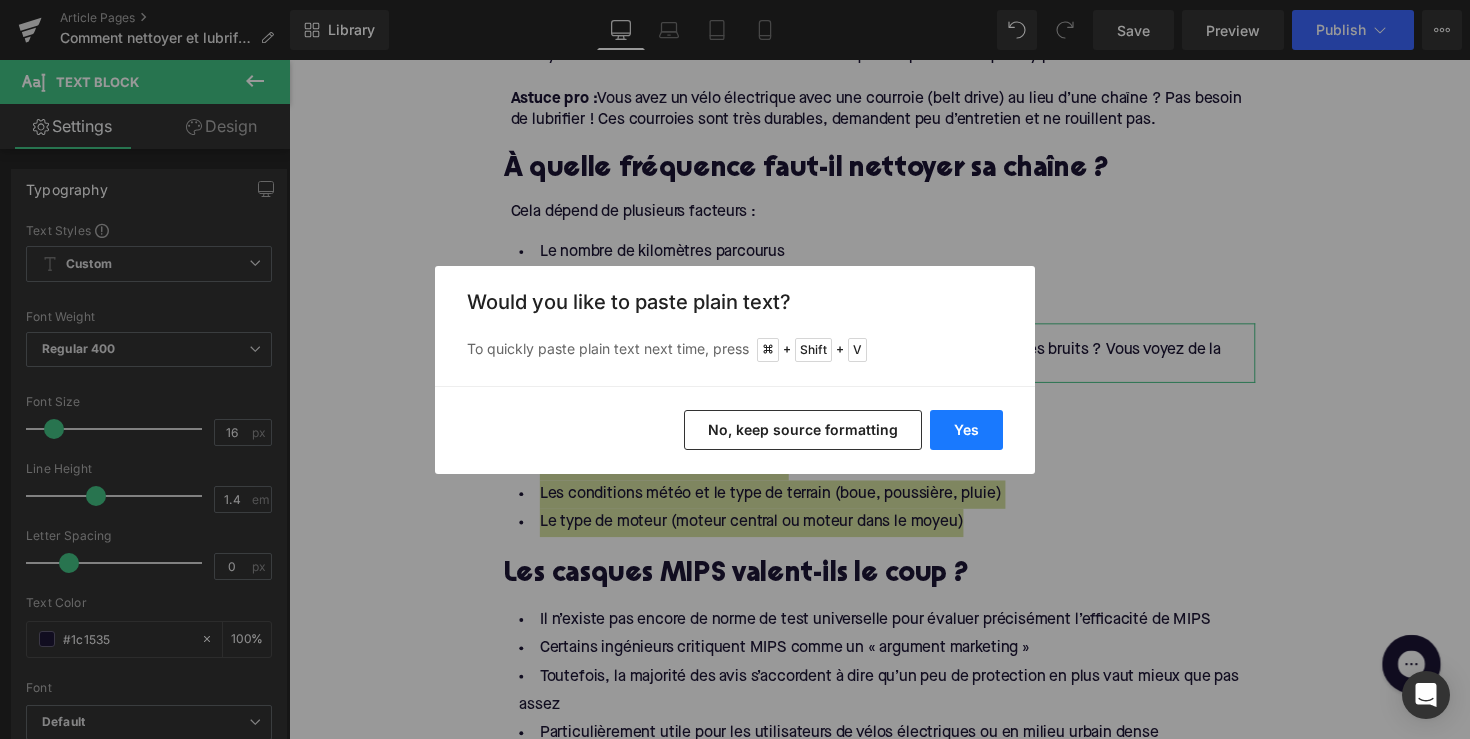 type 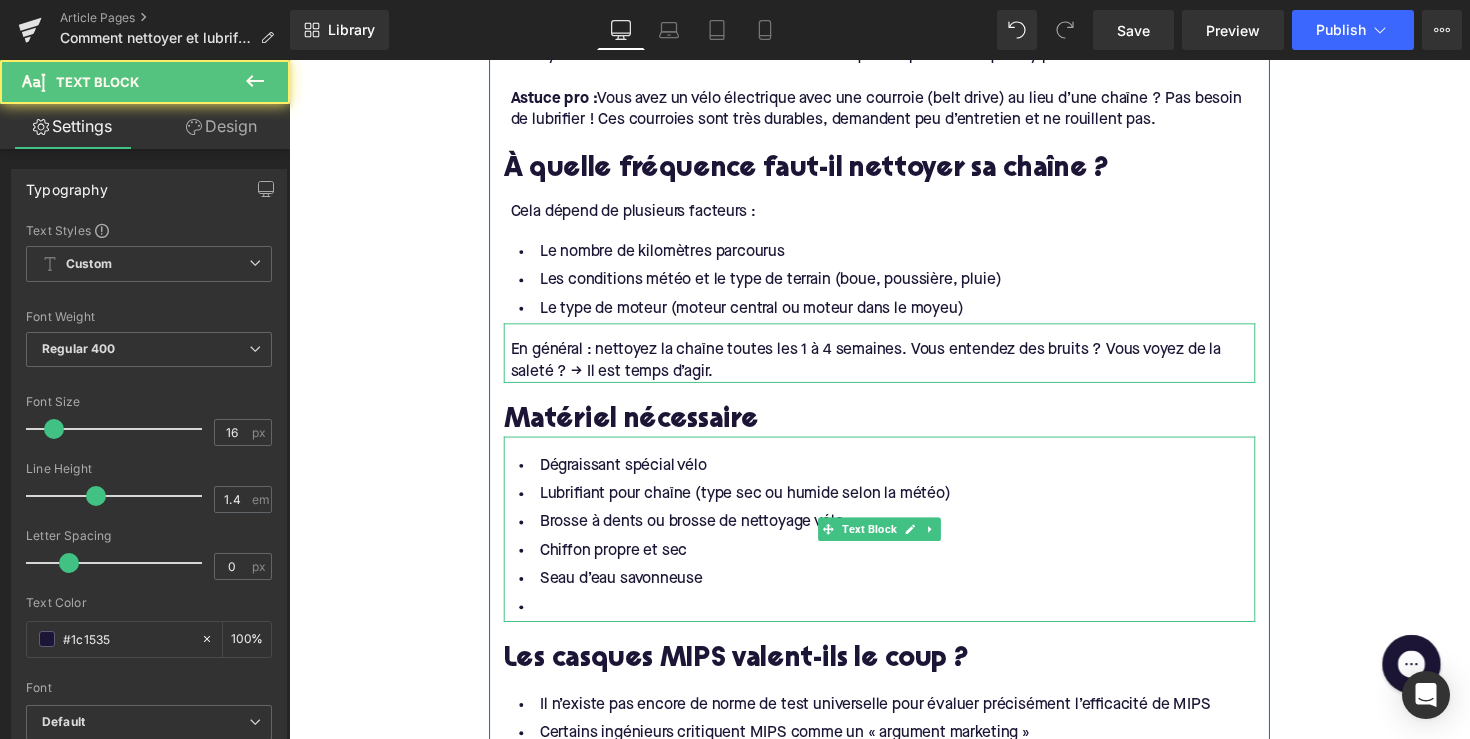 click at bounding box center (894, 621) 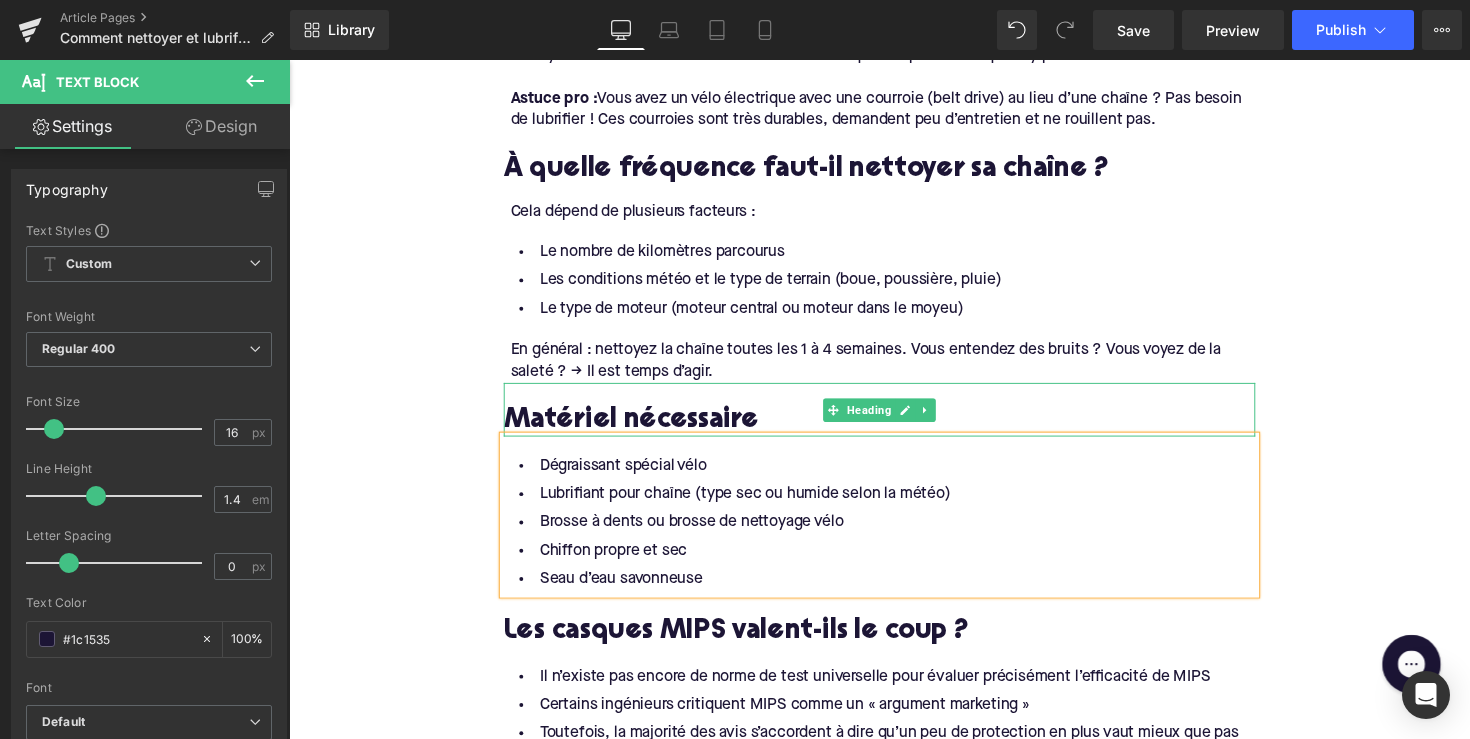 click on "Matériel nécessaire" at bounding box center [894, 430] 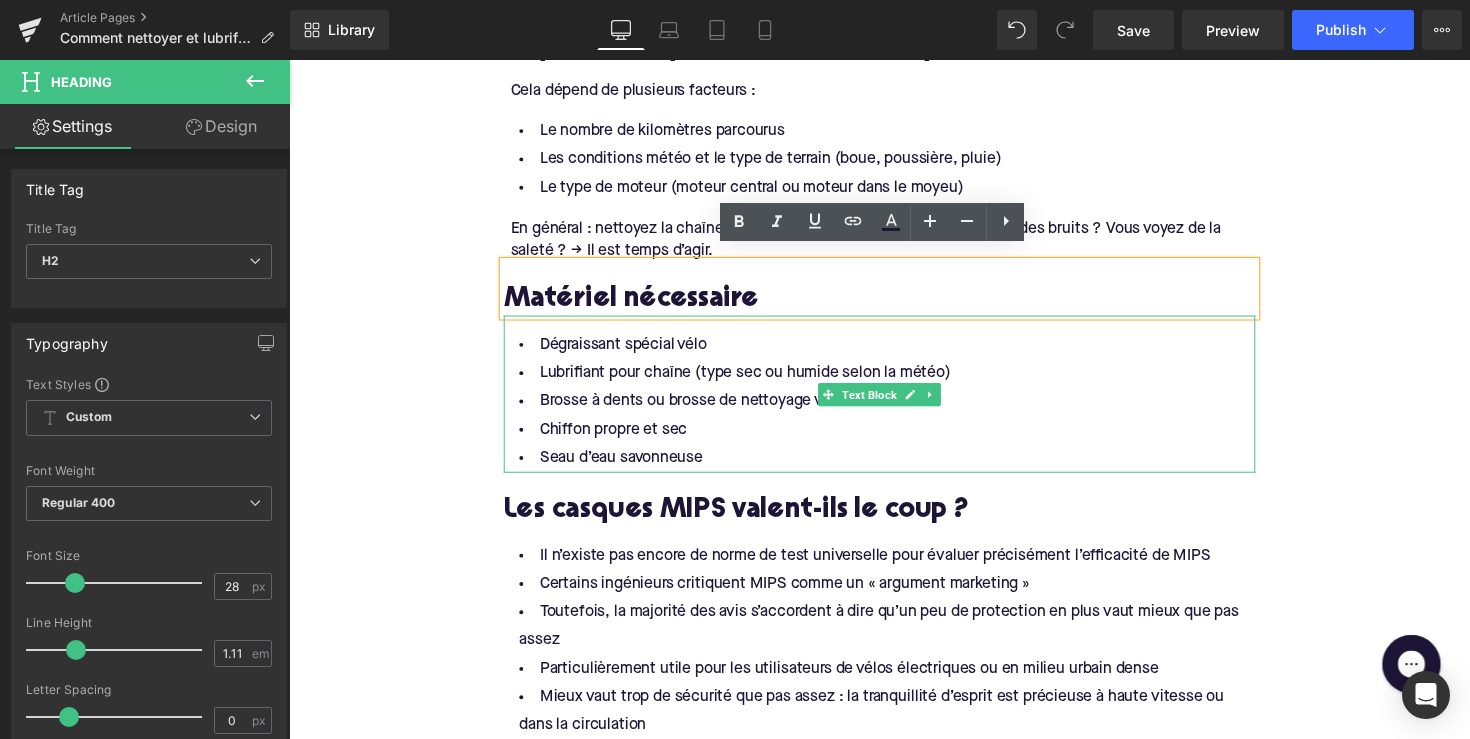 scroll, scrollTop: 1433, scrollLeft: 0, axis: vertical 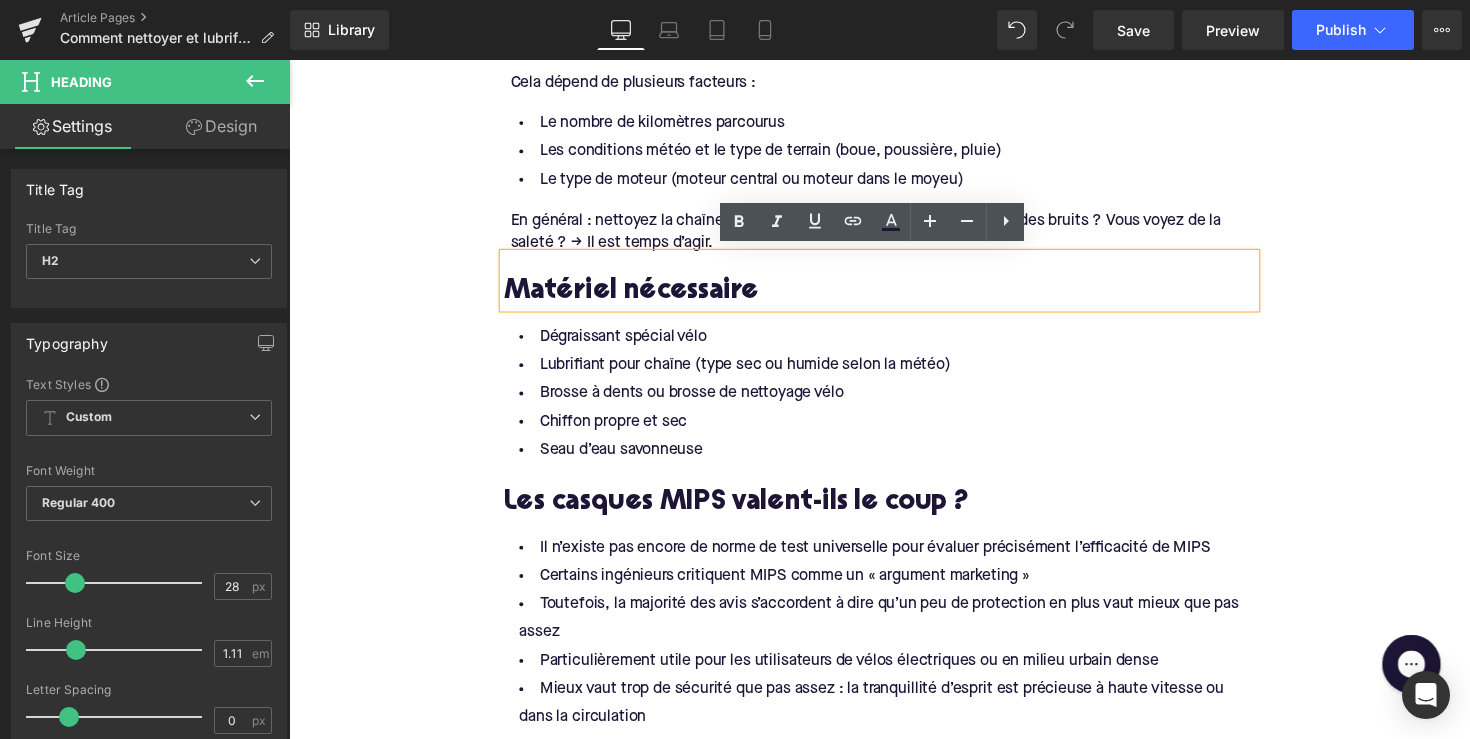 click on "Les casques MIPS valent-ils le coup ?" at bounding box center [894, 514] 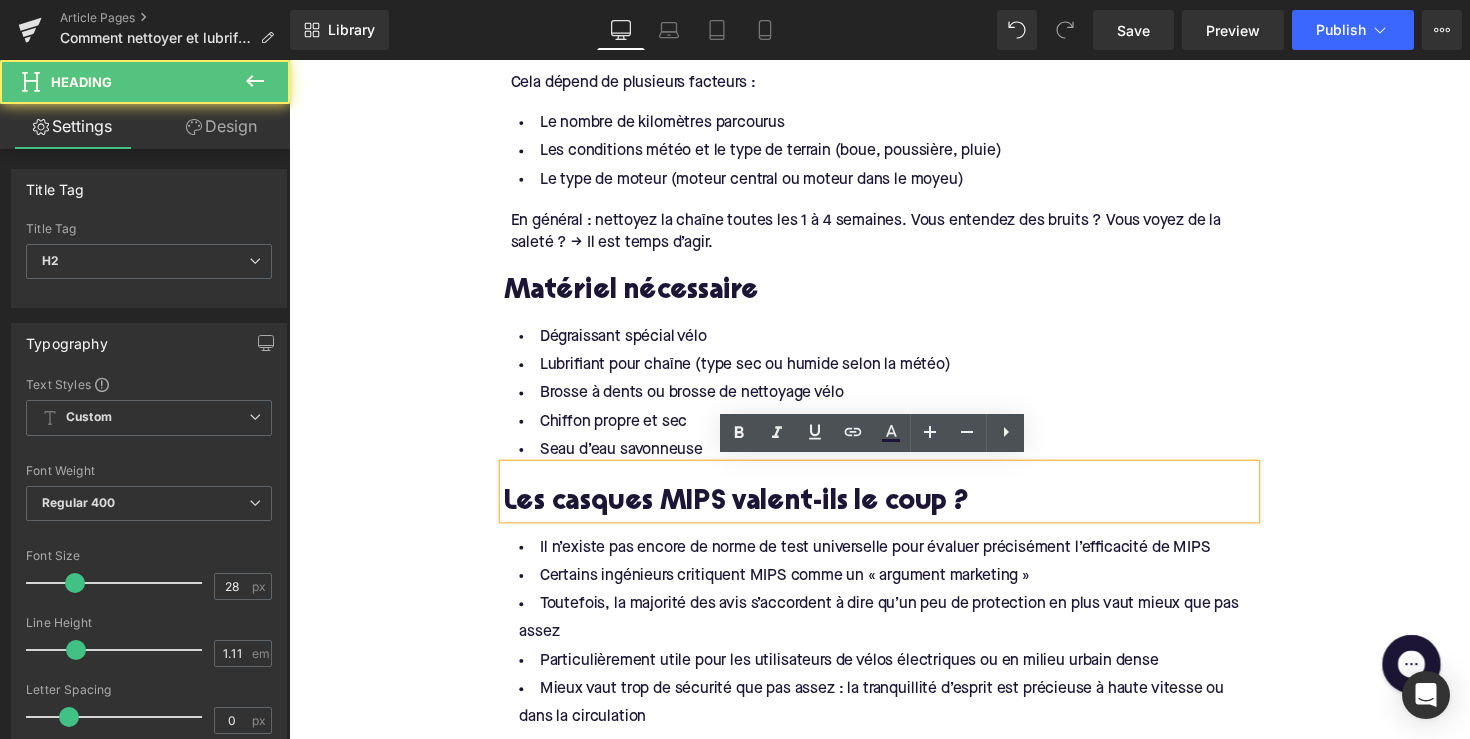 click on "Les casques MIPS valent-ils le coup ?" at bounding box center [894, 514] 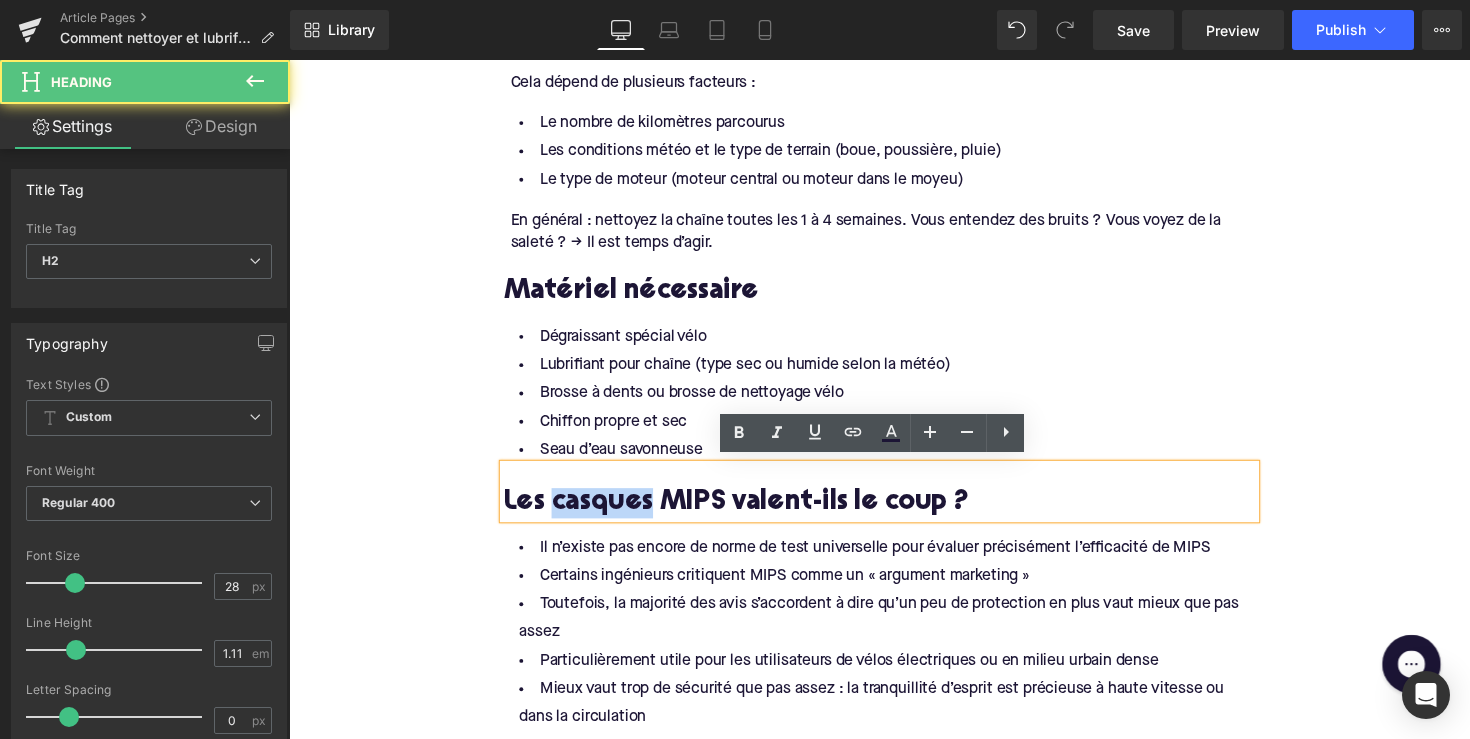 click on "Les casques MIPS valent-ils le coup ?" at bounding box center [894, 514] 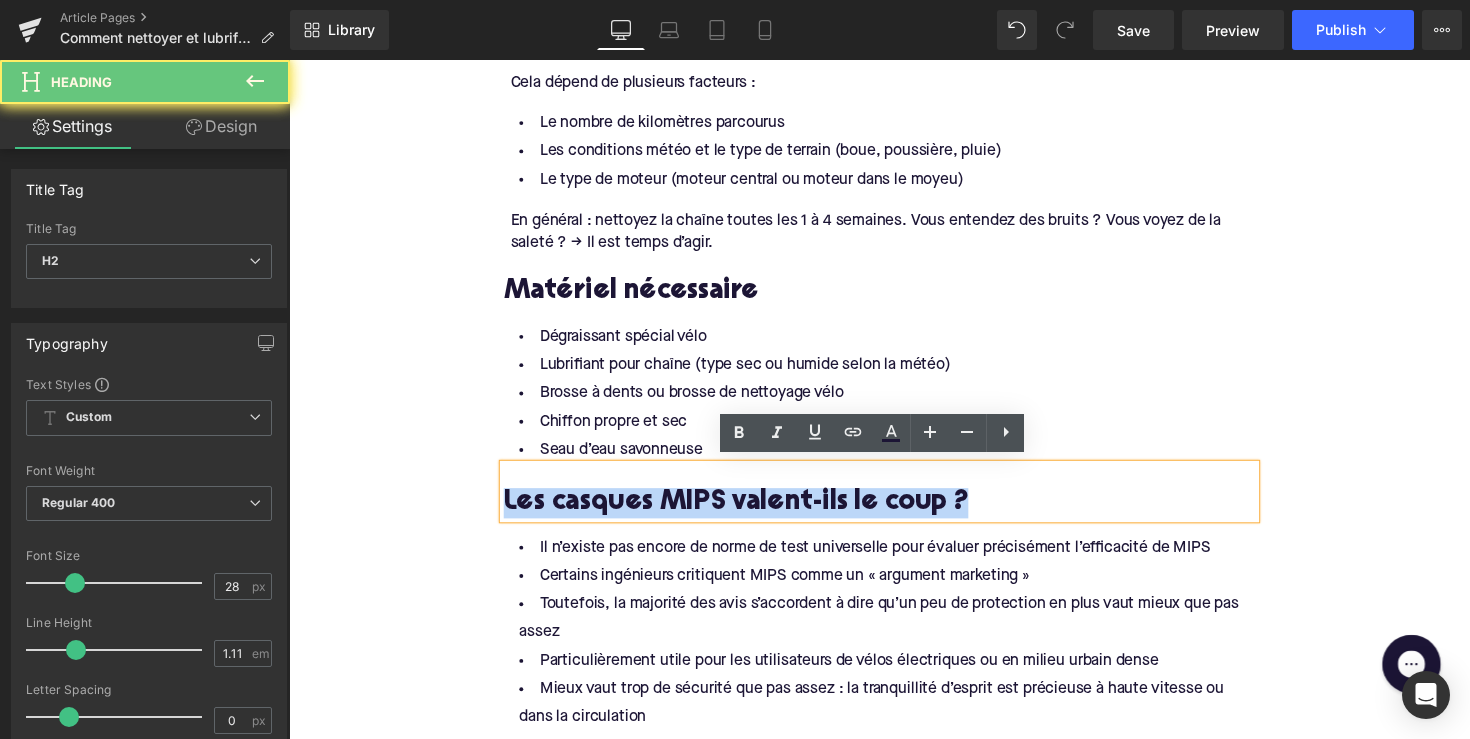 click on "Les casques MIPS valent-ils le coup ?" at bounding box center [894, 514] 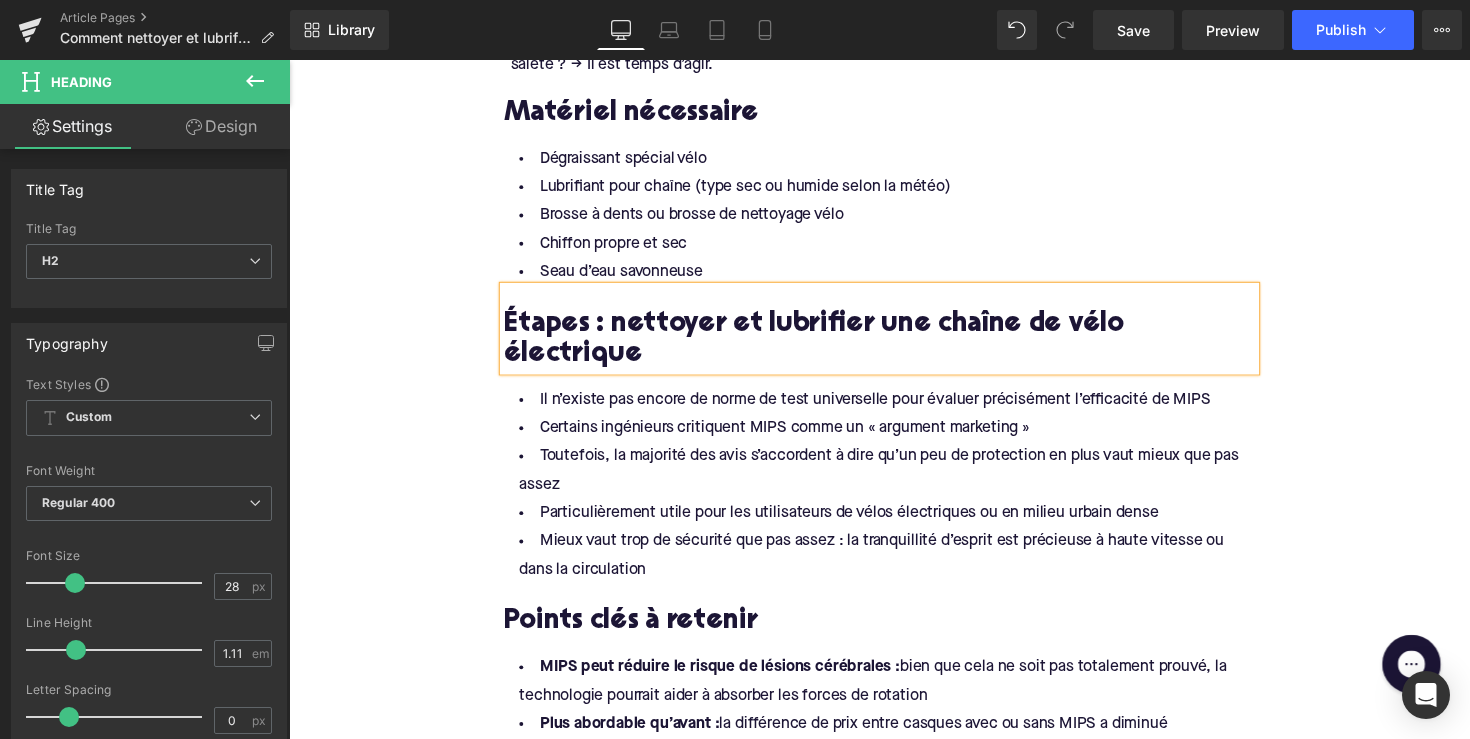 scroll, scrollTop: 1458, scrollLeft: 0, axis: vertical 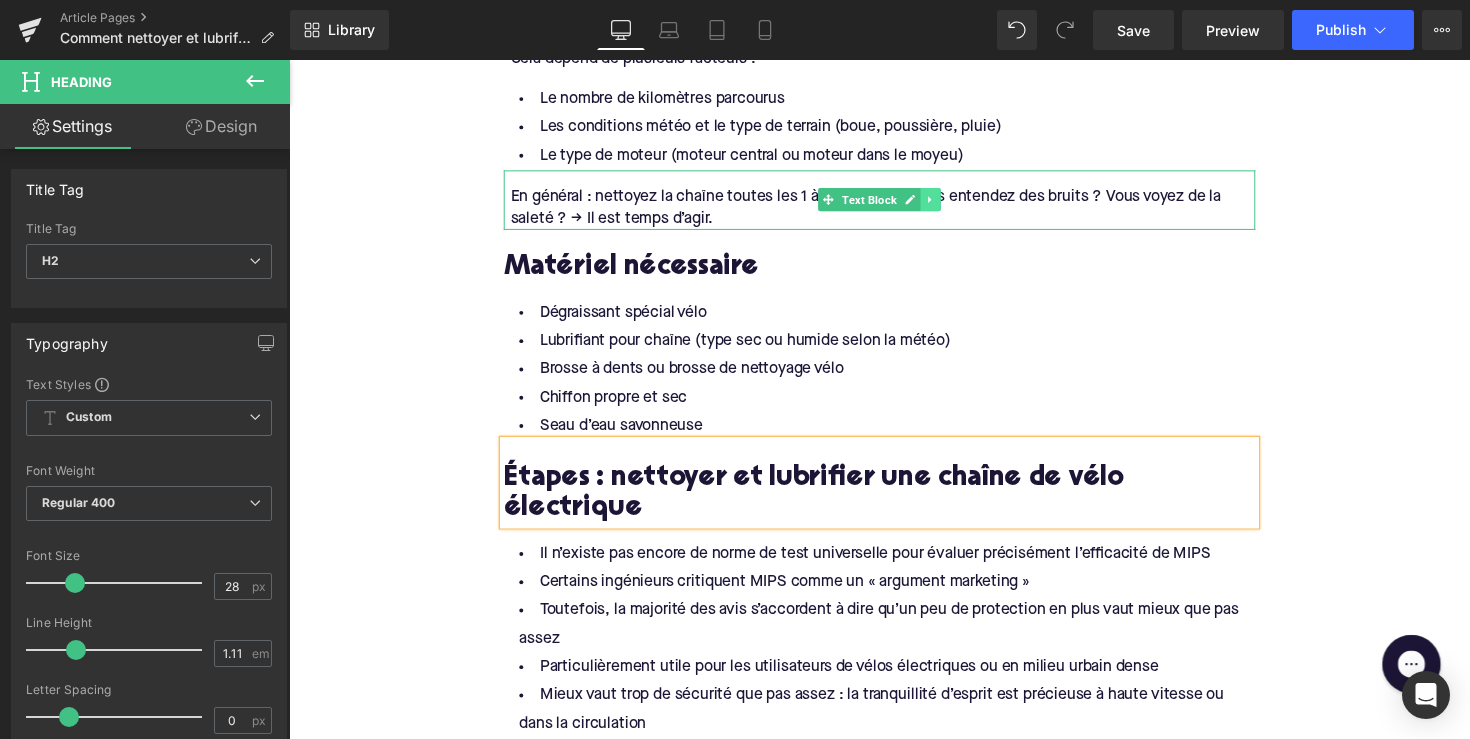 click 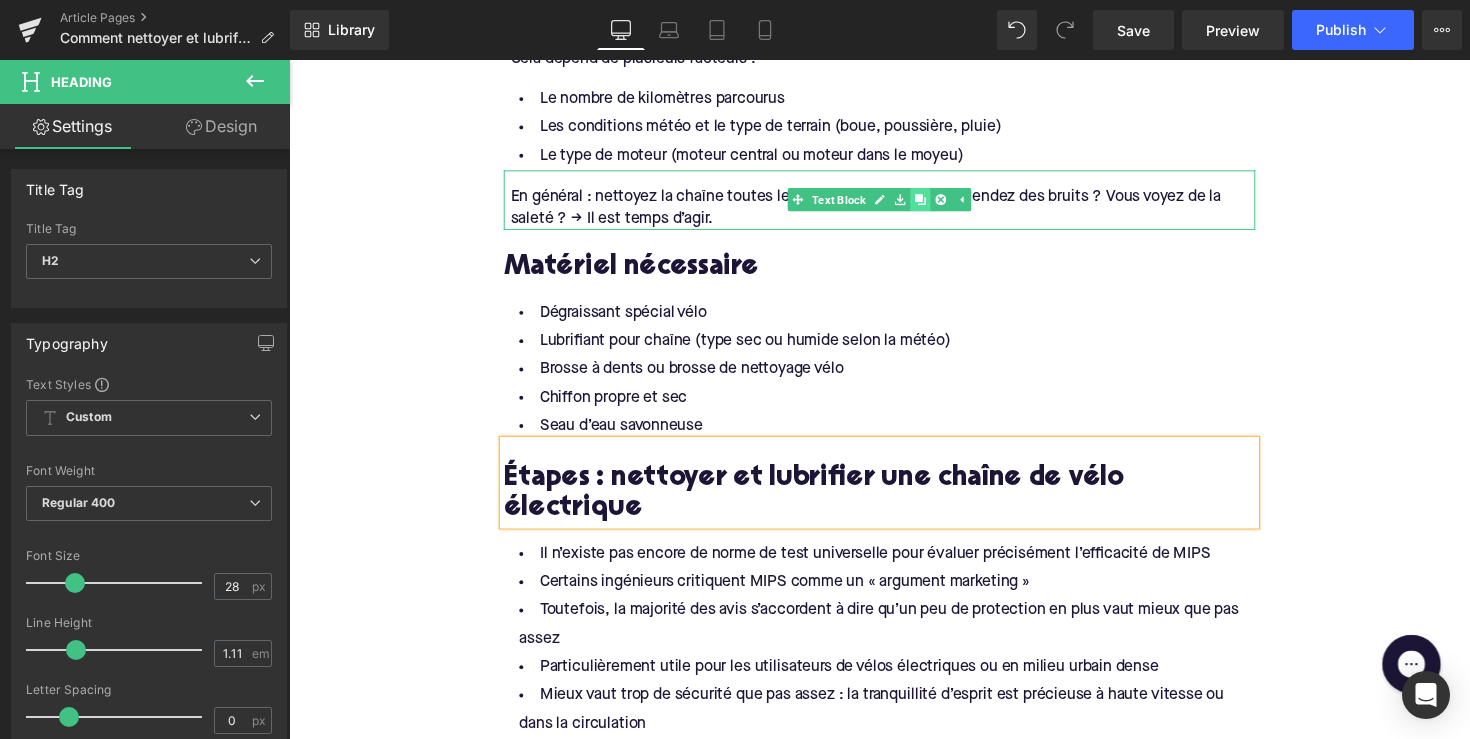 click at bounding box center (936, 203) 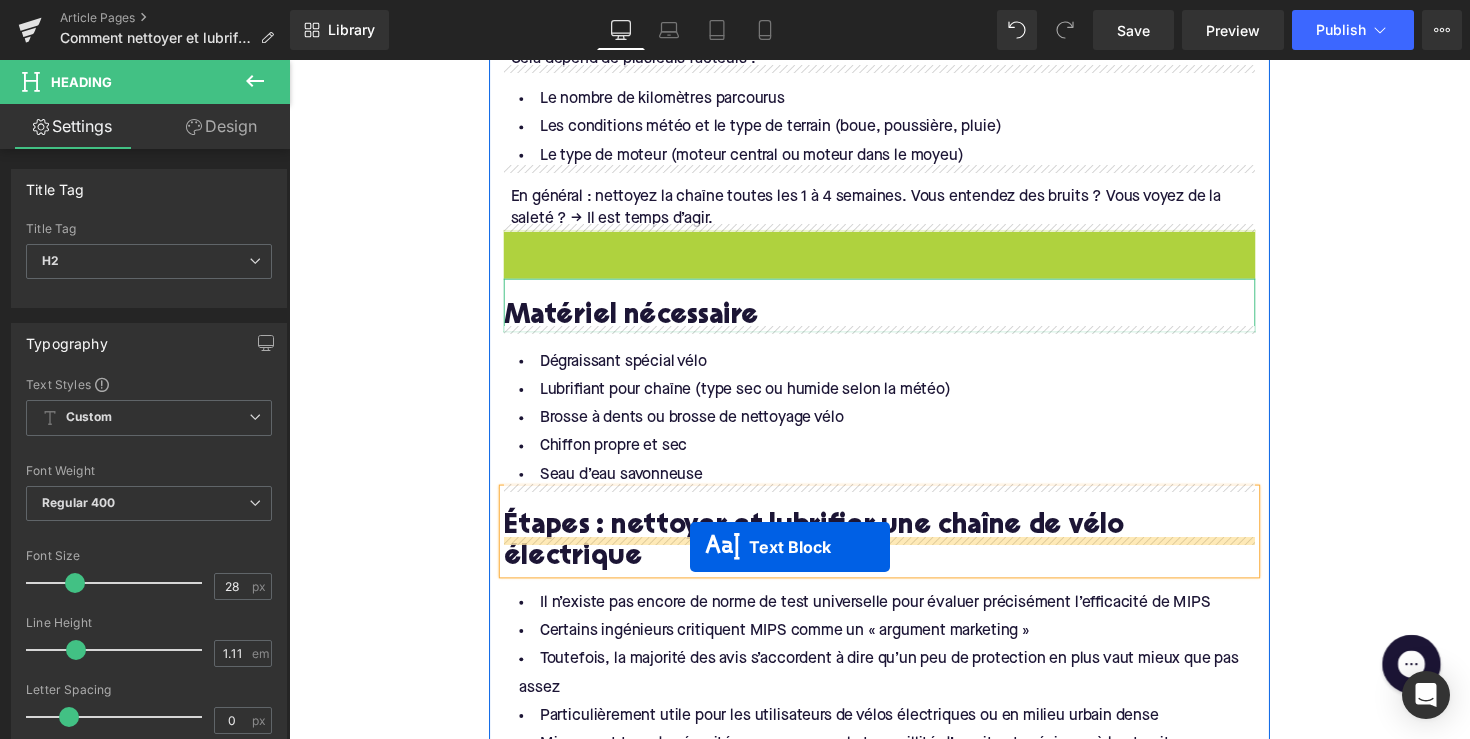 drag, startPoint x: 837, startPoint y: 262, endPoint x: 700, endPoint y: 559, distance: 327.07492 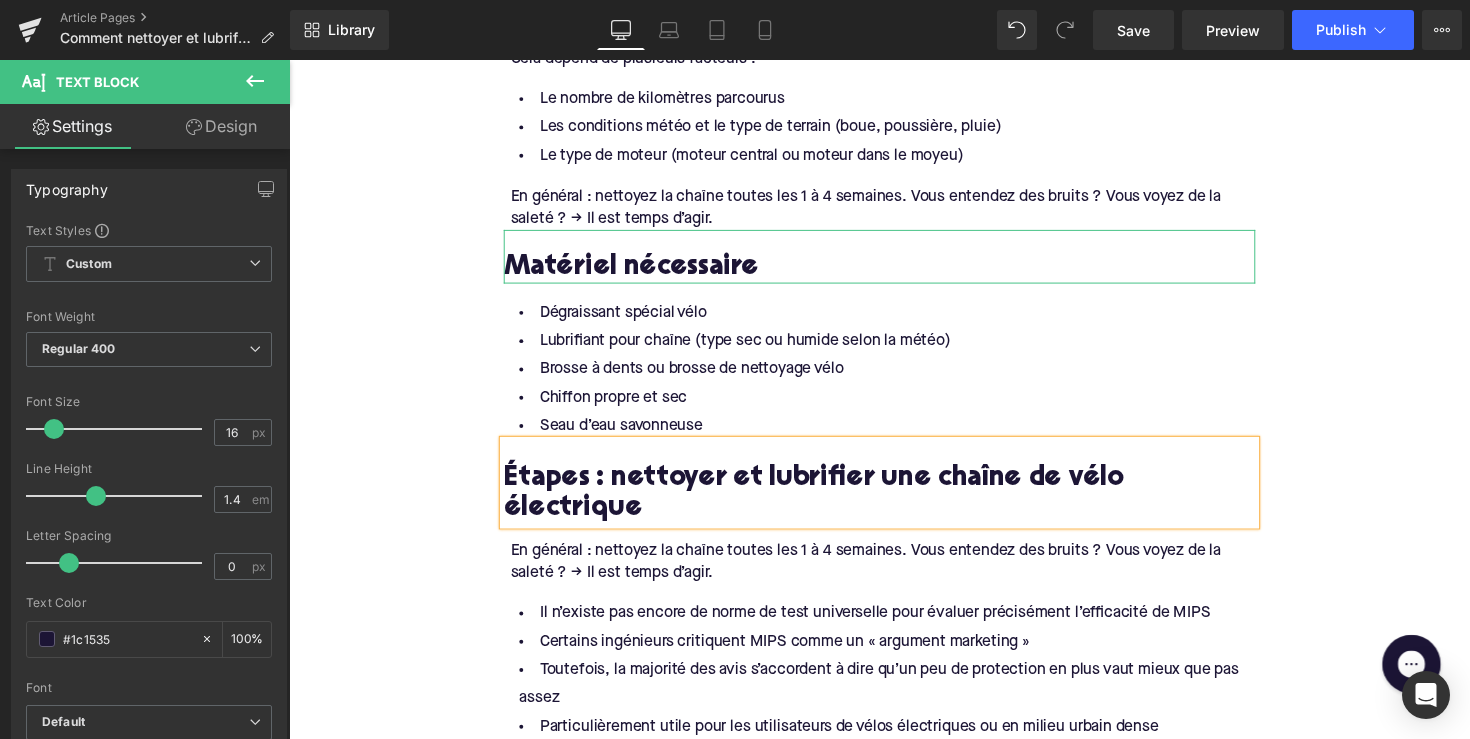 click on "En général : nettoyez la chaîne toutes les 1 à 4 semaines. Vous entendez des bruits ? Vous voyez de la saleté ? → Il est temps d’agir." at bounding box center [897, 574] 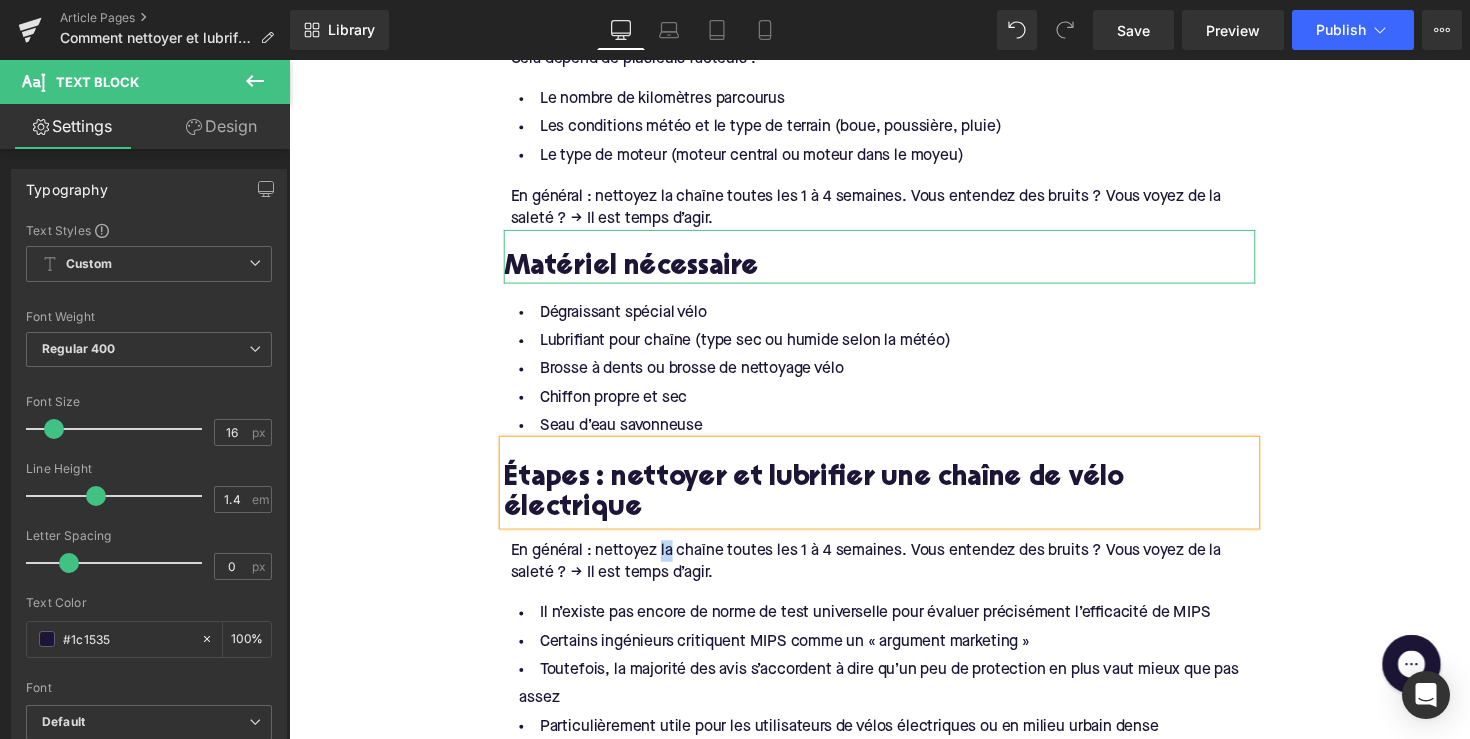 click on "En général : nettoyez la chaîne toutes les 1 à 4 semaines. Vous entendez des bruits ? Vous voyez de la saleté ? → Il est temps d’agir." at bounding box center (897, 574) 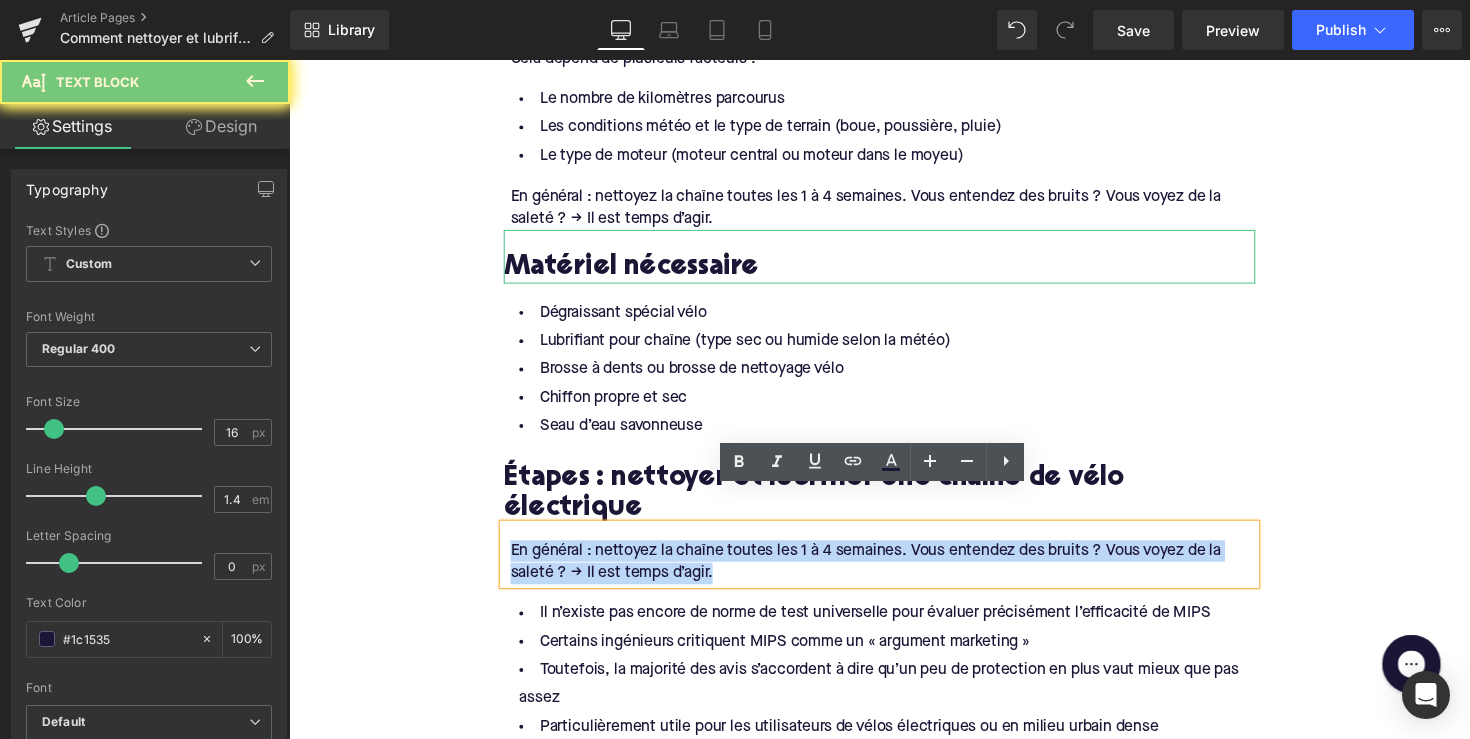 click on "En général : nettoyez la chaîne toutes les 1 à 4 semaines. Vous entendez des bruits ? Vous voyez de la saleté ? → Il est temps d’agir." at bounding box center [897, 574] 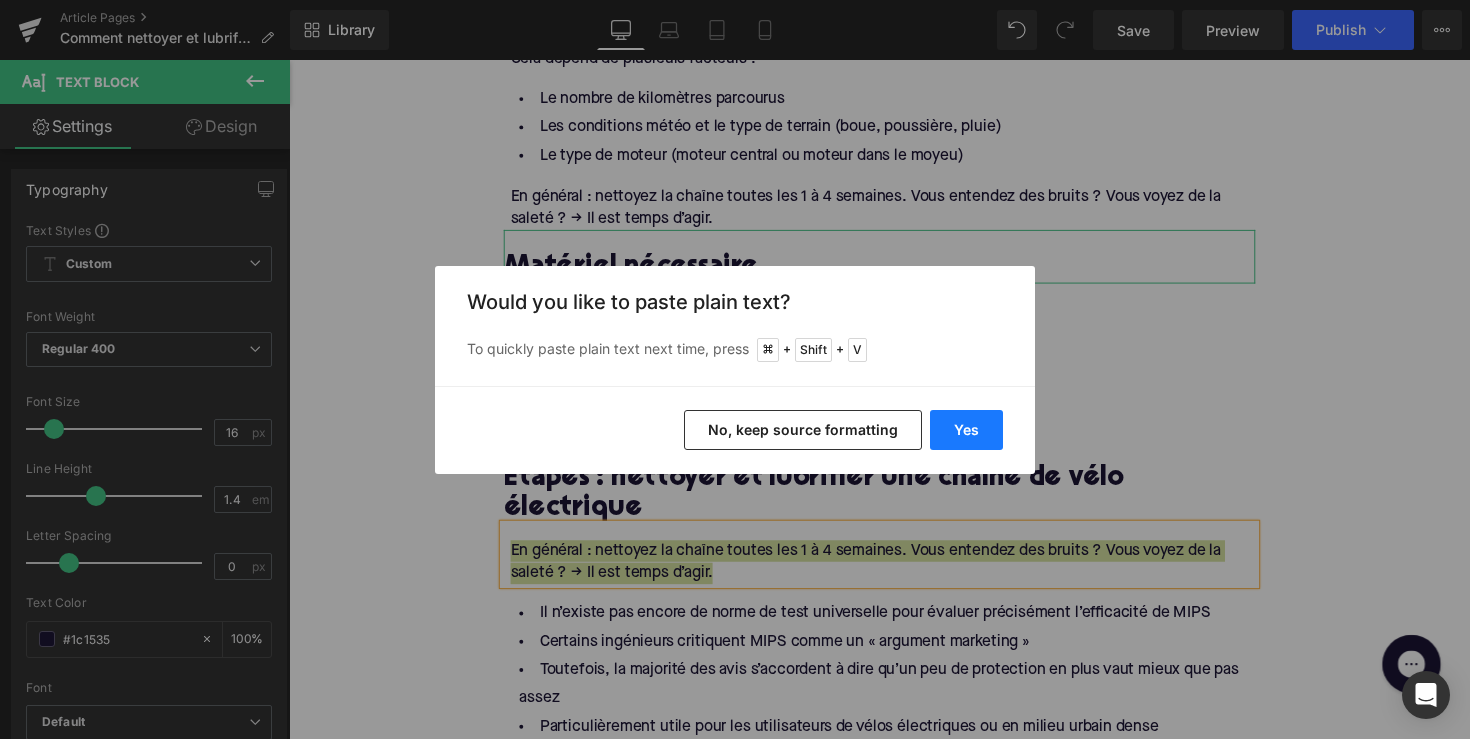 click on "Yes" at bounding box center (966, 430) 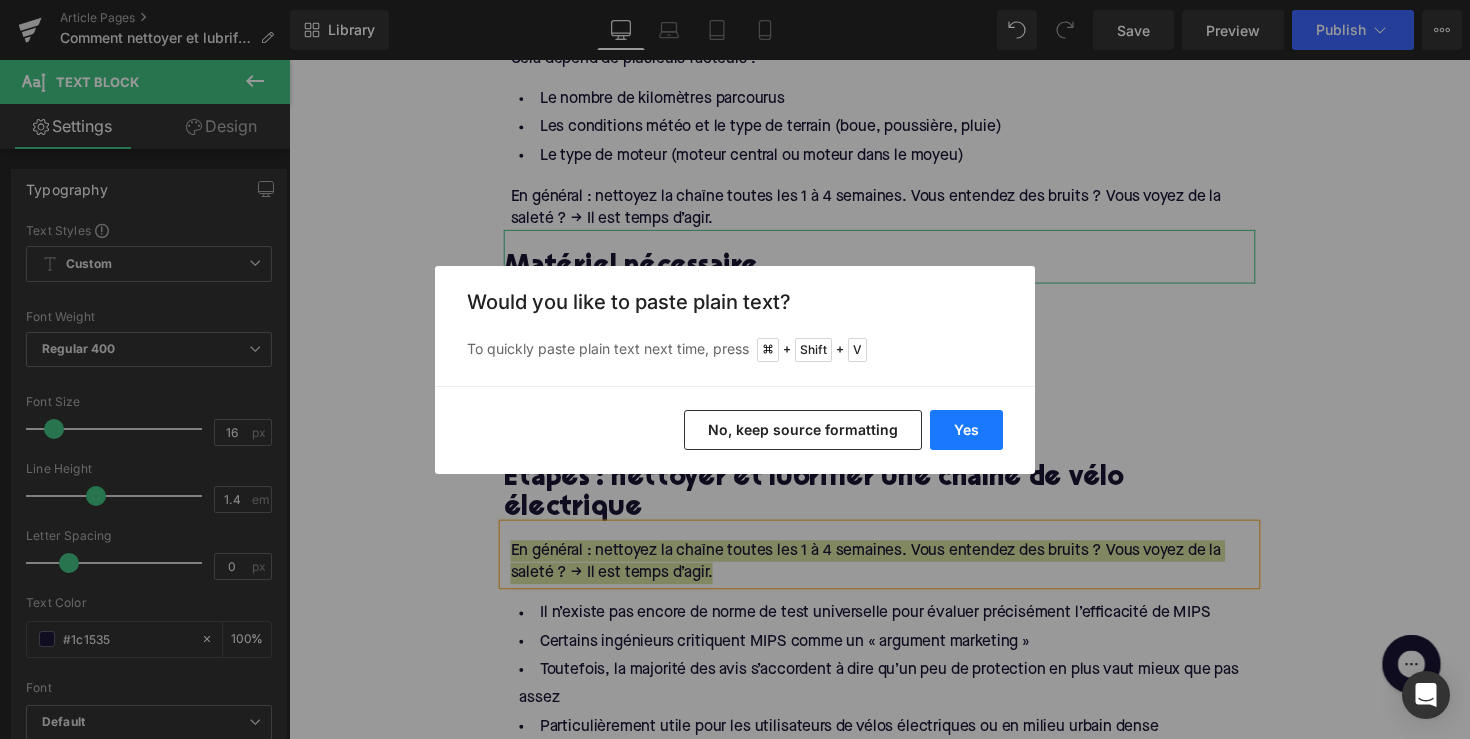 type 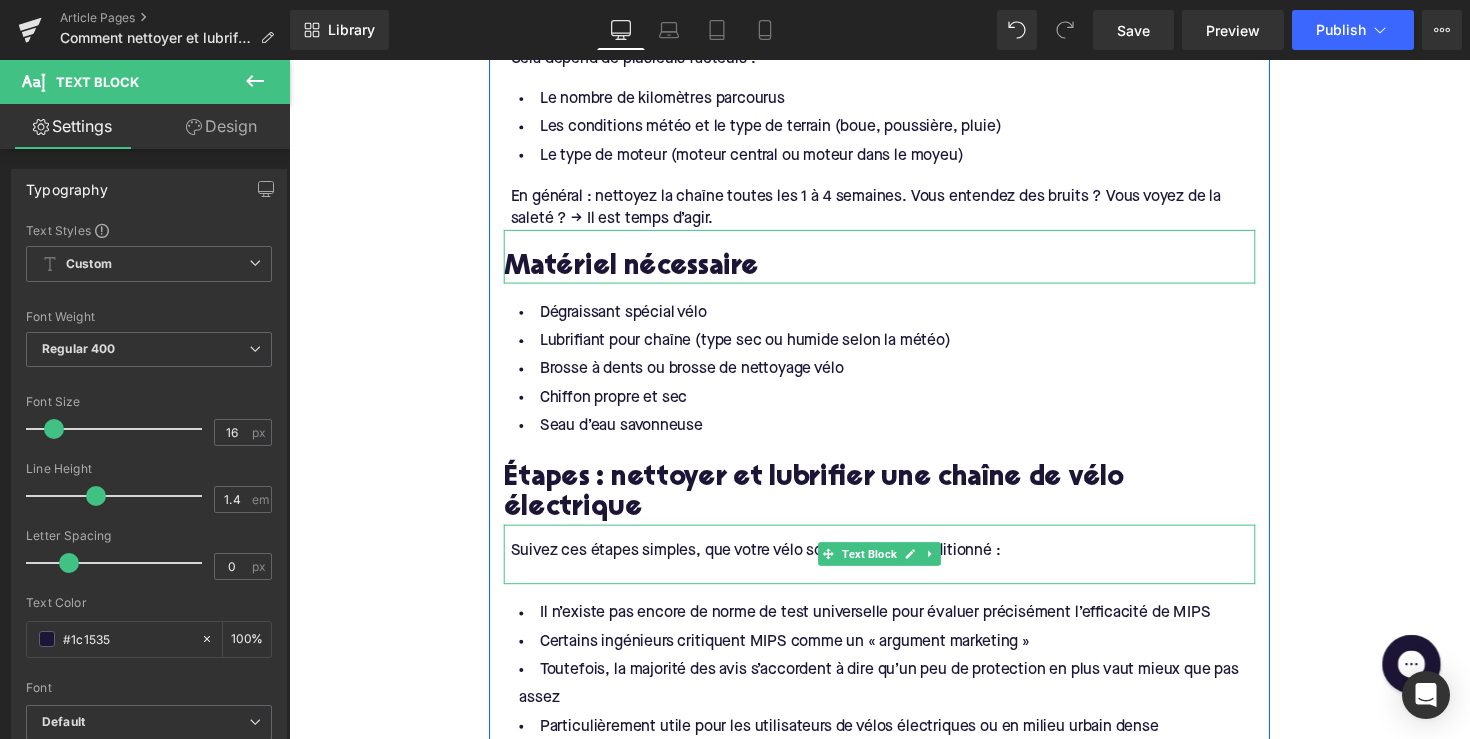 click at bounding box center (897, 586) 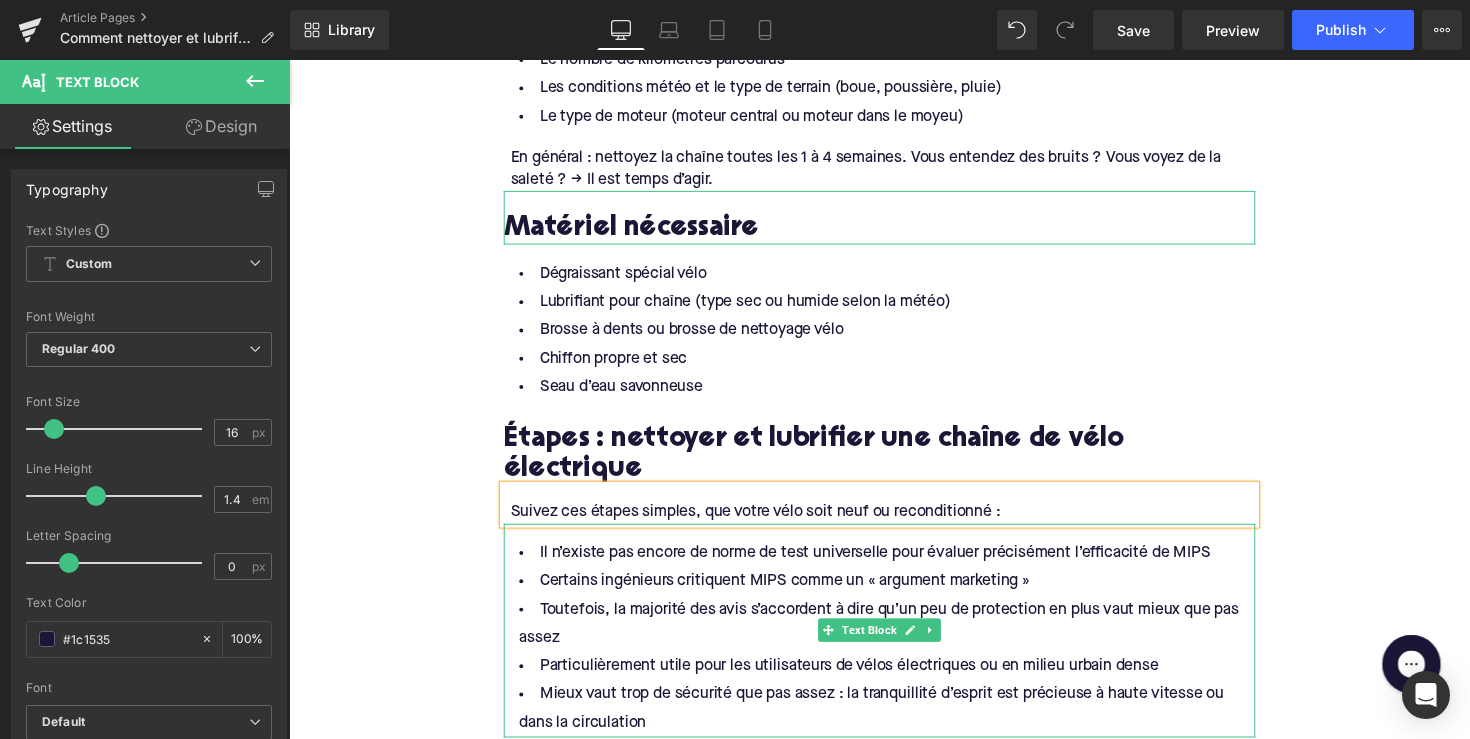 scroll, scrollTop: 1530, scrollLeft: 0, axis: vertical 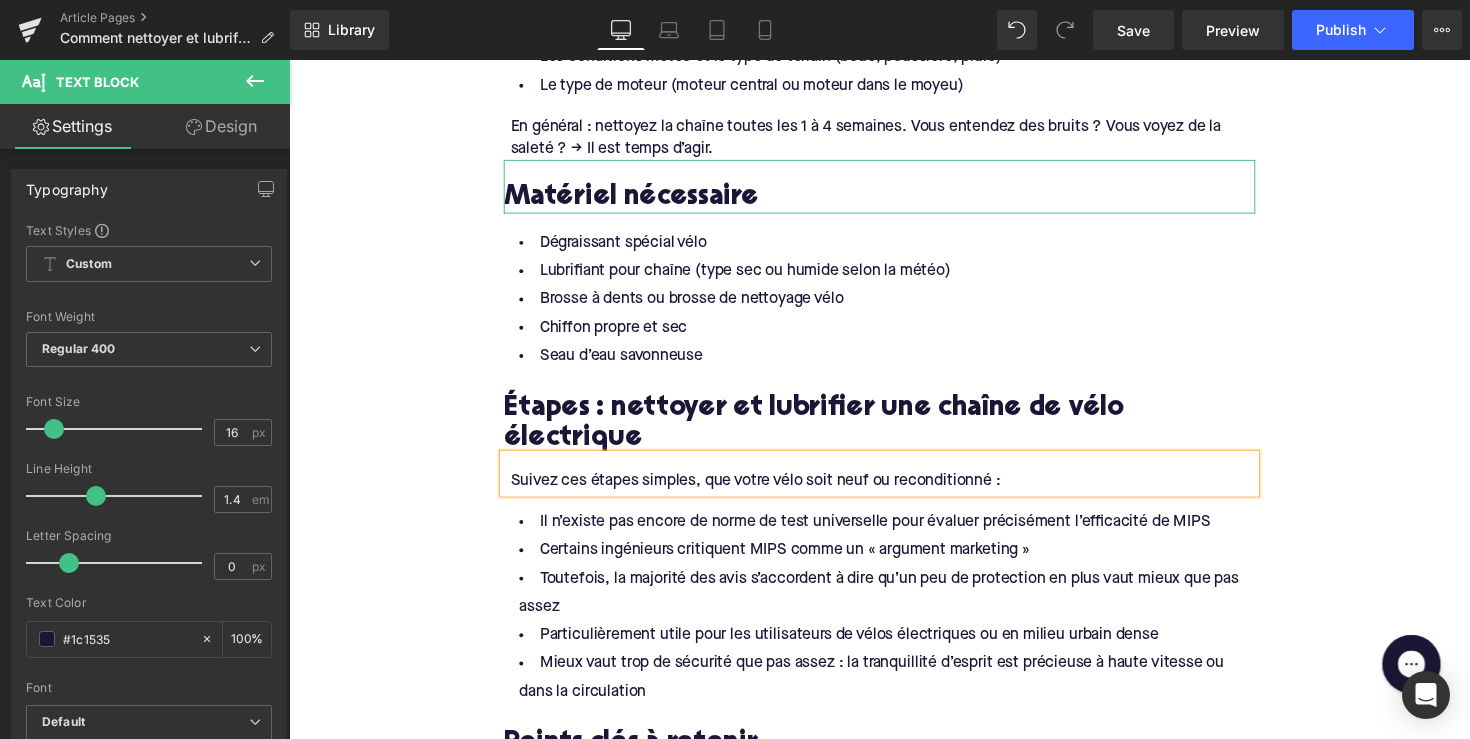 click on "Chiffon propre et sec" at bounding box center [894, 334] 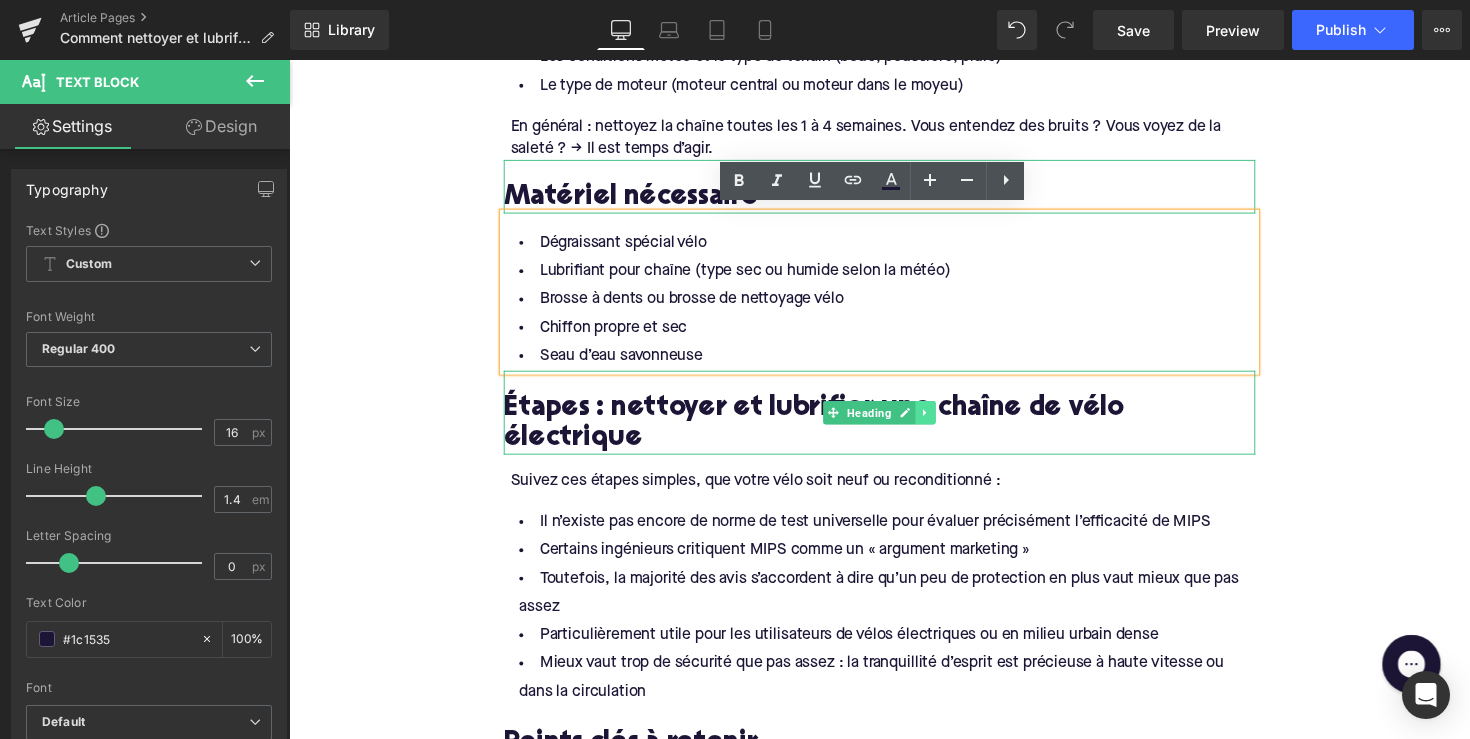 click 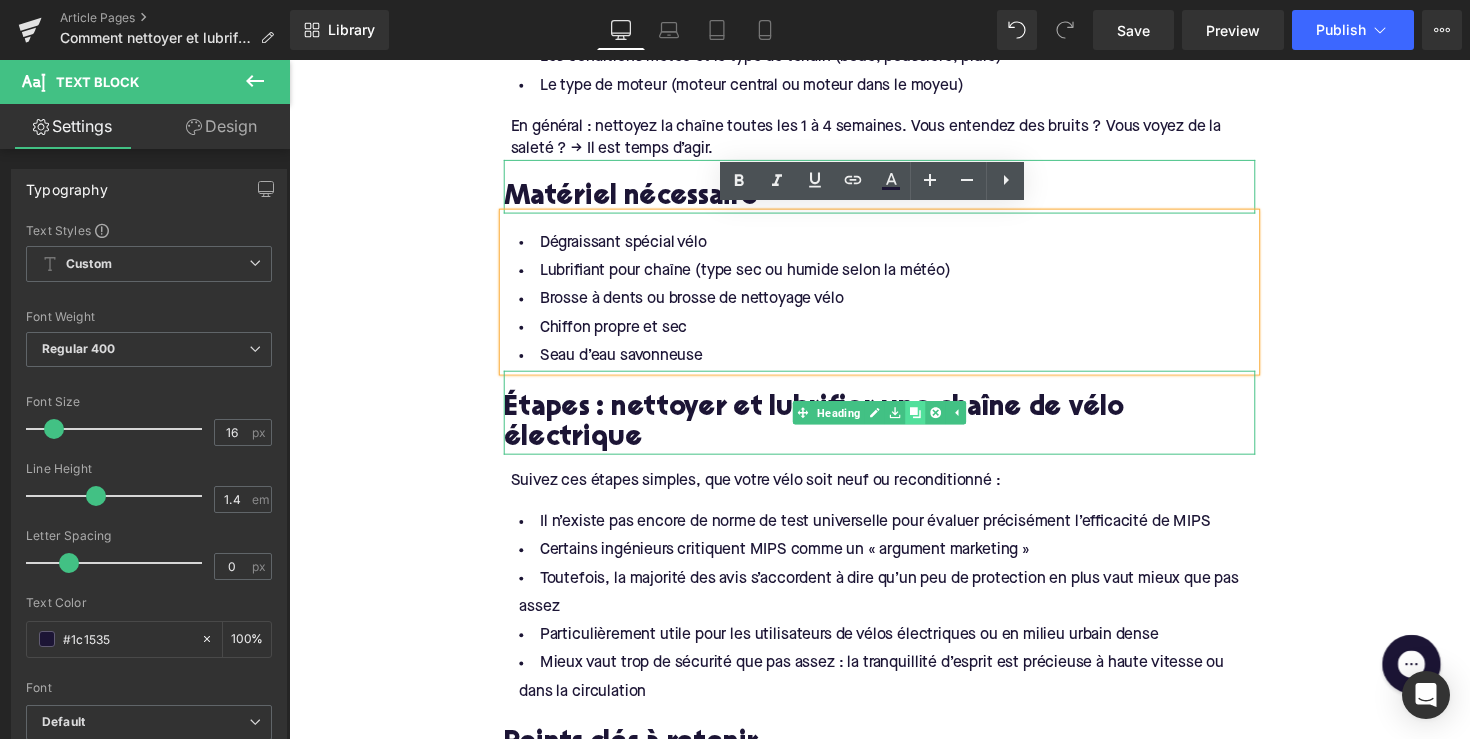 click 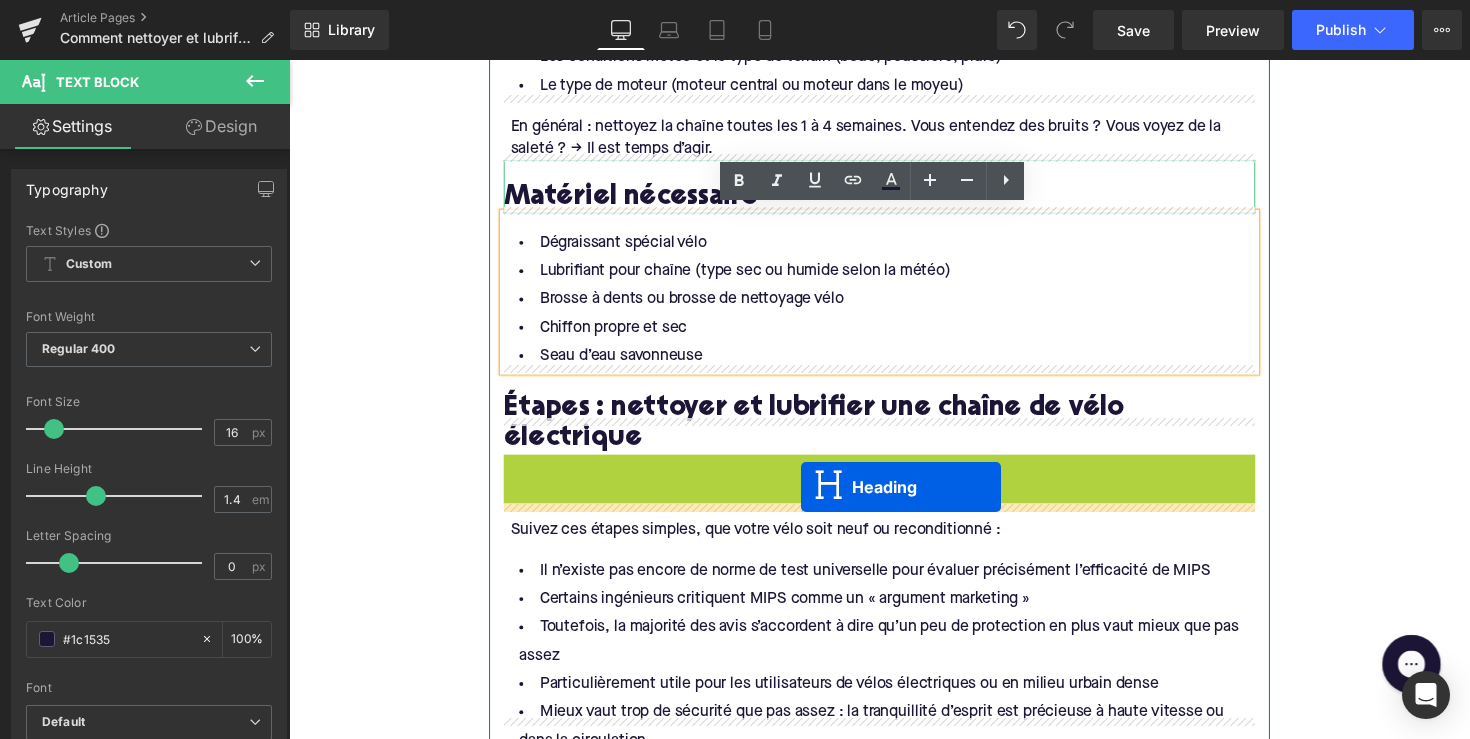 drag, startPoint x: 836, startPoint y: 456, endPoint x: 814, endPoint y: 497, distance: 46.52956 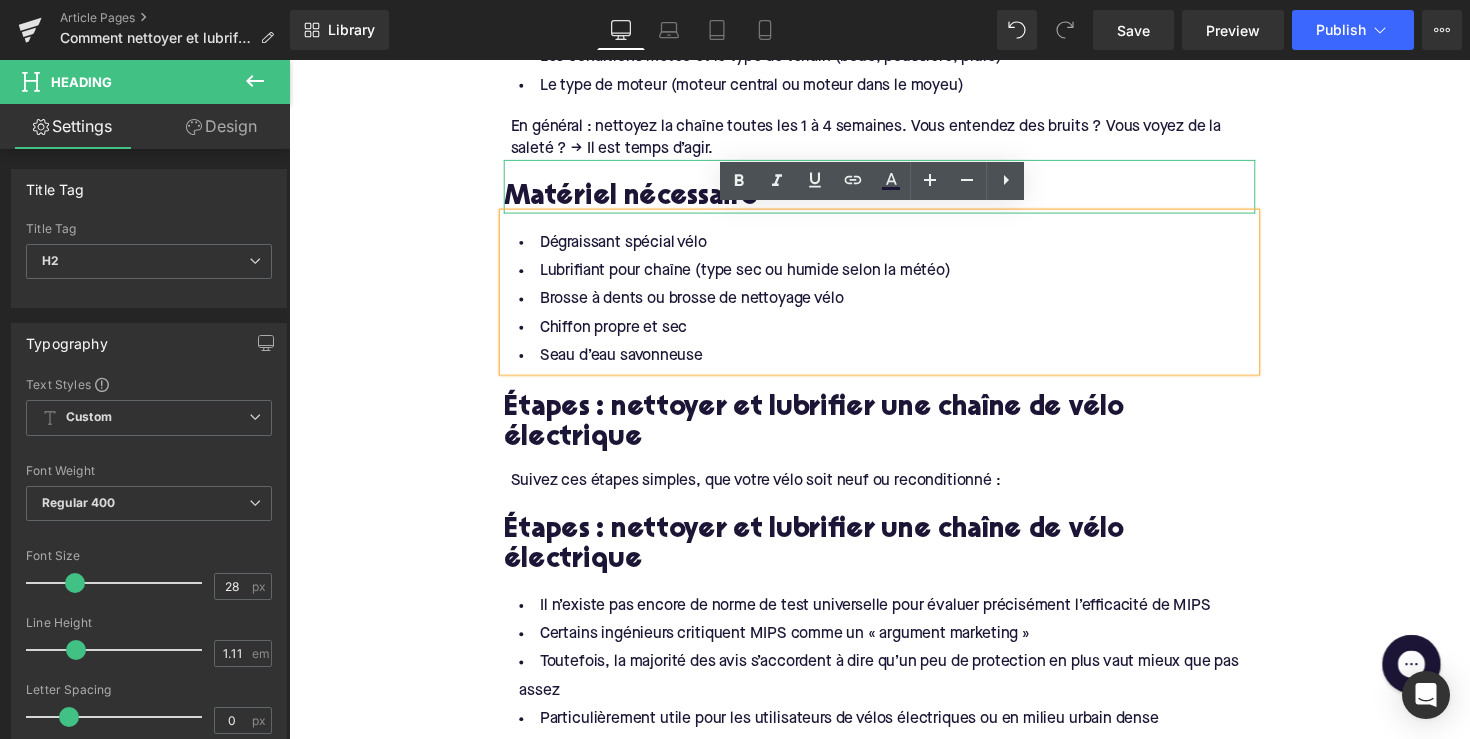 click on "Étapes : nettoyer et lubrifier une chaîne de vélo électrique" at bounding box center (894, 558) 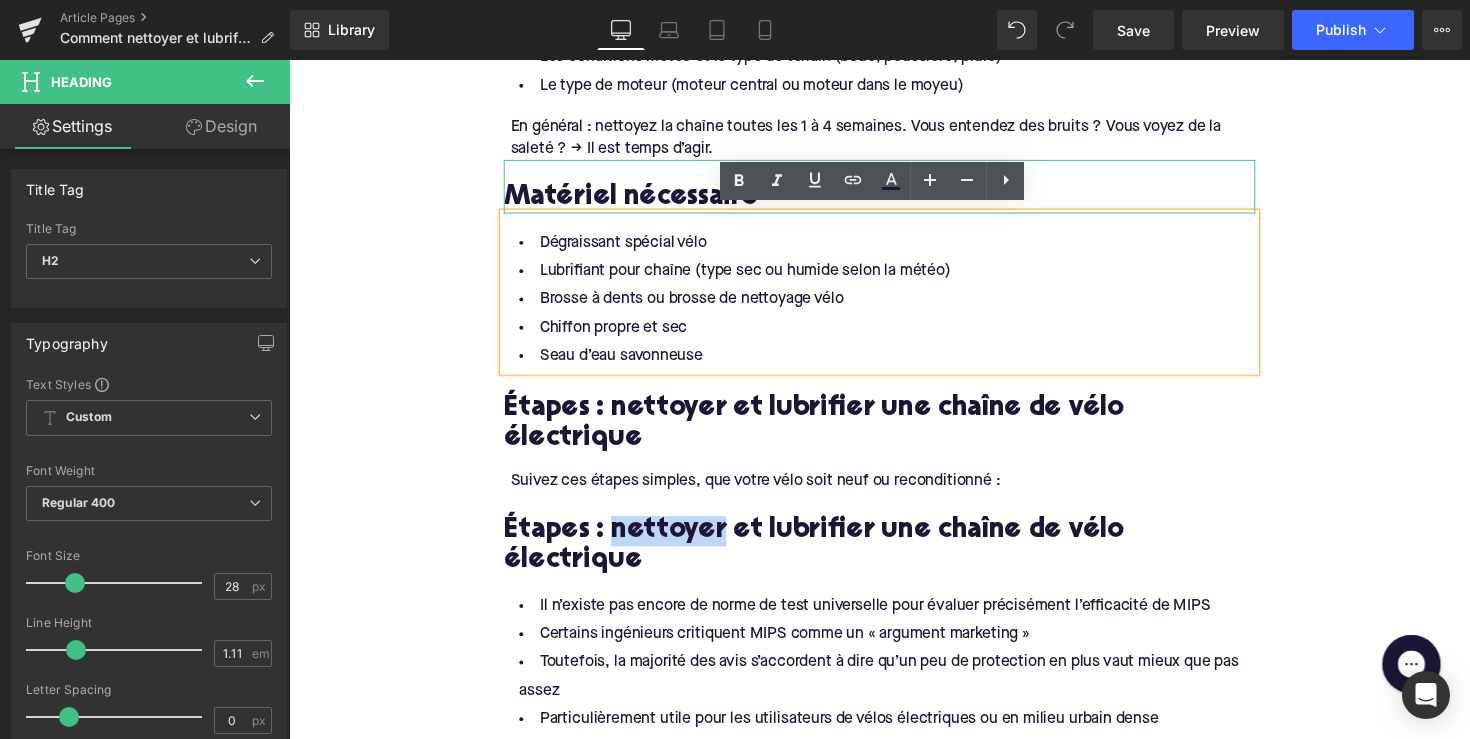 click on "Étapes : nettoyer et lubrifier une chaîne de vélo électrique" at bounding box center (894, 558) 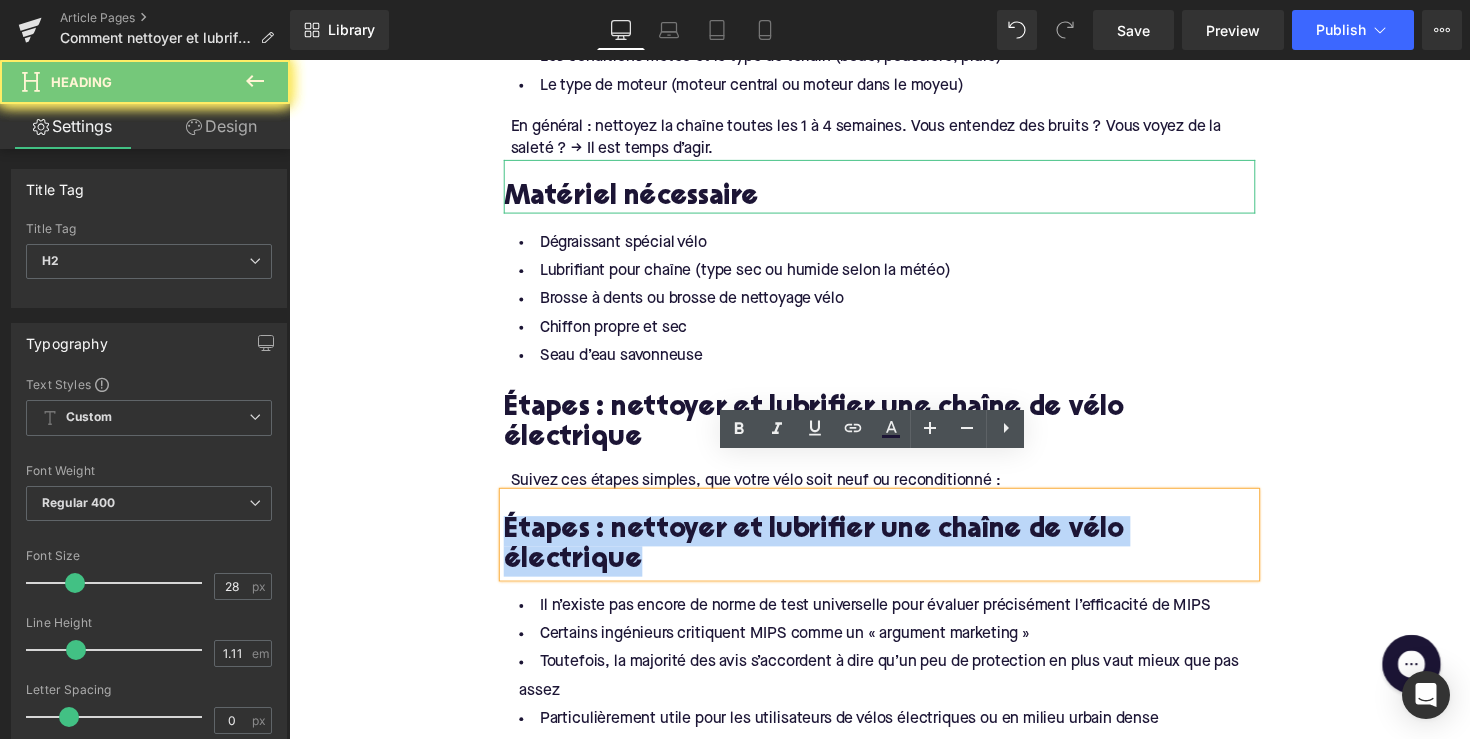 click on "Étapes : nettoyer et lubrifier une chaîne de vélo électrique" at bounding box center [894, 558] 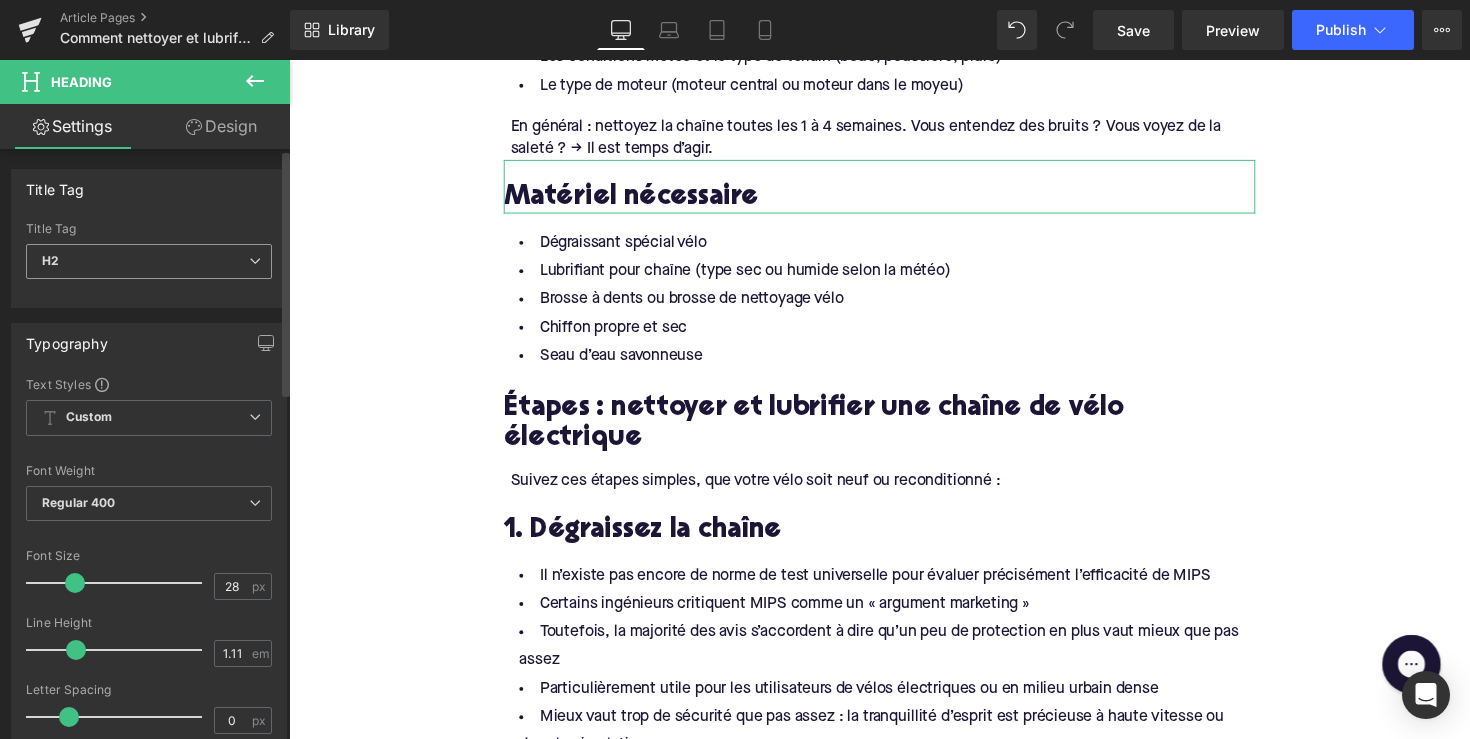 click on "H2" at bounding box center (149, 261) 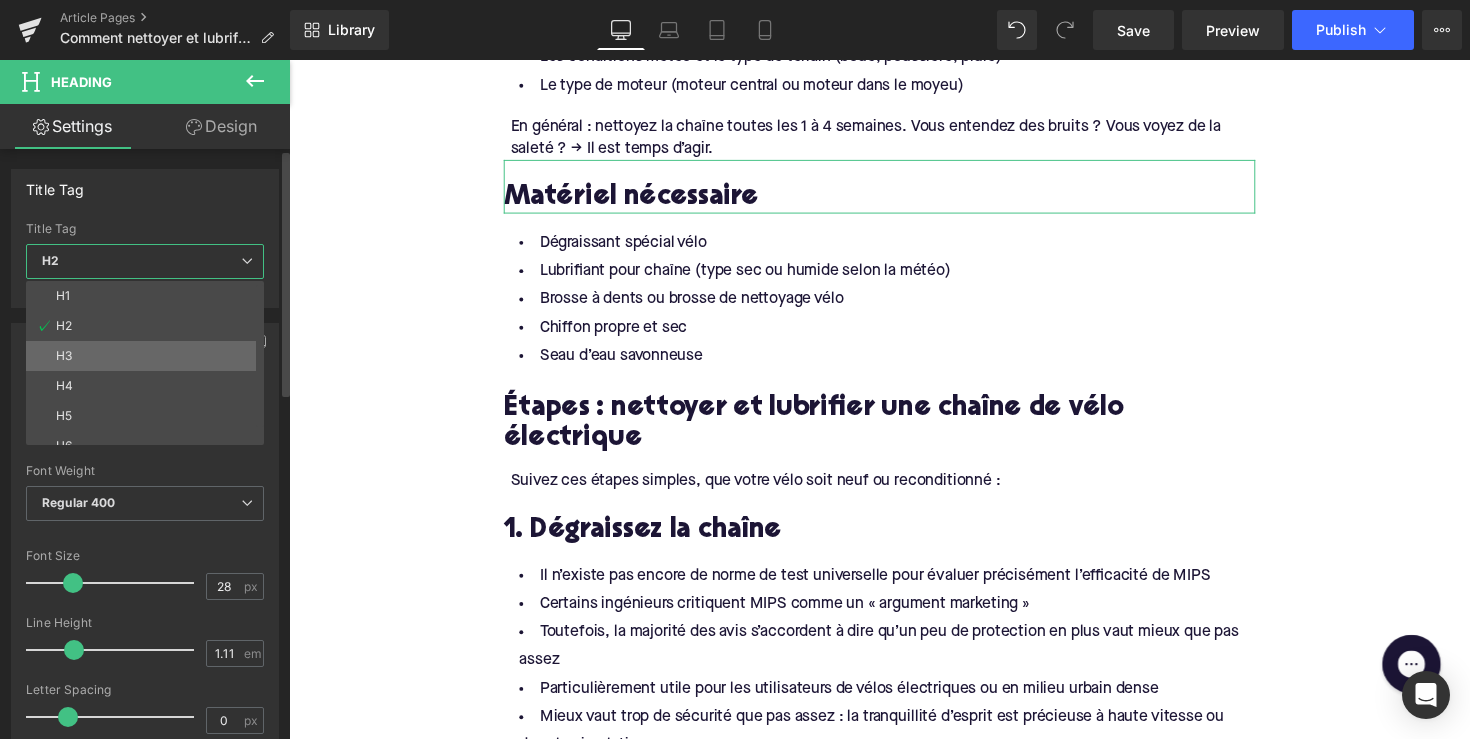 click on "H3" at bounding box center (149, 356) 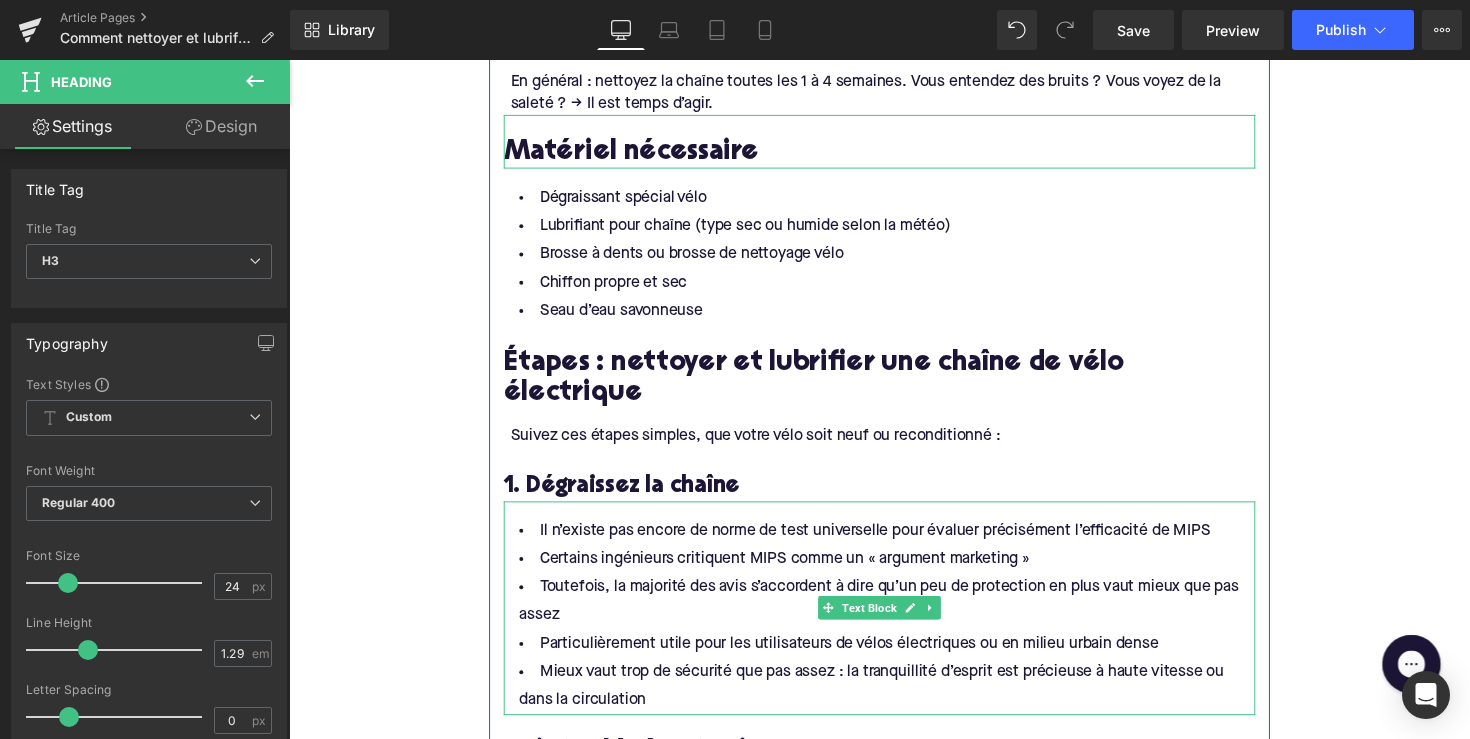 scroll, scrollTop: 1583, scrollLeft: 0, axis: vertical 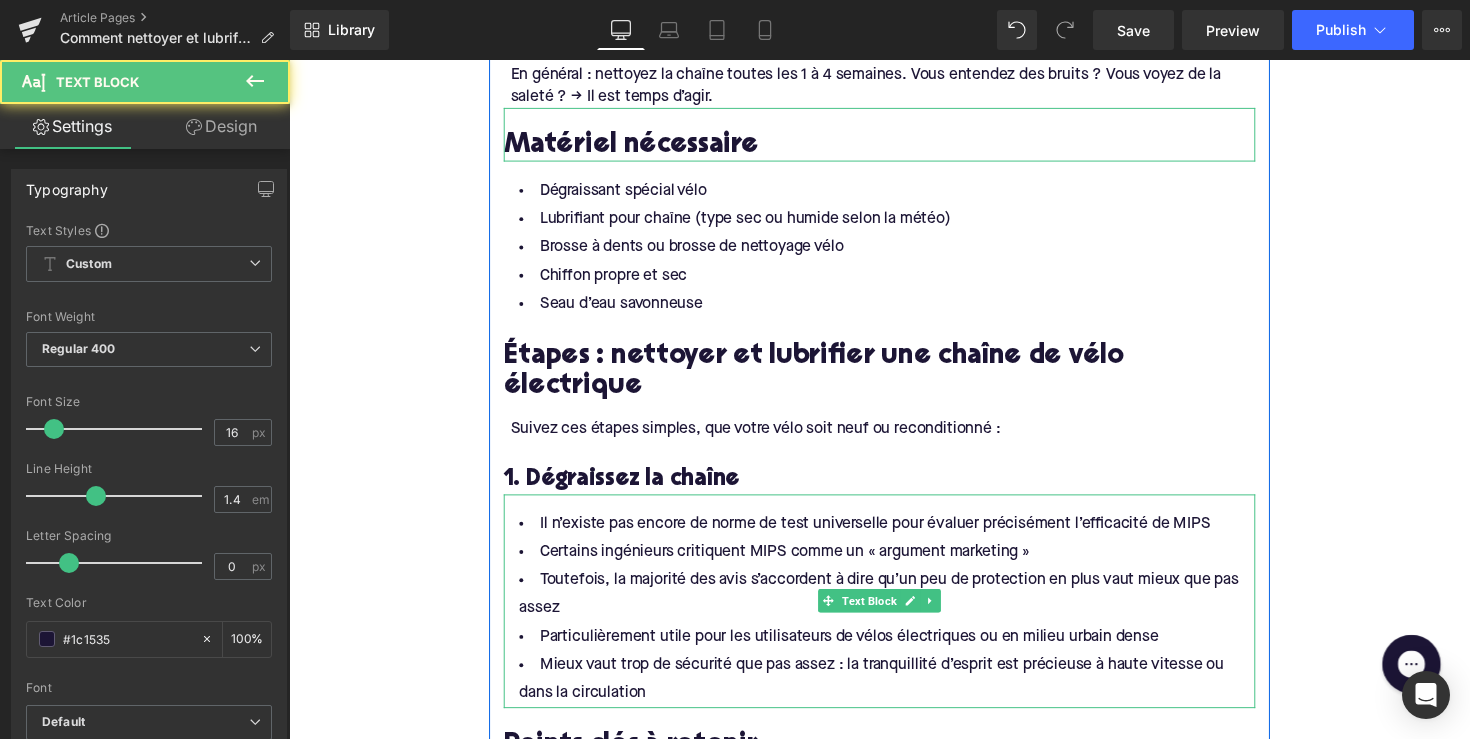 click on "Mieux vaut trop de sécurité que pas assez : la tranquillité d’esprit est précieuse à haute vitesse ou dans la circulation" at bounding box center (894, 695) 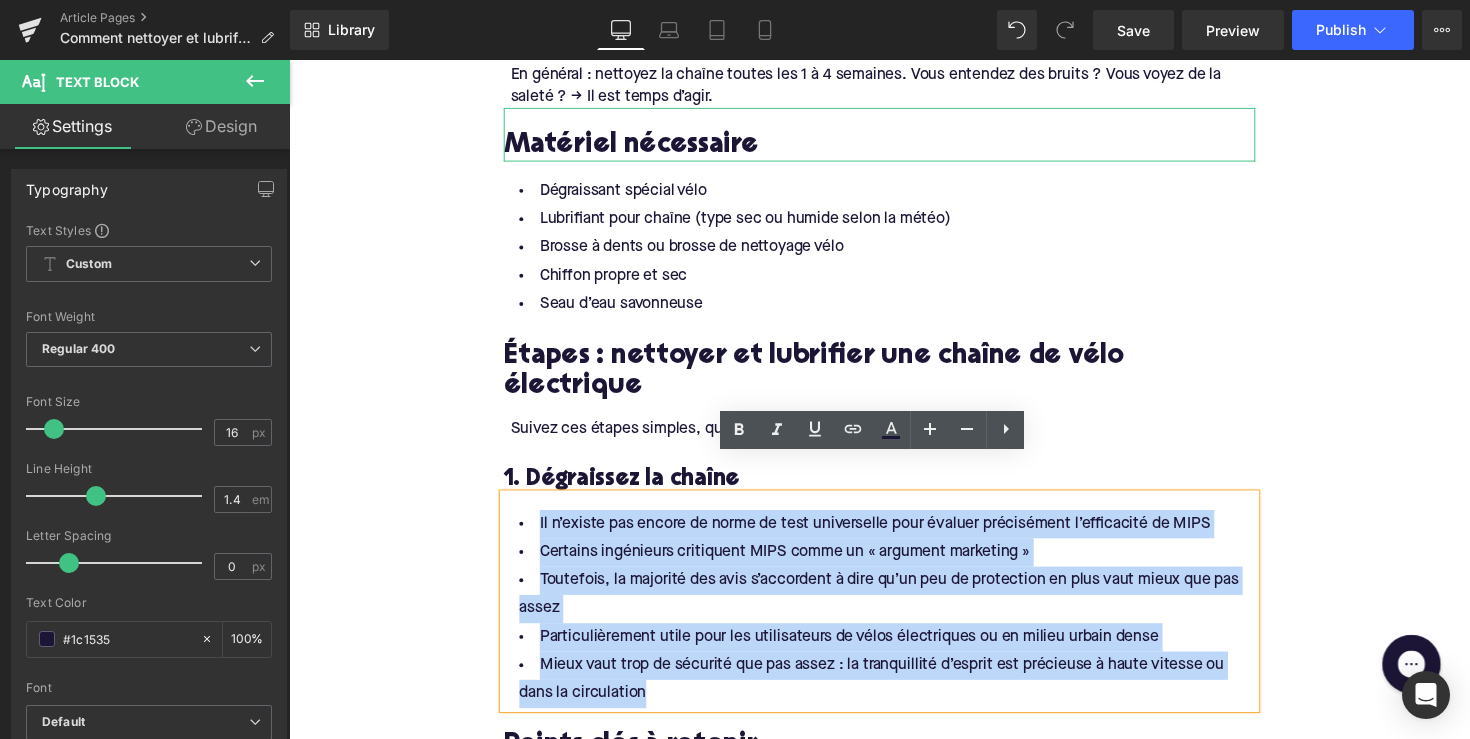 drag, startPoint x: 656, startPoint y: 674, endPoint x: 517, endPoint y: 485, distance: 234.61032 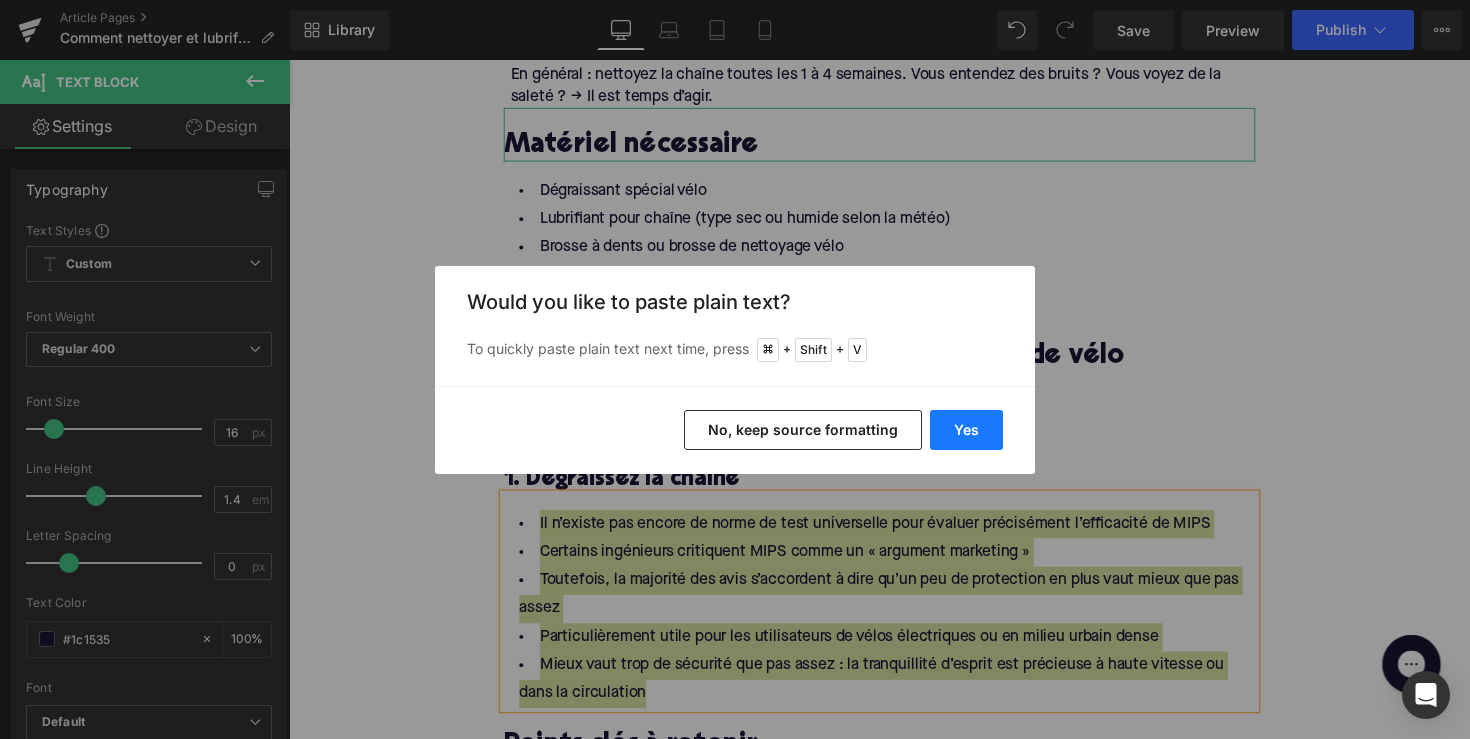click on "Yes" at bounding box center (966, 430) 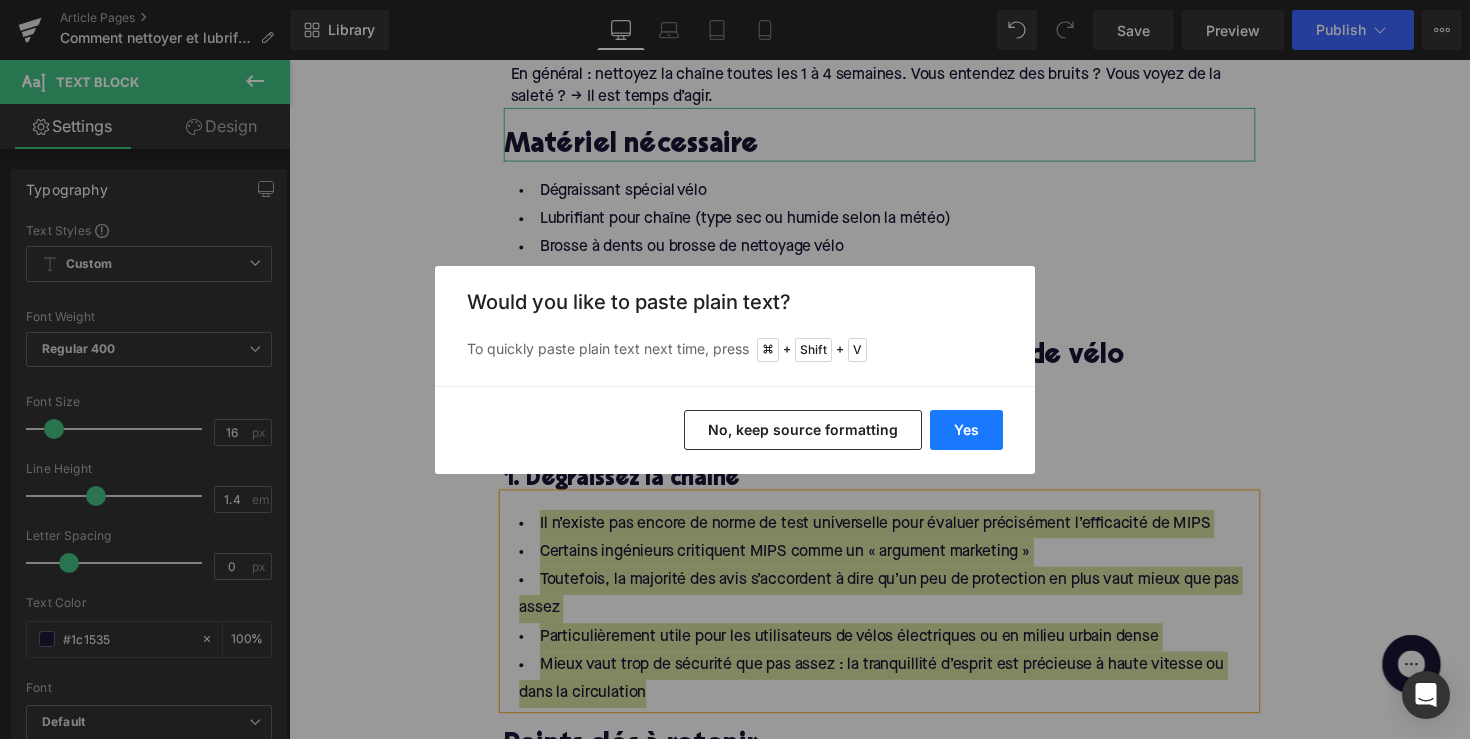 type 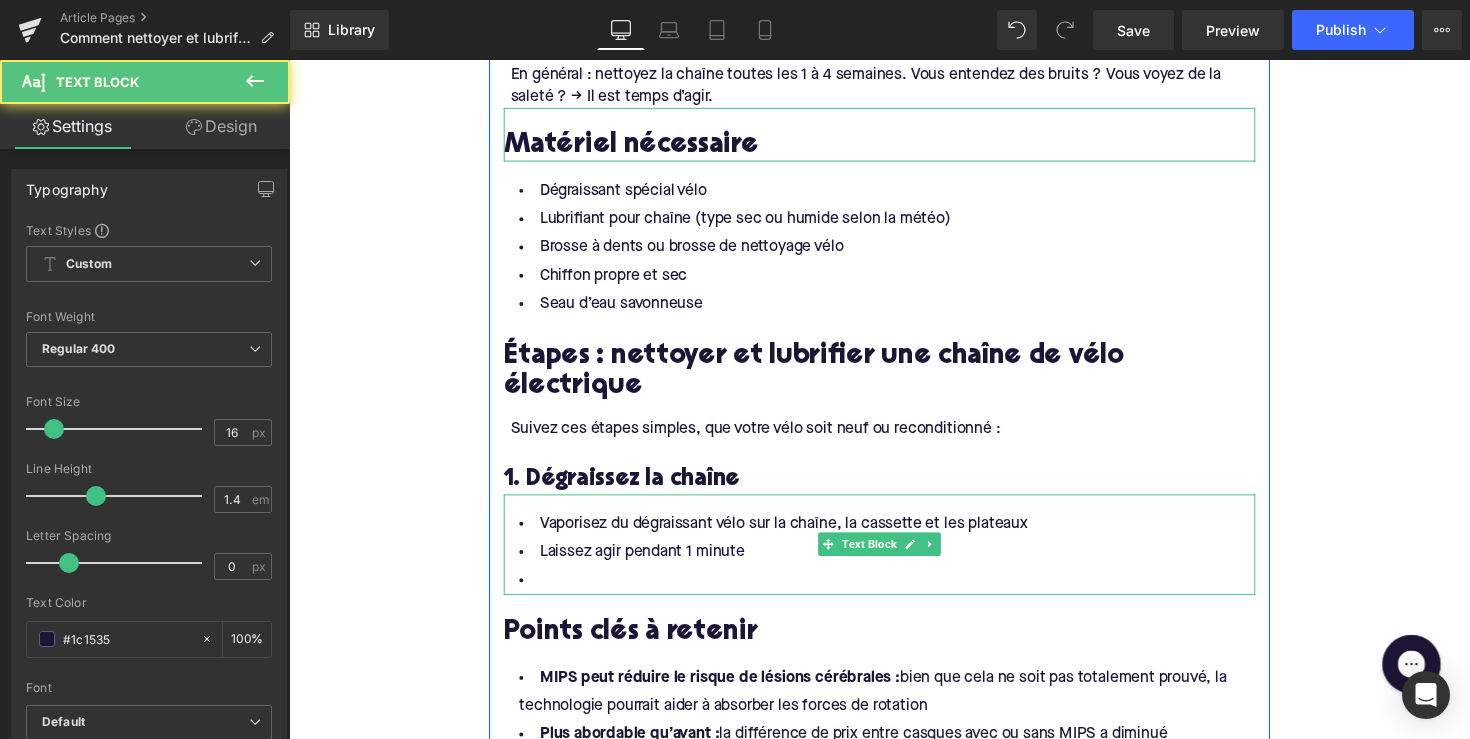 click at bounding box center [894, 593] 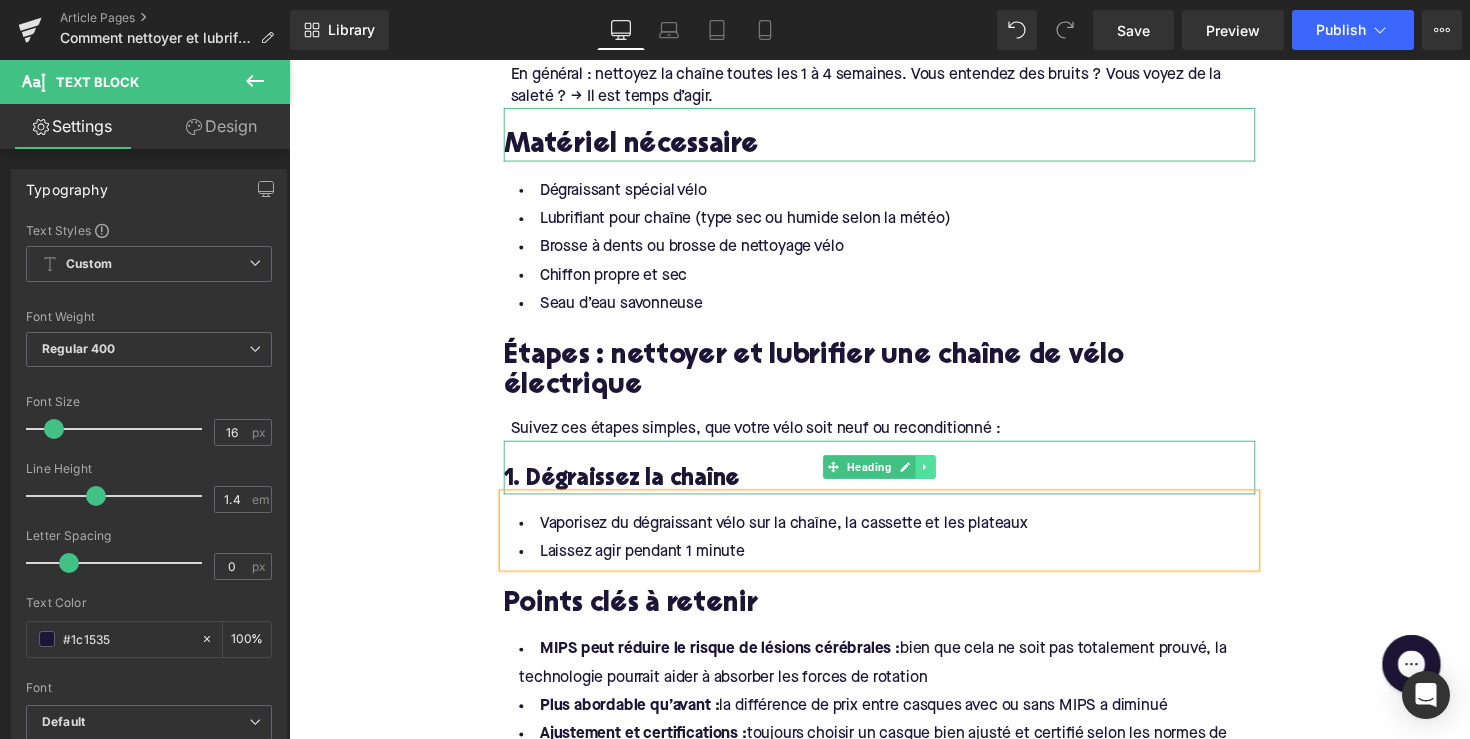 click 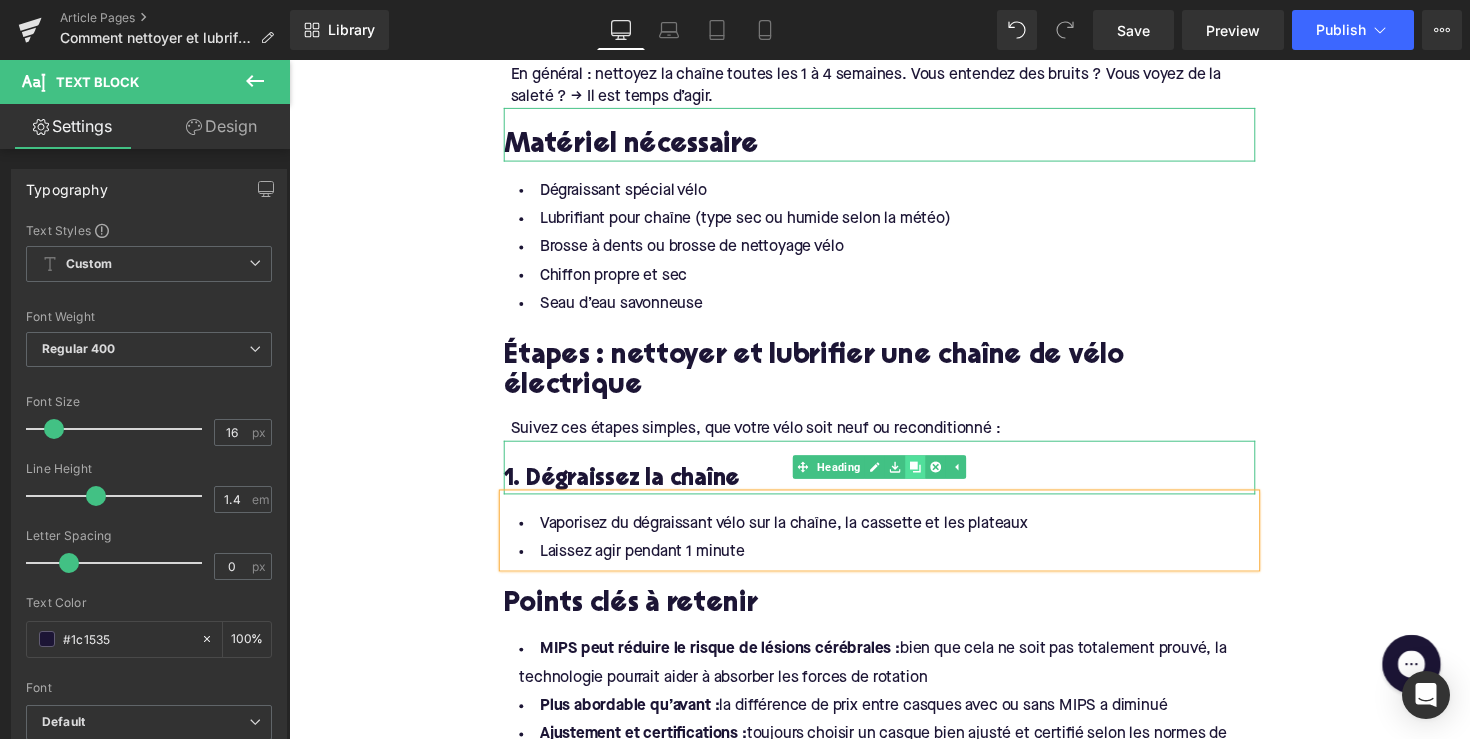 click 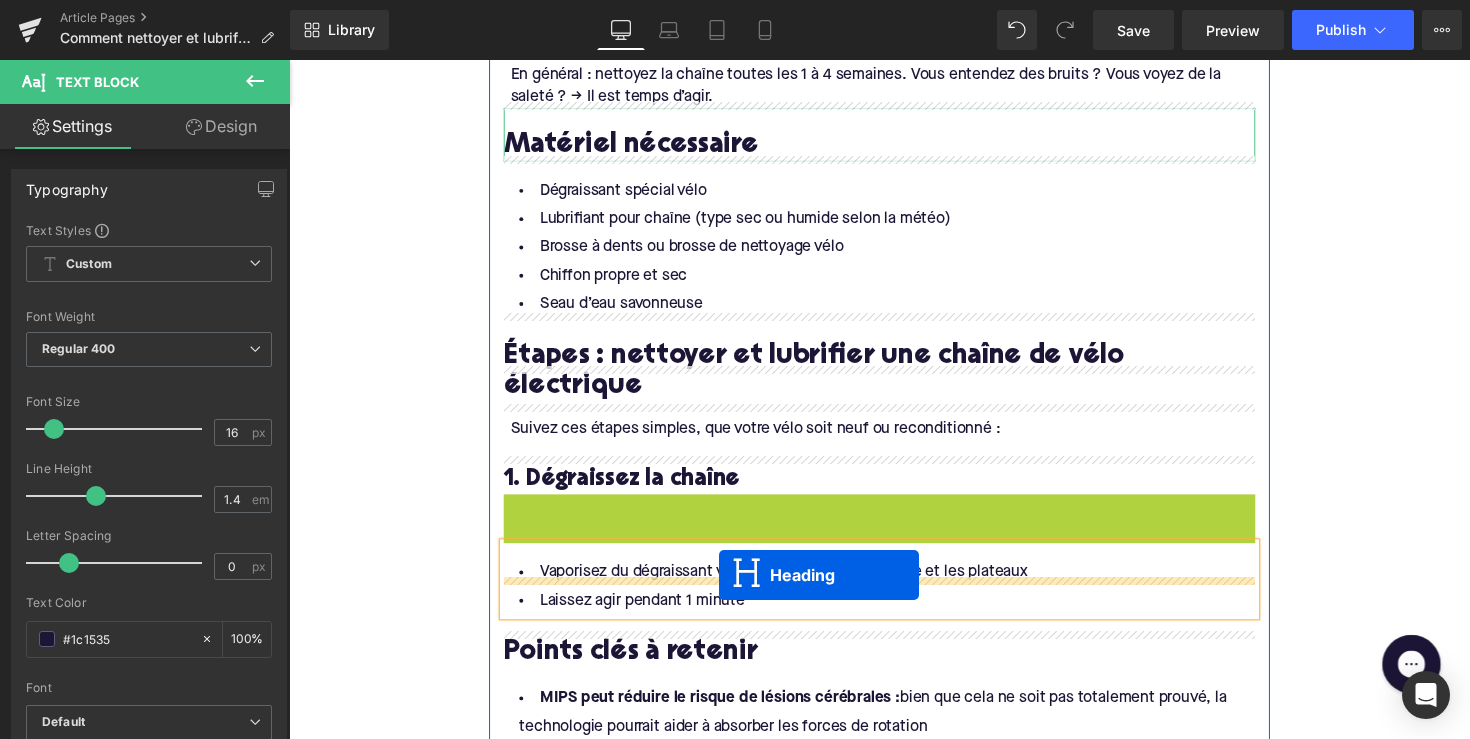 drag, startPoint x: 847, startPoint y: 497, endPoint x: 730, endPoint y: 588, distance: 148.22281 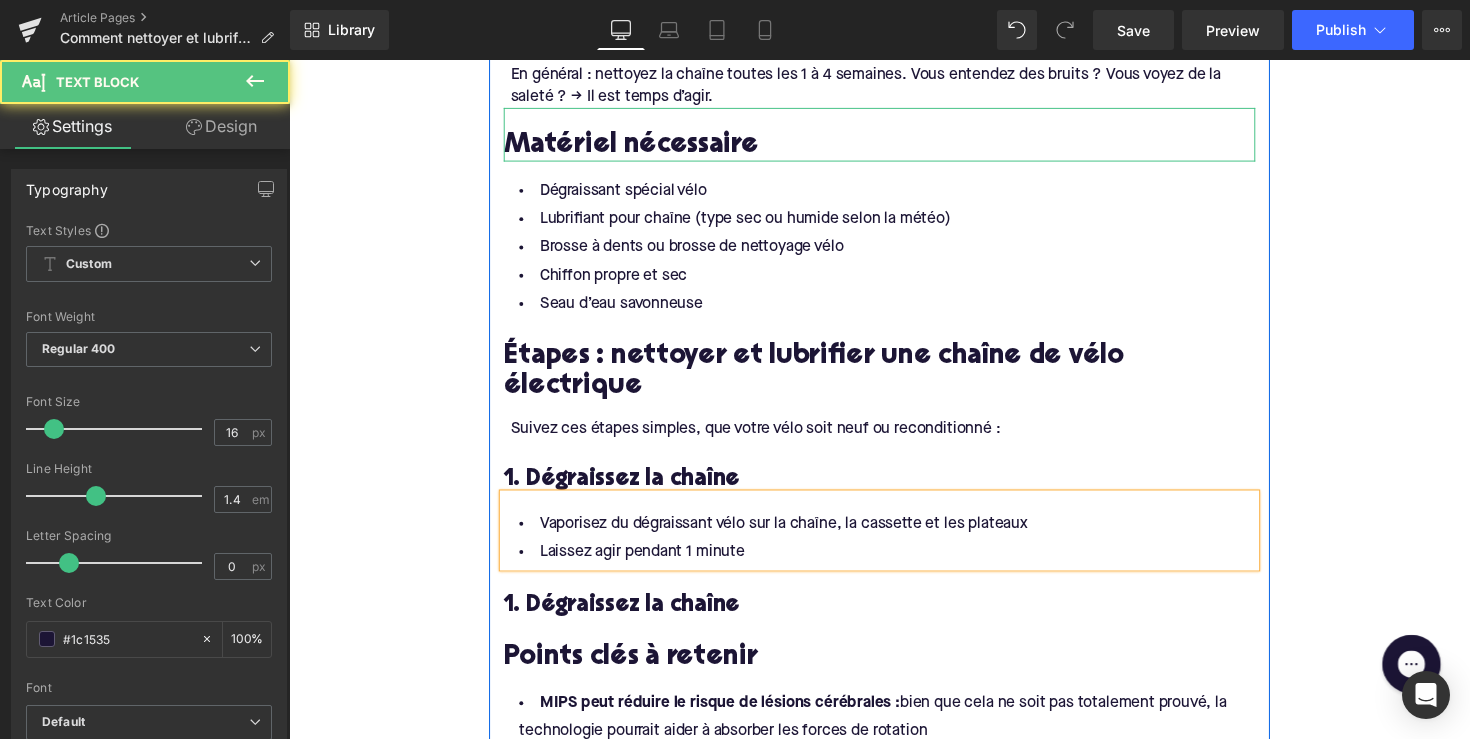 drag, startPoint x: 915, startPoint y: 489, endPoint x: 1210, endPoint y: 478, distance: 295.20502 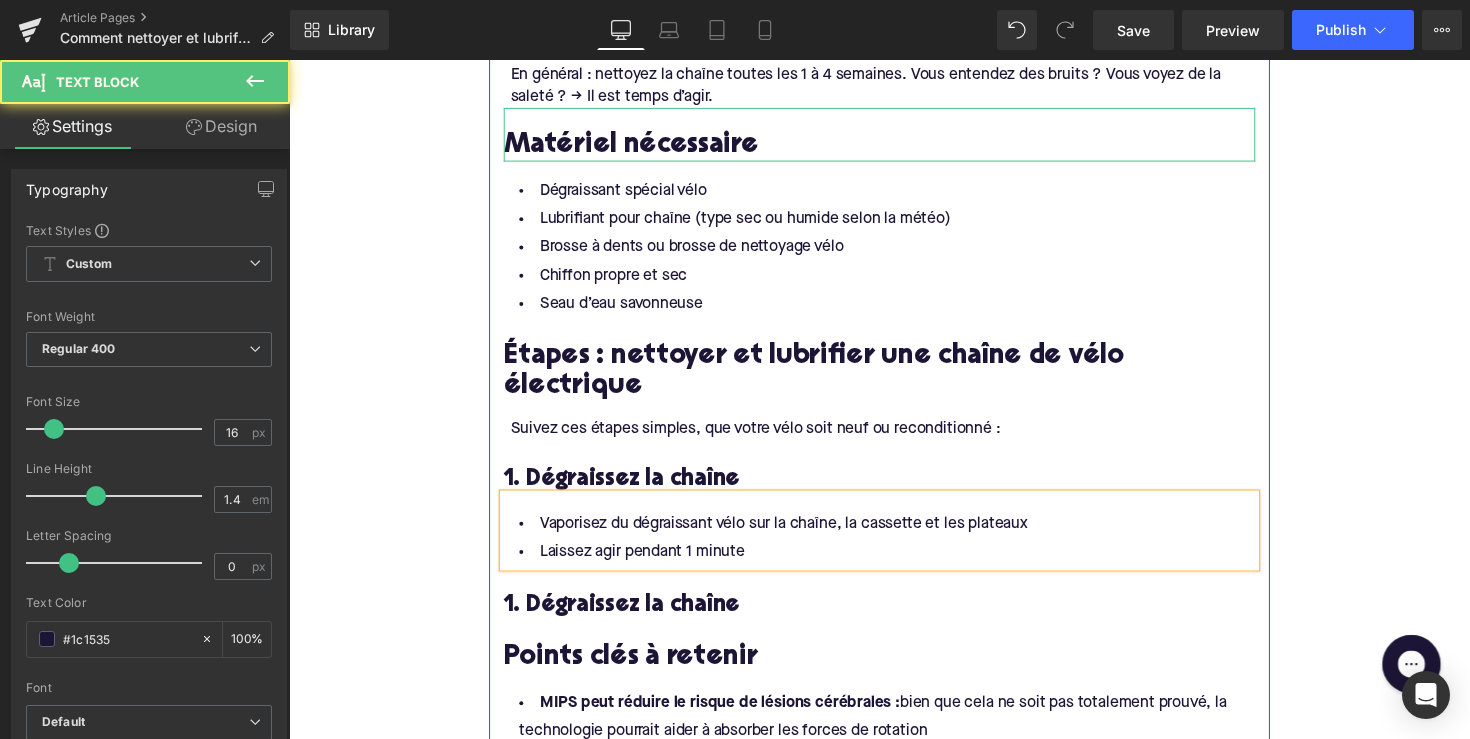 click on "Vaporisez du dégraissant vélo sur la chaîne, la cassette et les plateaux" at bounding box center (894, 535) 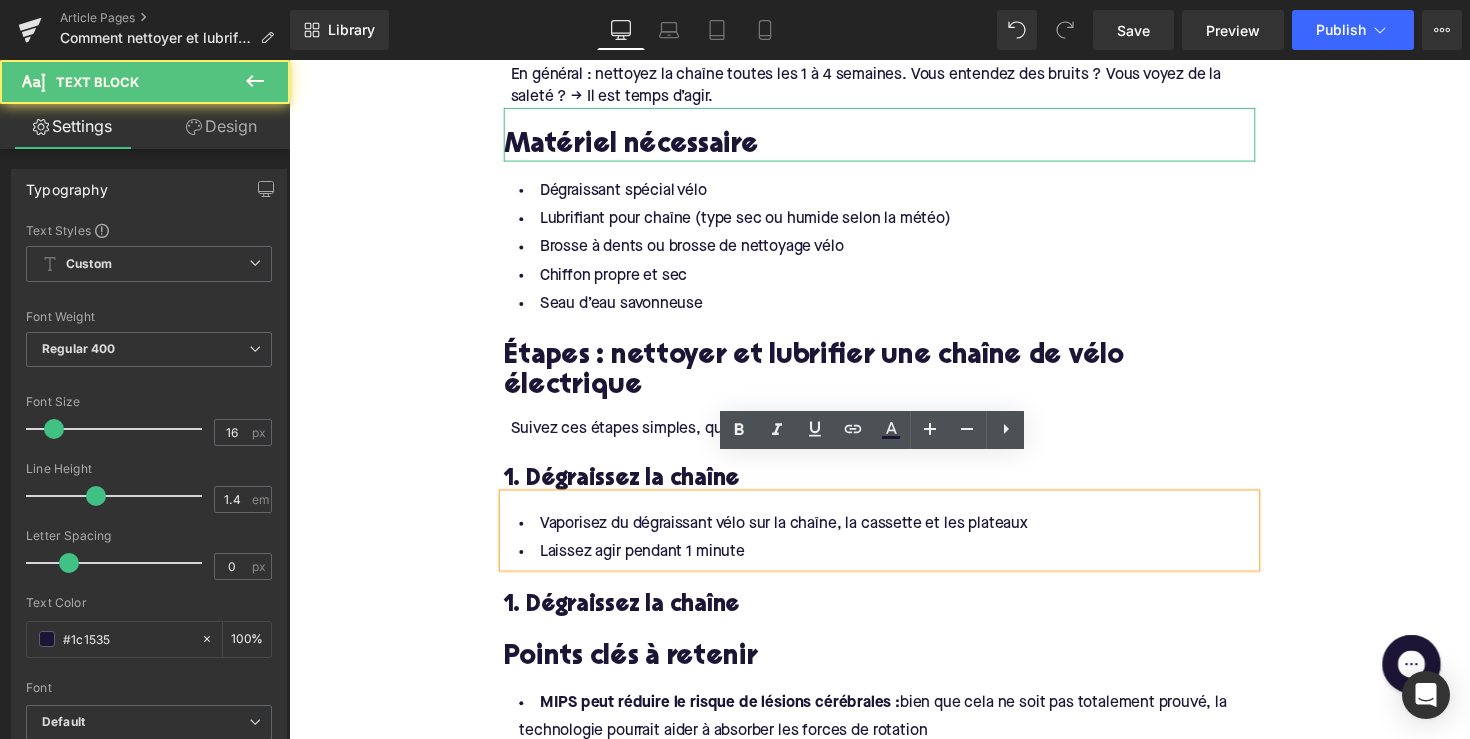 click on "Étapes : nettoyer et lubrifier une chaîne de vélo électrique Heading" at bounding box center [894, 368] 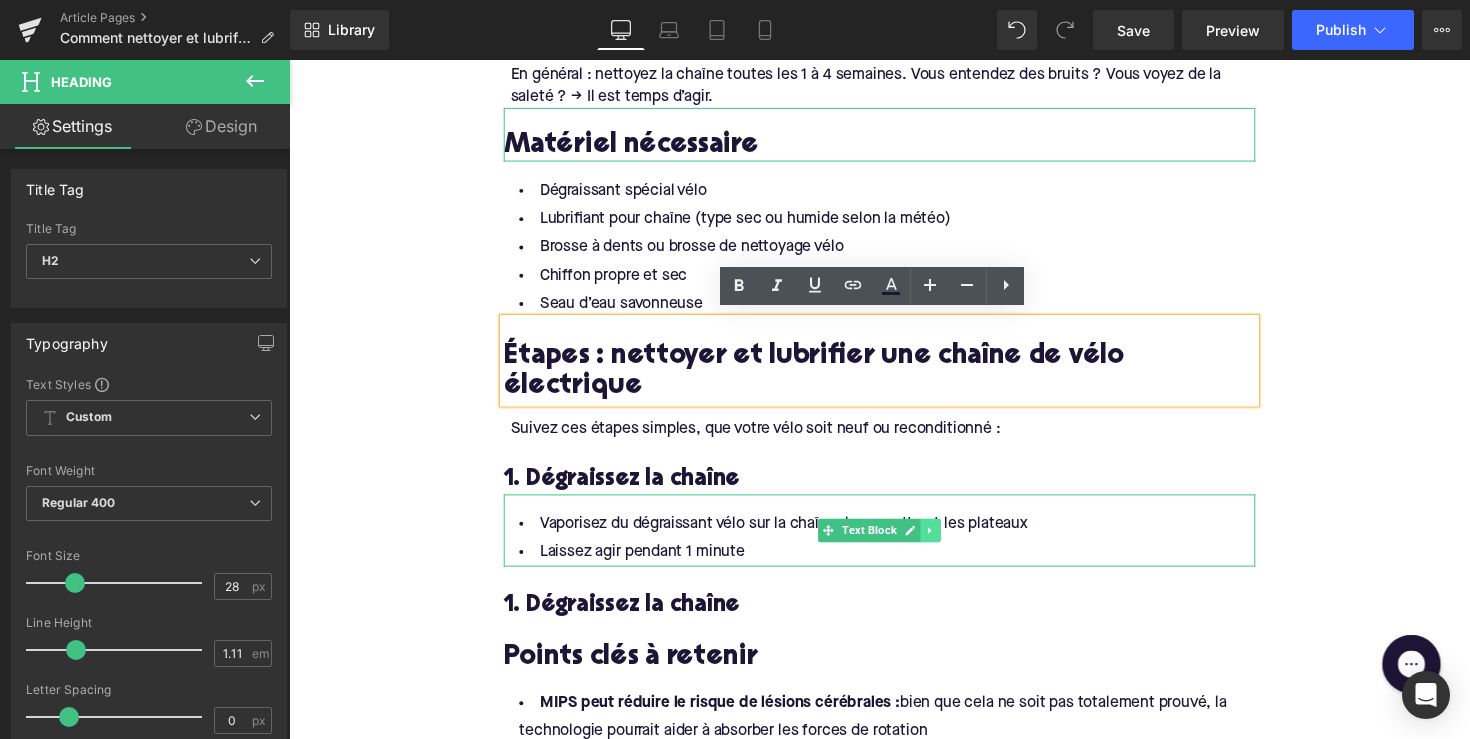 click 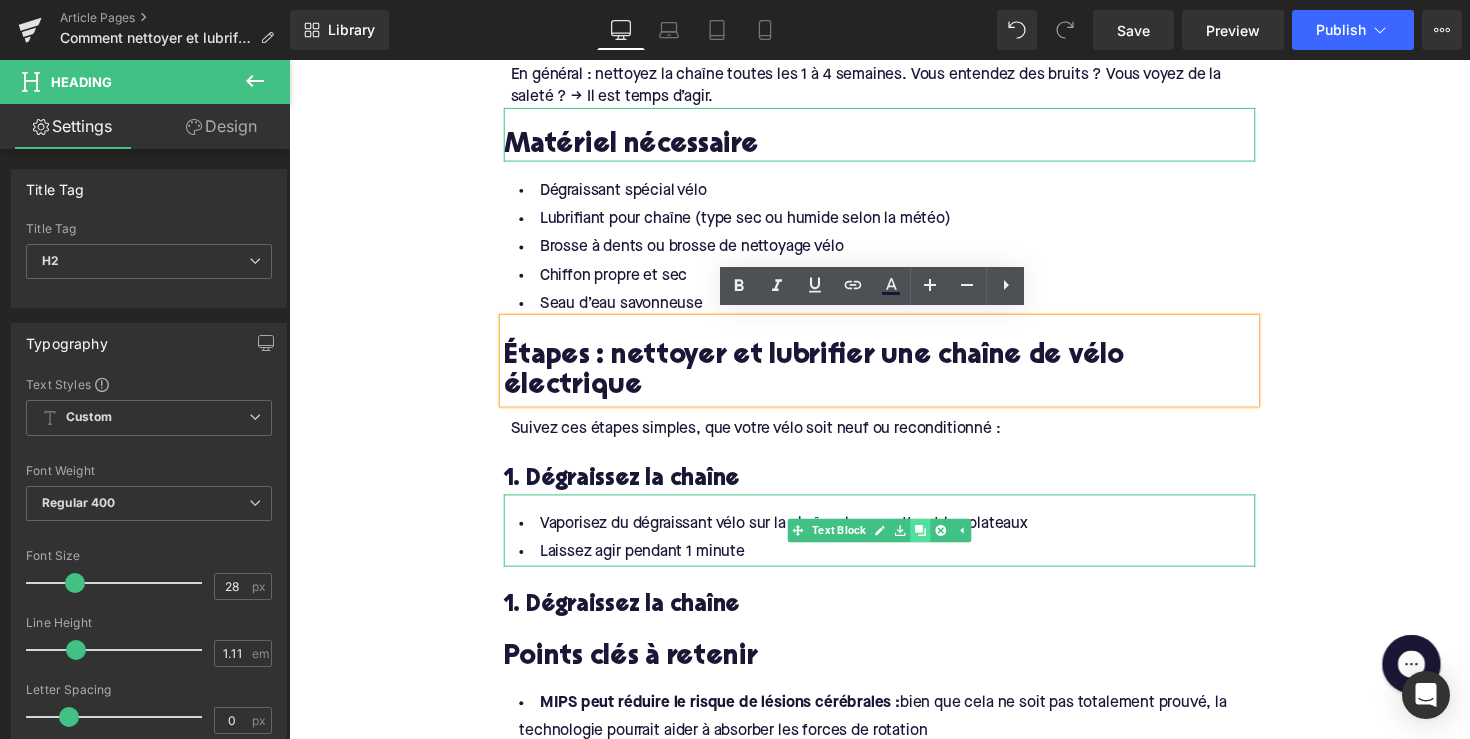 click 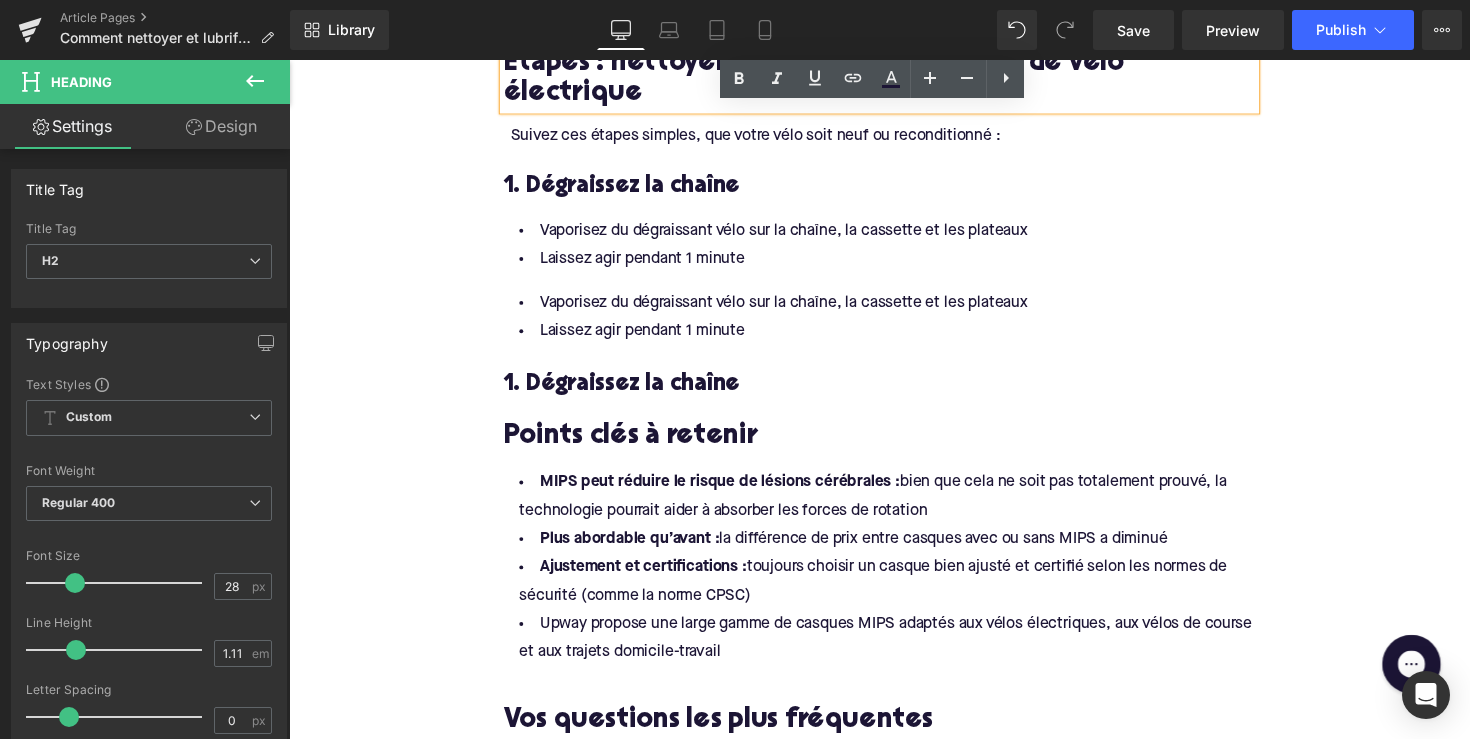 scroll, scrollTop: 1828, scrollLeft: 0, axis: vertical 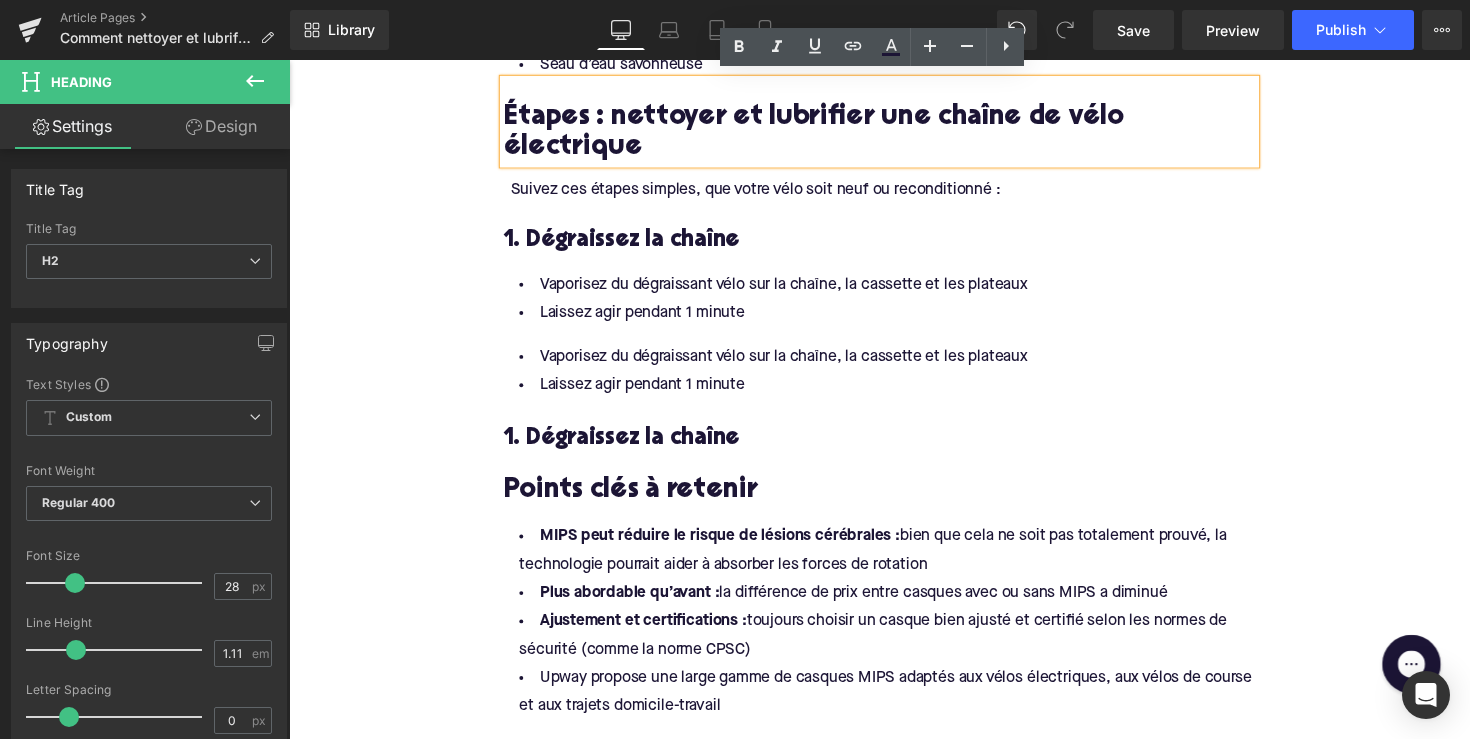 click on "Laissez agir pendant 1 minute" at bounding box center [894, 393] 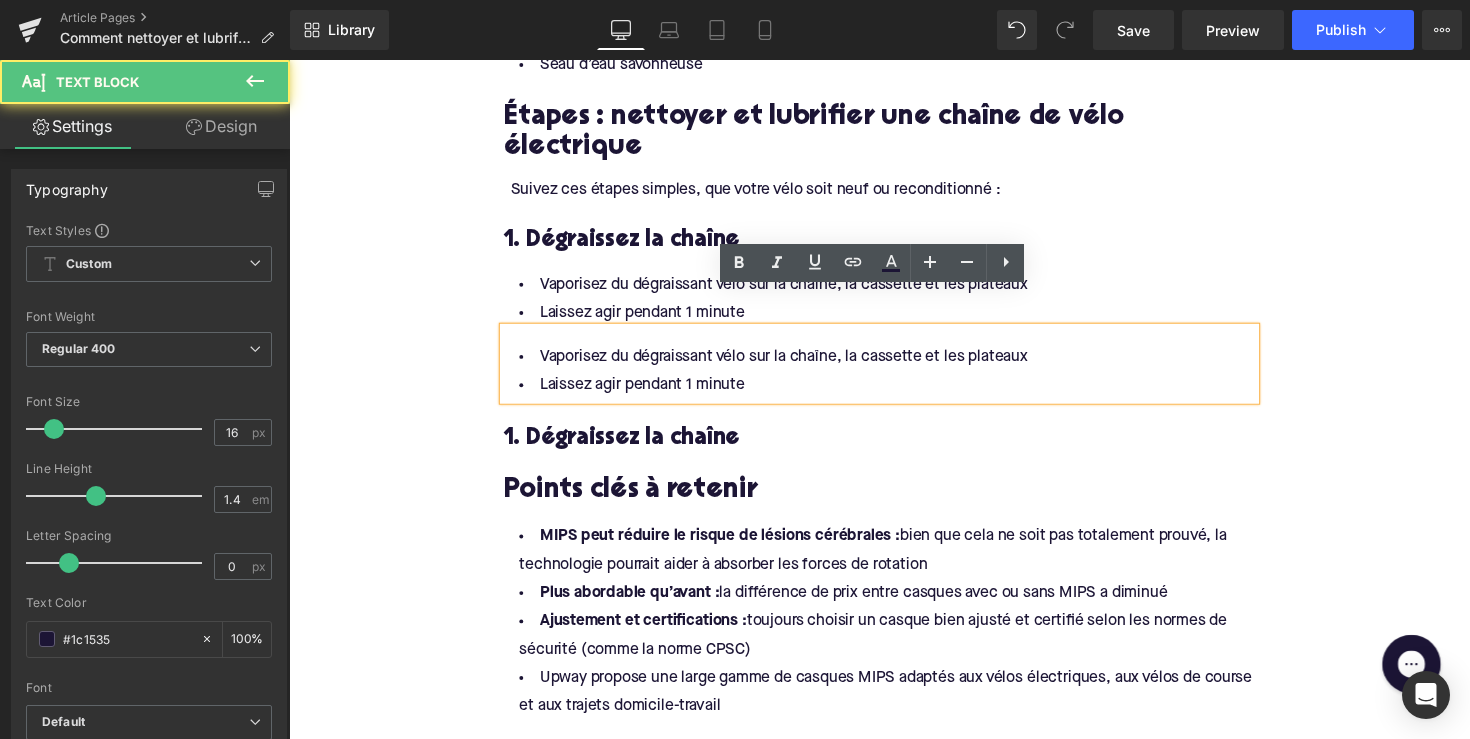 click on "Vaporisez du dégraissant vélo sur la chaîne, la cassette et les plateaux Laissez agir pendant 1 minute Text Block" at bounding box center (894, 297) 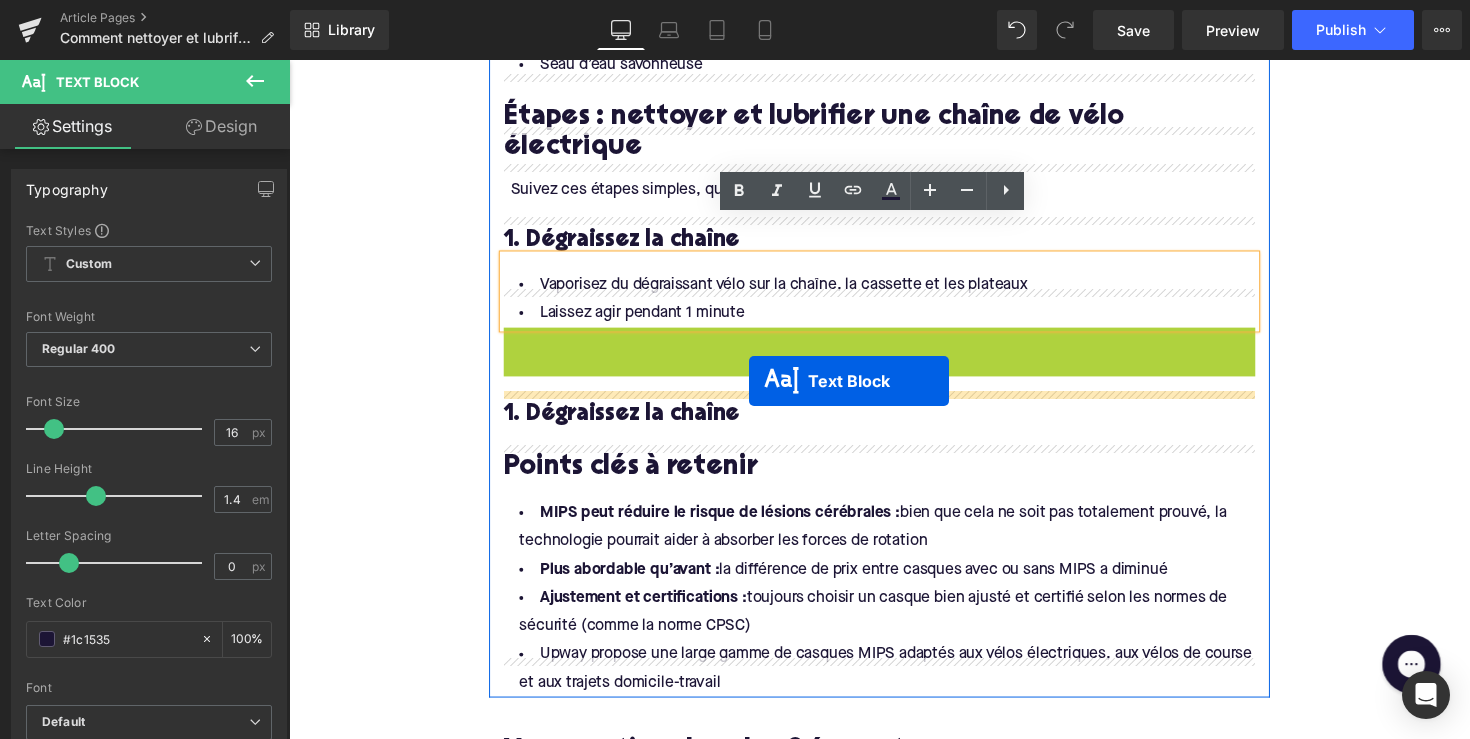 drag, startPoint x: 833, startPoint y: 325, endPoint x: 760, endPoint y: 389, distance: 97.082436 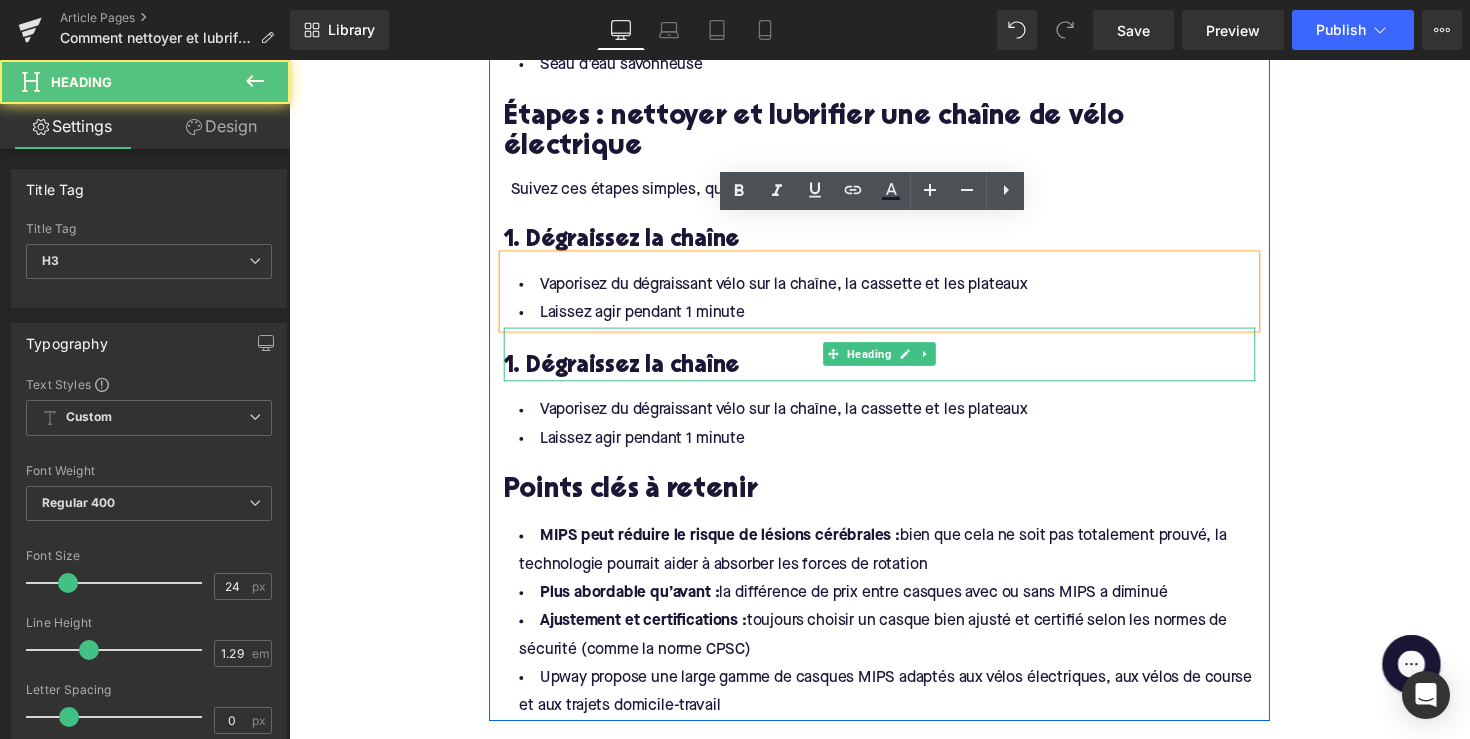 click on "1. Dégraissez la chaîne" at bounding box center [894, 373] 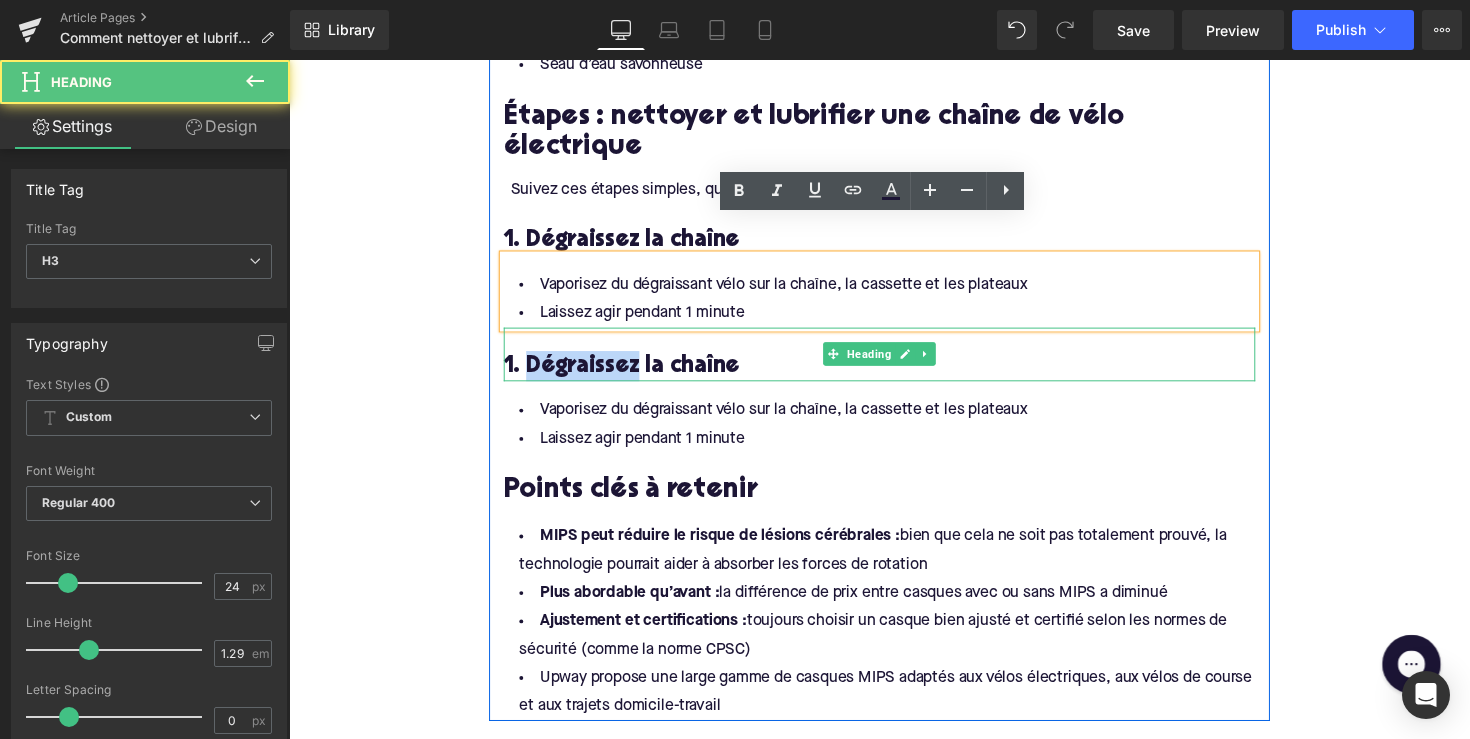click on "1. Dégraissez la chaîne" at bounding box center [894, 373] 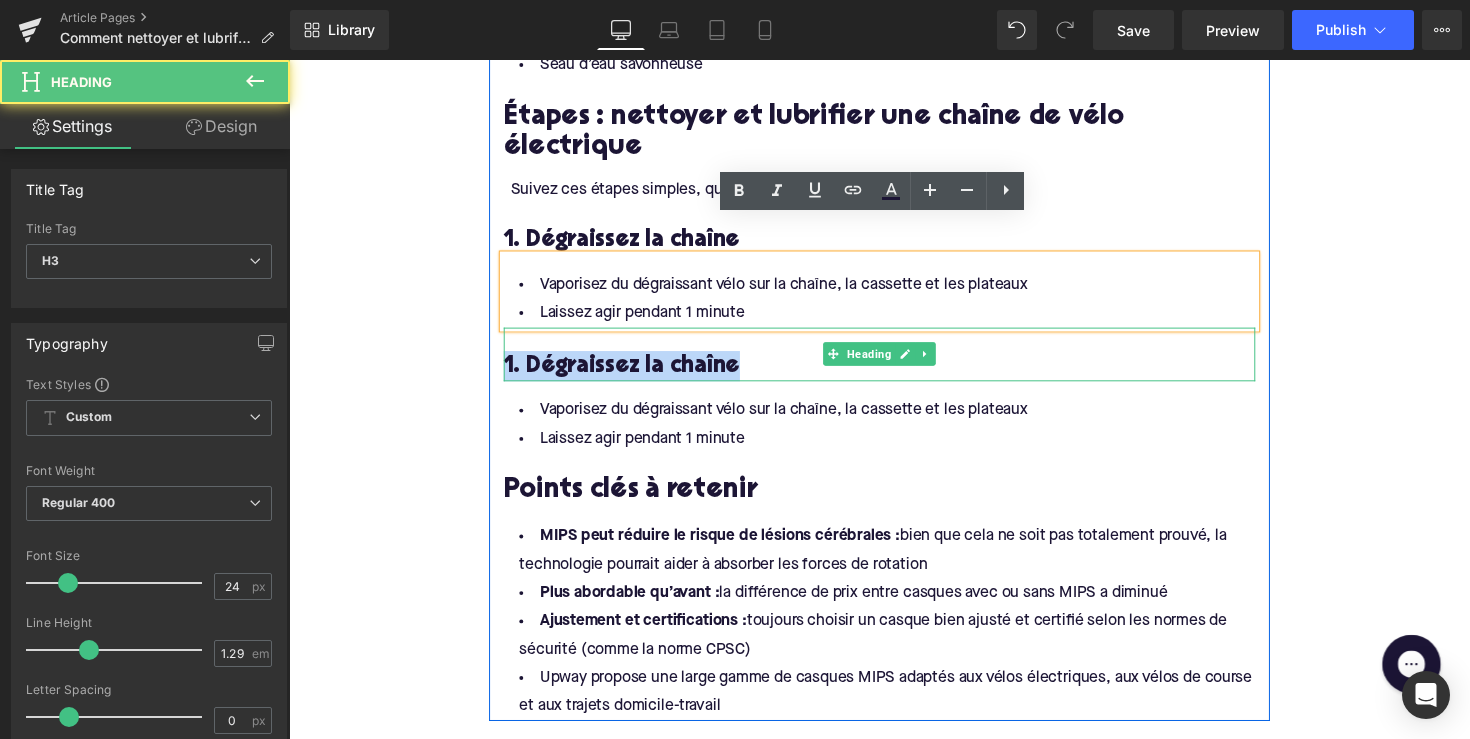 click on "1. Dégraissez la chaîne" at bounding box center (894, 373) 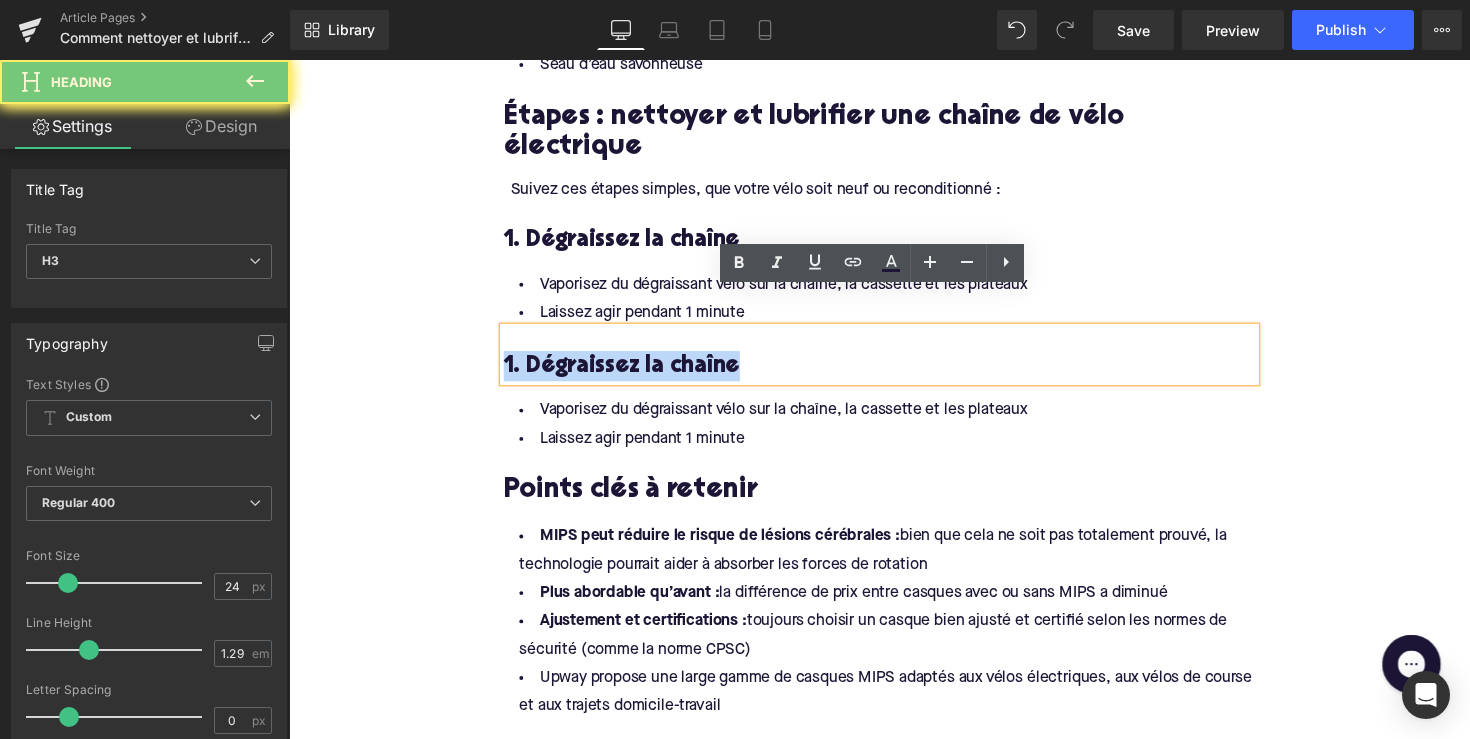 paste 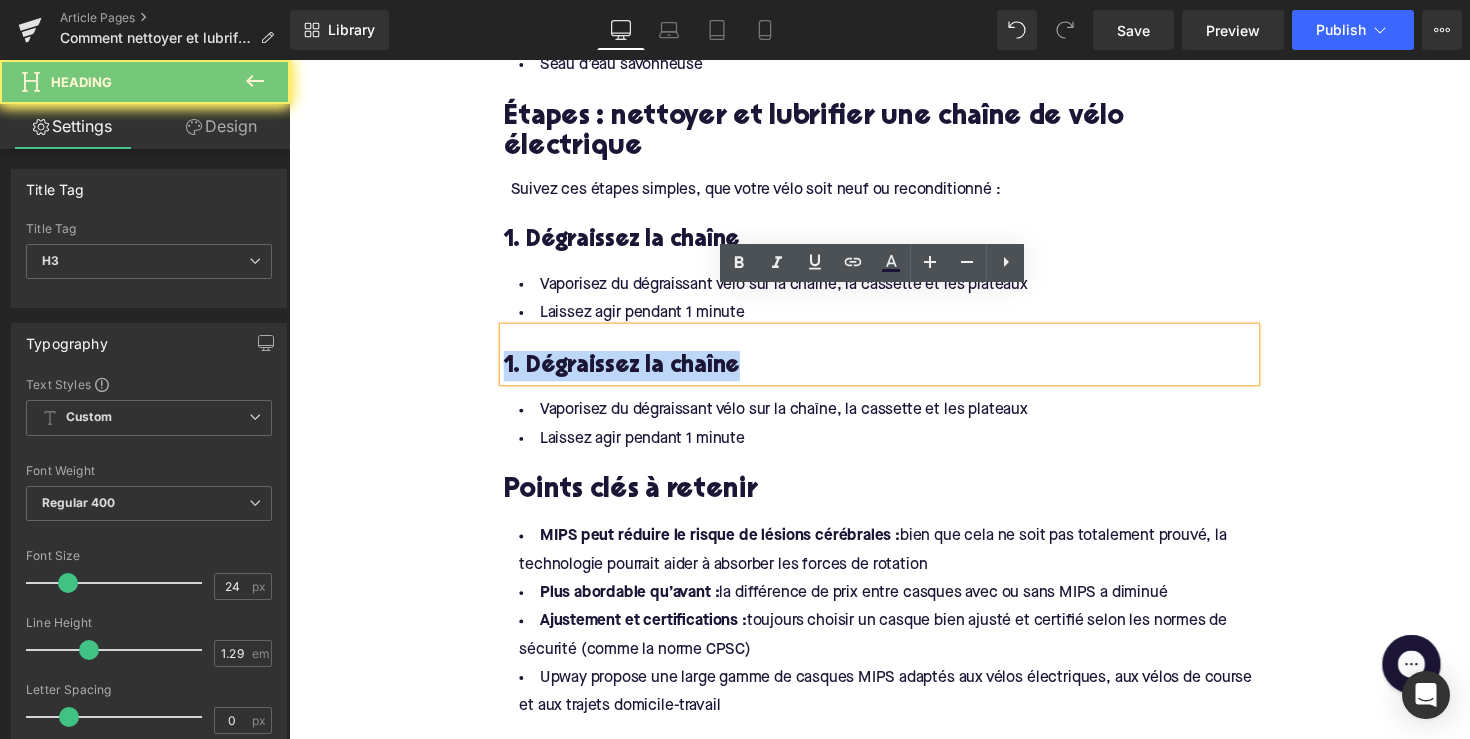 type 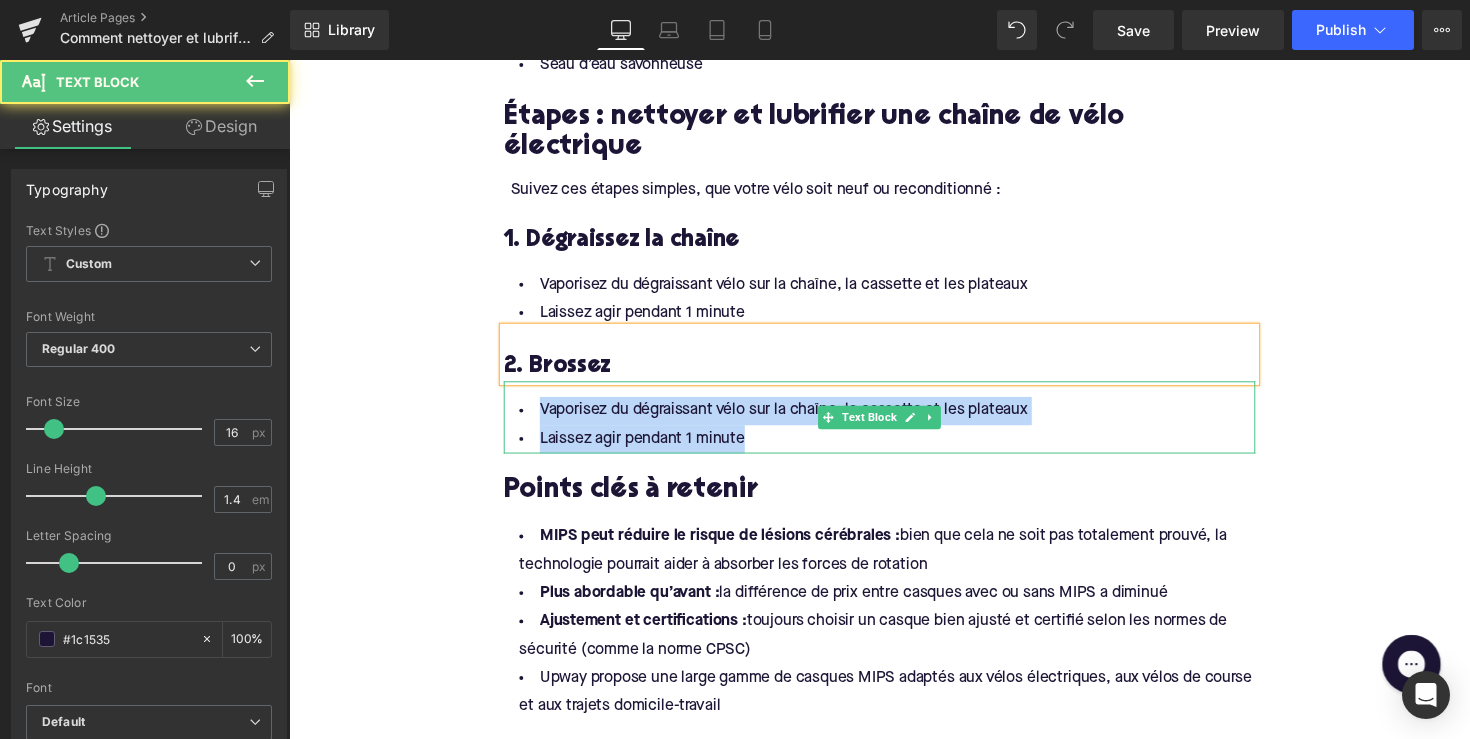 drag, startPoint x: 760, startPoint y: 404, endPoint x: 519, endPoint y: 363, distance: 244.46268 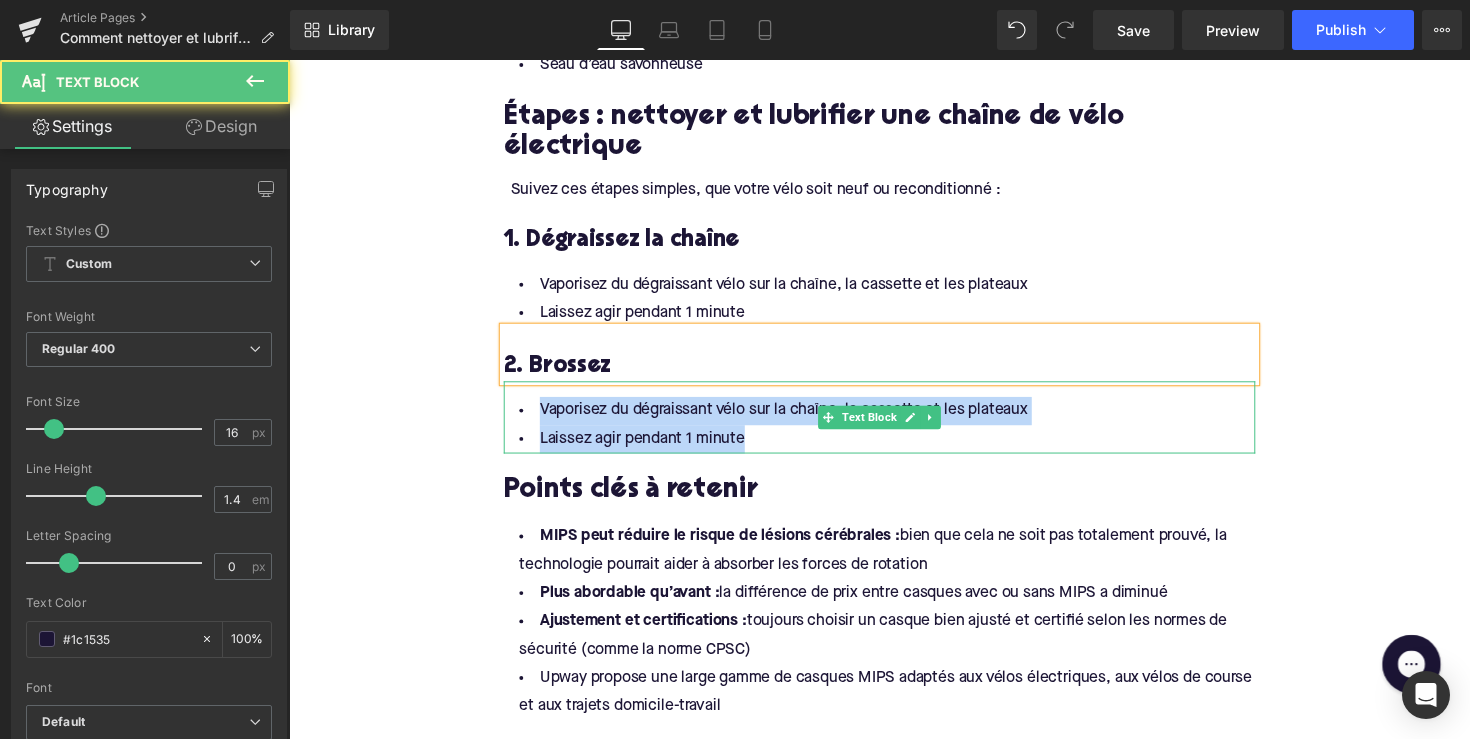 click on "Vaporisez du dégraissant vélo sur la chaîne, la cassette et les plateaux Laissez agir pendant 1 minute" at bounding box center [894, 426] 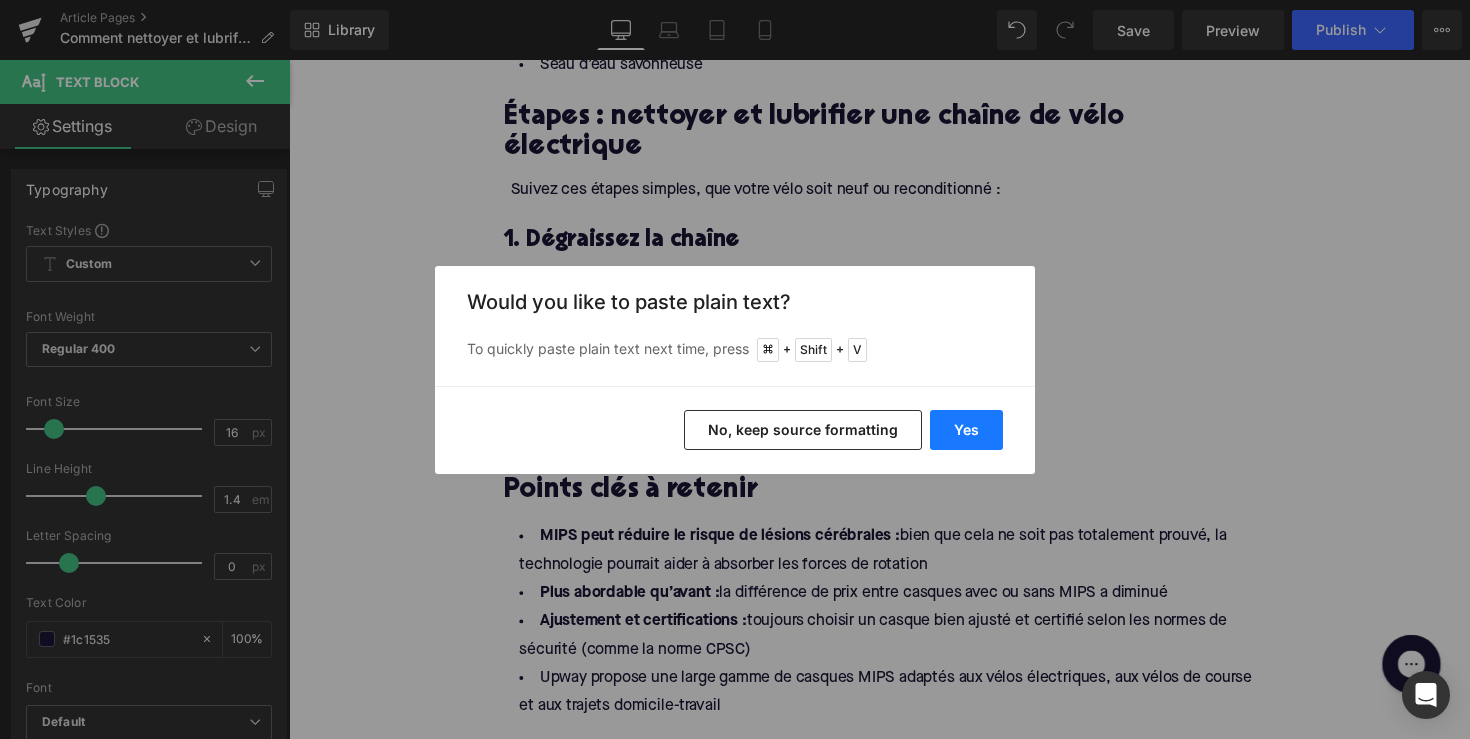 click on "Yes" at bounding box center [966, 430] 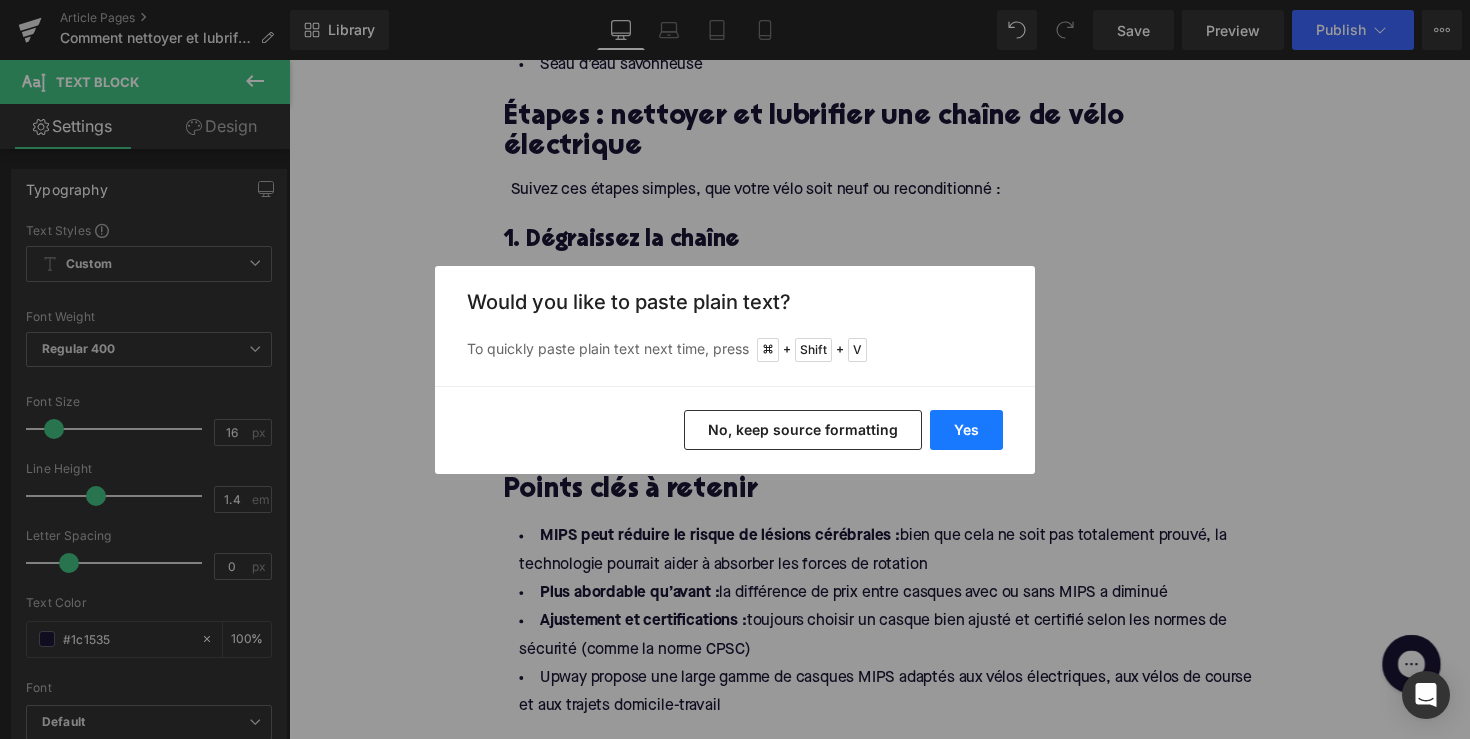 type 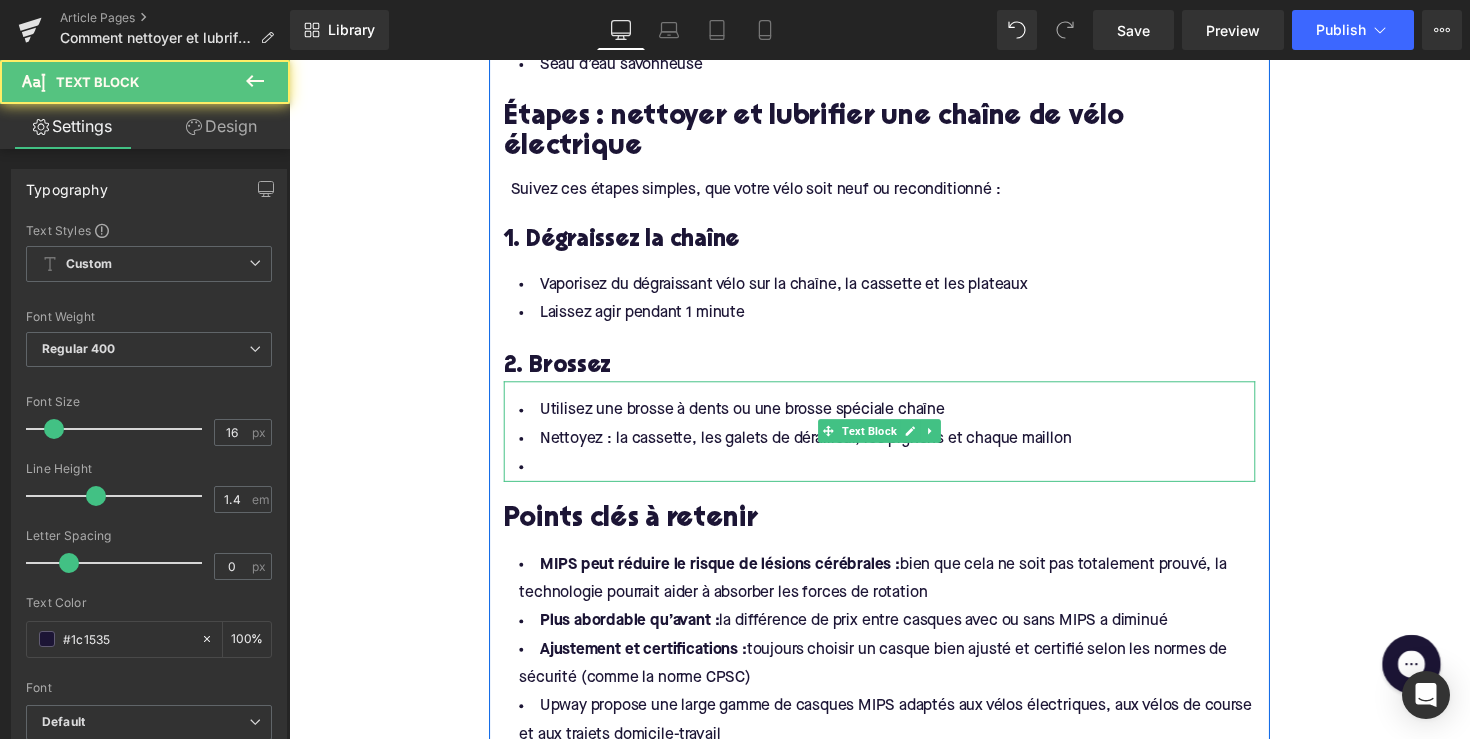 click at bounding box center (894, 477) 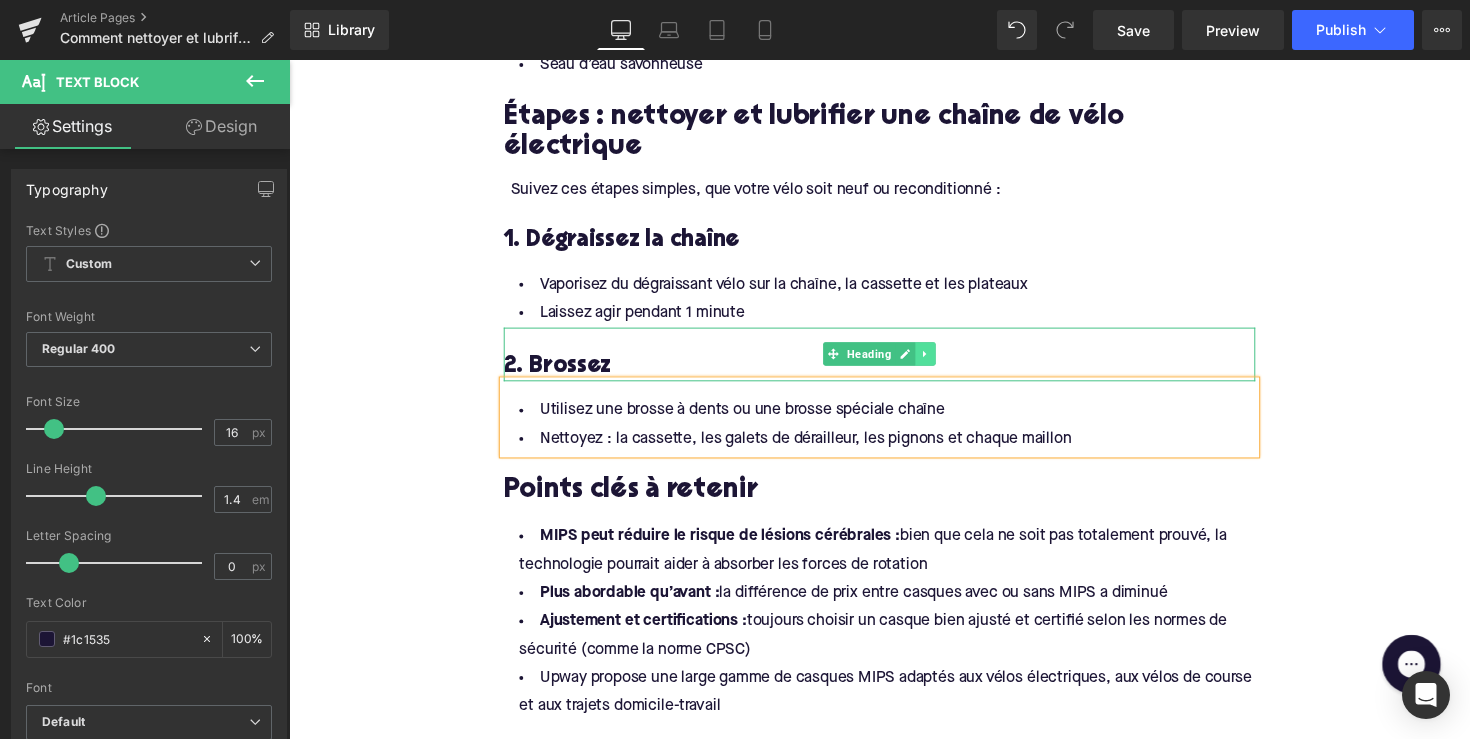 click 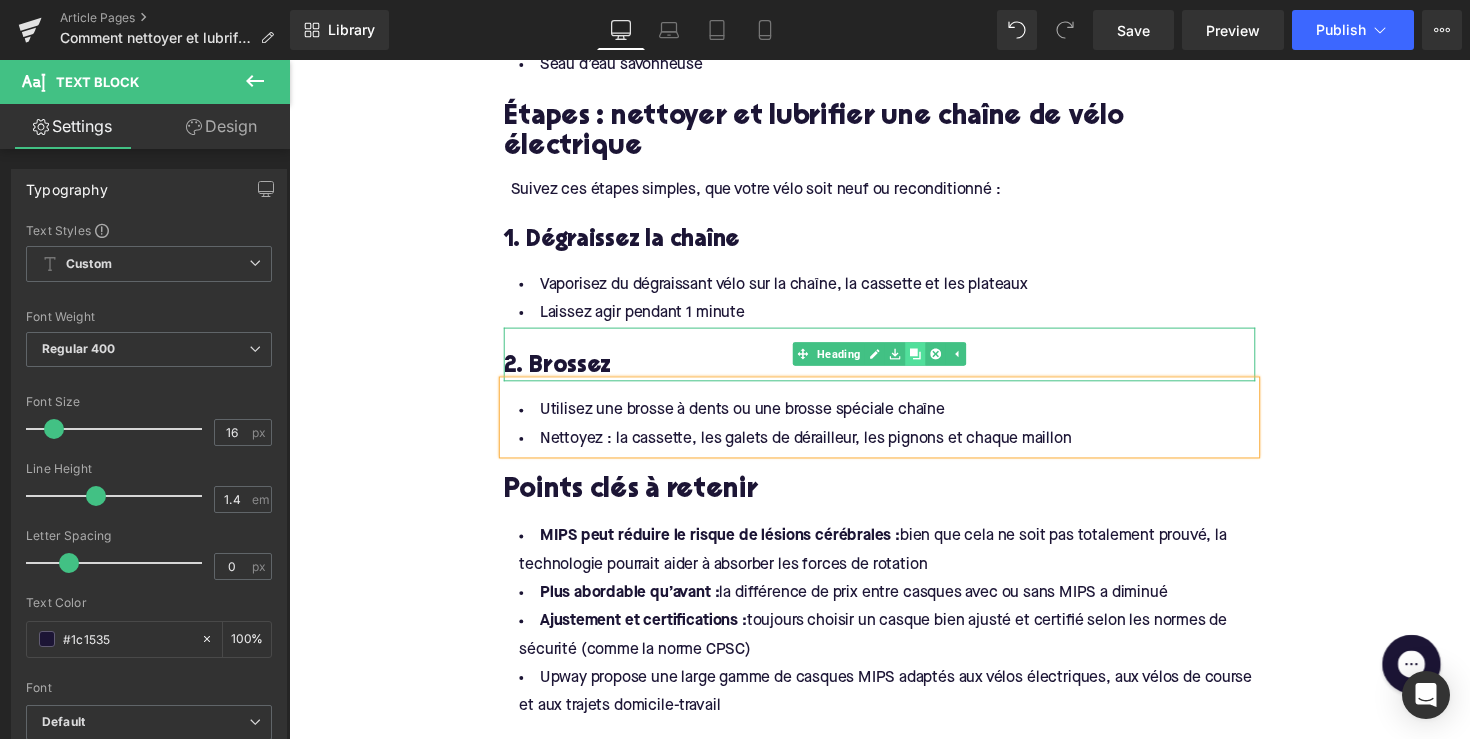 click at bounding box center (930, 361) 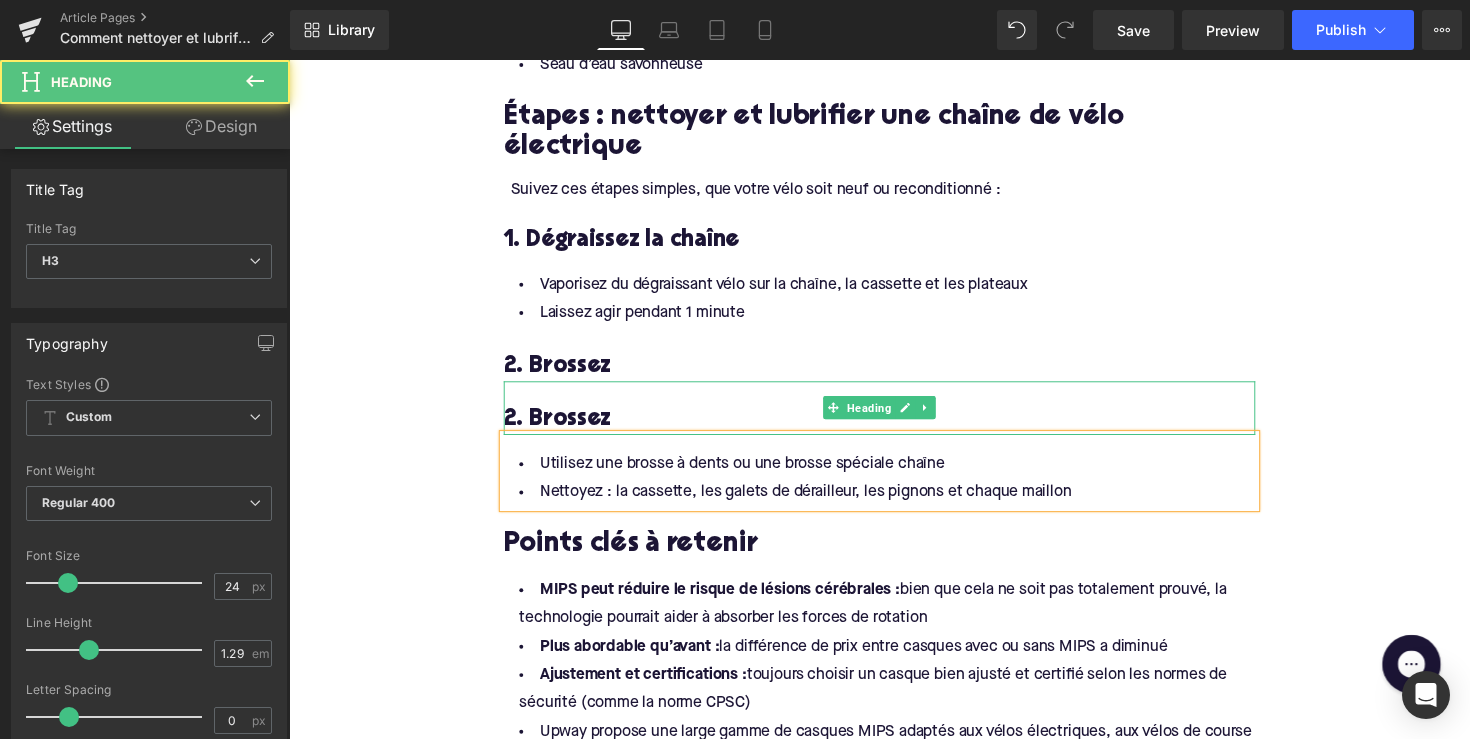 click on "2. Brossez" at bounding box center [894, 416] 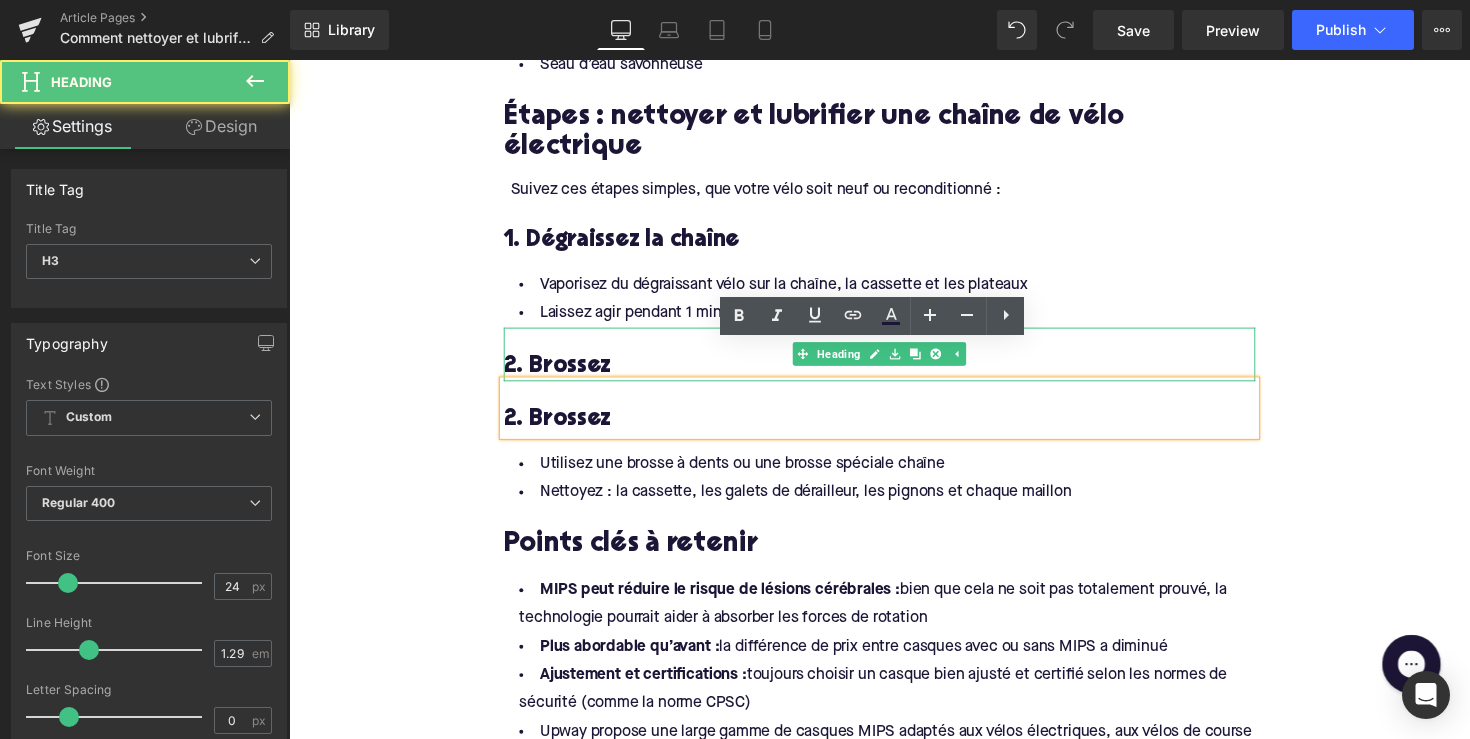 click on "2. Brossez" at bounding box center (894, 373) 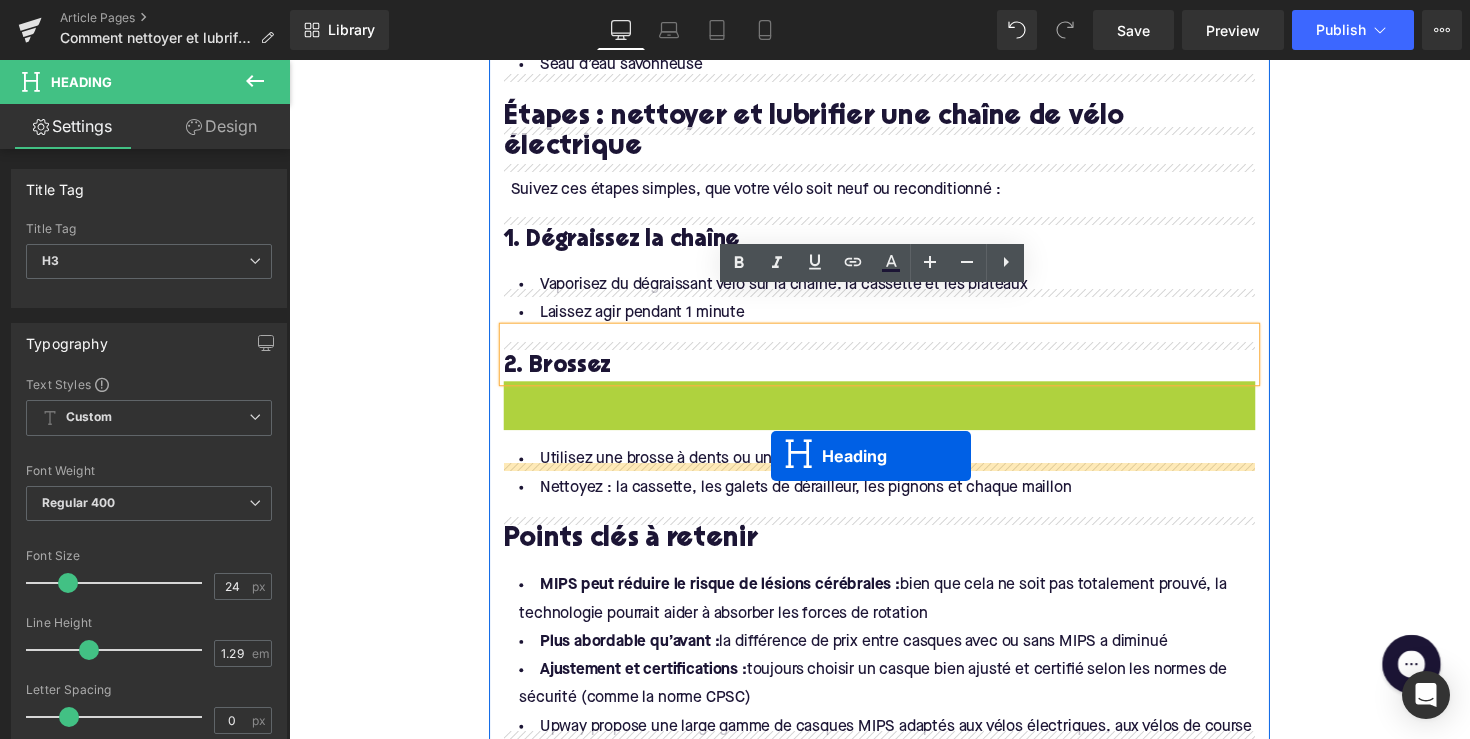 drag, startPoint x: 846, startPoint y: 378, endPoint x: 782, endPoint y: 467, distance: 109.62208 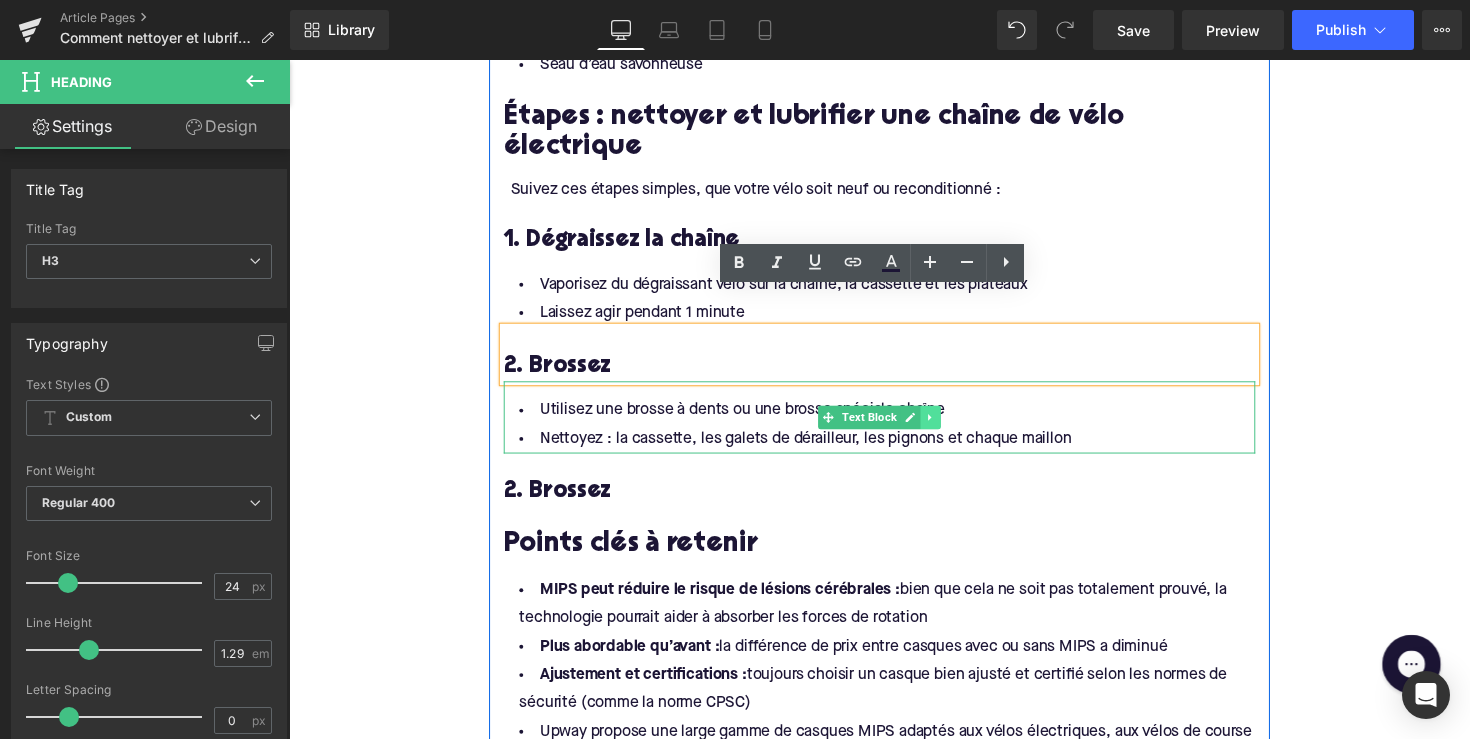 click 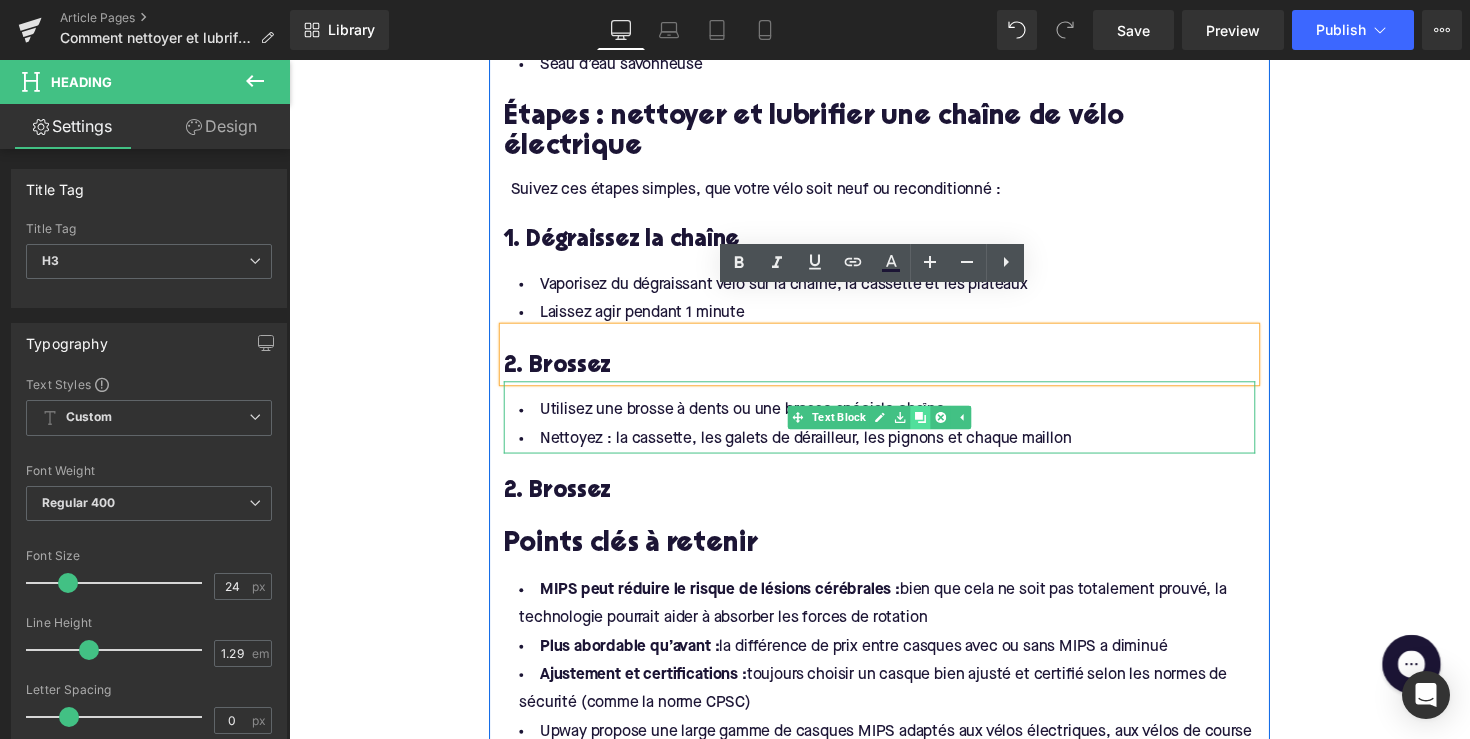 click 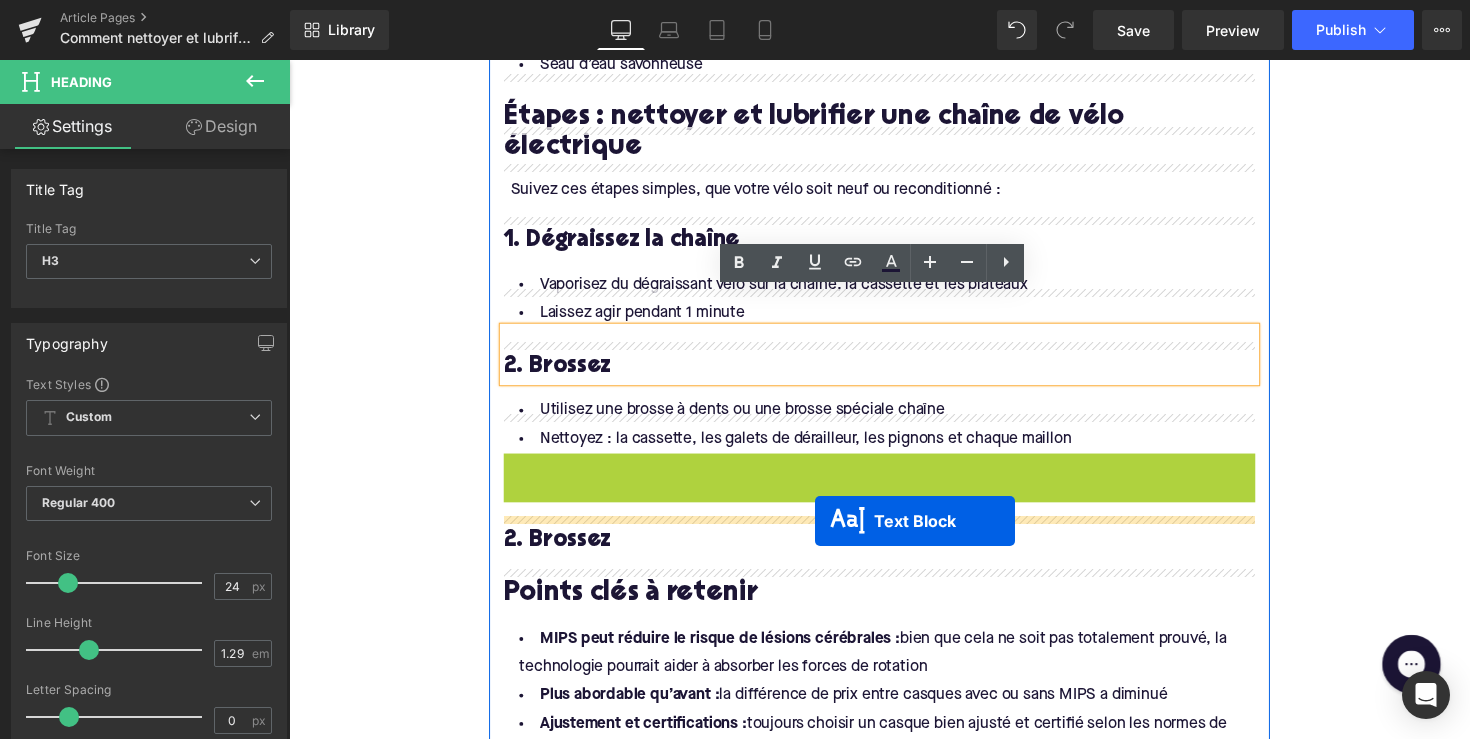 drag, startPoint x: 843, startPoint y: 463, endPoint x: 828, endPoint y: 532, distance: 70.61161 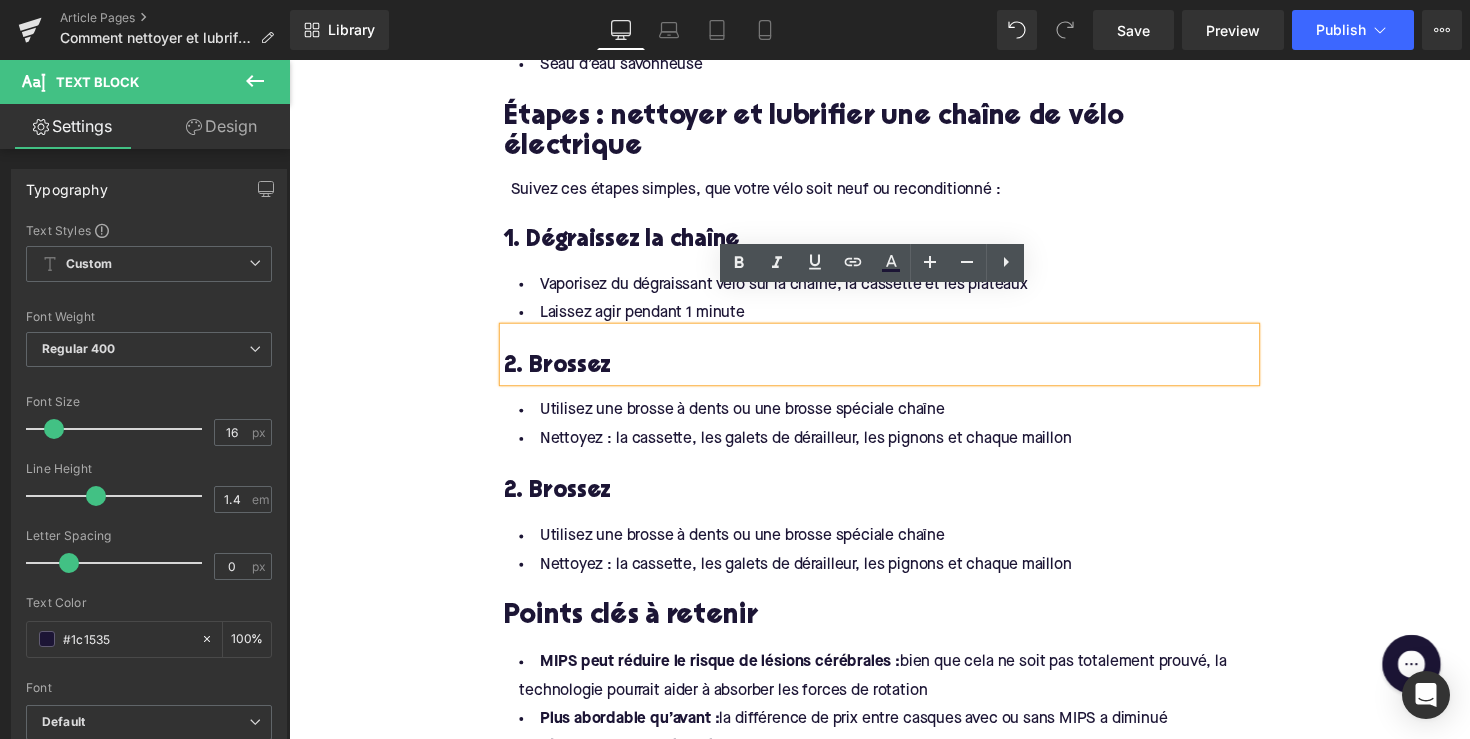 click on "2. Brossez" at bounding box center (894, 502) 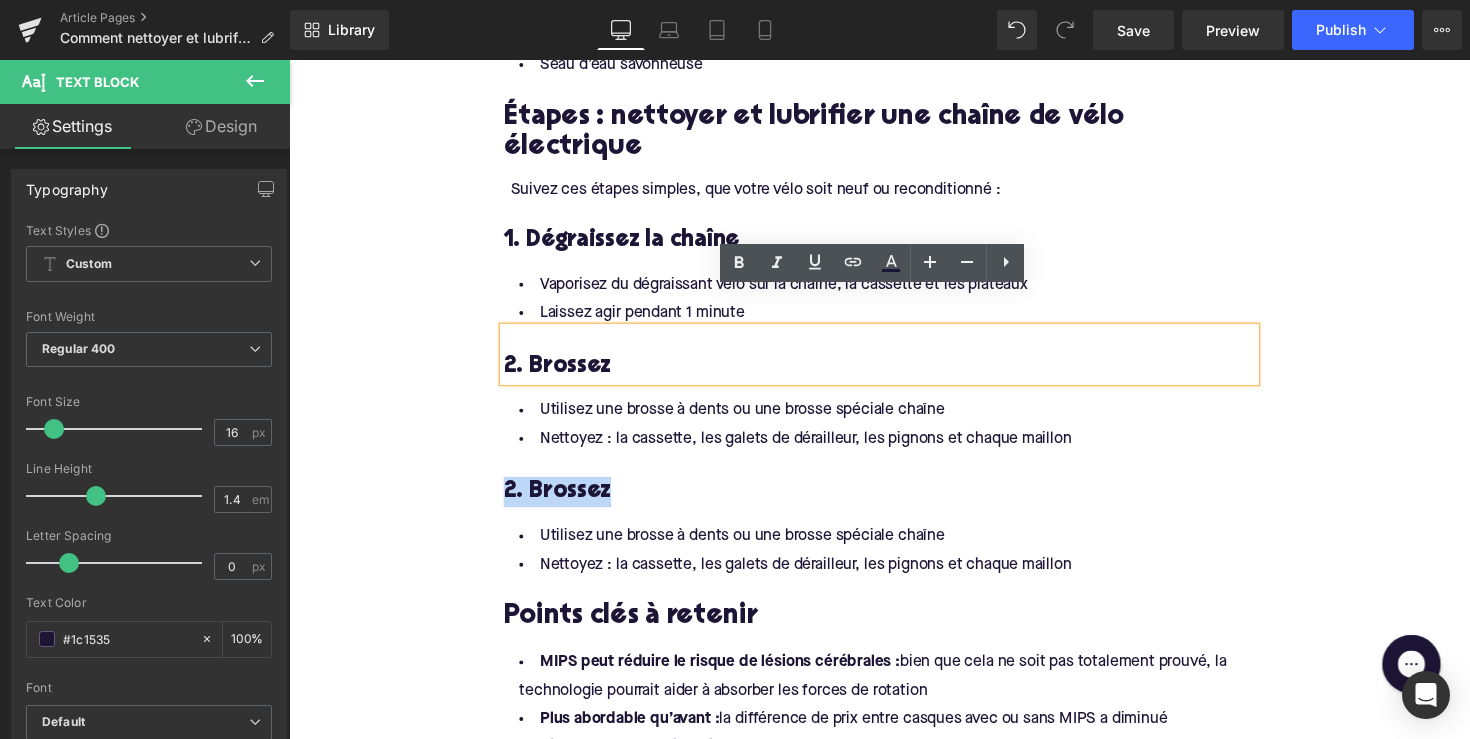 click on "2. Brossez" at bounding box center (894, 502) 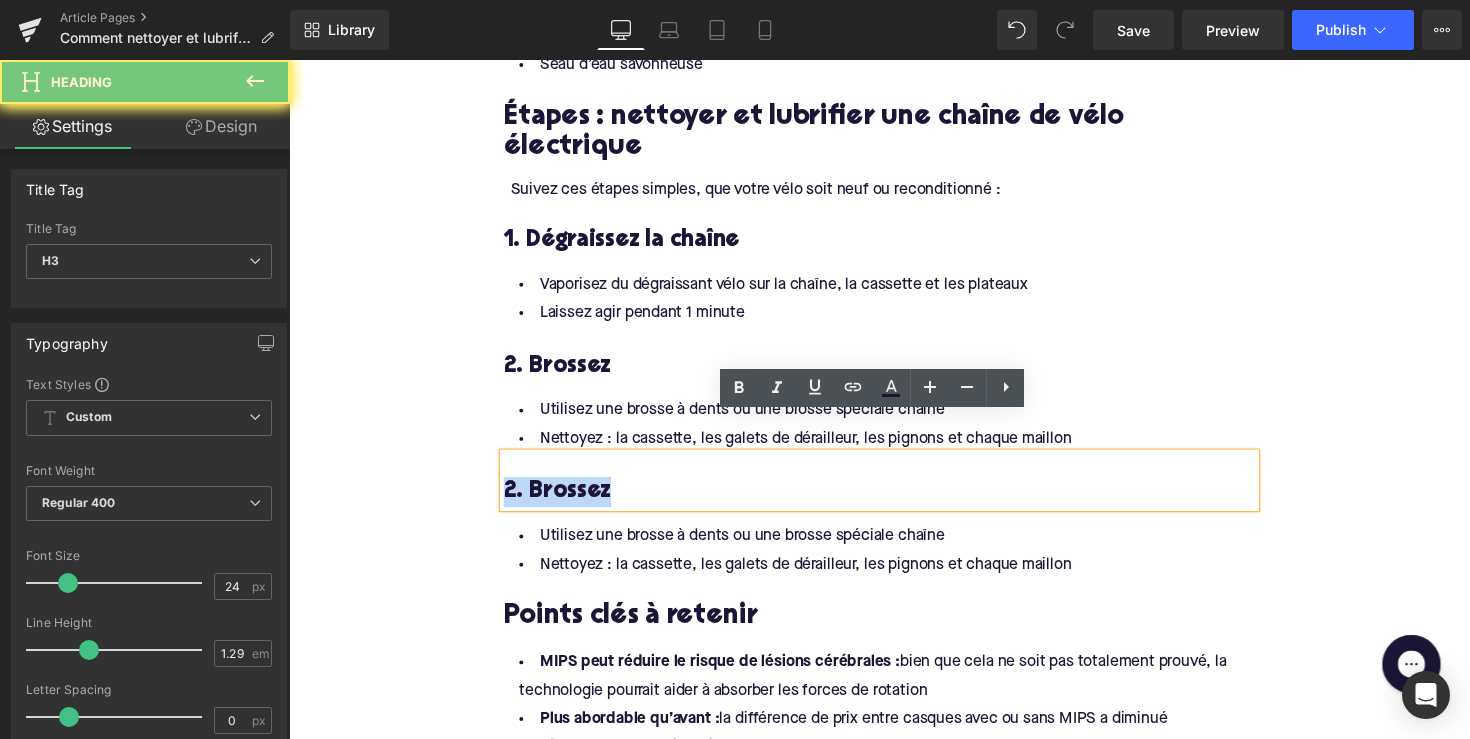 paste 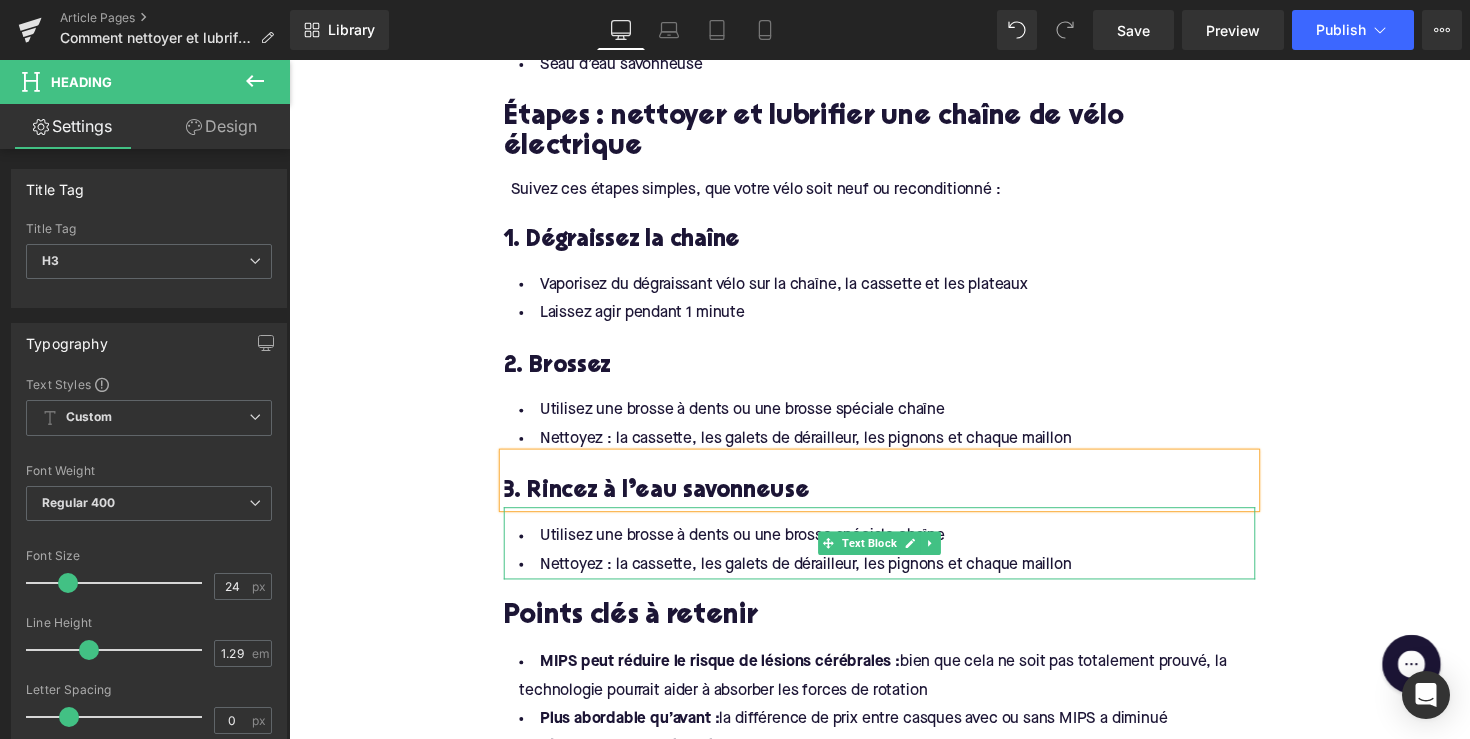 click on "Utilisez une brosse à dents ou une brosse spéciale chaîne" at bounding box center [894, 548] 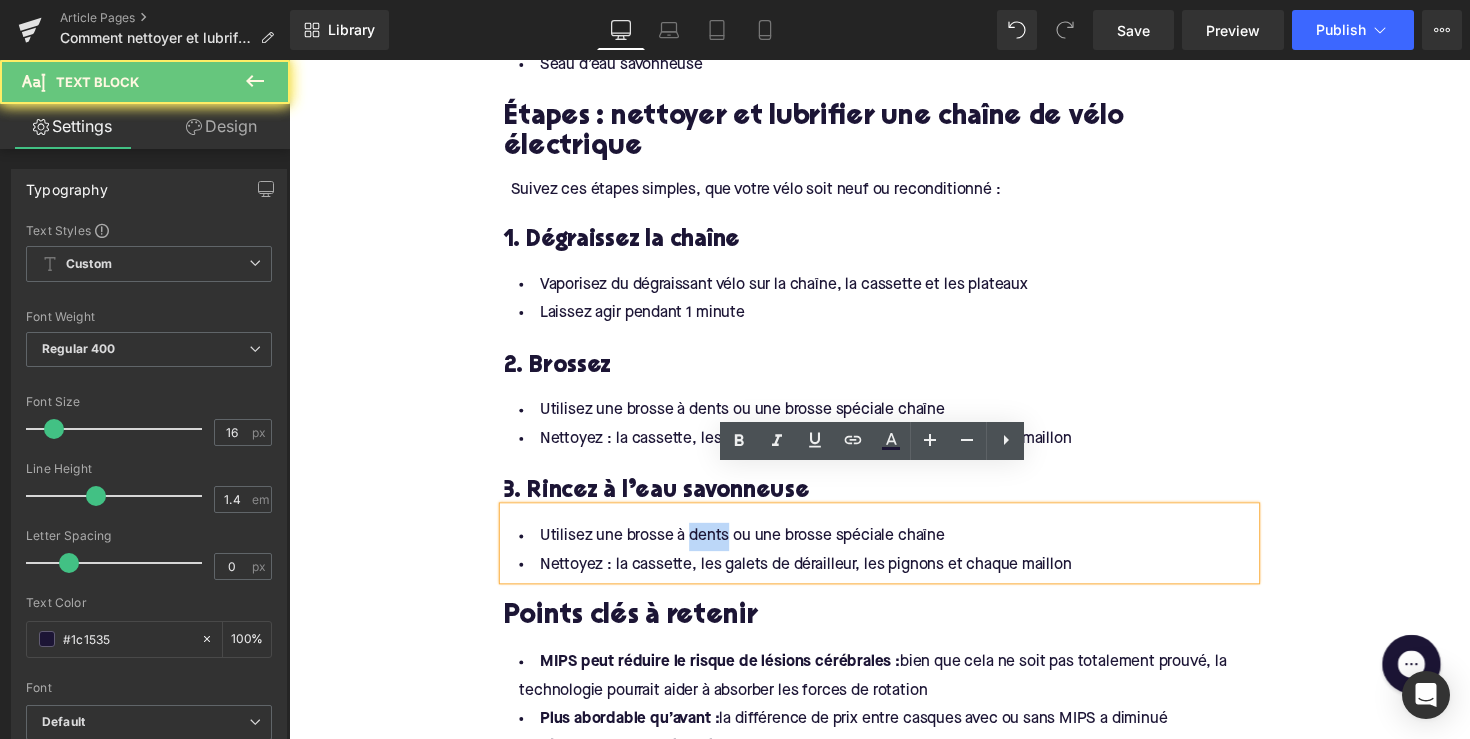 click on "Utilisez une brosse à dents ou une brosse spéciale chaîne" at bounding box center [894, 548] 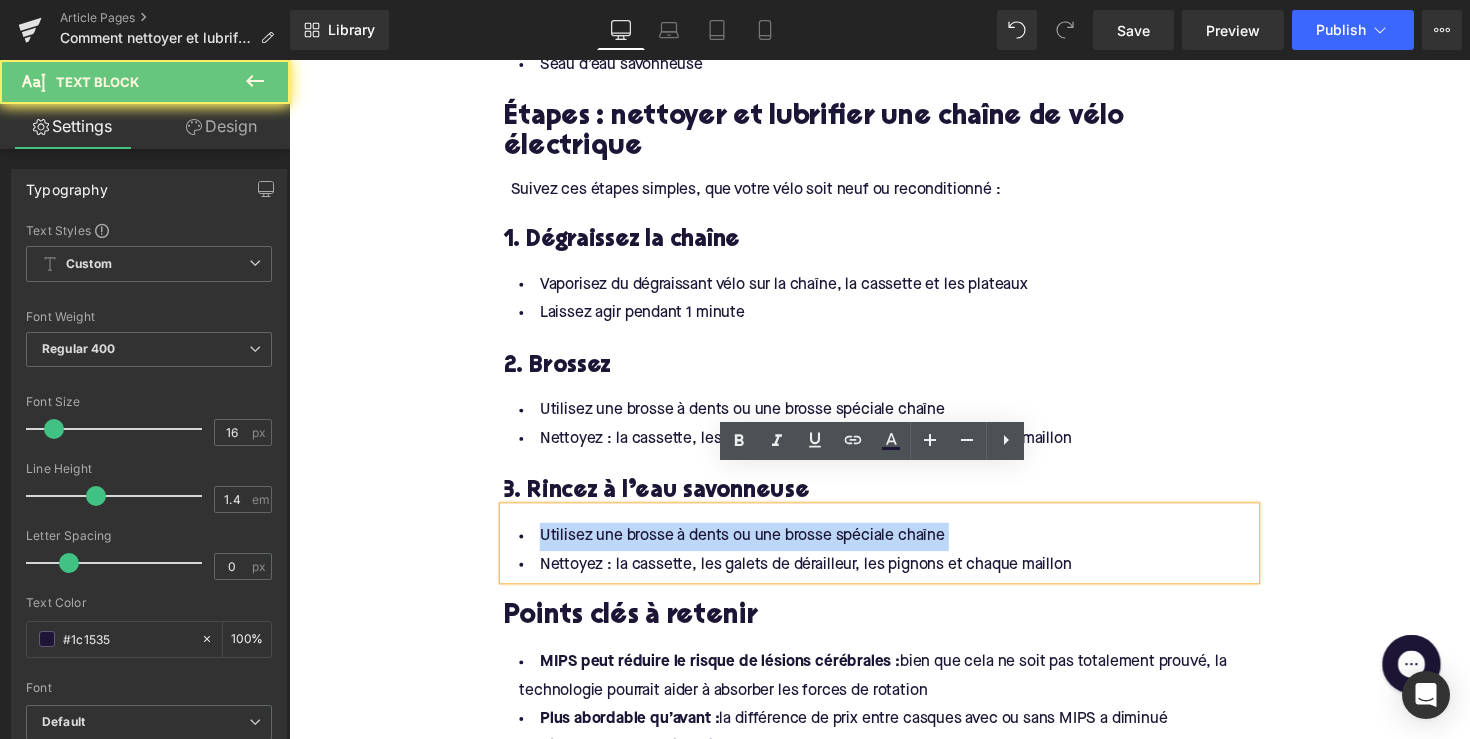 click on "Utilisez une brosse à dents ou une brosse spéciale chaîne" at bounding box center (894, 548) 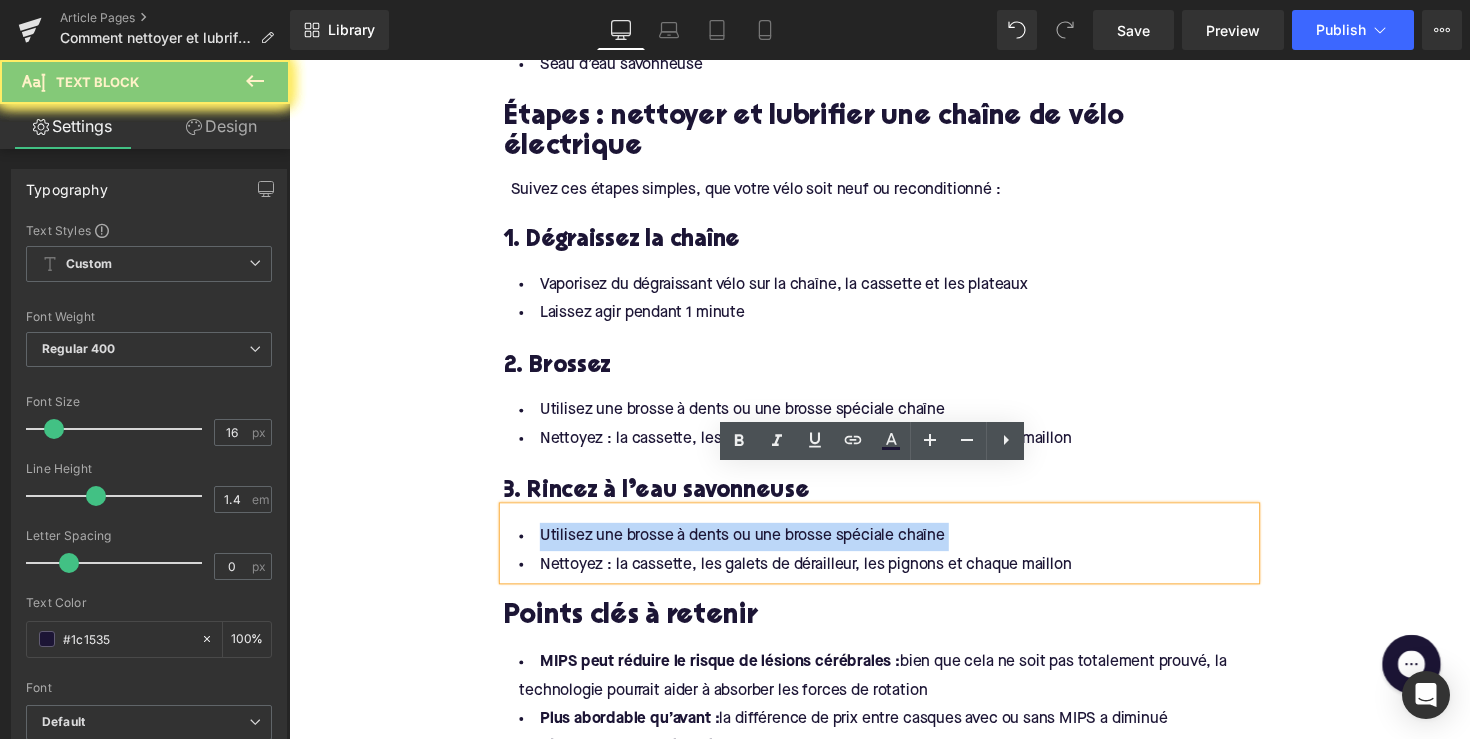 click on "Utilisez une brosse à dents ou une brosse spéciale chaîne" at bounding box center [894, 548] 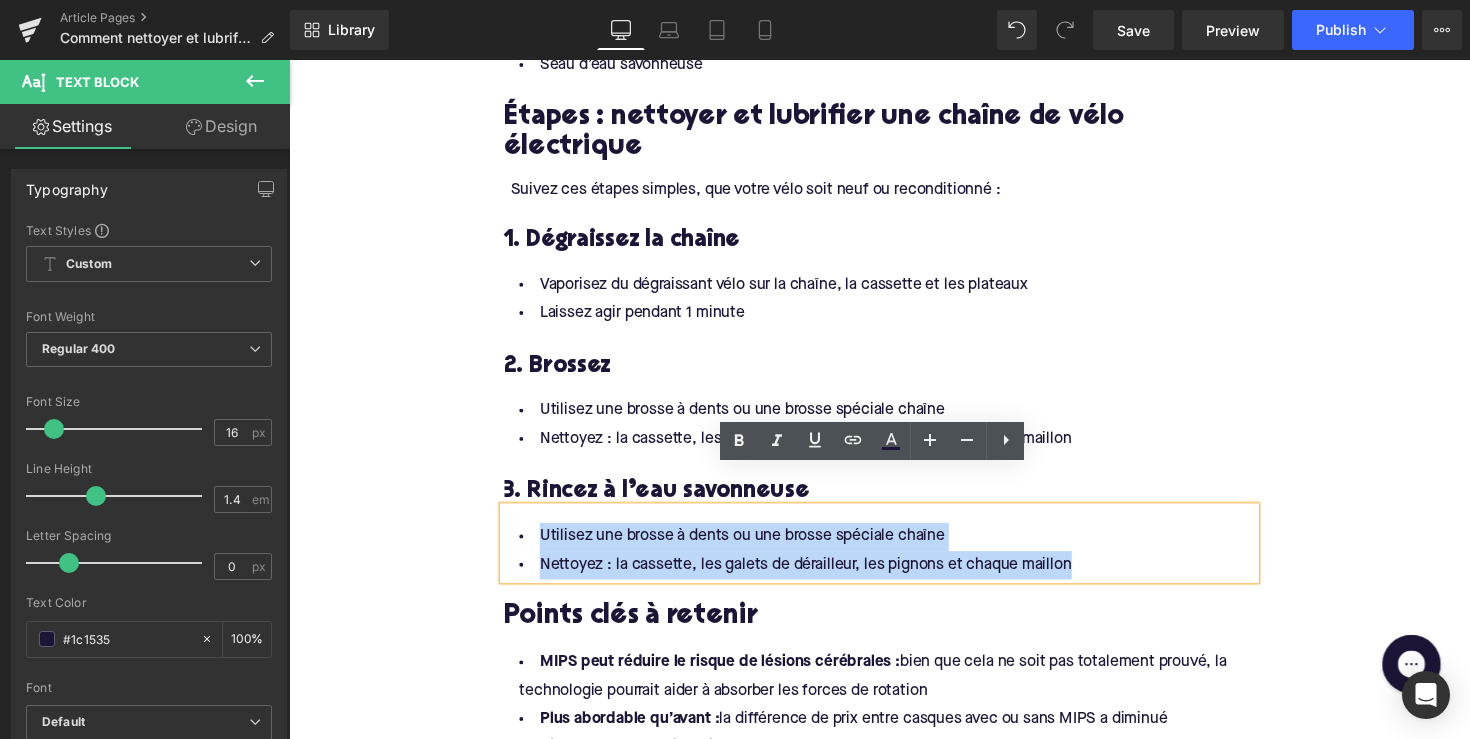 drag, startPoint x: 1106, startPoint y: 545, endPoint x: 514, endPoint y: 501, distance: 593.6329 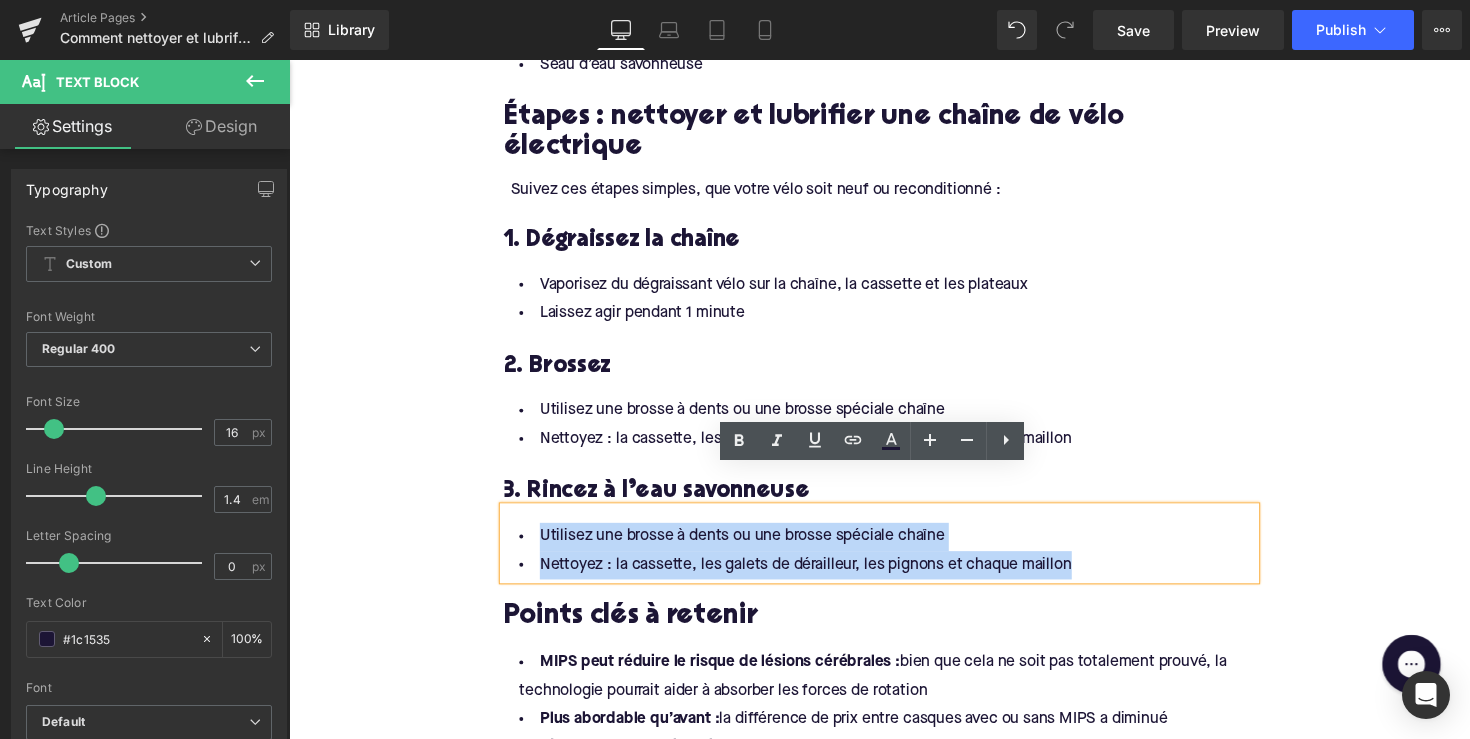 click on "Utilisez une brosse à dents ou une brosse spéciale chaîne Nettoyez : la cassette, les galets de dérailleur, les pignons et chaque maillon" at bounding box center [894, 563] 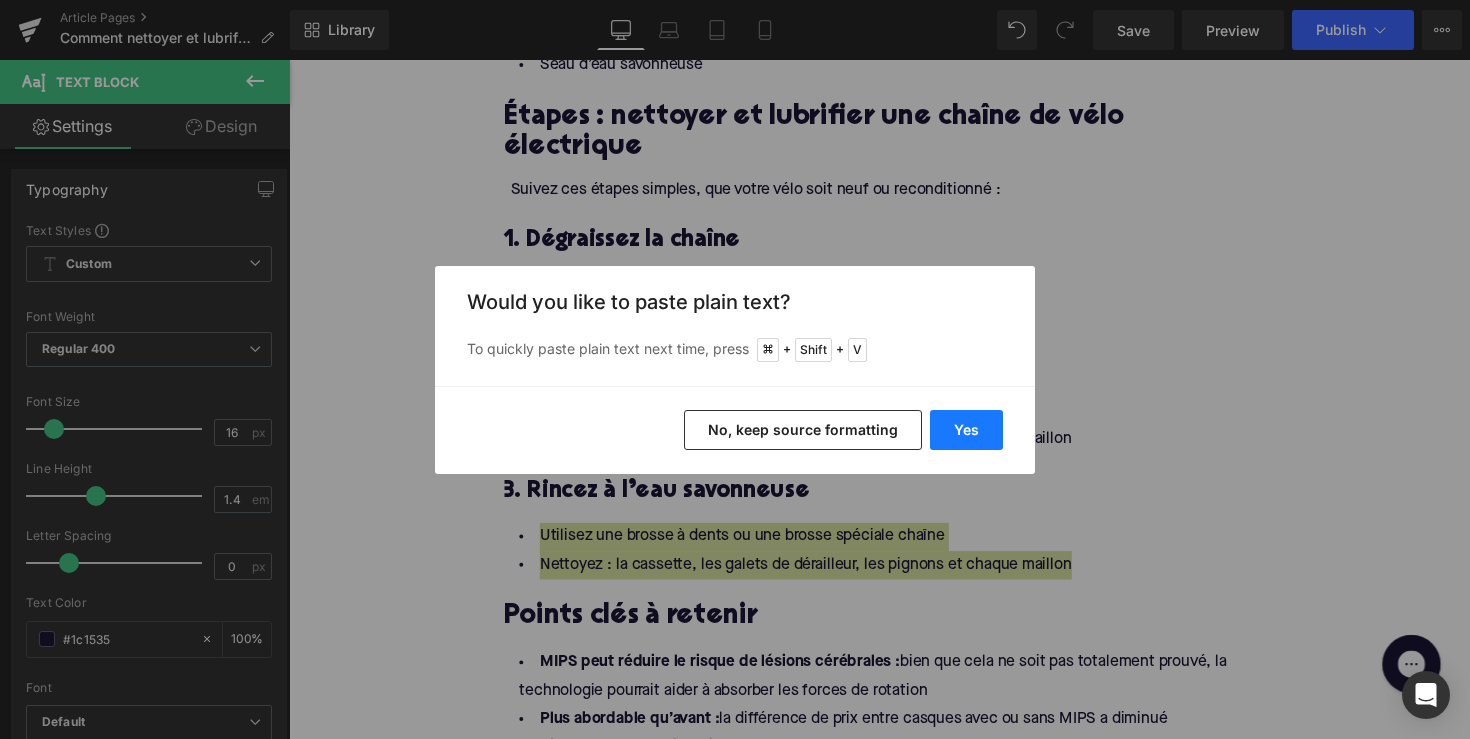 click on "Yes" at bounding box center (966, 430) 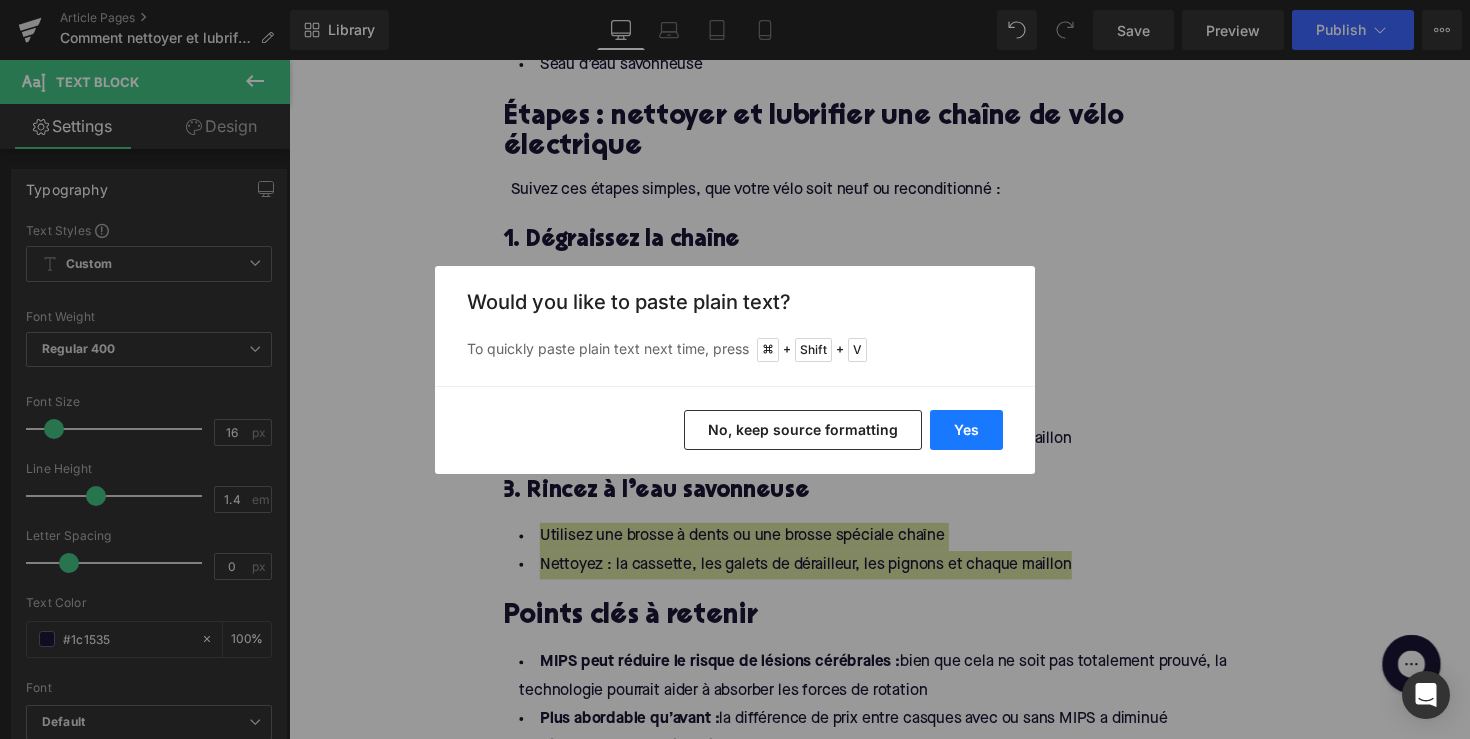 type 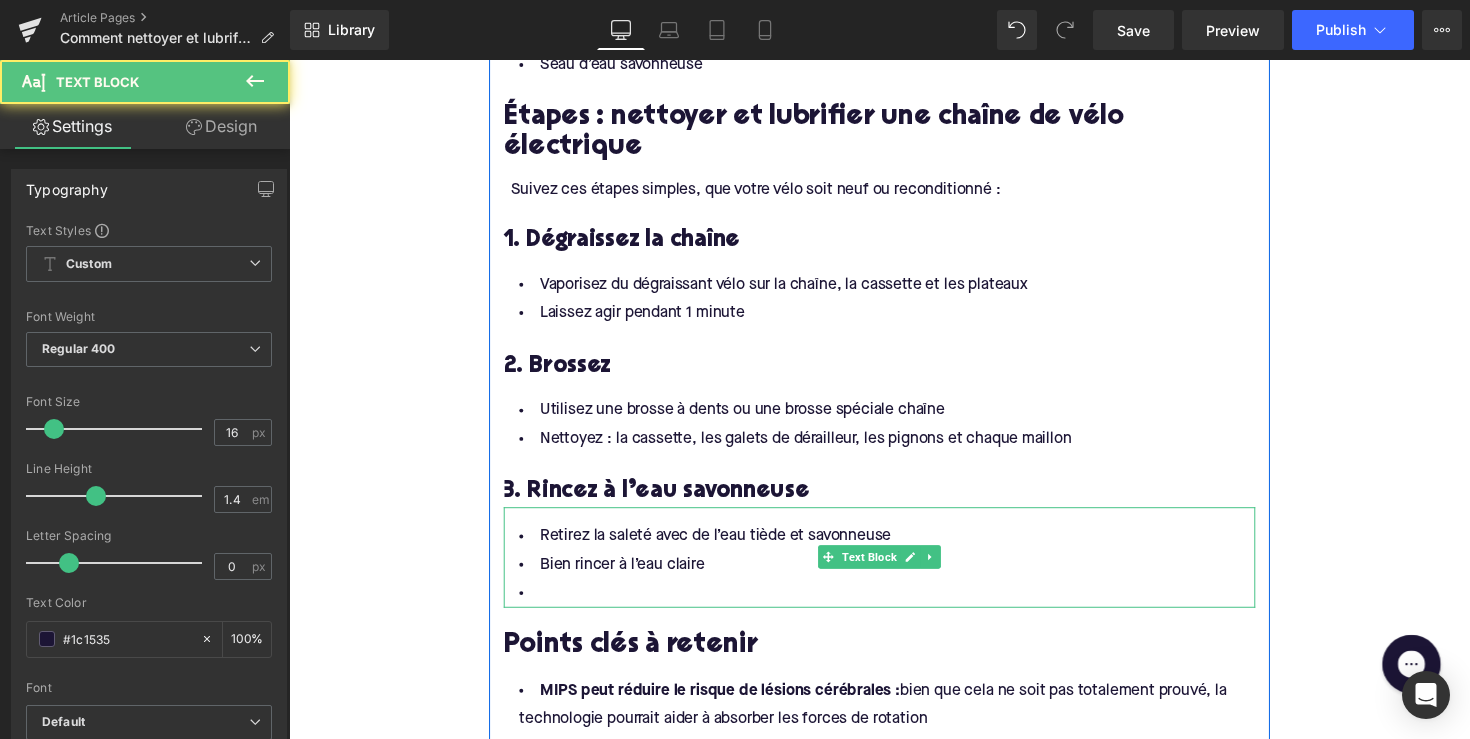 click at bounding box center (894, 606) 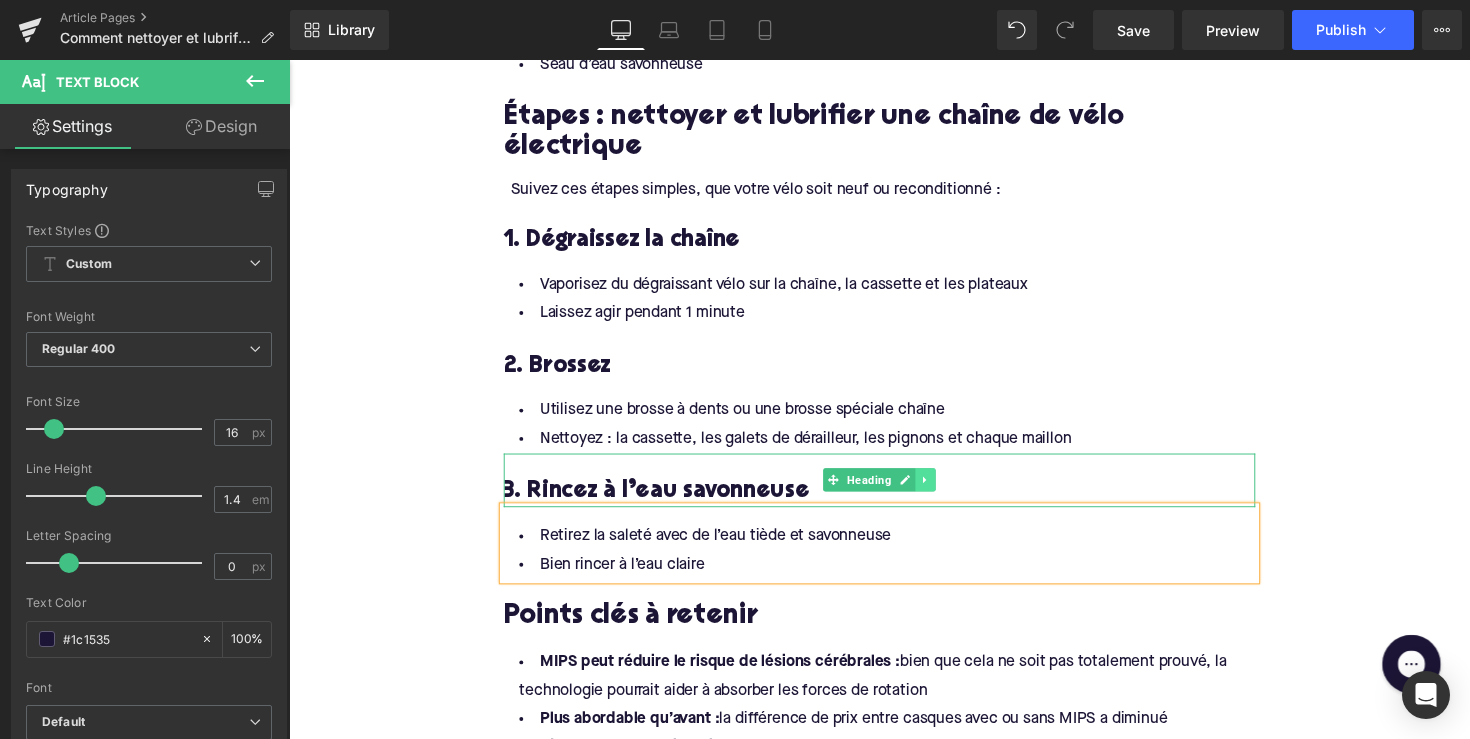 click at bounding box center [941, 490] 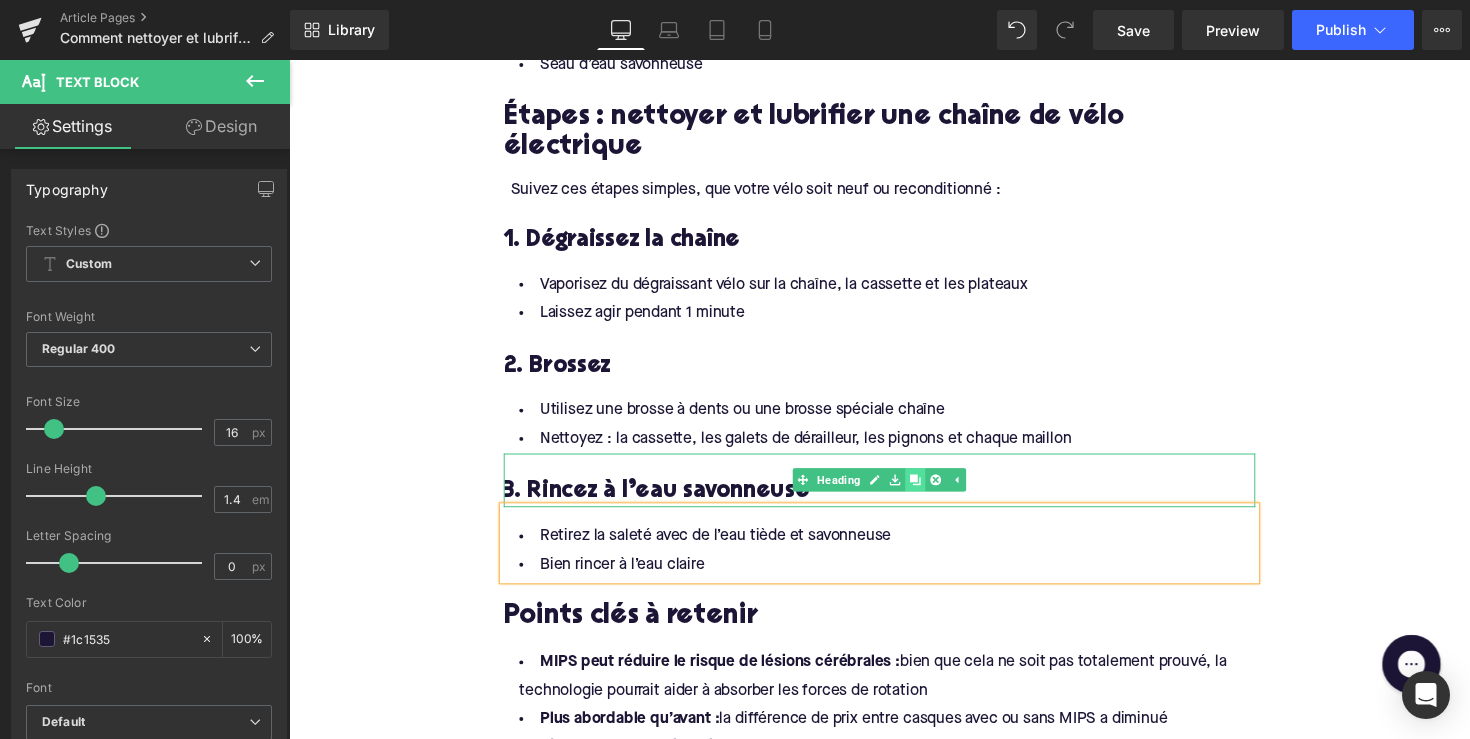 click 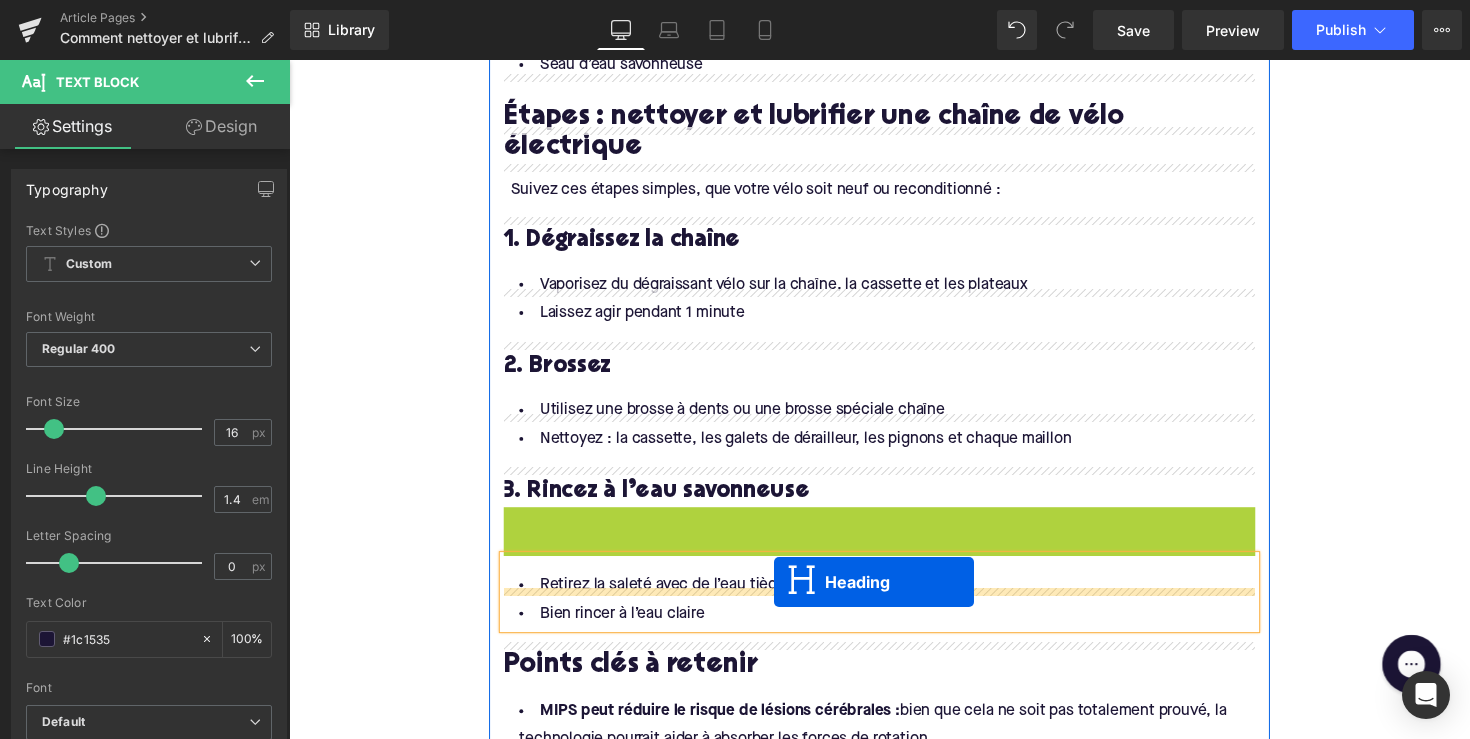 drag, startPoint x: 841, startPoint y: 502, endPoint x: 786, endPoint y: 595, distance: 108.04629 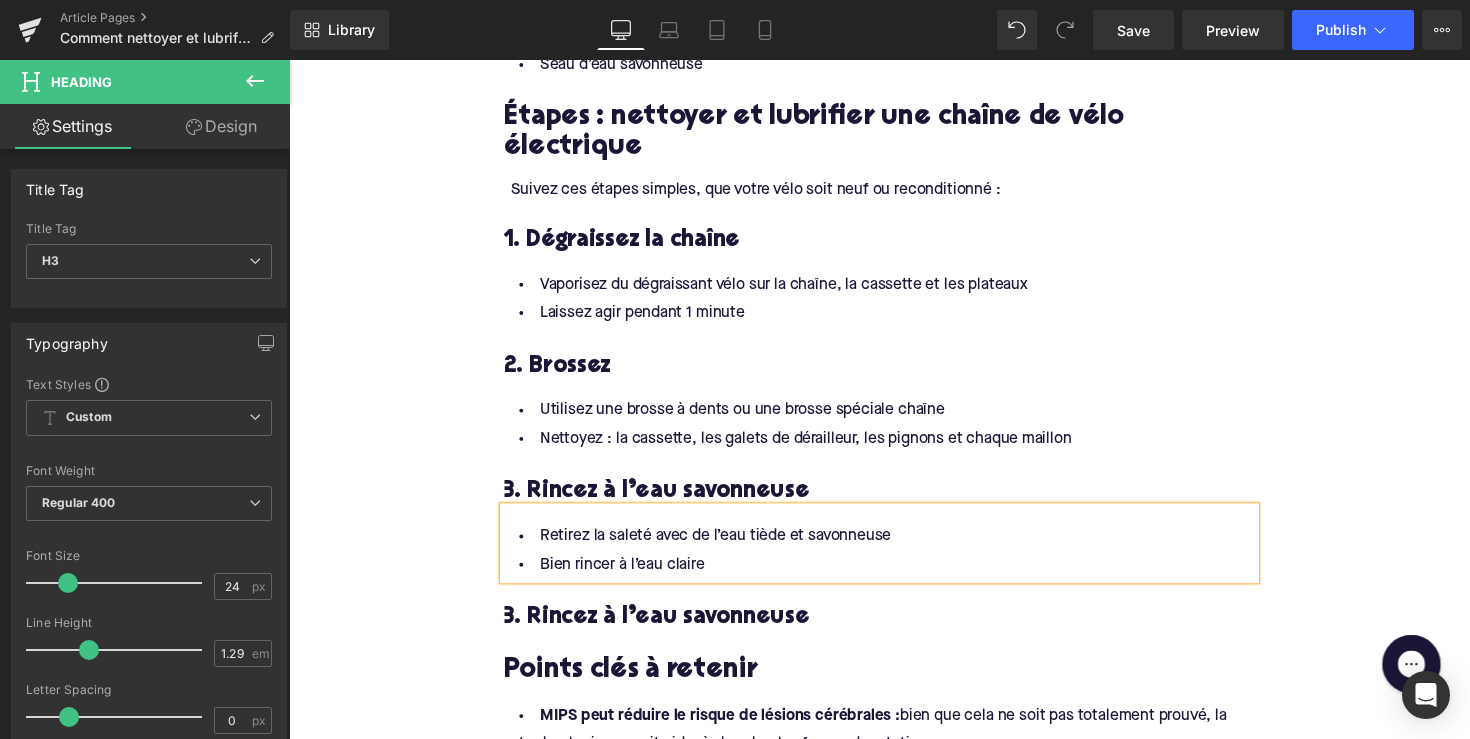 click on "Utilisez une brosse à dents ou une brosse spéciale chaîne Nettoyez : la cassette, les galets de dérailleur, les pignons et chaque maillon" at bounding box center [894, 426] 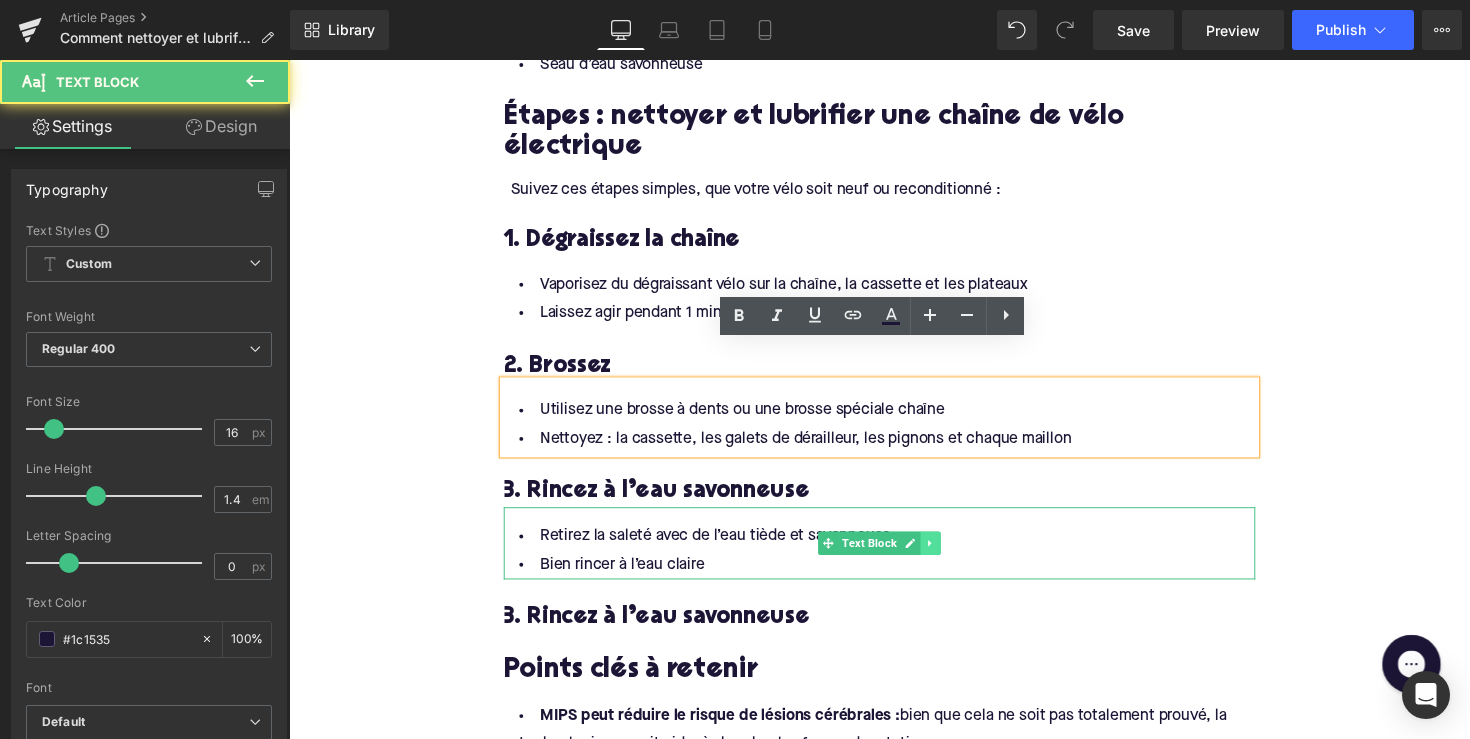 click at bounding box center (946, 555) 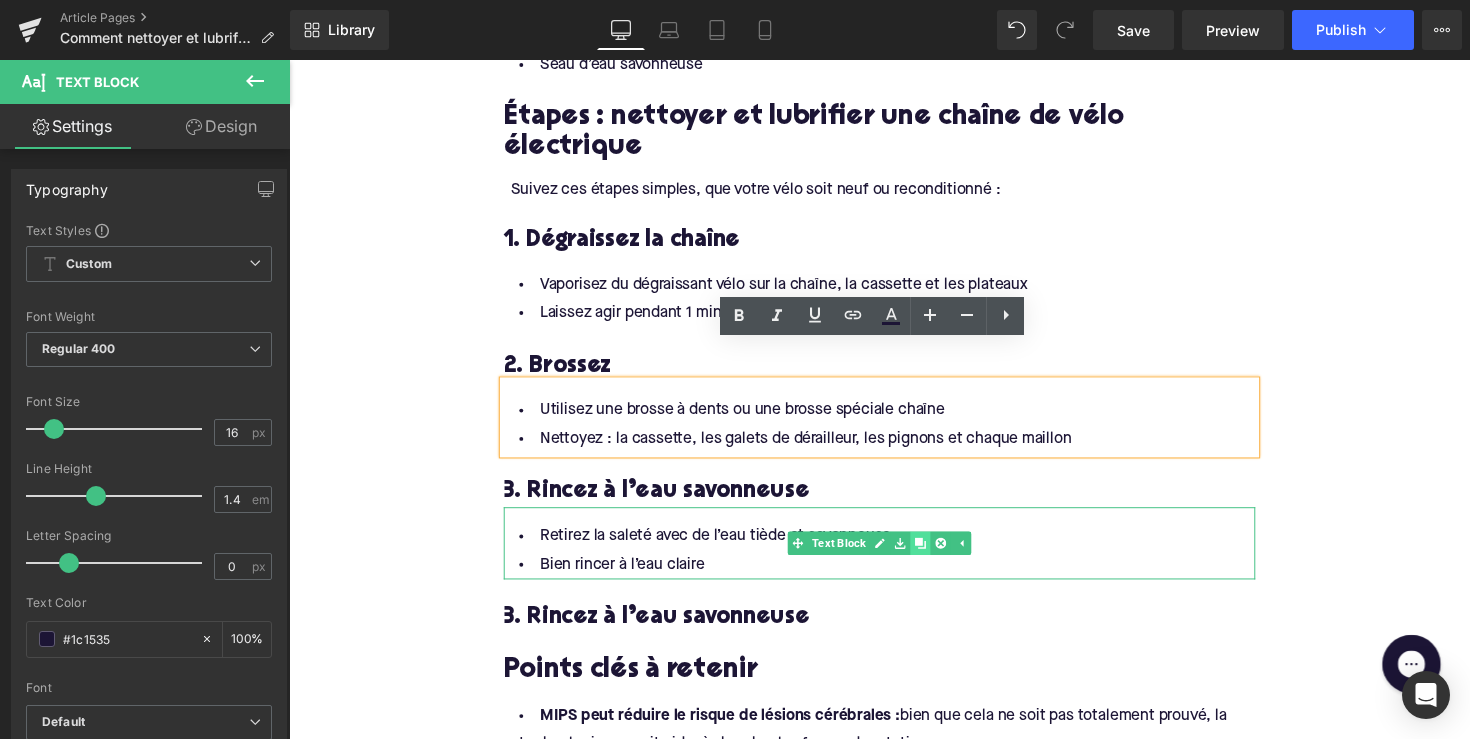 click at bounding box center [936, 555] 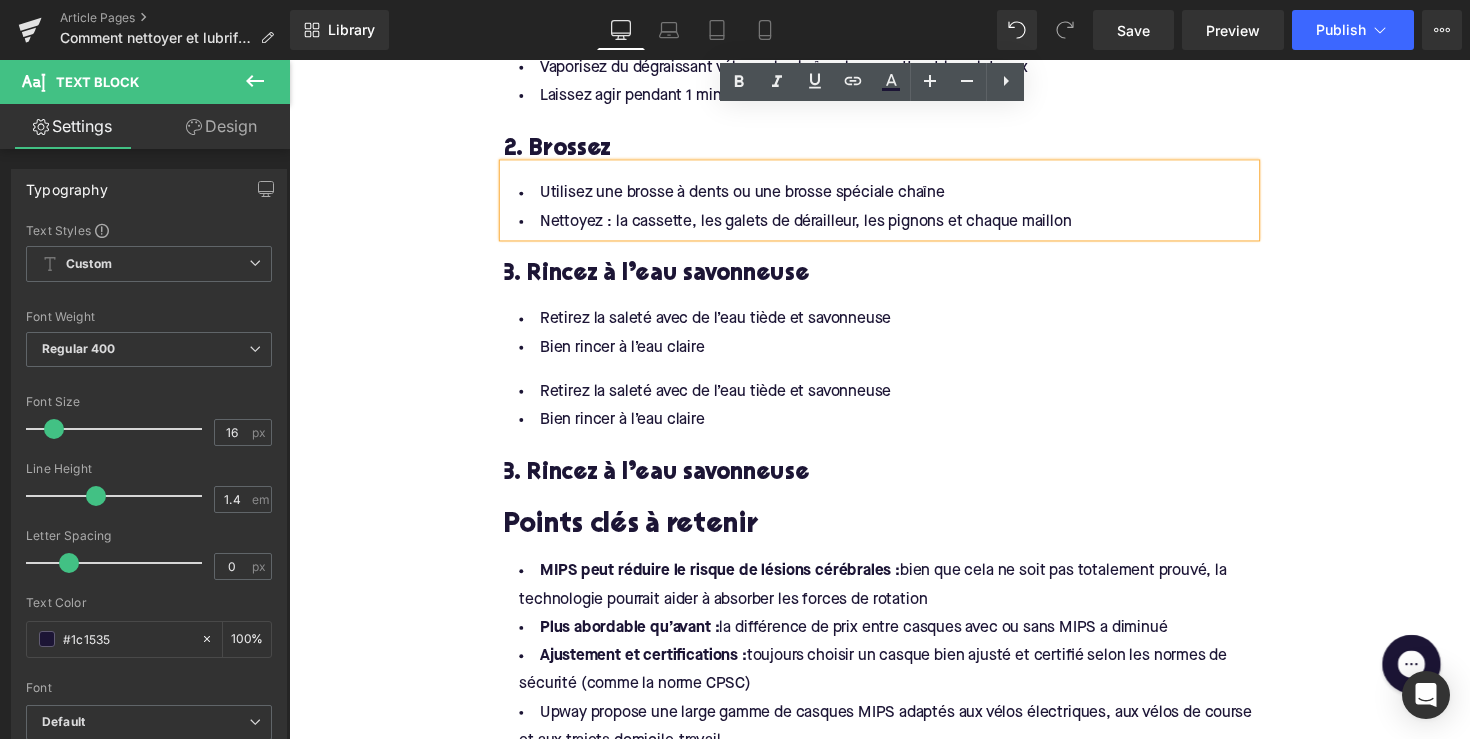 scroll, scrollTop: 2022, scrollLeft: 0, axis: vertical 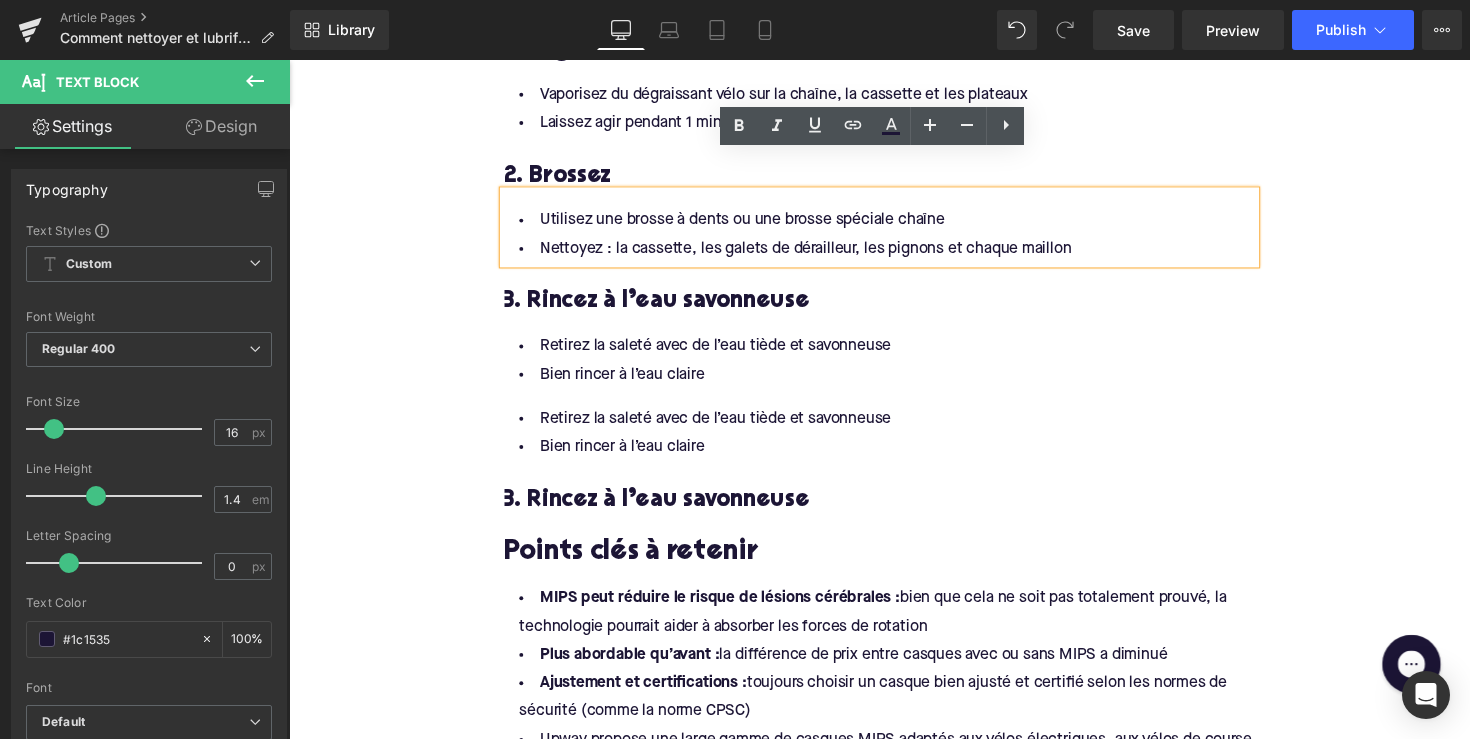 click on "Retirez la saleté avec de l’eau tiède et savonneuse" at bounding box center (894, 428) 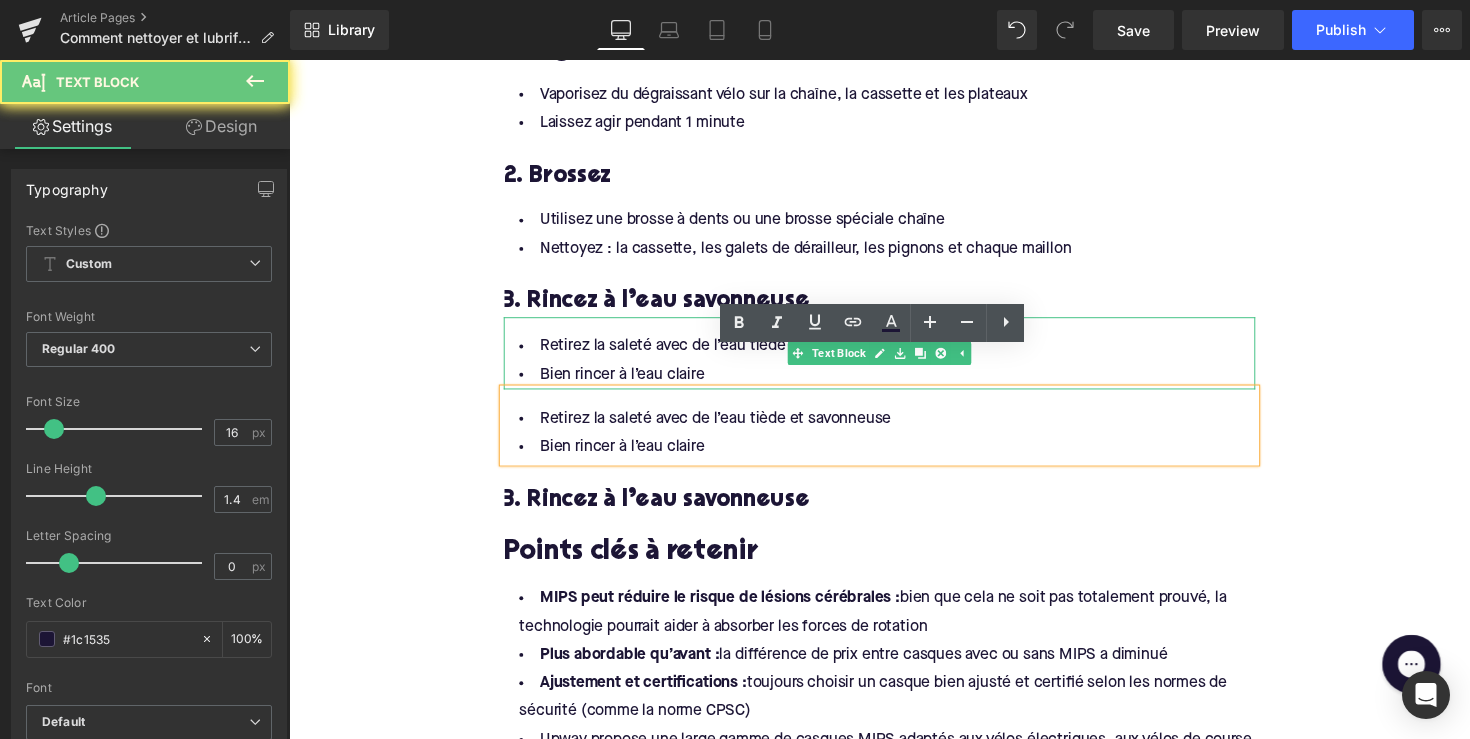 click on "Retirez la saleté avec de l’eau tiède et savonneuse" at bounding box center [894, 354] 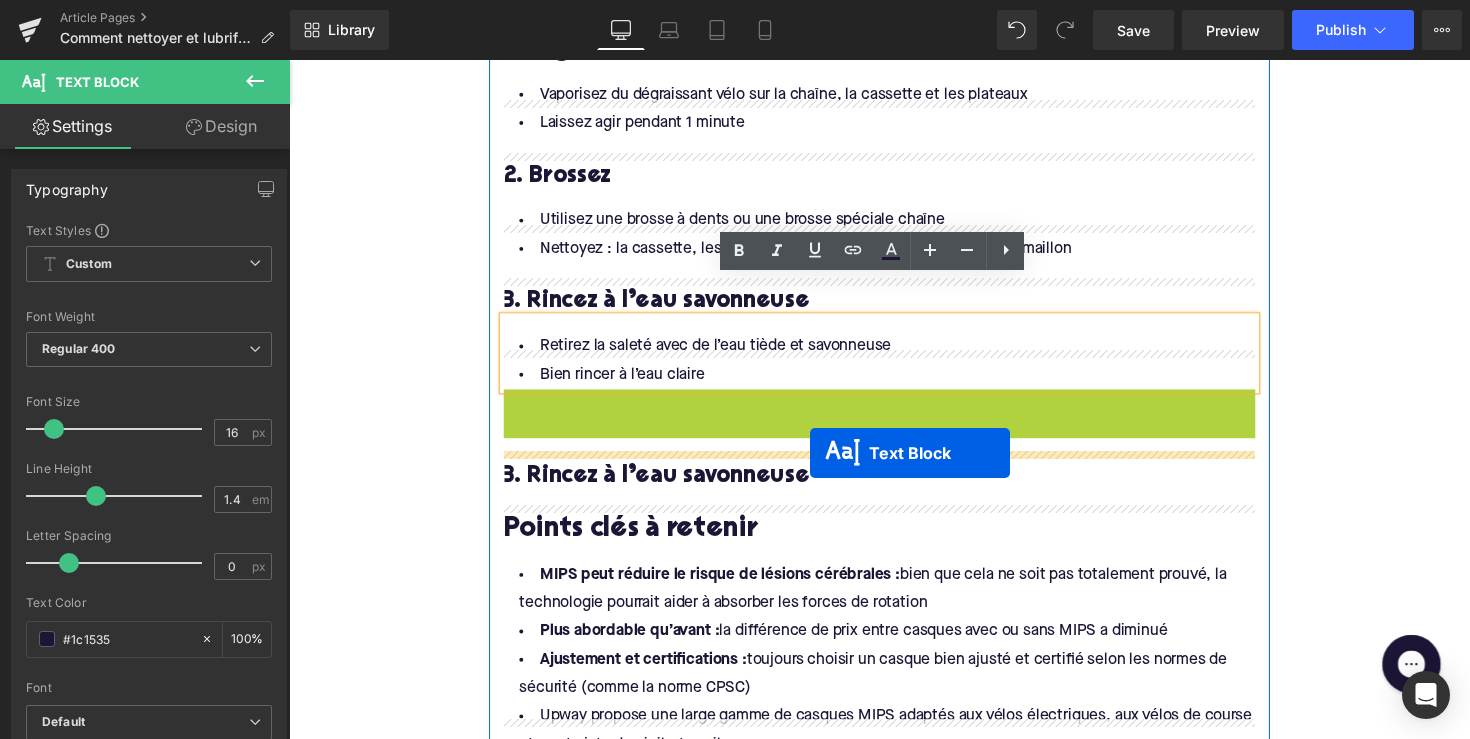 drag, startPoint x: 838, startPoint y: 395, endPoint x: 823, endPoint y: 463, distance: 69.63476 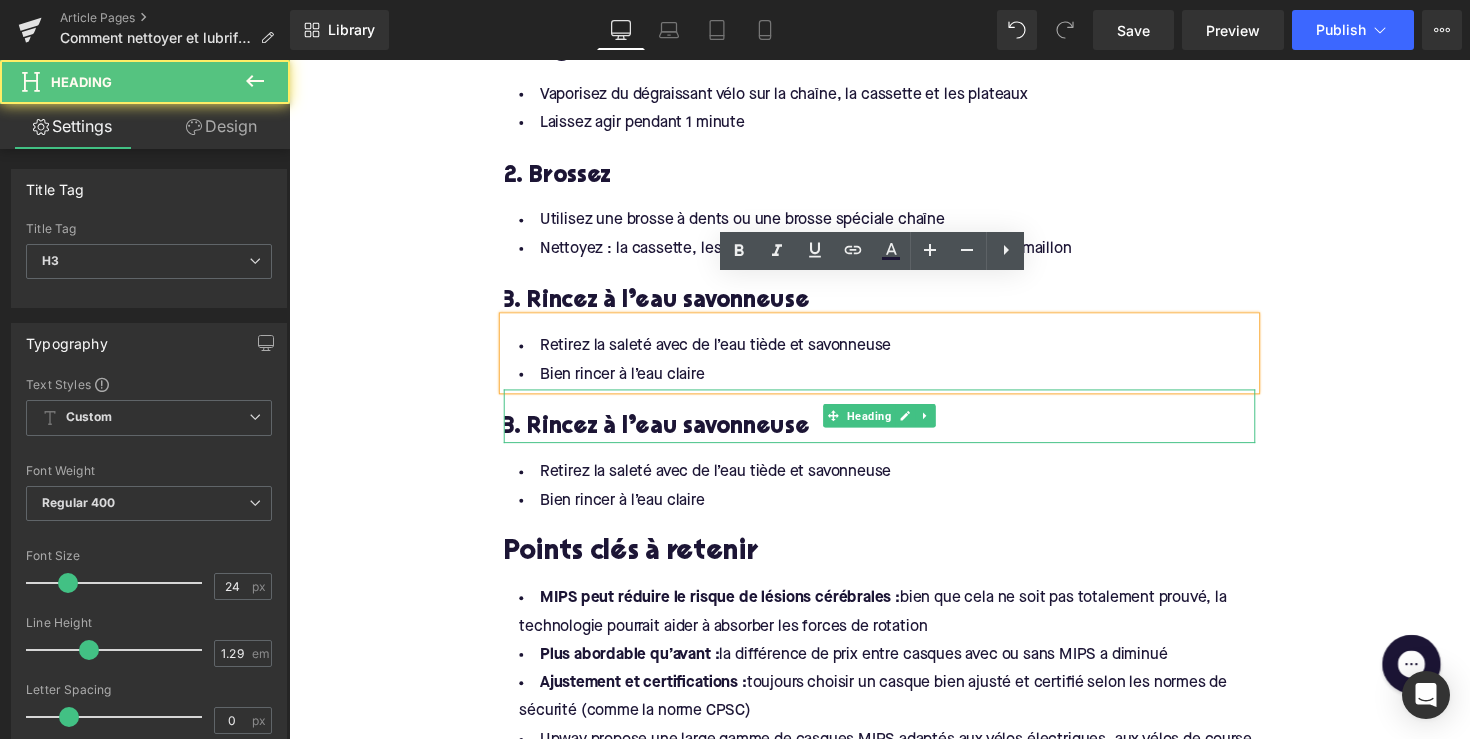 click on "3. Rincez à l’eau savonneuse" at bounding box center [894, 437] 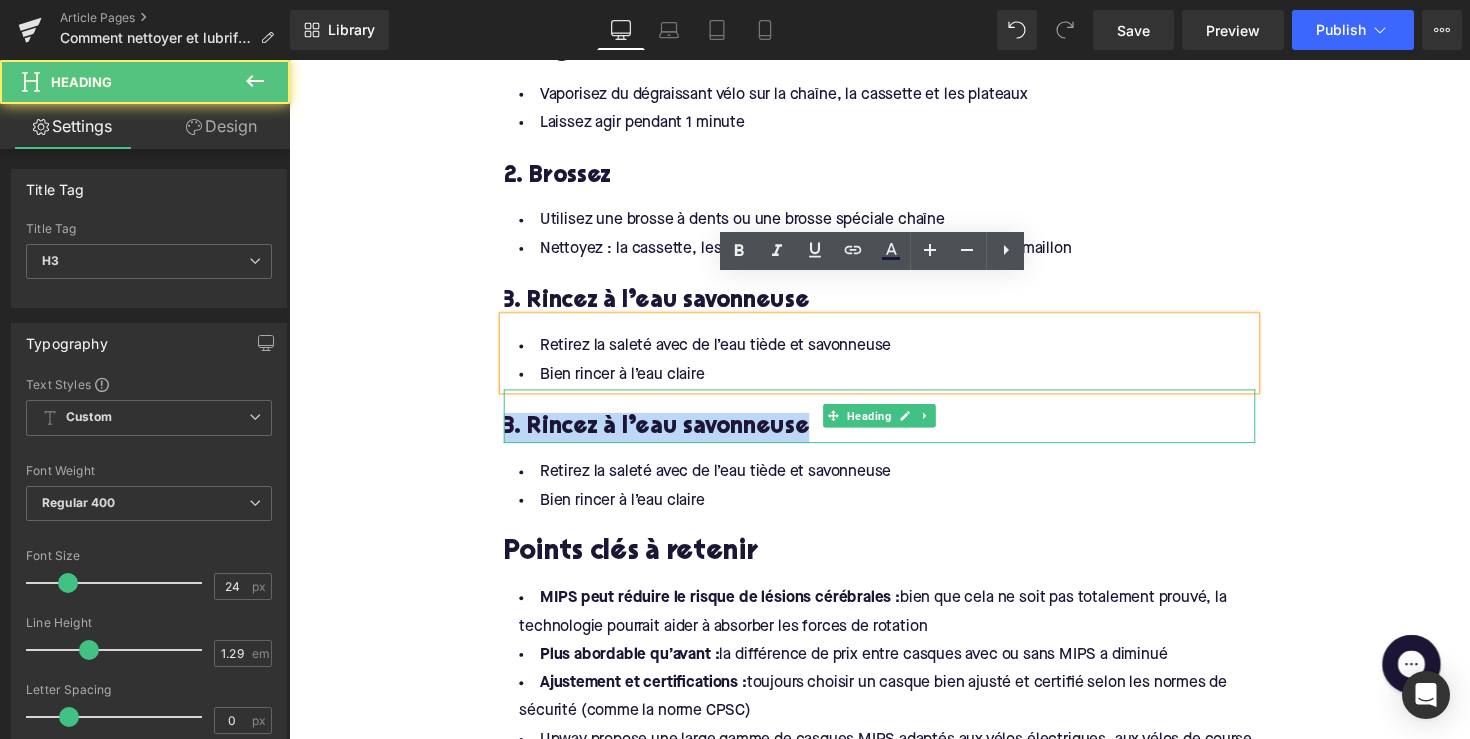 click on "3. Rincez à l’eau savonneuse" at bounding box center [894, 437] 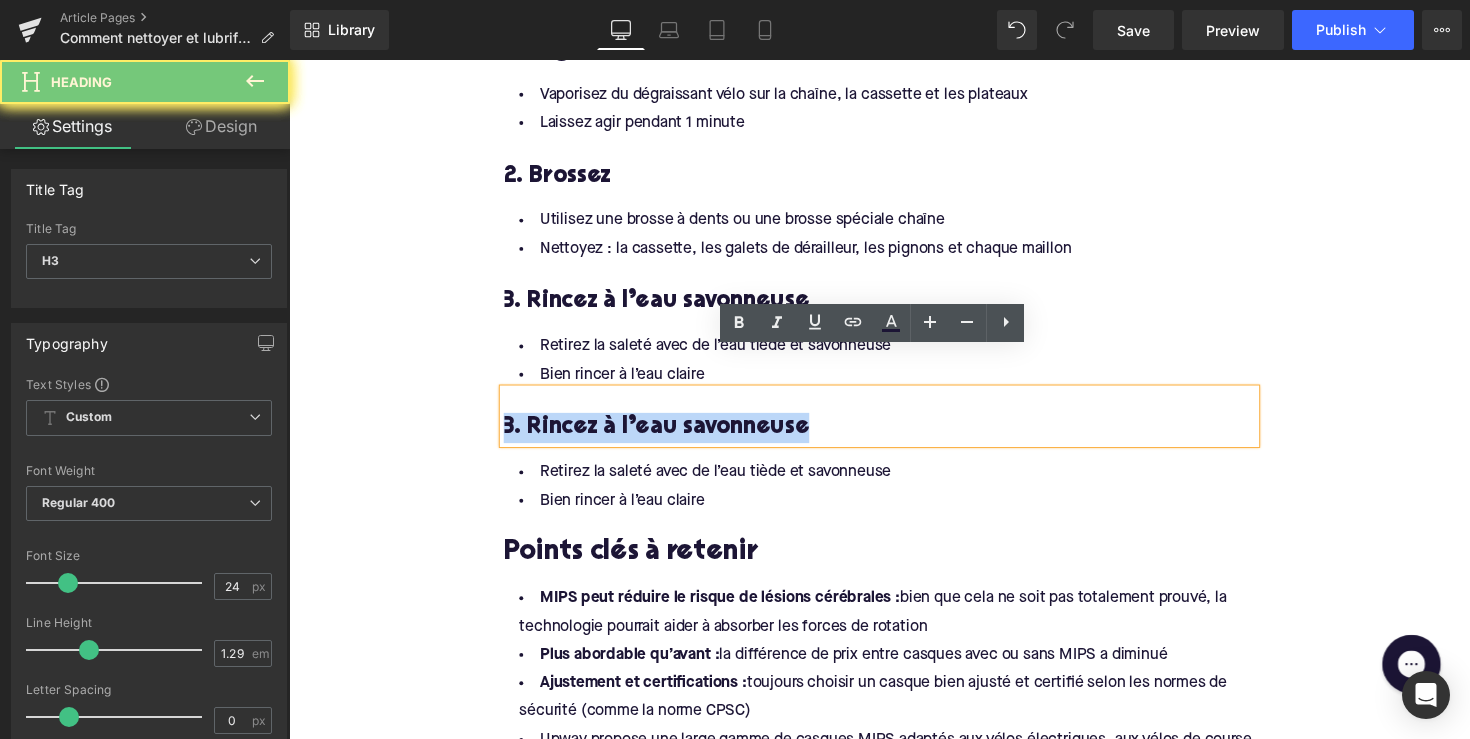 paste 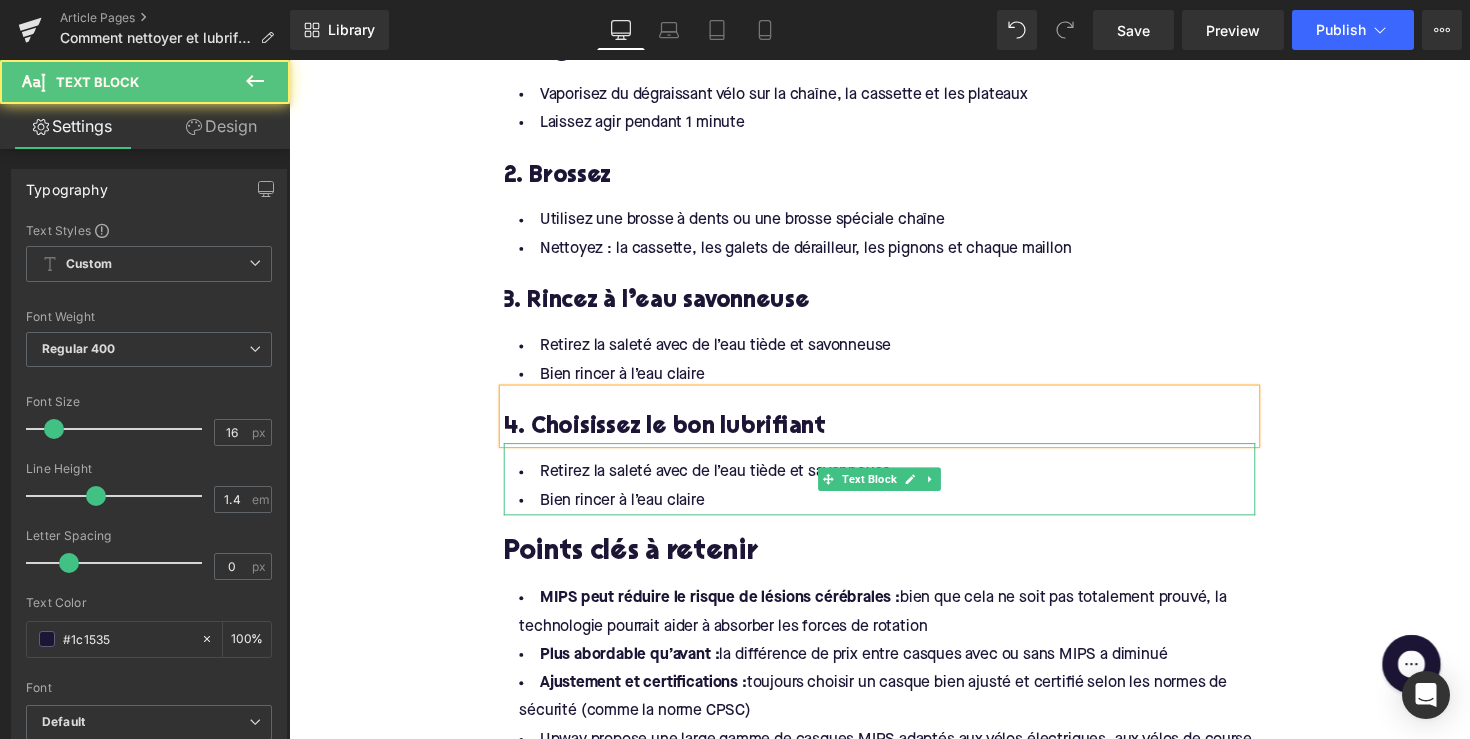 click on "Retirez la saleté avec de l’eau tiède et savonneuse" at bounding box center [894, 483] 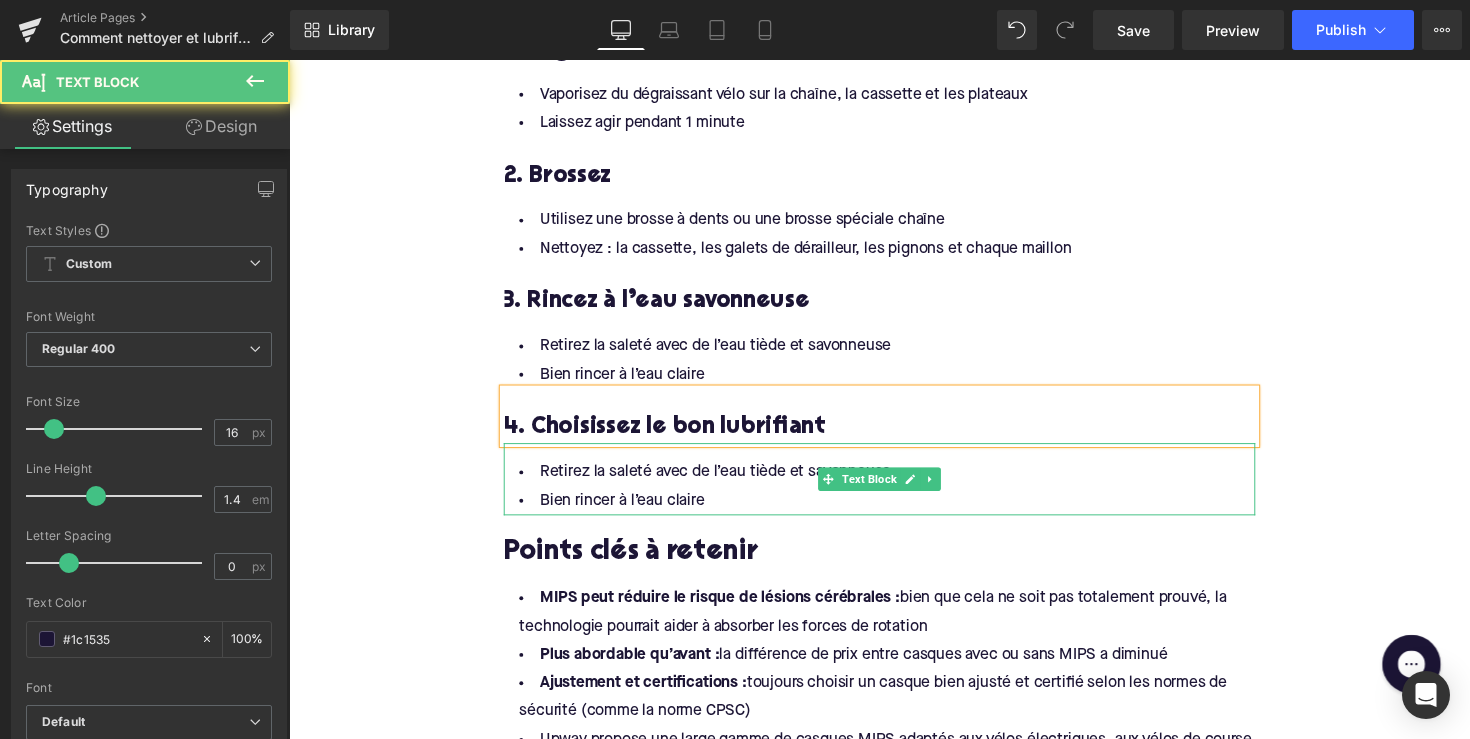 click on "Retirez la saleté avec de l’eau tiède et savonneuse" at bounding box center [894, 483] 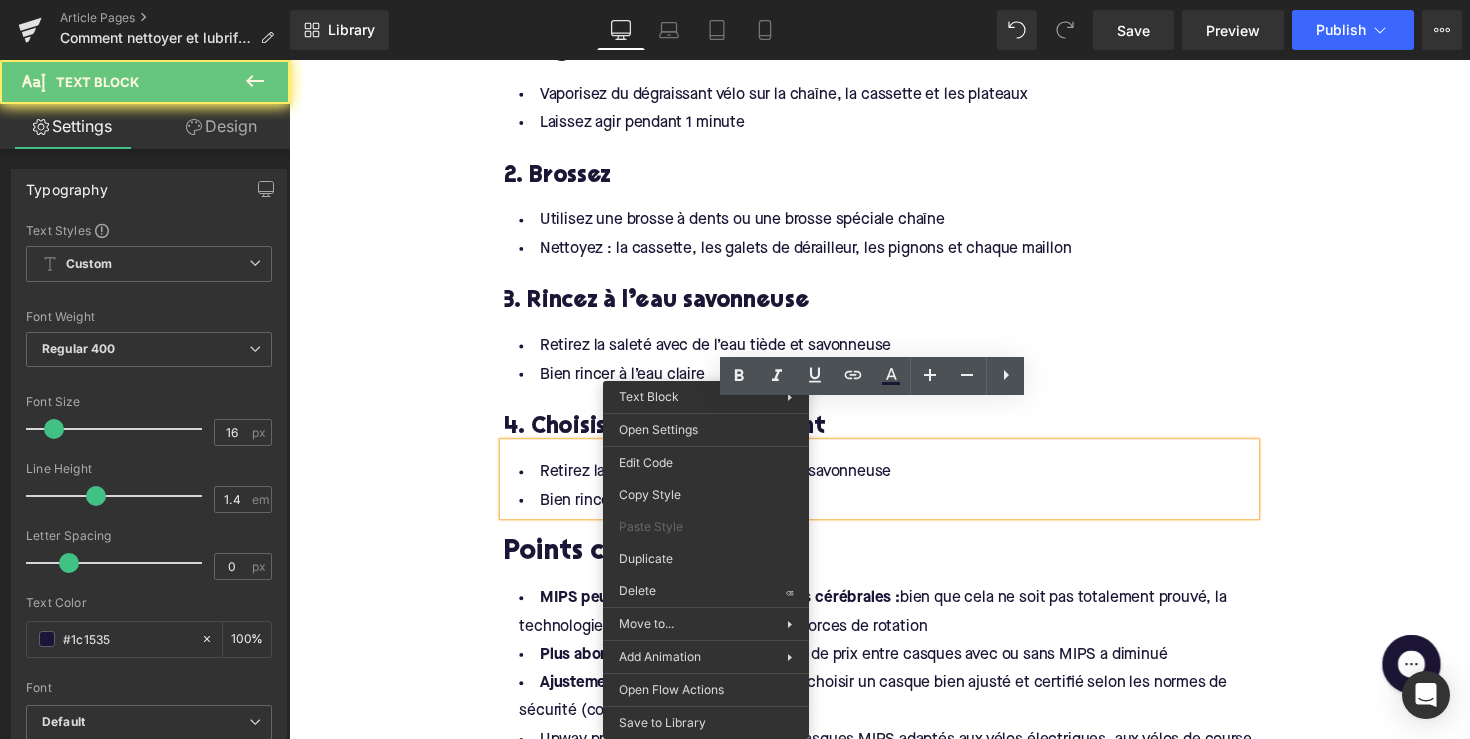 drag, startPoint x: 714, startPoint y: 472, endPoint x: 493, endPoint y: 443, distance: 222.89459 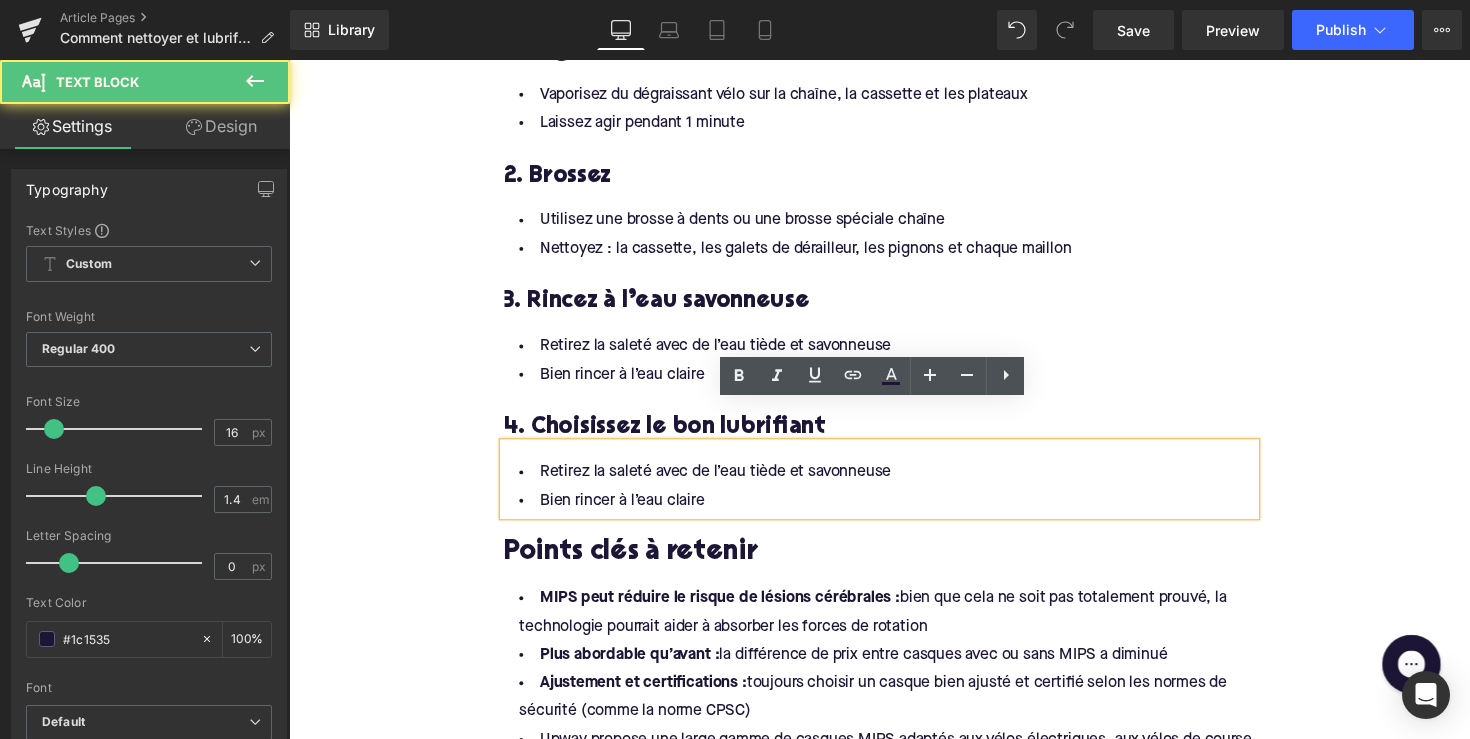 click on "Retirez la saleté avec de l’eau tiède et savonneuse" at bounding box center (894, 483) 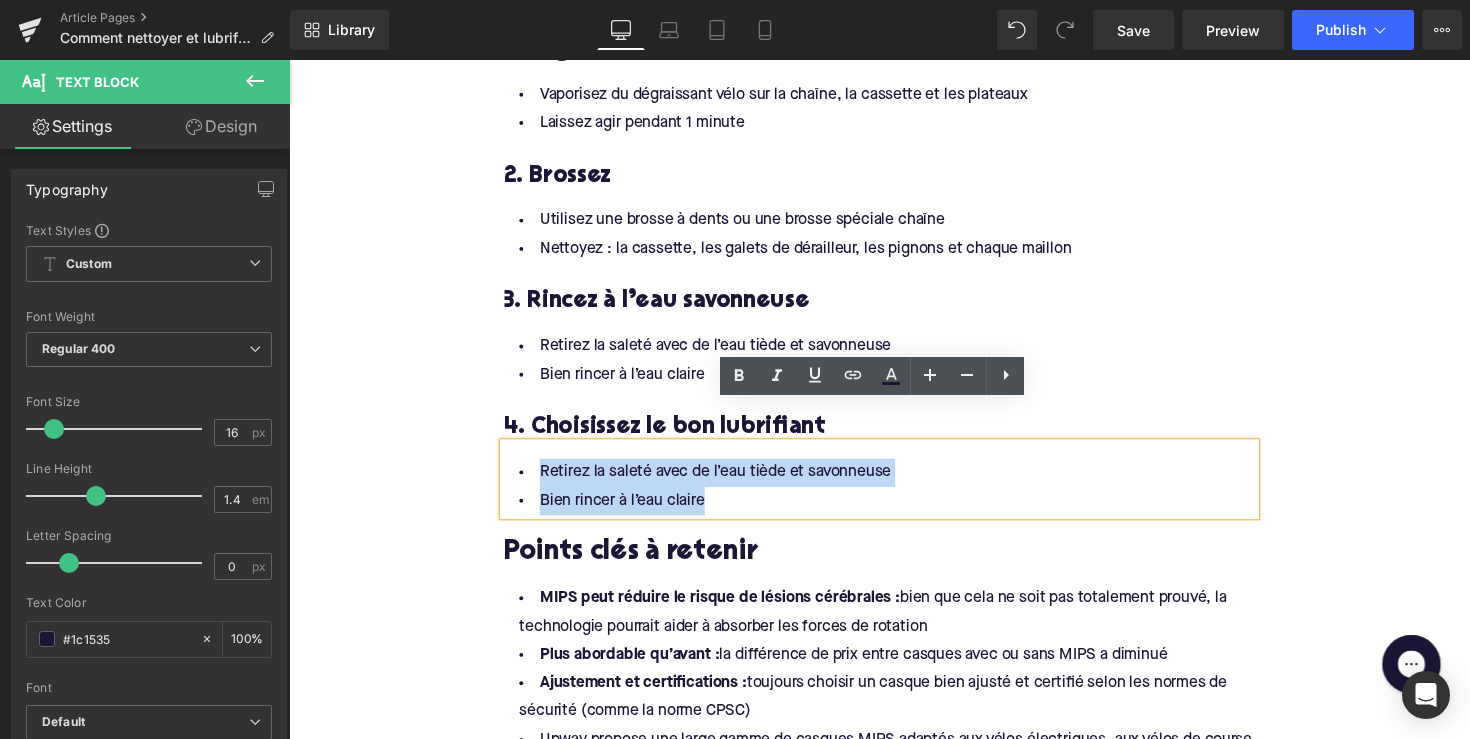 drag, startPoint x: 719, startPoint y: 467, endPoint x: 455, endPoint y: 427, distance: 267.01312 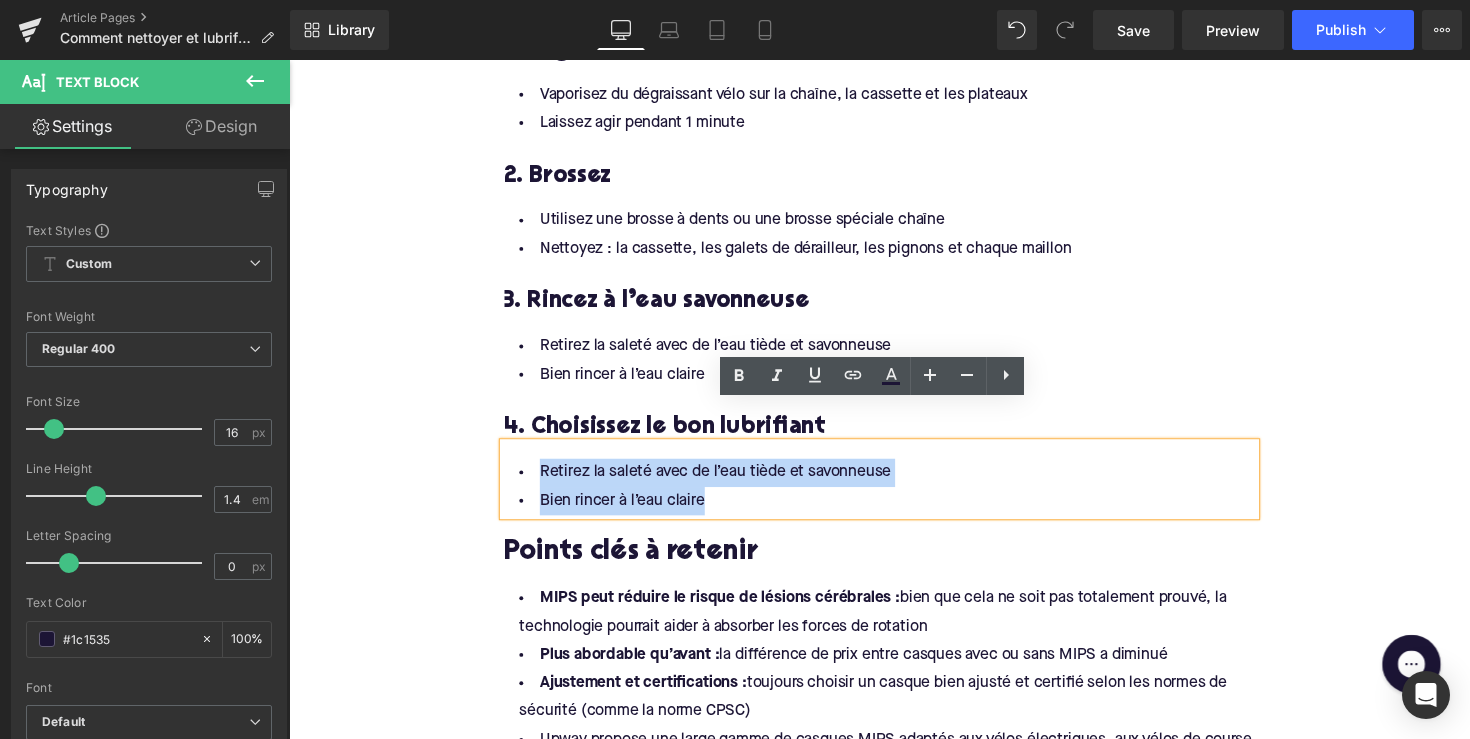 click on "Home / Comment nettoyer et lubrifier la chaîne de votre vélo électrique ? Breadcrumbs         Comment nettoyer et lubrifier la chaîne de votre vélo électrique ? Heading         Une chaîne propre et bien lubrifiée est essentielle pour garantir les meilleures performances et prolonger la durée de vie de la transmission de votre vélo électrique. C’est une tâche d’entretien simple que vous pouvez effectuer chez vous et qui permet à votre e-bike de rouler comme neuf. Text Block         Row         Image         Row         Row         Pourquoi faut-il nettoyer et lubrifier régulièrement la chaîne ? Heading         Une chaîne sale : Text Block         Accélère l’usure de votre transmission Diminue les performances de votre vélo Donne un aspect négligé à votre vélo Text Block         Astuce pro :  Text Block         À quelle fréquence faut-il nettoyer sa chaîne ? Heading         Cela dépend de plusieurs facteurs : Text Block         Le nombre de kilomètres parcourus Text Block" at bounding box center [894, -9] 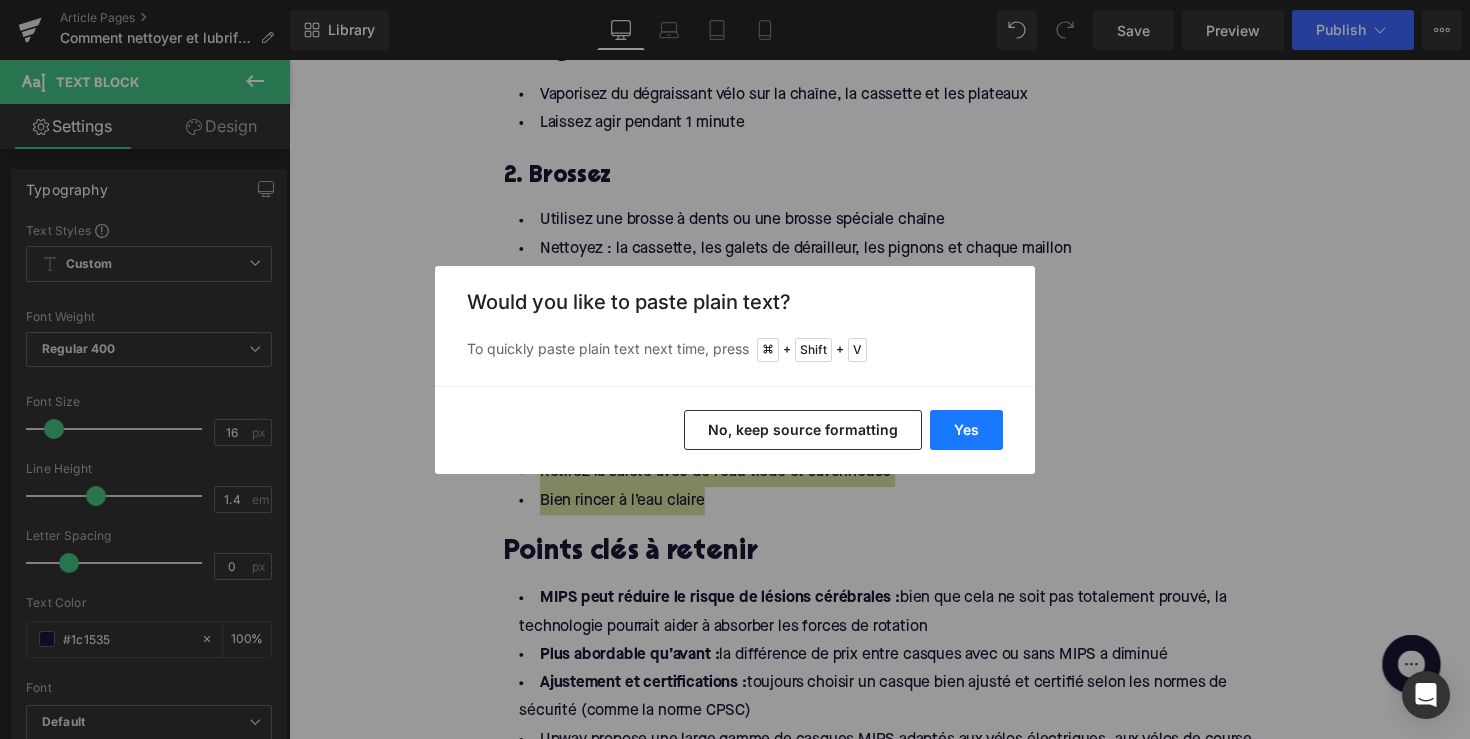 click on "Yes" at bounding box center [966, 430] 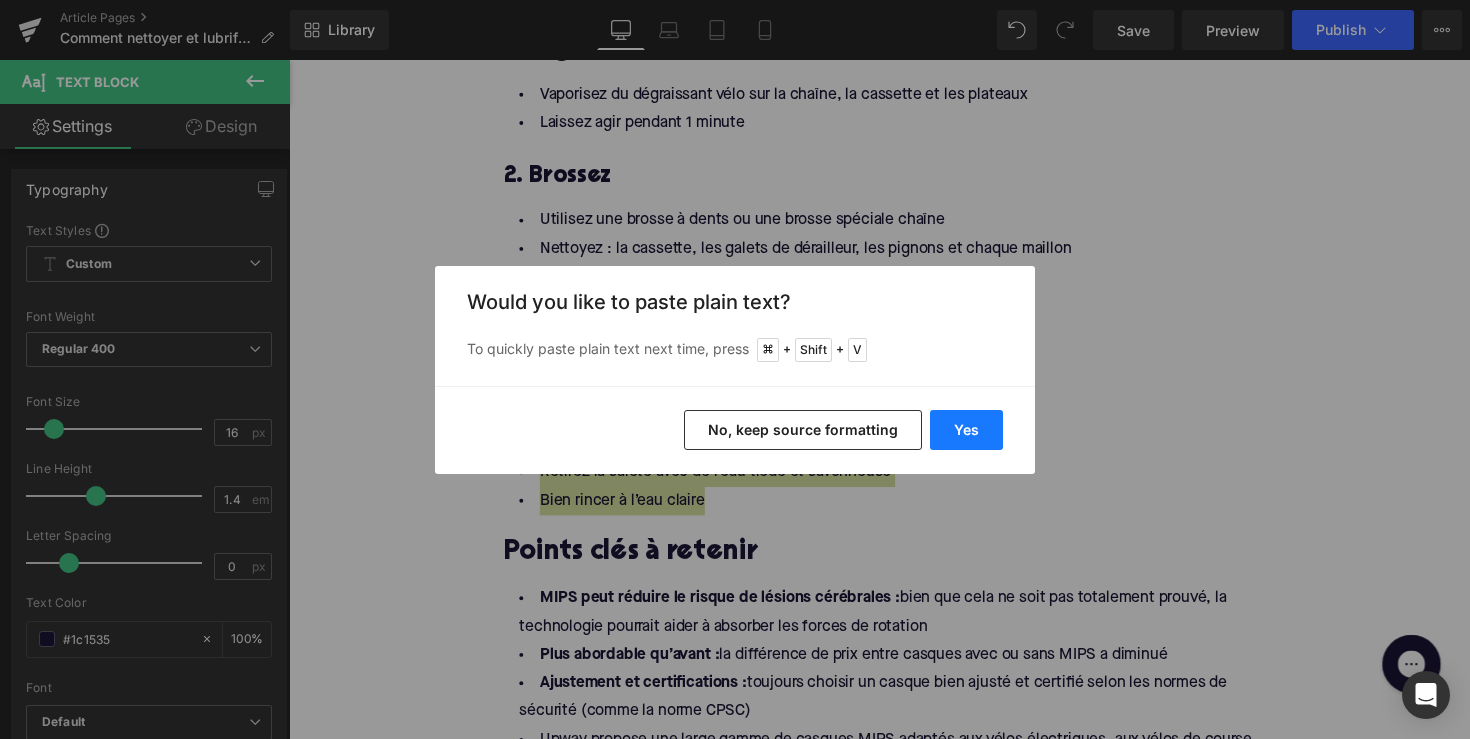 type 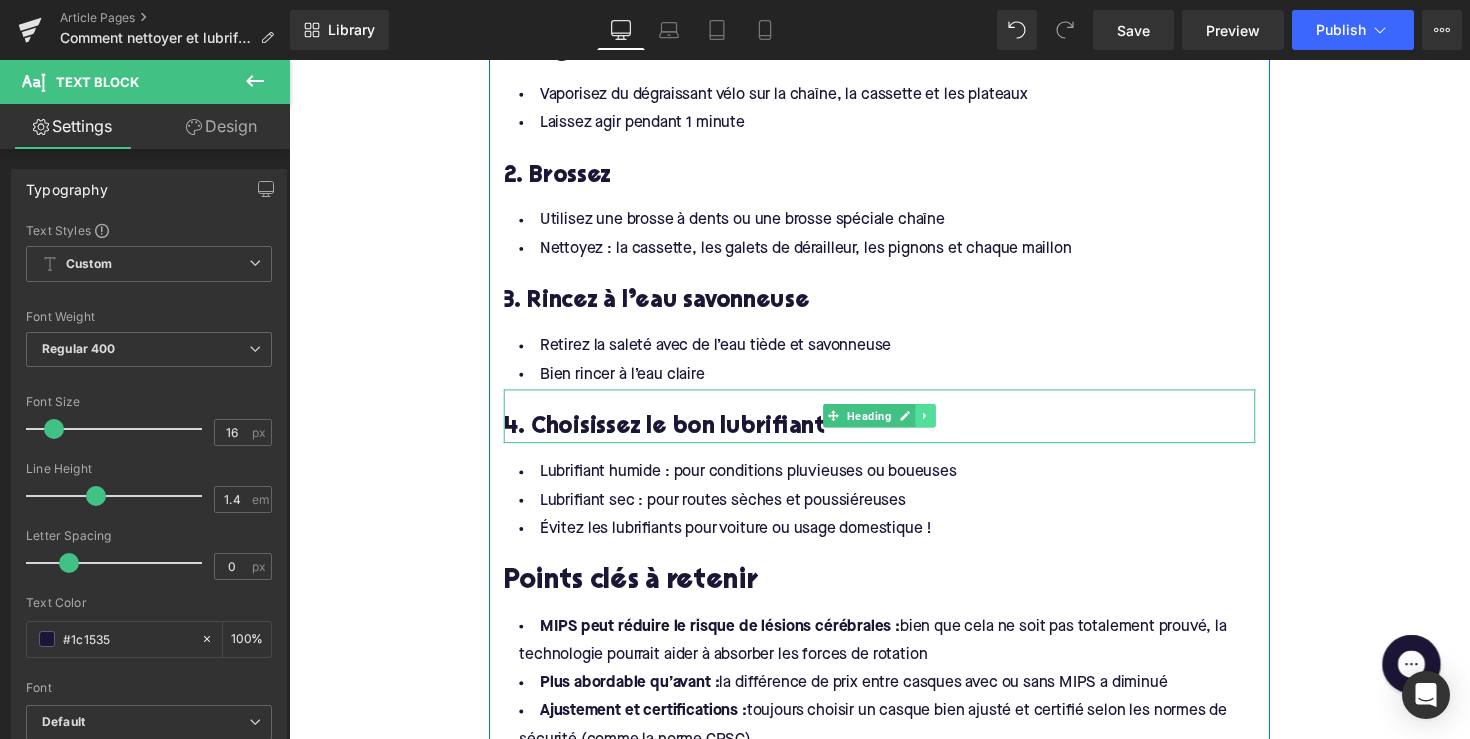 click 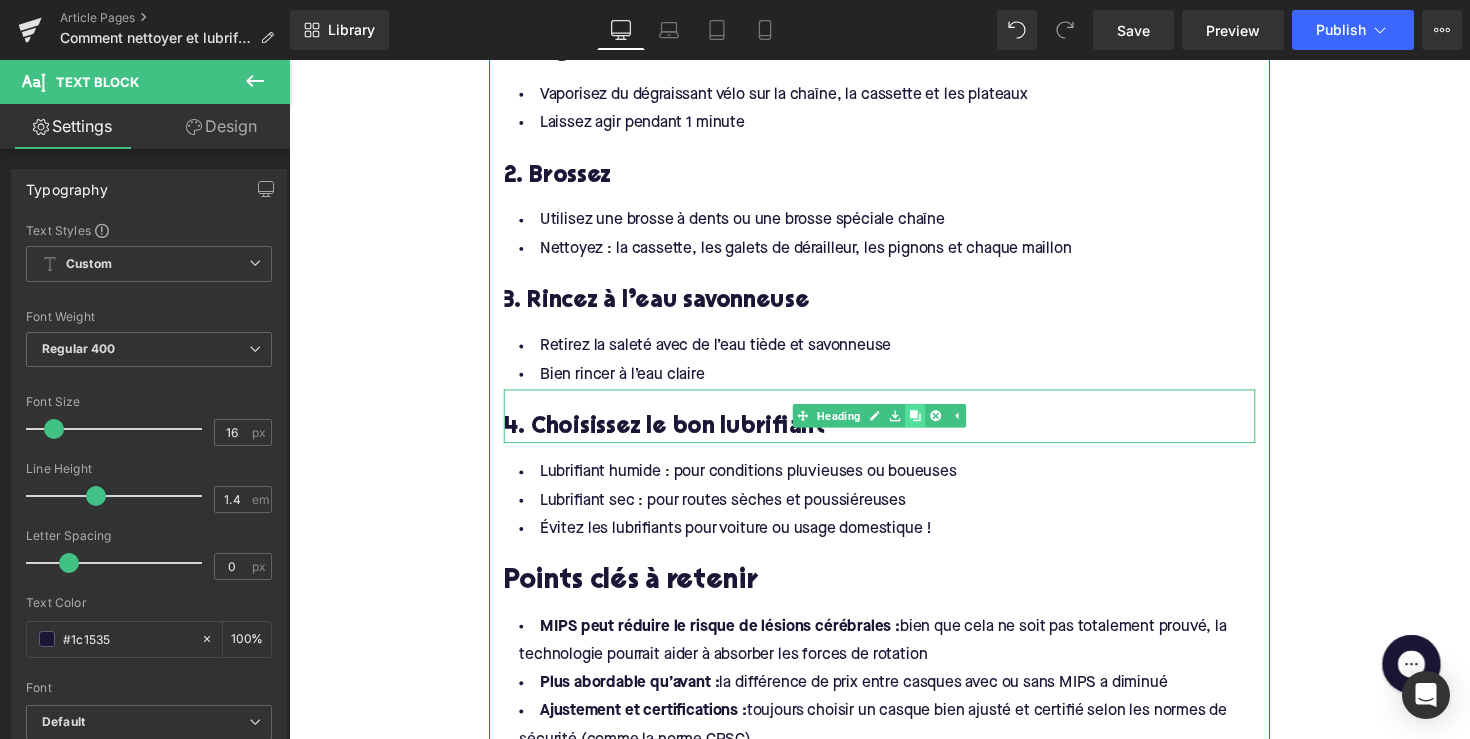 click 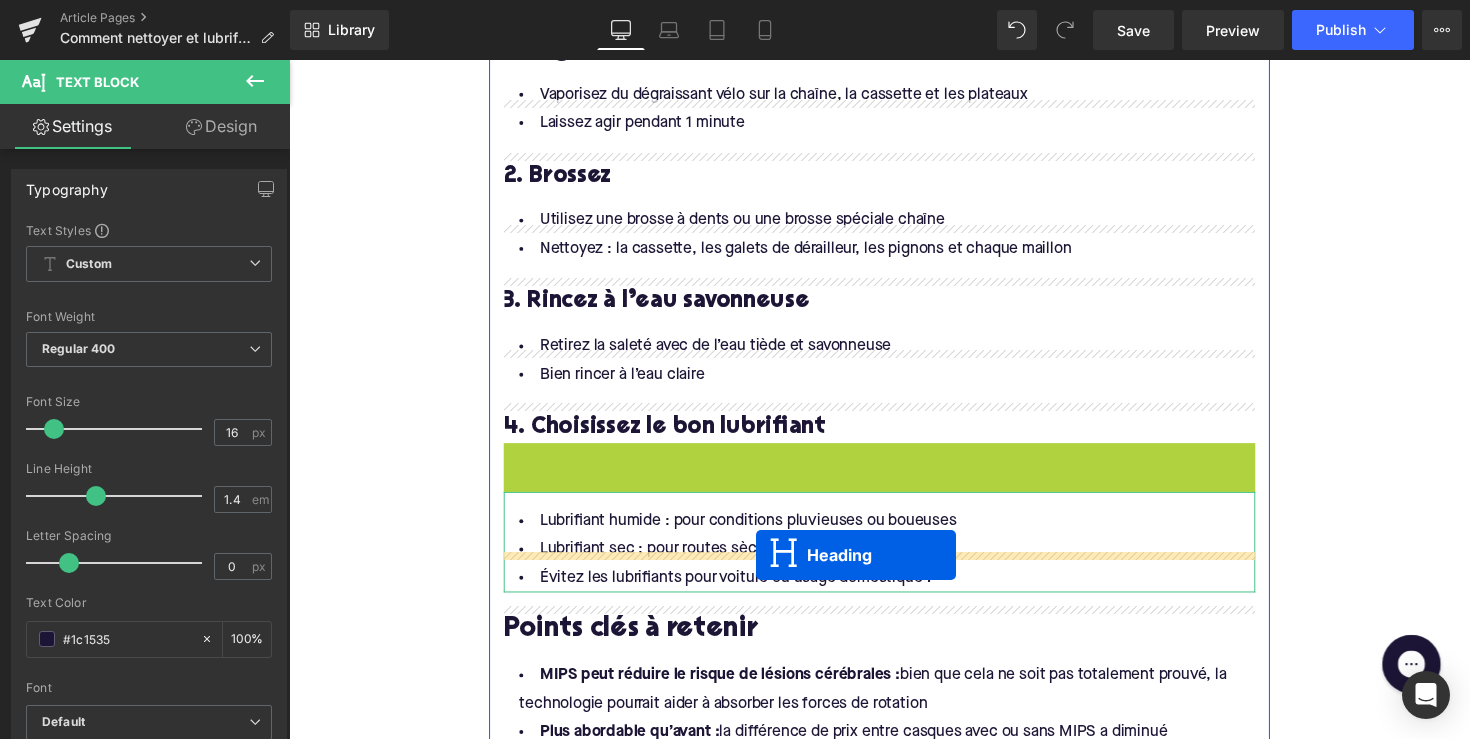 drag, startPoint x: 837, startPoint y: 439, endPoint x: 767, endPoint y: 567, distance: 145.89037 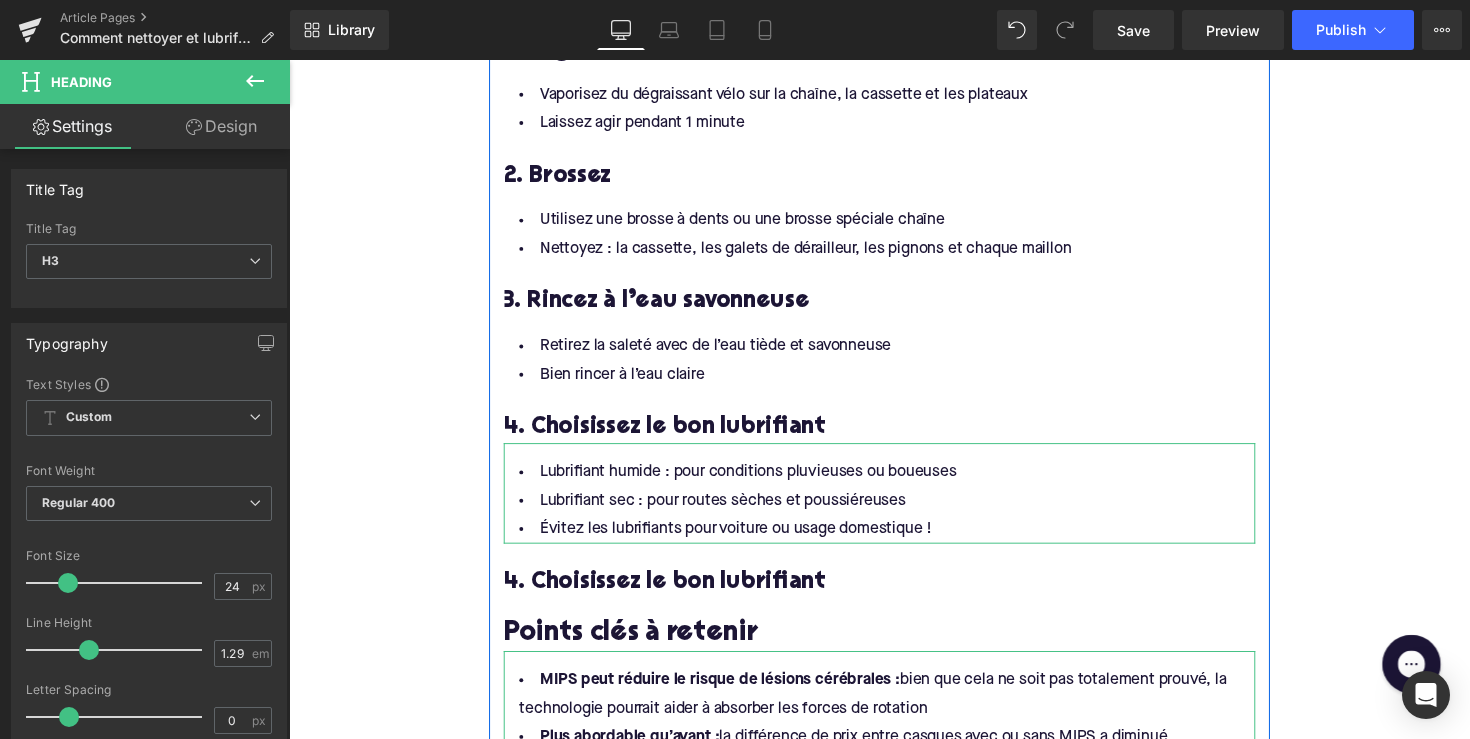click on "4. Choisissez le bon lubrifiant" at bounding box center (894, 595) 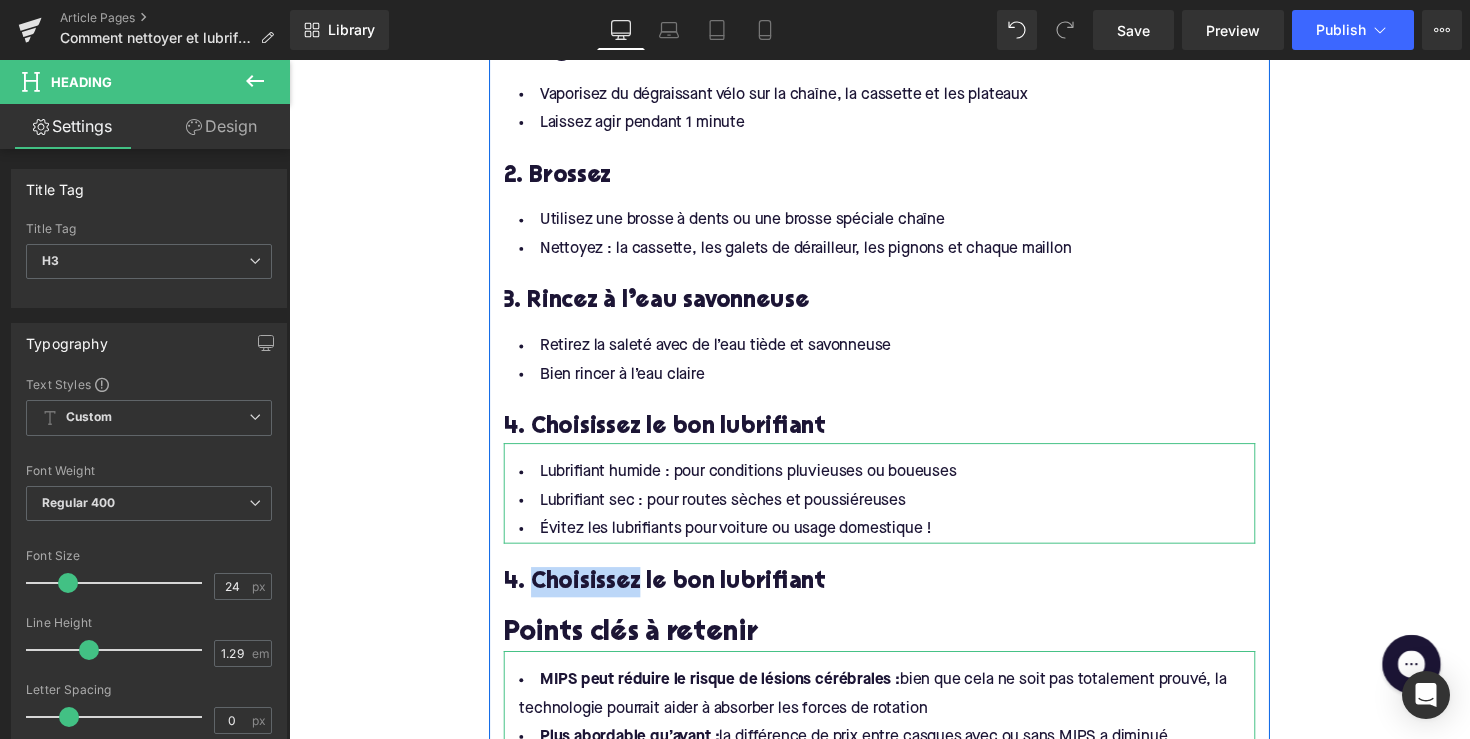 click on "4. Choisissez le bon lubrifiant" at bounding box center [894, 595] 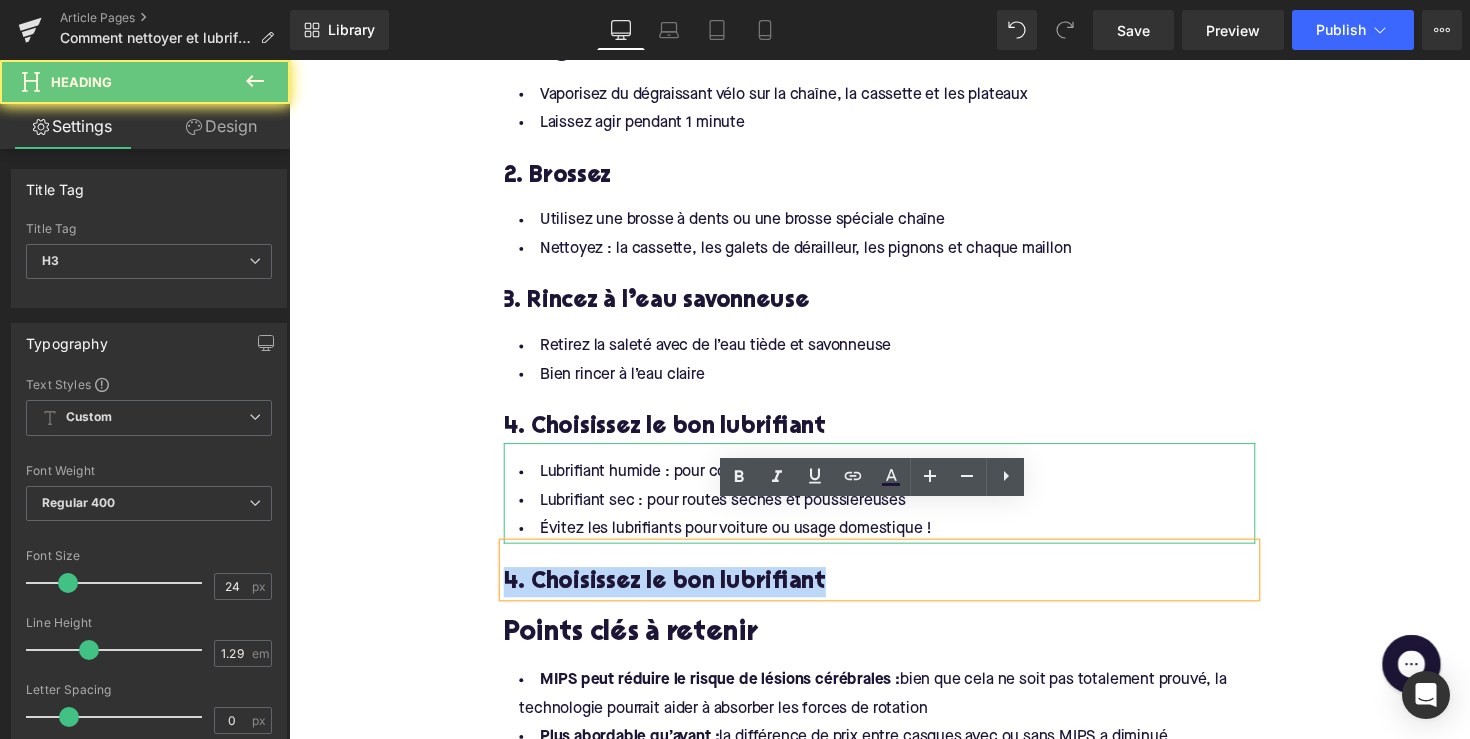 click on "4. Choisissez le bon lubrifiant" at bounding box center (894, 595) 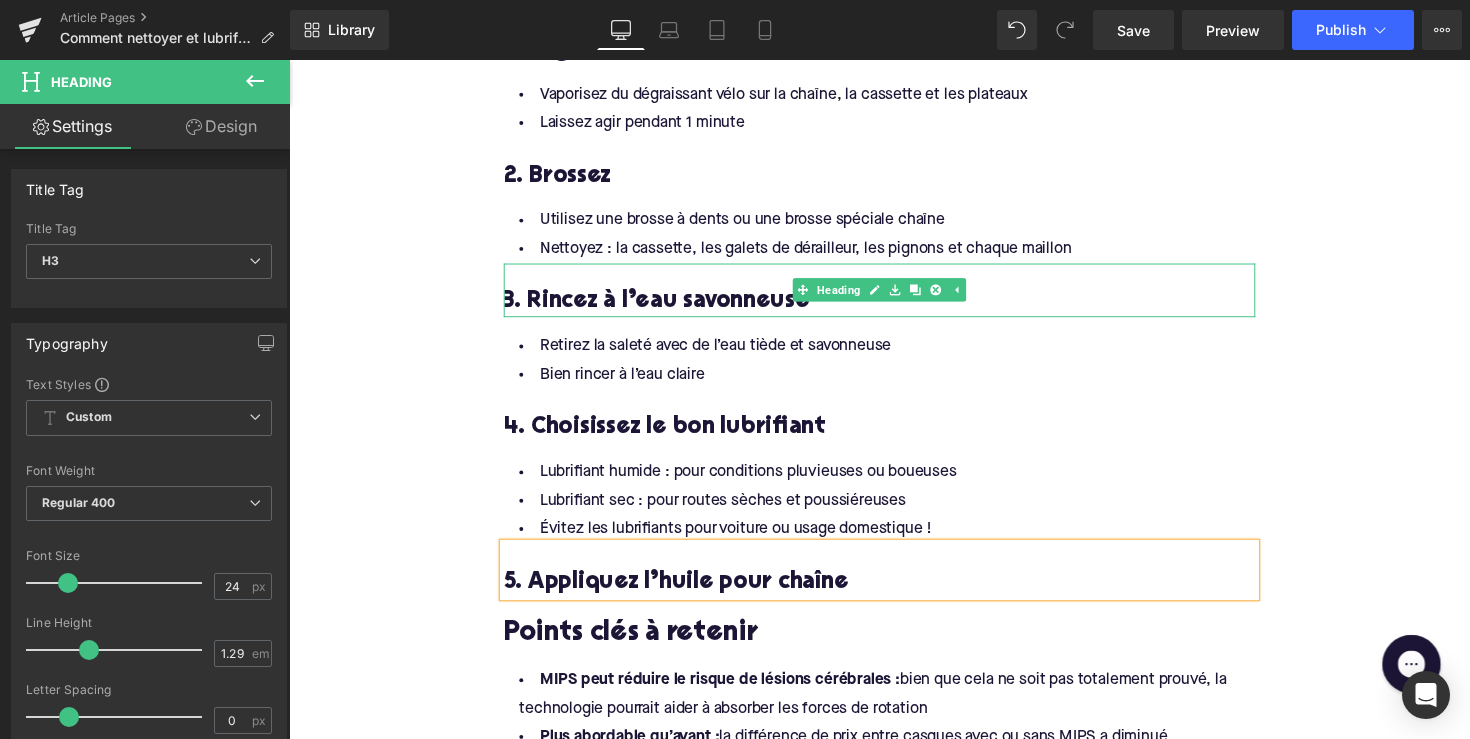 click 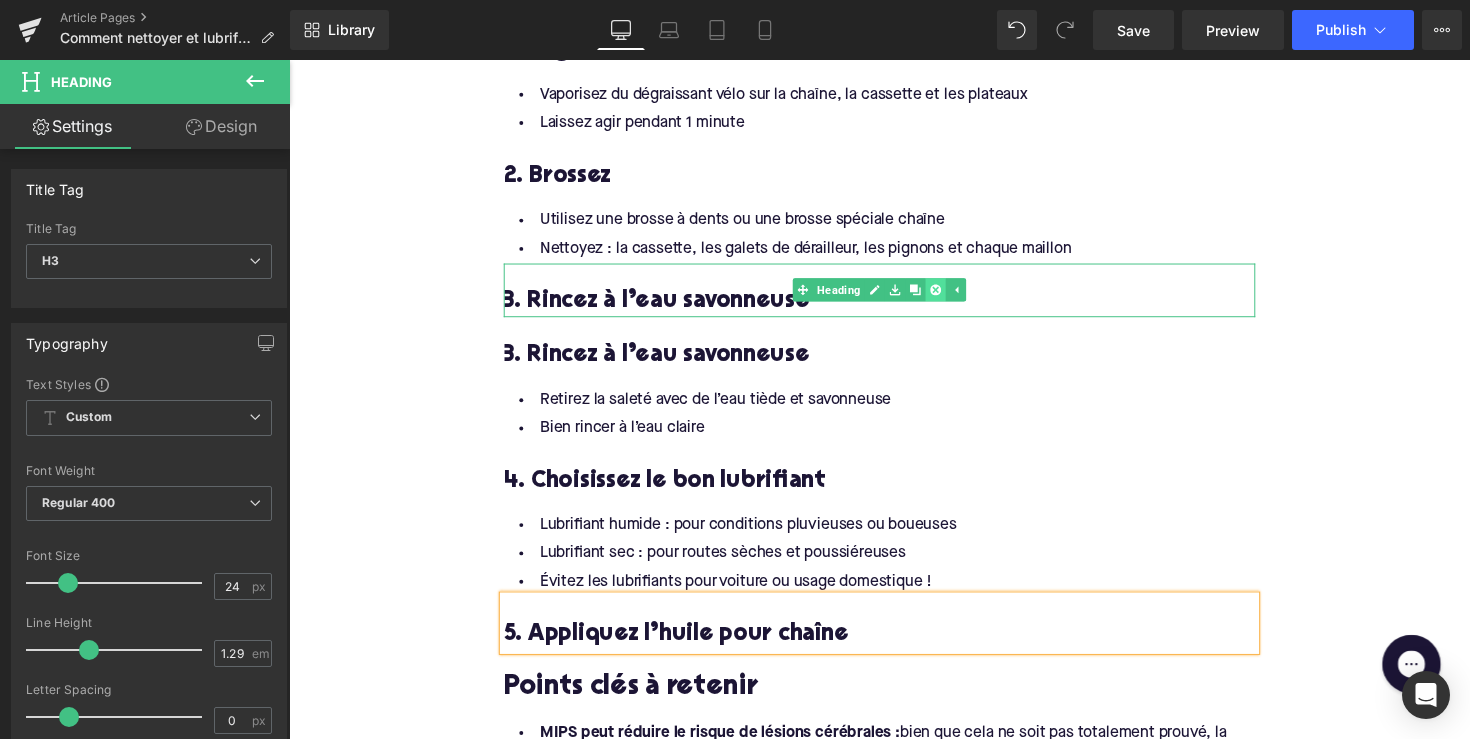 click 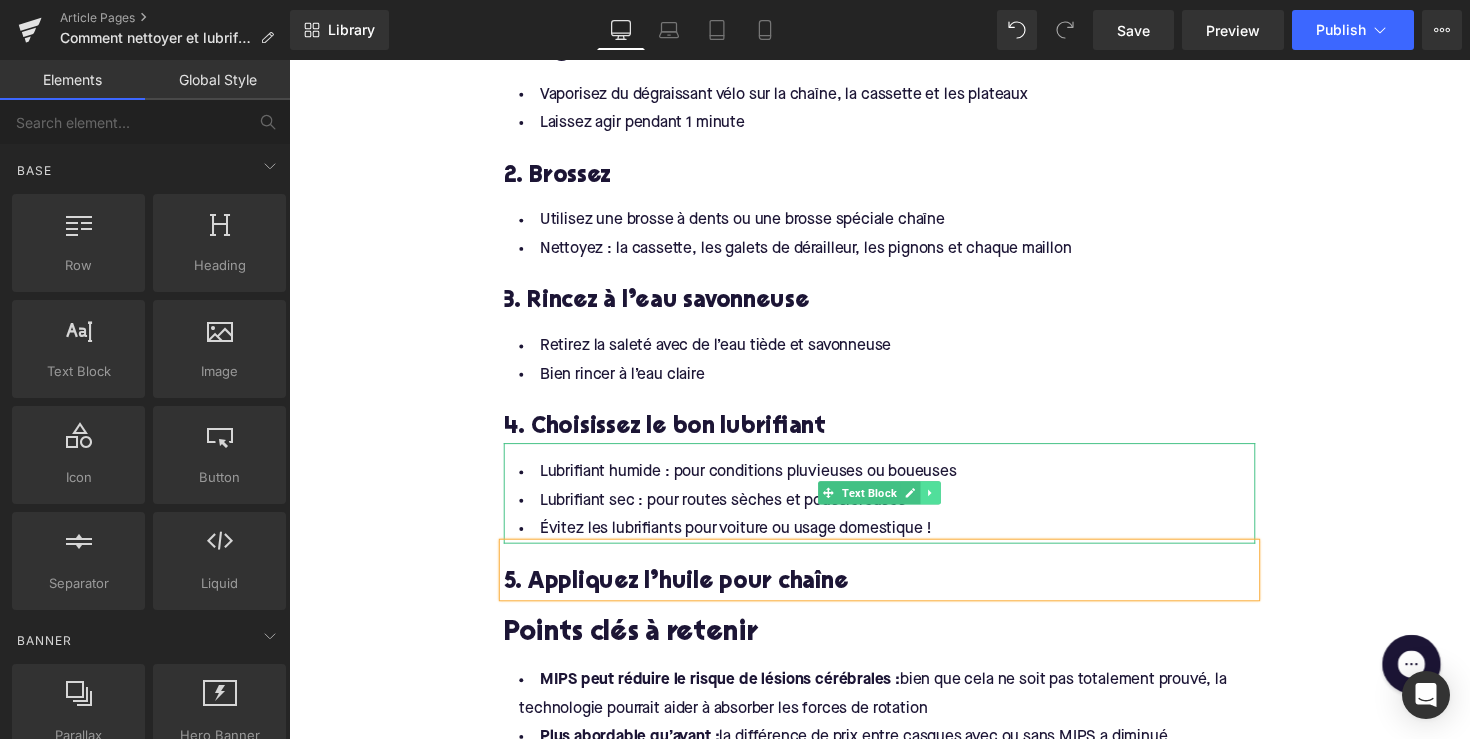 click 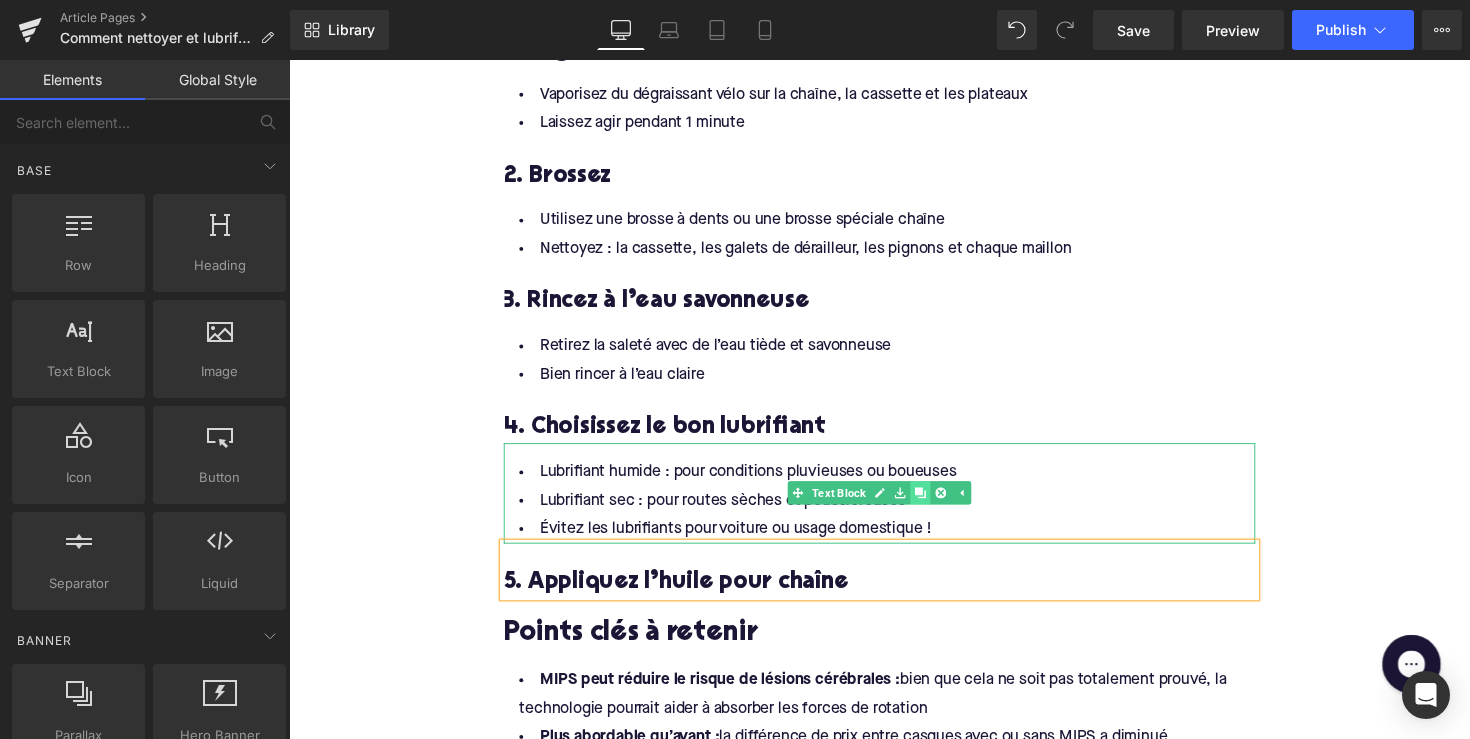 click 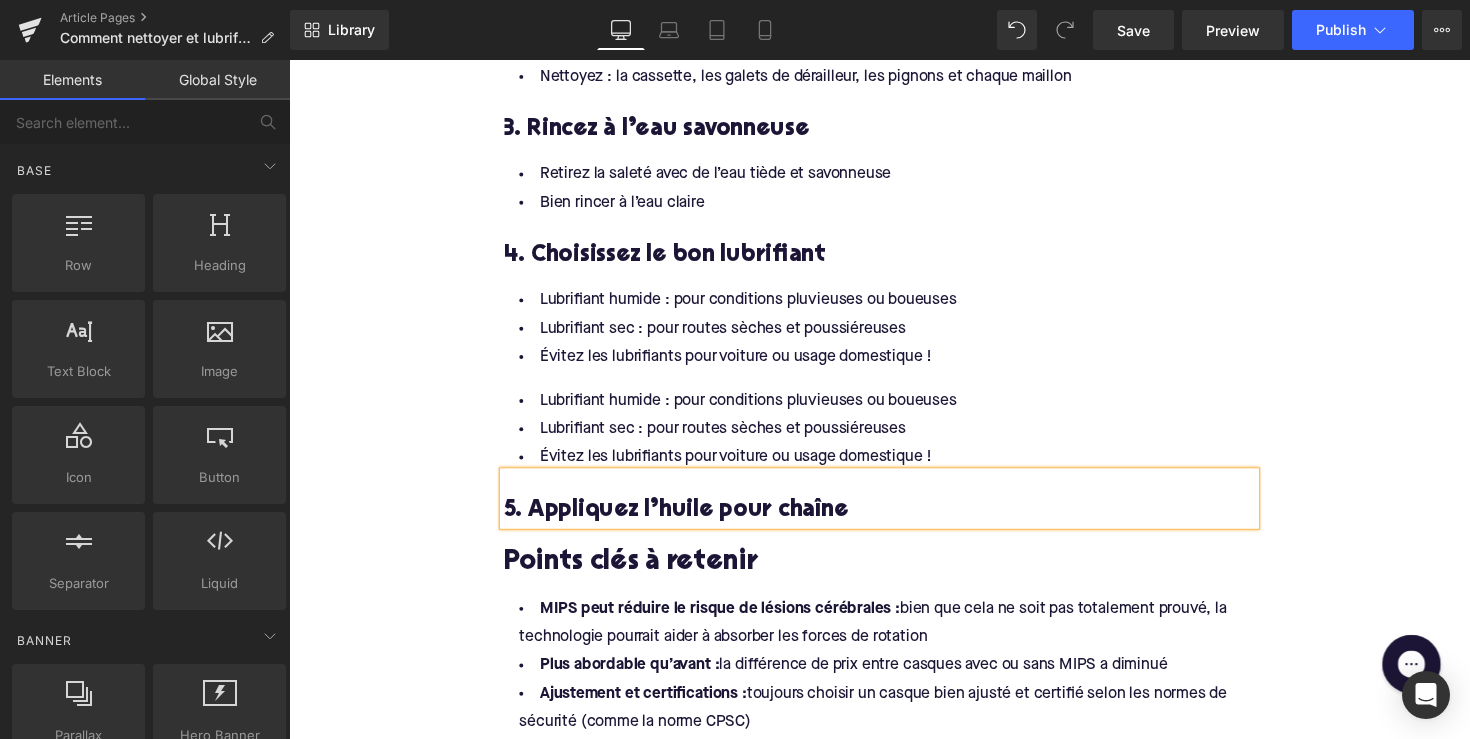 scroll, scrollTop: 2100, scrollLeft: 0, axis: vertical 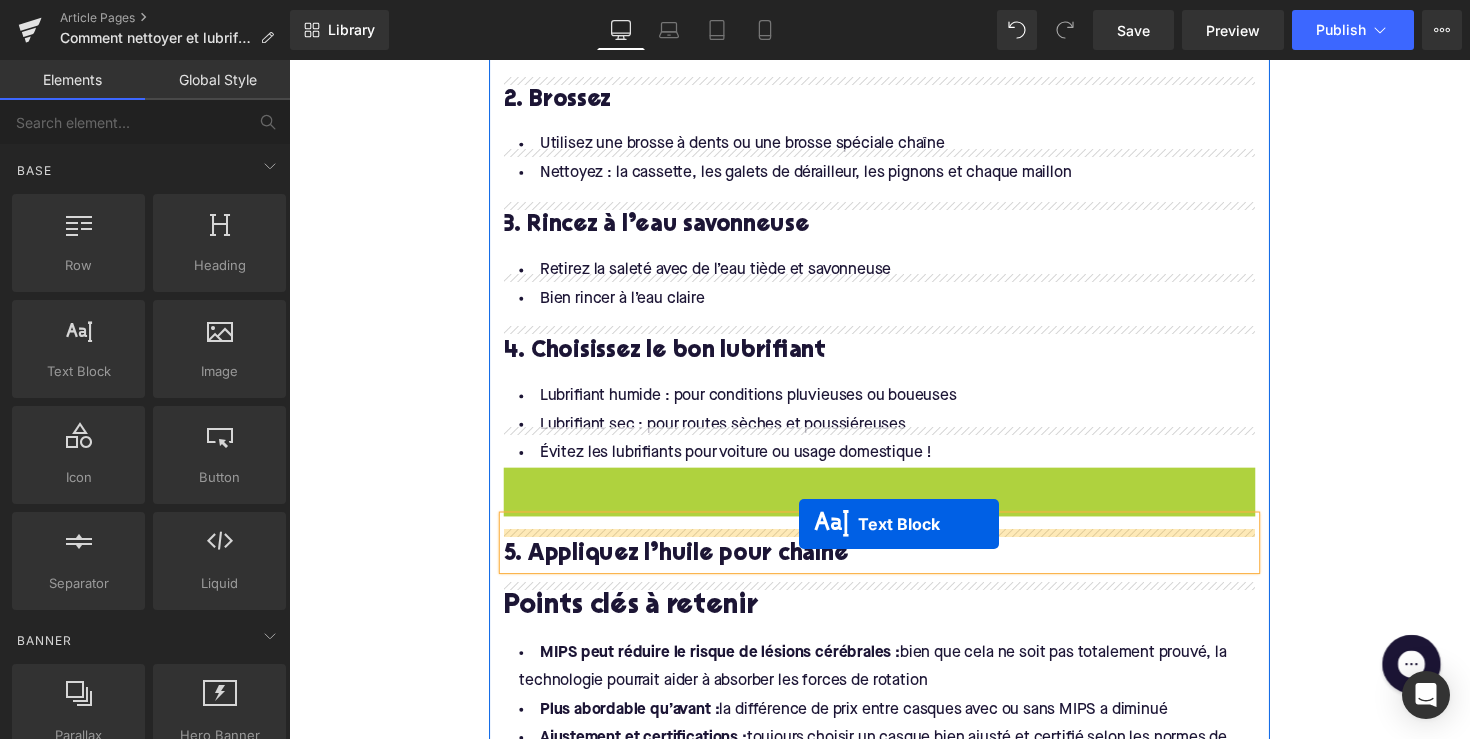 drag, startPoint x: 838, startPoint y: 486, endPoint x: 812, endPoint y: 535, distance: 55.470715 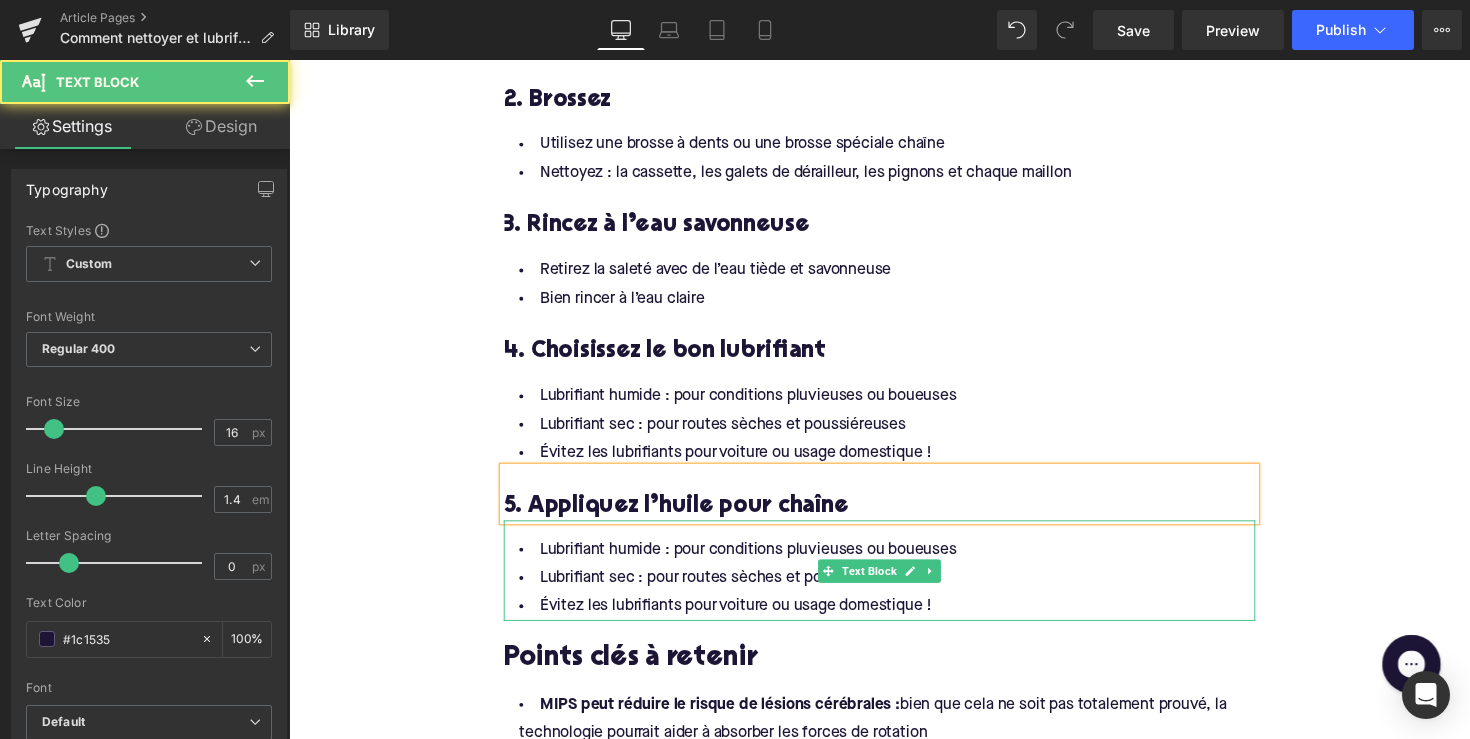 click on "Lubrifiant sec : pour routes sèches et poussiéreuses" at bounding box center [894, 591] 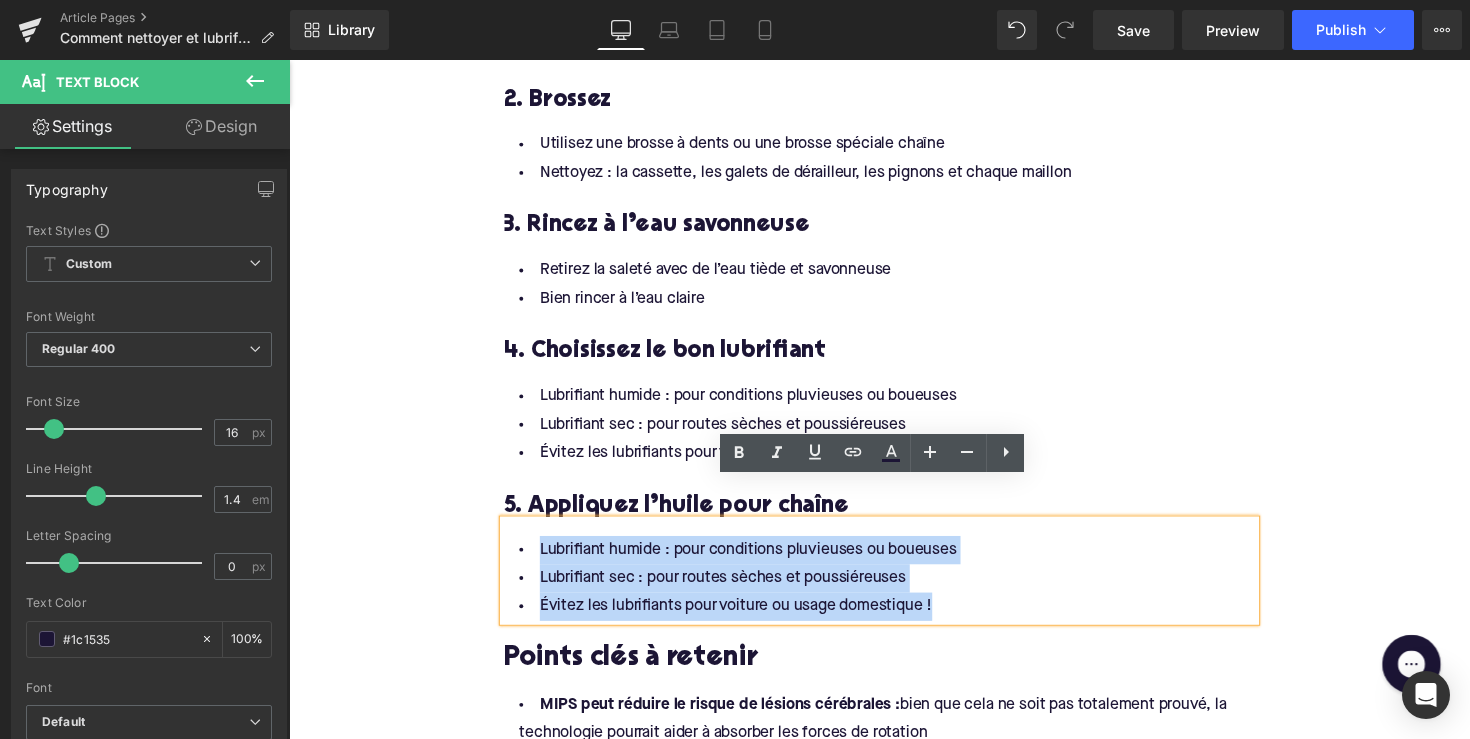 drag, startPoint x: 973, startPoint y: 585, endPoint x: 494, endPoint y: 519, distance: 483.5256 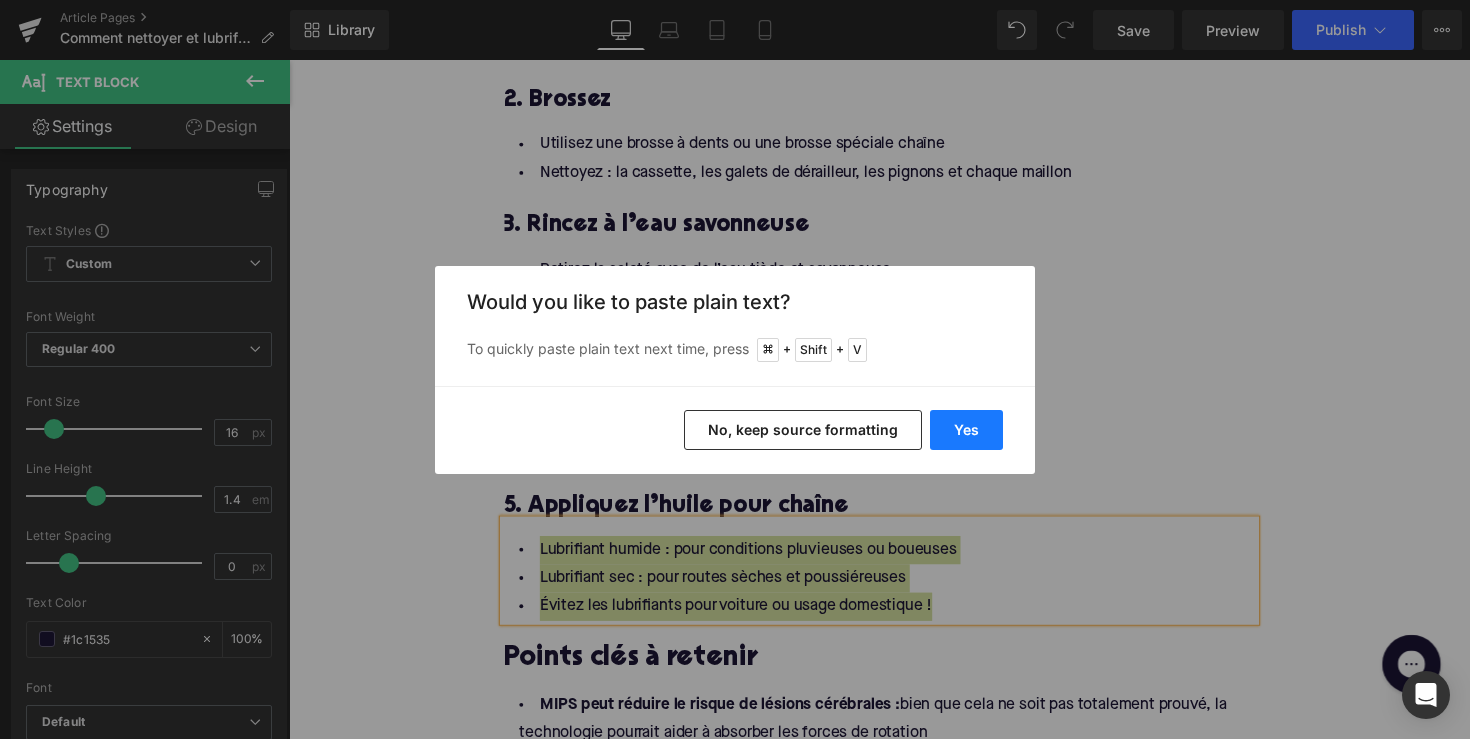 click on "Yes" at bounding box center (966, 430) 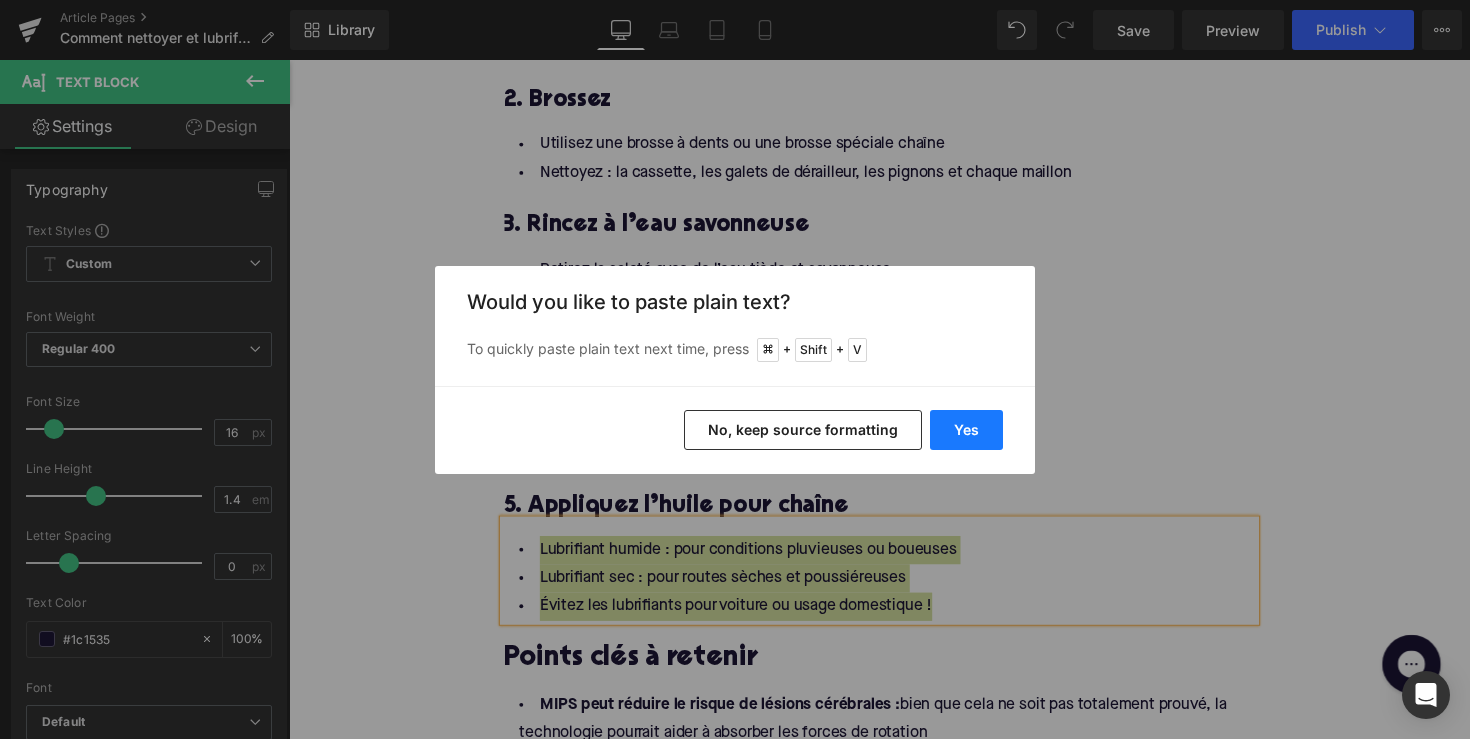 type 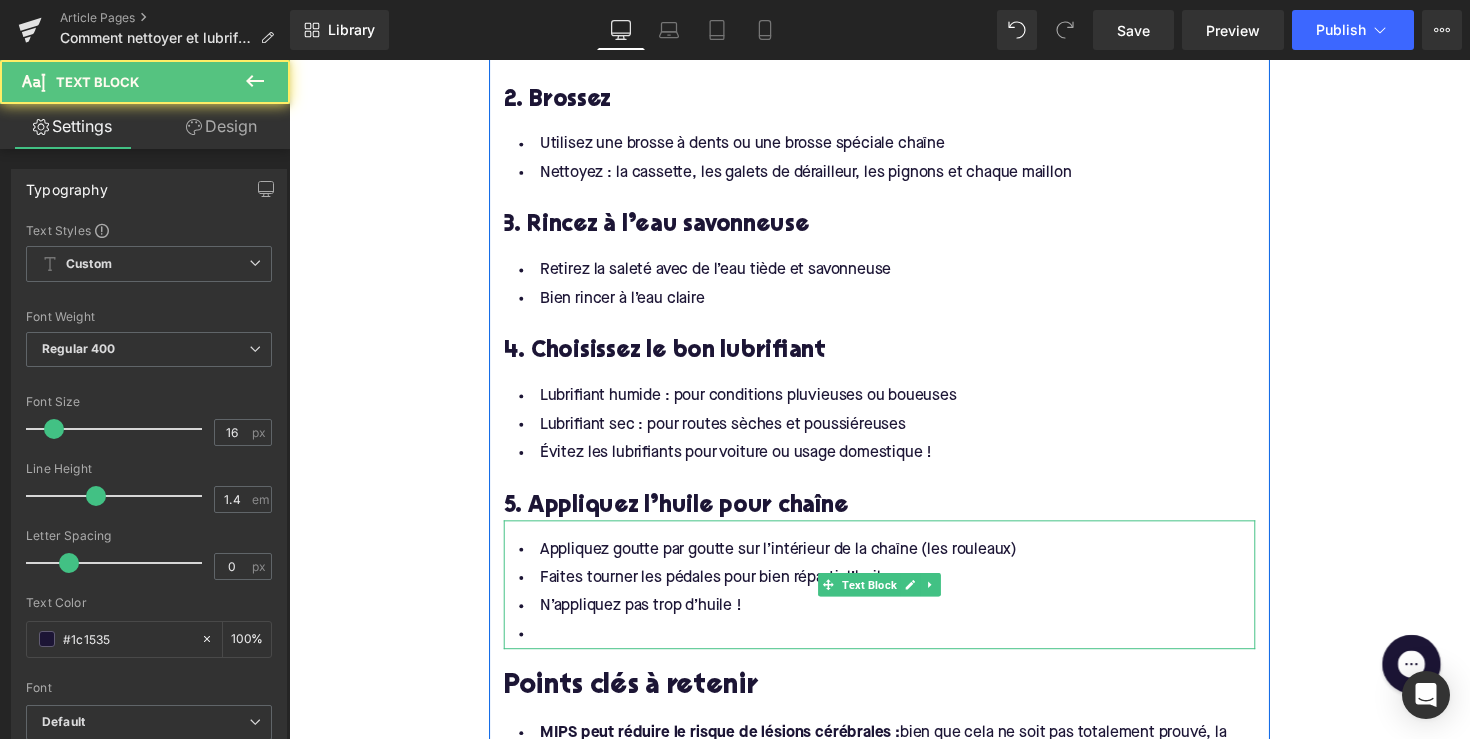 click at bounding box center (894, 649) 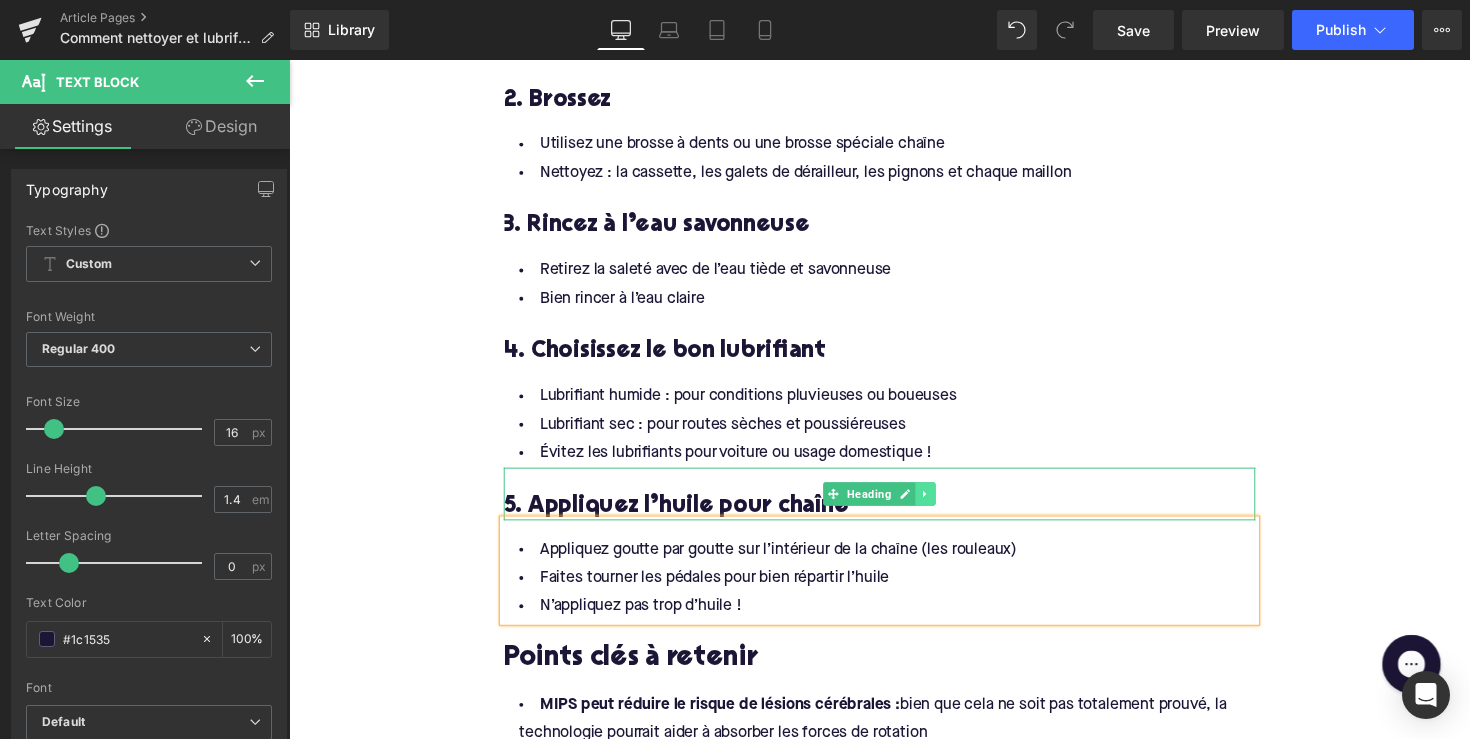 click at bounding box center (941, 505) 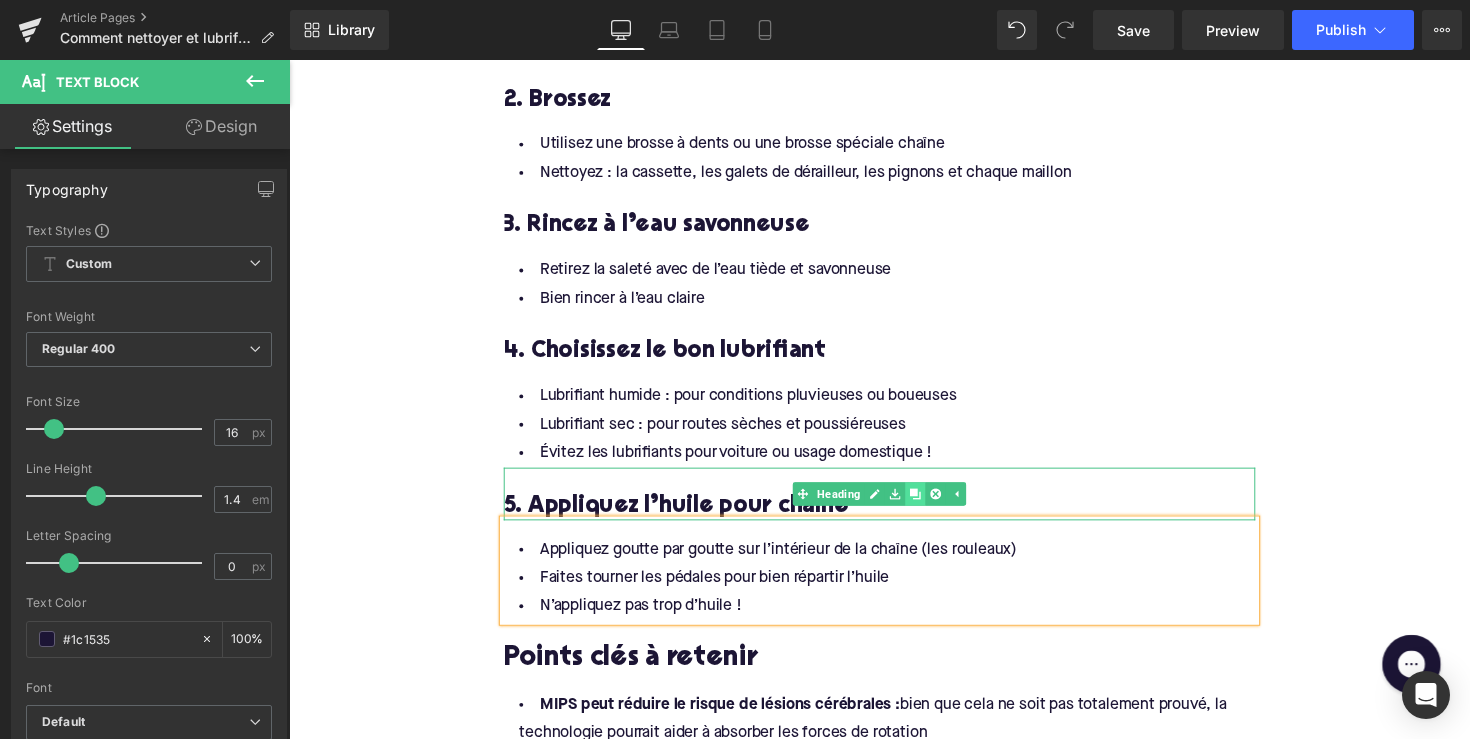 click at bounding box center [930, 505] 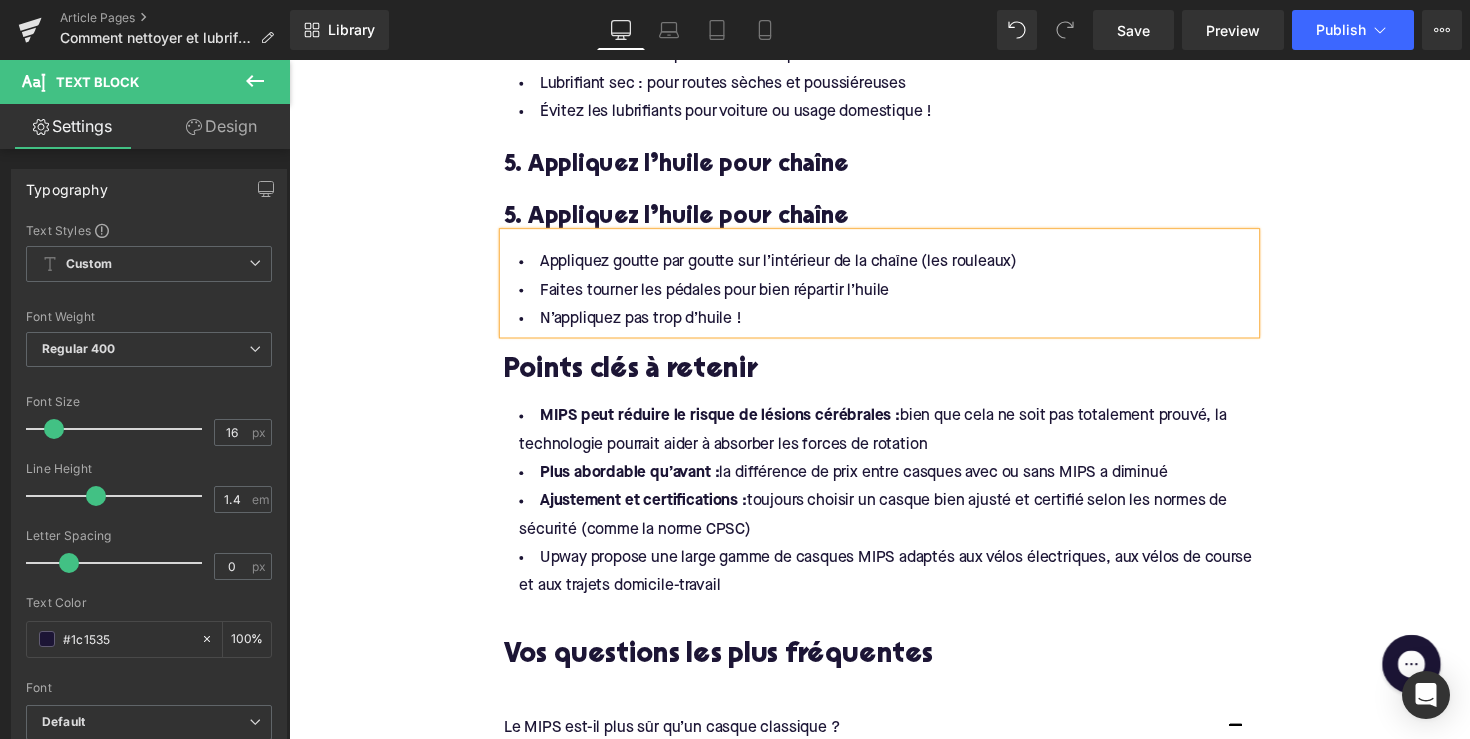 scroll, scrollTop: 2426, scrollLeft: 0, axis: vertical 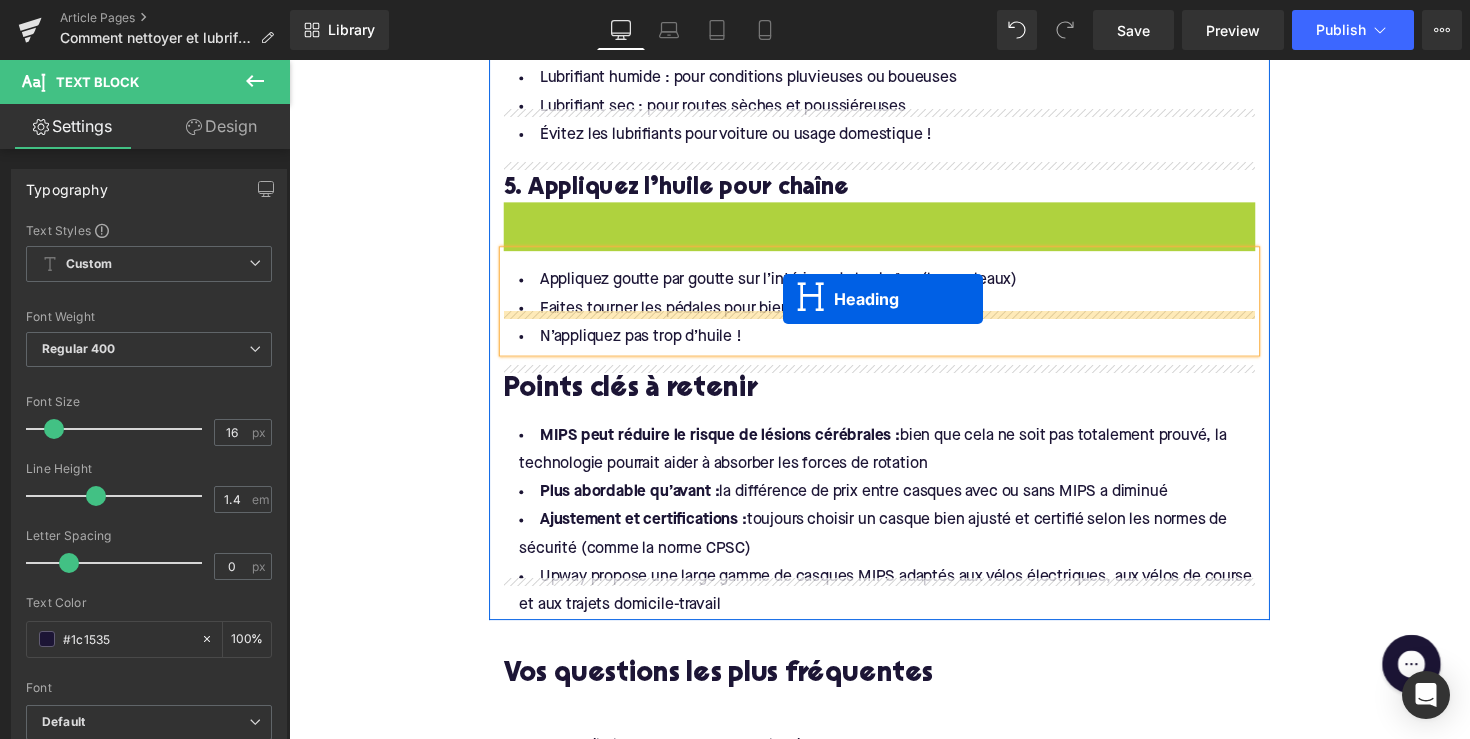 drag, startPoint x: 839, startPoint y: 192, endPoint x: 795, endPoint y: 305, distance: 121.264175 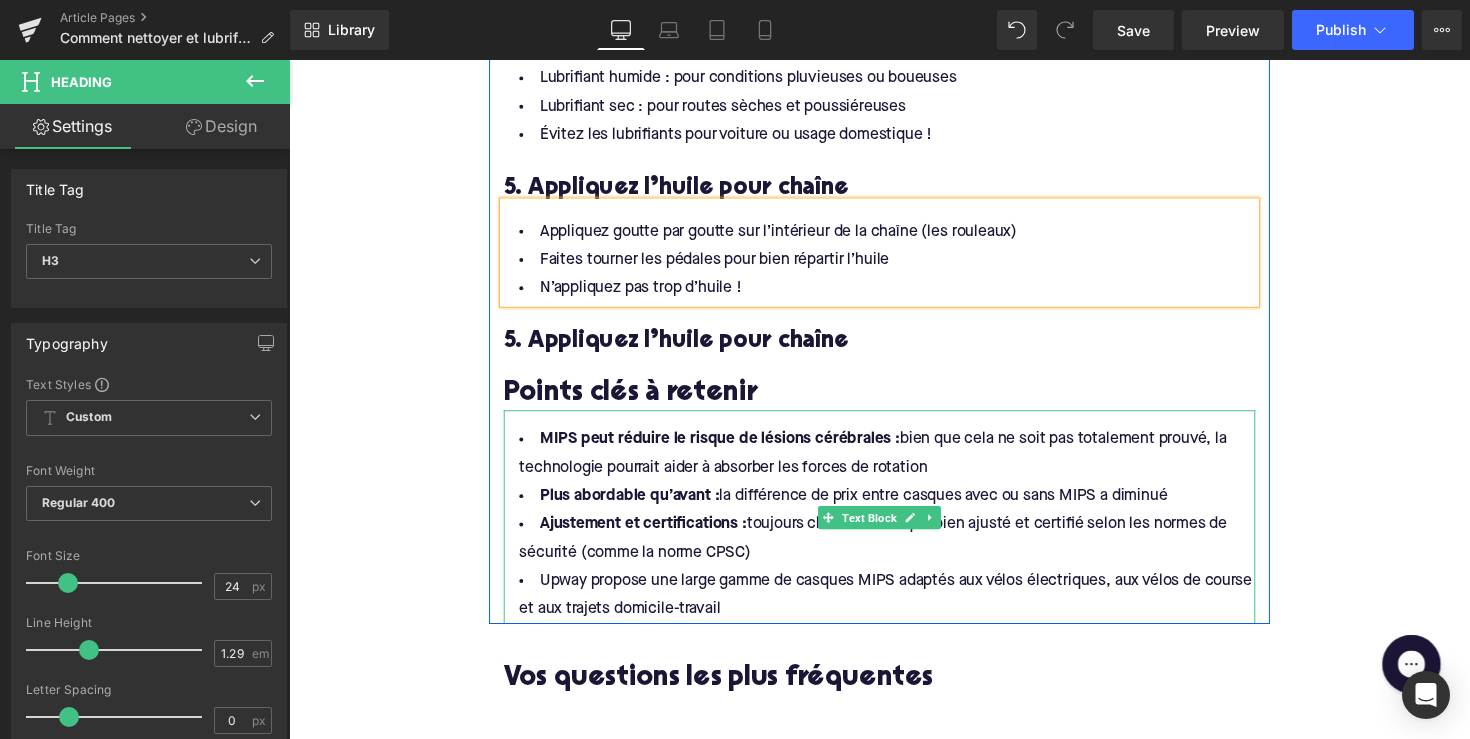 scroll, scrollTop: 2168, scrollLeft: 0, axis: vertical 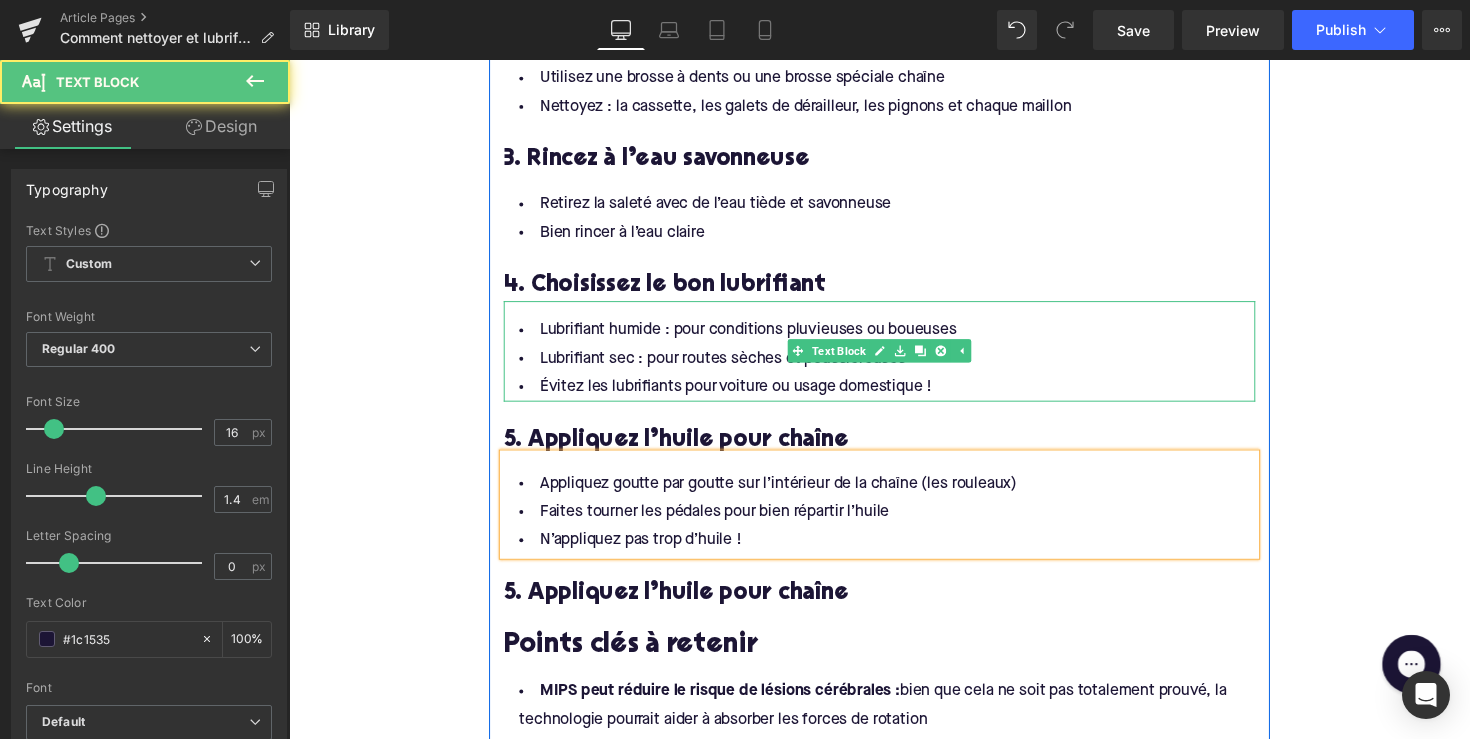 click on "Lubrifiant sec : pour routes sèches et poussiéreuses" at bounding box center [894, 366] 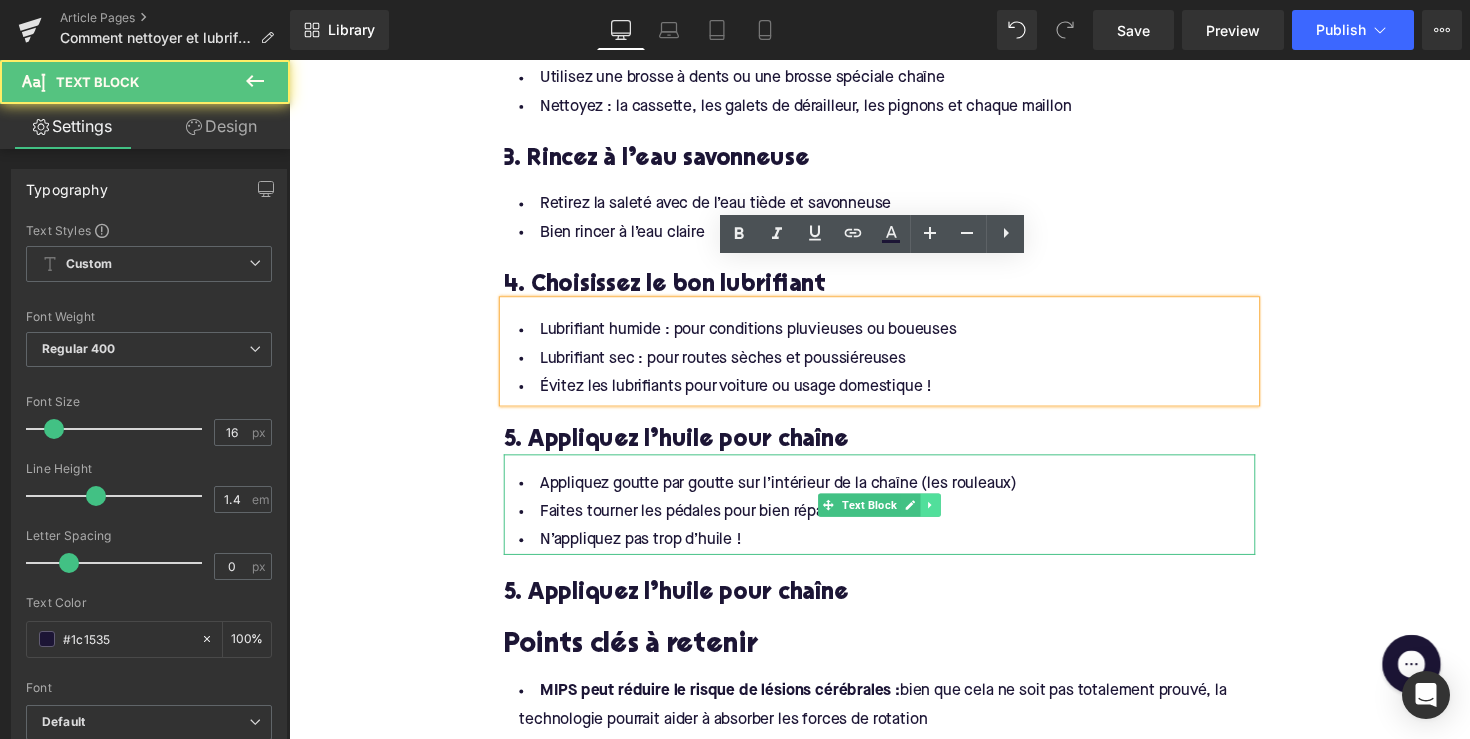 click at bounding box center (946, 516) 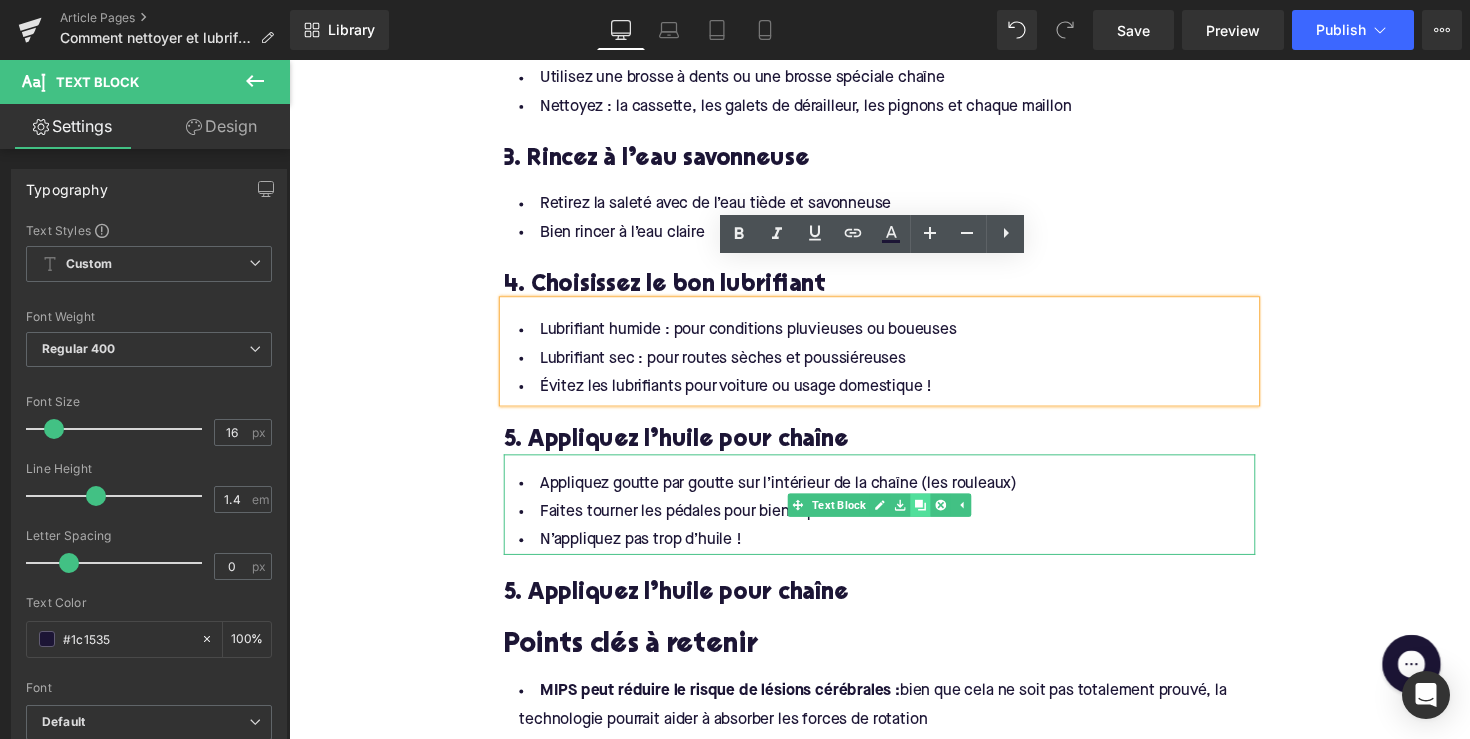 click 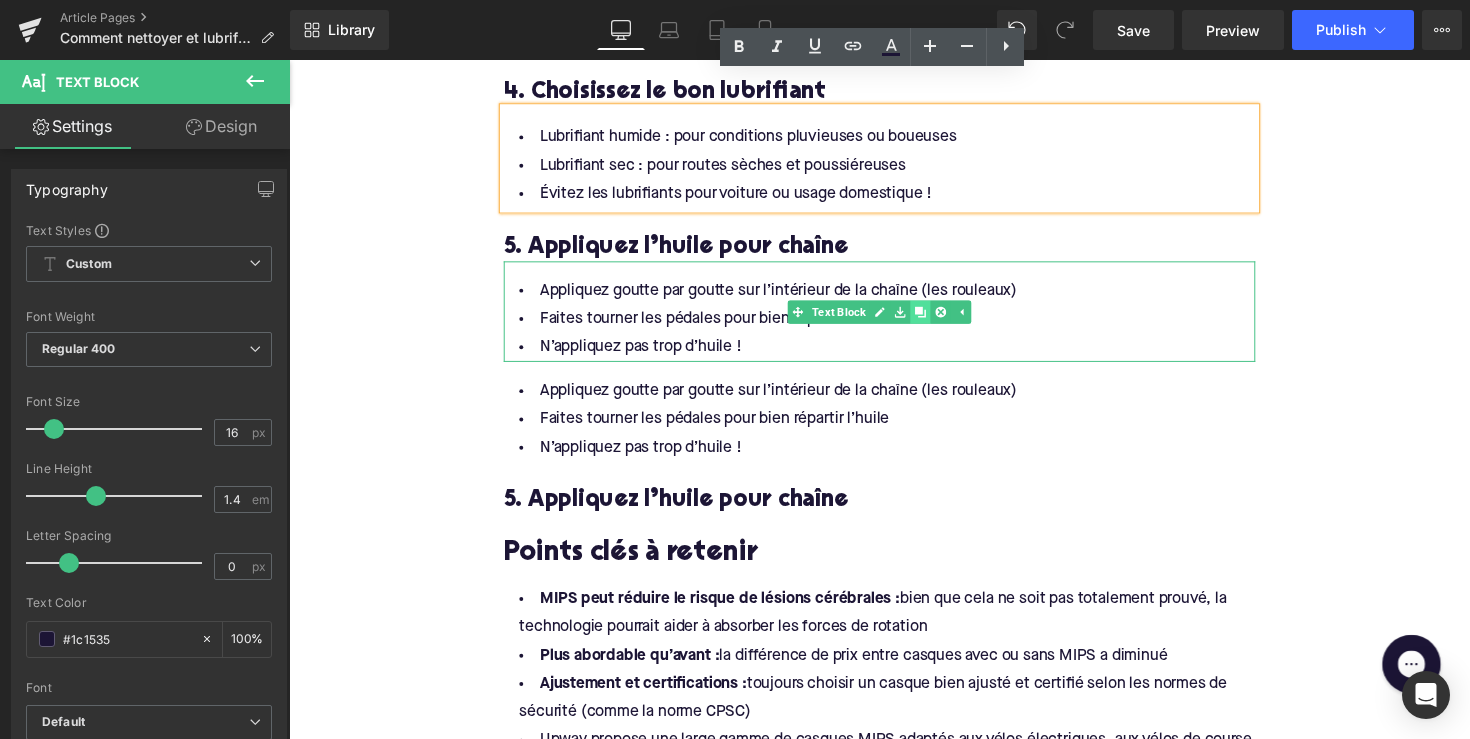 scroll, scrollTop: 2357, scrollLeft: 0, axis: vertical 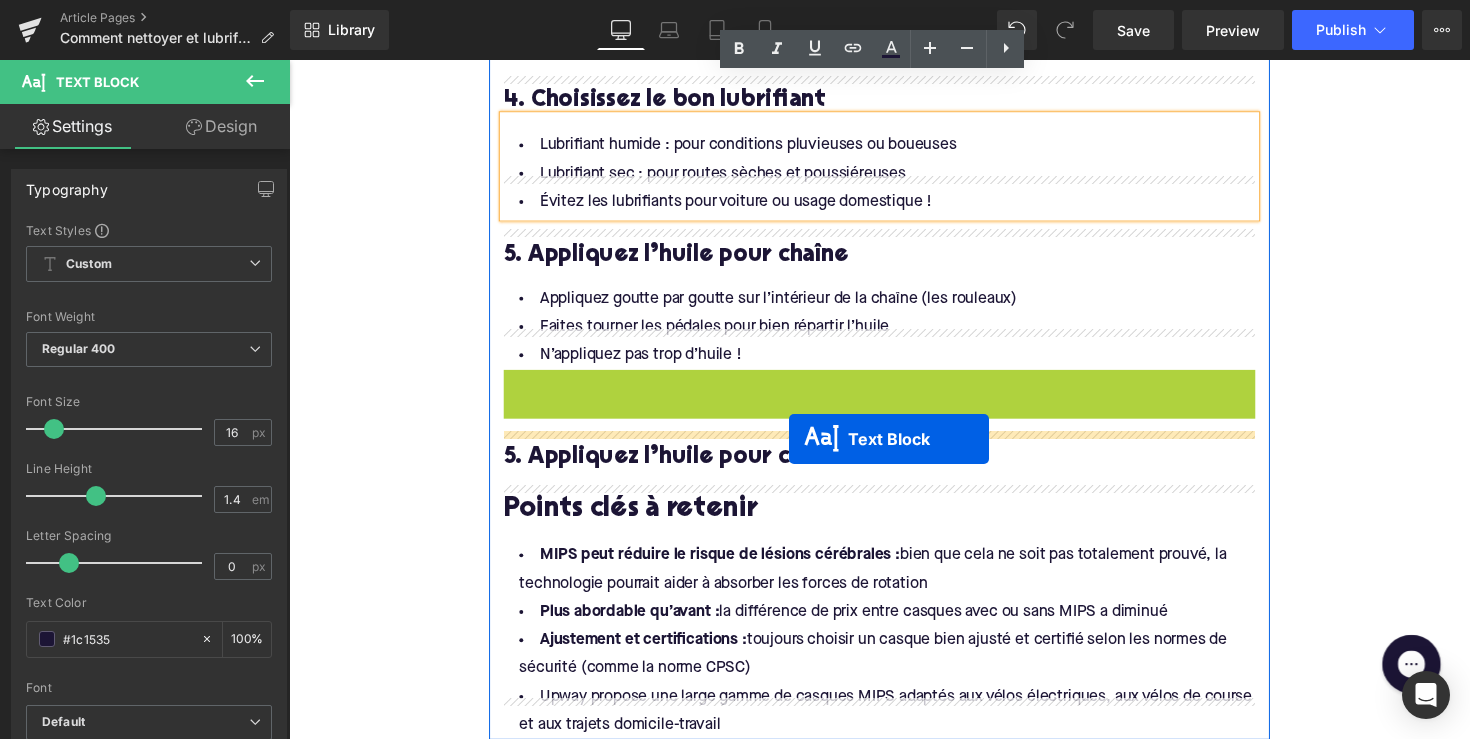 drag, startPoint x: 833, startPoint y: 386, endPoint x: 801, endPoint y: 448, distance: 69.77106 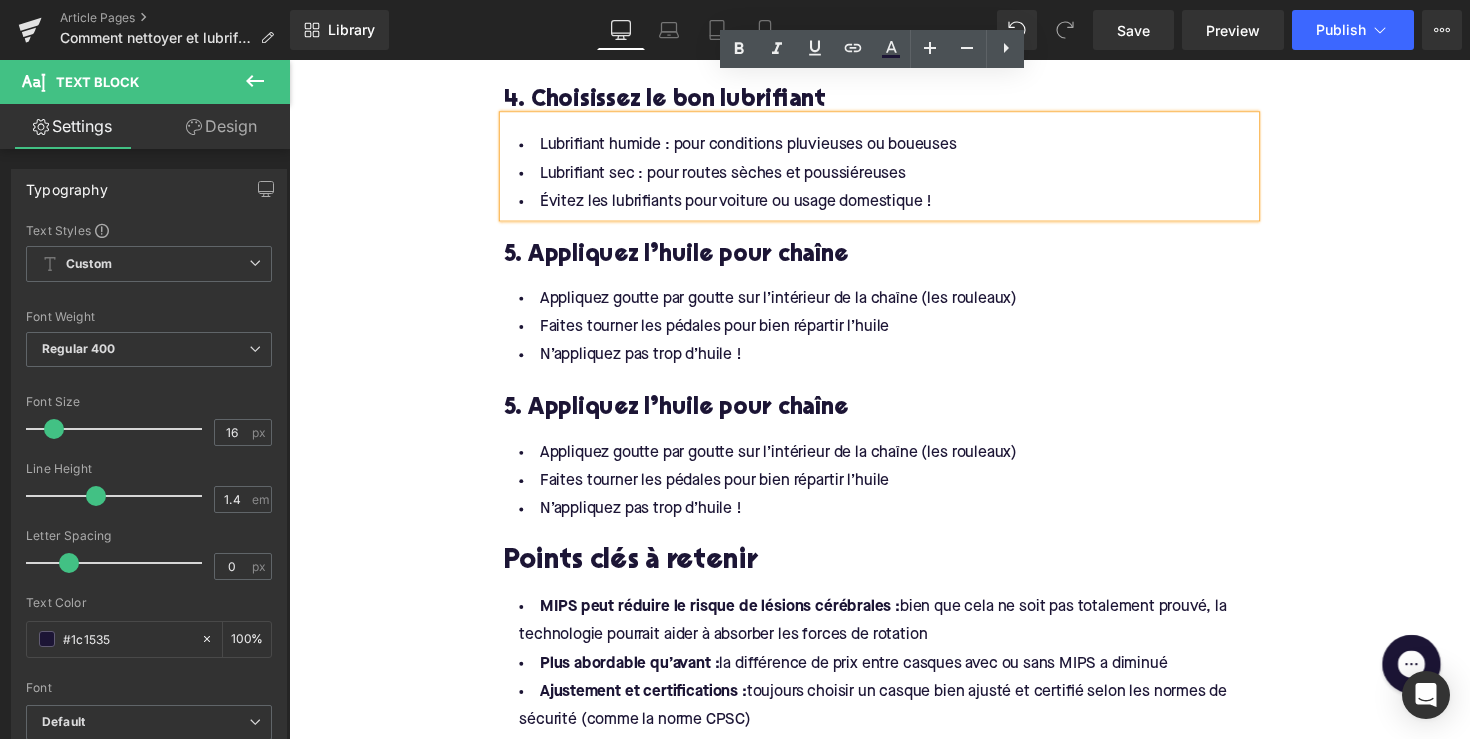 click on "5. Appliquez l’huile pour chaîne" at bounding box center [894, 417] 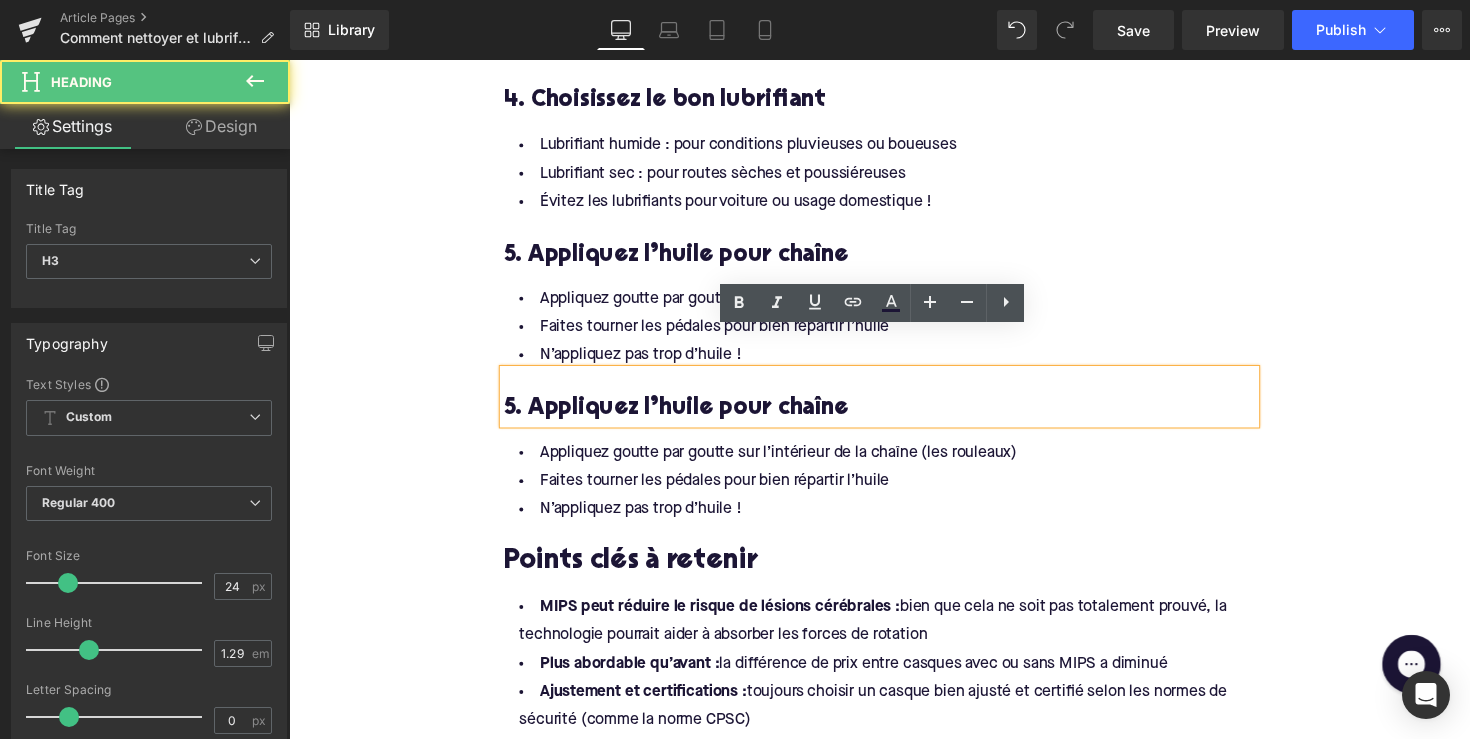 click on "5. Appliquez l’huile pour chaîne" at bounding box center (894, 417) 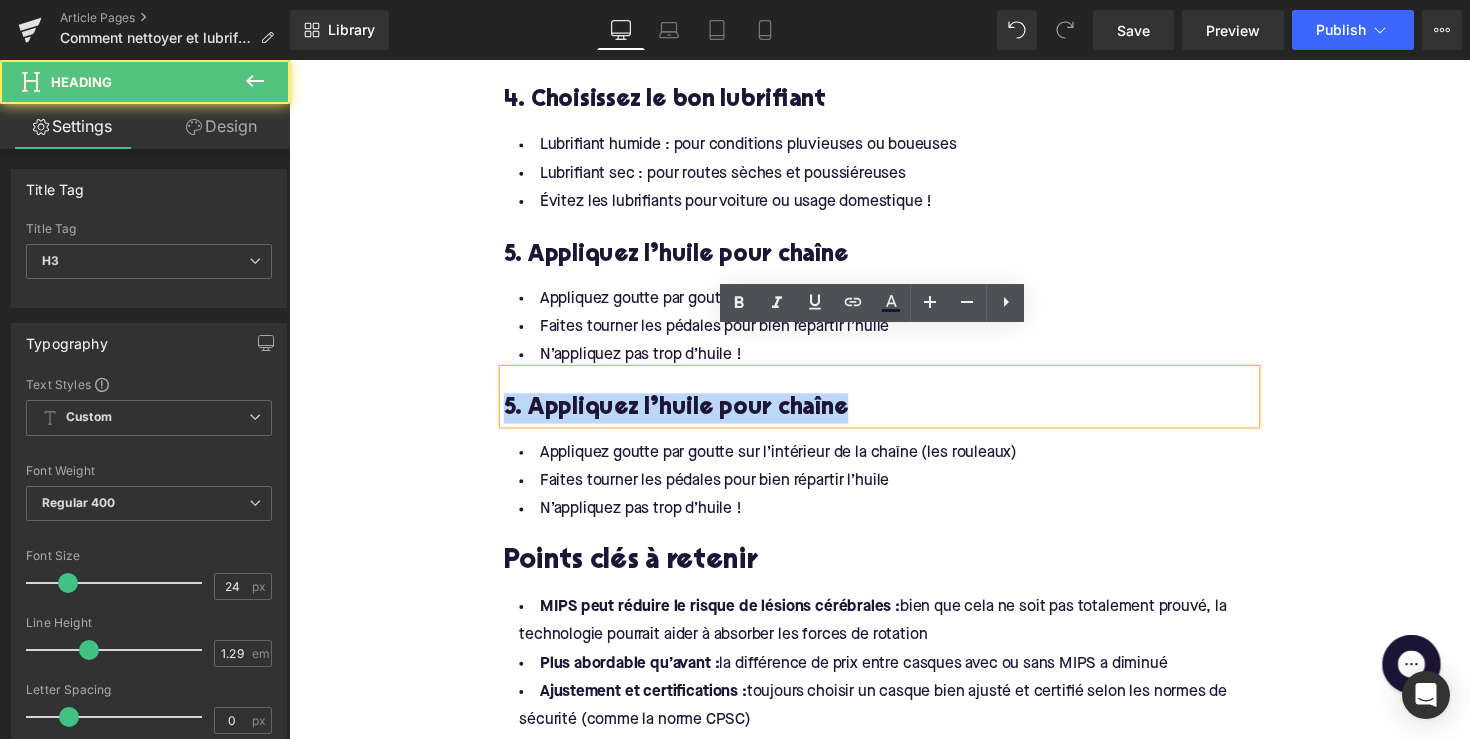 click on "5. Appliquez l’huile pour chaîne" at bounding box center [894, 417] 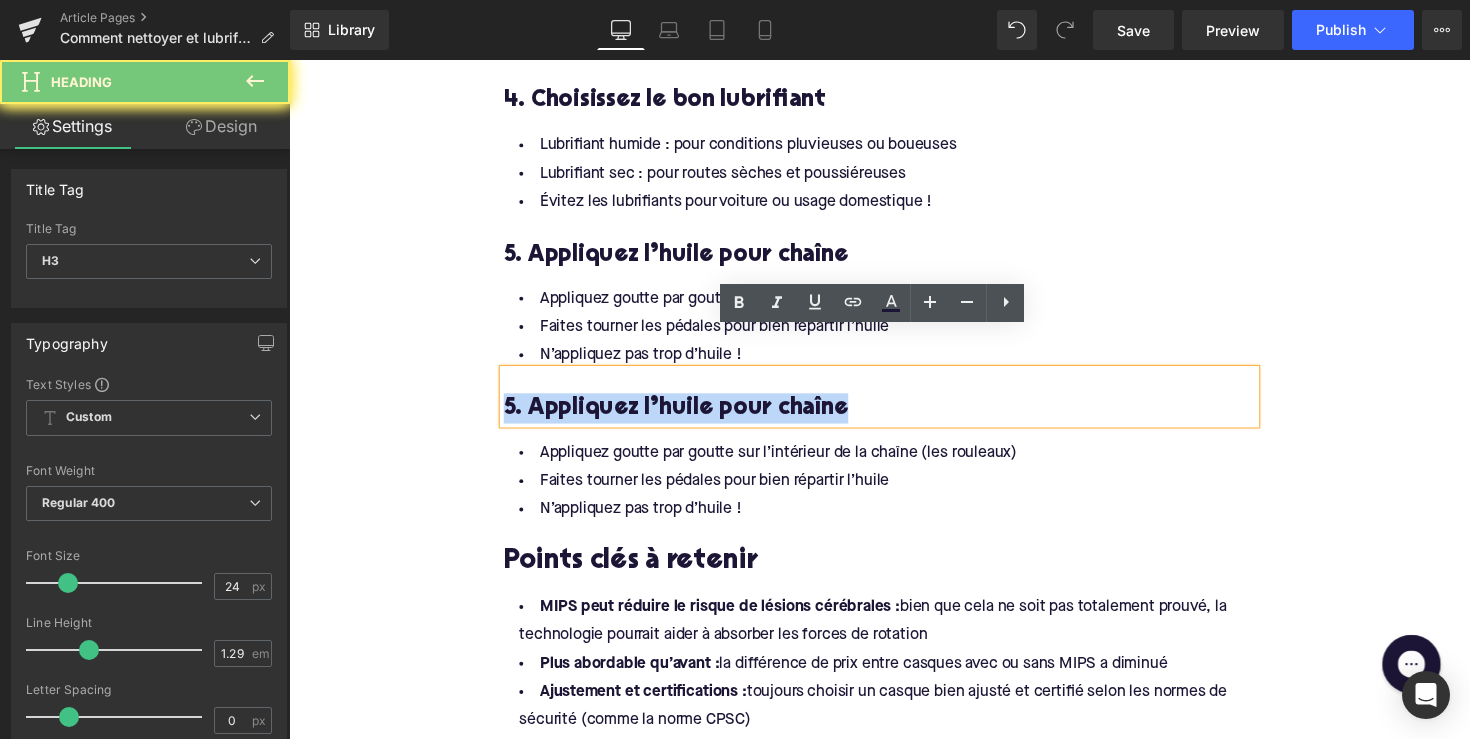 paste 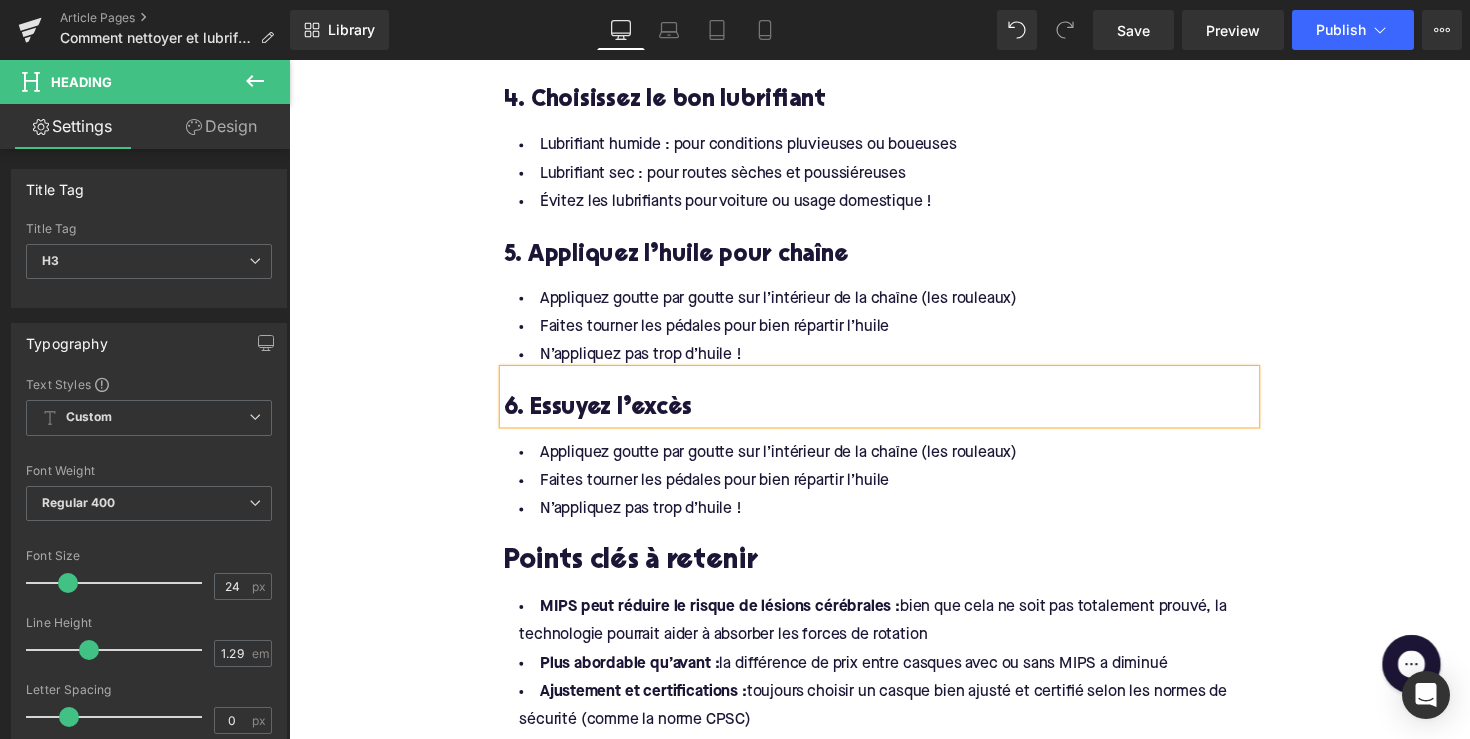 click on "N’appliquez pas trop d’huile !" at bounding box center (894, 521) 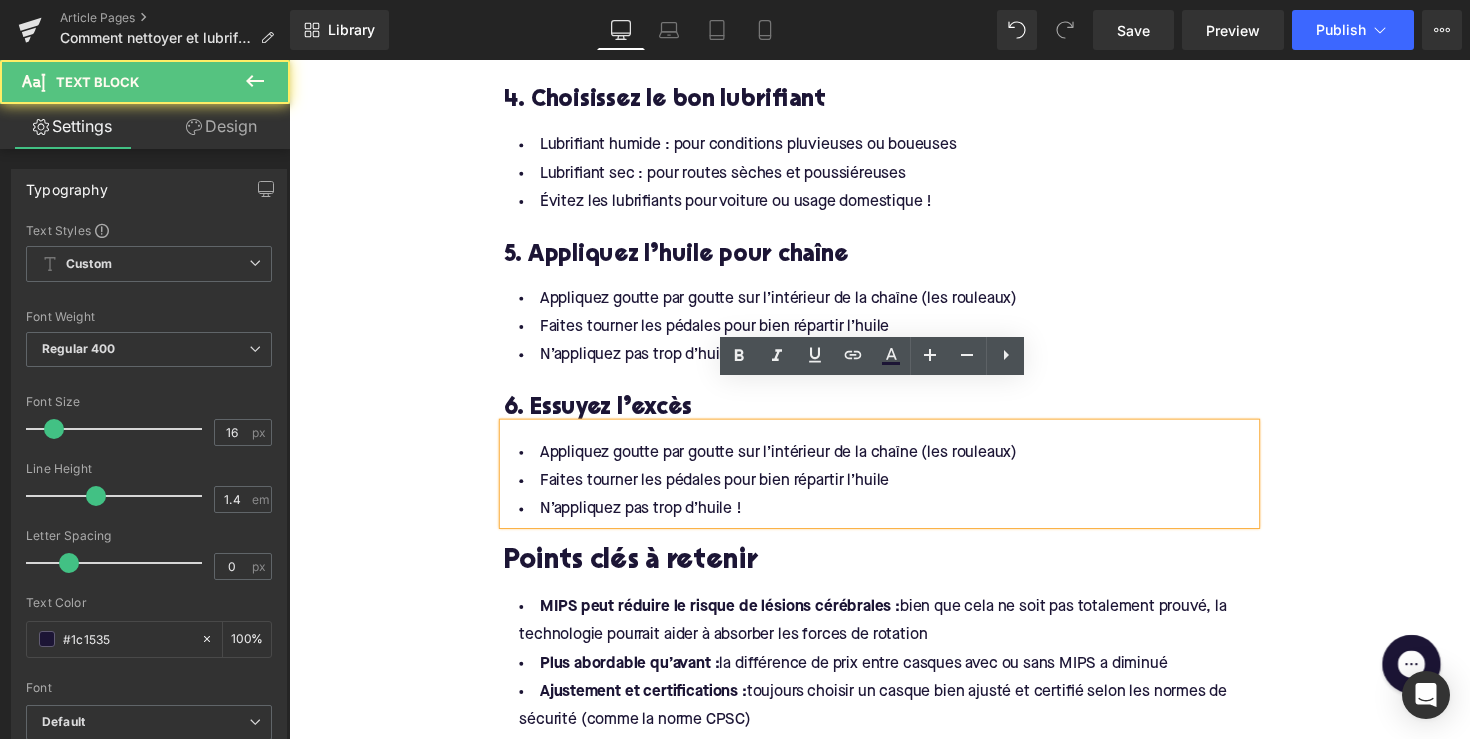 click on "N’appliquez pas trop d’huile !" at bounding box center (894, 521) 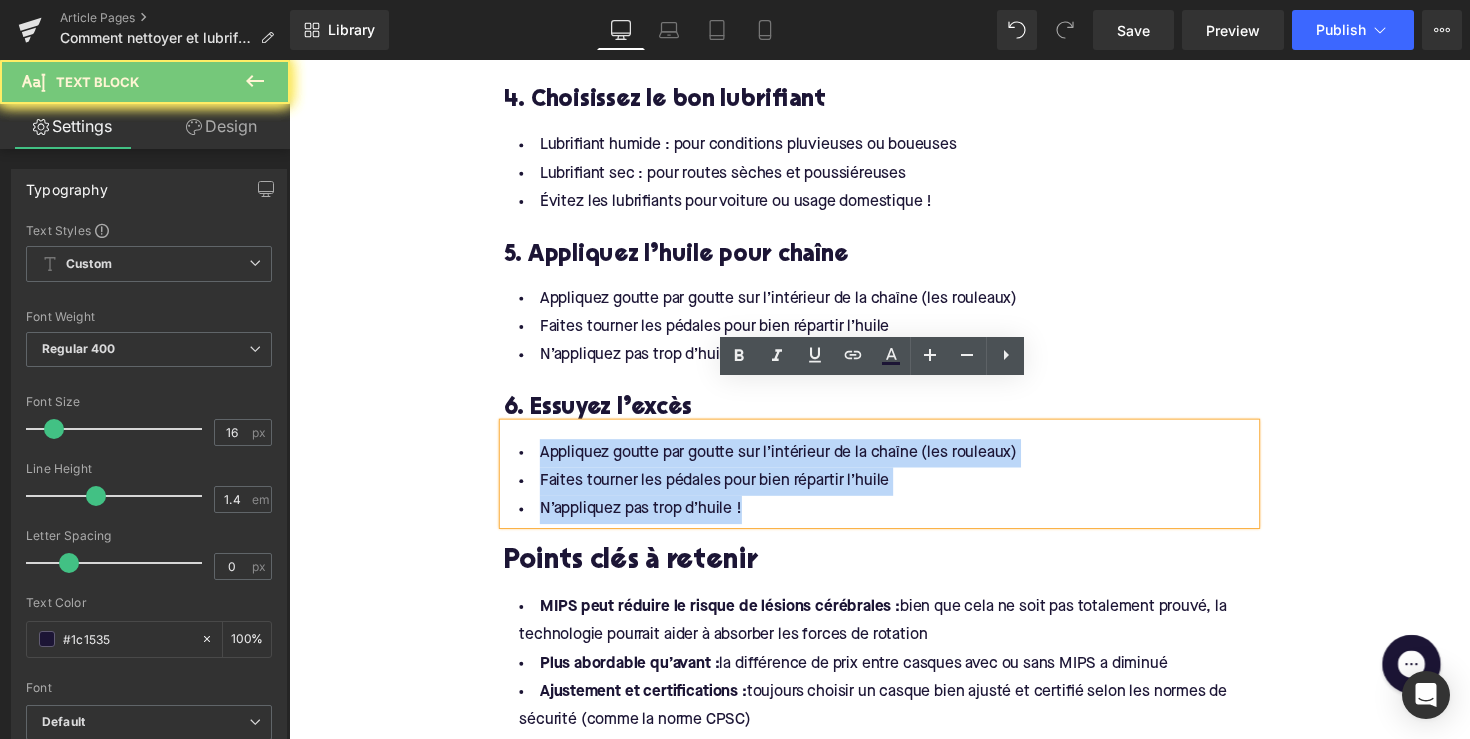 drag, startPoint x: 752, startPoint y: 477, endPoint x: 522, endPoint y: 417, distance: 237.69728 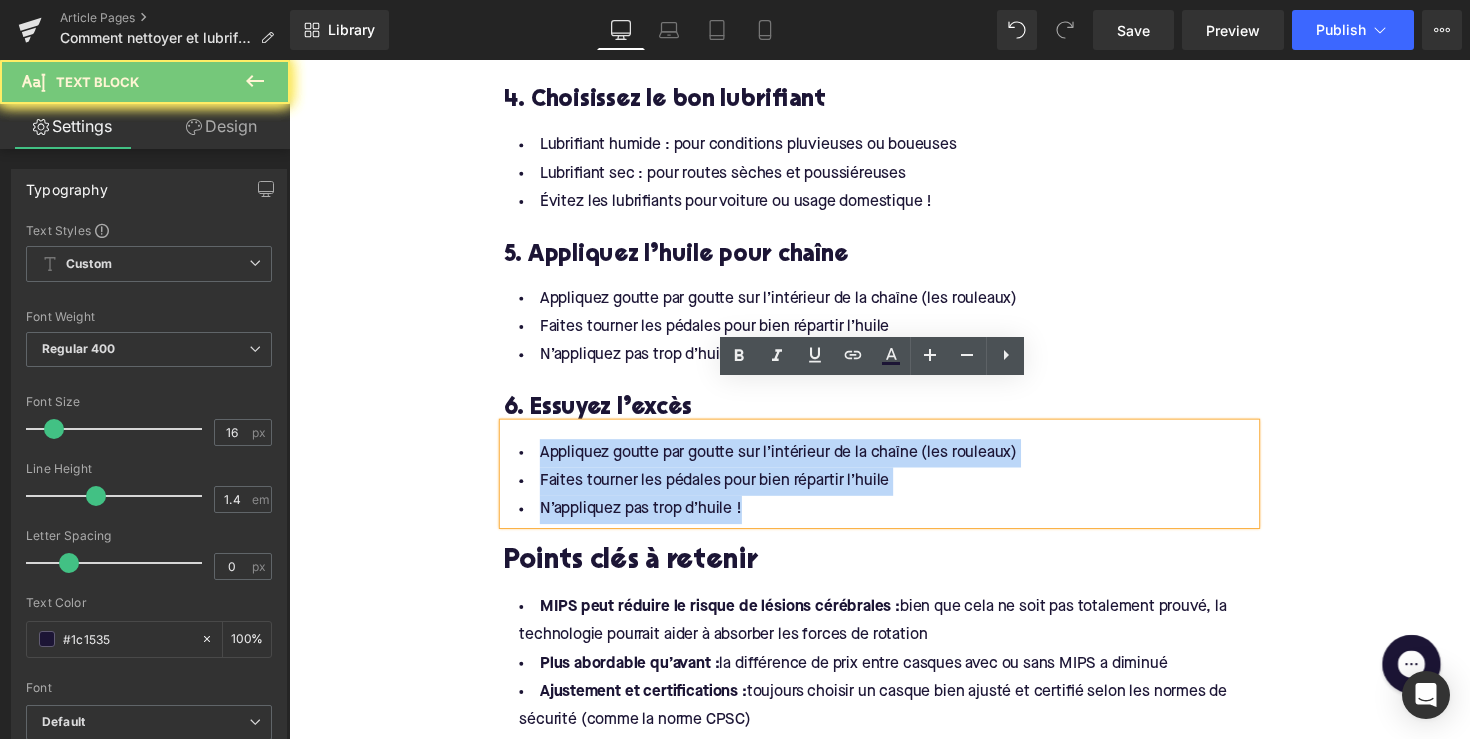 click on "Appliquez goutte par goutte sur l’intérieur de la chaîne (les rouleaux) Faites tourner les pédales pour bien répartir l’huile N’appliquez pas trop d’huile !" at bounding box center (894, 492) 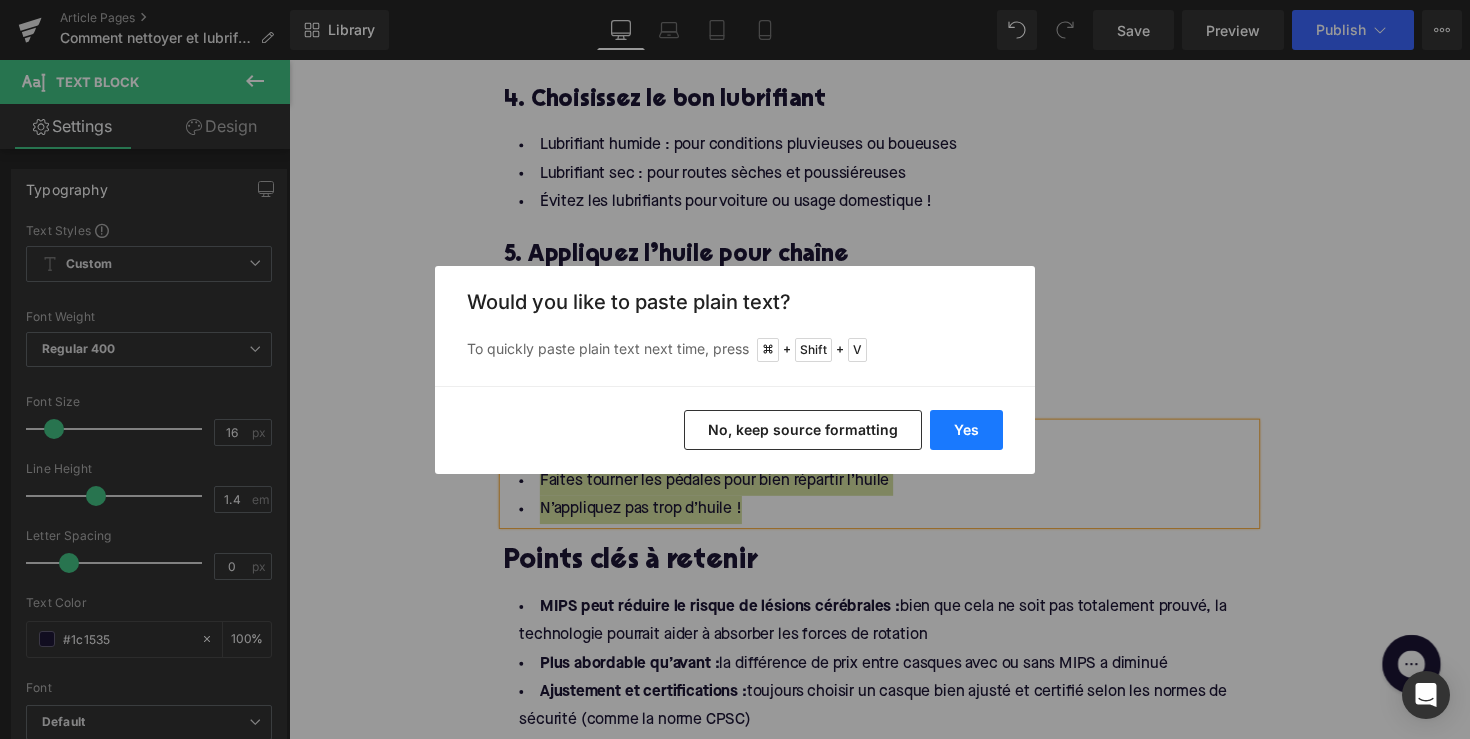 click on "Yes" at bounding box center [966, 430] 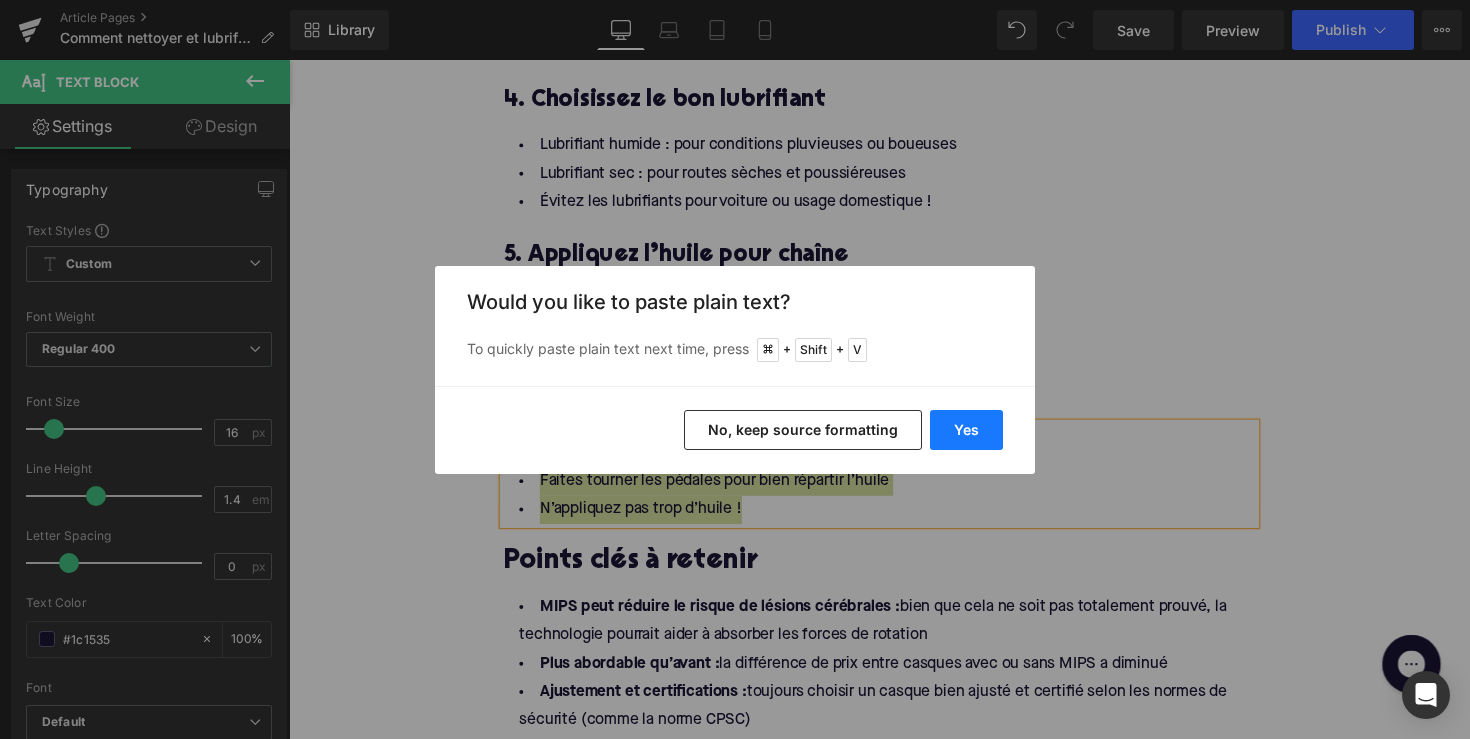 type 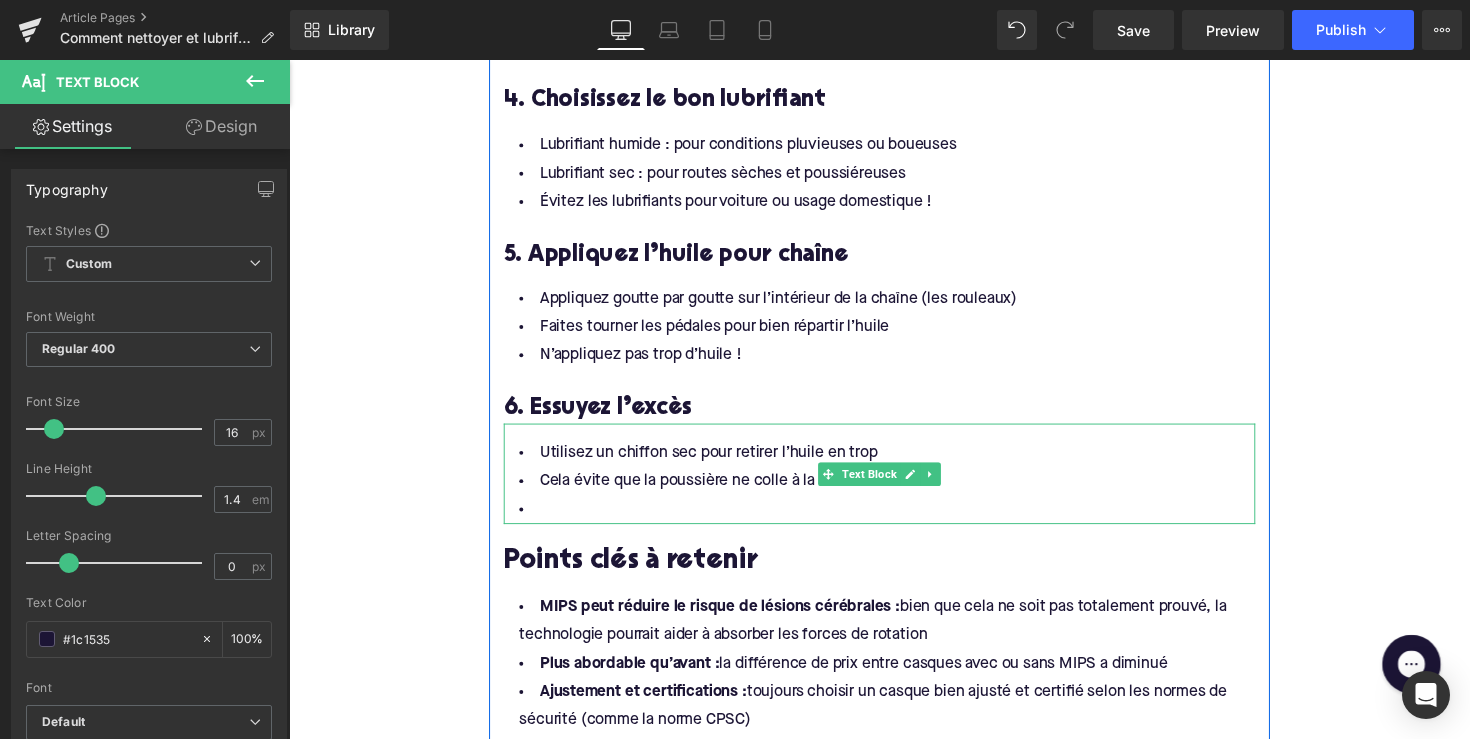 click at bounding box center [894, 521] 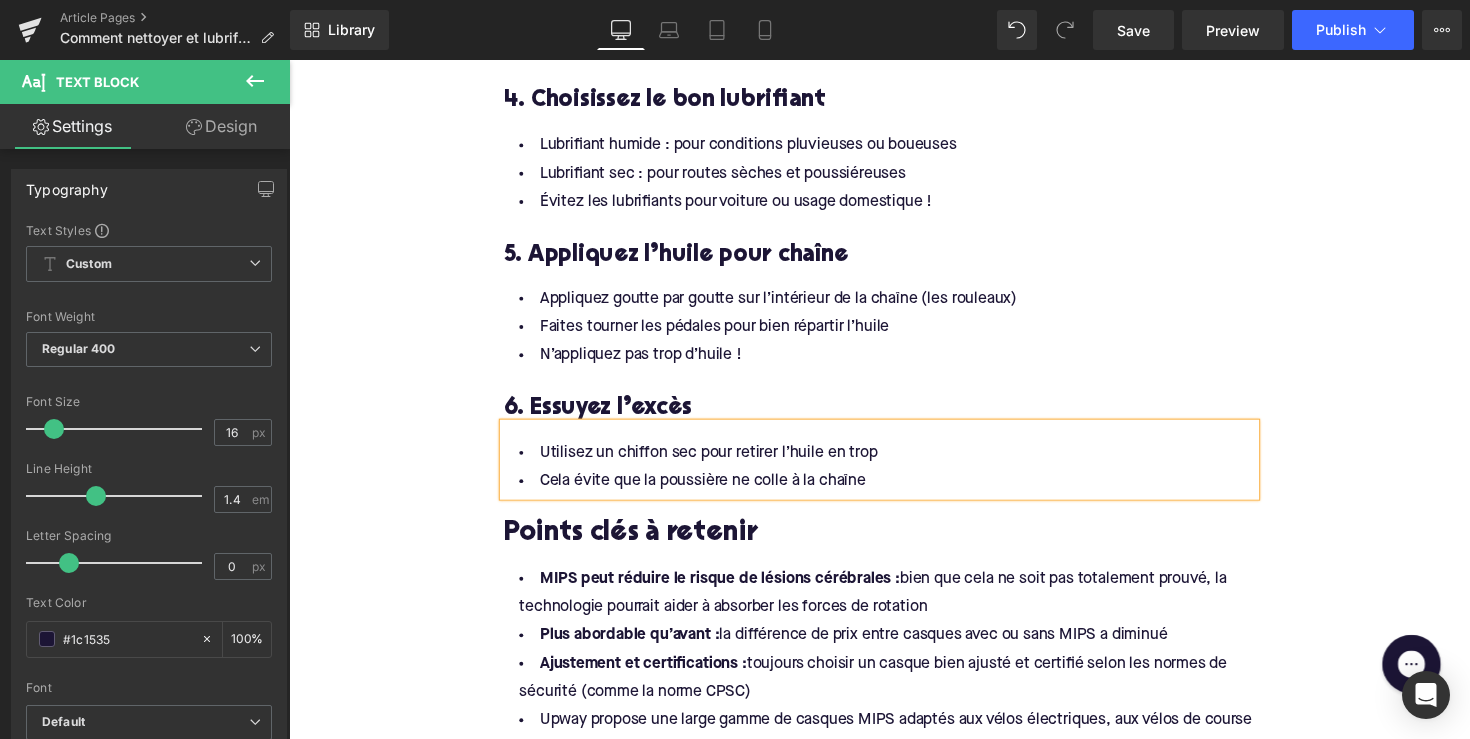 click on "Points clés à retenir" at bounding box center [894, 546] 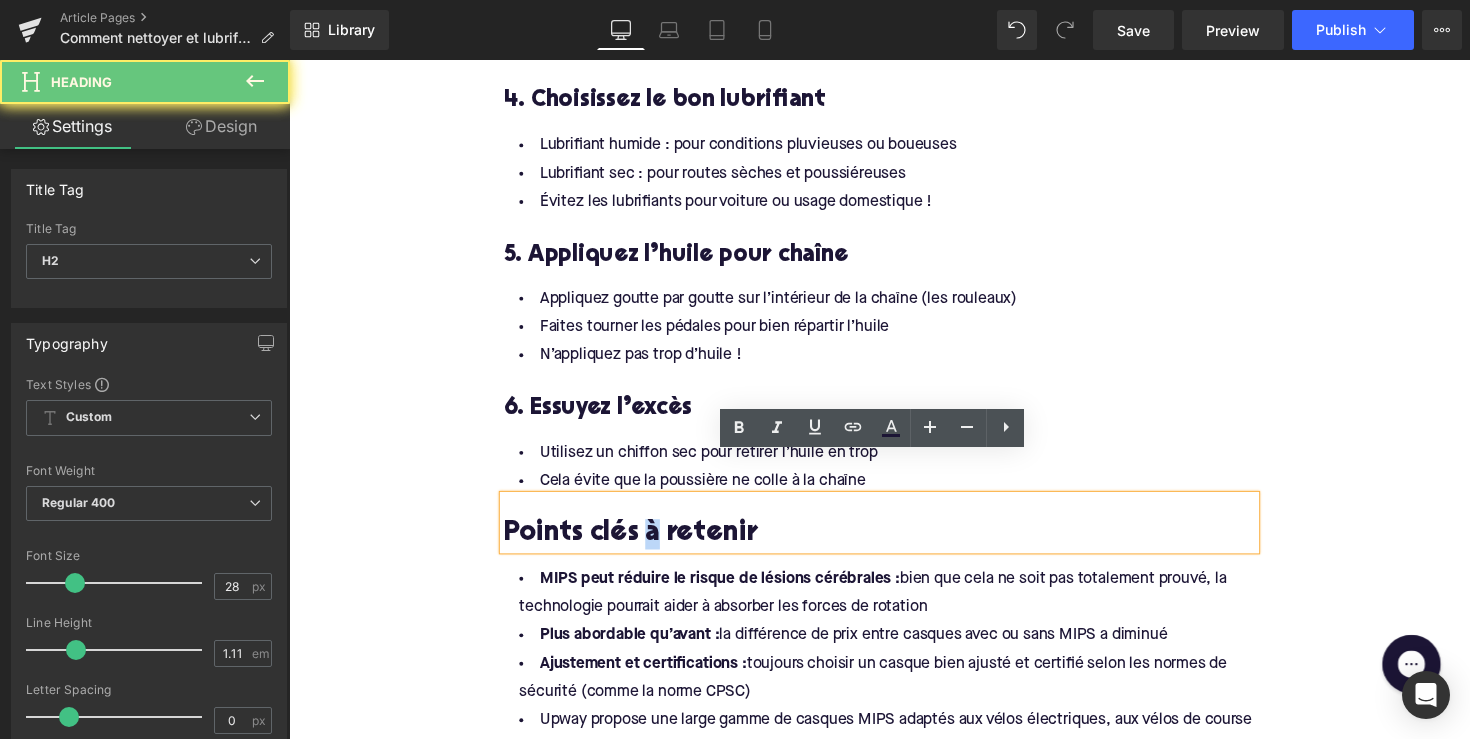 click on "Points clés à retenir" at bounding box center (894, 546) 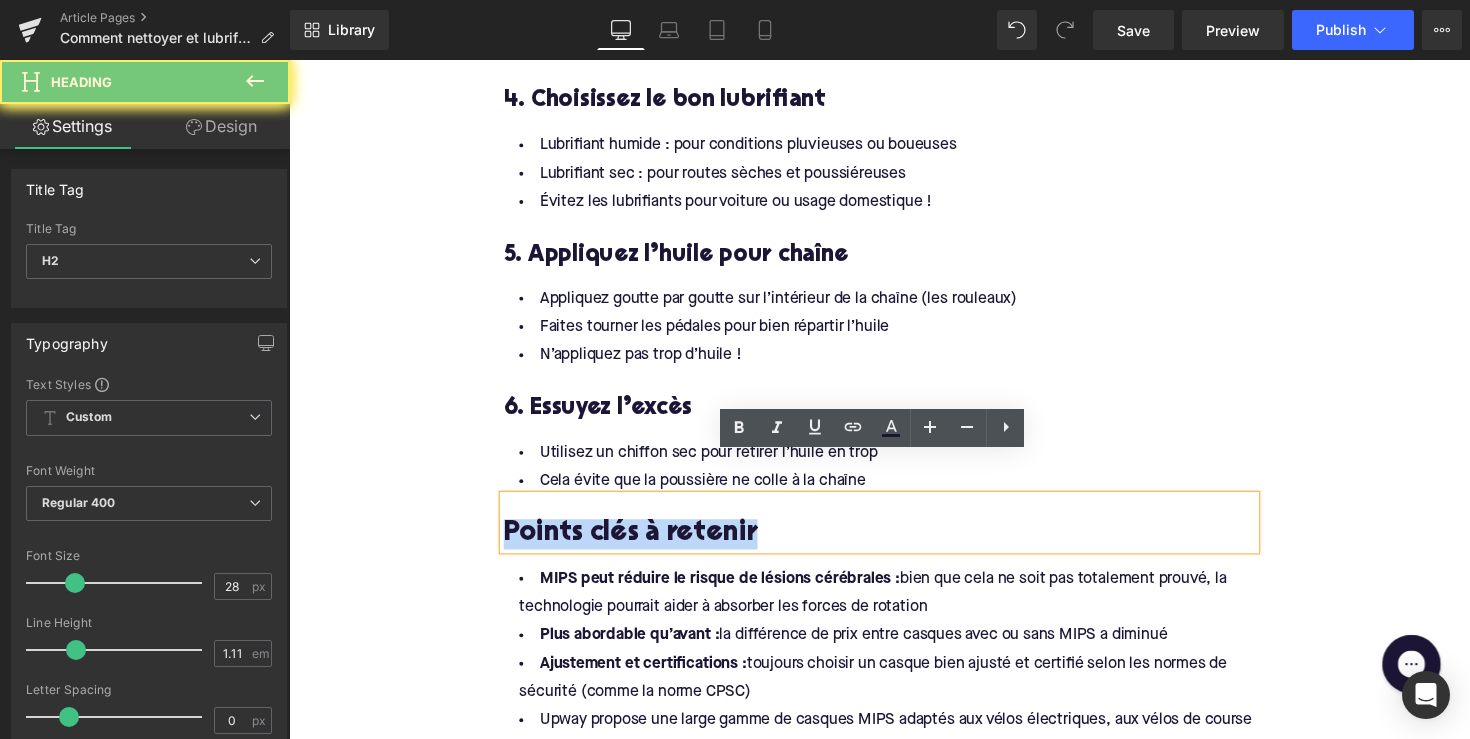 click on "Points clés à retenir" at bounding box center (894, 546) 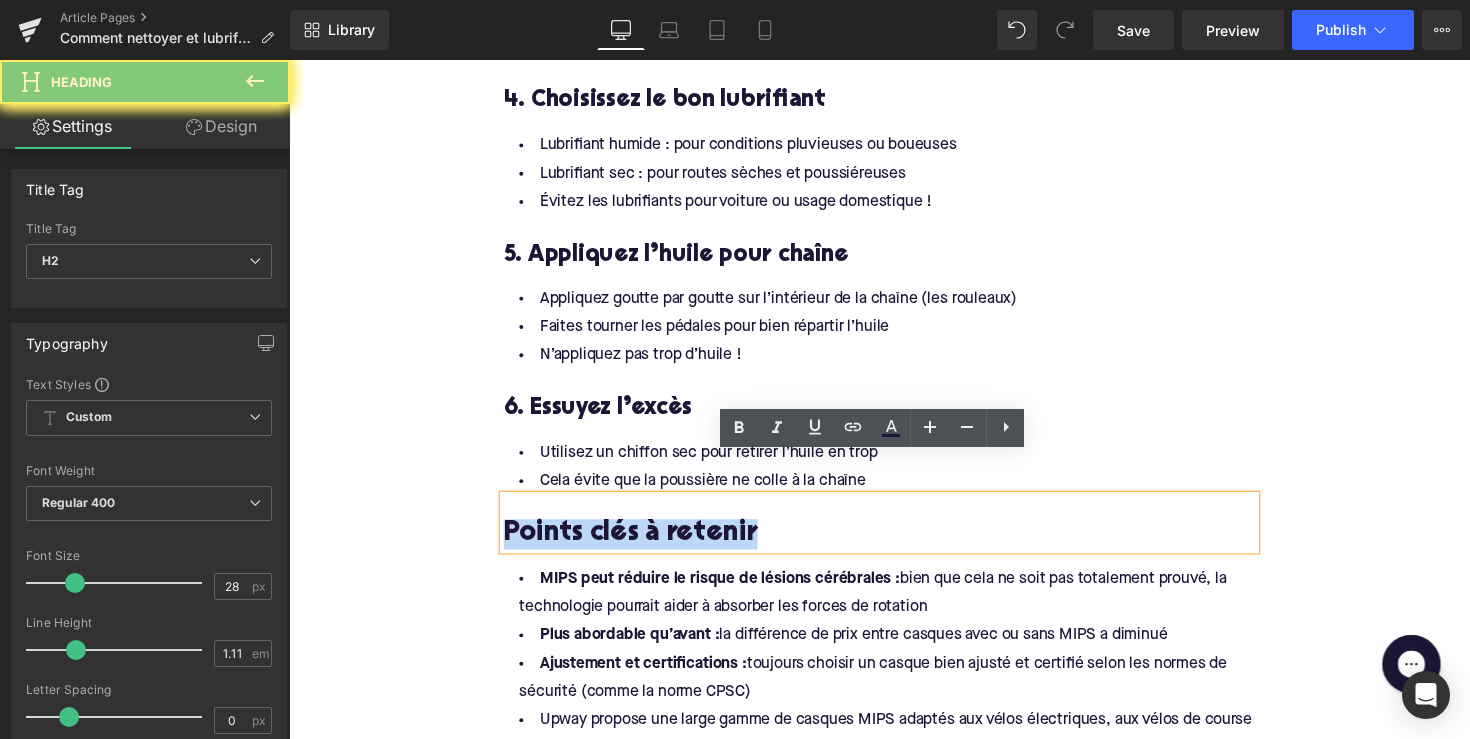 paste 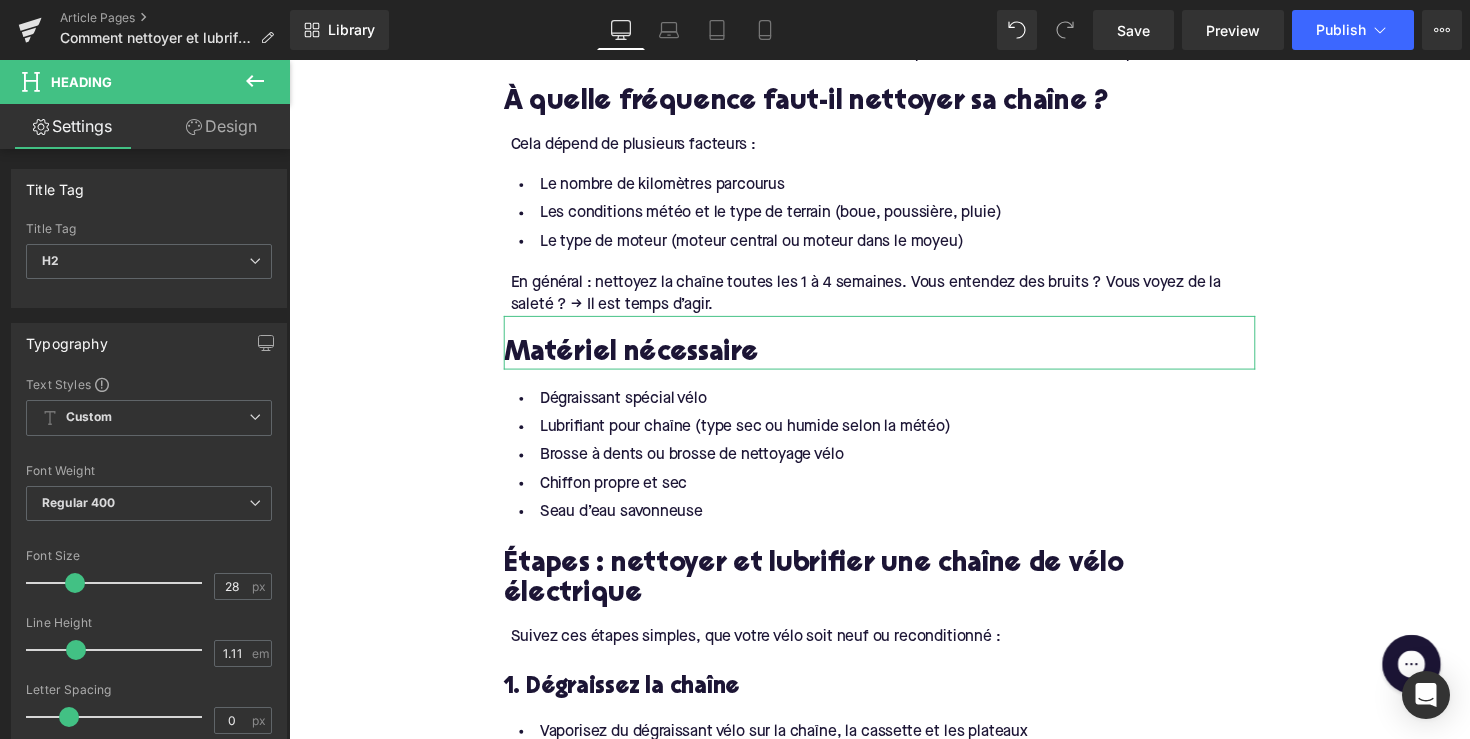 scroll, scrollTop: 1347, scrollLeft: 0, axis: vertical 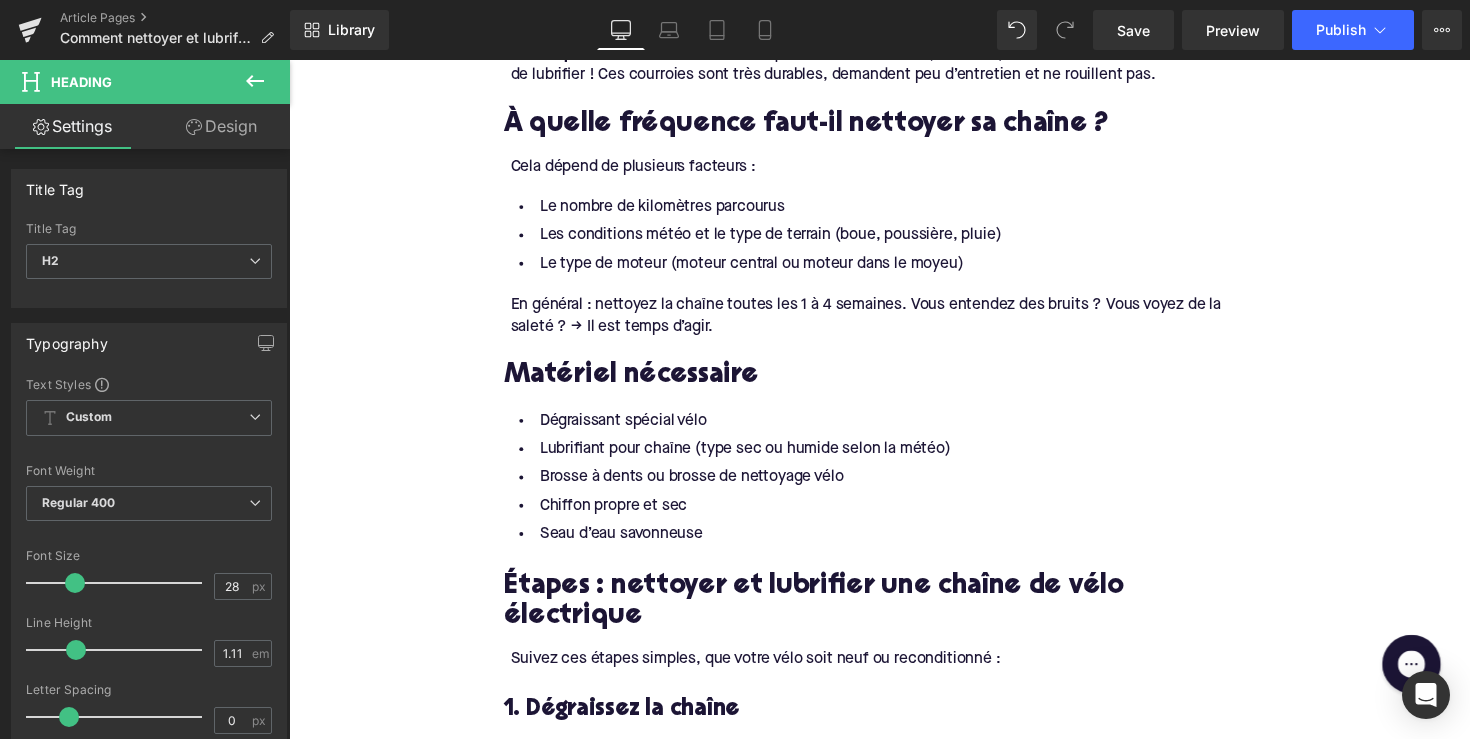click on "En général : nettoyez la chaîne toutes les 1 à 4 semaines. Vous entendez des bruits ? Vous voyez de la saleté ? → Il est temps d’agir." at bounding box center [897, 322] 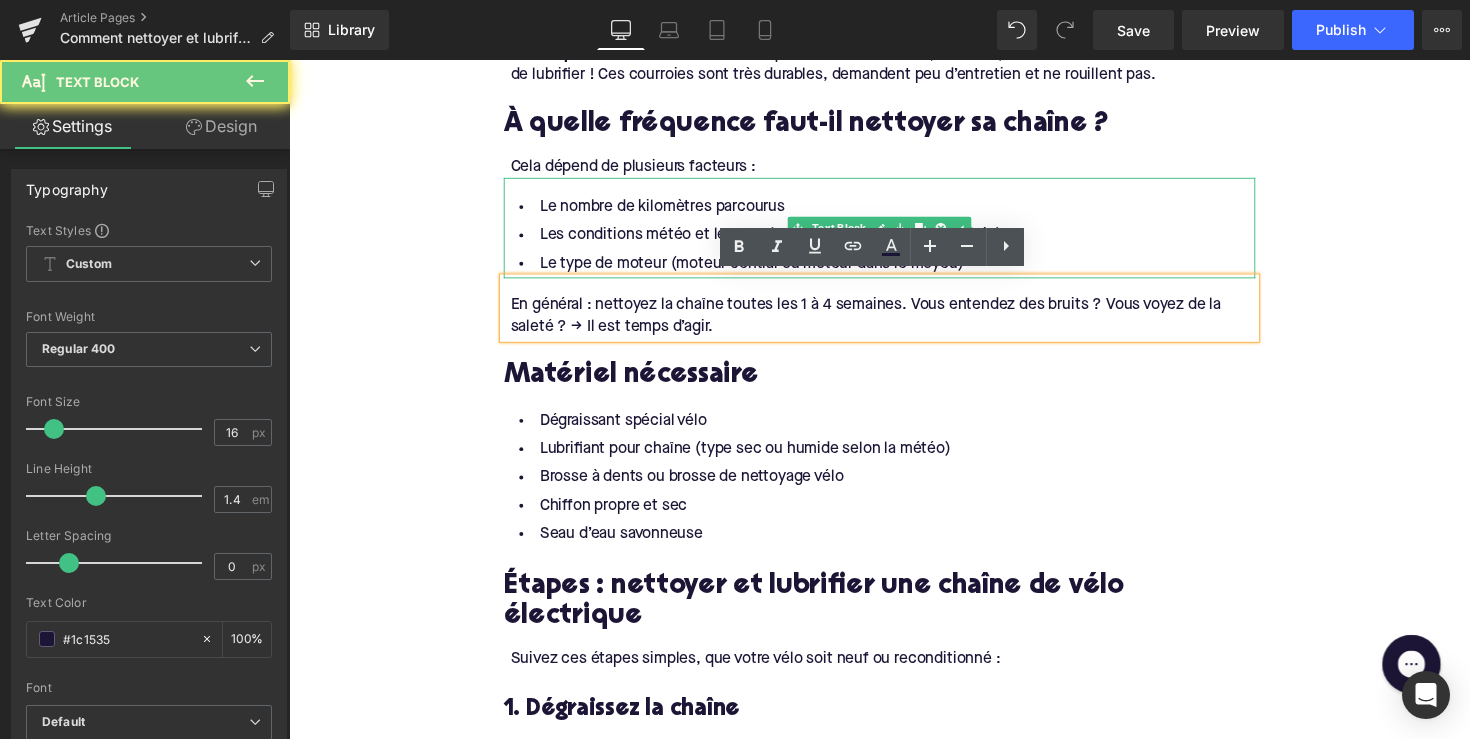 click on "Le nombre de kilomètres parcourus" at bounding box center (894, 211) 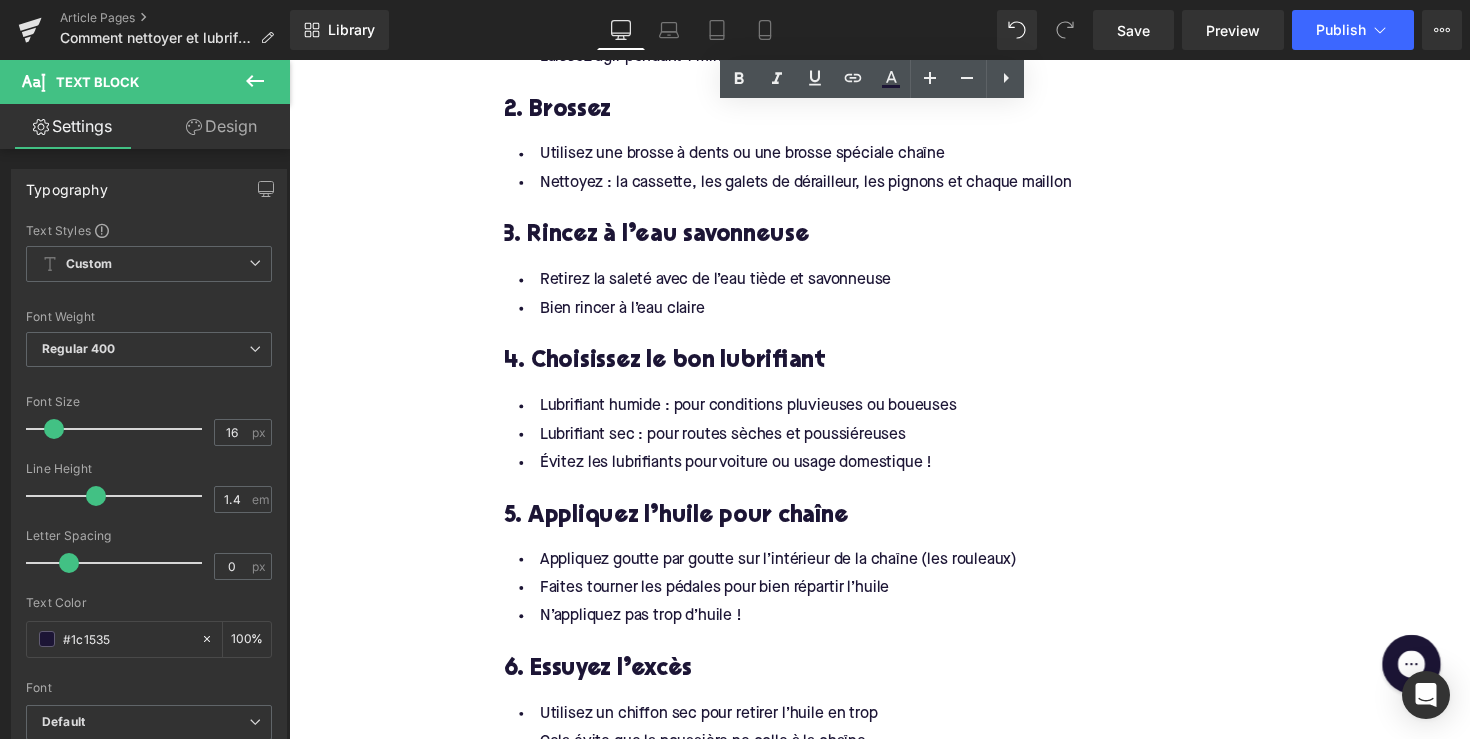 scroll, scrollTop: 2138, scrollLeft: 0, axis: vertical 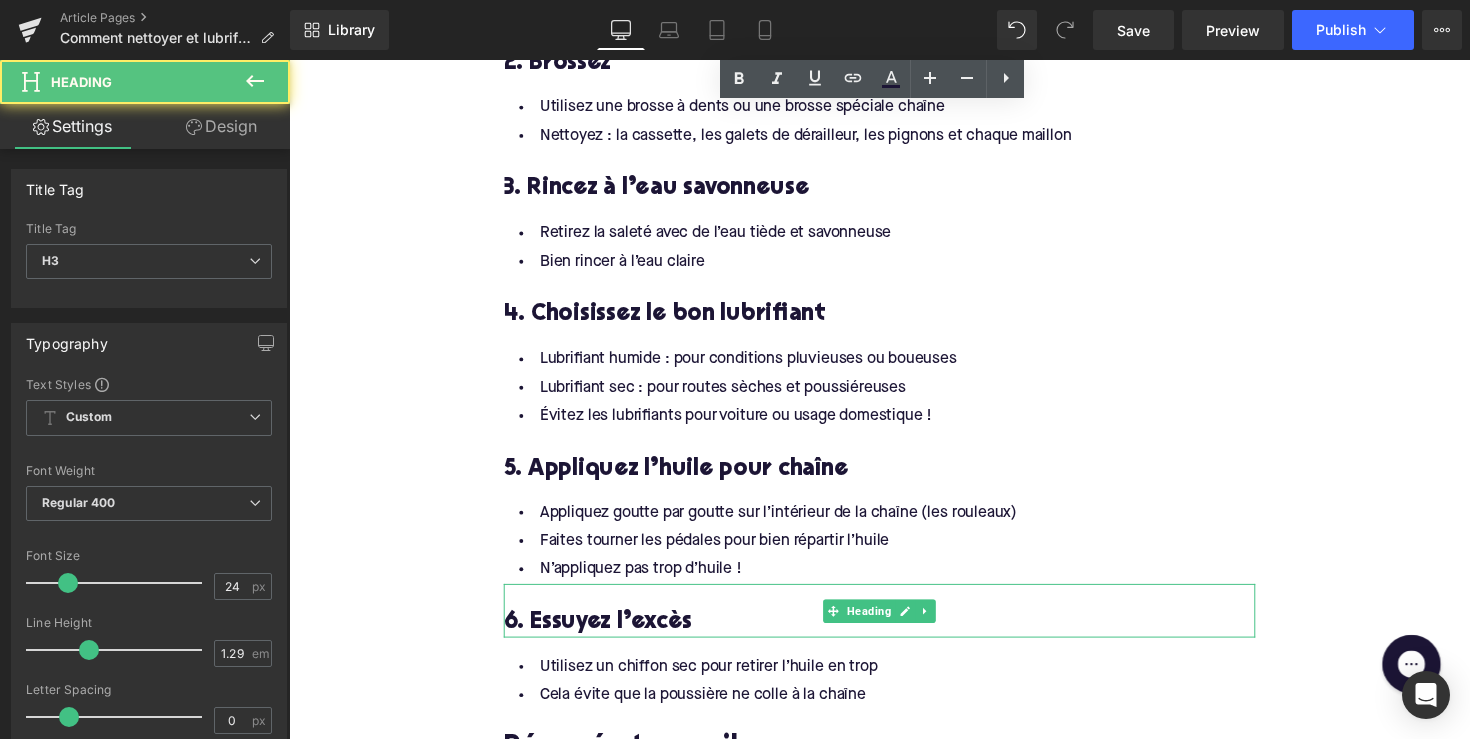 click on "6. Essuyez l’excès" at bounding box center [894, 624] 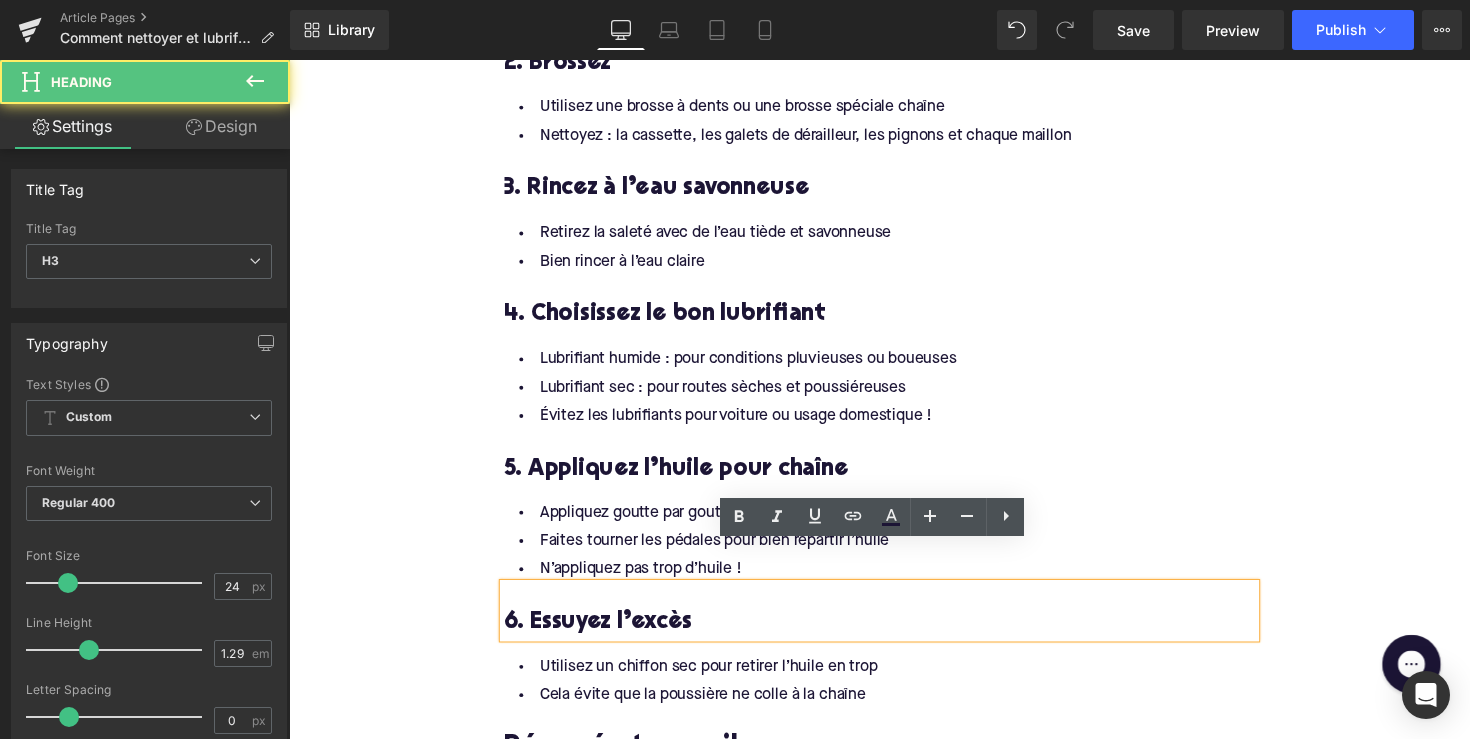 click on "6. Essuyez l’excès" at bounding box center [894, 636] 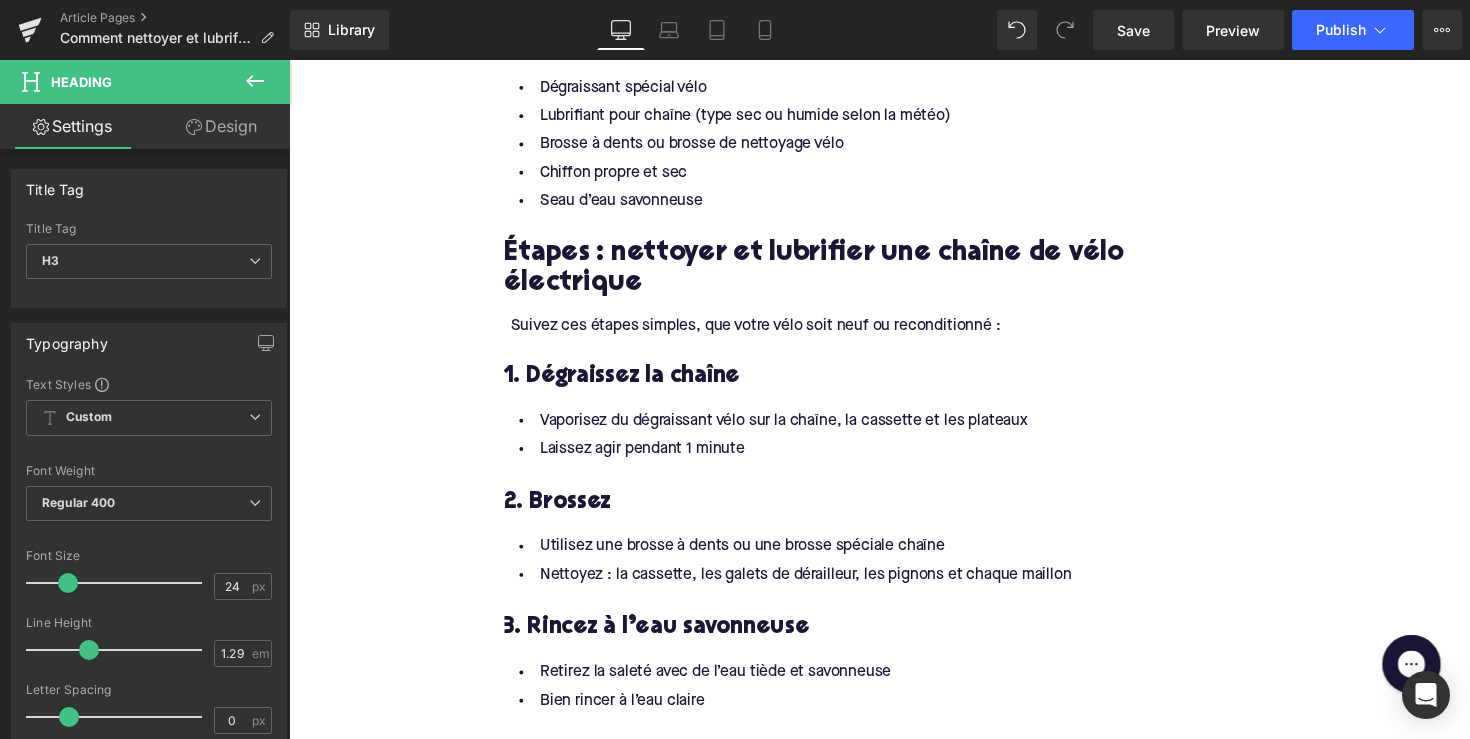 scroll, scrollTop: 1660, scrollLeft: 0, axis: vertical 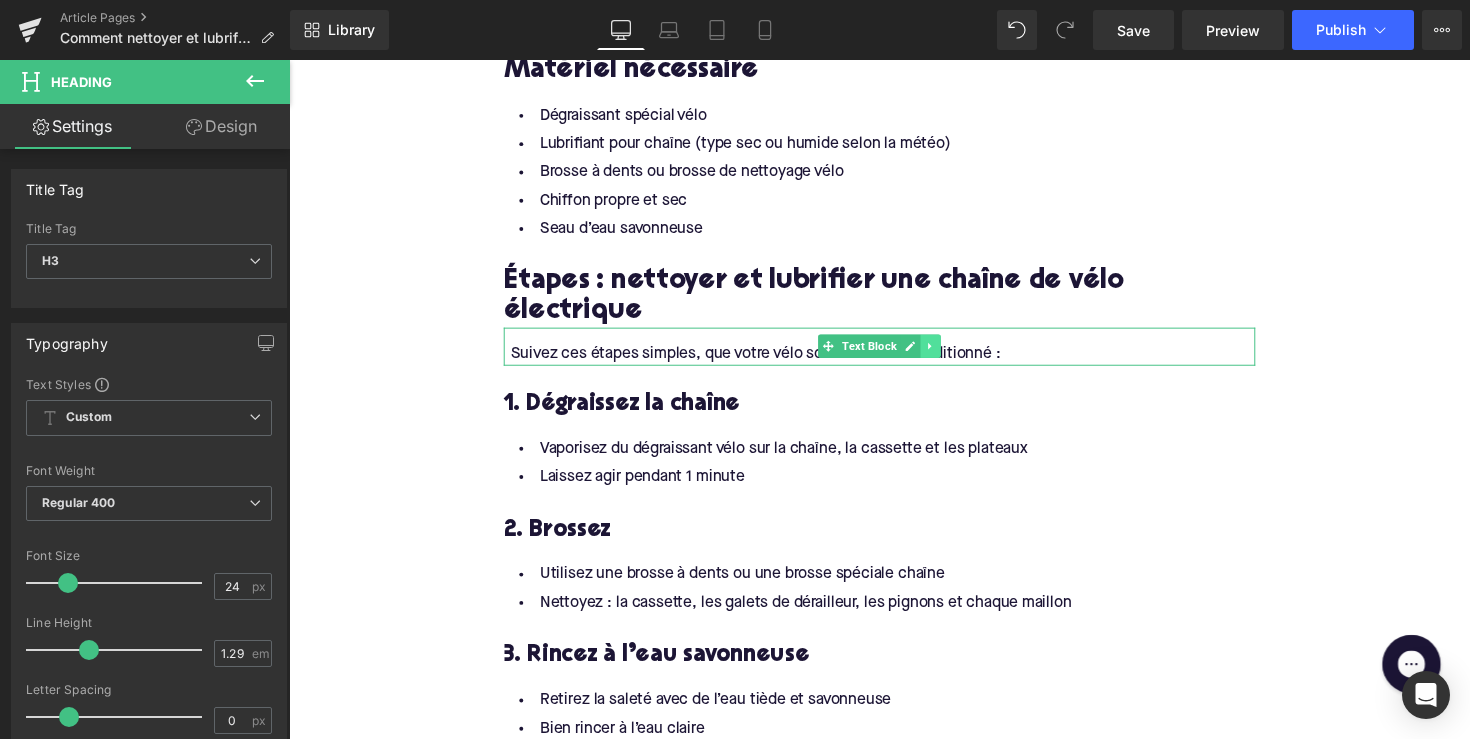 click 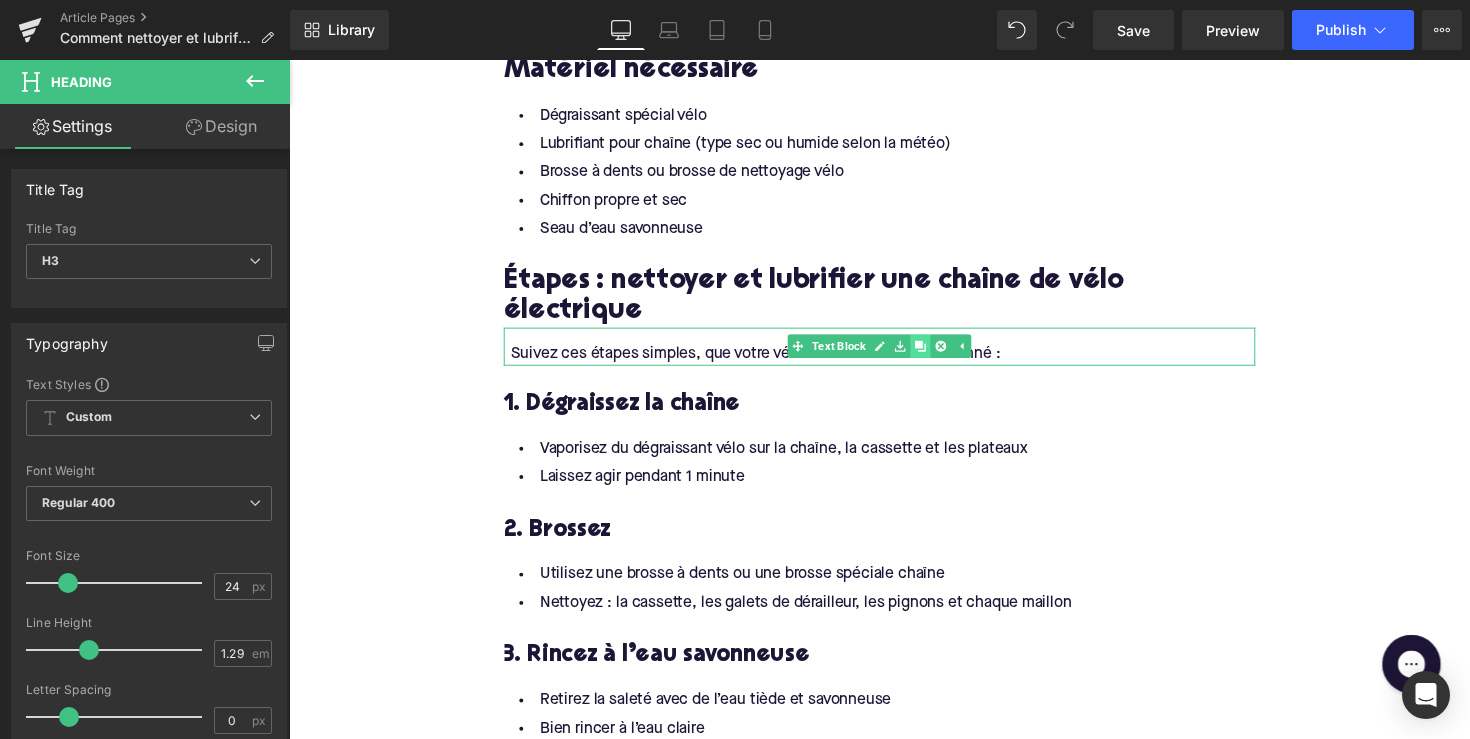 click 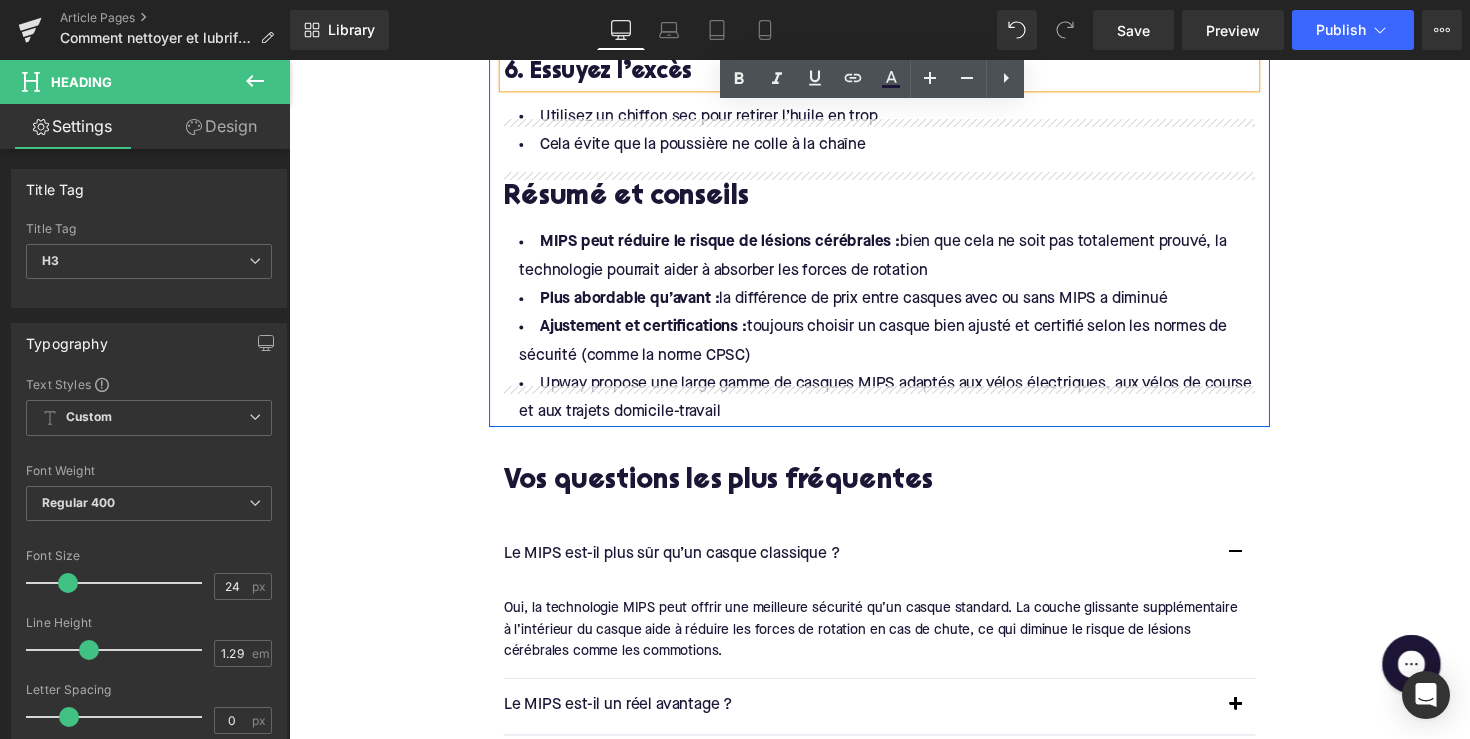 scroll, scrollTop: 2694, scrollLeft: 0, axis: vertical 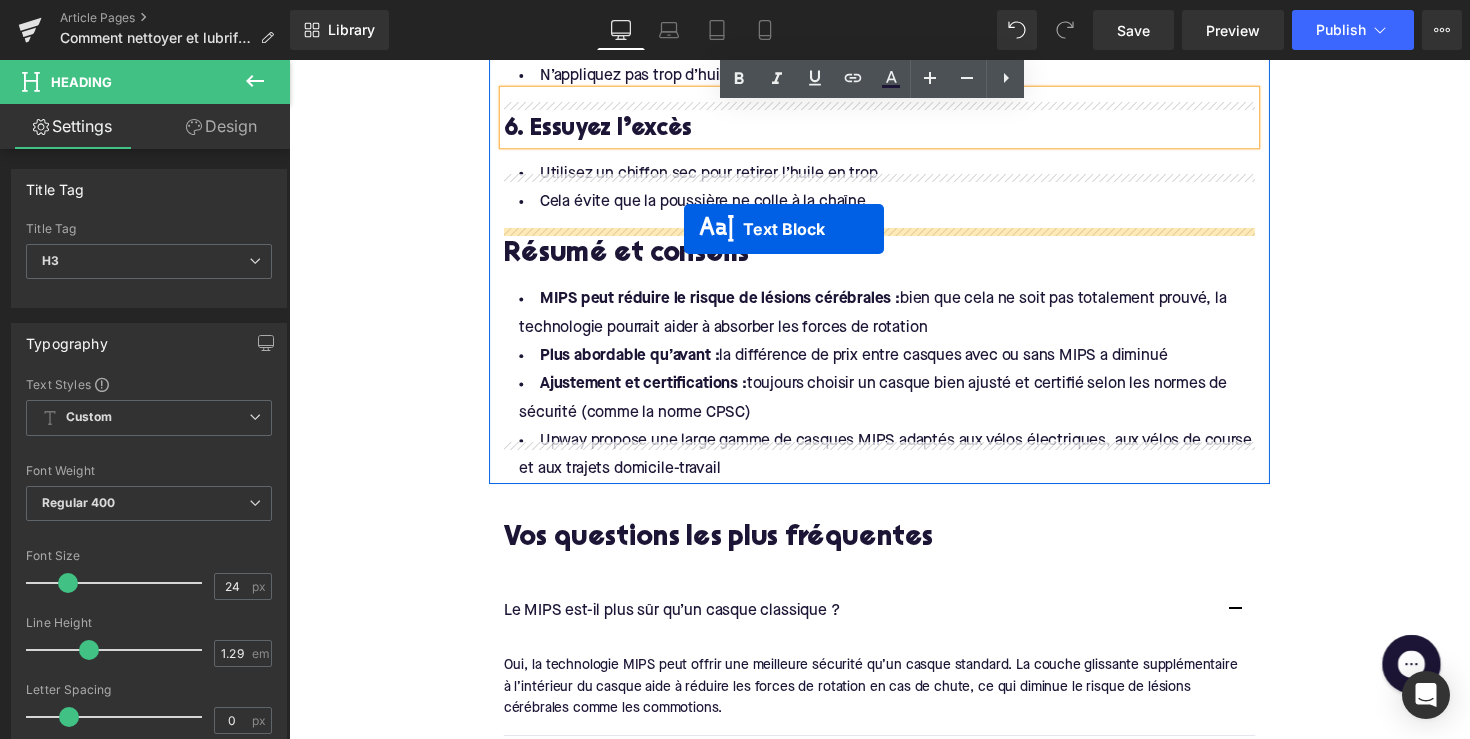 drag, startPoint x: 834, startPoint y: 358, endPoint x: 694, endPoint y: 233, distance: 187.68324 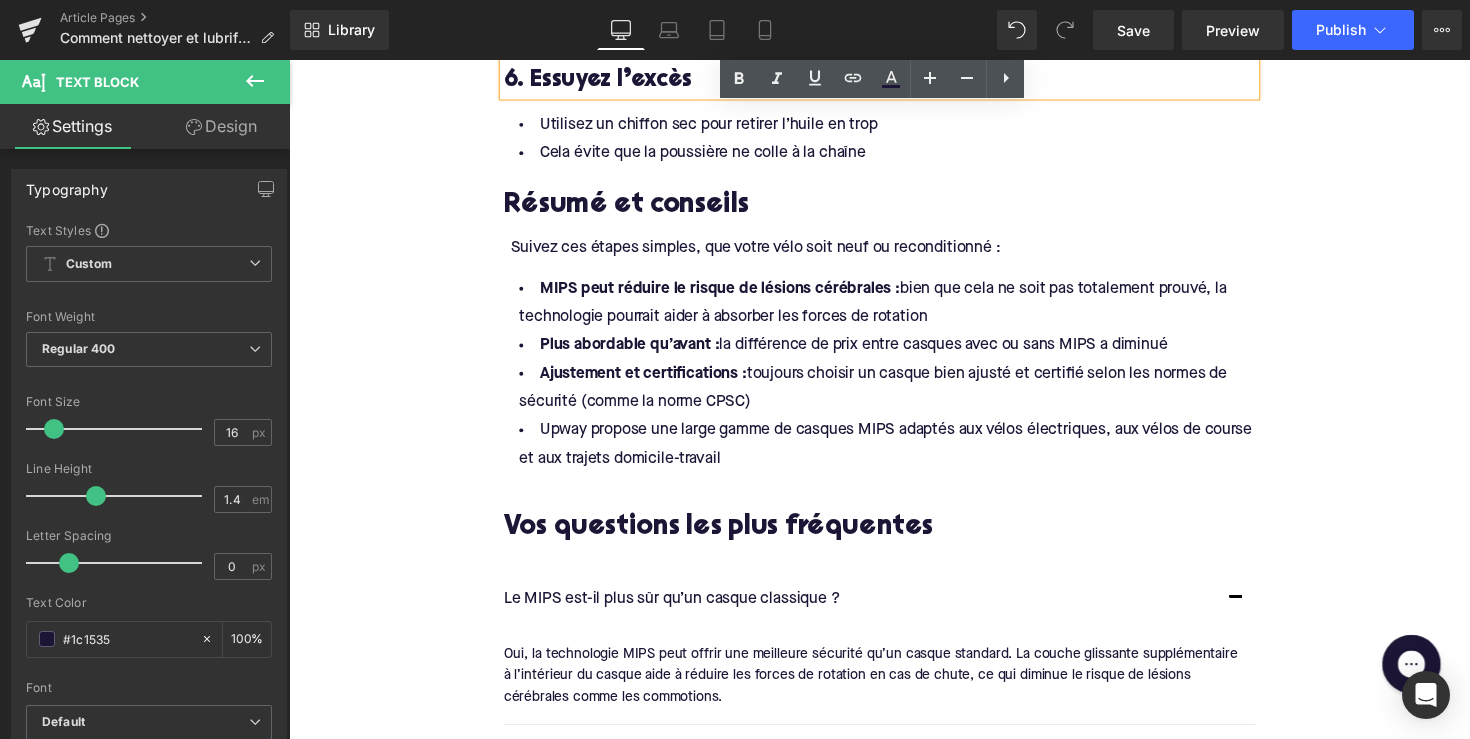 click on "Suivez ces étapes simples, que votre vélo soit neuf ou reconditionné :" at bounding box center (897, 252) 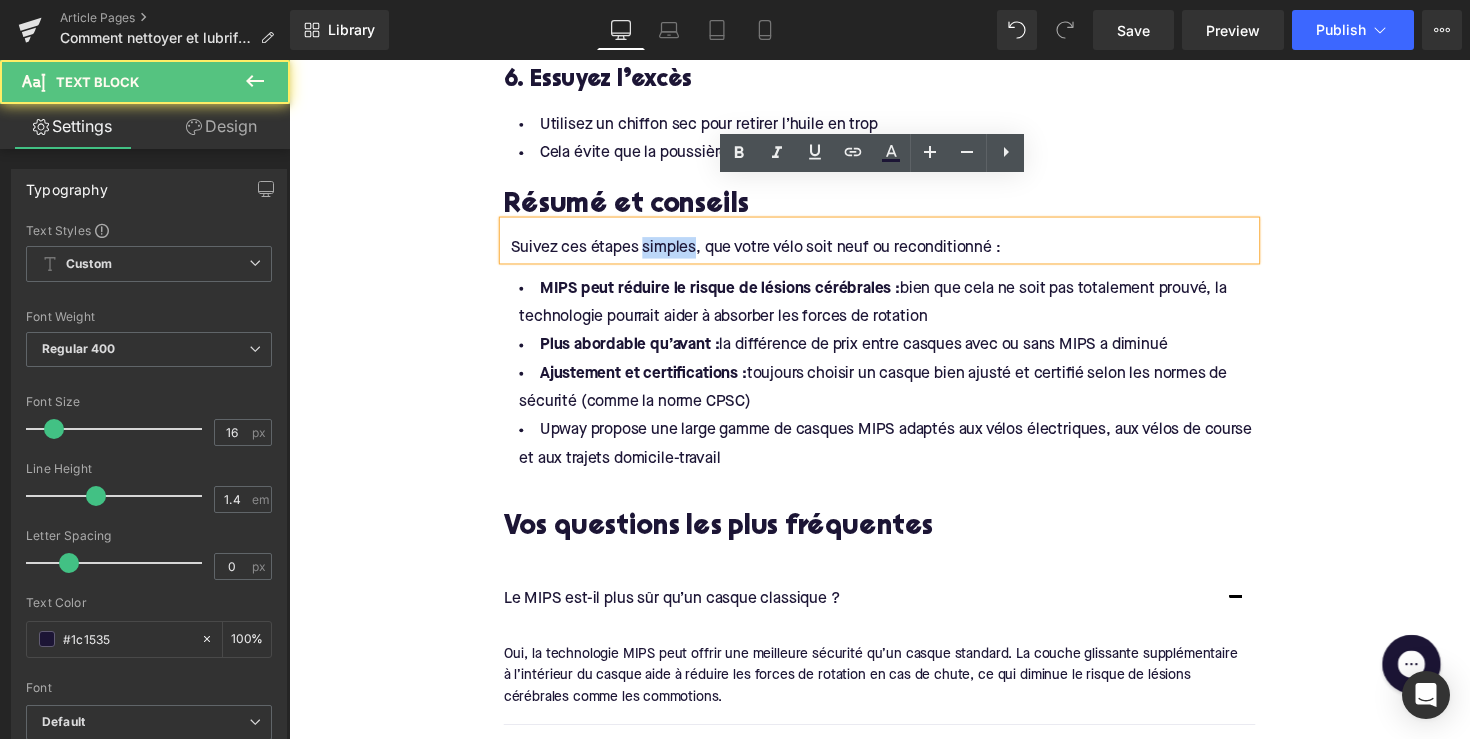 click on "Suivez ces étapes simples, que votre vélo soit neuf ou reconditionné :" at bounding box center (897, 252) 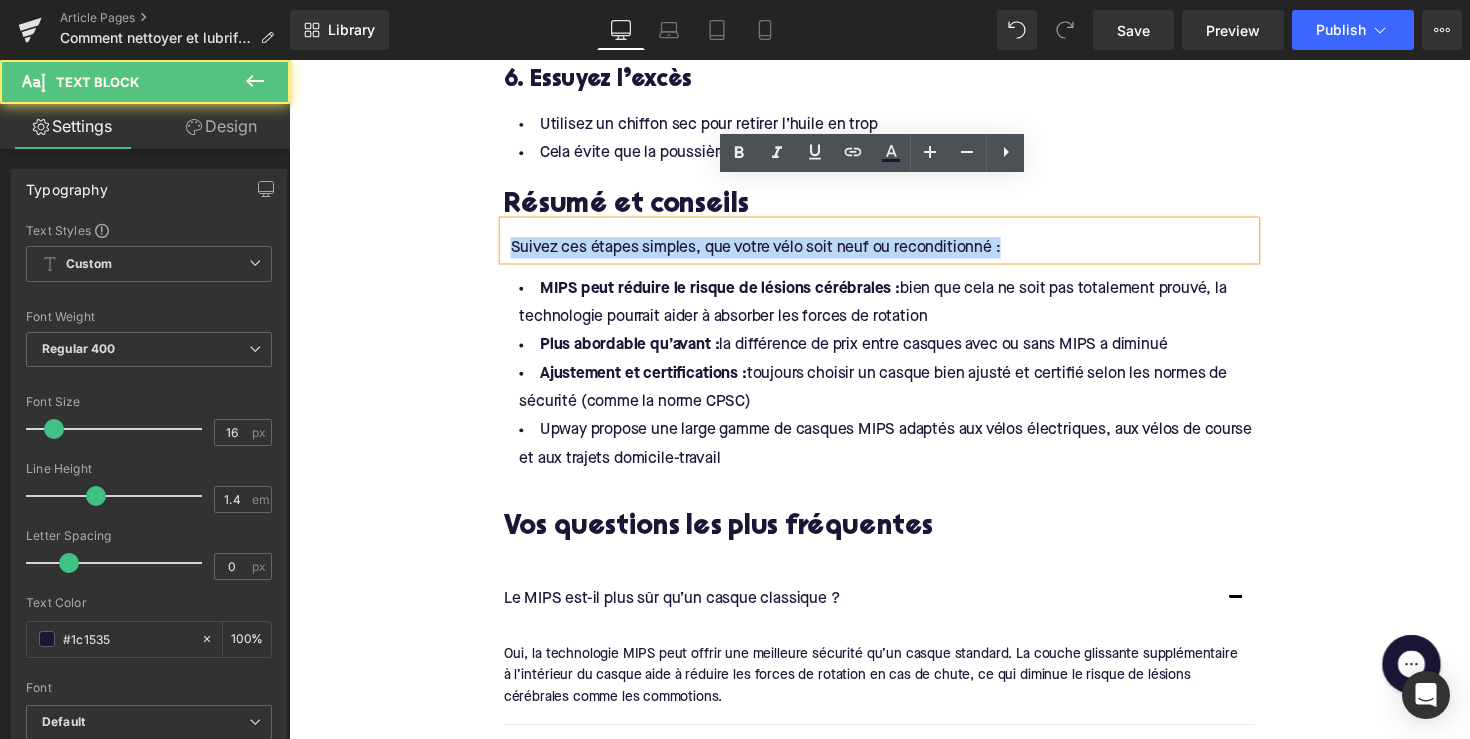 click on "Suivez ces étapes simples, que votre vélo soit neuf ou reconditionné :" at bounding box center [897, 252] 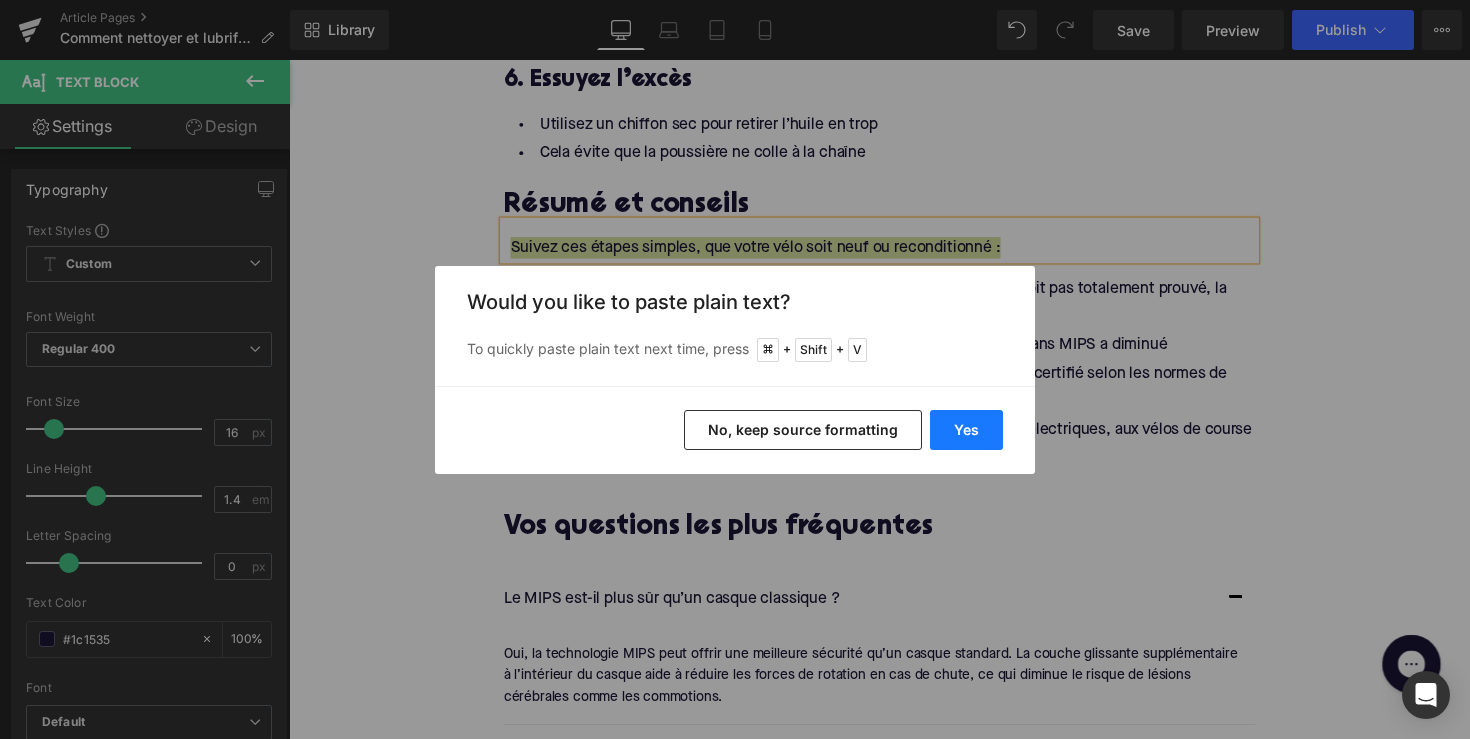click on "Yes" at bounding box center (966, 430) 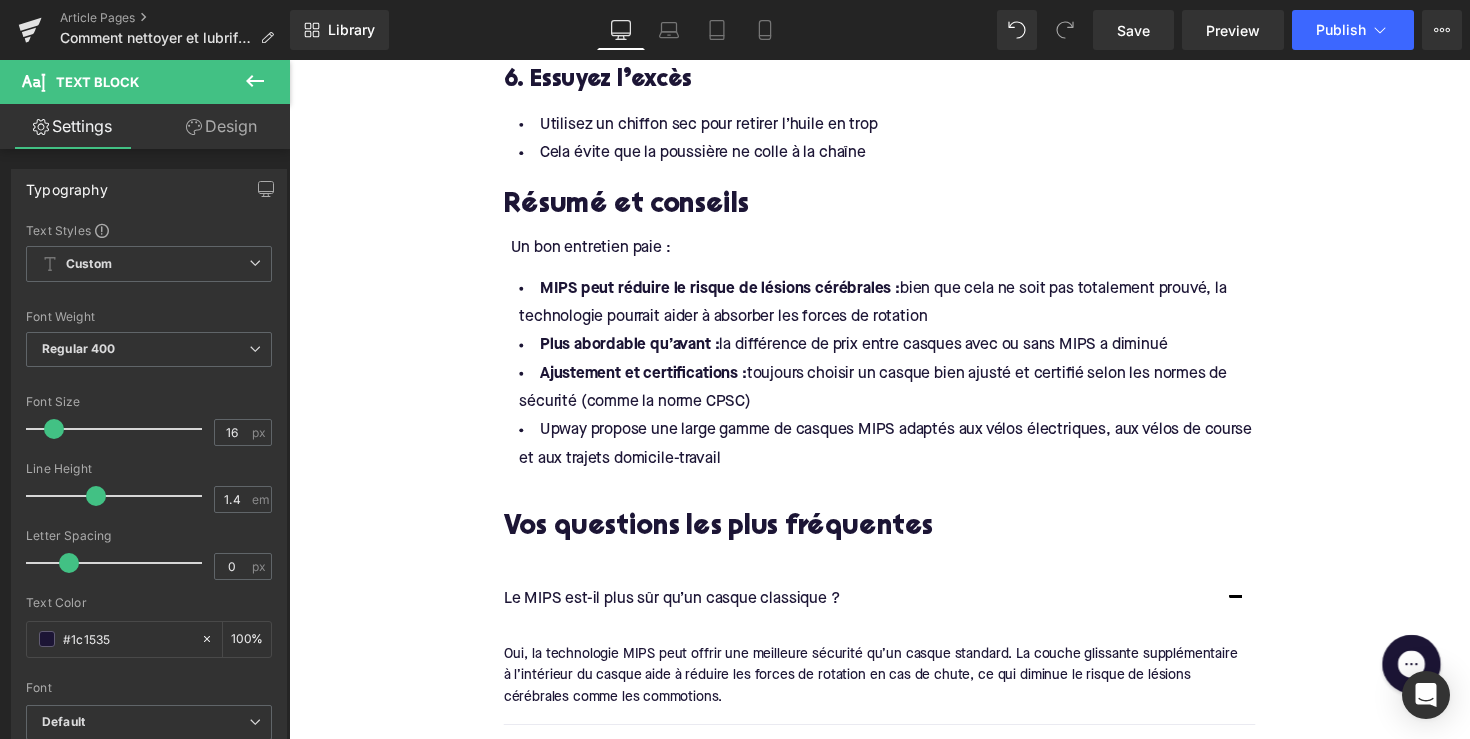 type 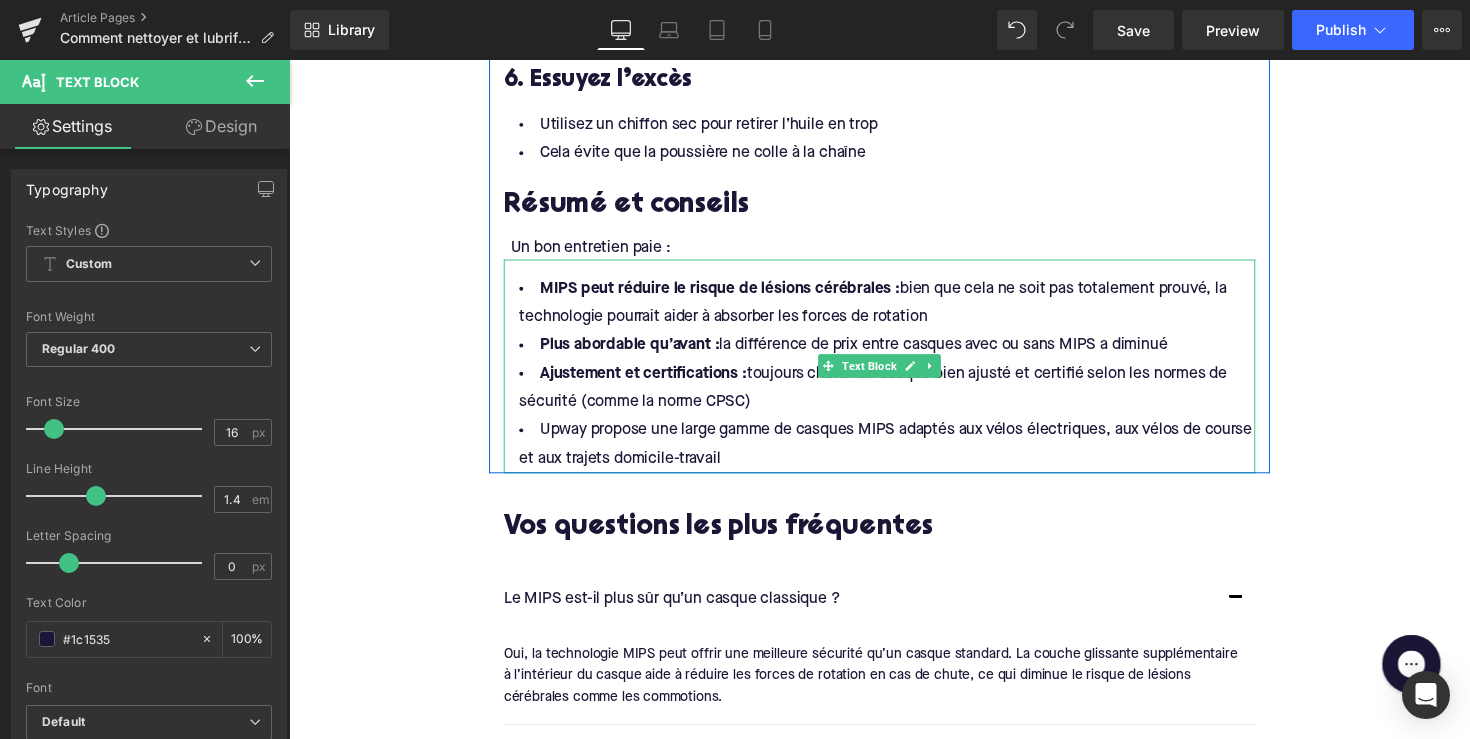 click on "Upway propose une large gamme de casques MIPS adaptés aux vélos électriques, aux vélos de course et aux trajets domicile-travail" at bounding box center [894, 454] 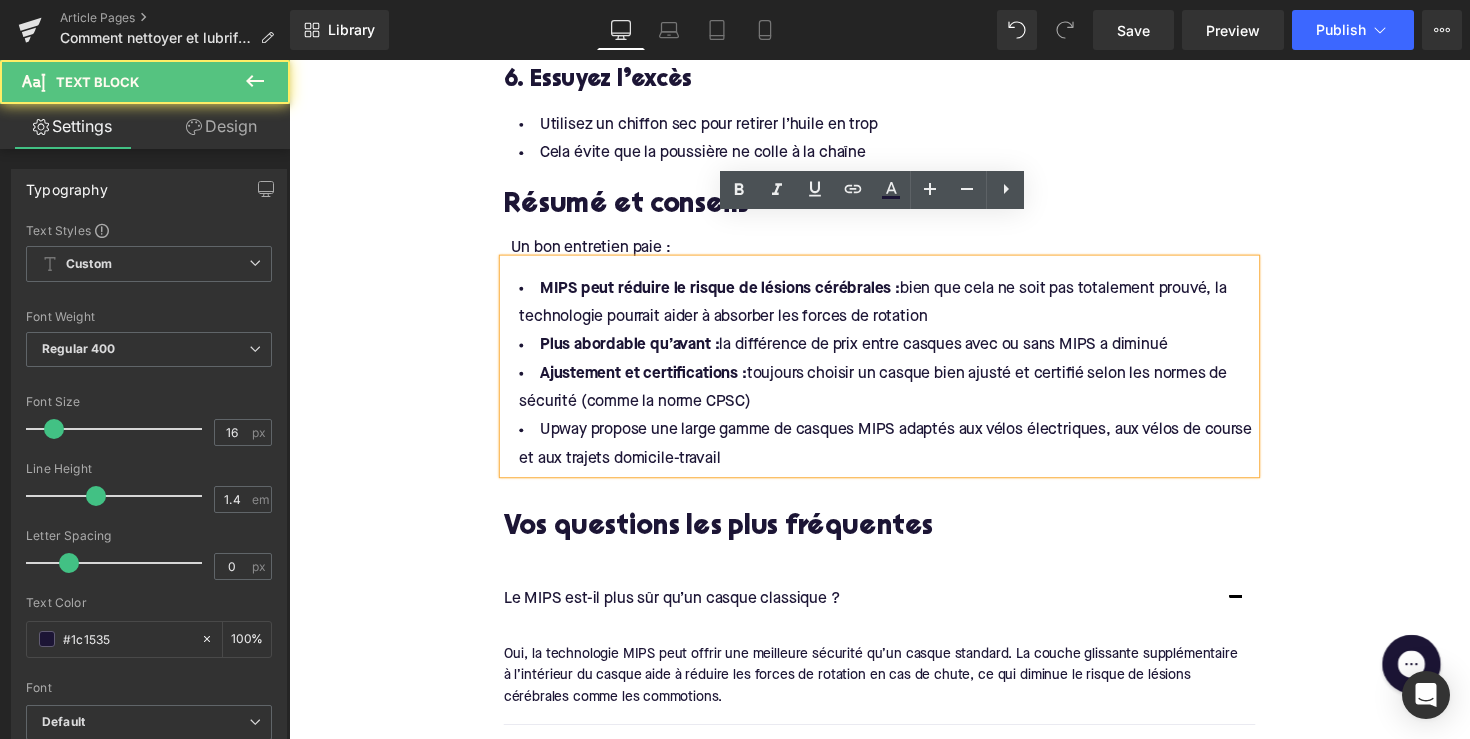 click on "Upway propose une large gamme de casques MIPS adaptés aux vélos électriques, aux vélos de course et aux trajets domicile-travail" at bounding box center (894, 454) 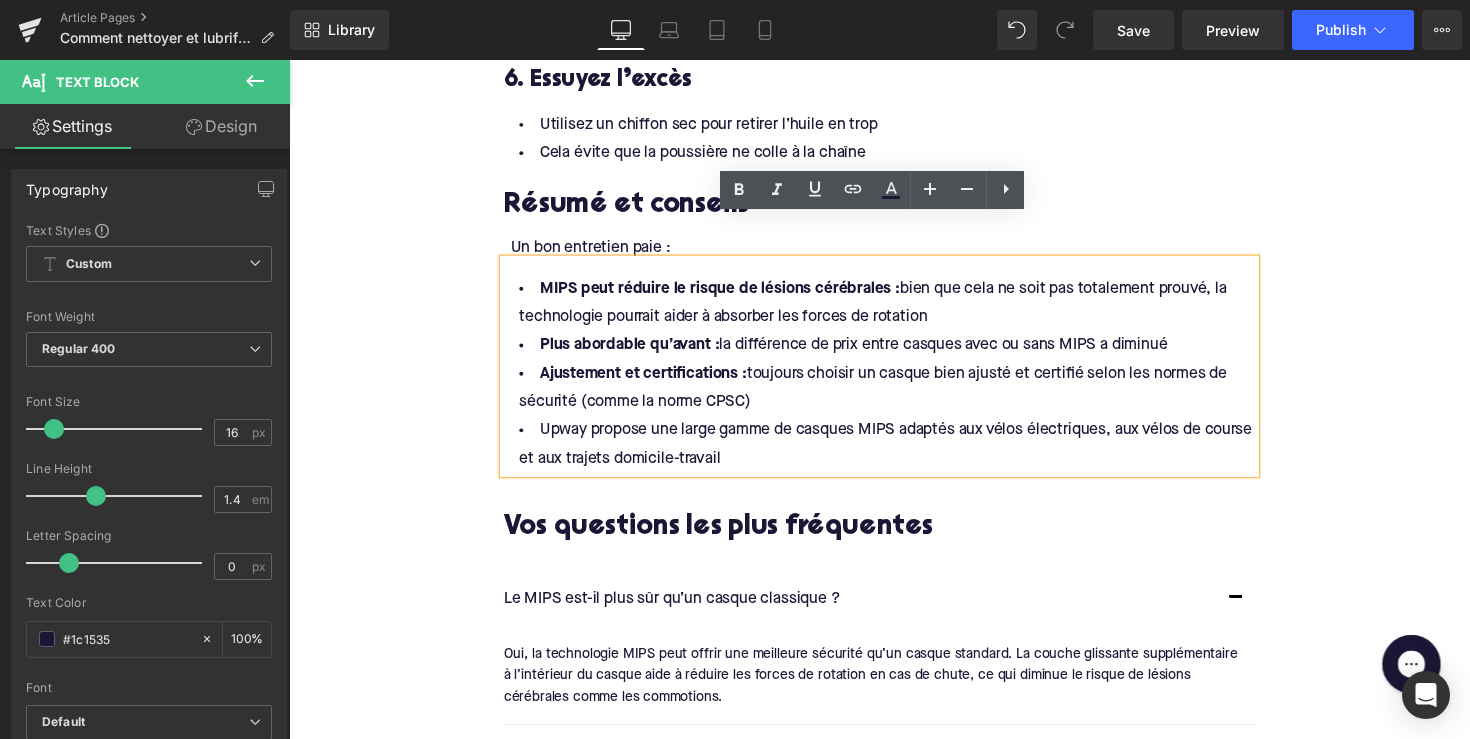click on "Cela évite que la poussière ne colle à la chaîne" at bounding box center [894, 155] 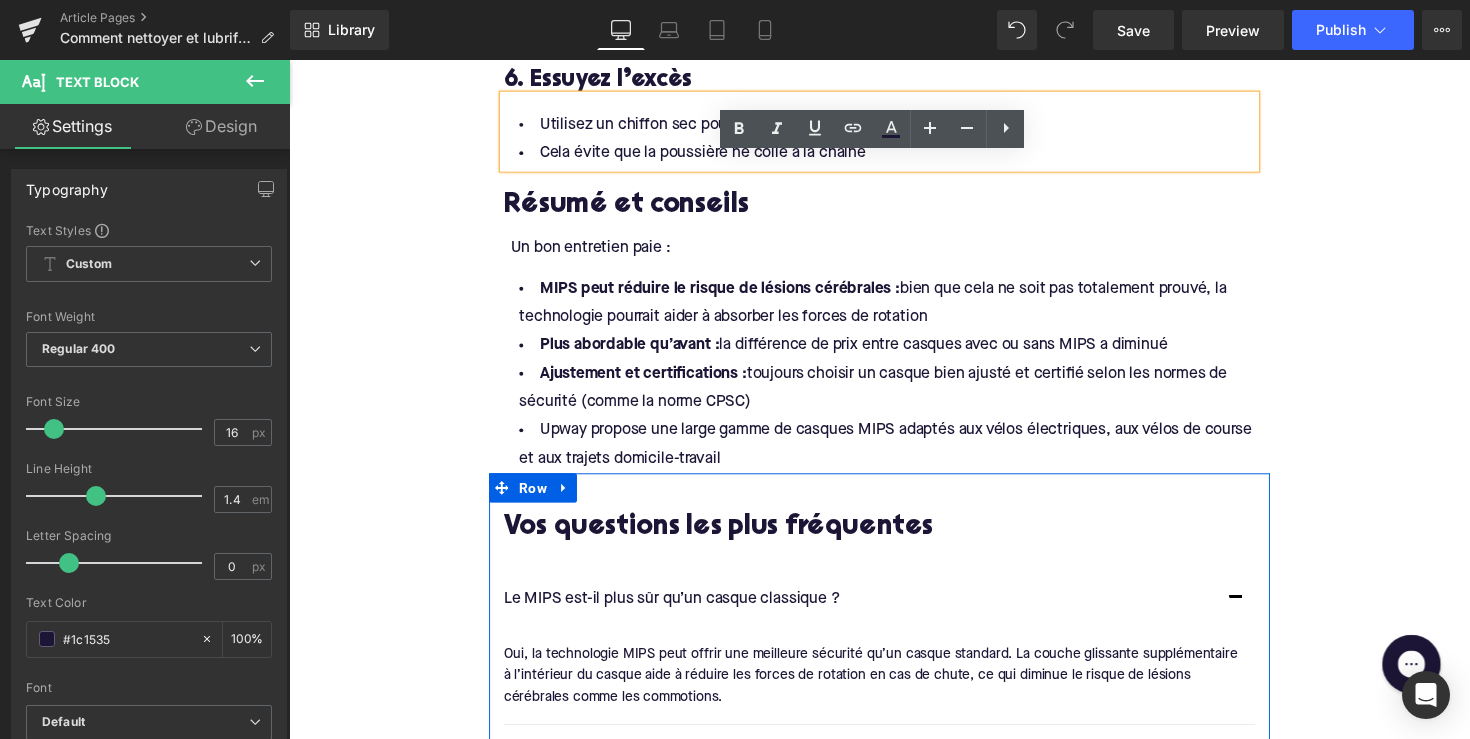 click on "Upway propose une large gamme de casques MIPS adaptés aux vélos électriques, aux vélos de course et aux trajets domicile-travail" at bounding box center (894, 454) 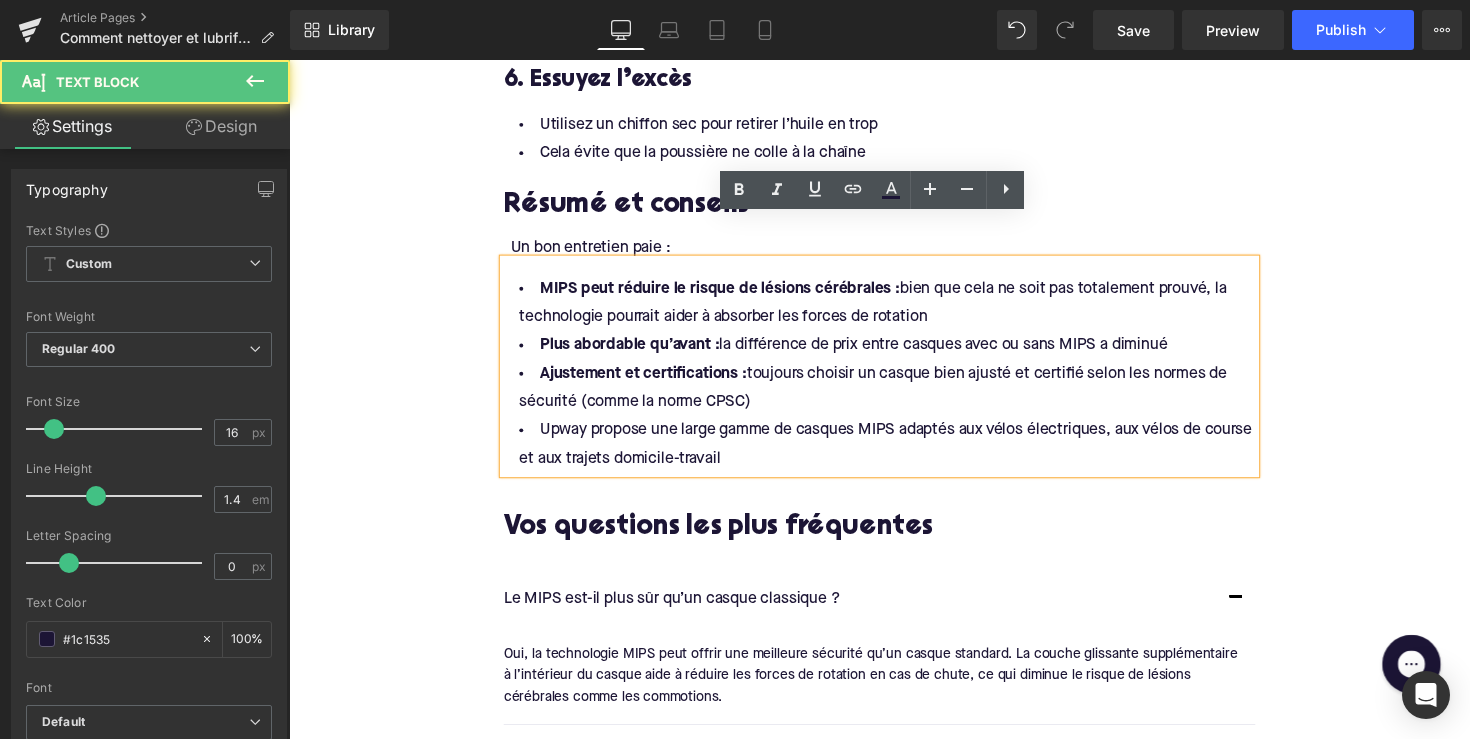 click on "Upway propose une large gamme de casques MIPS adaptés aux vélos électriques, aux vélos de course et aux trajets domicile-travail" at bounding box center [894, 454] 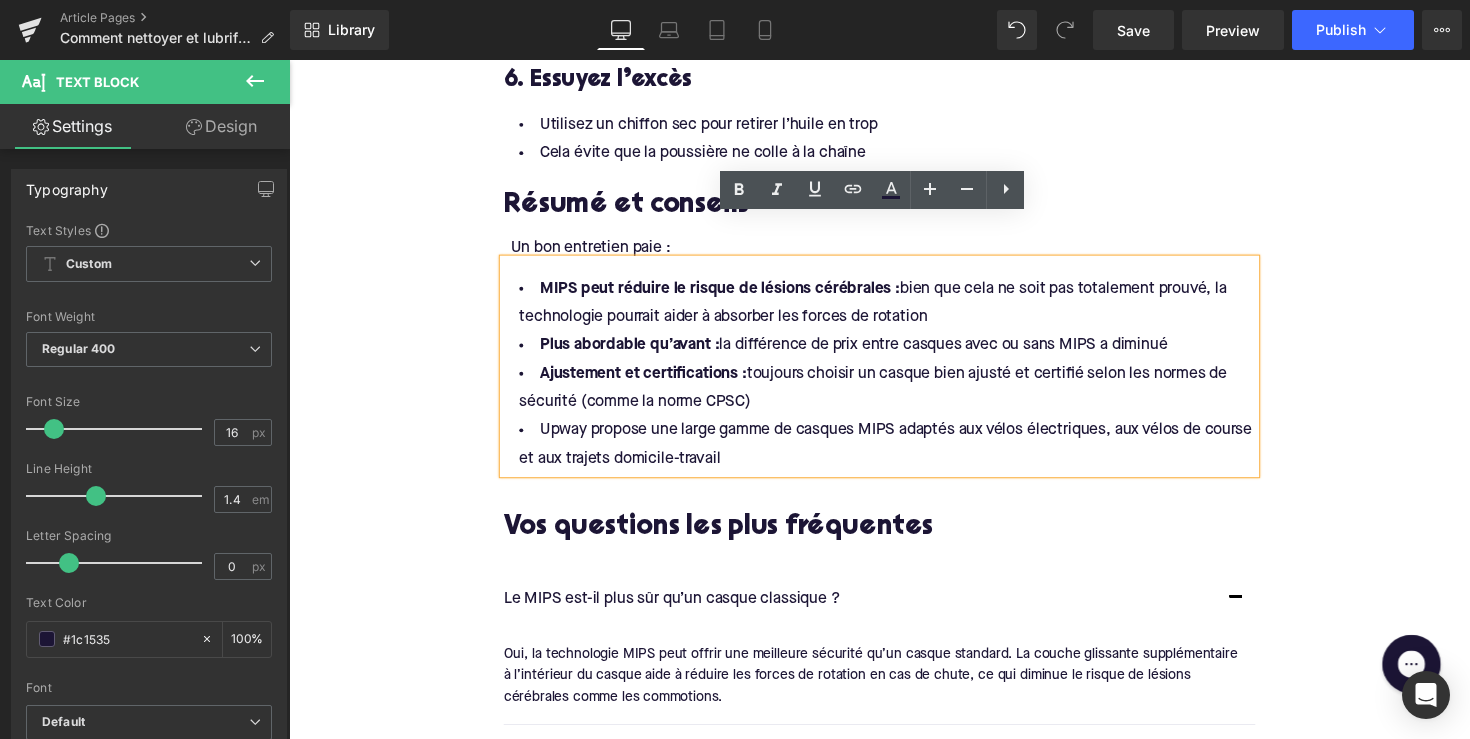 type 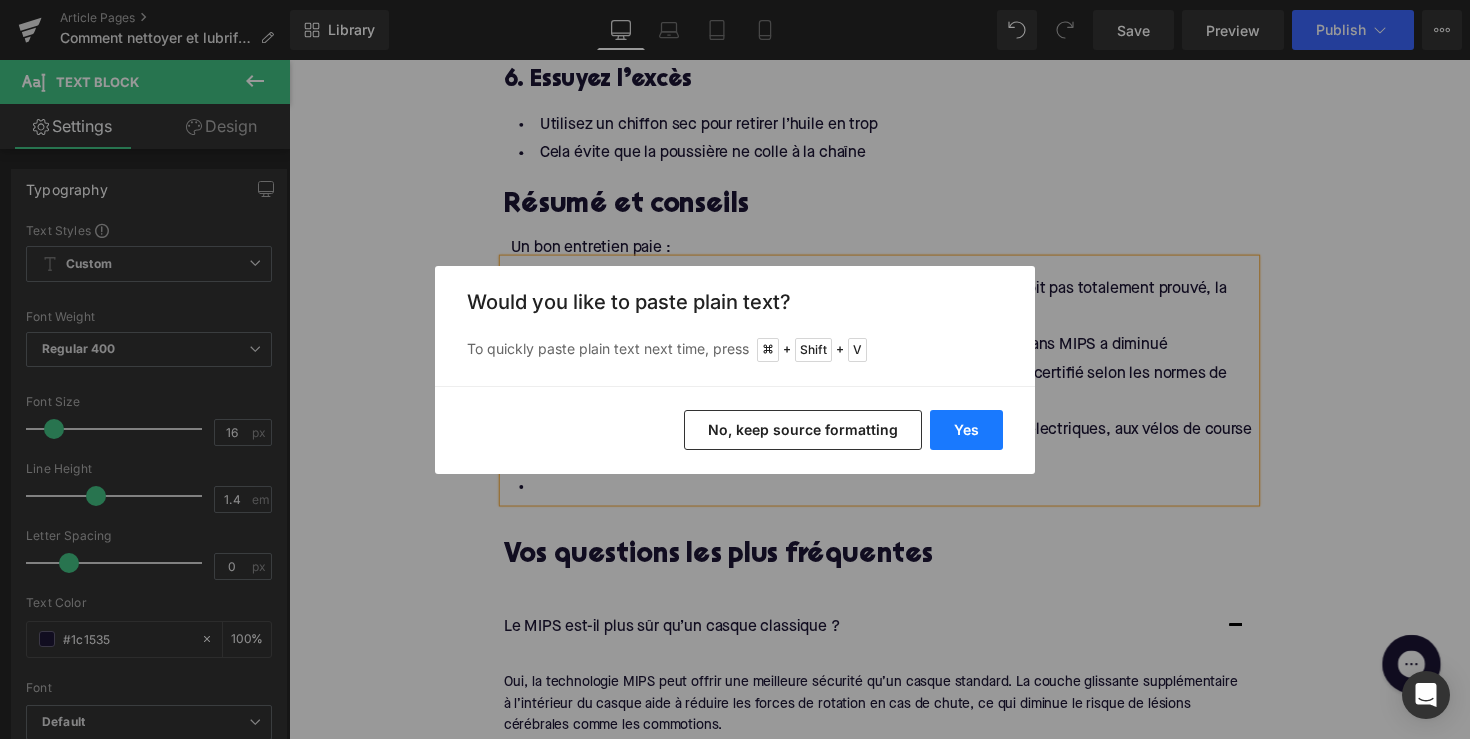 click on "Yes" at bounding box center (966, 430) 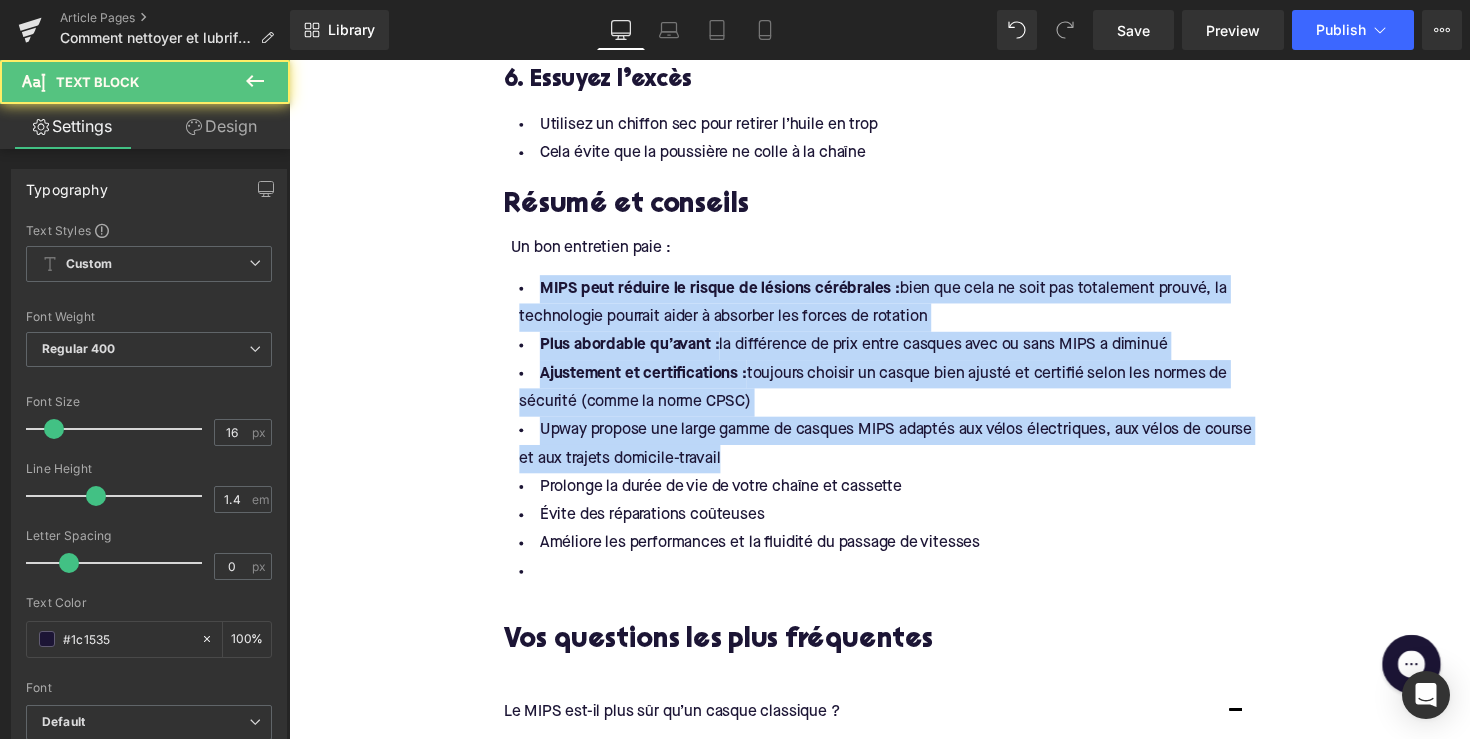 drag, startPoint x: 789, startPoint y: 419, endPoint x: 451, endPoint y: 227, distance: 388.72614 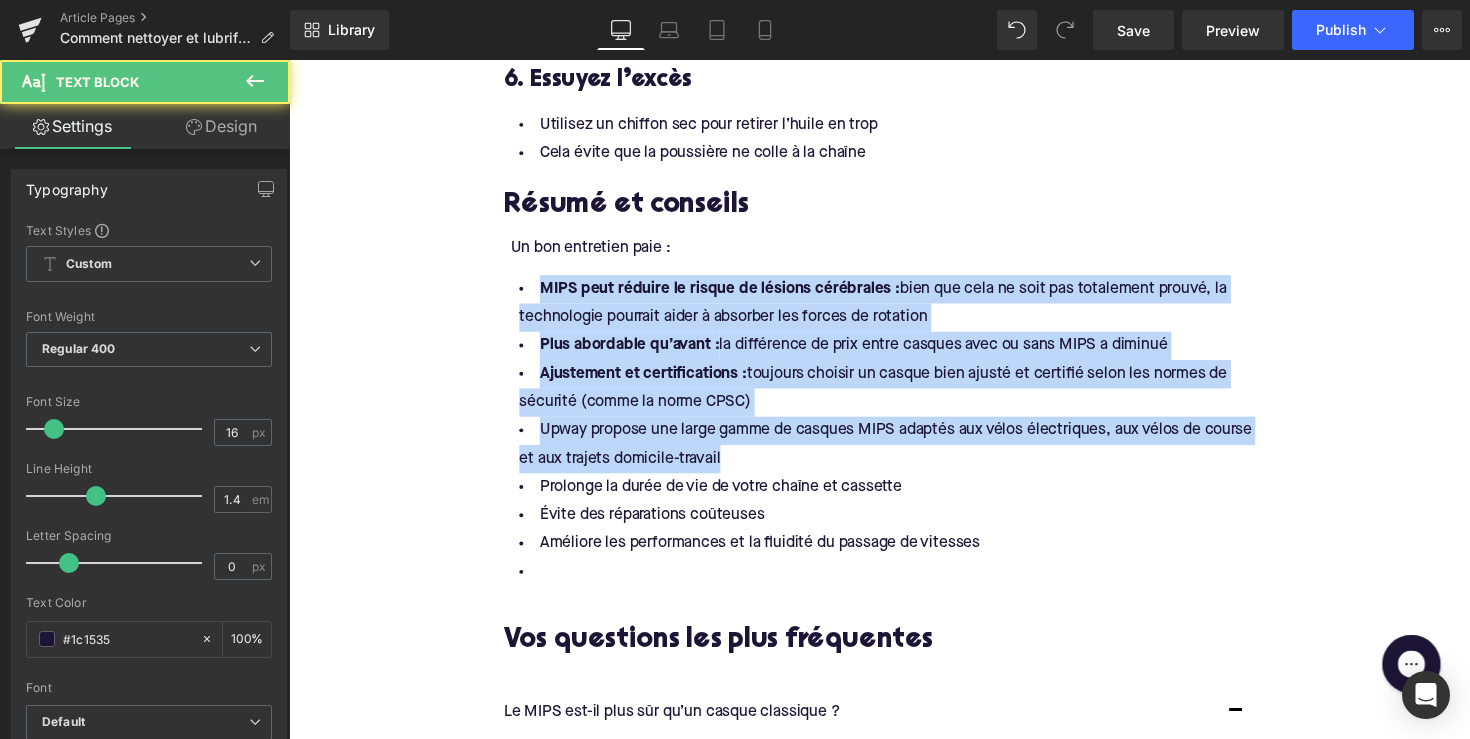 click on "Home / Comment nettoyer et lubrifier la chaîne de votre vélo électrique ? Breadcrumbs         Comment nettoyer et lubrifier la chaîne de votre vélo électrique ? Heading         Une chaîne propre et bien lubrifiée est essentielle pour garantir les meilleures performances et prolonger la durée de vie de la transmission de votre vélo électrique. C’est une tâche d’entretien simple que vous pouvez effectuer chez vous et qui permet à votre e-bike de rouler comme neuf. Text Block         Row         Image         Row         Row         Pourquoi faut-il nettoyer et lubrifier régulièrement la chaîne ? Heading         Une chaîne sale : Text Block         Accélère l’usure de votre transmission Diminue les performances de votre vélo Donne un aspect négligé à votre vélo Text Block         Astuce pro :  Text Block         À quelle fréquence faut-il nettoyer sa chaîne ? Heading         Cela dépend de plusieurs facteurs : Text Block         Le nombre de kilomètres parcourus Text Block" at bounding box center (894, -446) 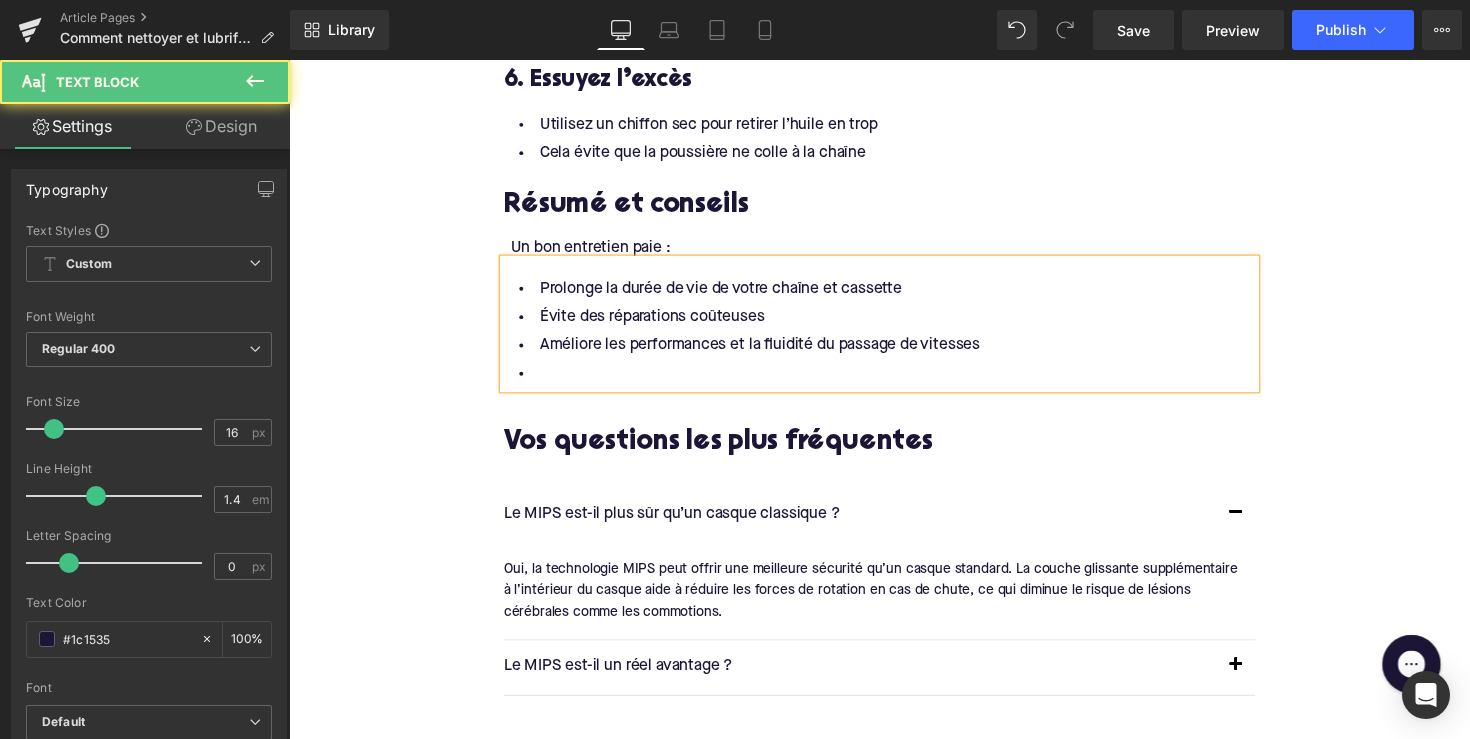 click at bounding box center [894, 381] 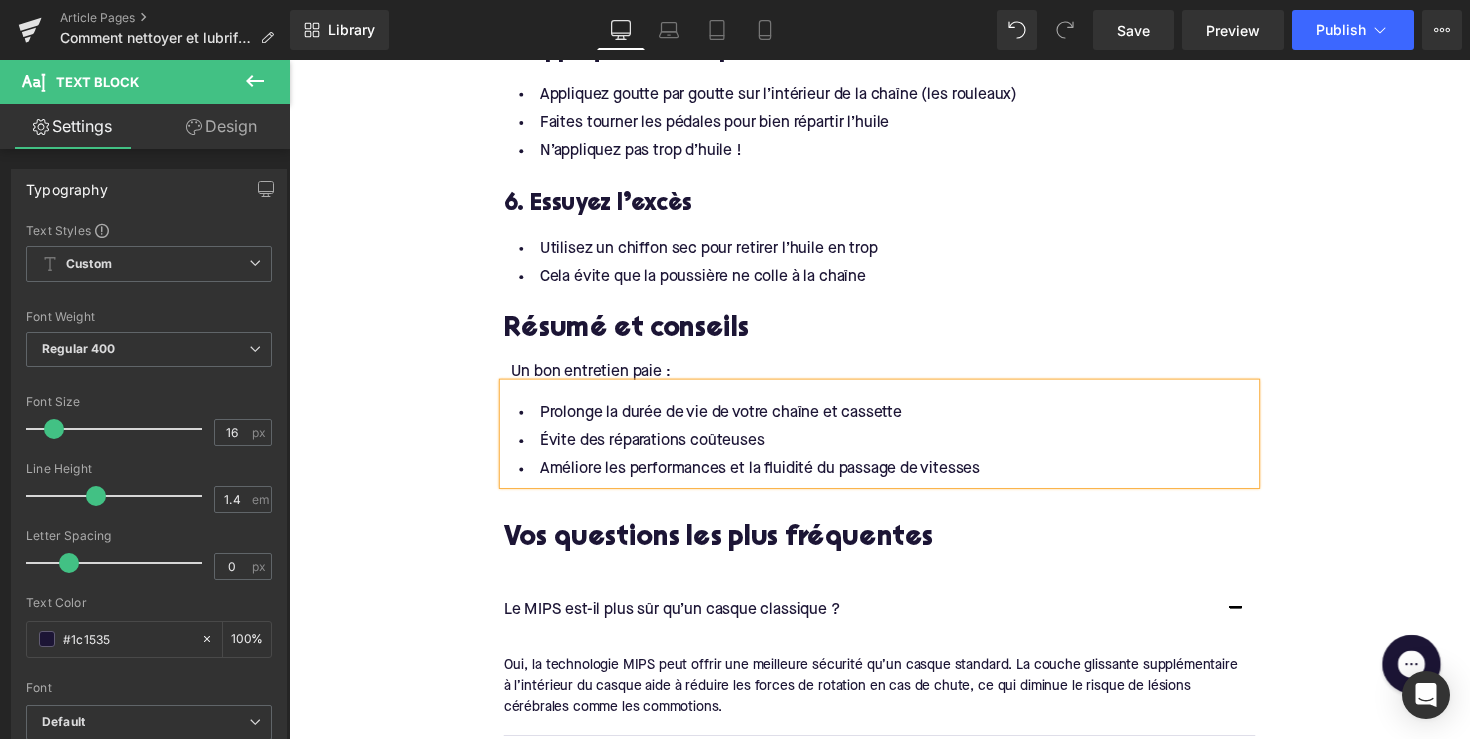 scroll, scrollTop: 2541, scrollLeft: 0, axis: vertical 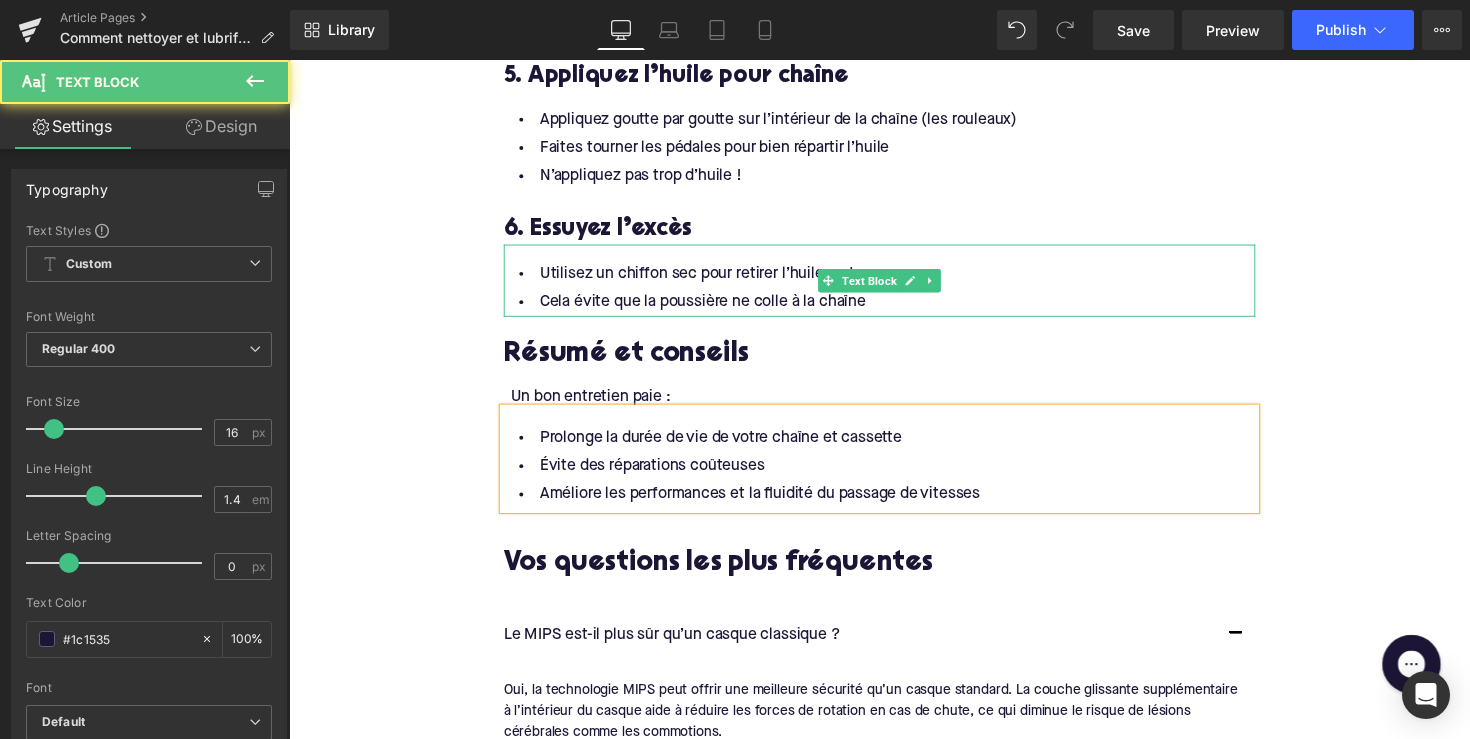 click on "Utilisez un chiffon sec pour retirer l’huile en trop" at bounding box center [894, 279] 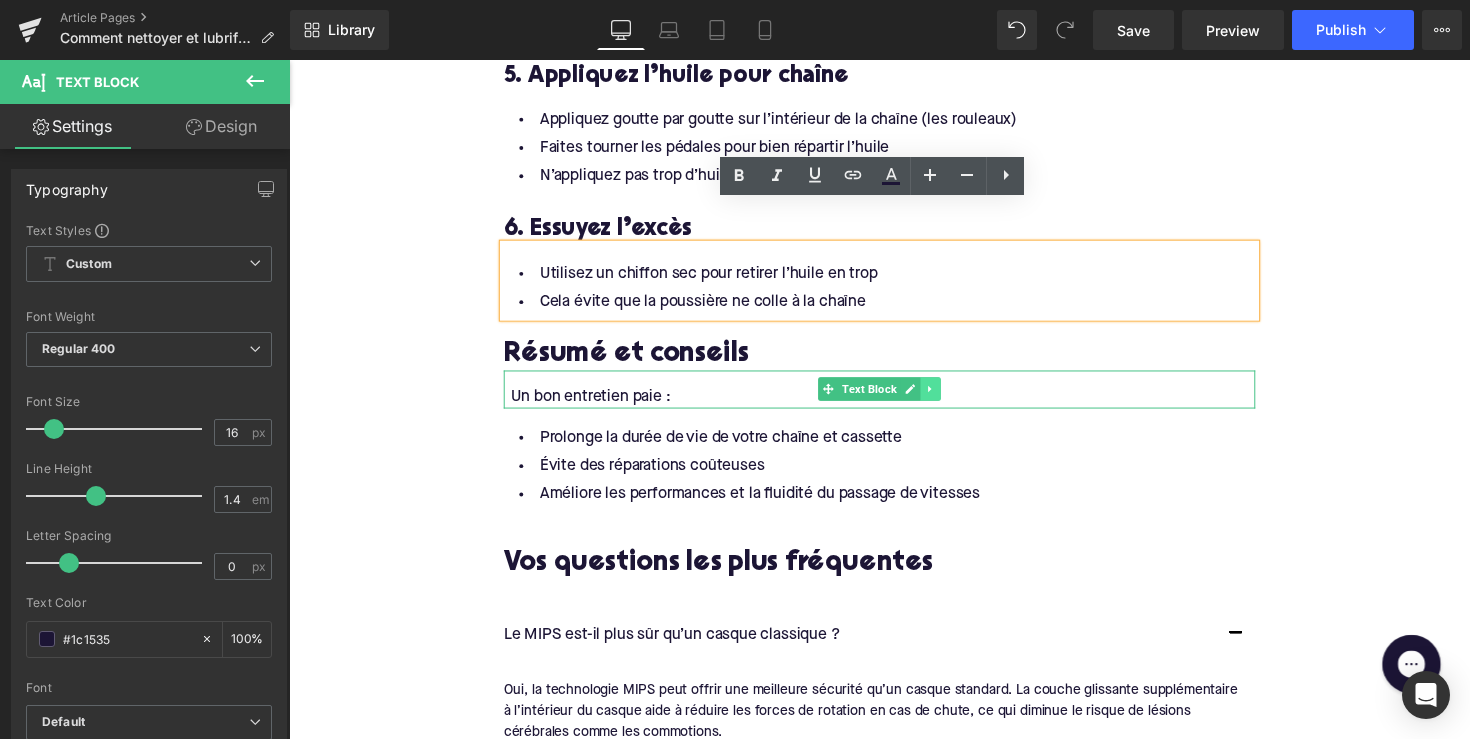 click at bounding box center [946, 397] 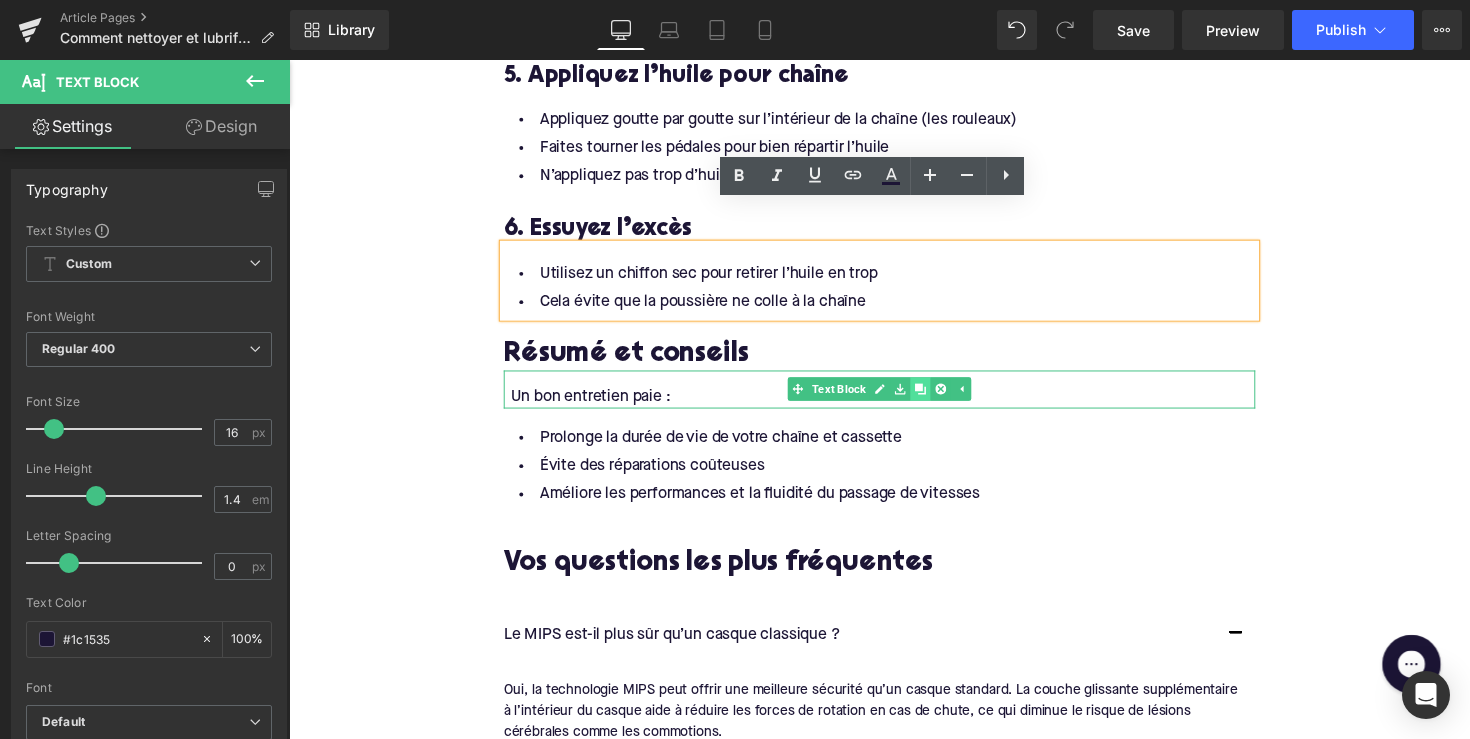 click at bounding box center [936, 397] 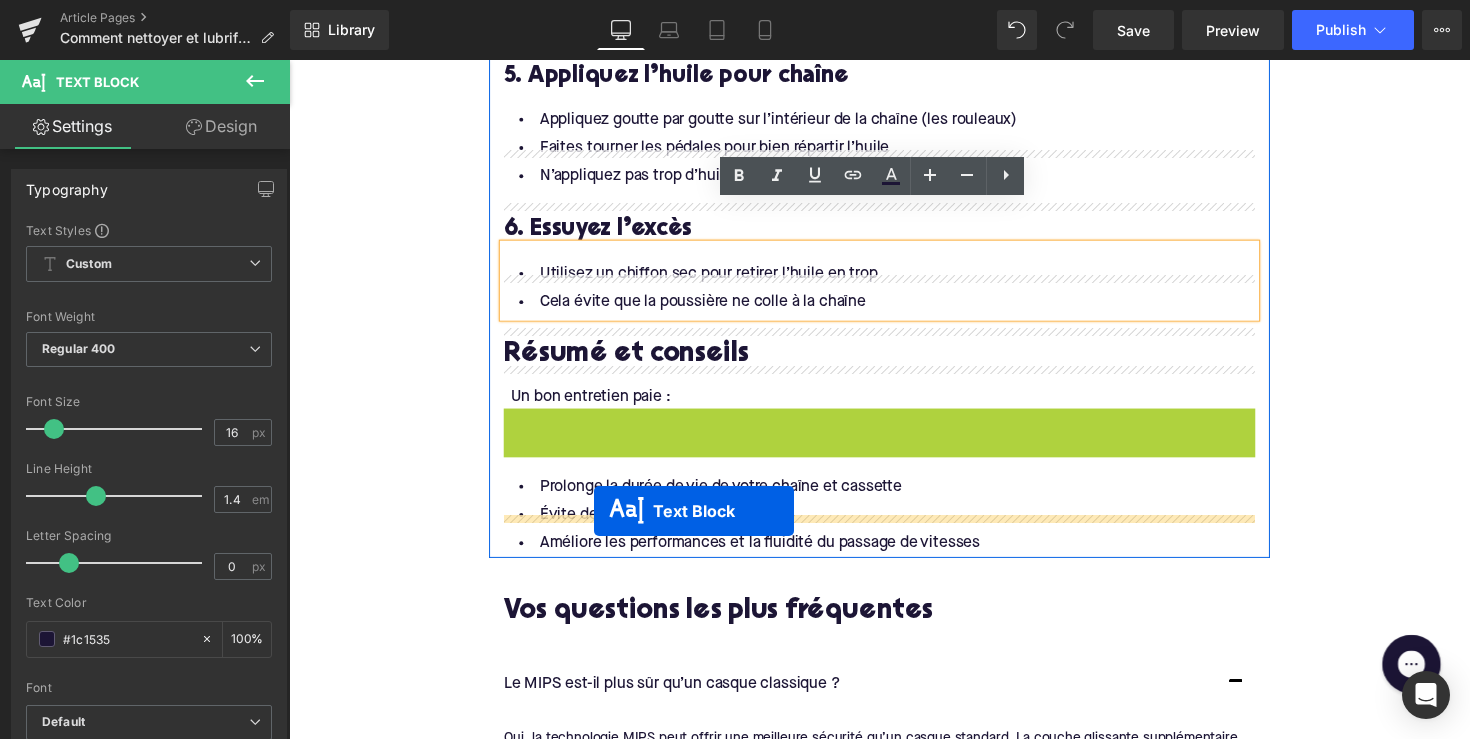 drag, startPoint x: 828, startPoint y: 395, endPoint x: 601, endPoint y: 522, distance: 260.1115 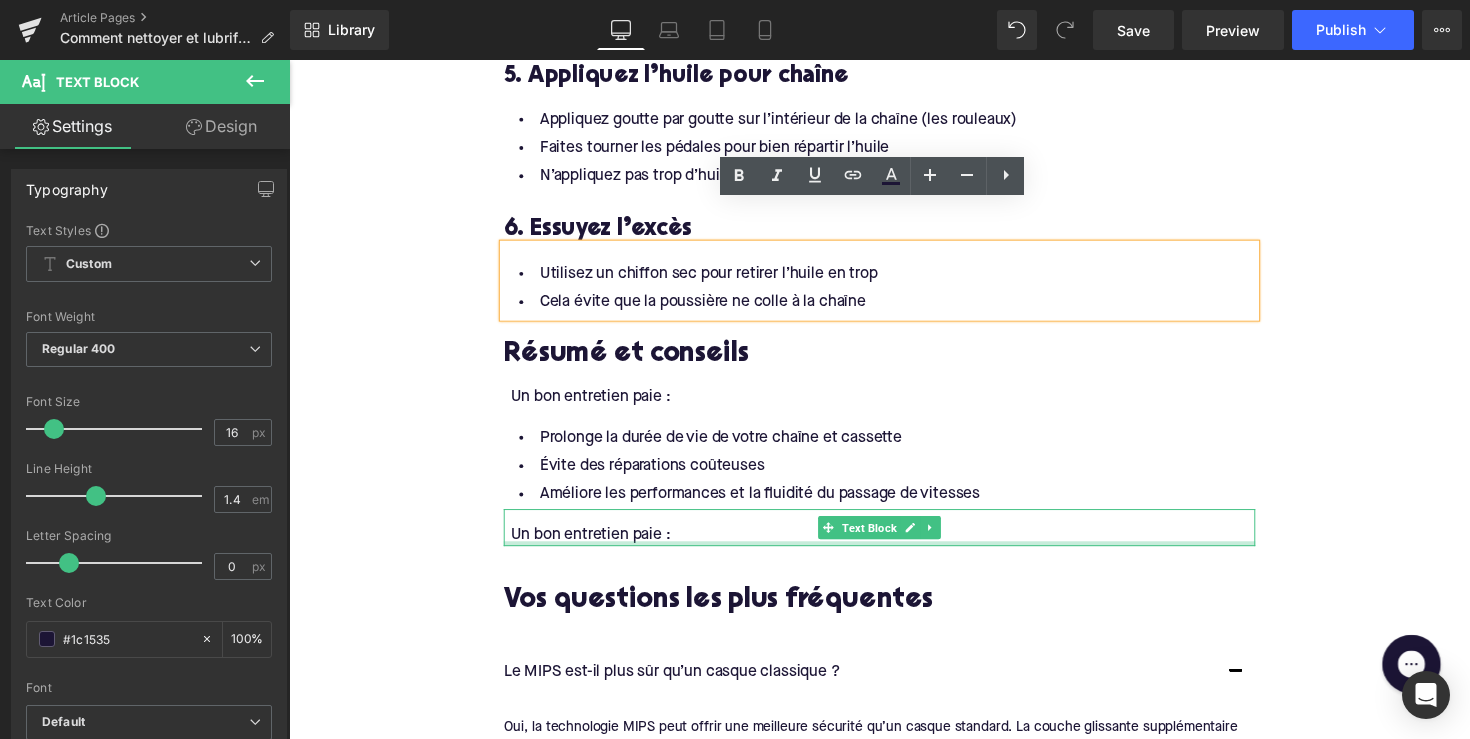 click on "Un bon entretien paie :" at bounding box center (897, 547) 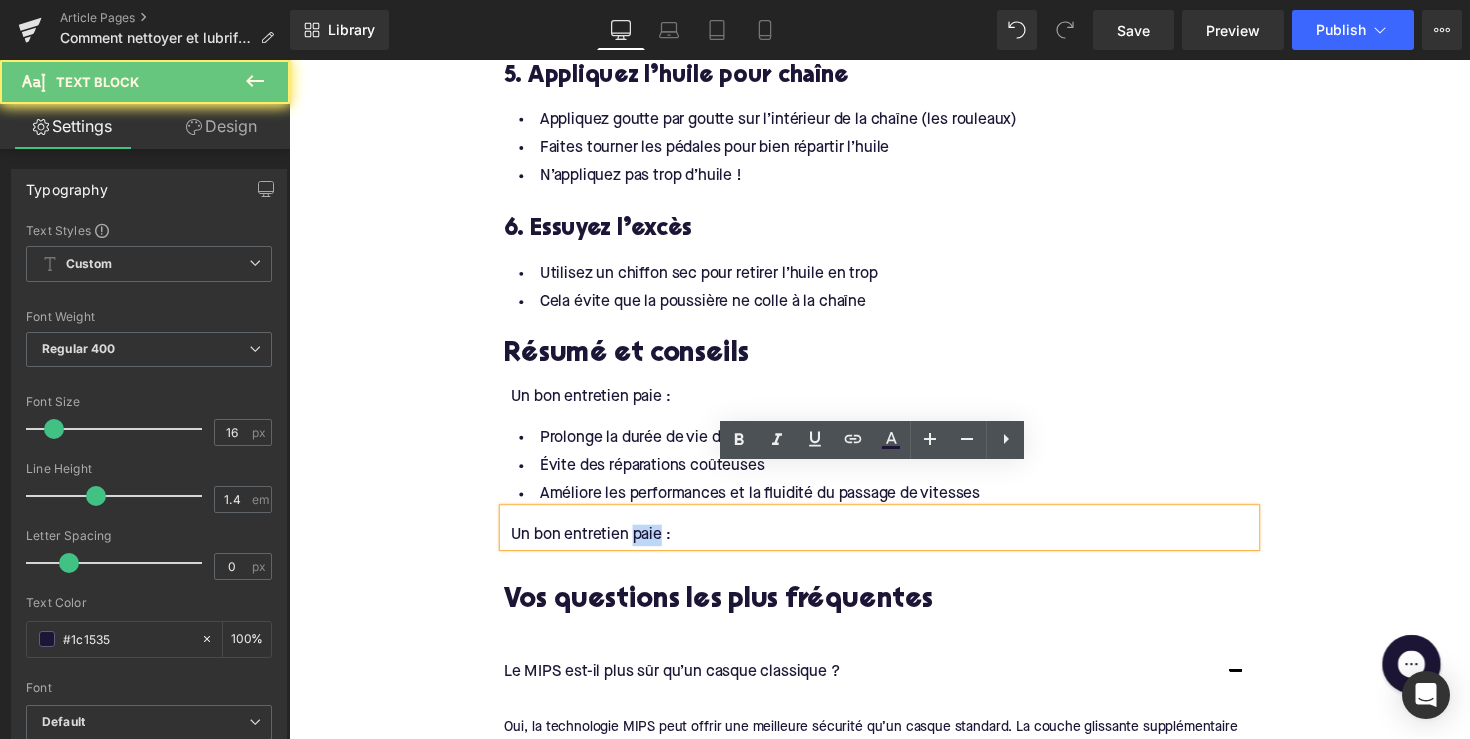 click on "Un bon entretien paie :" at bounding box center (897, 547) 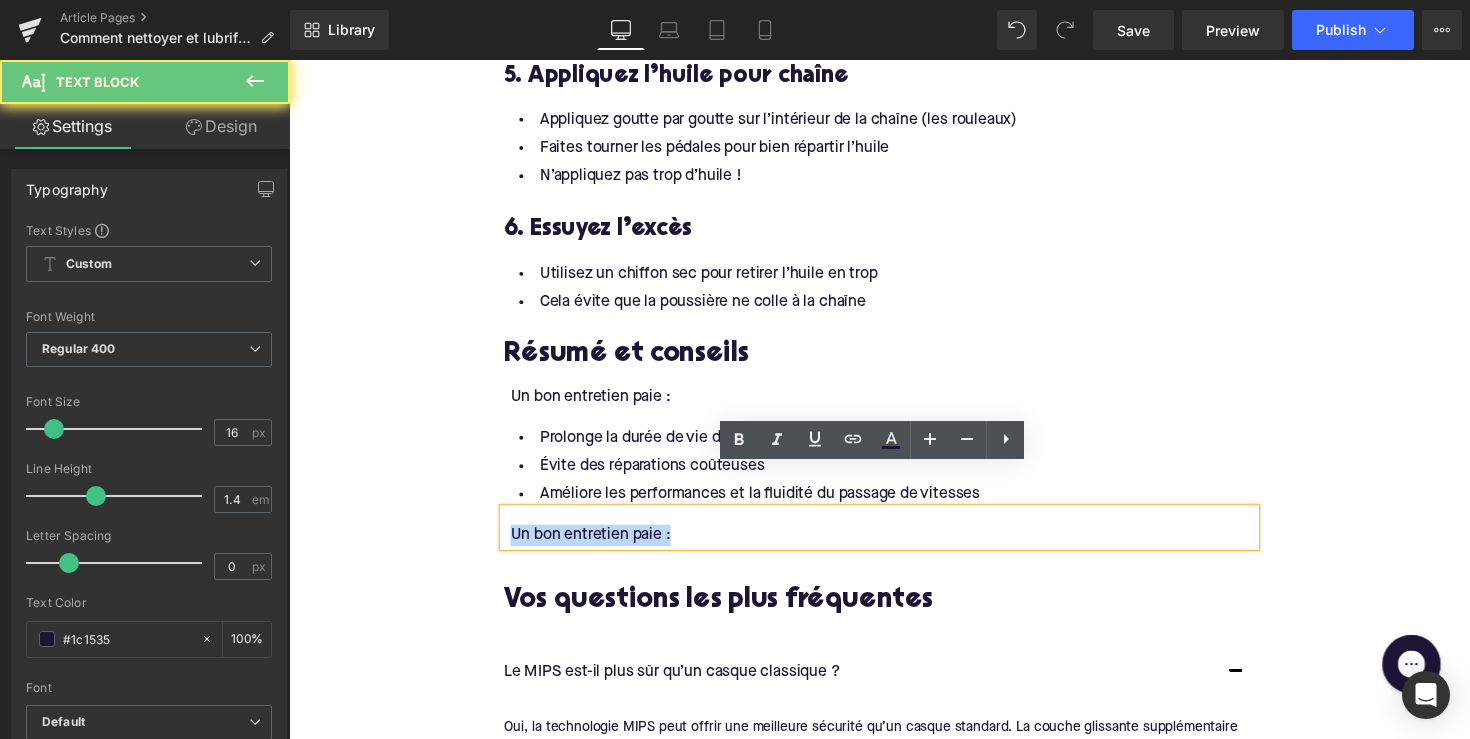 click on "Un bon entretien paie :" at bounding box center [897, 547] 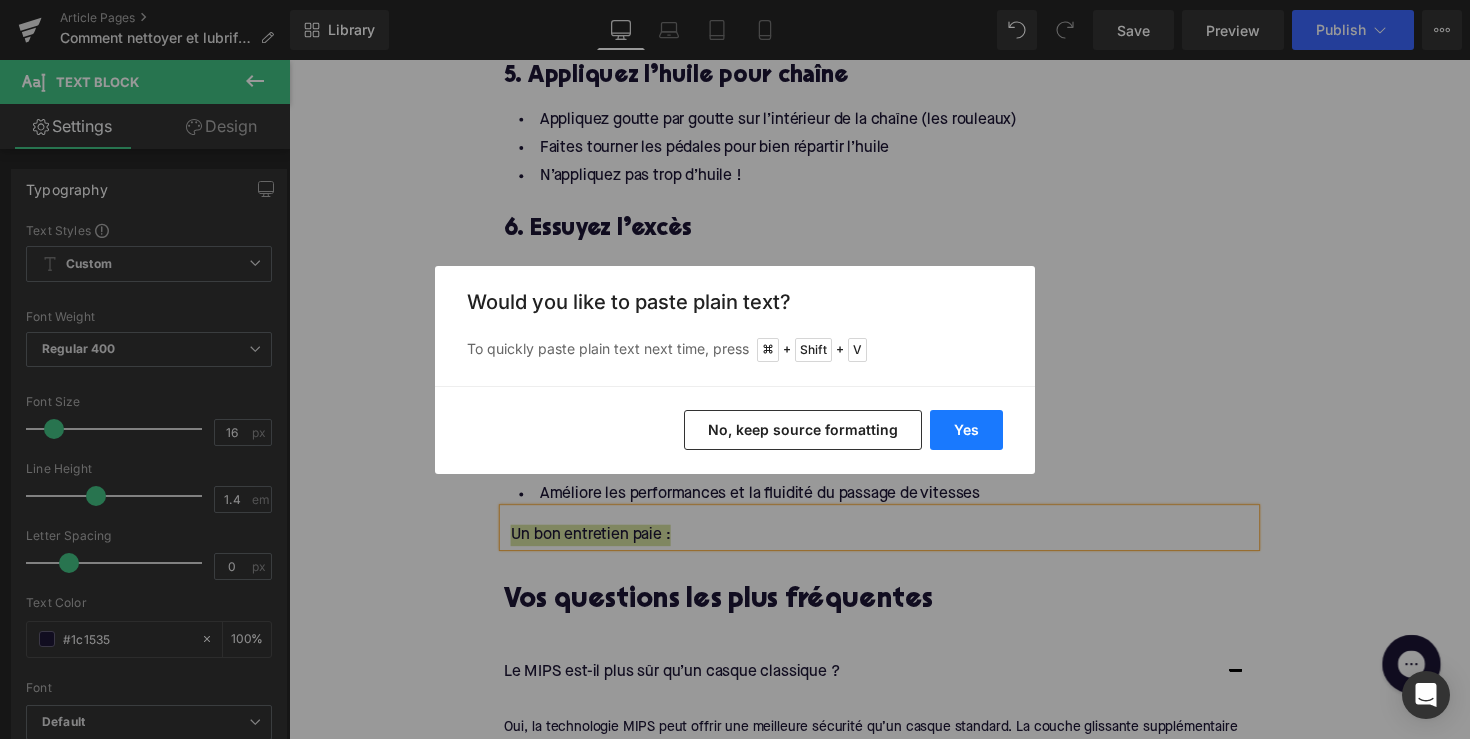click on "Yes" at bounding box center [966, 430] 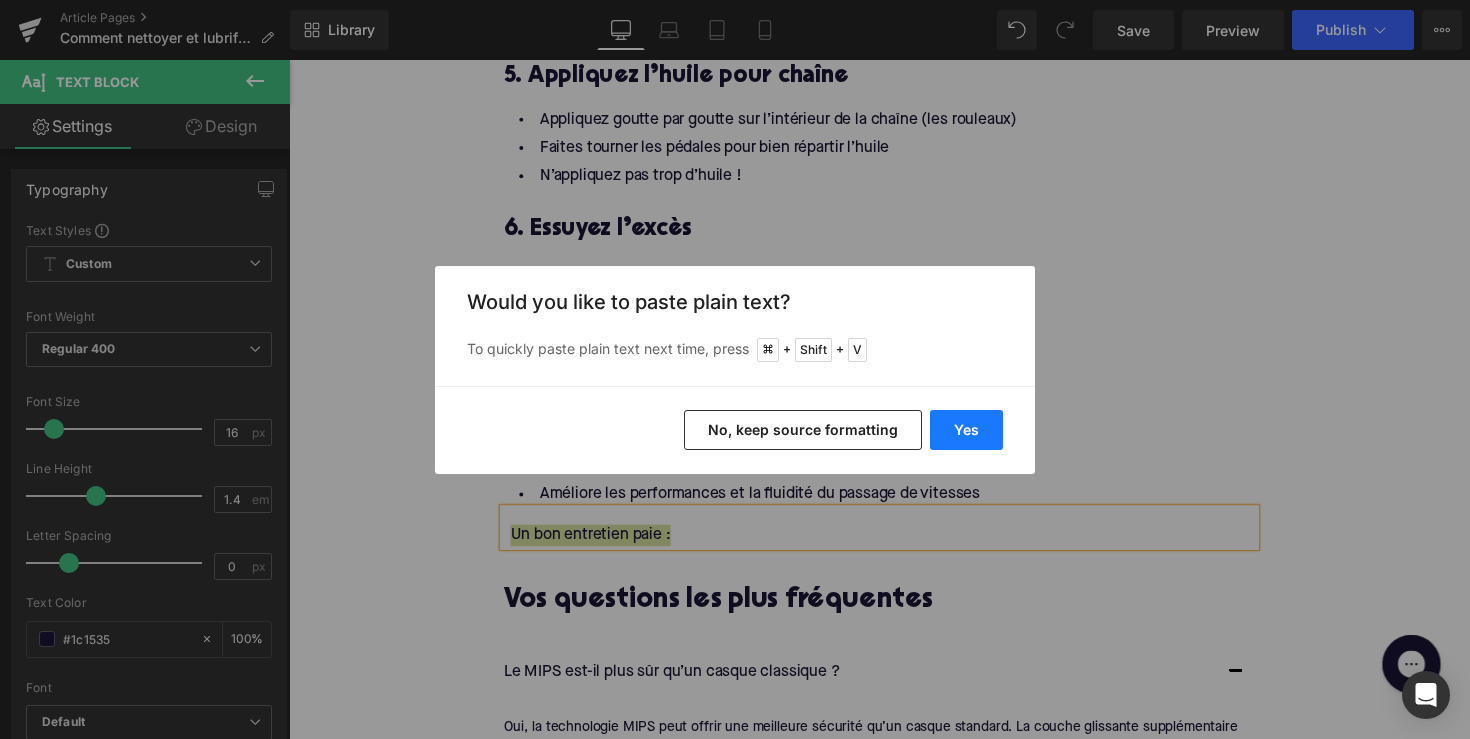 type 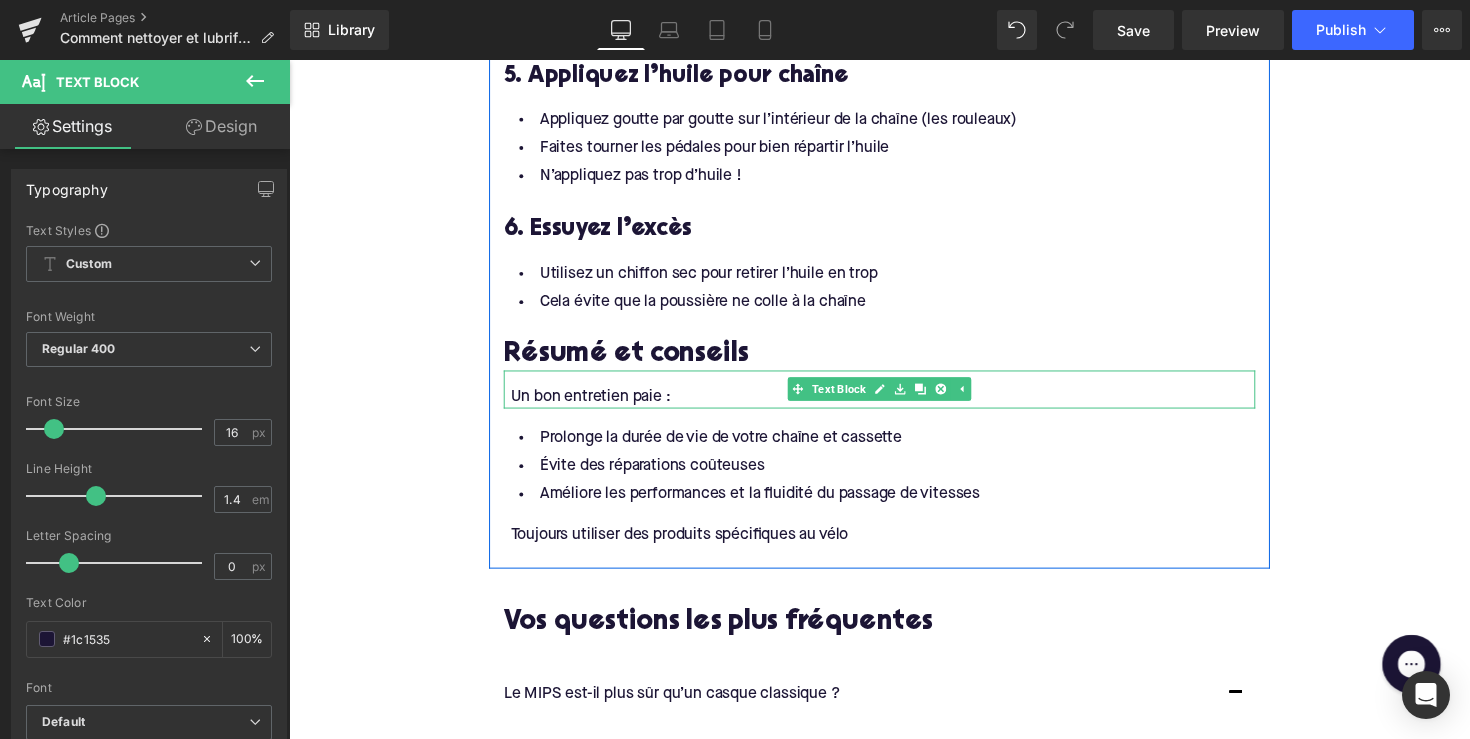 click on "Un bon entretien paie :" at bounding box center (897, 405) 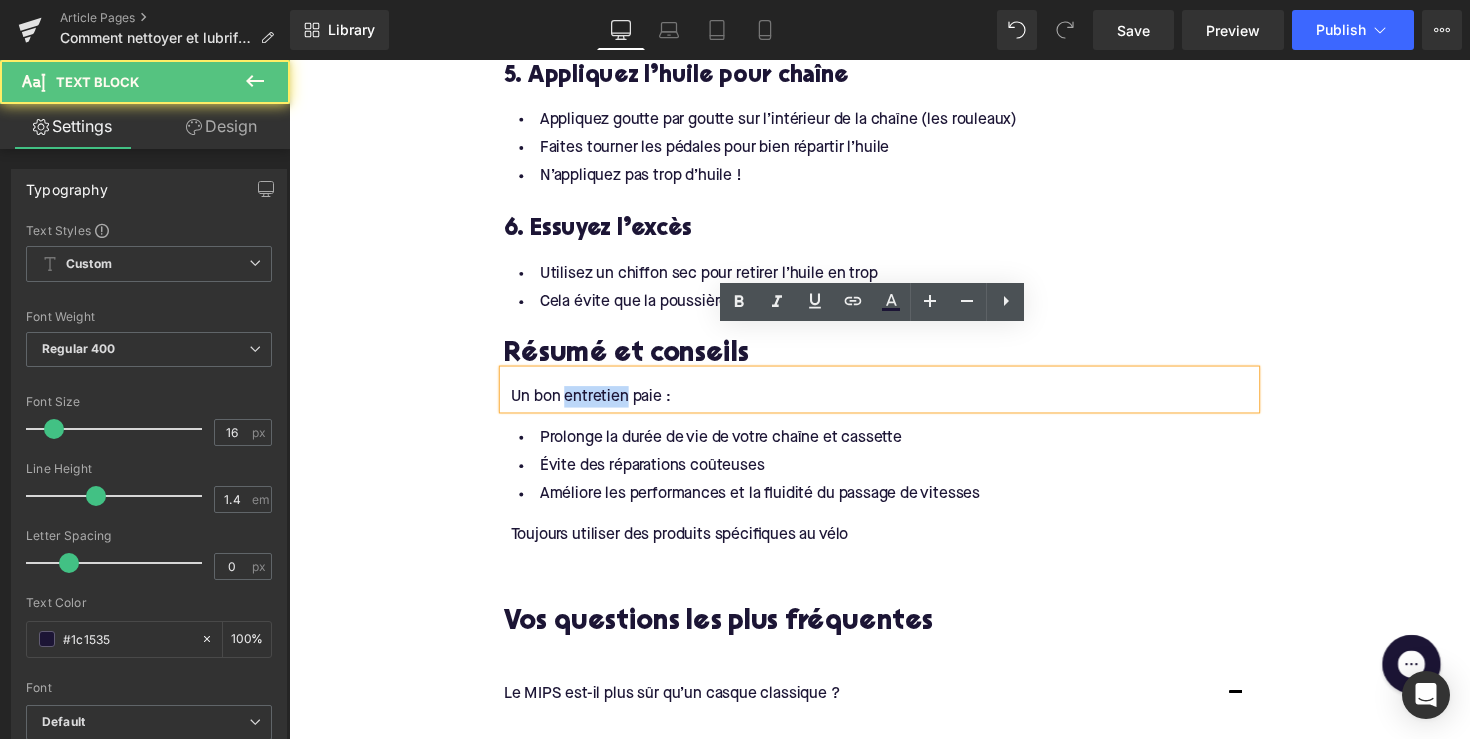 click on "Un bon entretien paie :" at bounding box center [897, 405] 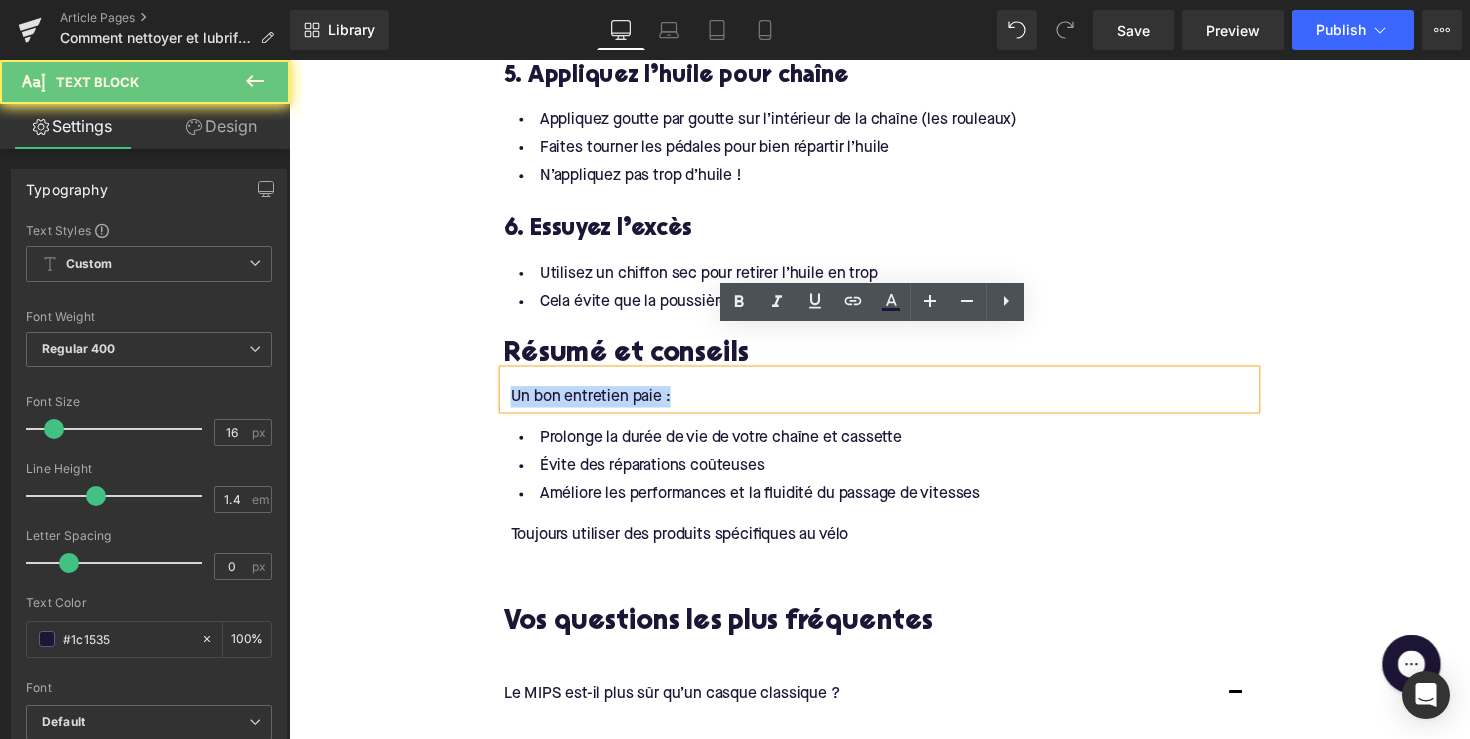 click on "Un bon entretien paie :" at bounding box center (897, 405) 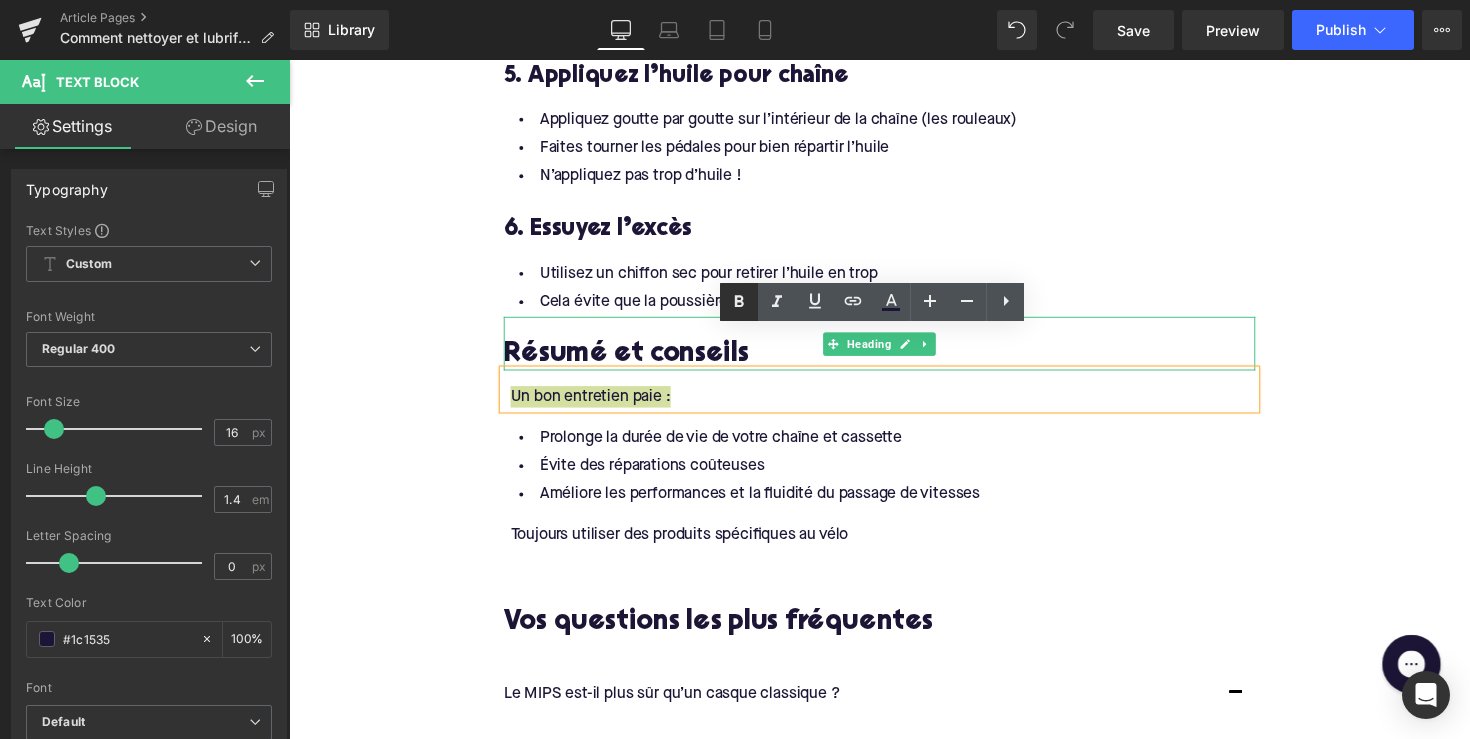 click at bounding box center [739, 302] 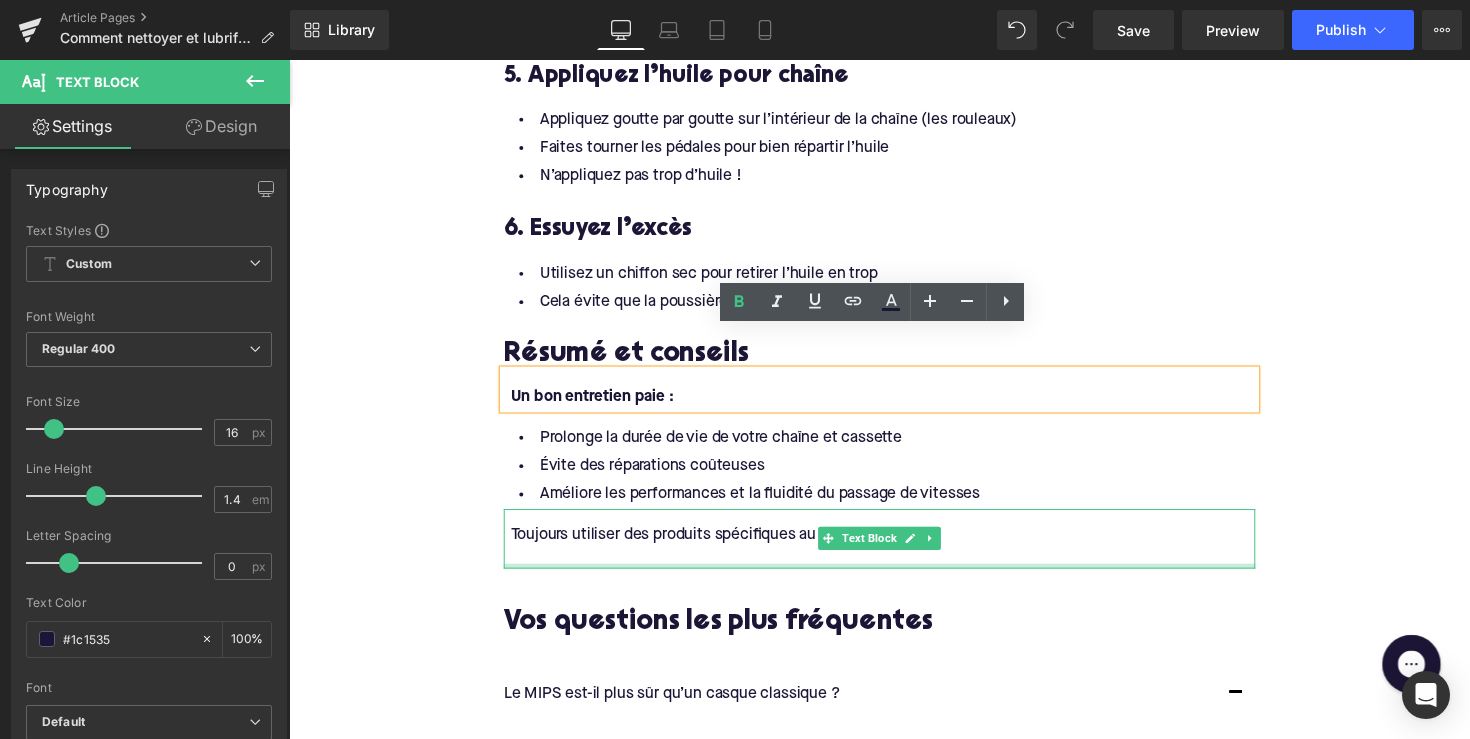 click on "Toujours utiliser des produits spécifiques au vélo" at bounding box center (897, 547) 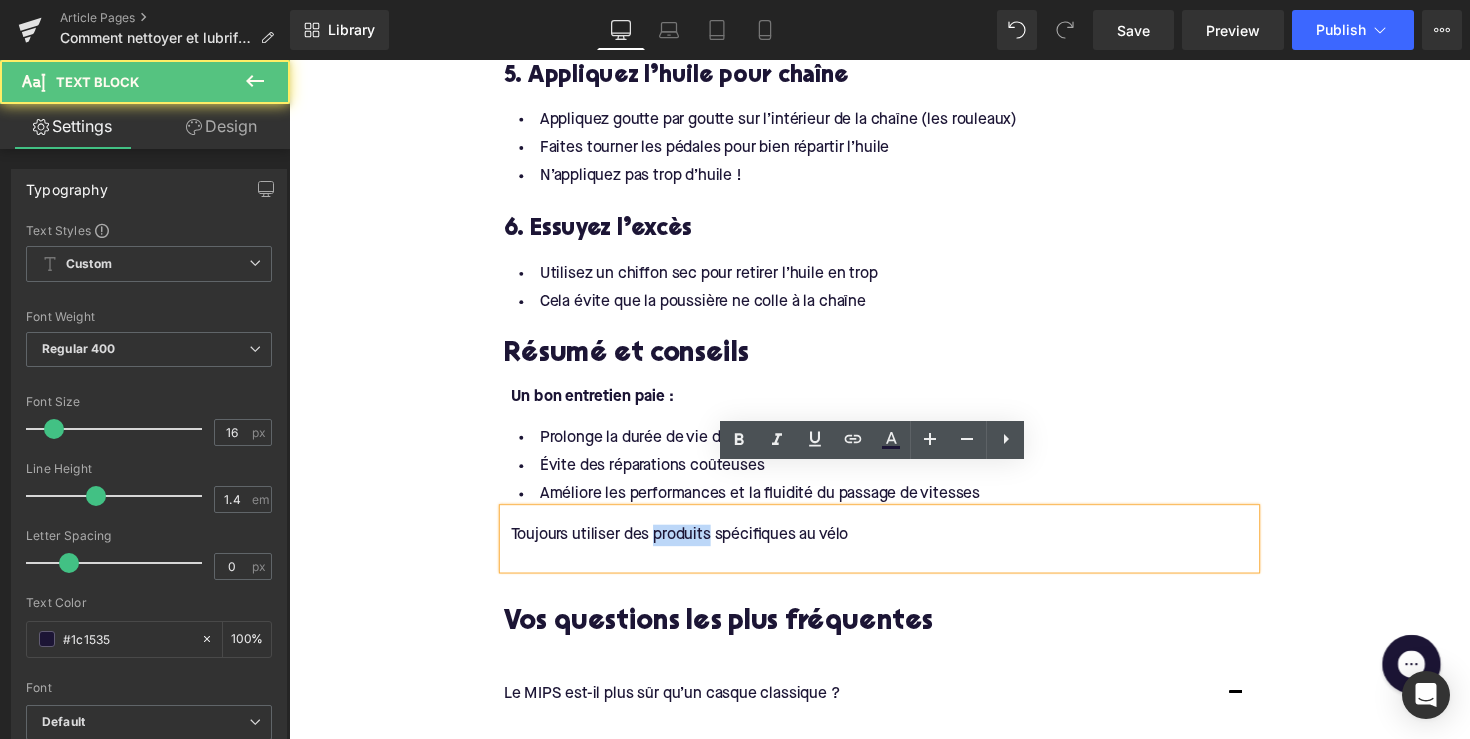 click on "Toujours utiliser des produits spécifiques au vélo" at bounding box center [897, 547] 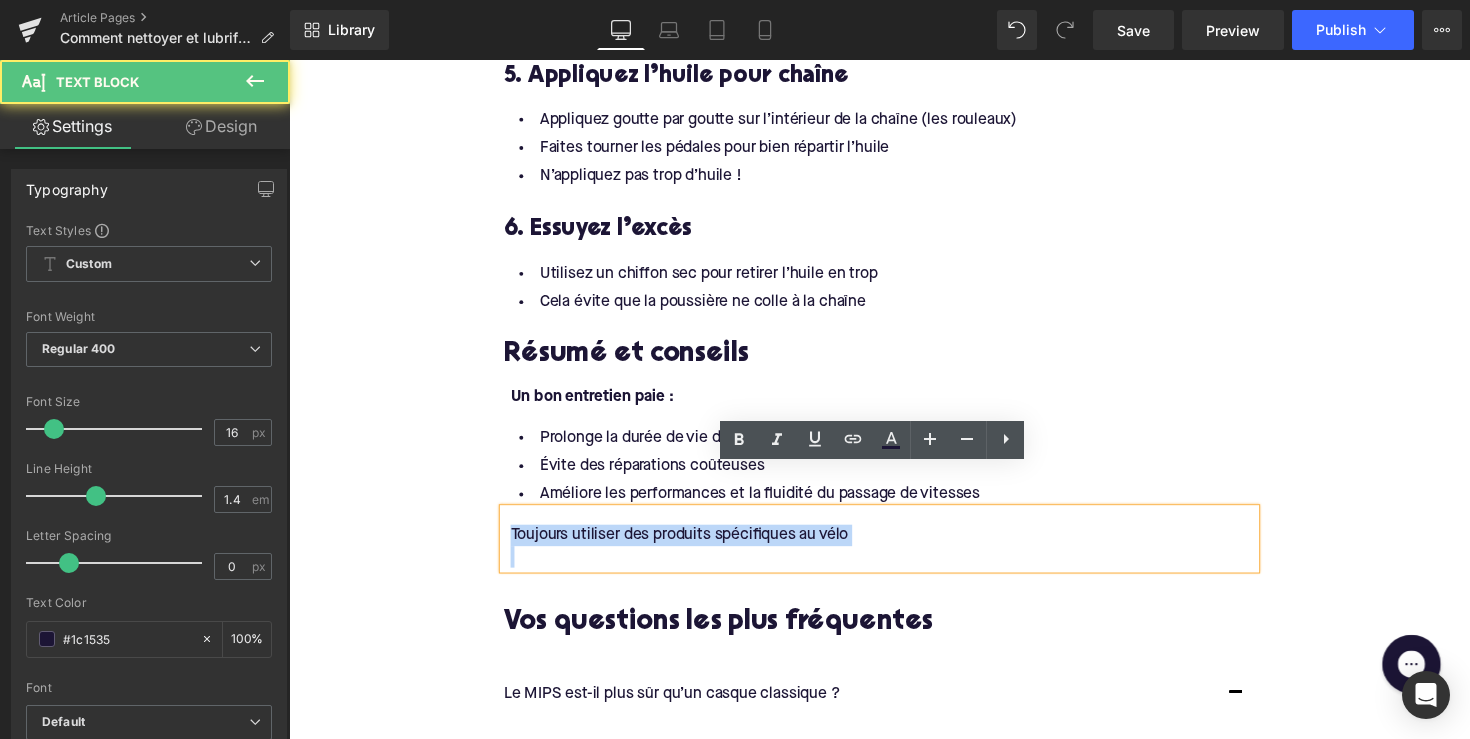 click on "Toujours utiliser des produits spécifiques au vélo" at bounding box center [897, 547] 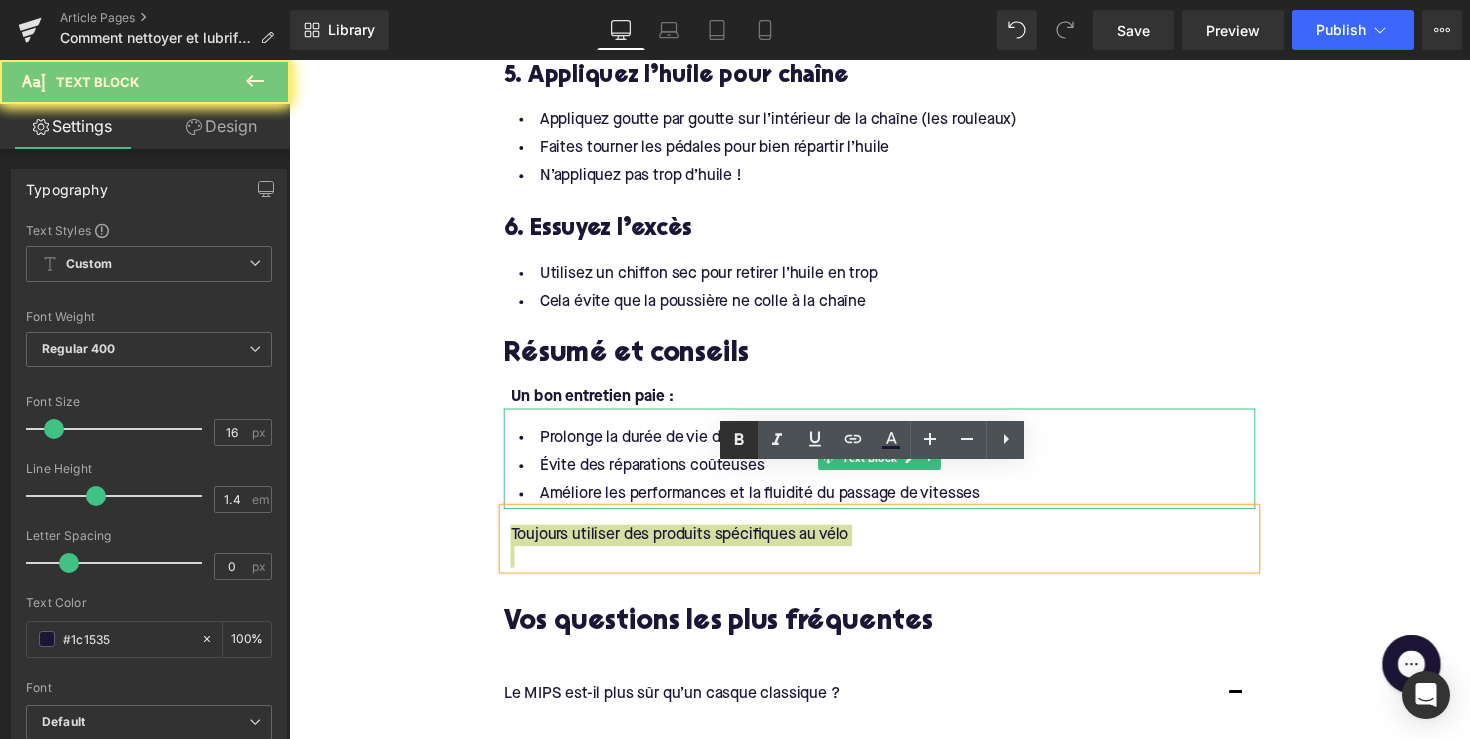 click 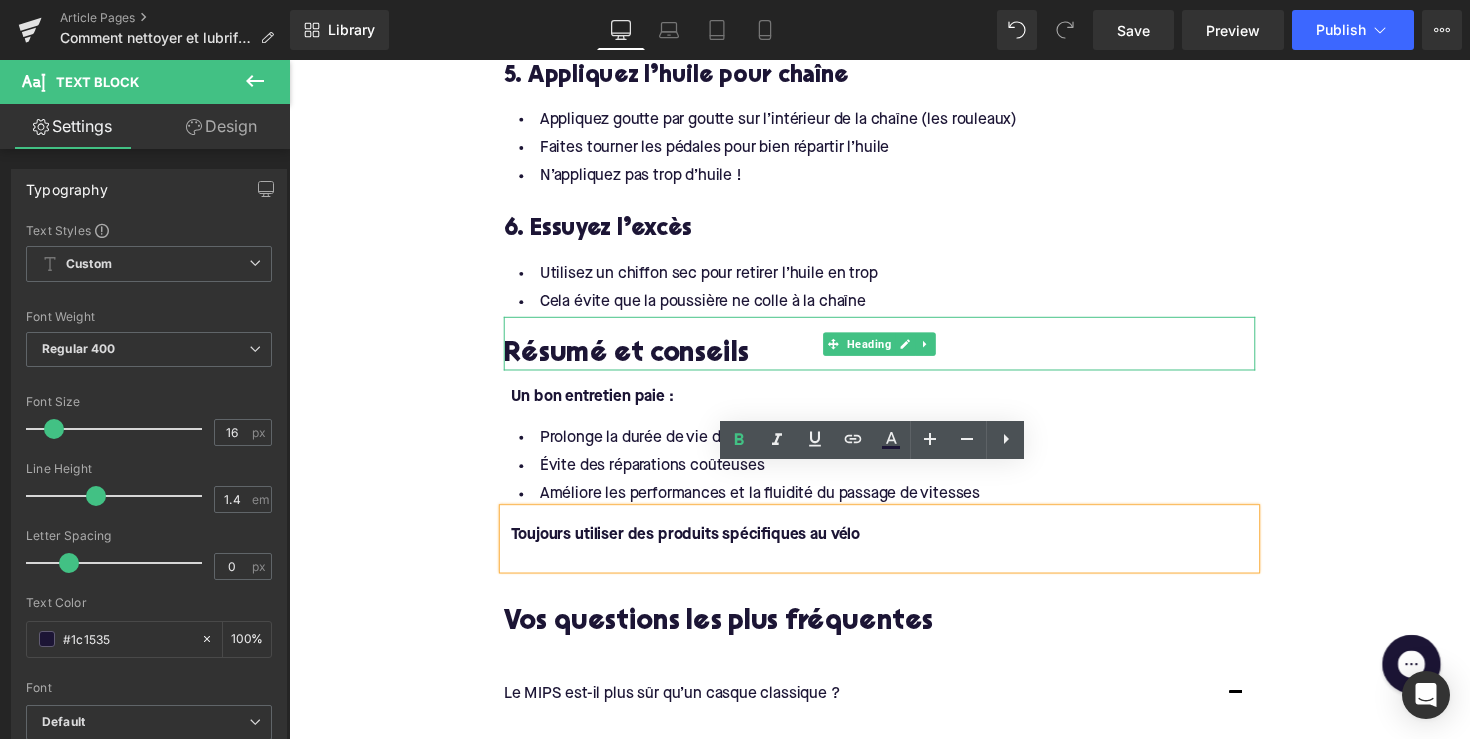 click on "Résumé et conseils" at bounding box center [894, 350] 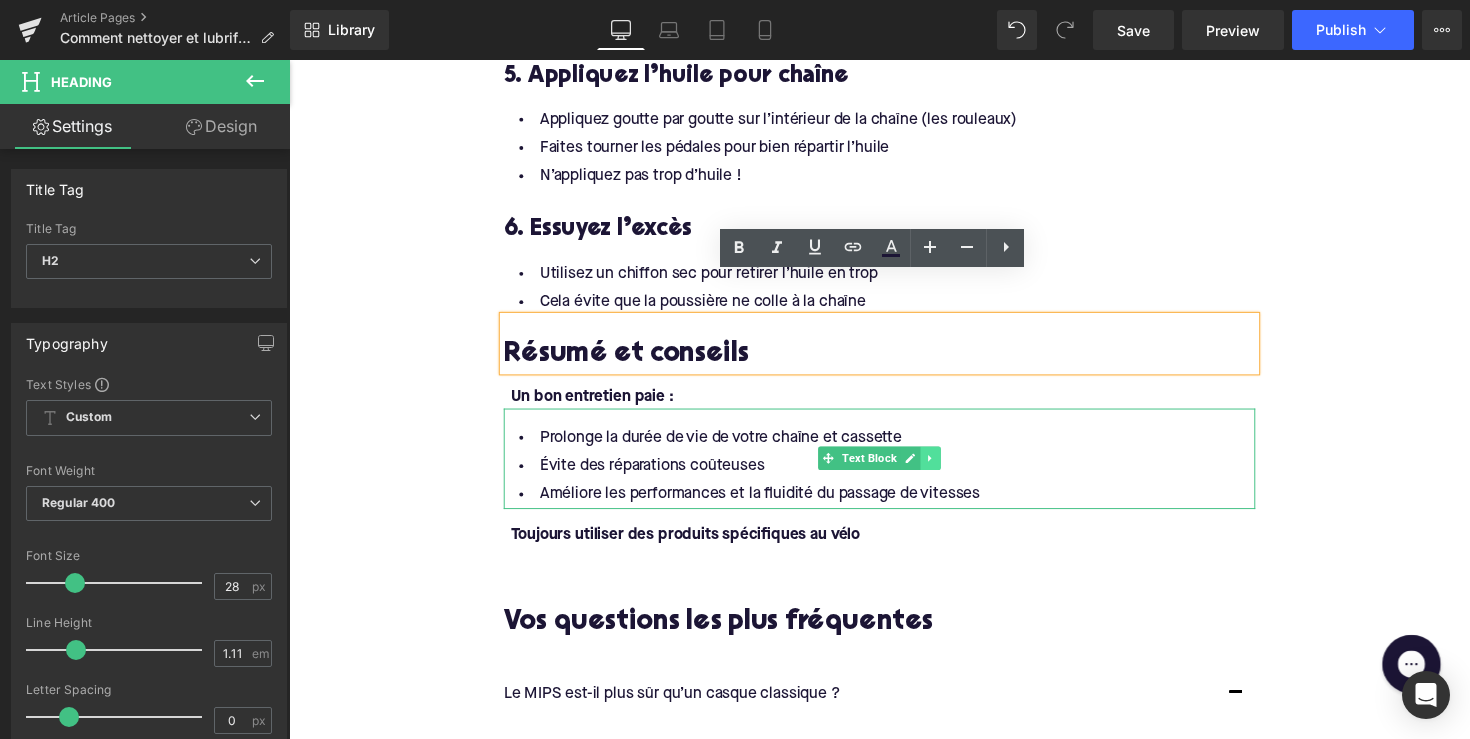 click at bounding box center [946, 468] 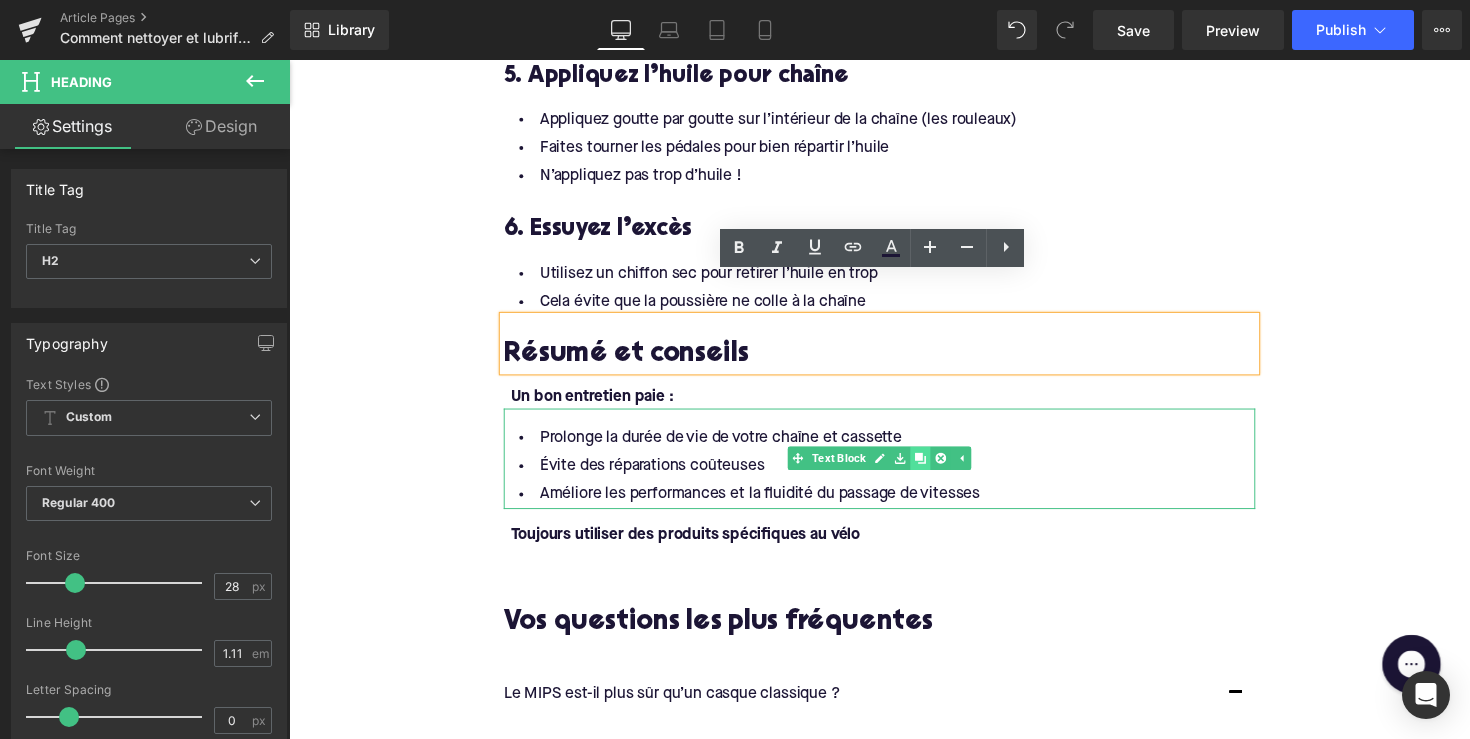 click at bounding box center (936, 468) 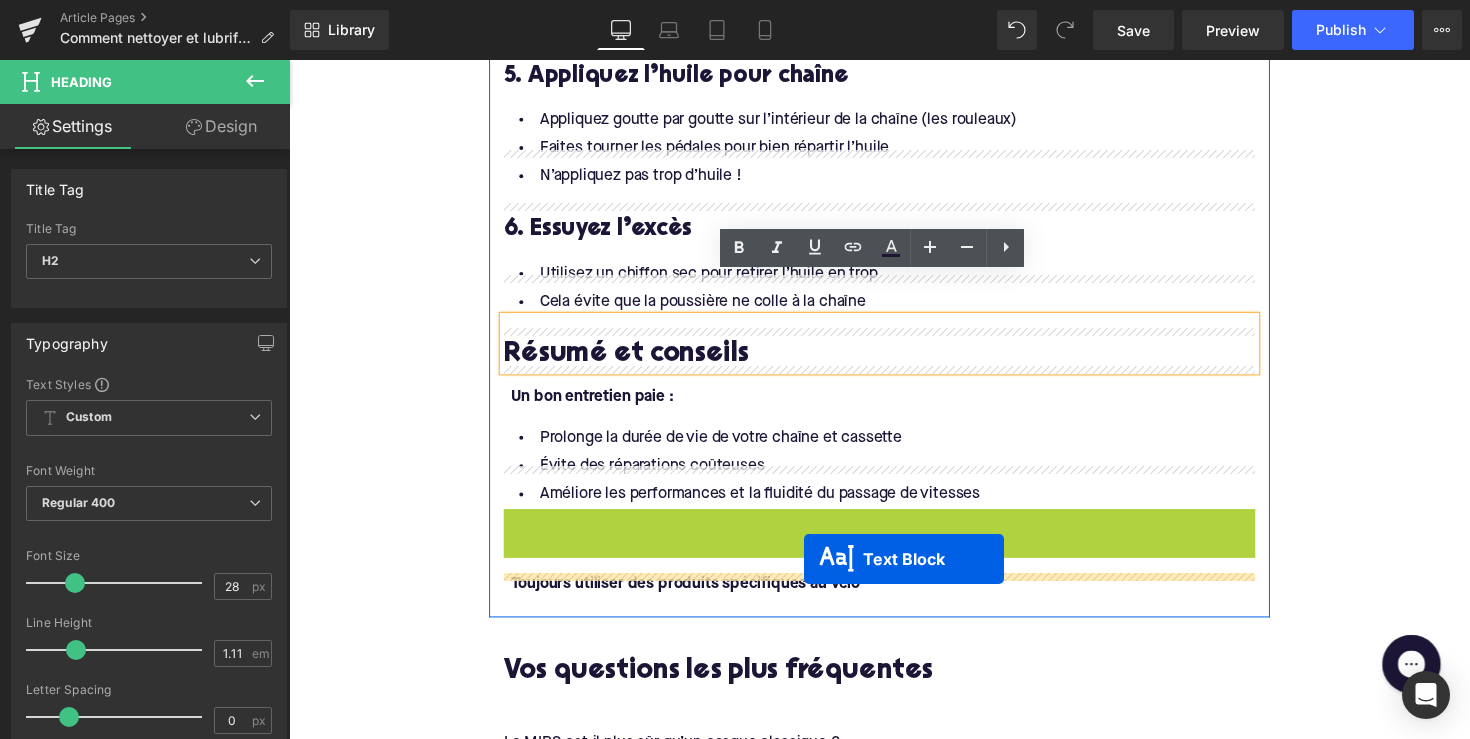 drag, startPoint x: 838, startPoint y: 528, endPoint x: 817, endPoint y: 571, distance: 47.853943 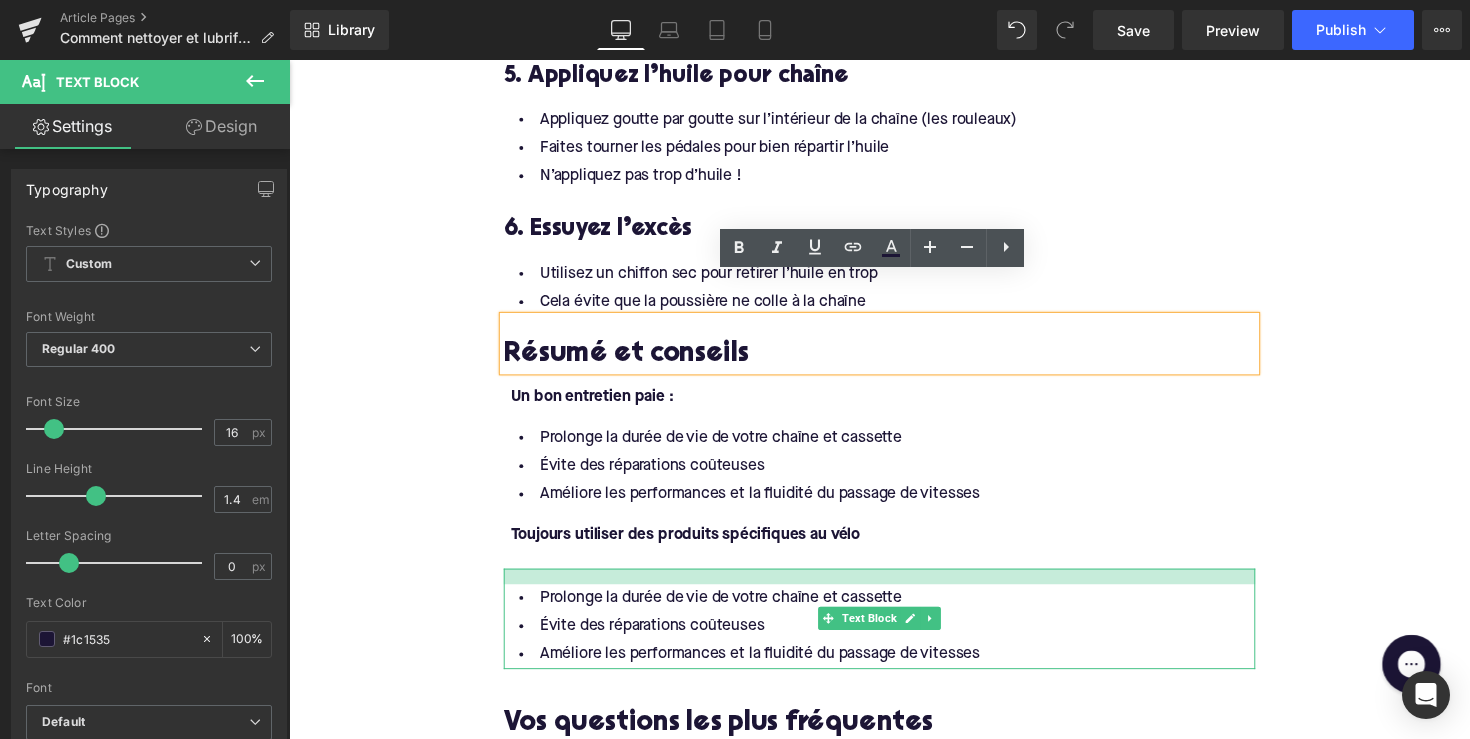 click at bounding box center [894, 589] 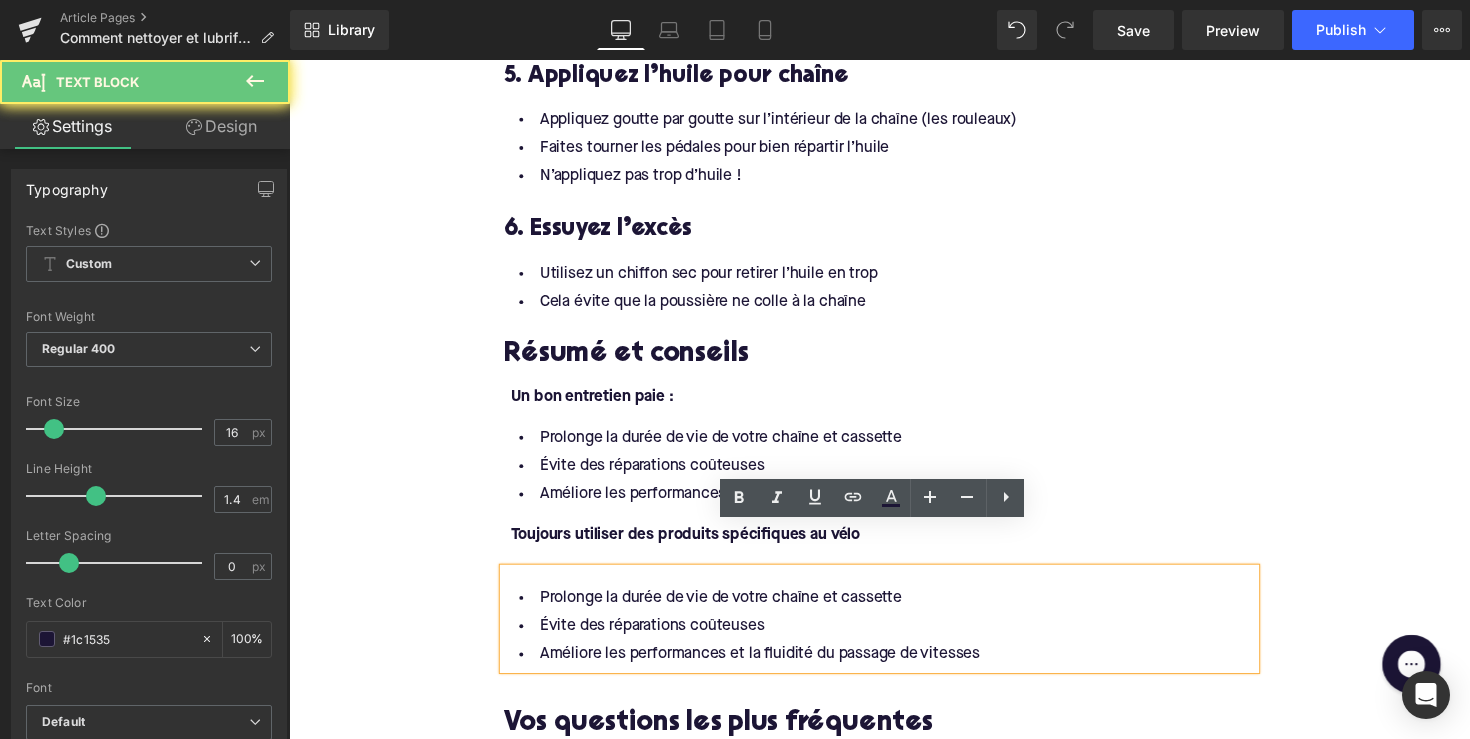 click on "Prolonge la durée de vie de votre chaîne et cassette Évite des réparations coûteuses Améliore les performances et la fluidité du passage de vitesses" at bounding box center (894, 632) 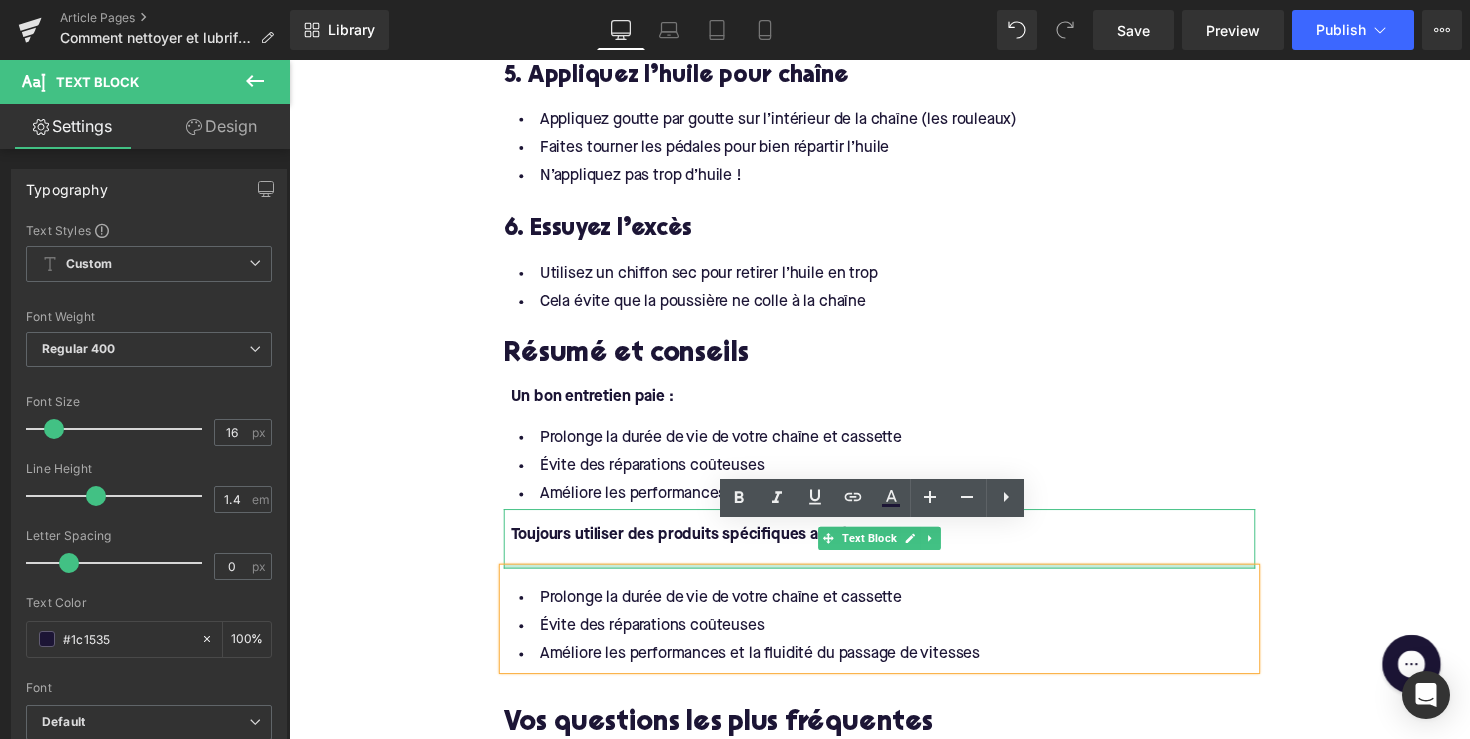 click at bounding box center [897, 569] 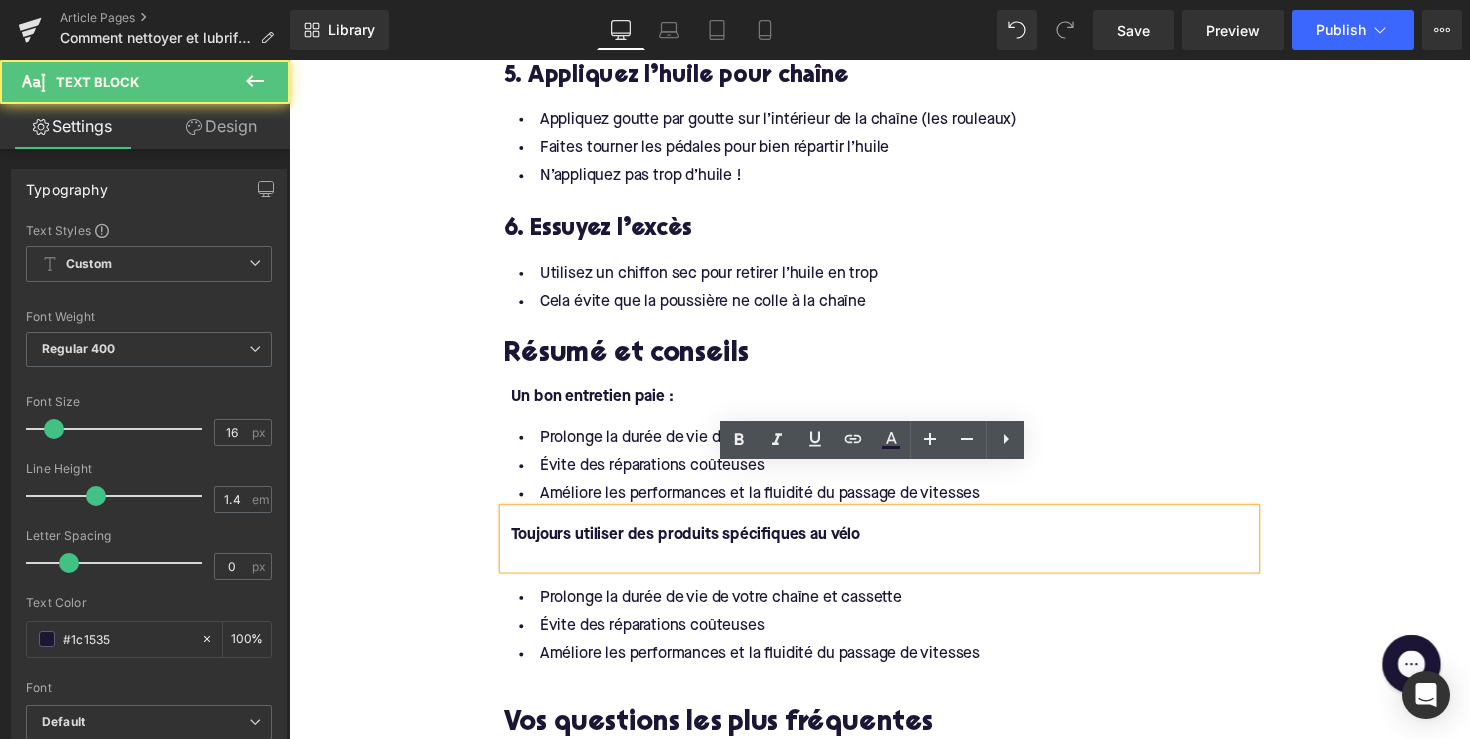 click at bounding box center (897, 569) 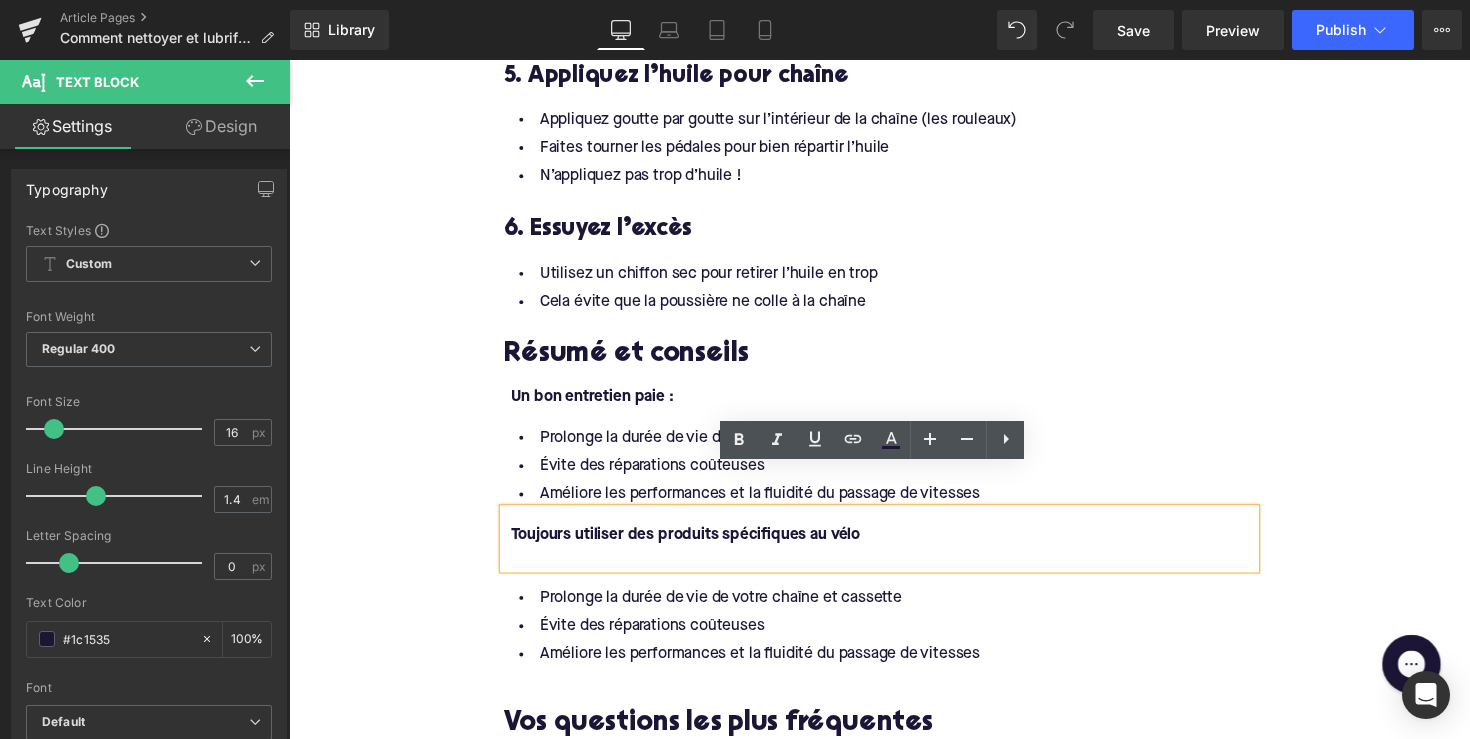 type 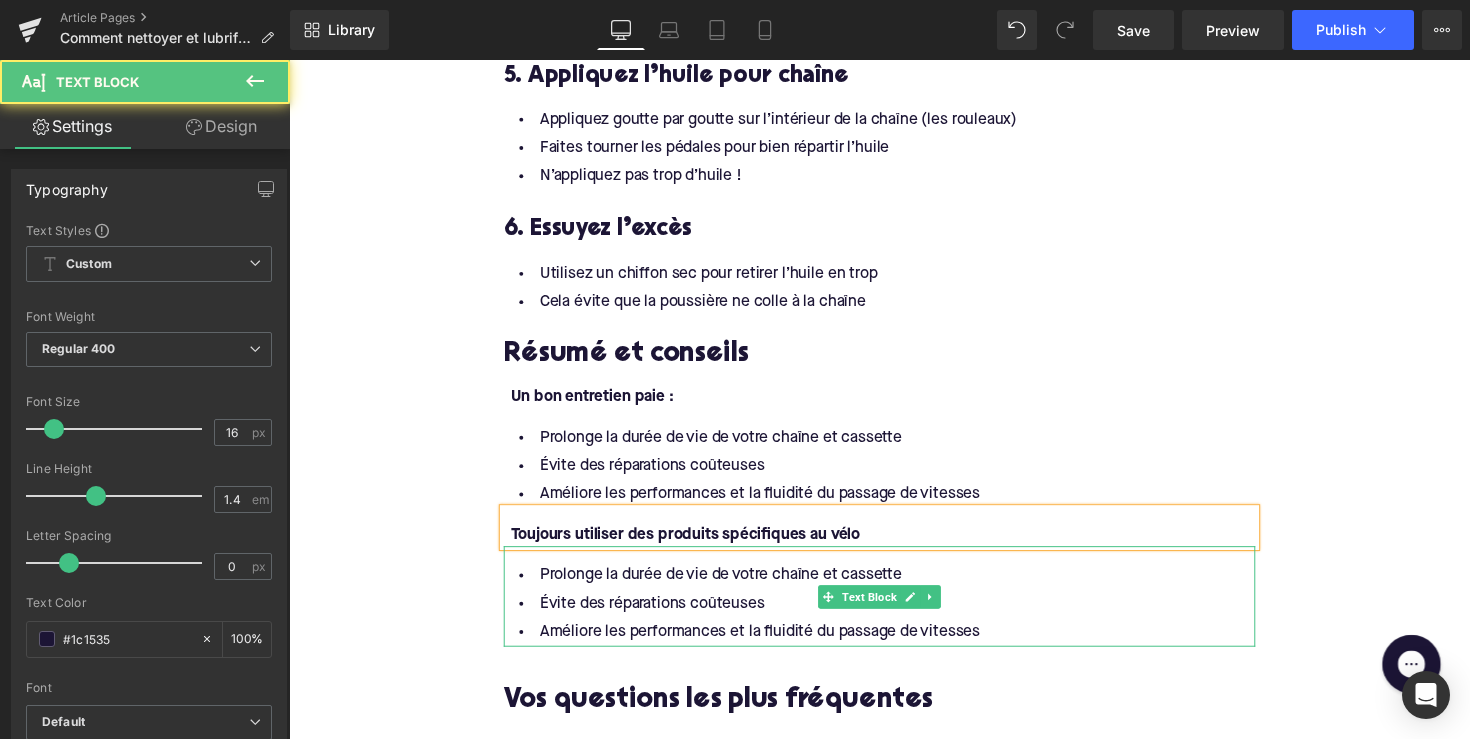 click on "Évite des réparations coûteuses" at bounding box center [894, 617] 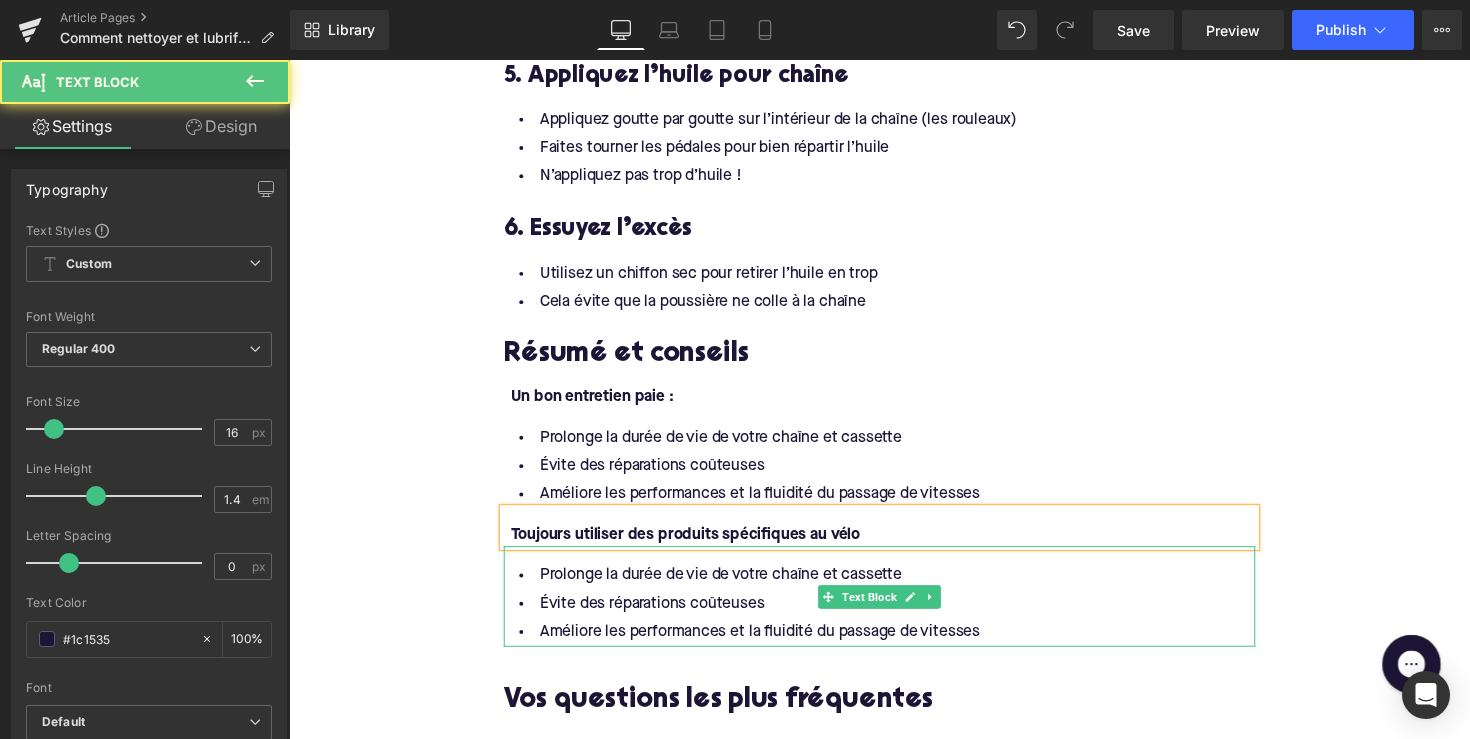 click on "Évite des réparations coûteuses" at bounding box center [894, 617] 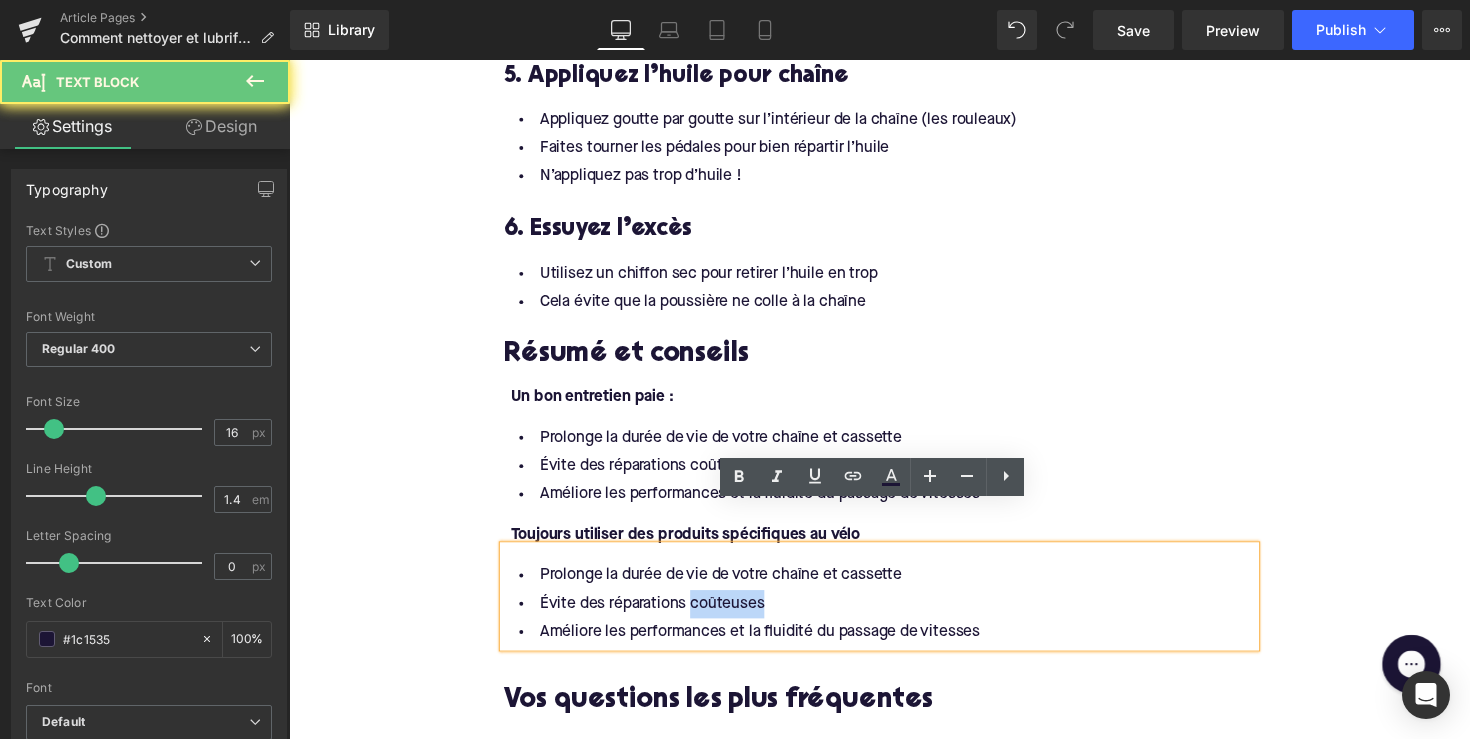 click on "Évite des réparations coûteuses" at bounding box center (894, 617) 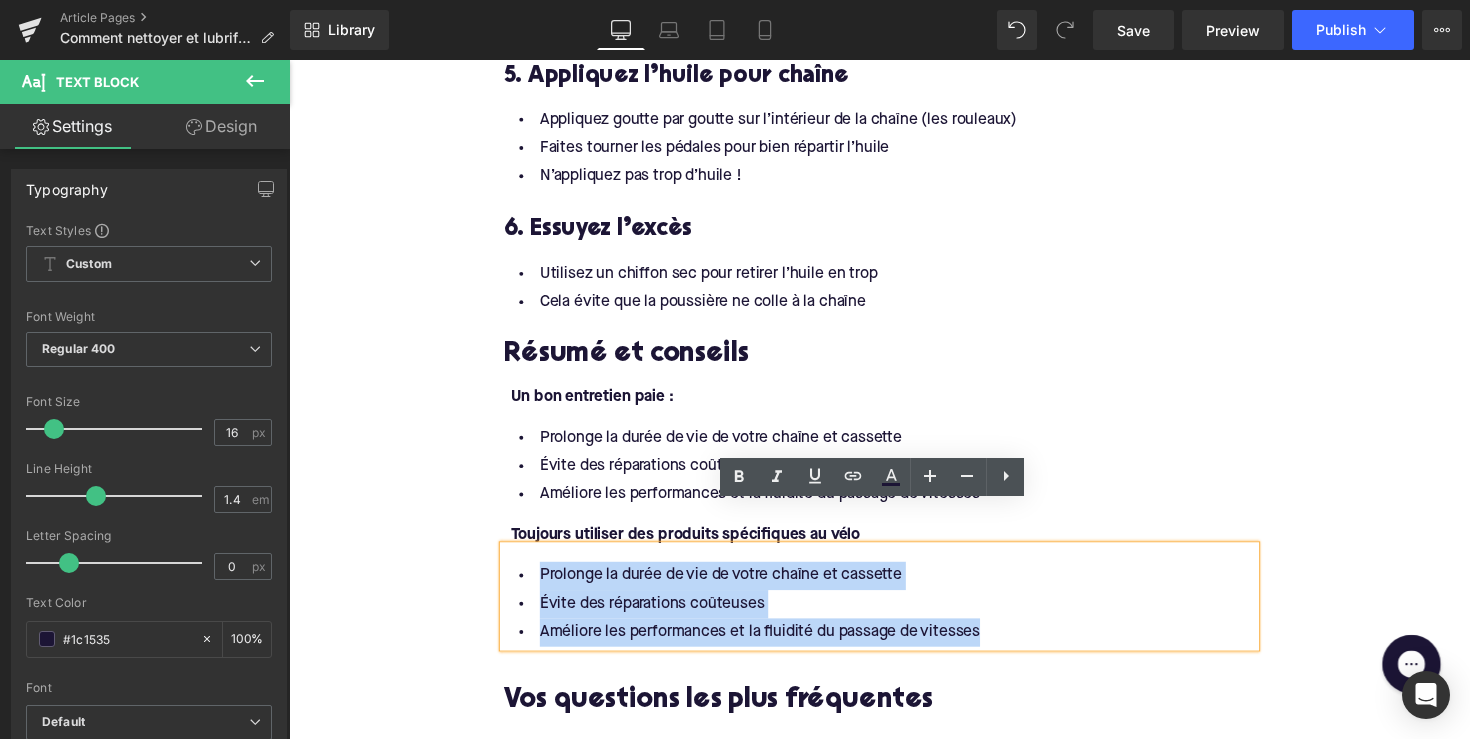 drag, startPoint x: 1002, startPoint y: 604, endPoint x: 539, endPoint y: 517, distance: 471.10297 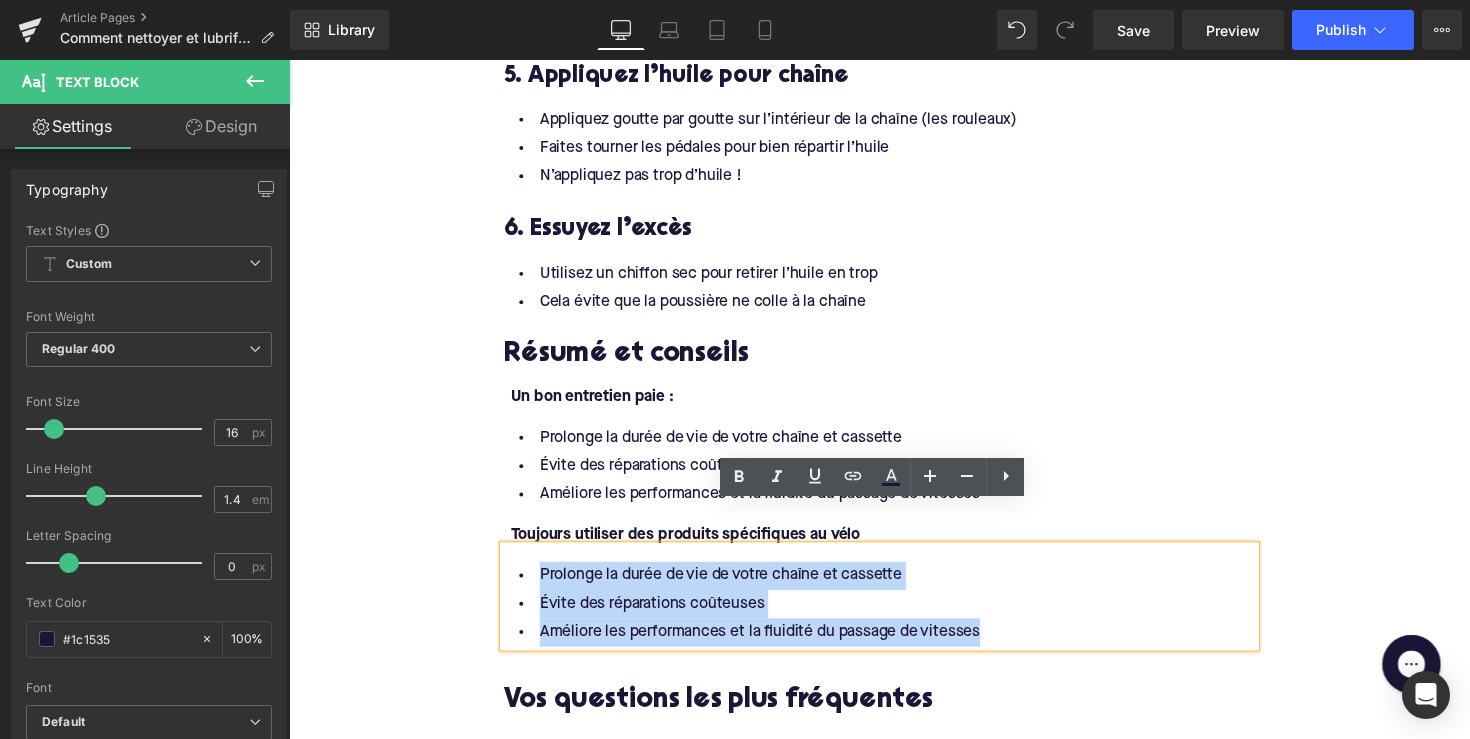 click on "Prolonge la durée de vie de votre chaîne et cassette Évite des réparations coûteuses Améliore les performances et la fluidité du passage de vitesses" at bounding box center [894, 609] 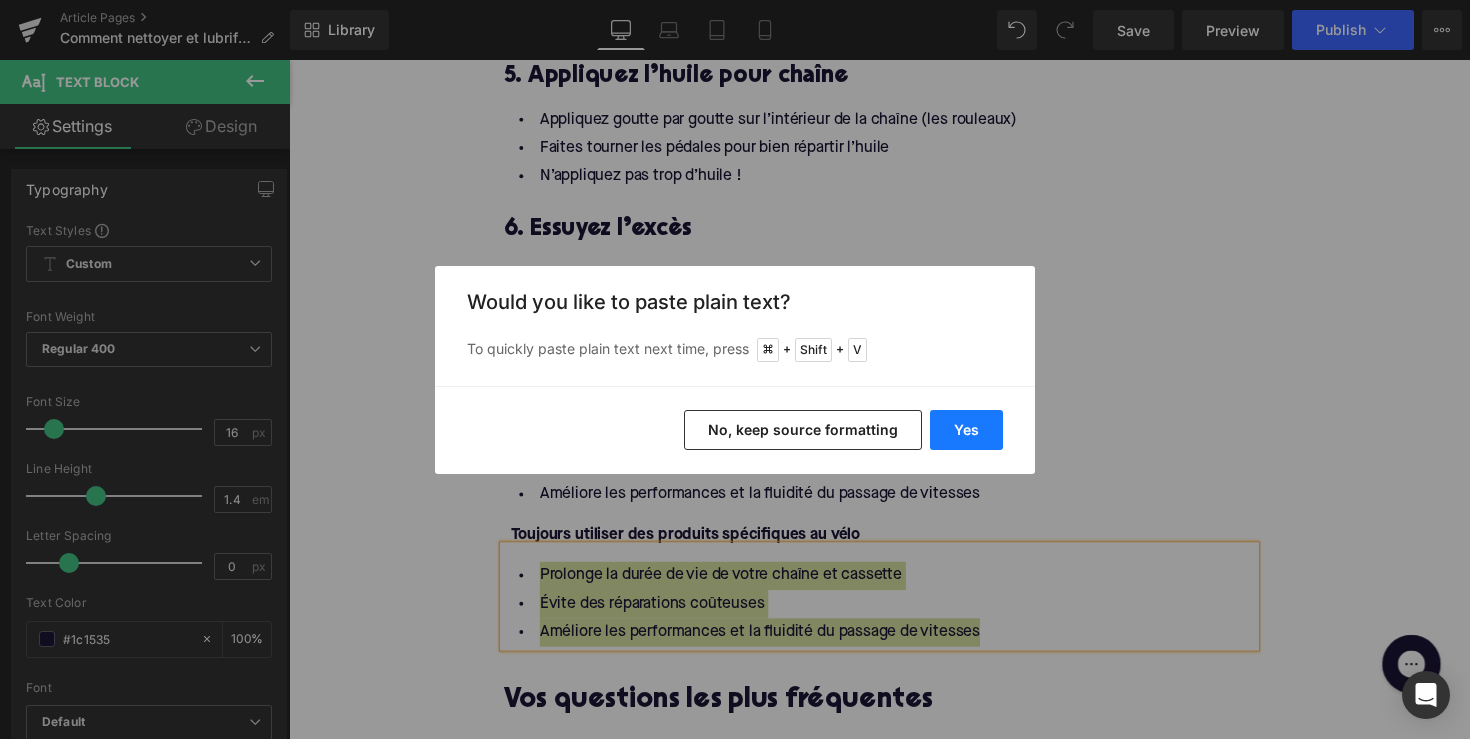 click on "Yes" at bounding box center (966, 430) 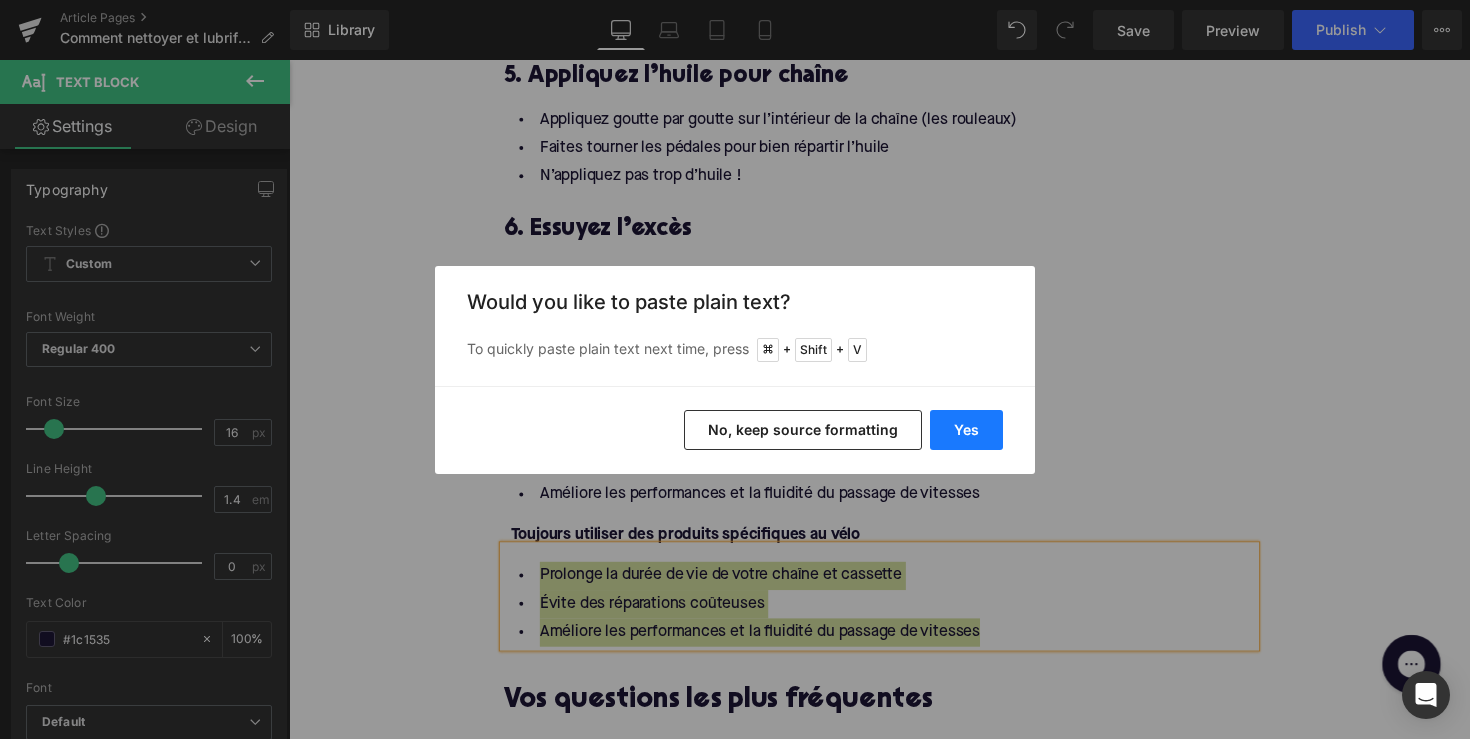 type 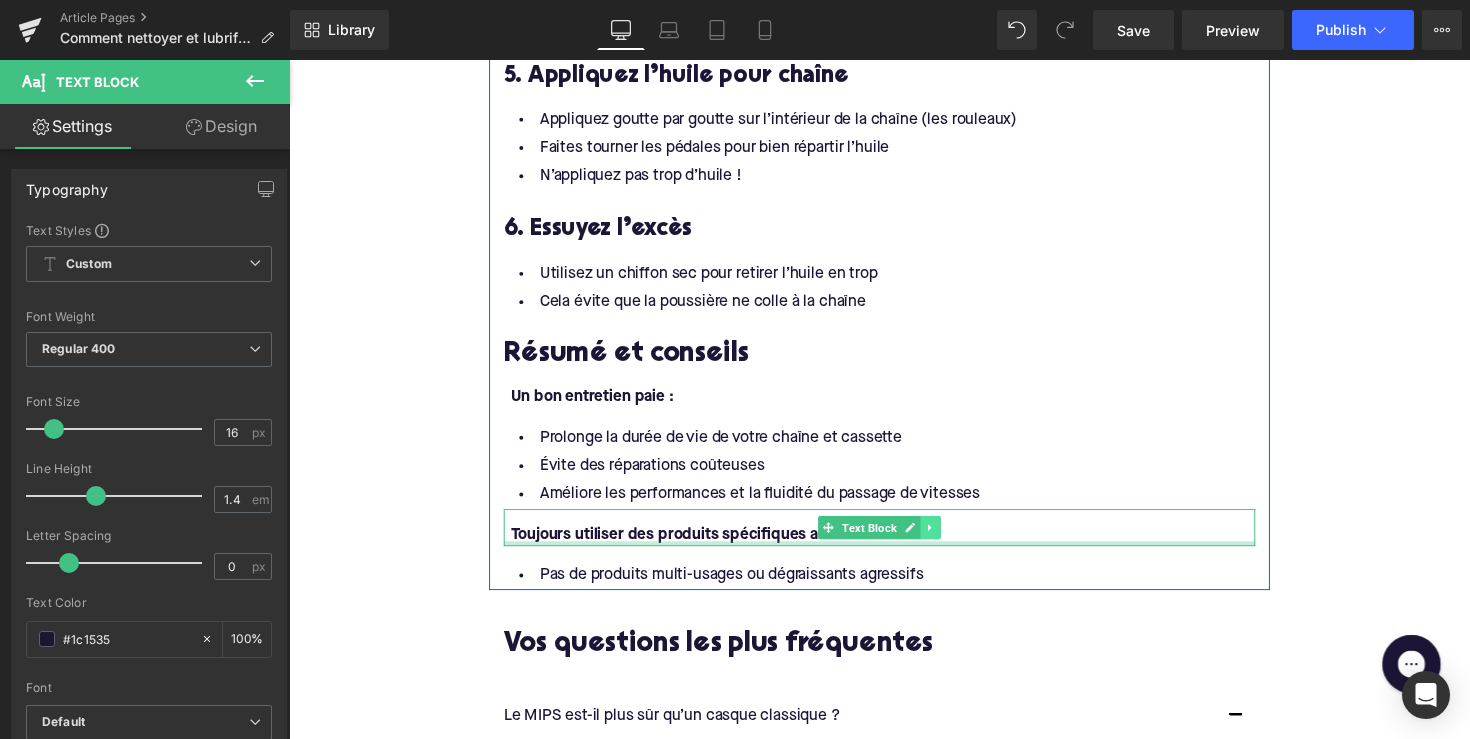 click 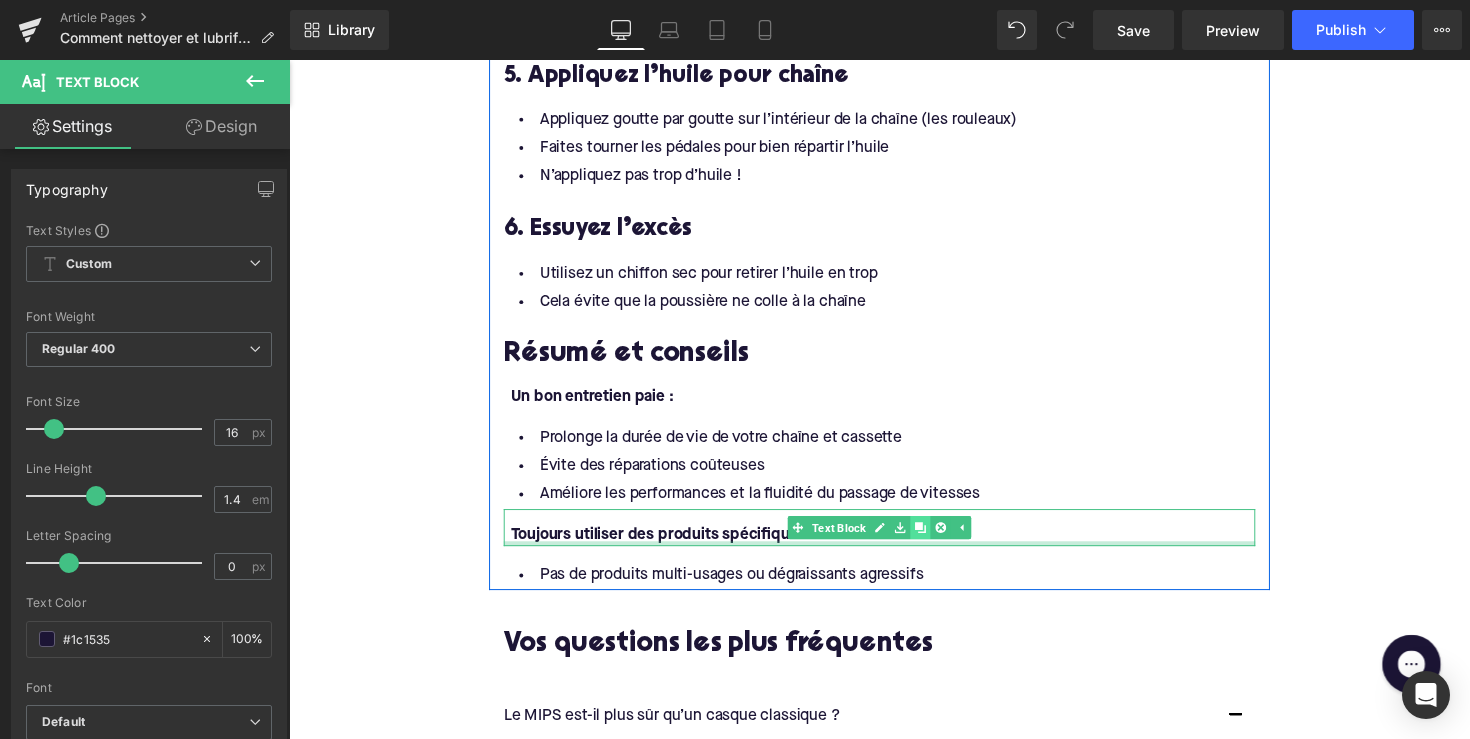 click 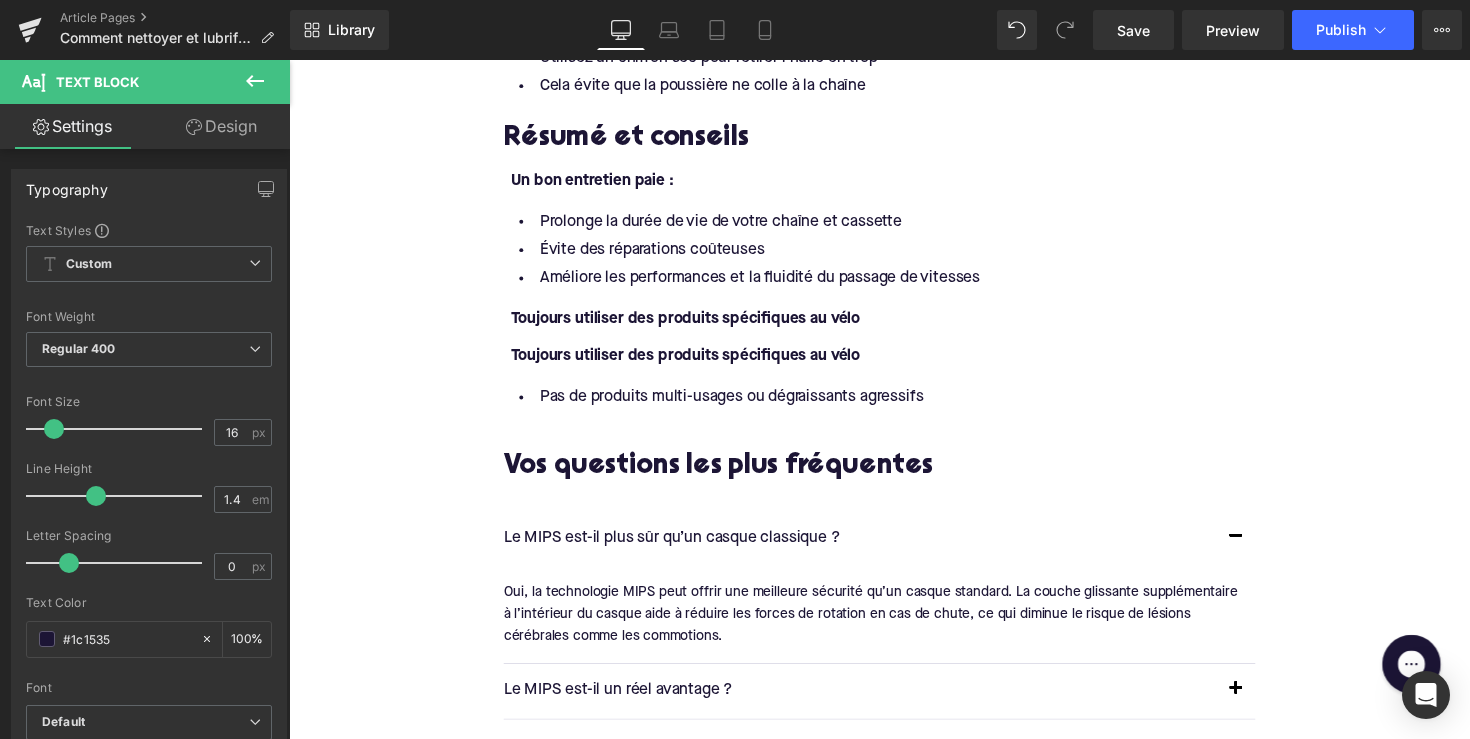 scroll, scrollTop: 2707, scrollLeft: 0, axis: vertical 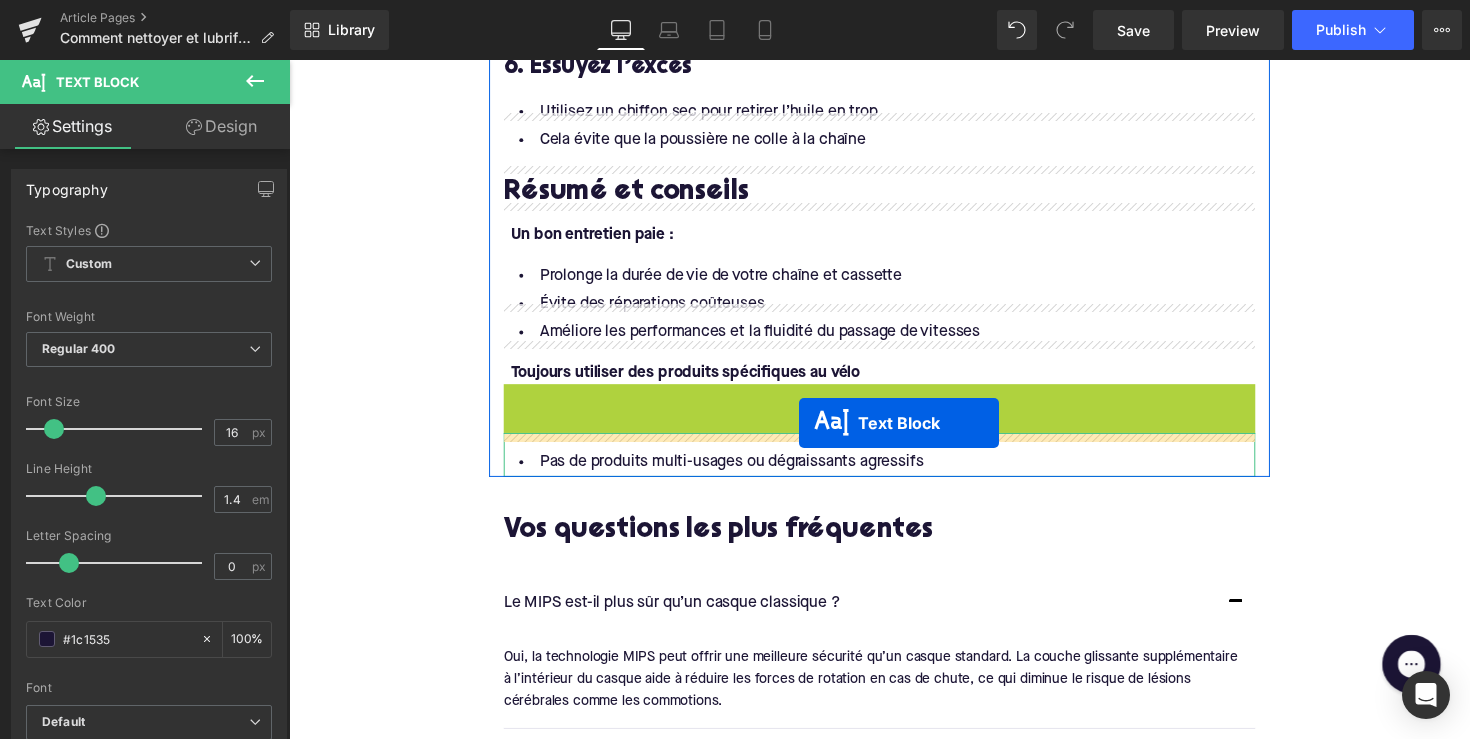drag, startPoint x: 837, startPoint y: 372, endPoint x: 812, endPoint y: 432, distance: 65 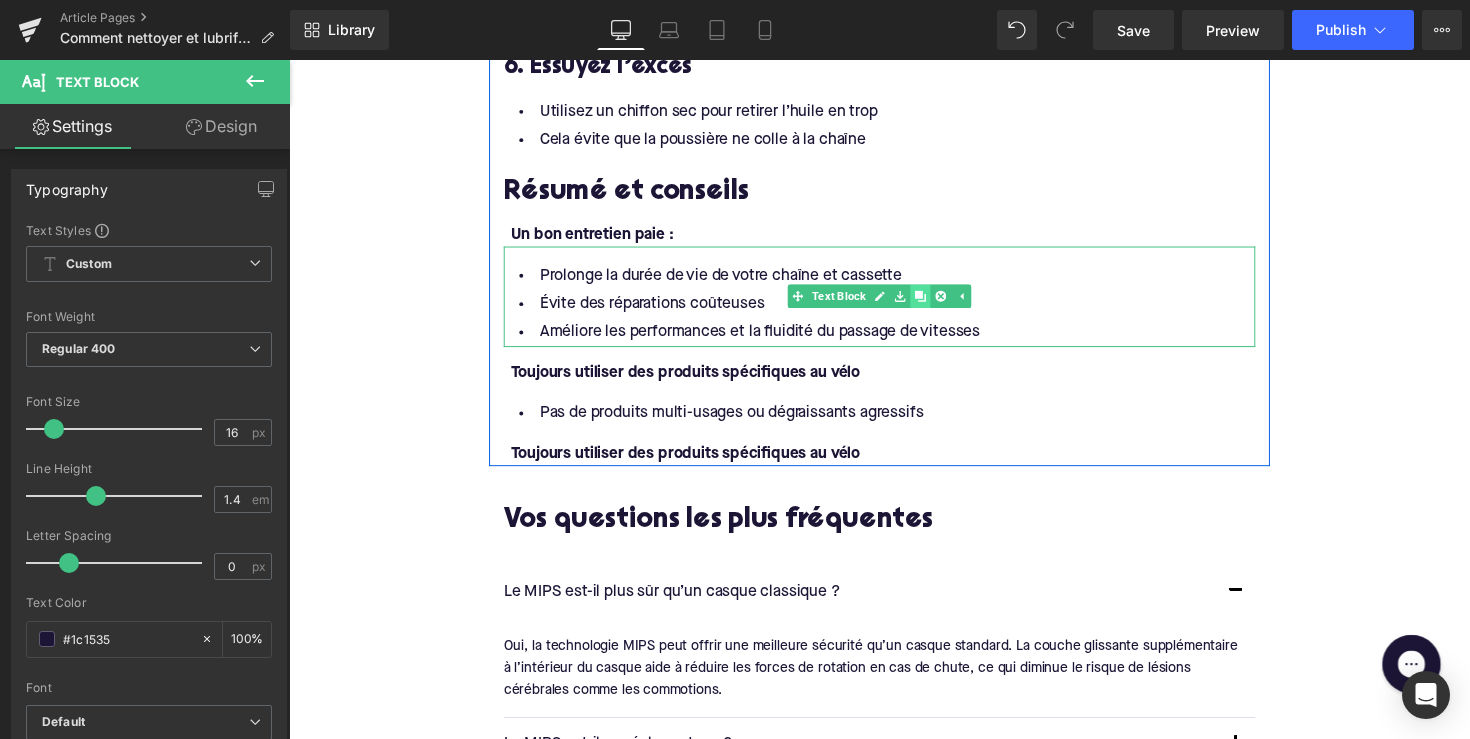 click 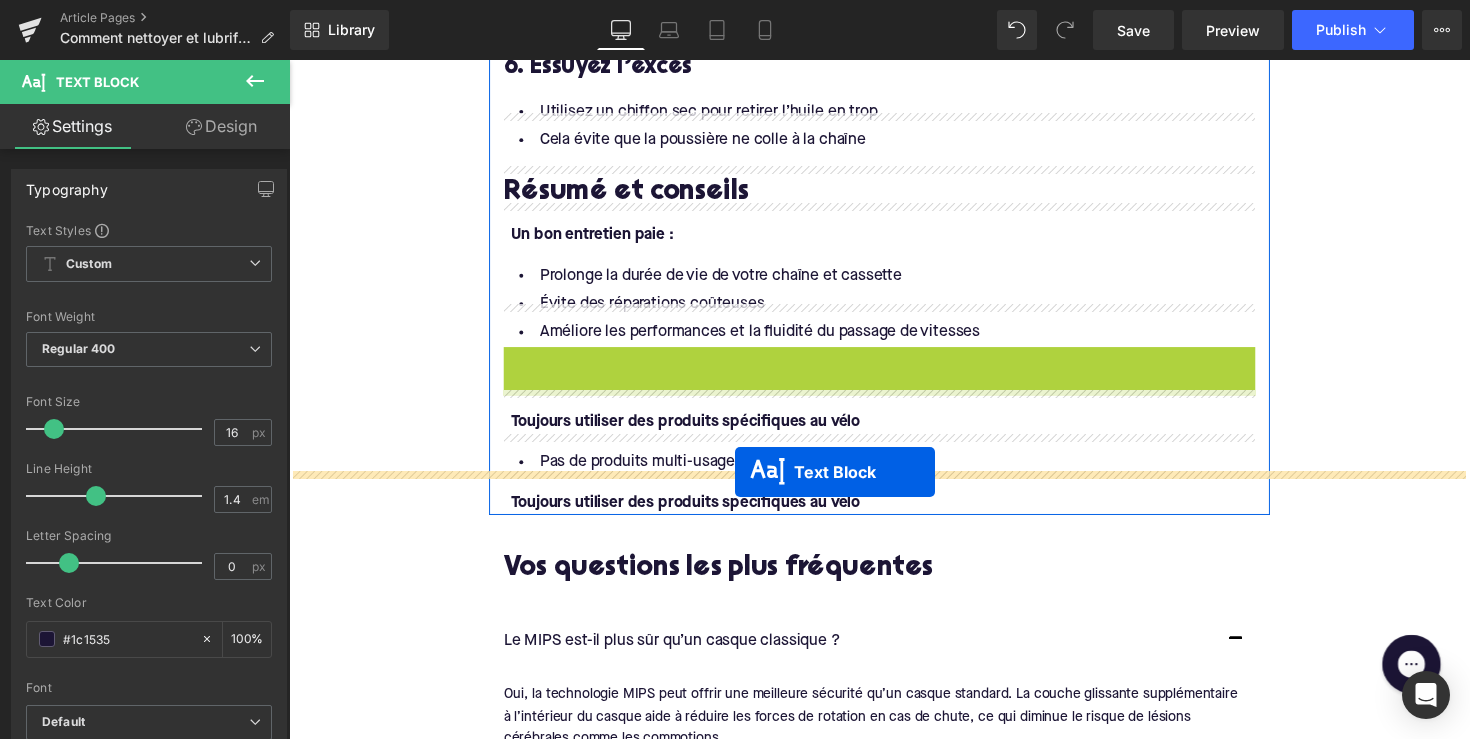 drag, startPoint x: 845, startPoint y: 366, endPoint x: 746, endPoint y: 482, distance: 152.50246 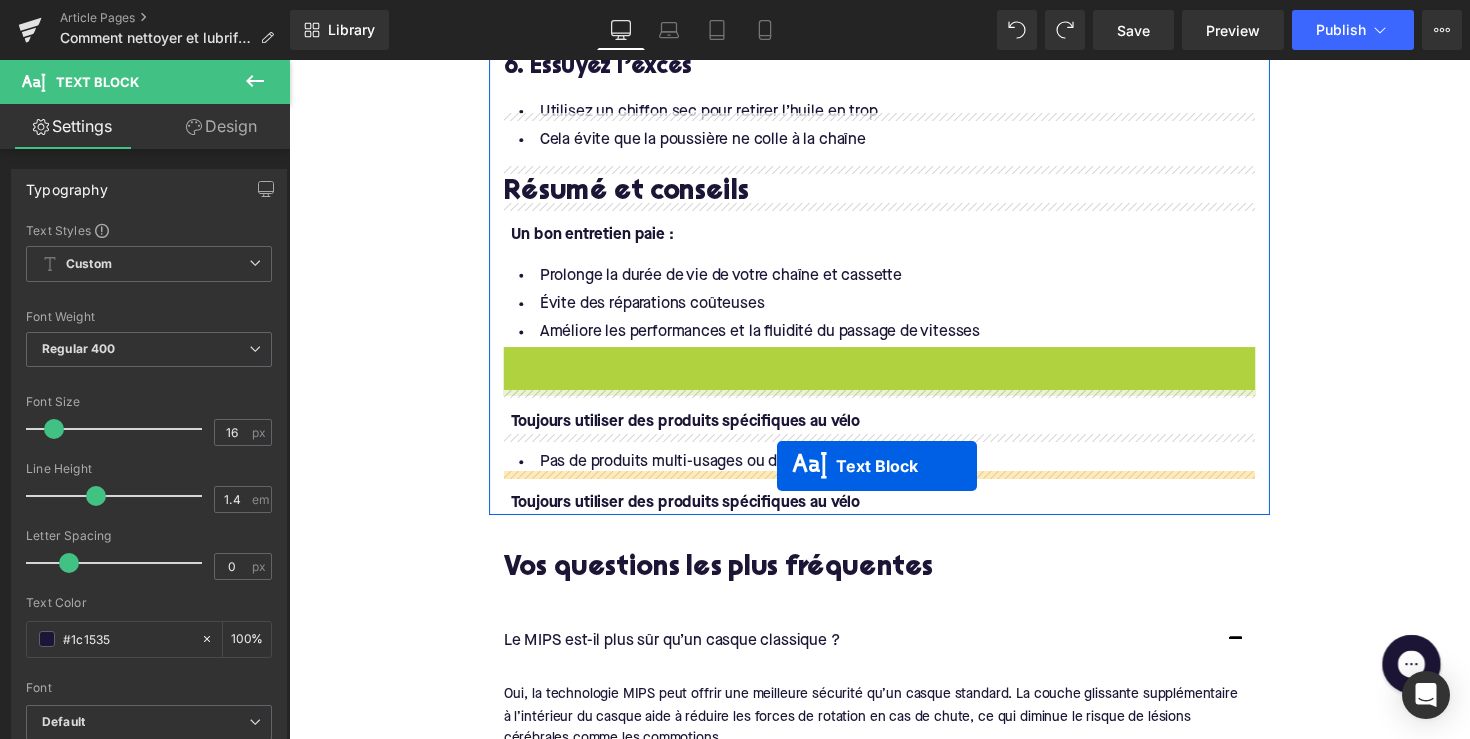 drag, startPoint x: 840, startPoint y: 363, endPoint x: 789, endPoint y: 476, distance: 123.97581 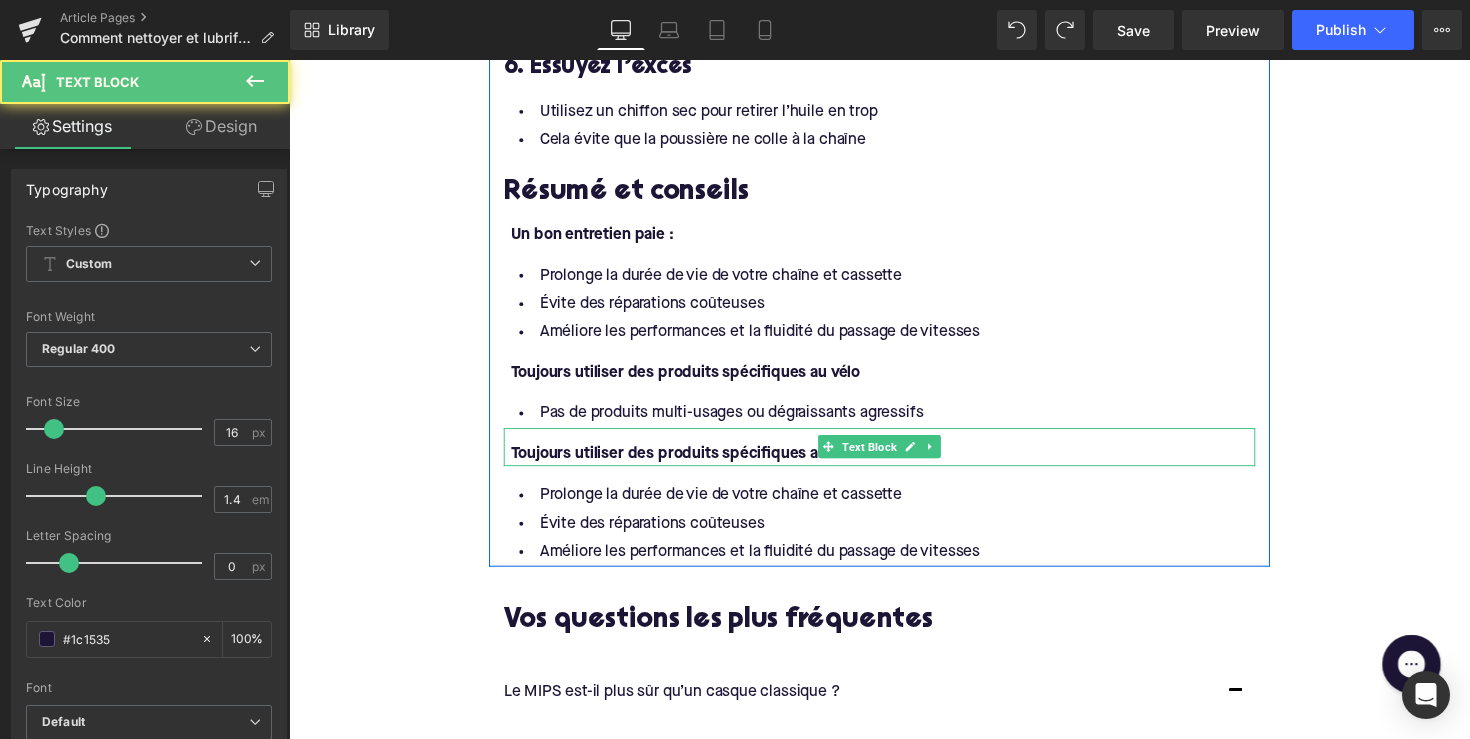 click on "Toujours utiliser des produits spécifiques au vélo" at bounding box center (695, 464) 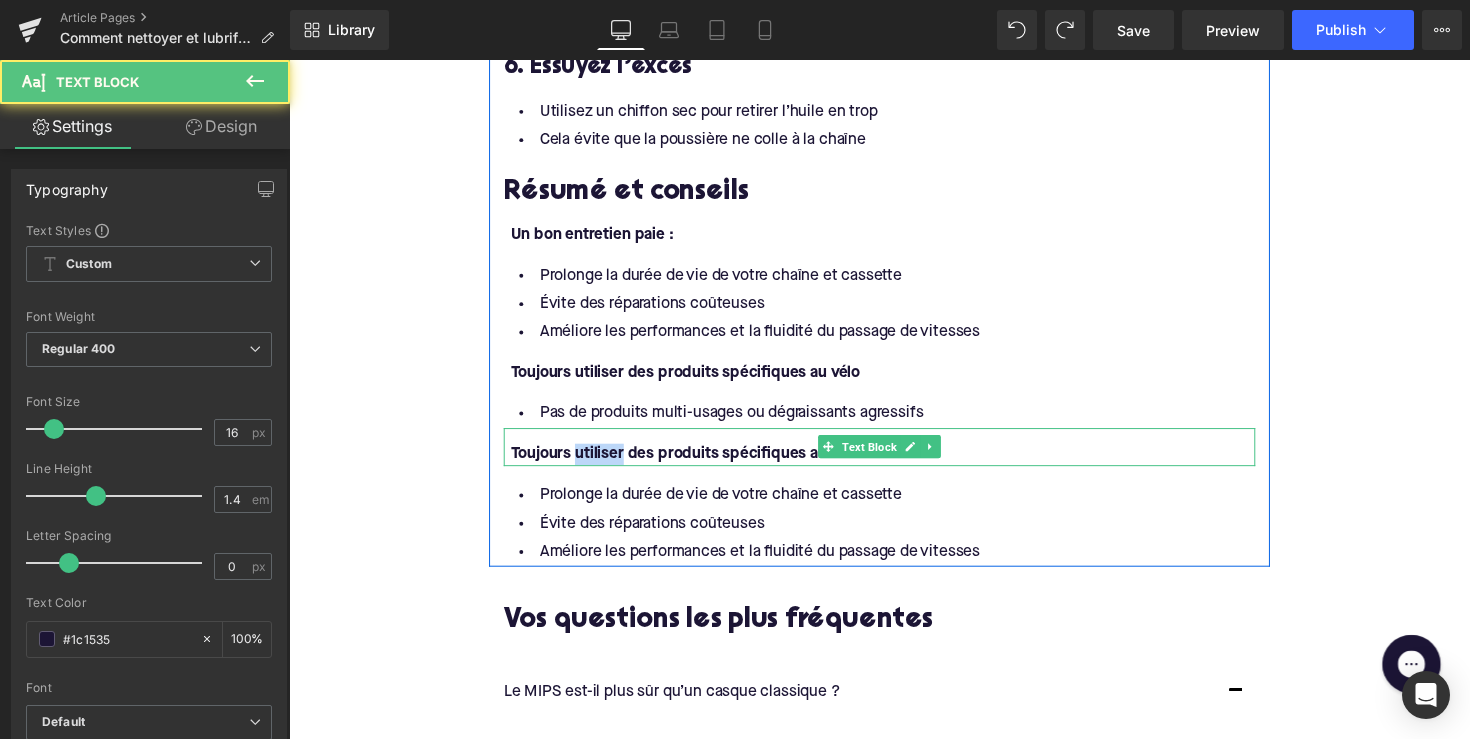 click on "Toujours utiliser des produits spécifiques au vélo" at bounding box center [695, 464] 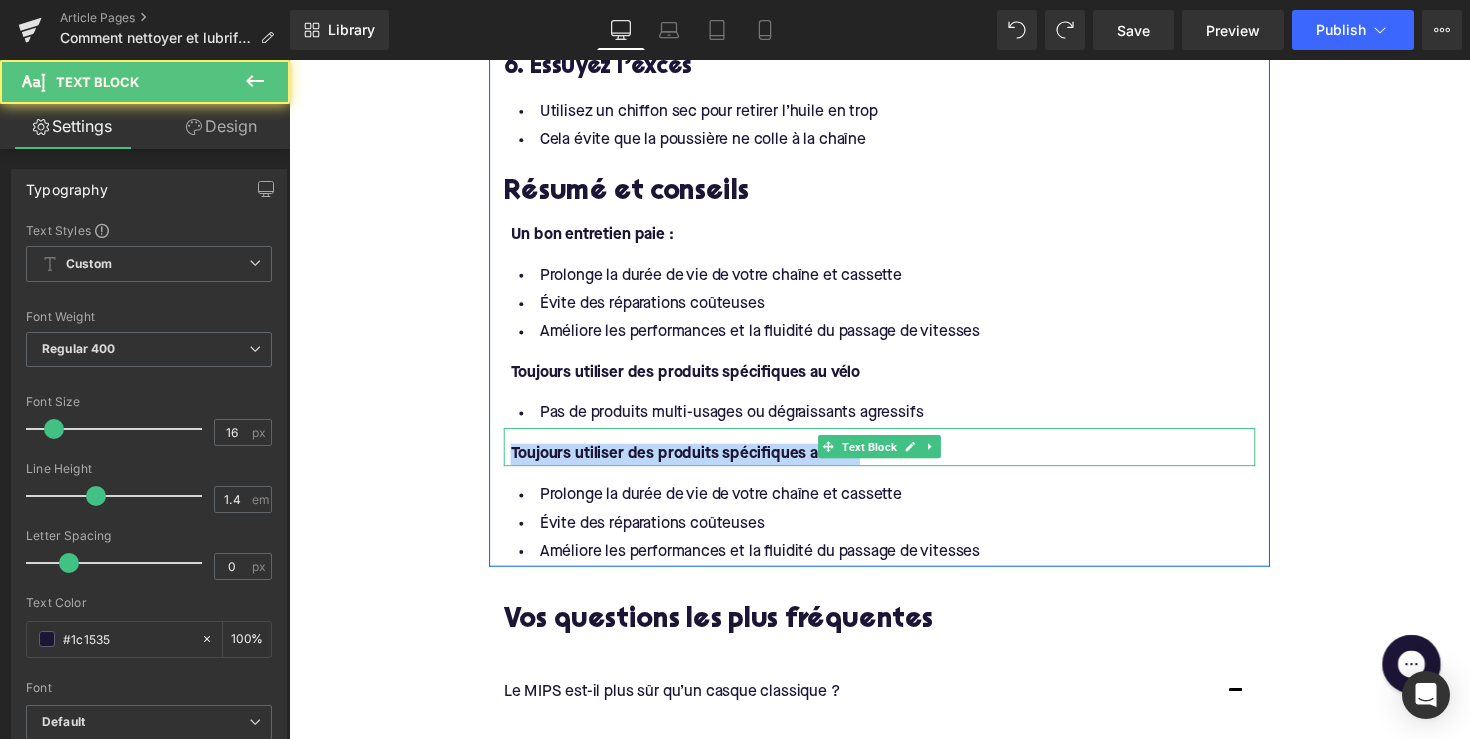 click on "Toujours utiliser des produits spécifiques au vélo" at bounding box center (695, 464) 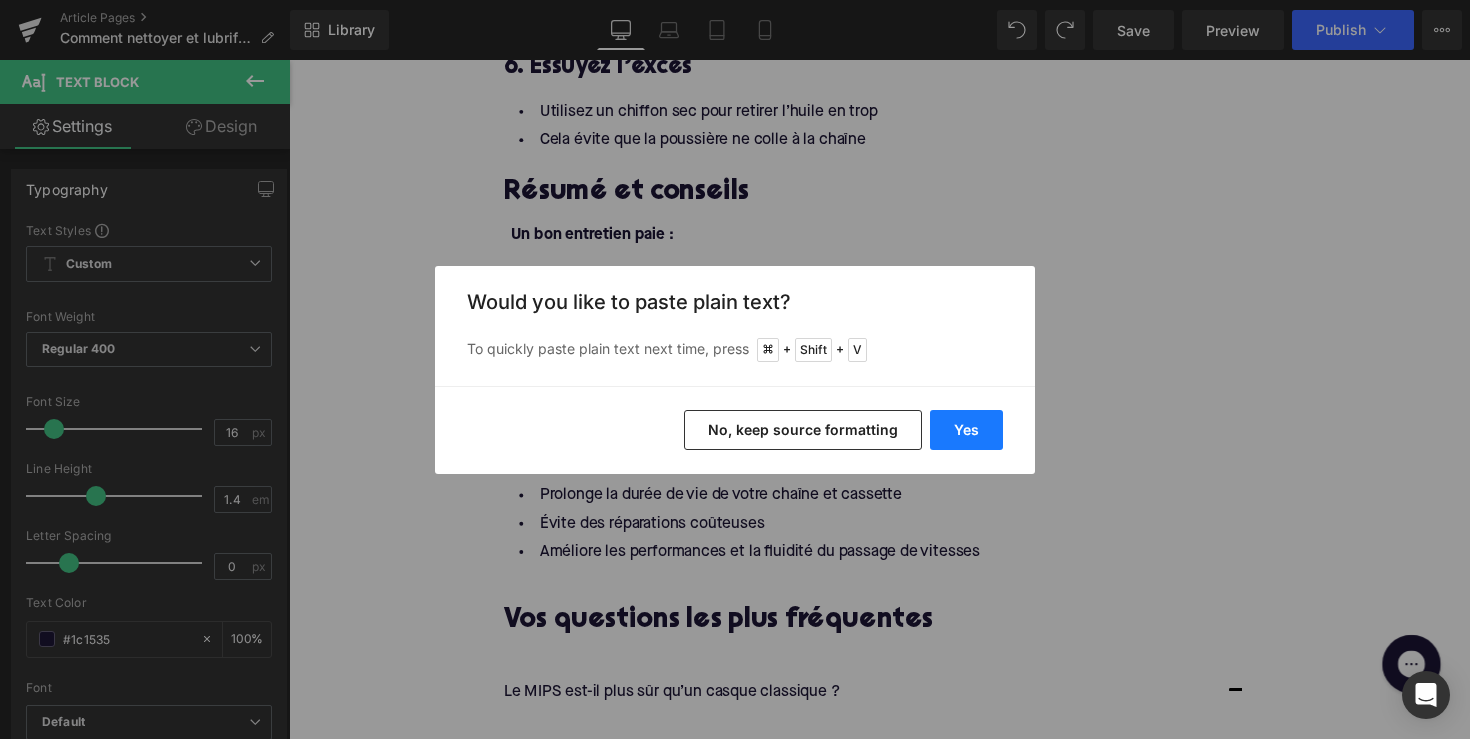 click on "Yes" at bounding box center [966, 430] 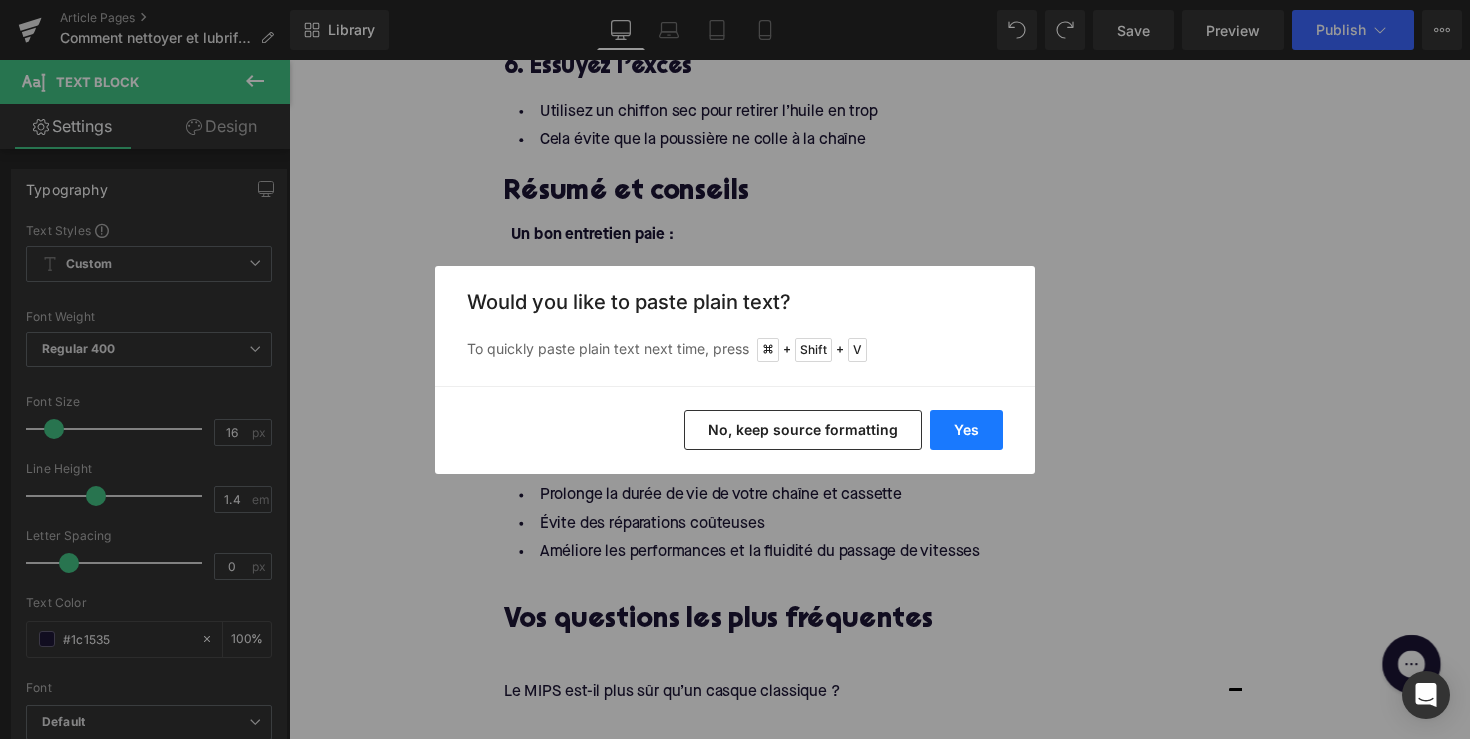 type 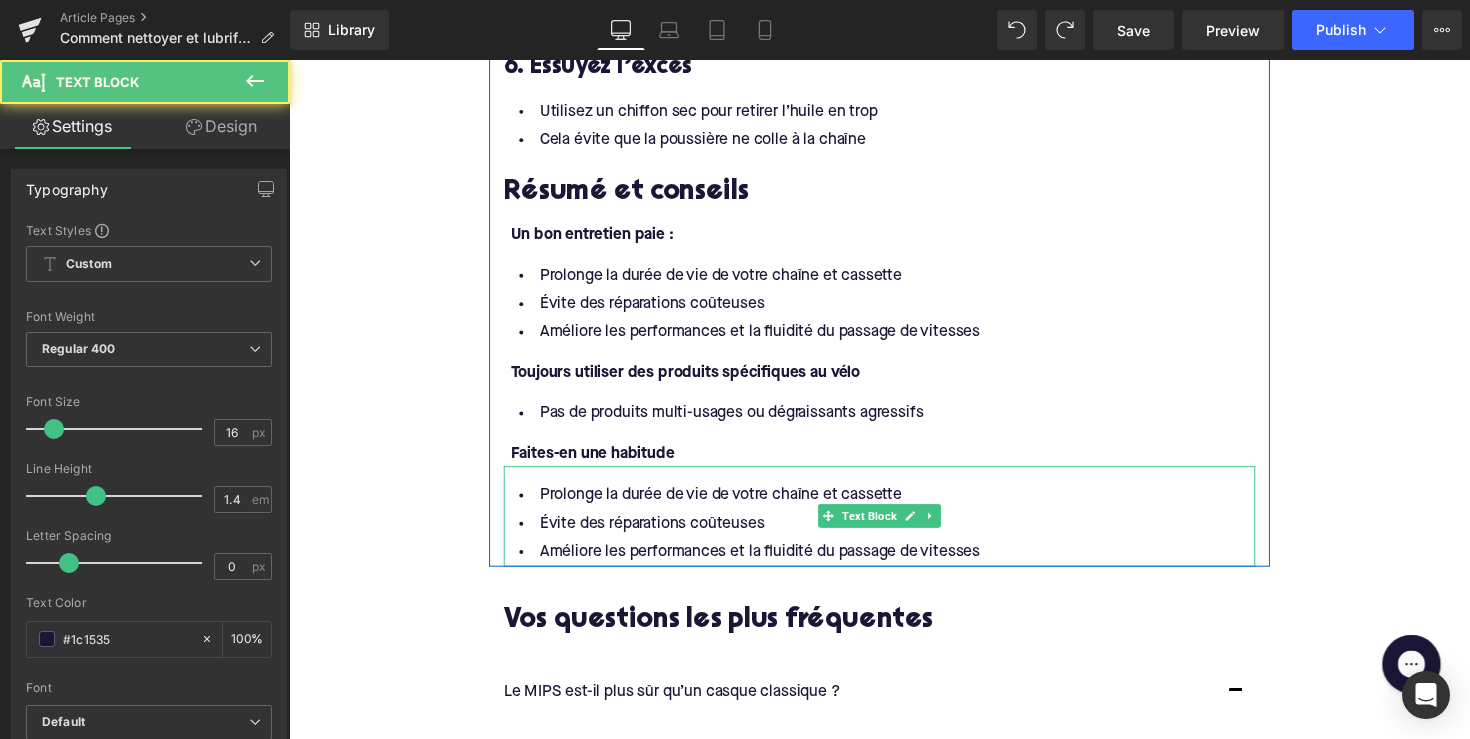 click on "Améliore les performances et la fluidité du passage de vitesses" at bounding box center [894, 564] 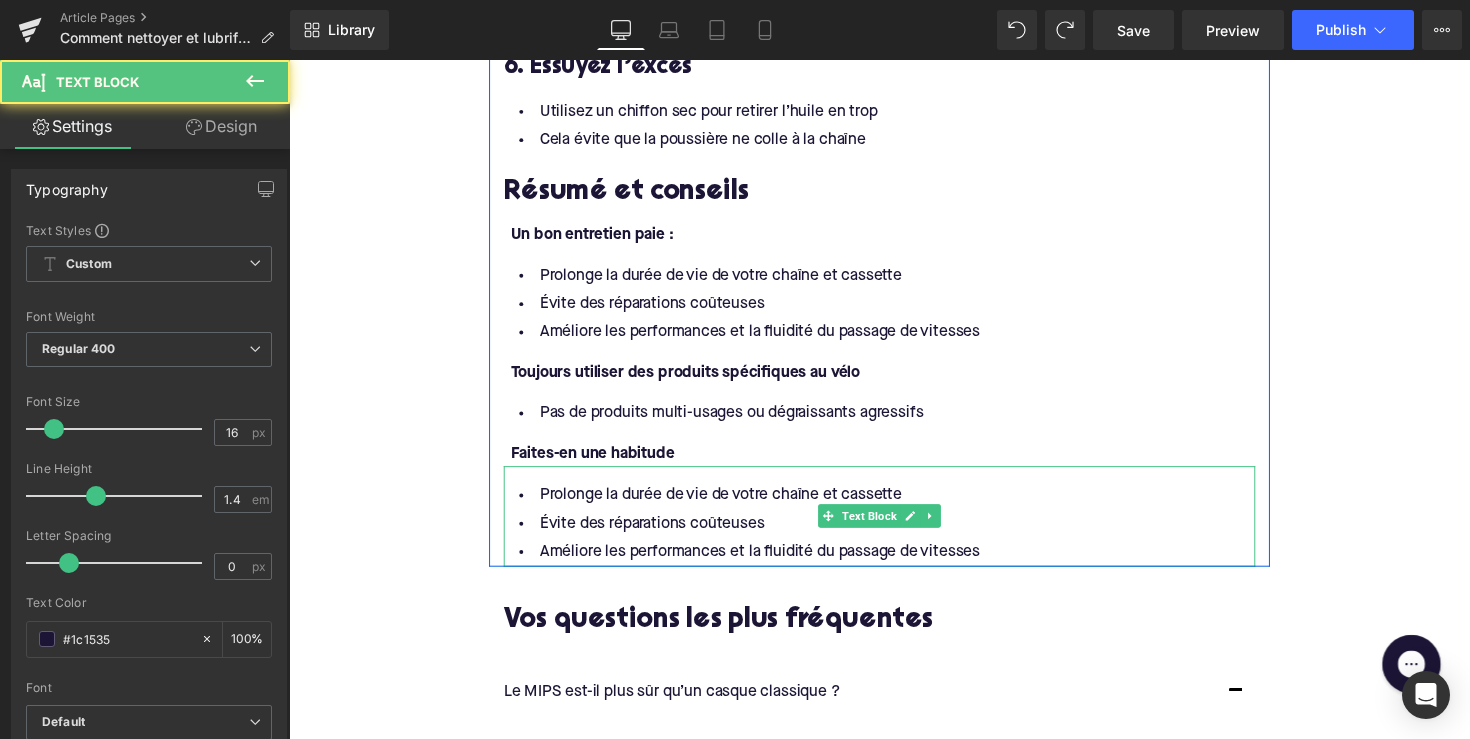click on "Améliore les performances et la fluidité du passage de vitesses" at bounding box center (894, 564) 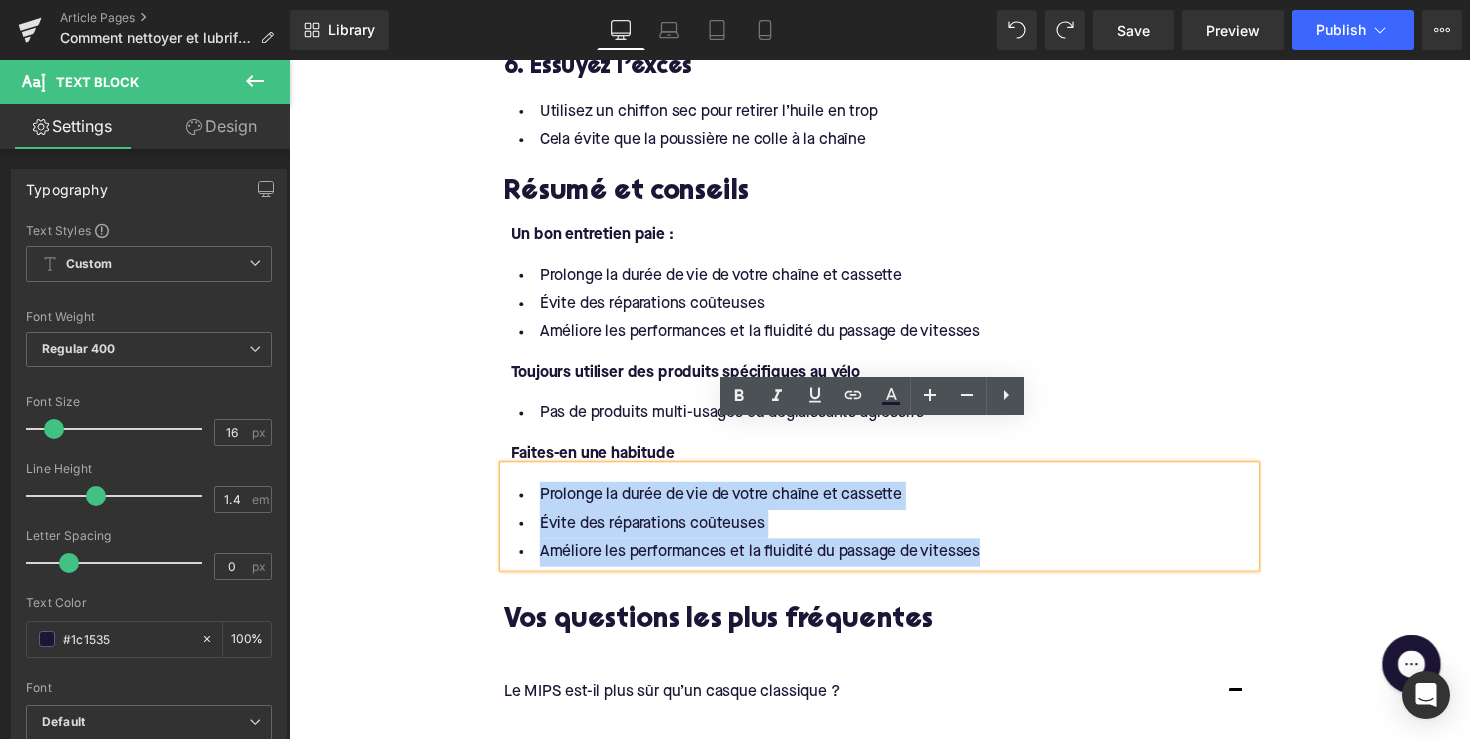 drag, startPoint x: 999, startPoint y: 523, endPoint x: 529, endPoint y: 465, distance: 473.56522 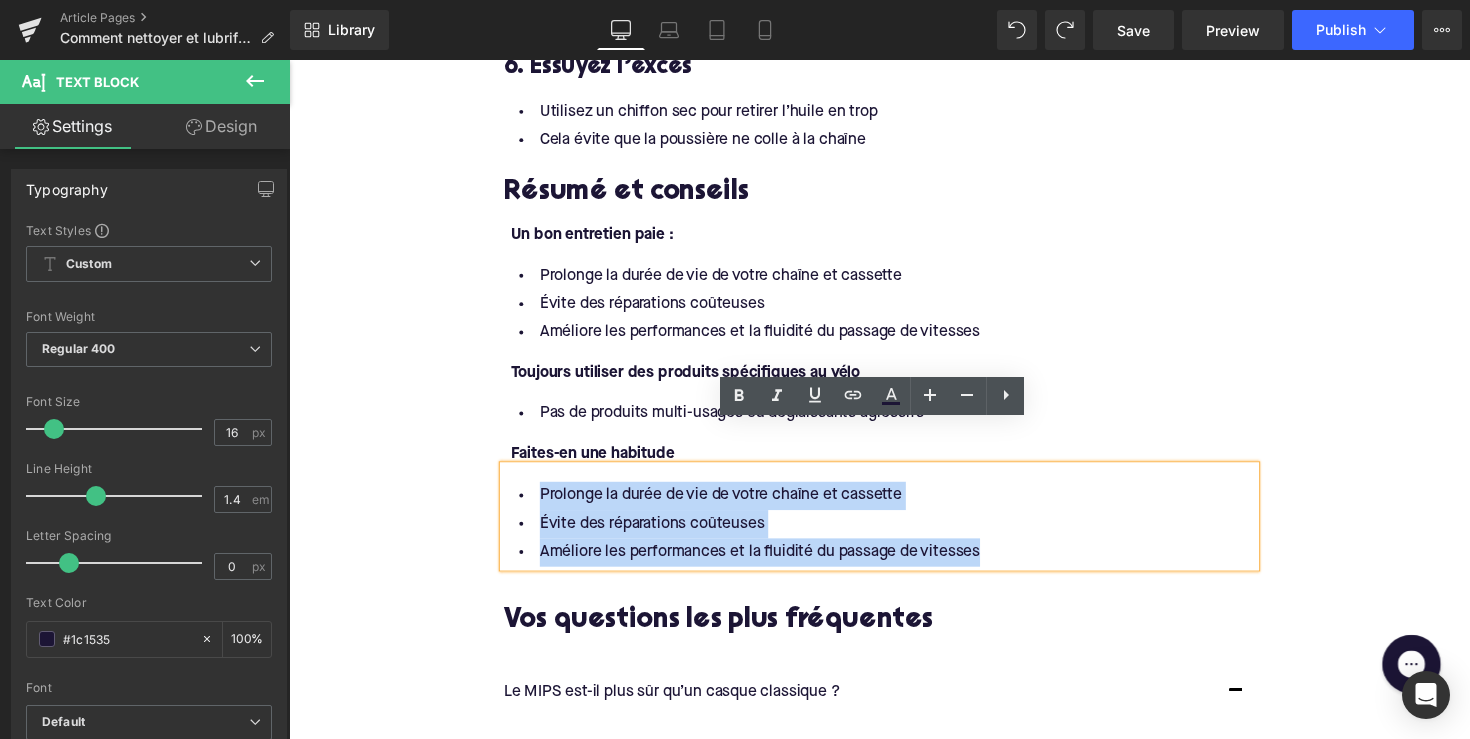 click on "Prolonge la durée de vie de votre chaîne et cassette Évite des réparations coûteuses Améliore les performances et la fluidité du passage de vitesses" at bounding box center [894, 535] 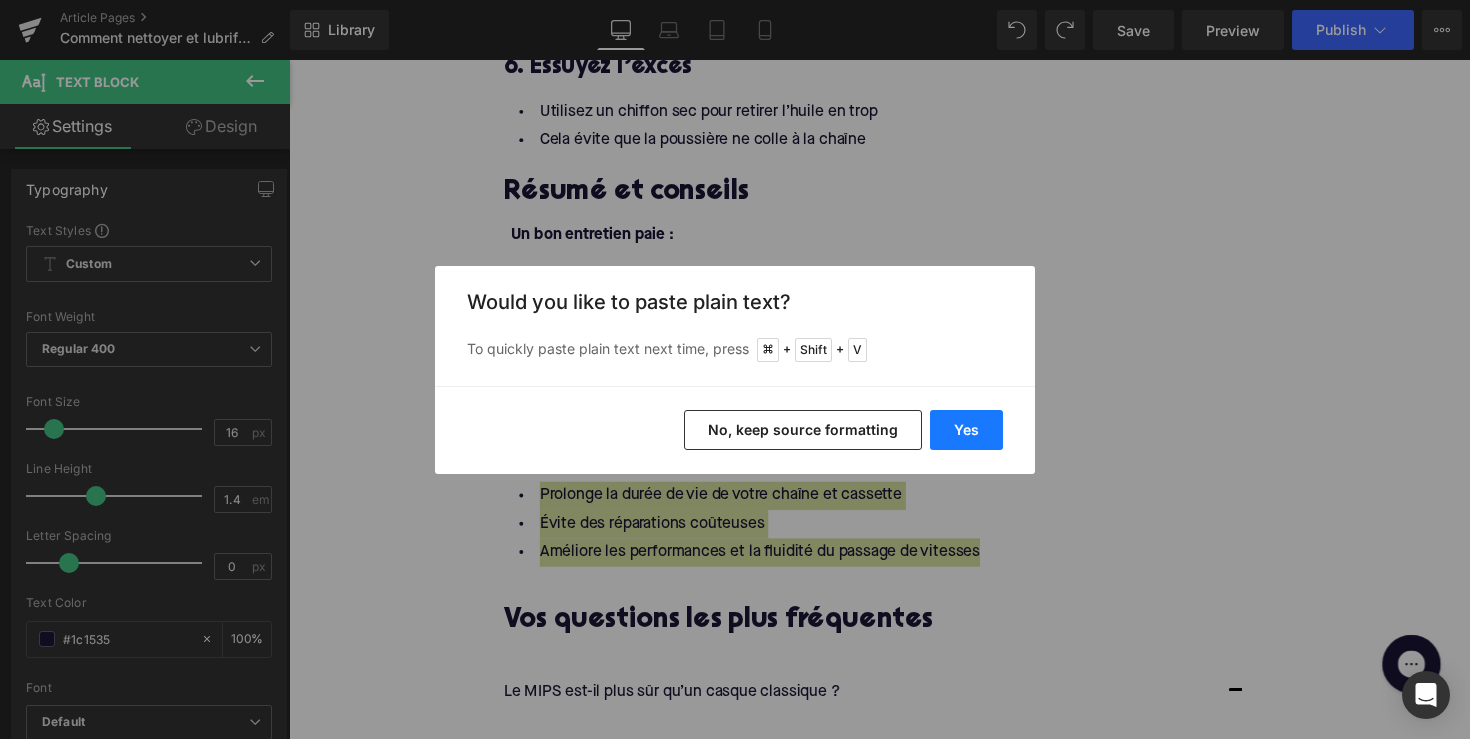 click on "Yes" at bounding box center [966, 430] 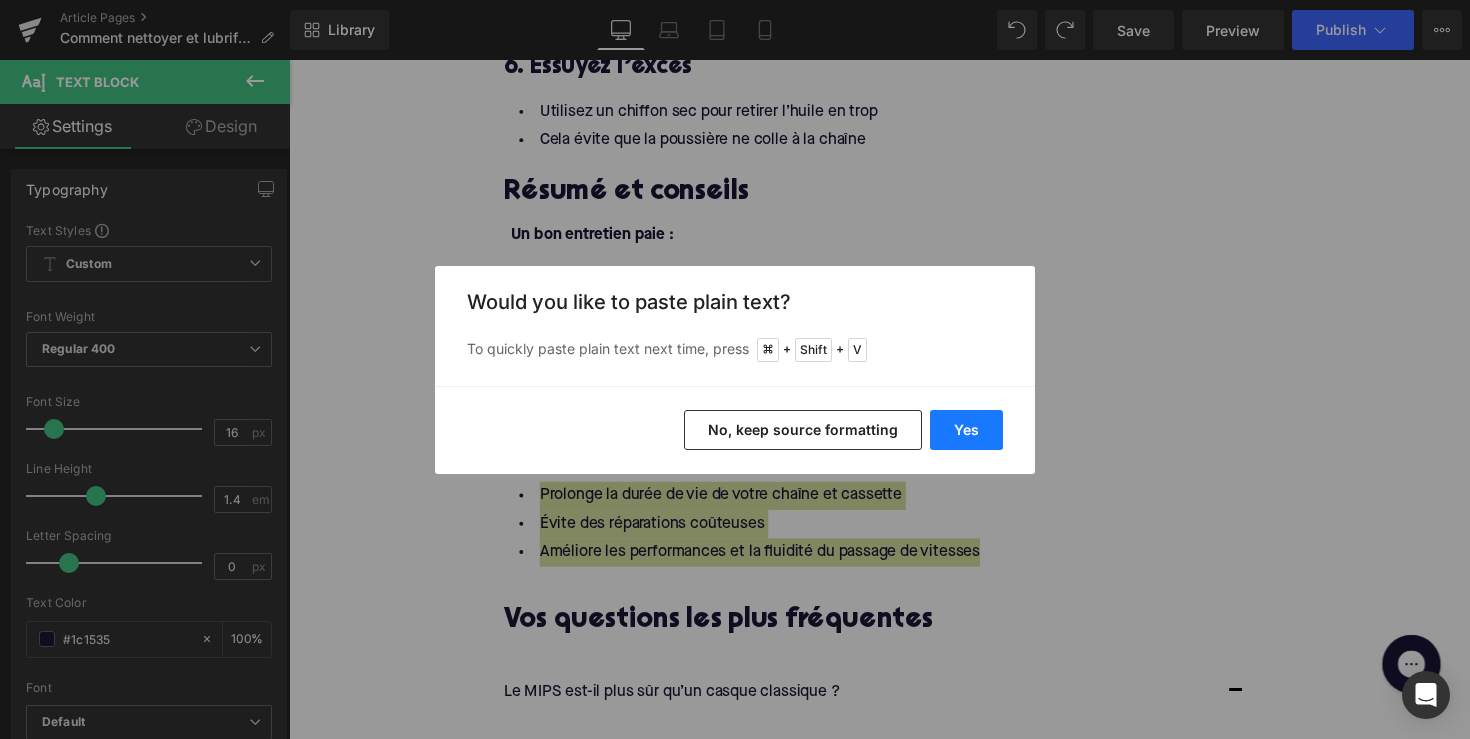type 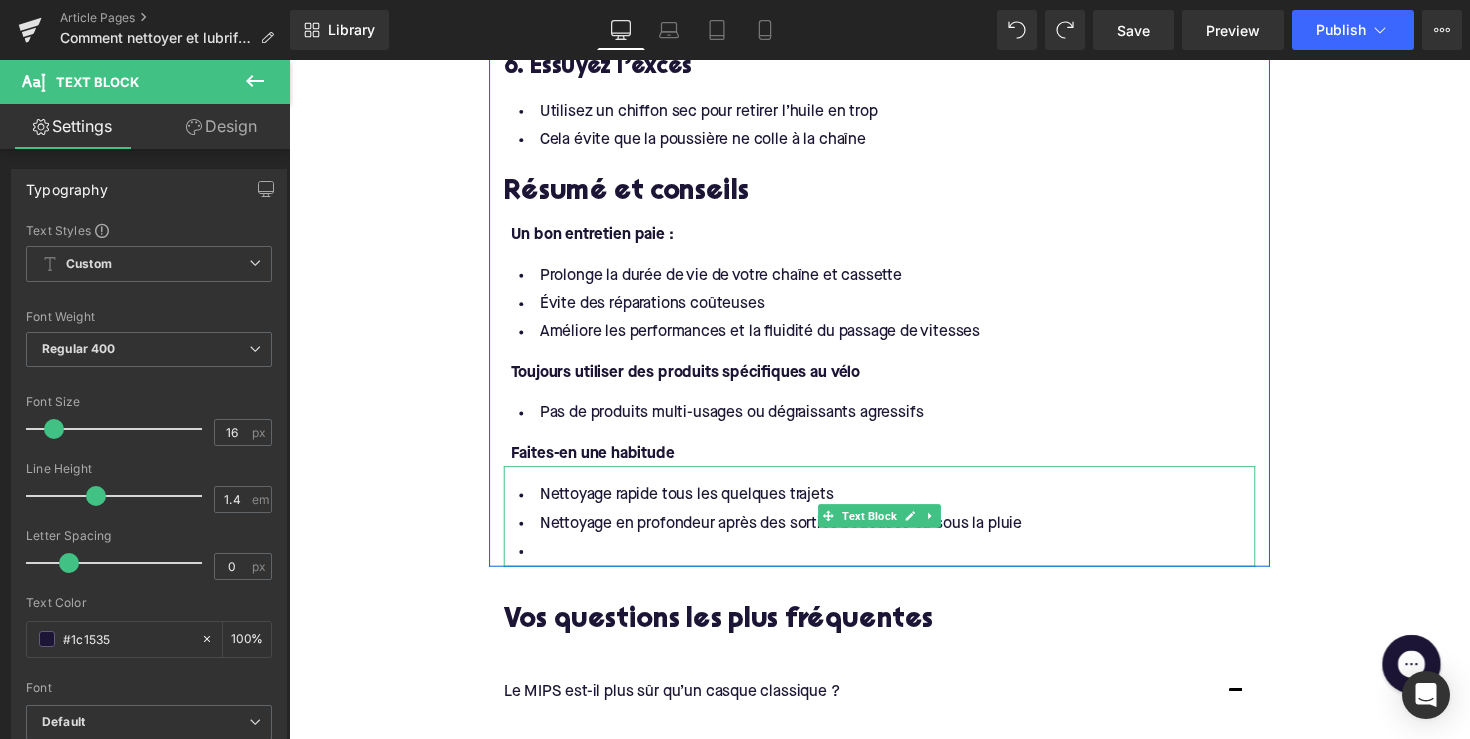 click at bounding box center [894, 564] 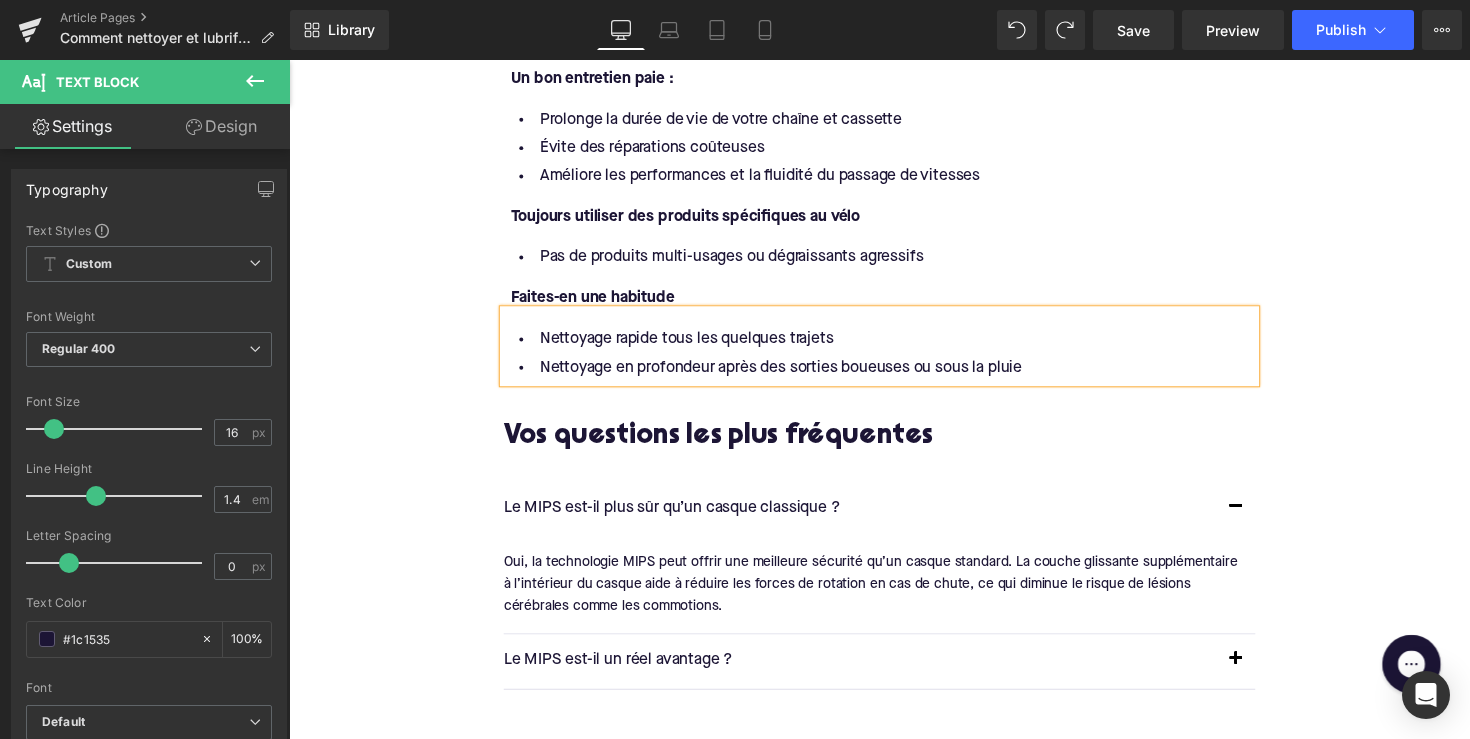 scroll, scrollTop: 3091, scrollLeft: 0, axis: vertical 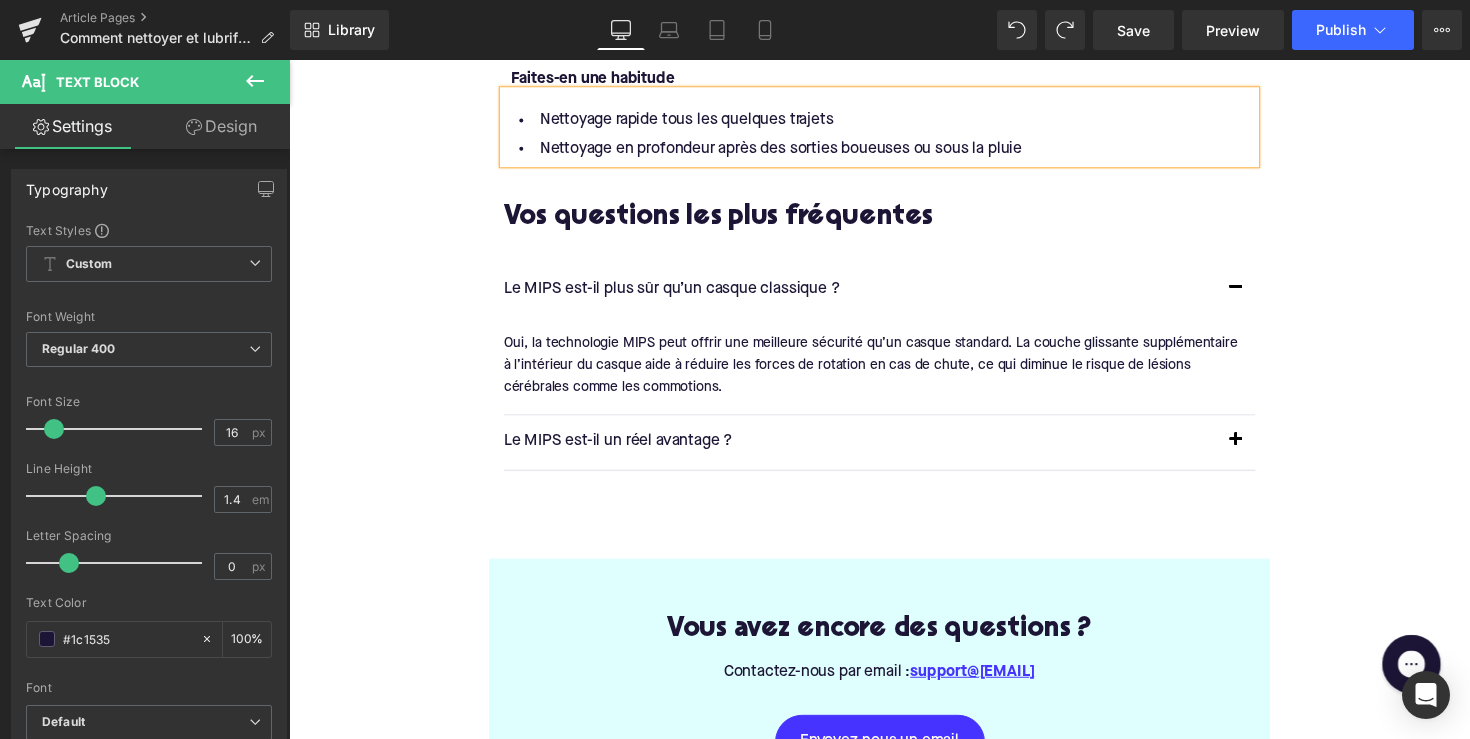 click on "Le MIPS est-il plus sûr qu’un casque classique ?" at bounding box center [874, 296] 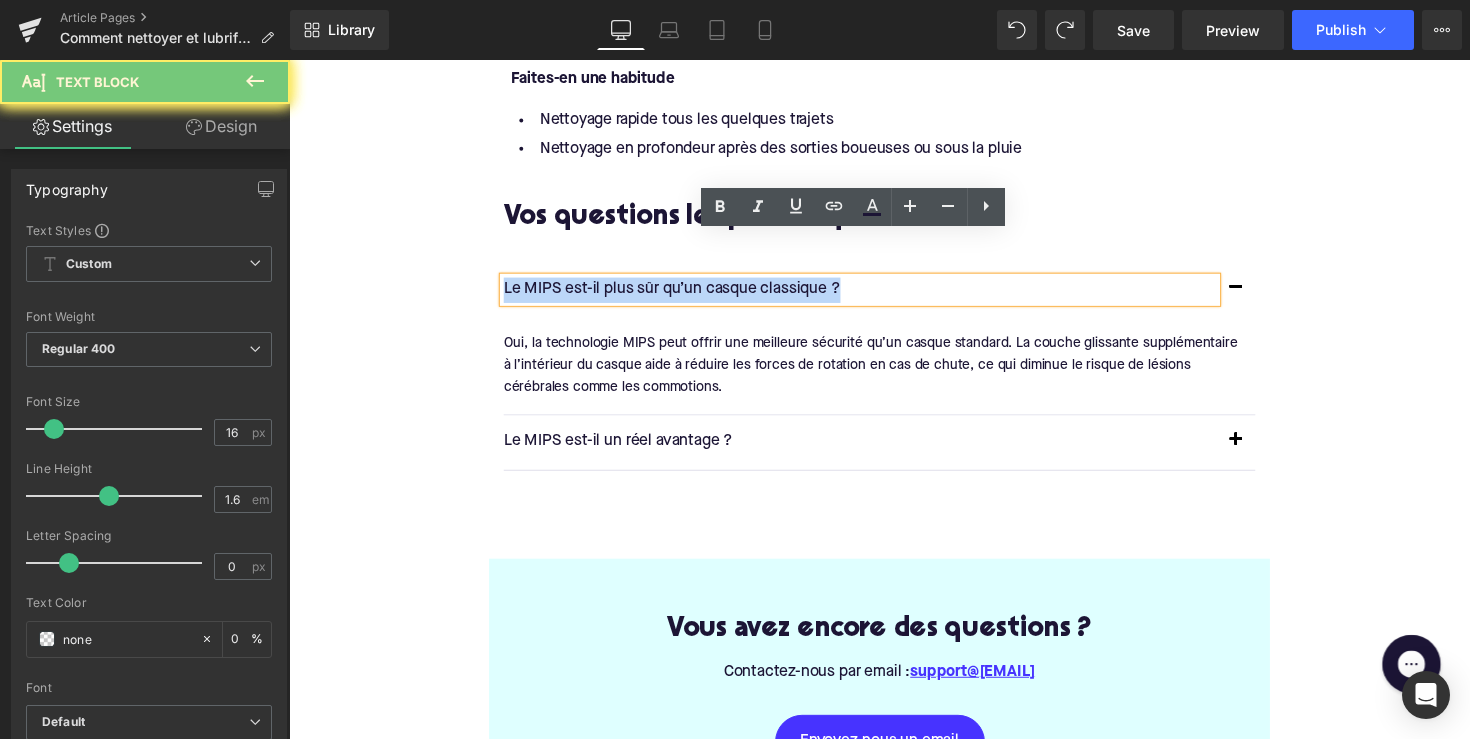 click on "Le MIPS est-il plus sûr qu’un casque classique ?" at bounding box center [874, 296] 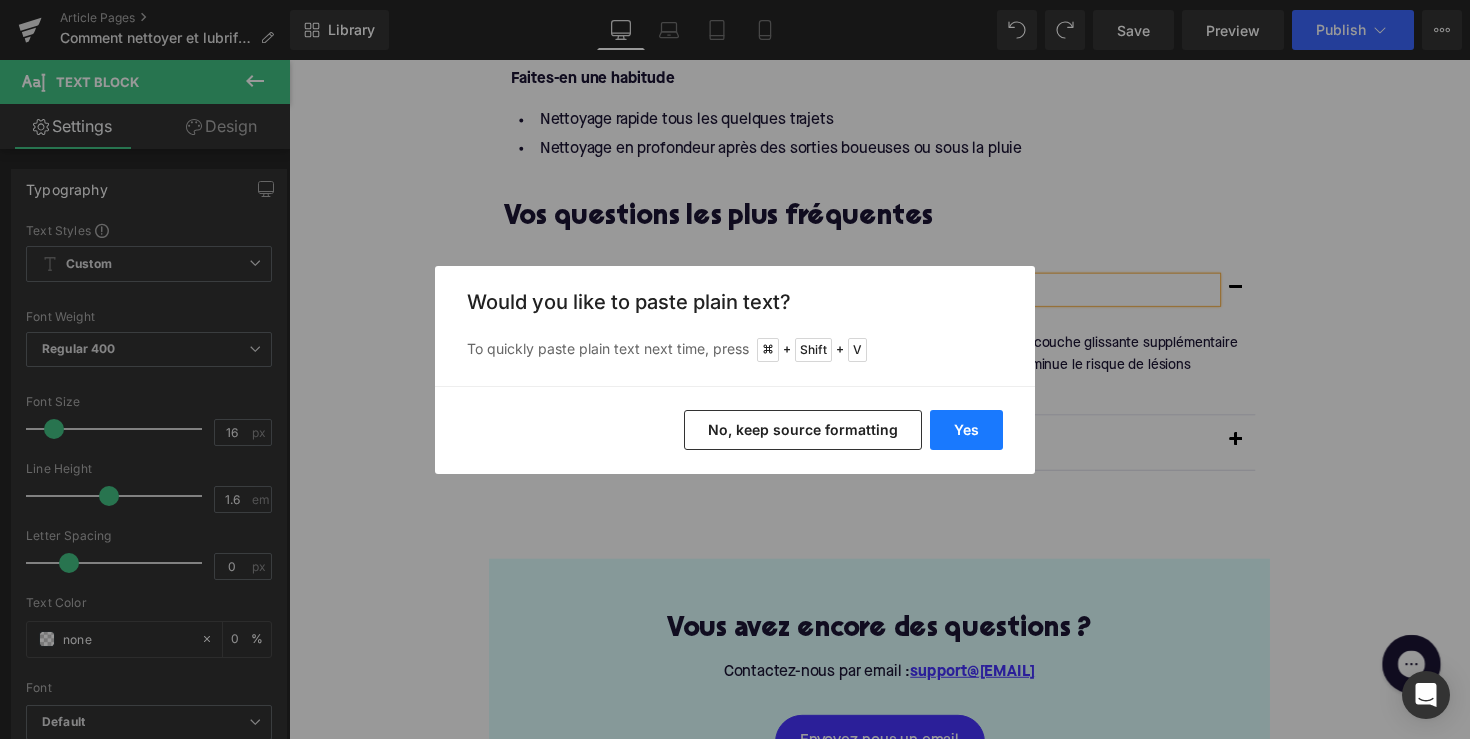 click on "Yes" at bounding box center [966, 430] 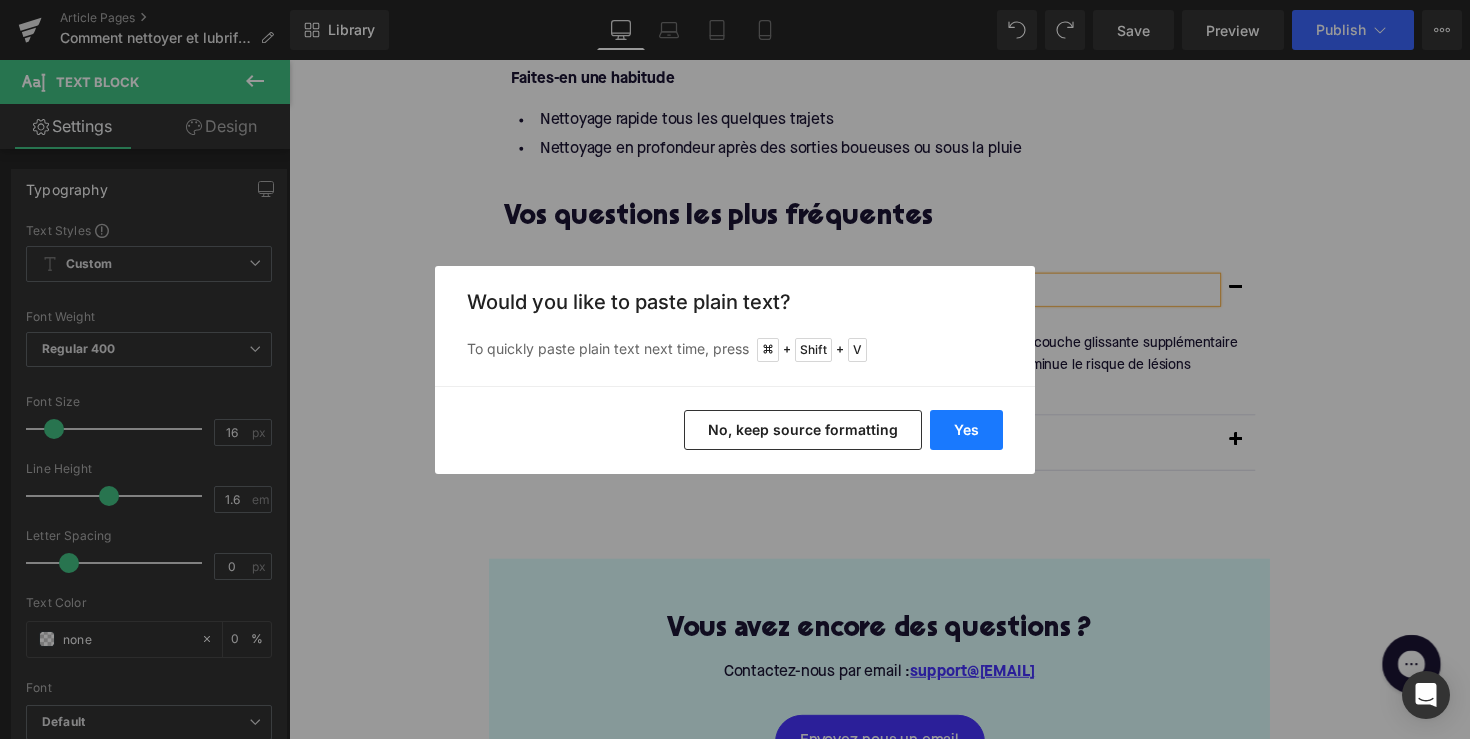 type 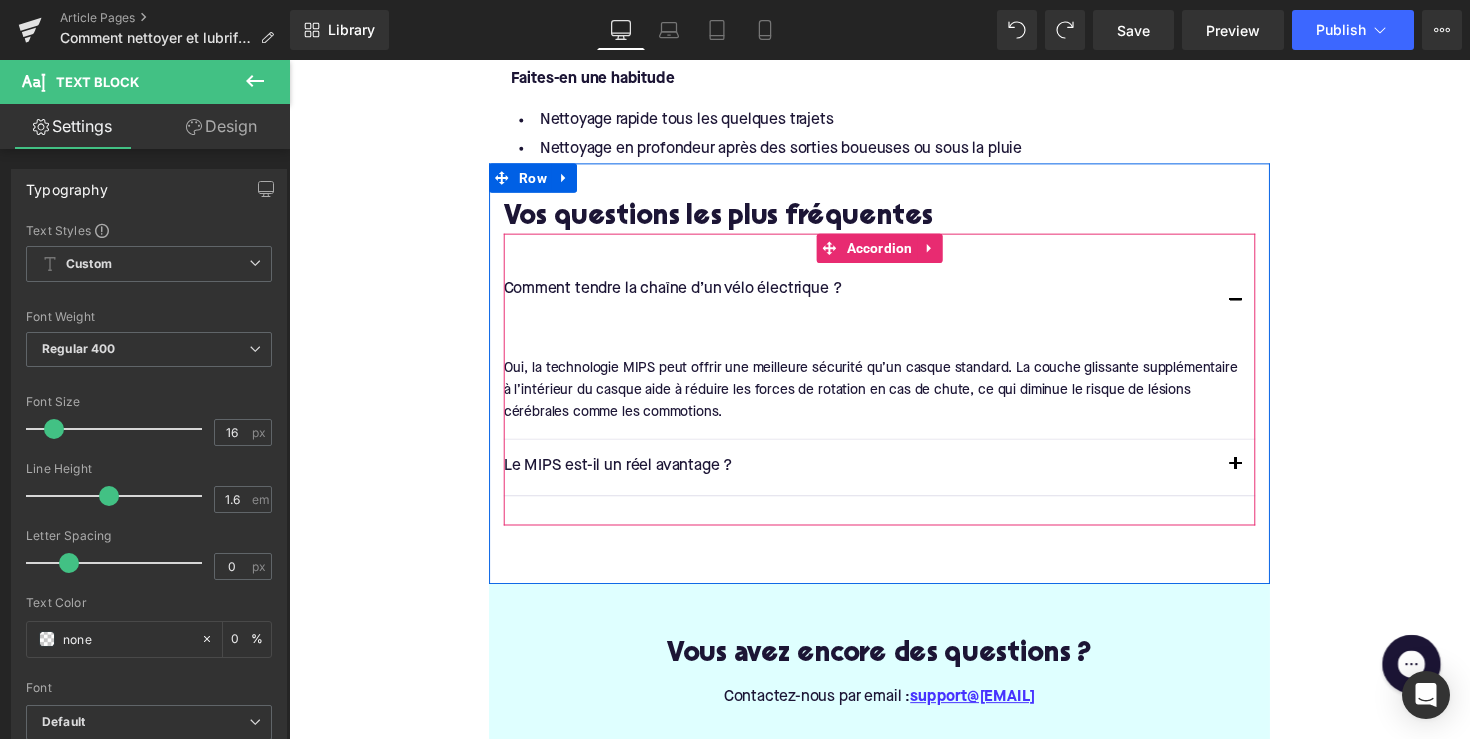 click at bounding box center [874, 321] 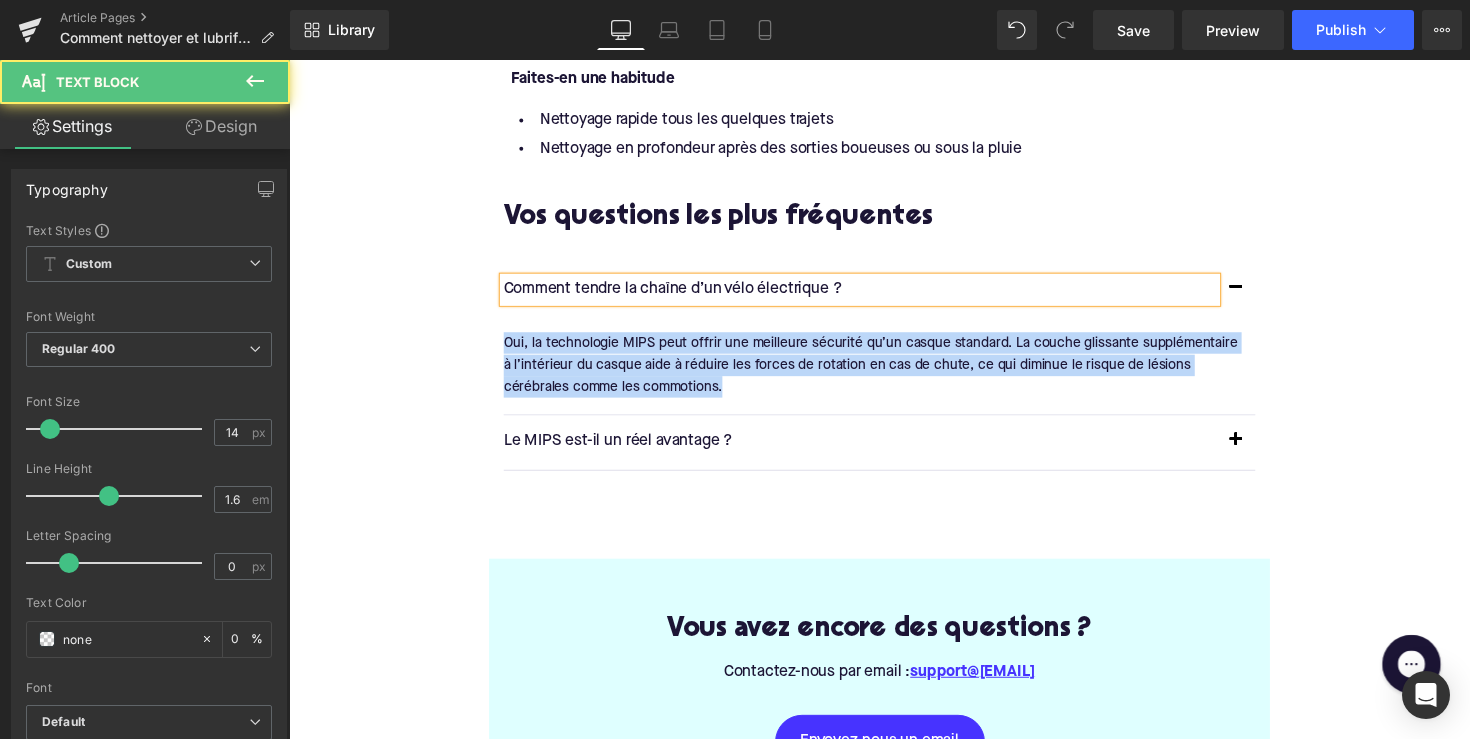drag, startPoint x: 675, startPoint y: 347, endPoint x: 493, endPoint y: 303, distance: 187.24316 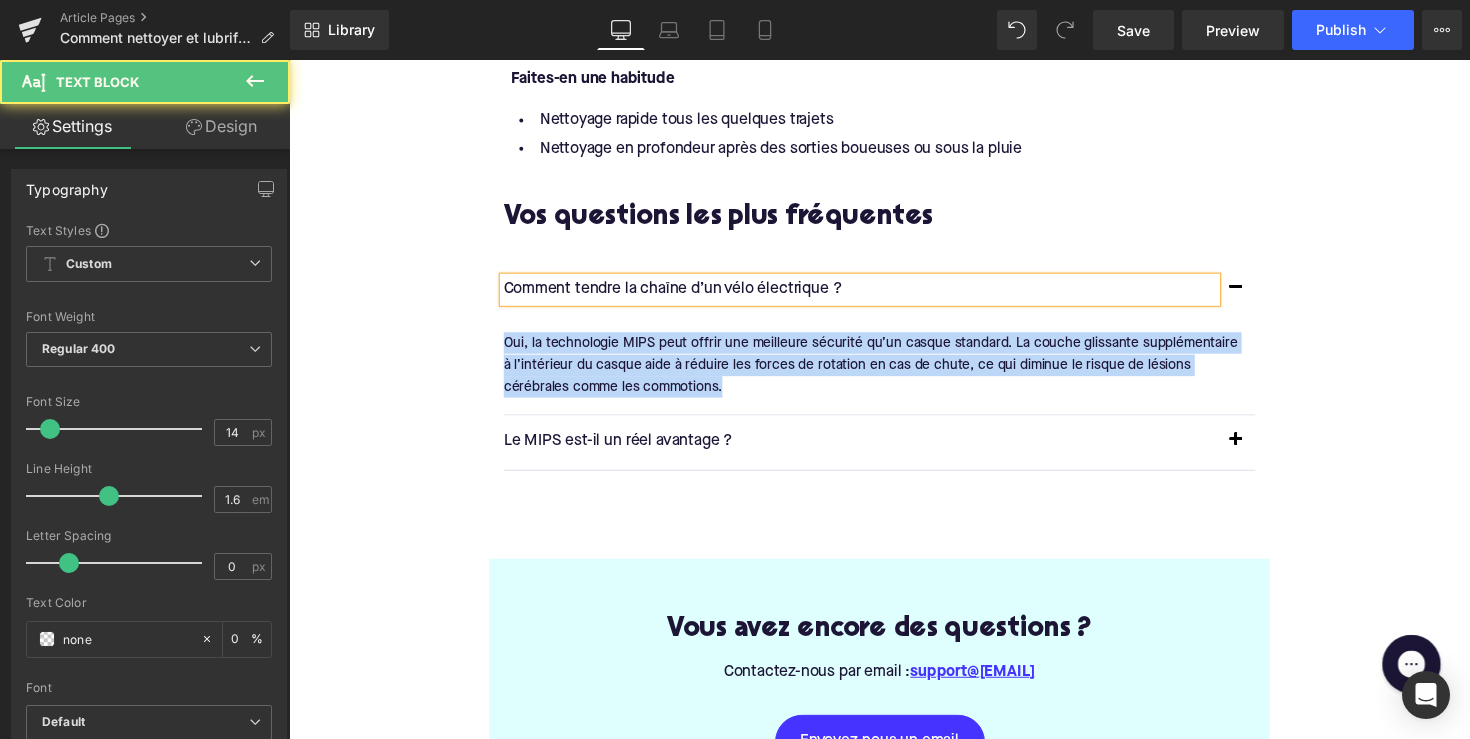 click on "Vos questions les plus fréquentes Heading
Comment tendre la chaîne d’un vélo électrique ?
Text Block
Text Block
Le MIPS est-il un réel avantage ?
Text Block" at bounding box center (894, 359) 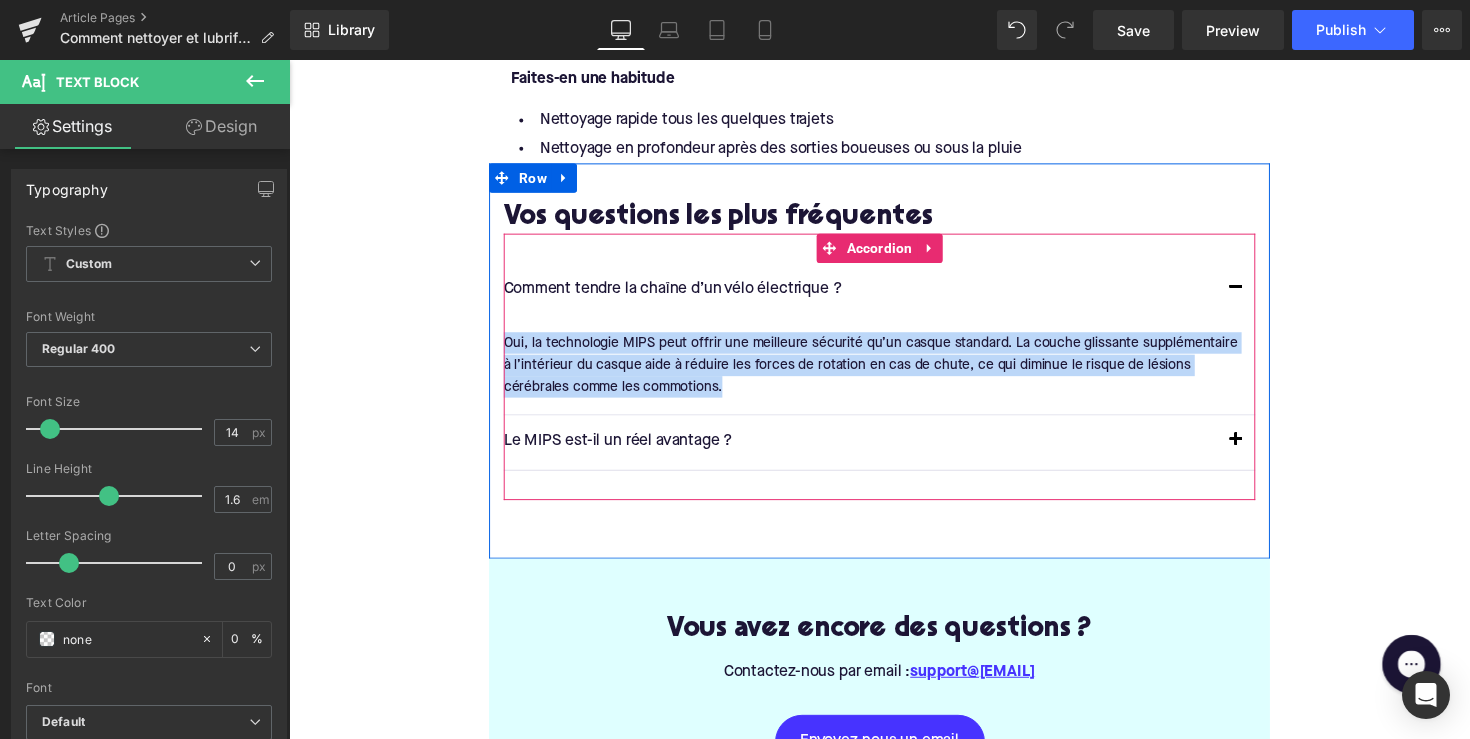 click on "Oui, la technologie MIPS peut offrir une meilleure sécurité qu’un casque standard. La couche glissante supplémentaire à l’intérieur du casque aide à réduire les forces de rotation en cas de chute, ce qui diminue le risque de lésions cérébrales comme les commotions." at bounding box center [886, 372] 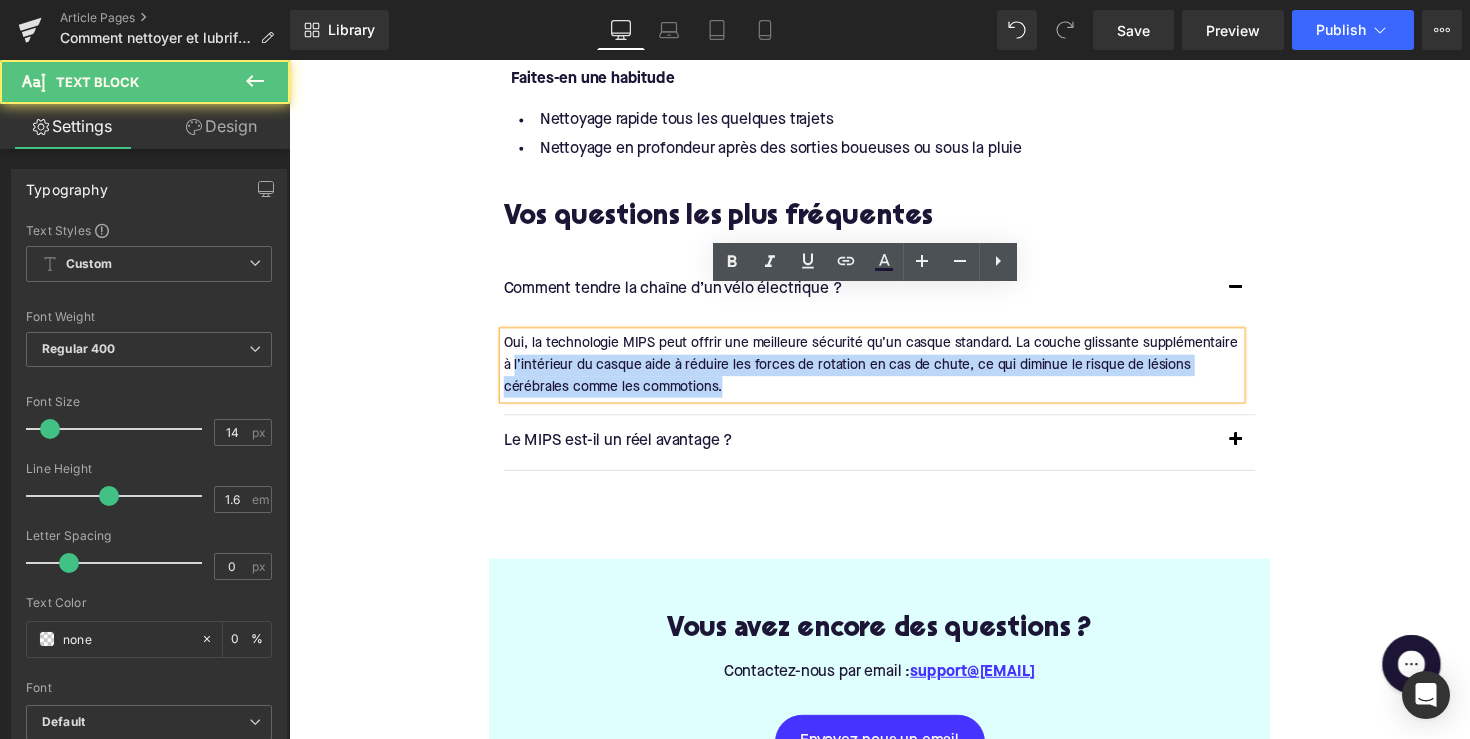 drag, startPoint x: 678, startPoint y: 343, endPoint x: 467, endPoint y: 336, distance: 211.11609 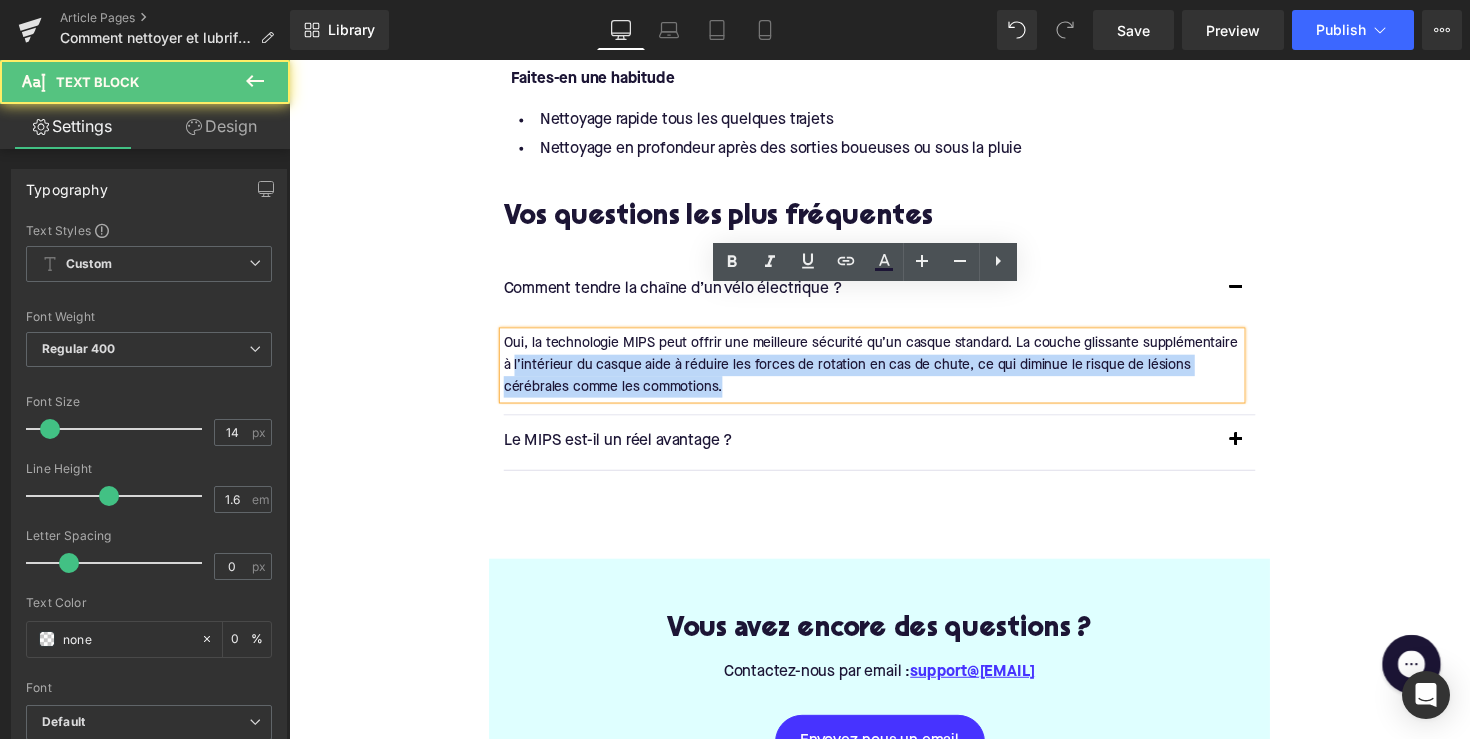click on "Home / Comment nettoyer et lubrifier la chaîne de votre vélo électrique ? Breadcrumbs         Comment nettoyer et lubrifier la chaîne de votre vélo électrique ? Heading         Une chaîne propre et bien lubrifiée est essentielle pour garantir les meilleures performances et prolonger la durée de vie de la transmission de votre vélo électrique. C’est une tâche d’entretien simple que vous pouvez effectuer chez vous et qui permet à votre e-bike de rouler comme neuf. Text Block         Row         Image         Row         Row         Pourquoi faut-il nettoyer et lubrifier régulièrement la chaîne ? Heading         Une chaîne sale : Text Block         Accélère l’usure de votre transmission Diminue les performances de votre vélo Donne un aspect négligé à votre vélo Text Block         Astuce pro :  Text Block         À quelle fréquence faut-il nettoyer sa chaîne ? Heading         Cela dépend de plusieurs facteurs : Text Block         Le nombre de kilomètres parcourus Text Block" at bounding box center [894, -861] 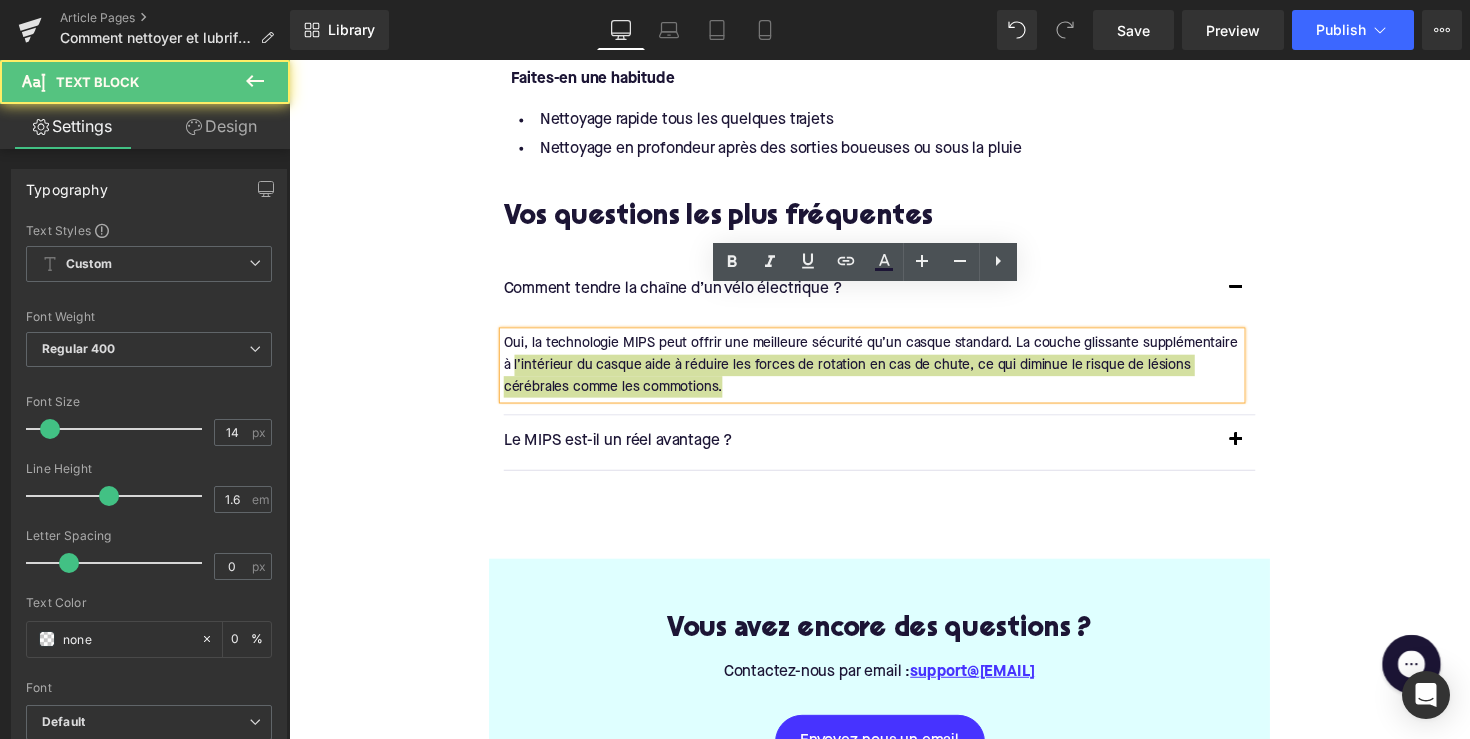 click on "Oui, la technologie MIPS peut offrir une meilleure sécurité qu’un casque standard. La couche glissante supplémentaire à l’intérieur du casque aide à réduire les forces de rotation en cas de chute, ce qui diminue le risque de lésions cérébrales comme les commotions." at bounding box center (886, 372) 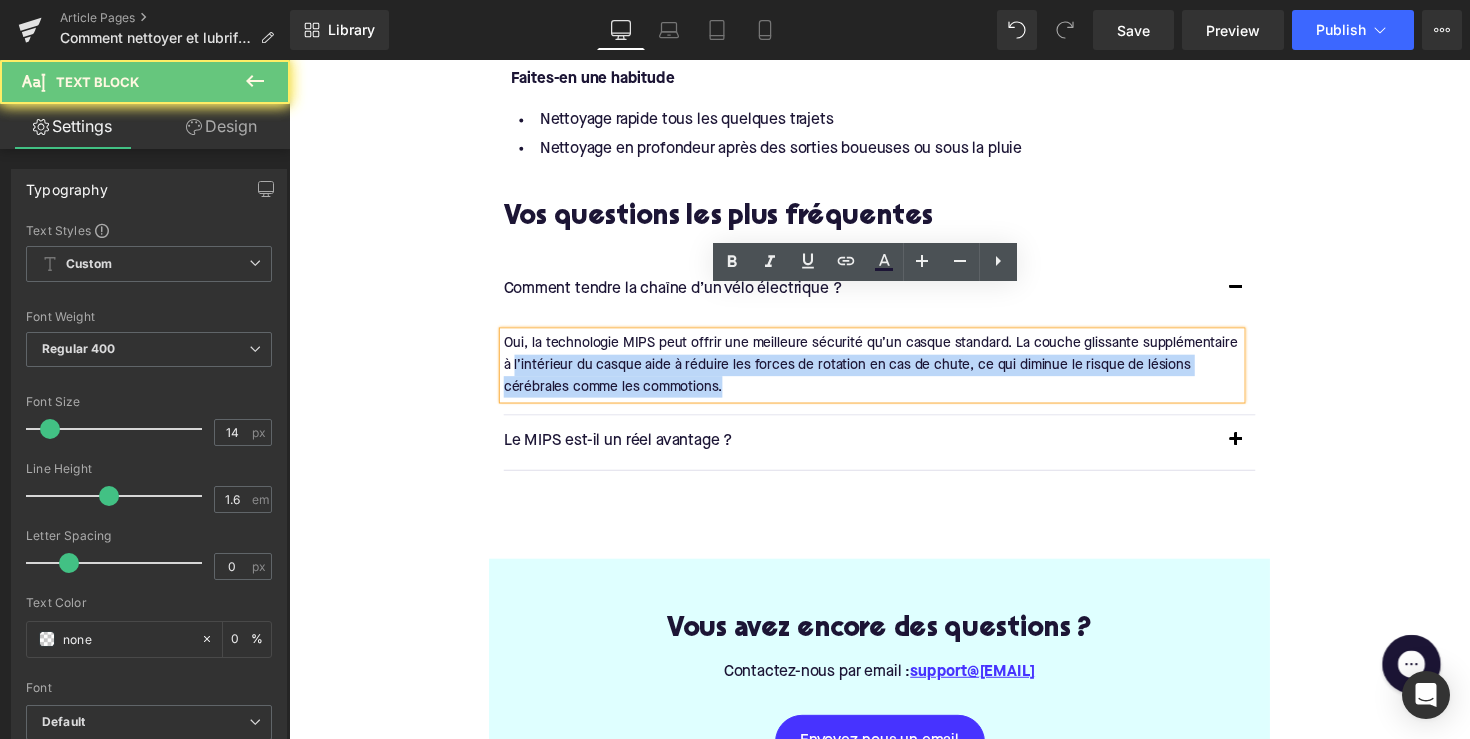 click on "Oui, la technologie MIPS peut offrir une meilleure sécurité qu’un casque standard. La couche glissante supplémentaire à l’intérieur du casque aide à réduire les forces de rotation en cas de chute, ce qui diminue le risque de lésions cérébrales comme les commotions." at bounding box center [886, 372] 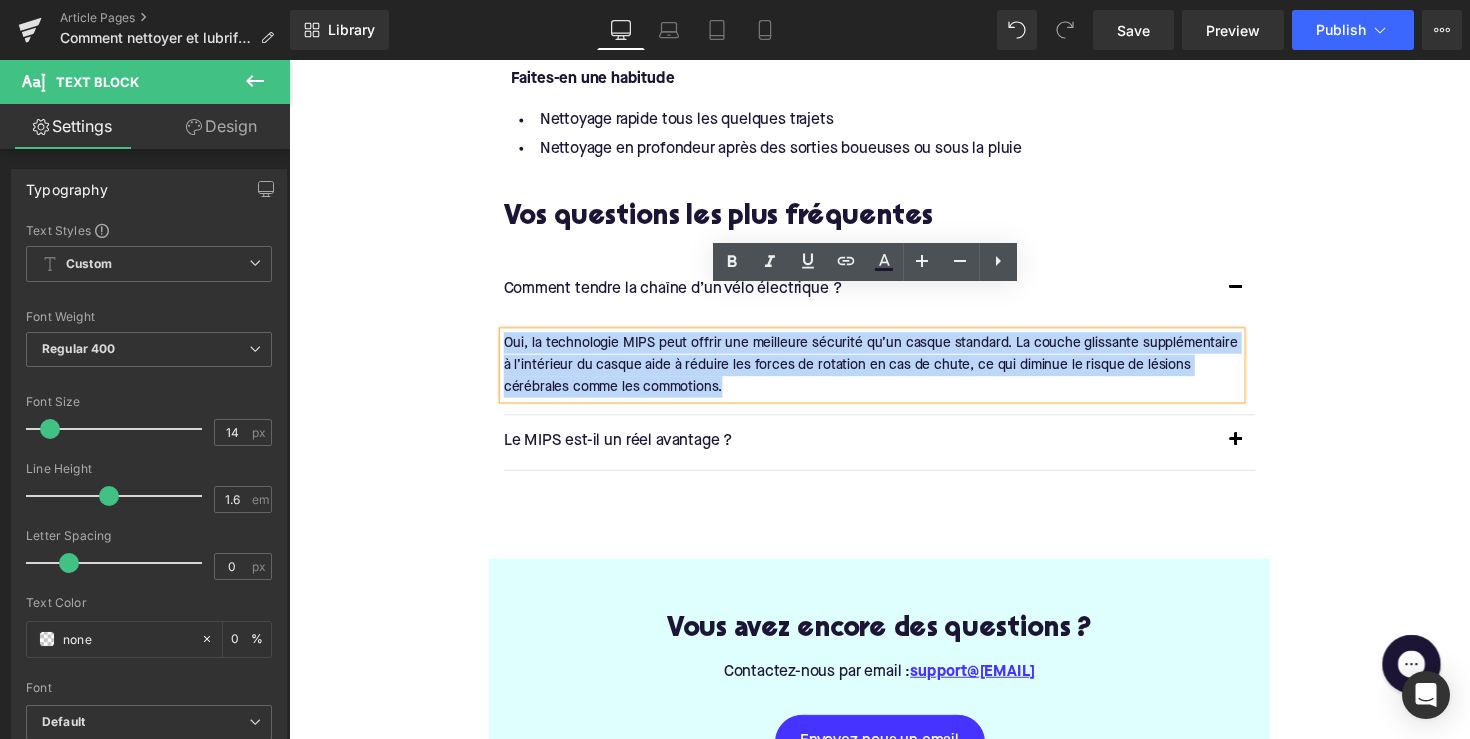 drag, startPoint x: 666, startPoint y: 345, endPoint x: 482, endPoint y: 303, distance: 188.73262 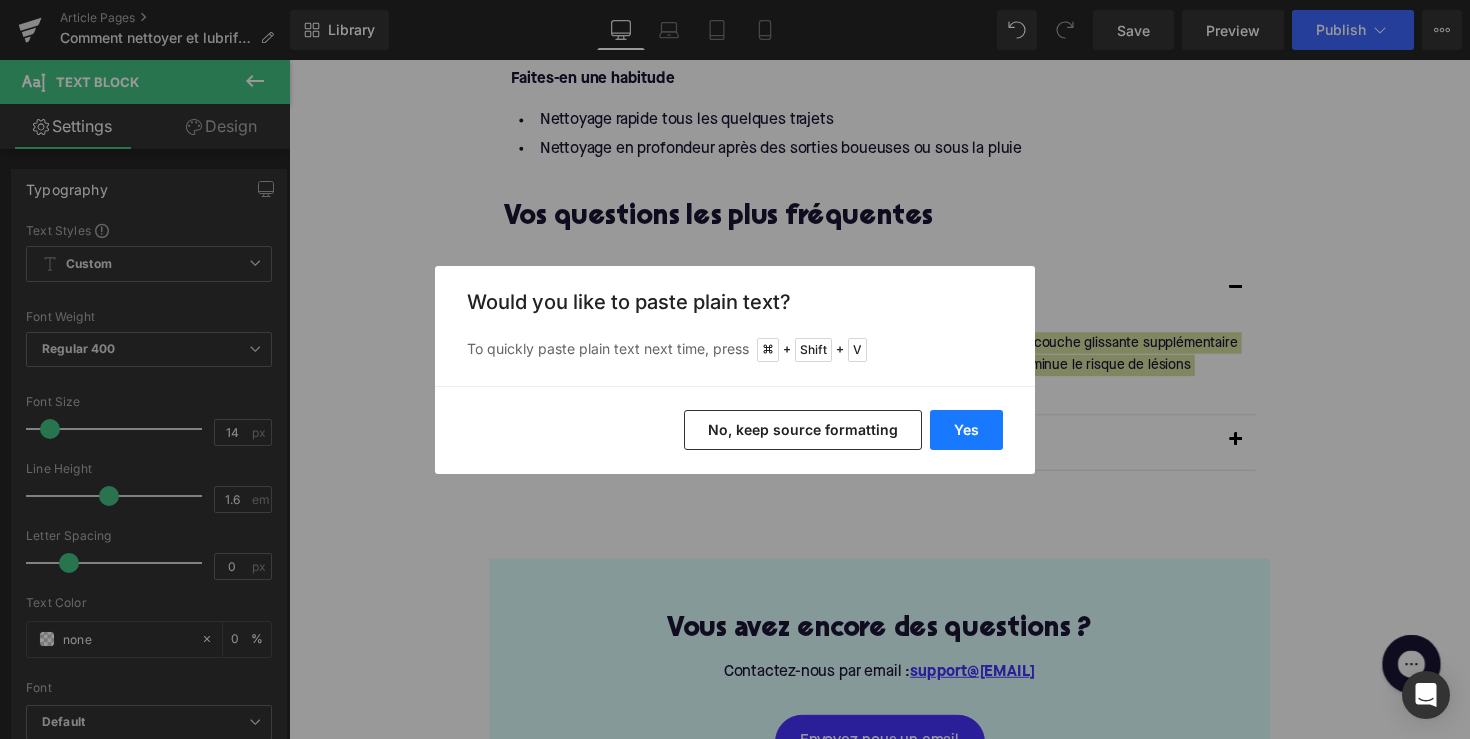 click on "Yes" at bounding box center (966, 430) 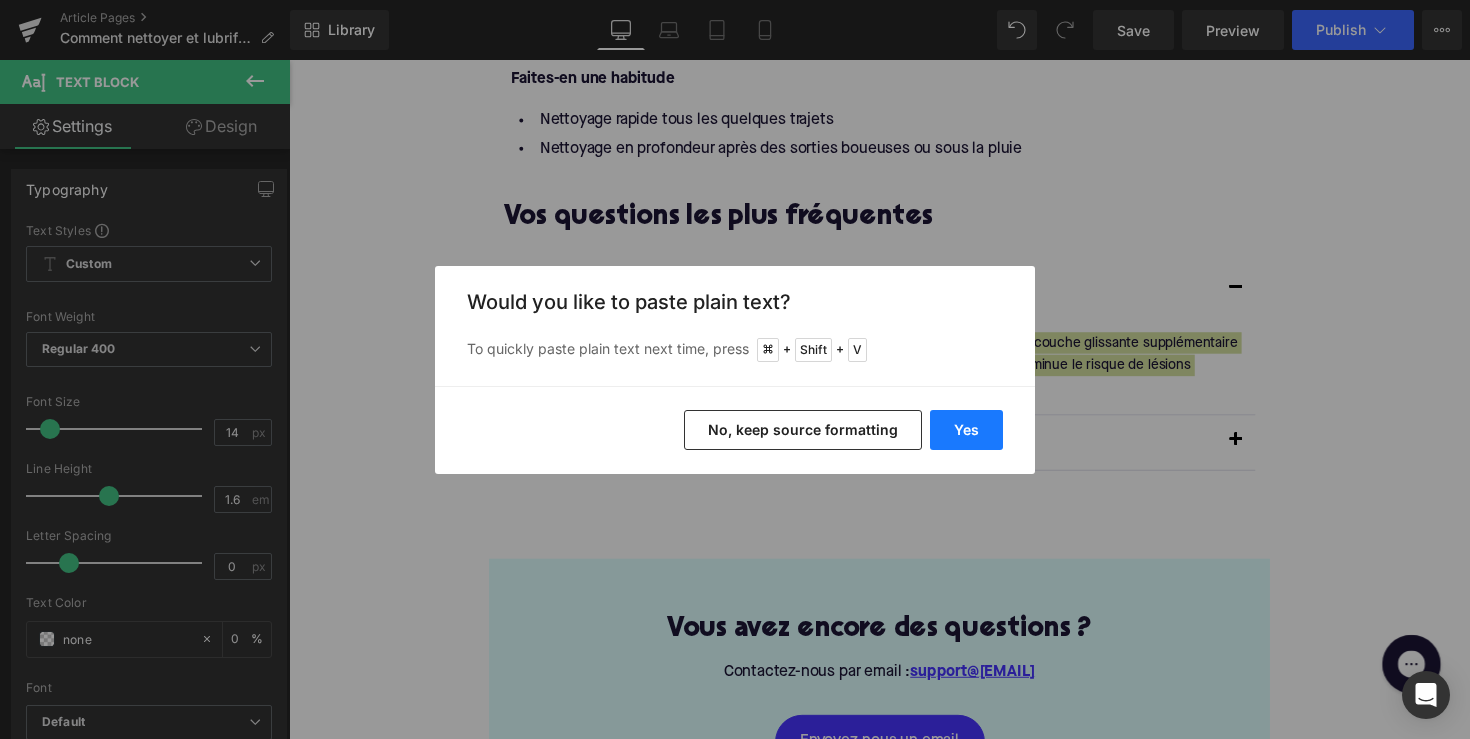 type 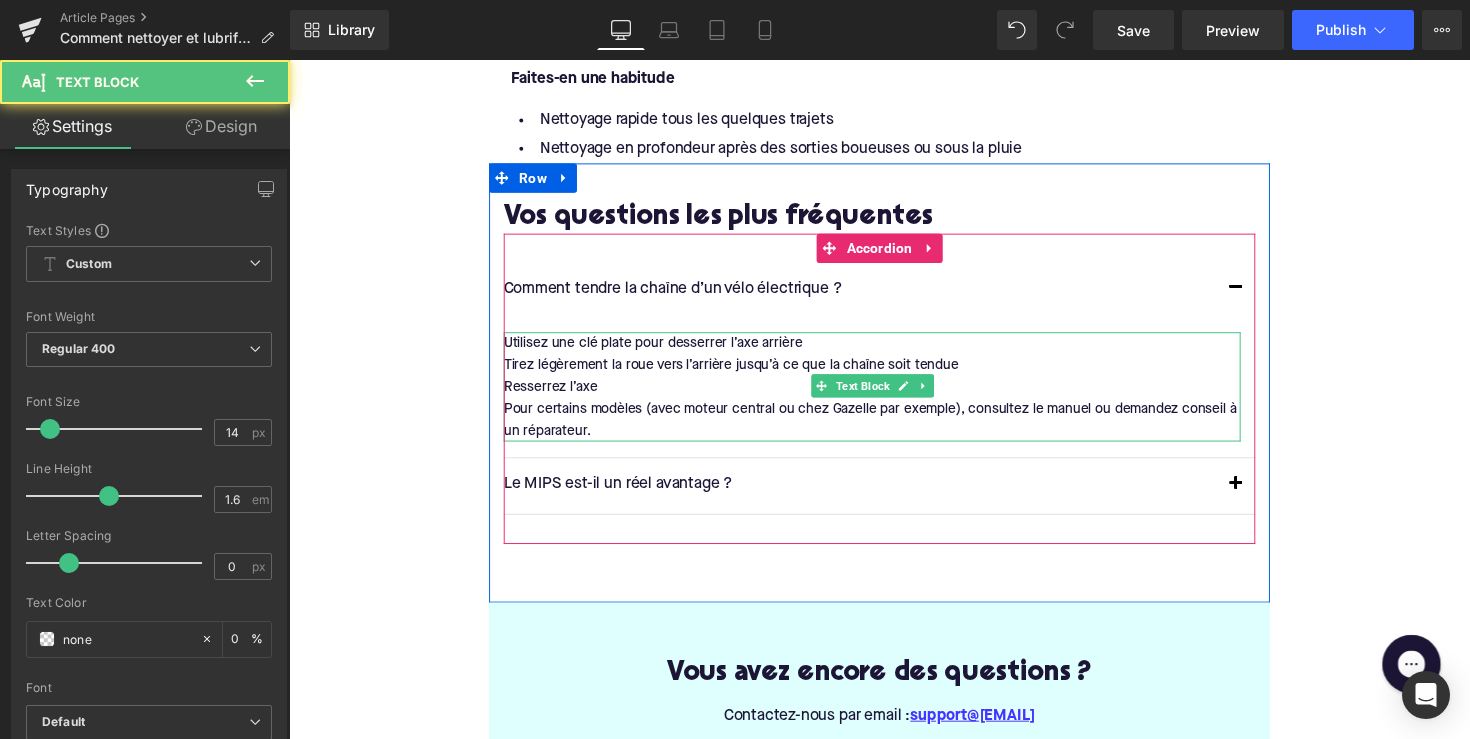 click on "Pour certains modèles (avec moteur central ou chez Gazelle par exemple), consultez le manuel ou demandez conseil à un réparateur." at bounding box center (886, 429) 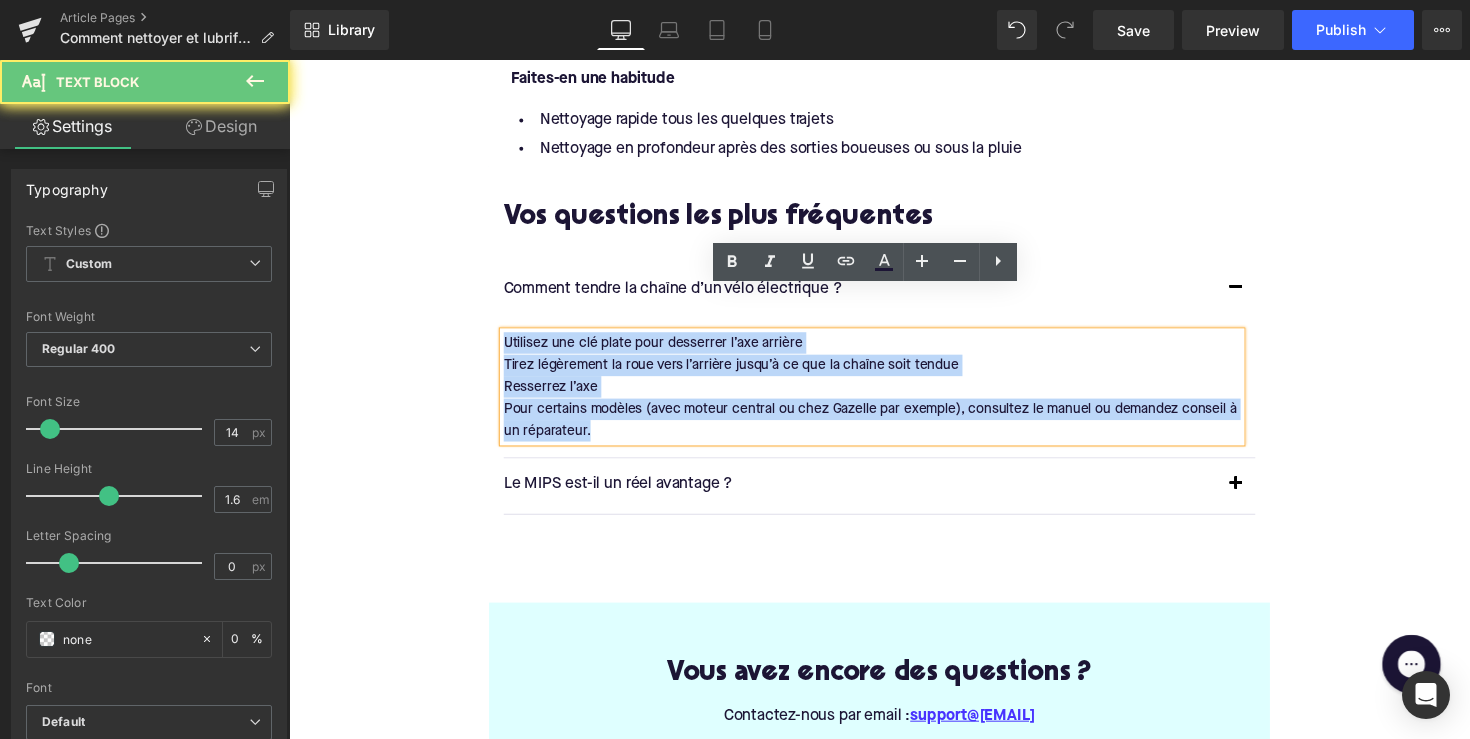 drag, startPoint x: 598, startPoint y: 390, endPoint x: 495, endPoint y: 305, distance: 133.544 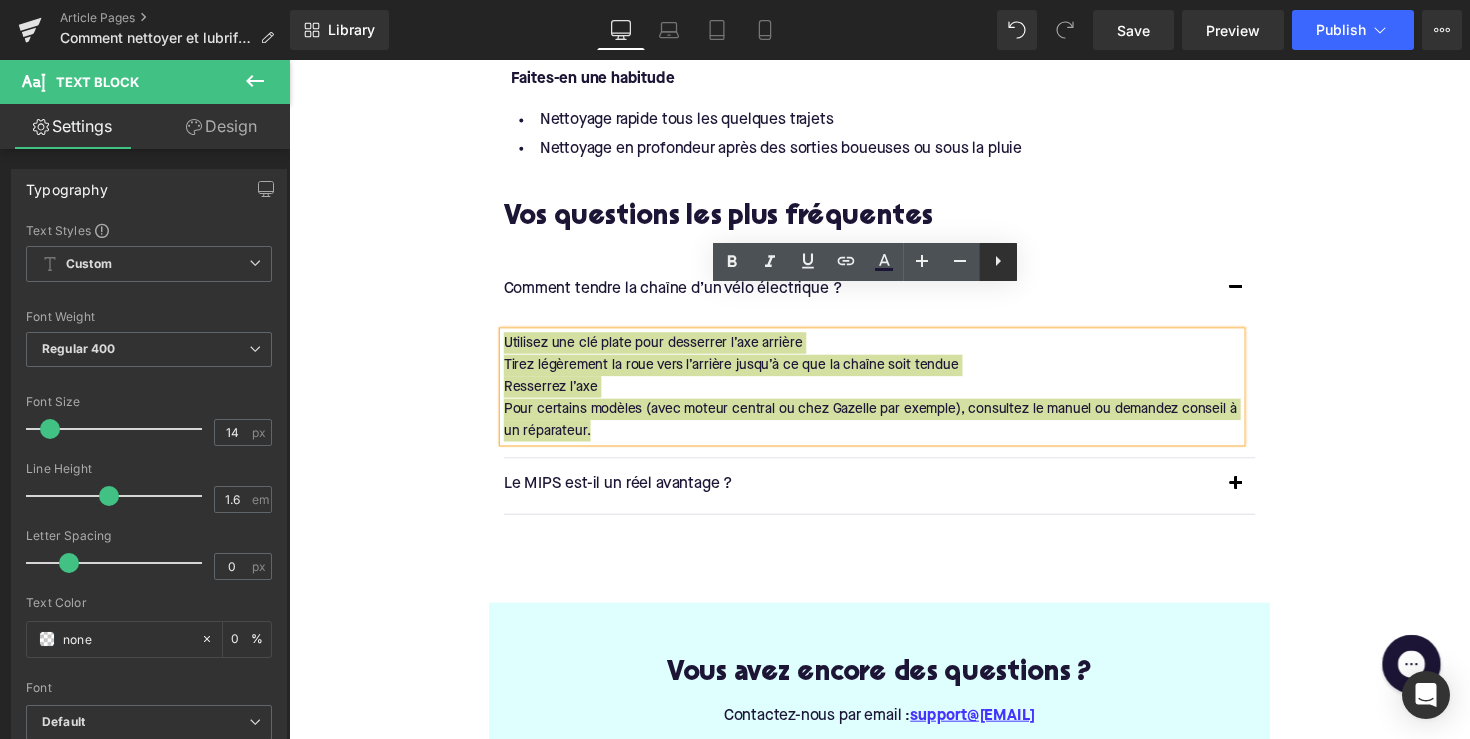 click 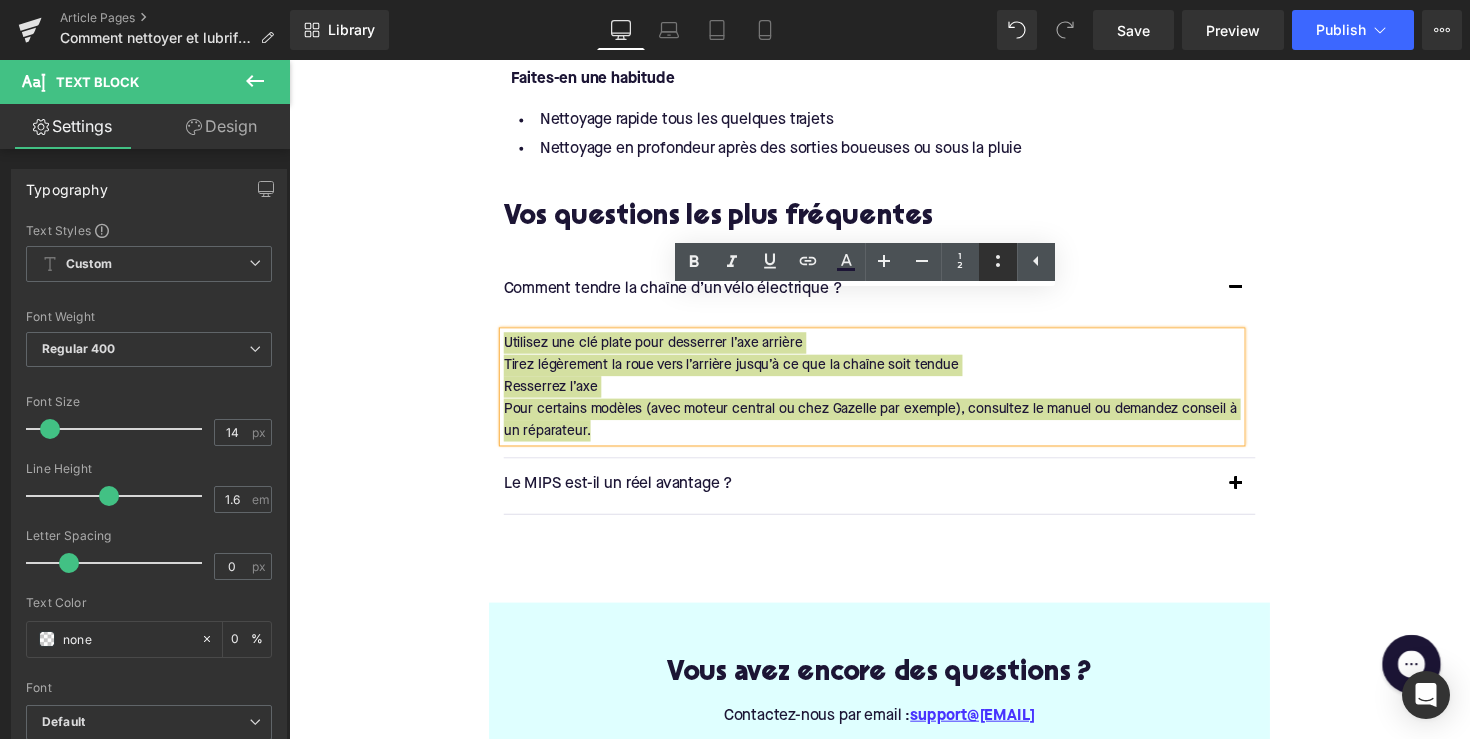 click 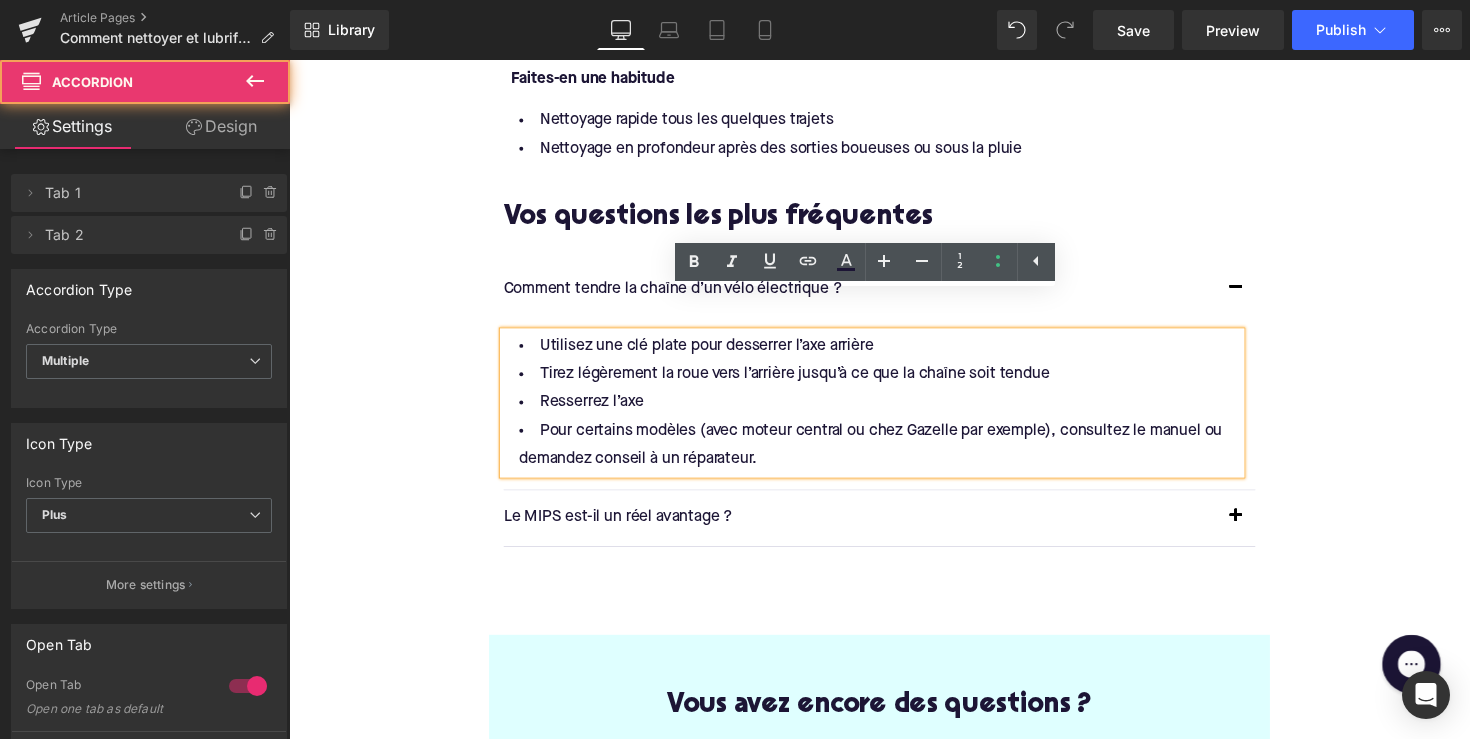 click on "Le MIPS est-il un réel avantage ?
Text Block" at bounding box center (894, 529) 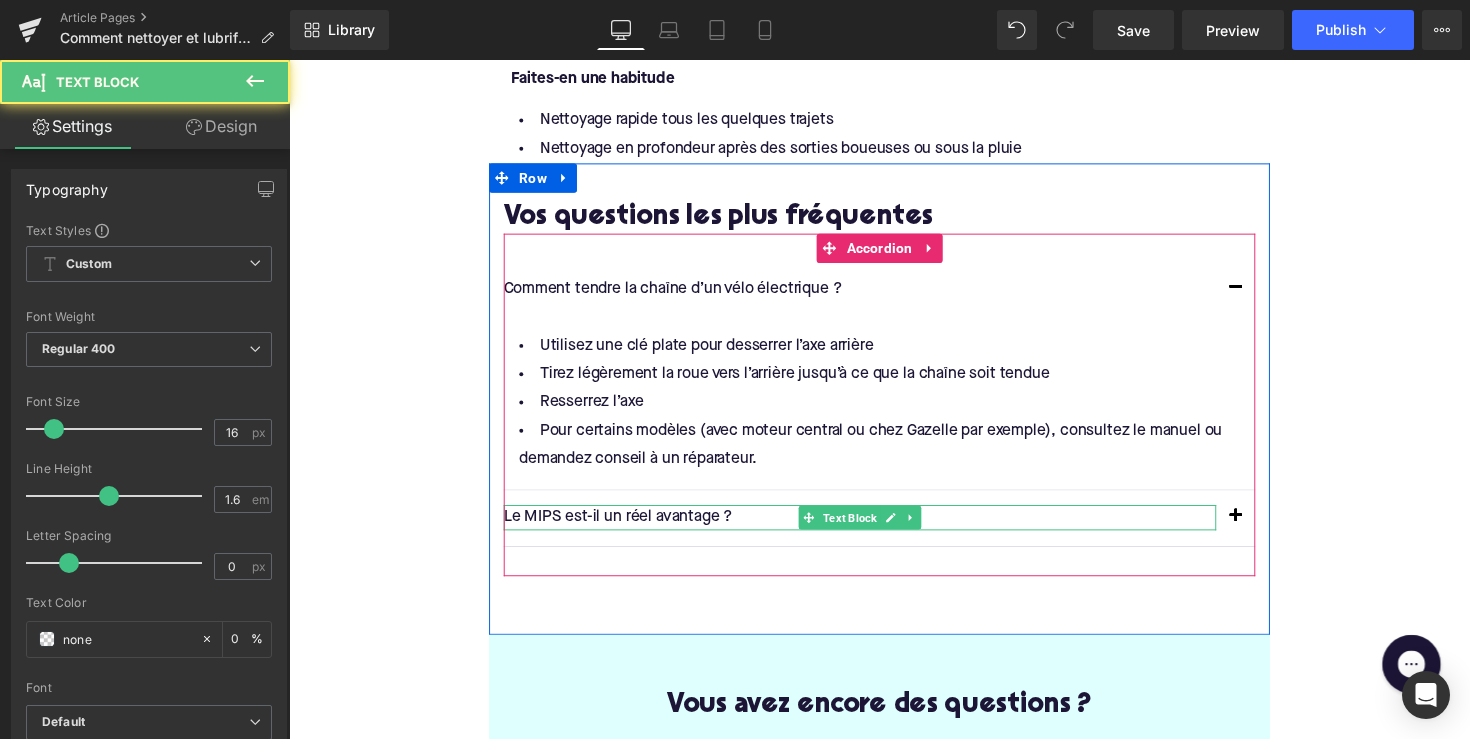 click on "Le MIPS est-il un réel avantage ?" at bounding box center [874, 529] 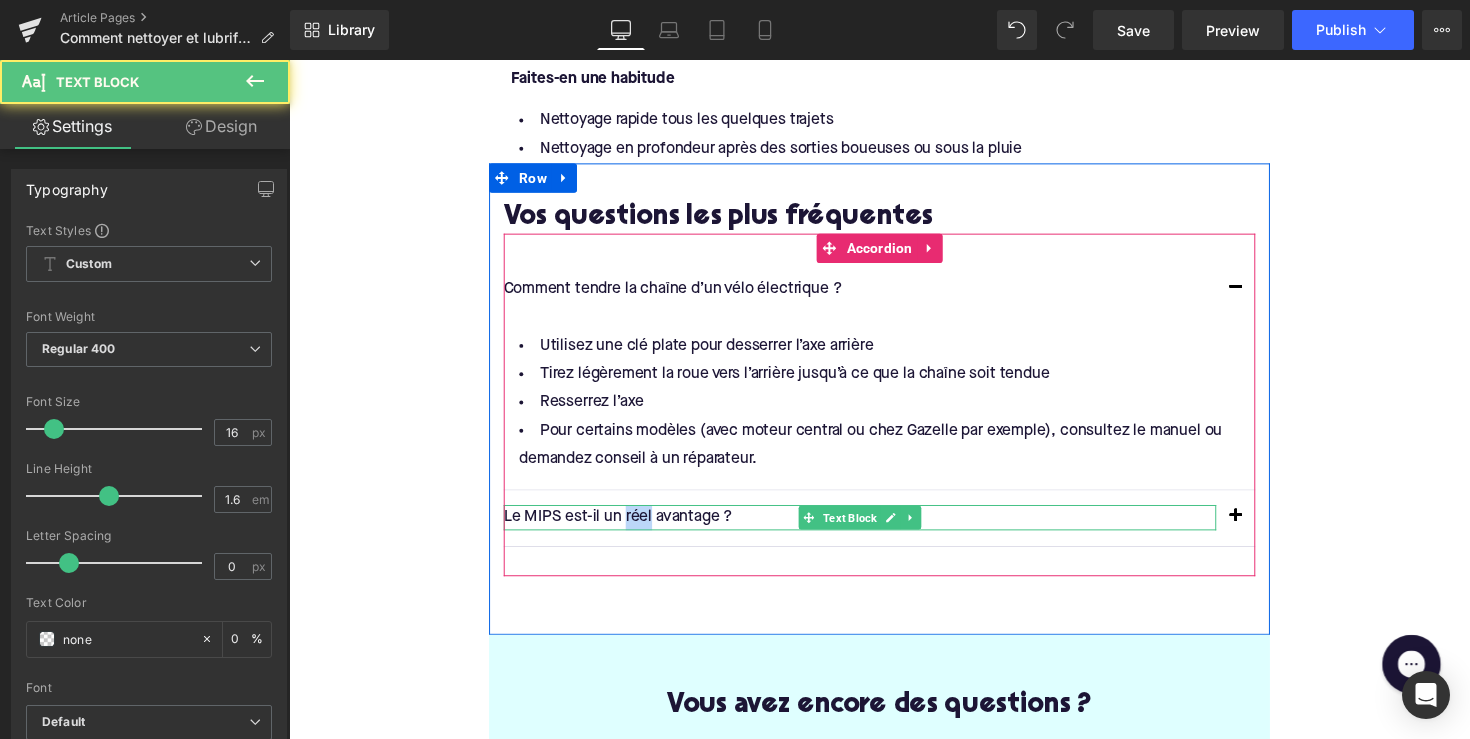 click on "Le MIPS est-il un réel avantage ?" at bounding box center (874, 529) 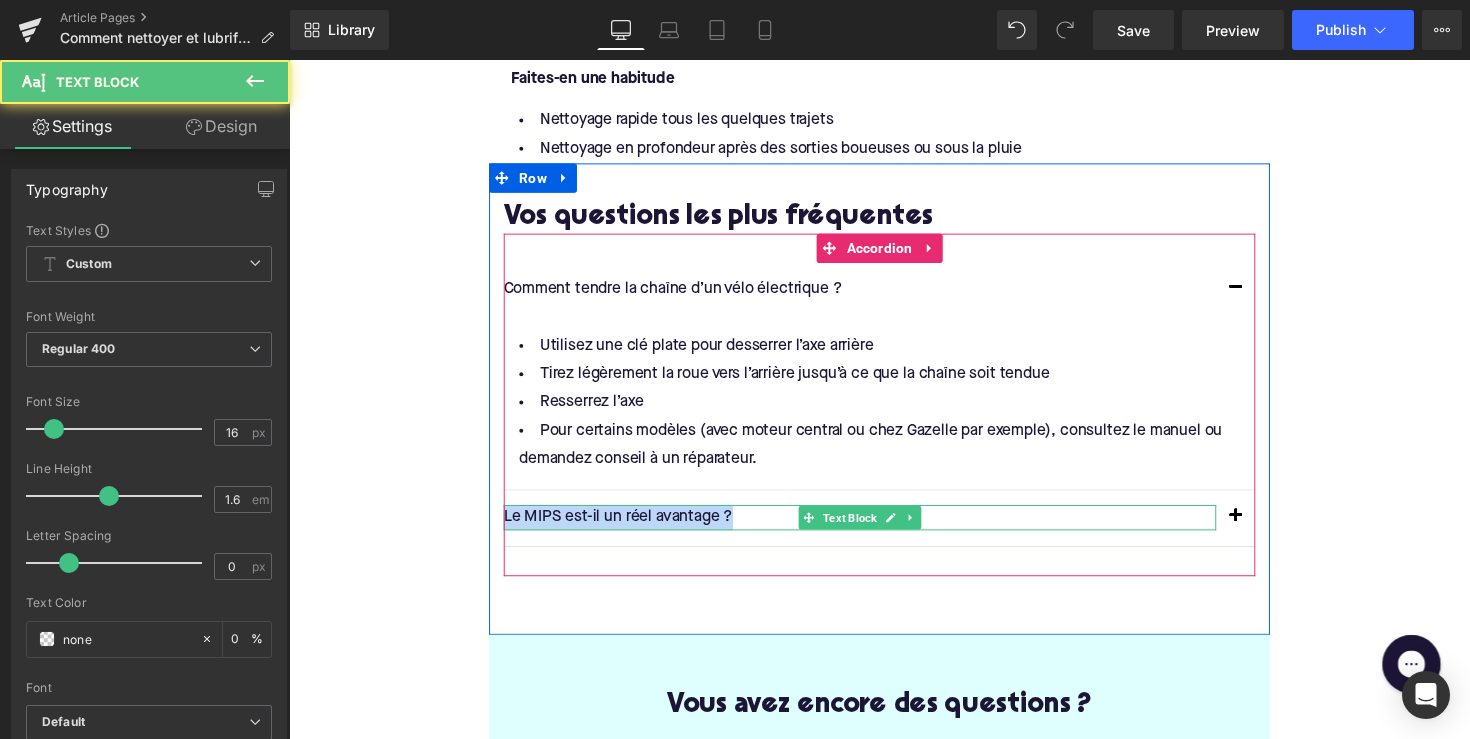 click on "Le MIPS est-il un réel avantage ?" at bounding box center [874, 529] 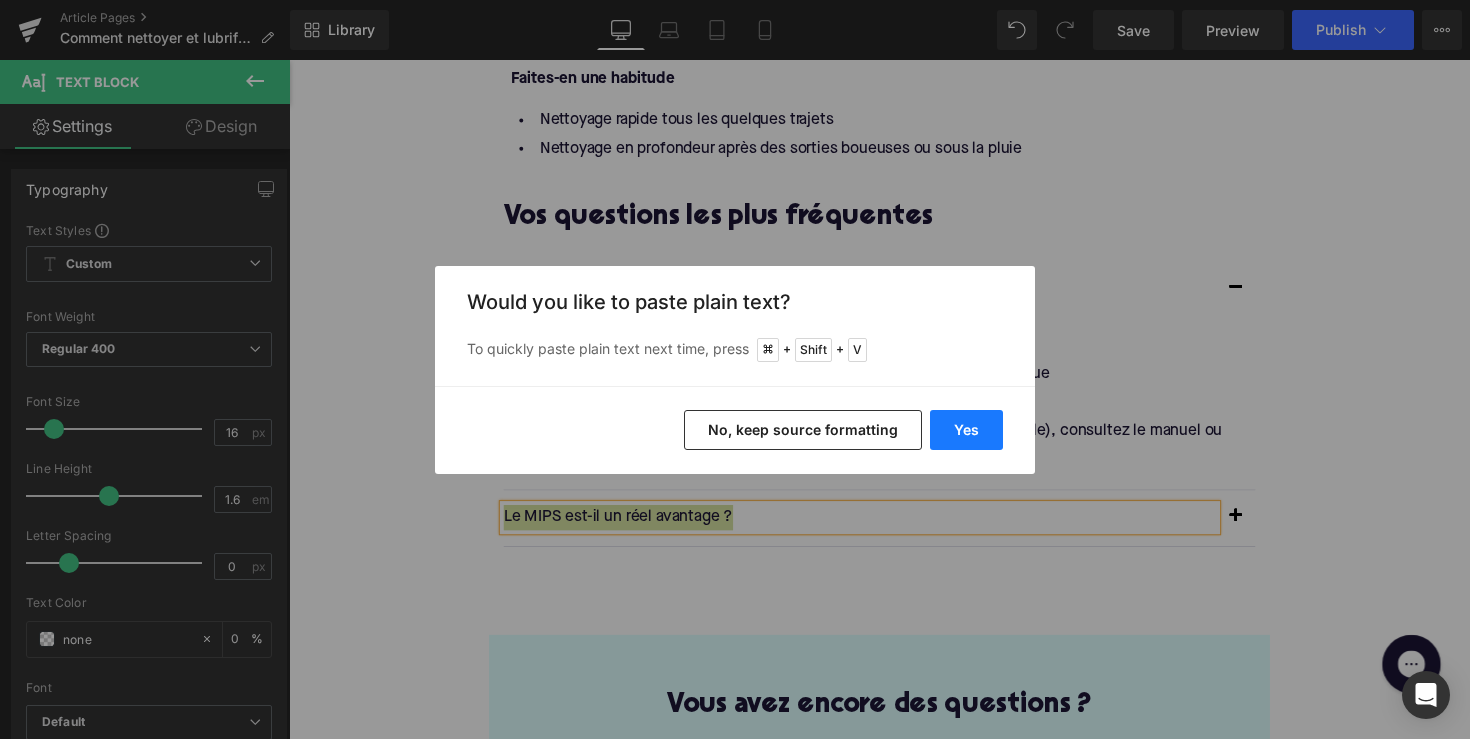 click on "Yes" at bounding box center (966, 430) 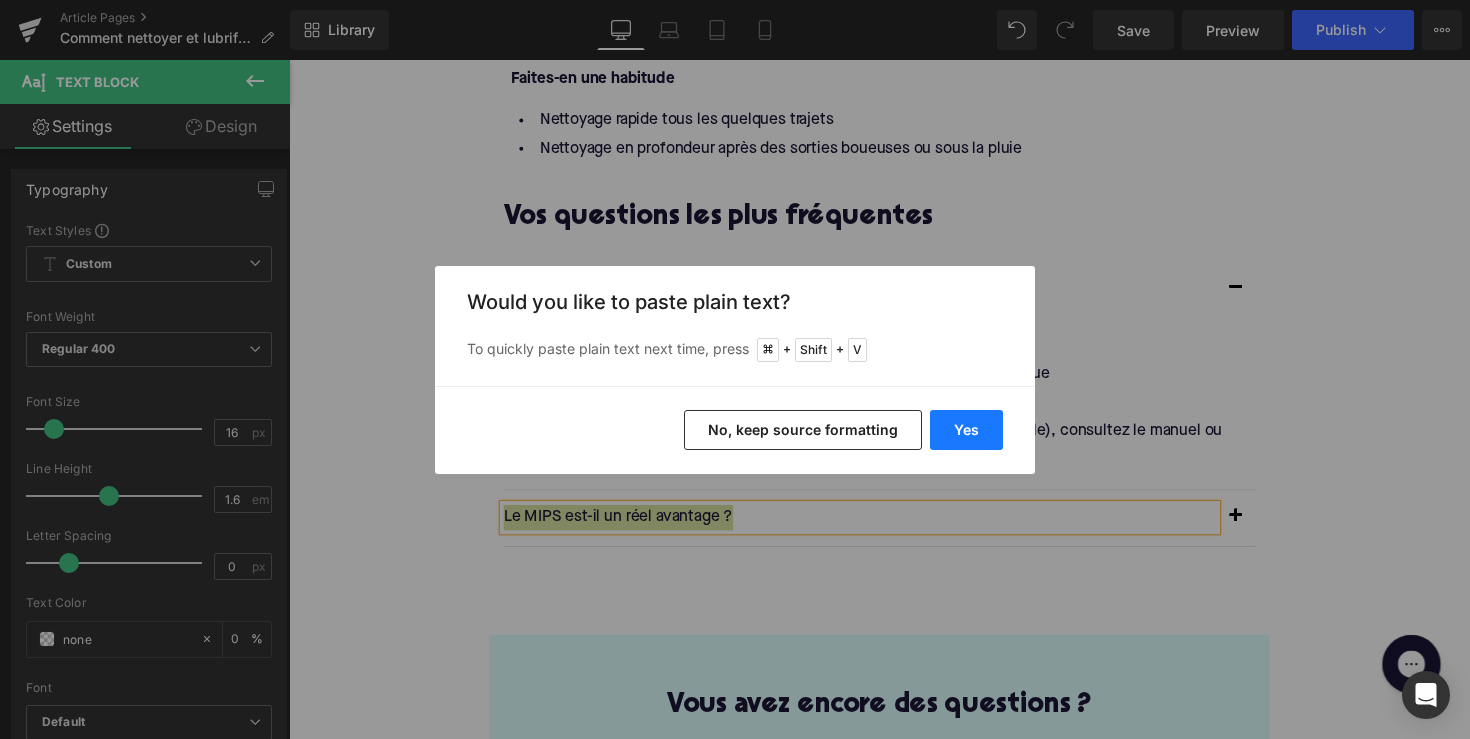 type 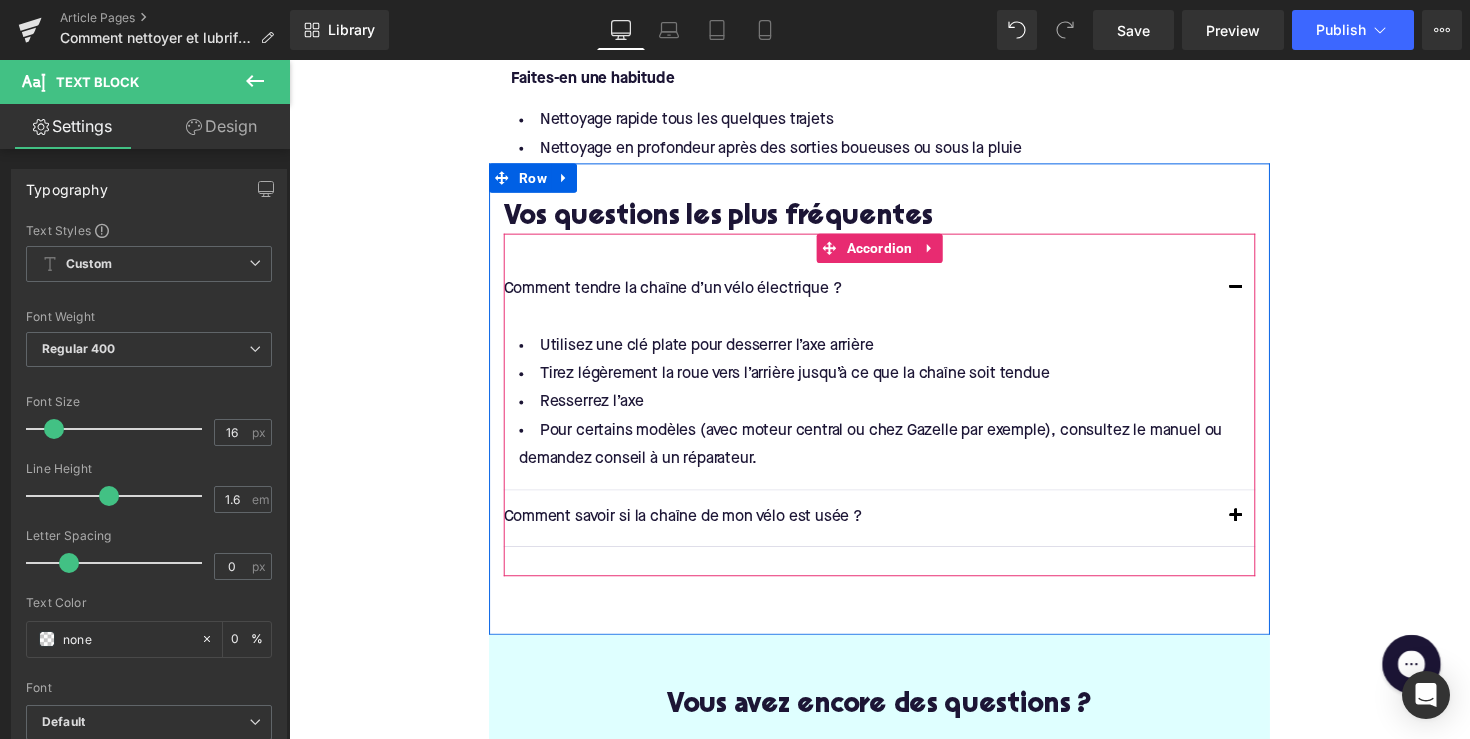 click at bounding box center (1259, 533) 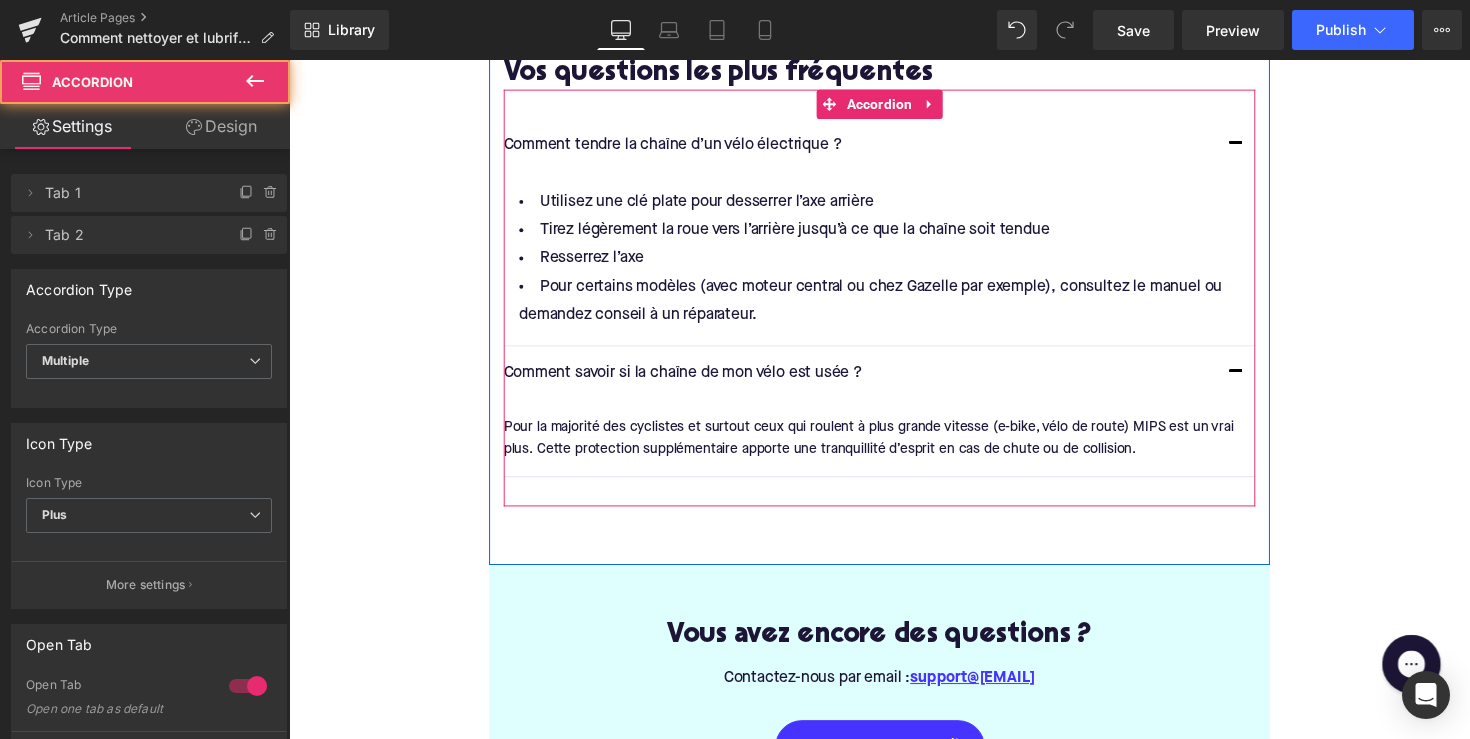 scroll, scrollTop: 3273, scrollLeft: 0, axis: vertical 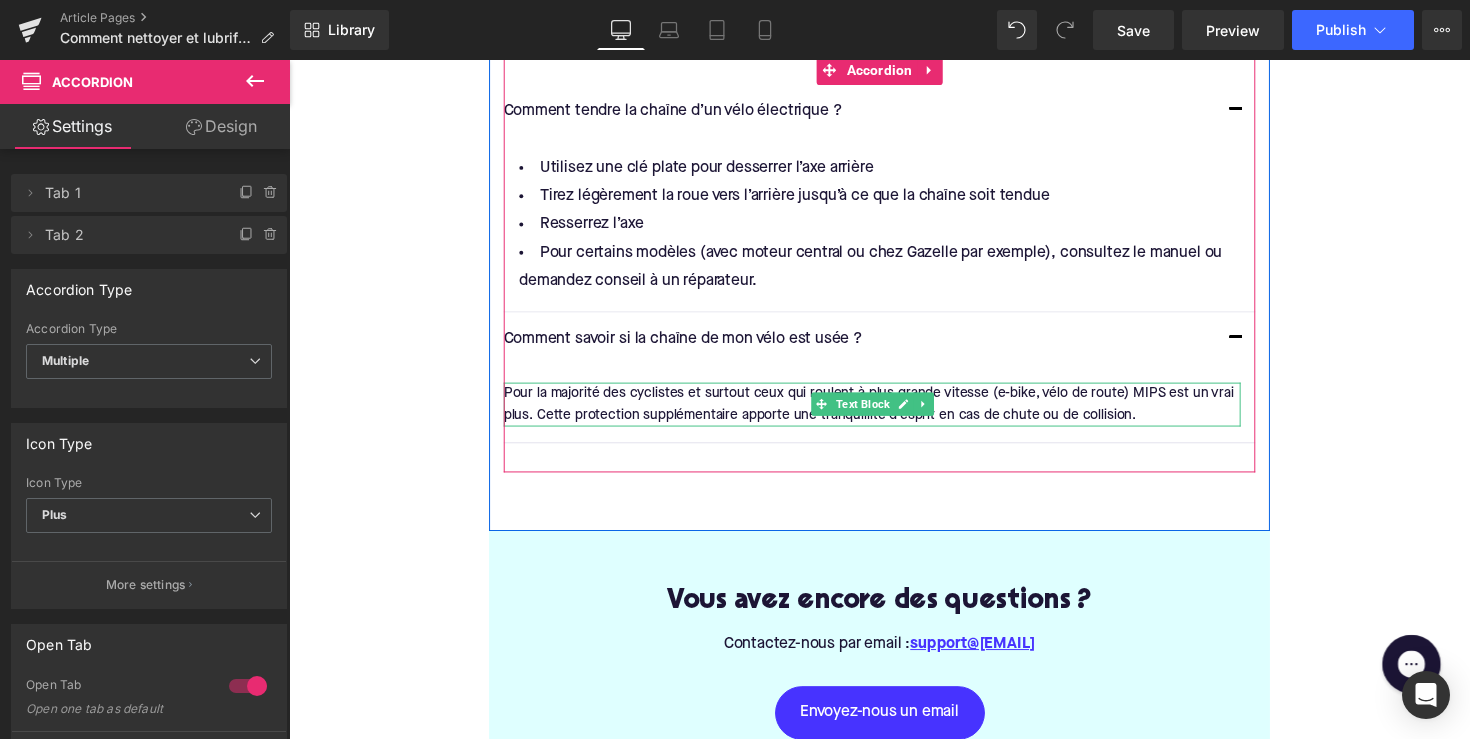 click on "Pour la majorité des cyclistes et surtout ceux qui roulent à plus grande vitesse (e-bike, vélo de route) MIPS est un vrai plus. Cette protection supplémentaire apporte une tranquillité d’esprit en cas de chute ou de collision." at bounding box center (886, 413) 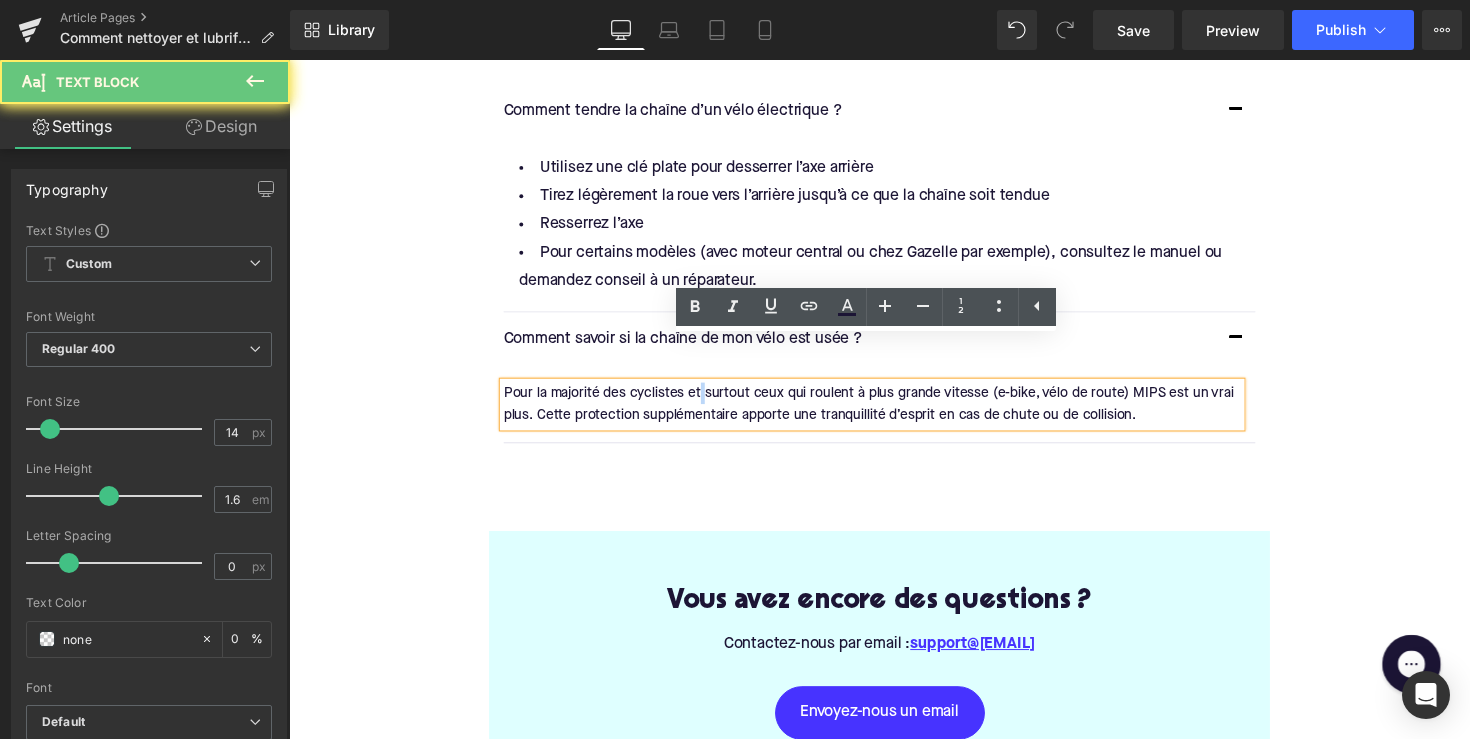 click on "Pour la majorité des cyclistes et surtout ceux qui roulent à plus grande vitesse (e-bike, vélo de route) MIPS est un vrai plus. Cette protection supplémentaire apporte une tranquillité d’esprit en cas de chute ou de collision." at bounding box center (886, 413) 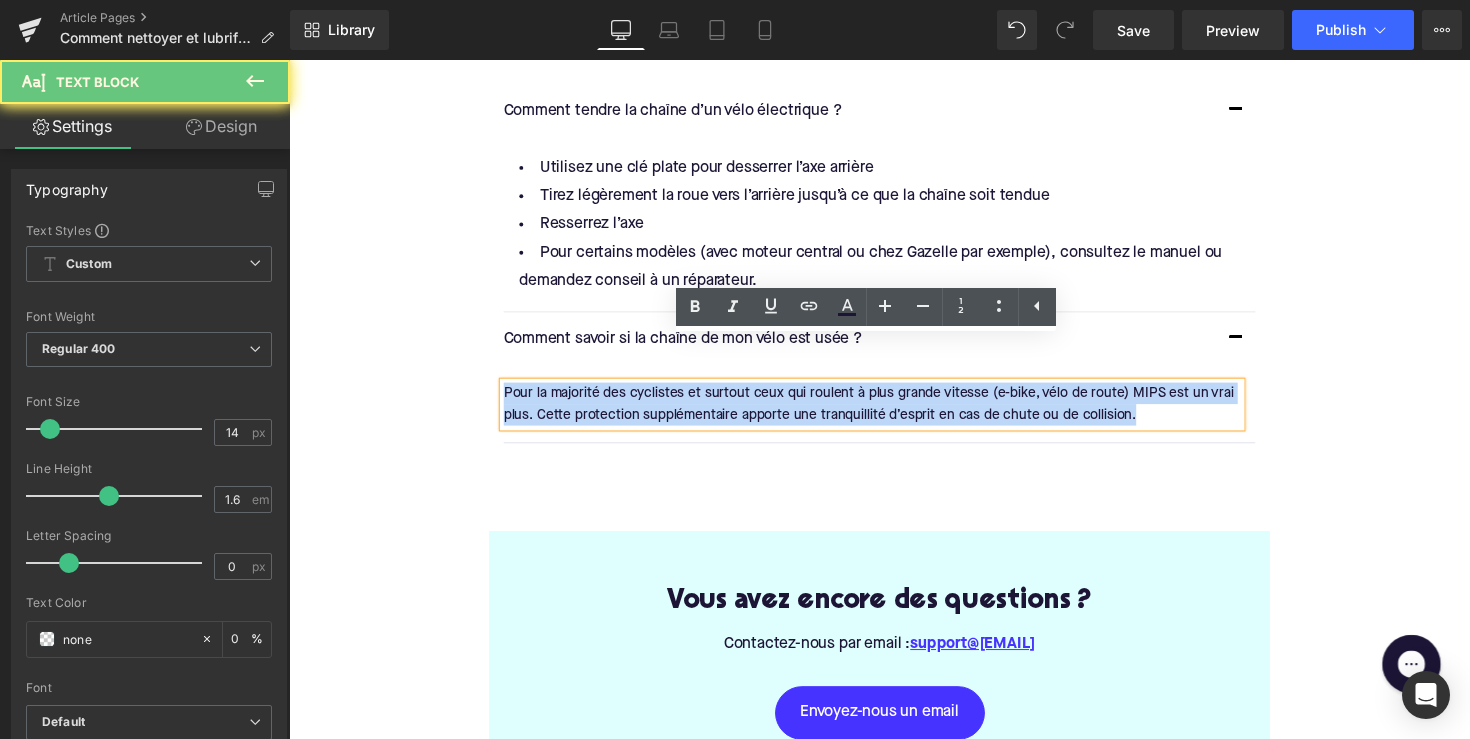 click on "Pour la majorité des cyclistes et surtout ceux qui roulent à plus grande vitesse (e-bike, vélo de route) MIPS est un vrai plus. Cette protection supplémentaire apporte une tranquillité d’esprit en cas de chute ou de collision." at bounding box center (886, 413) 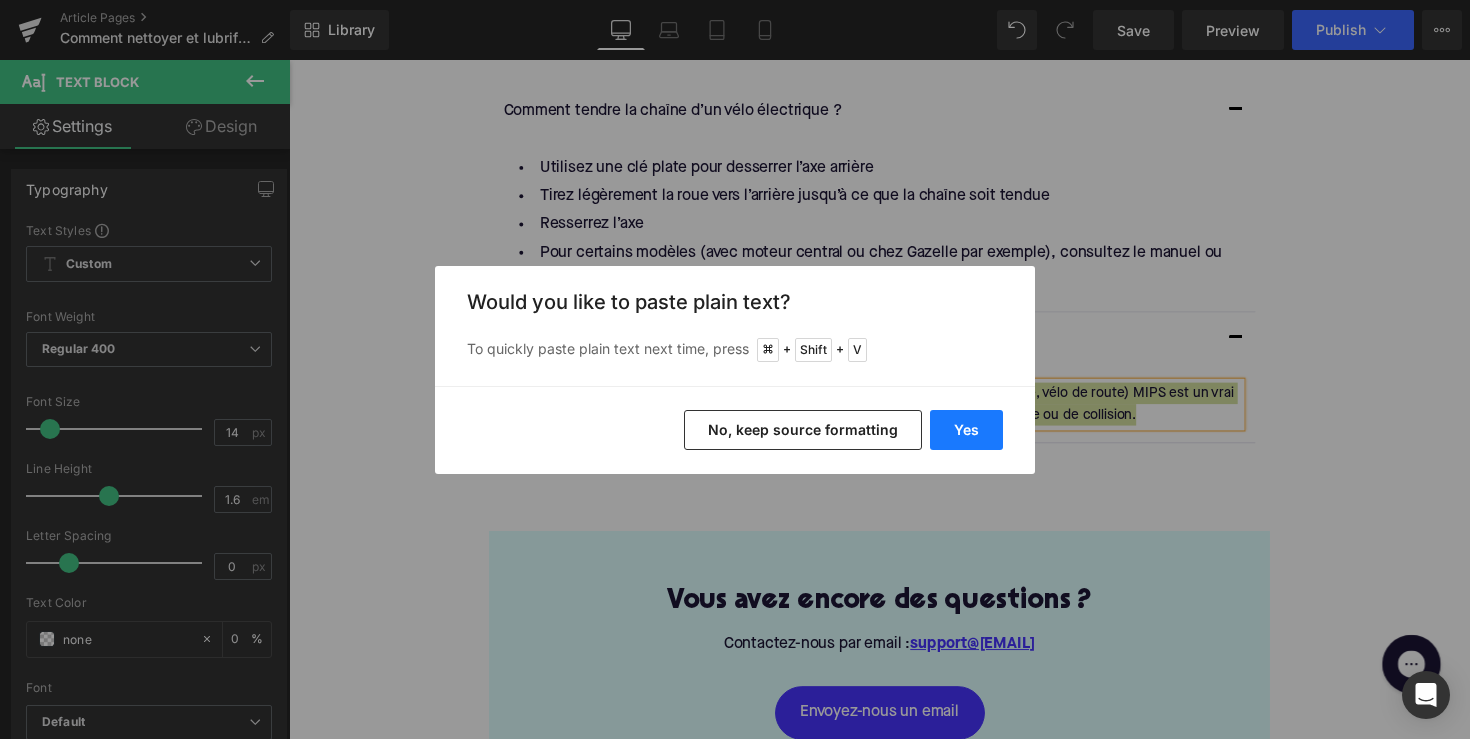 click on "Yes" at bounding box center [966, 430] 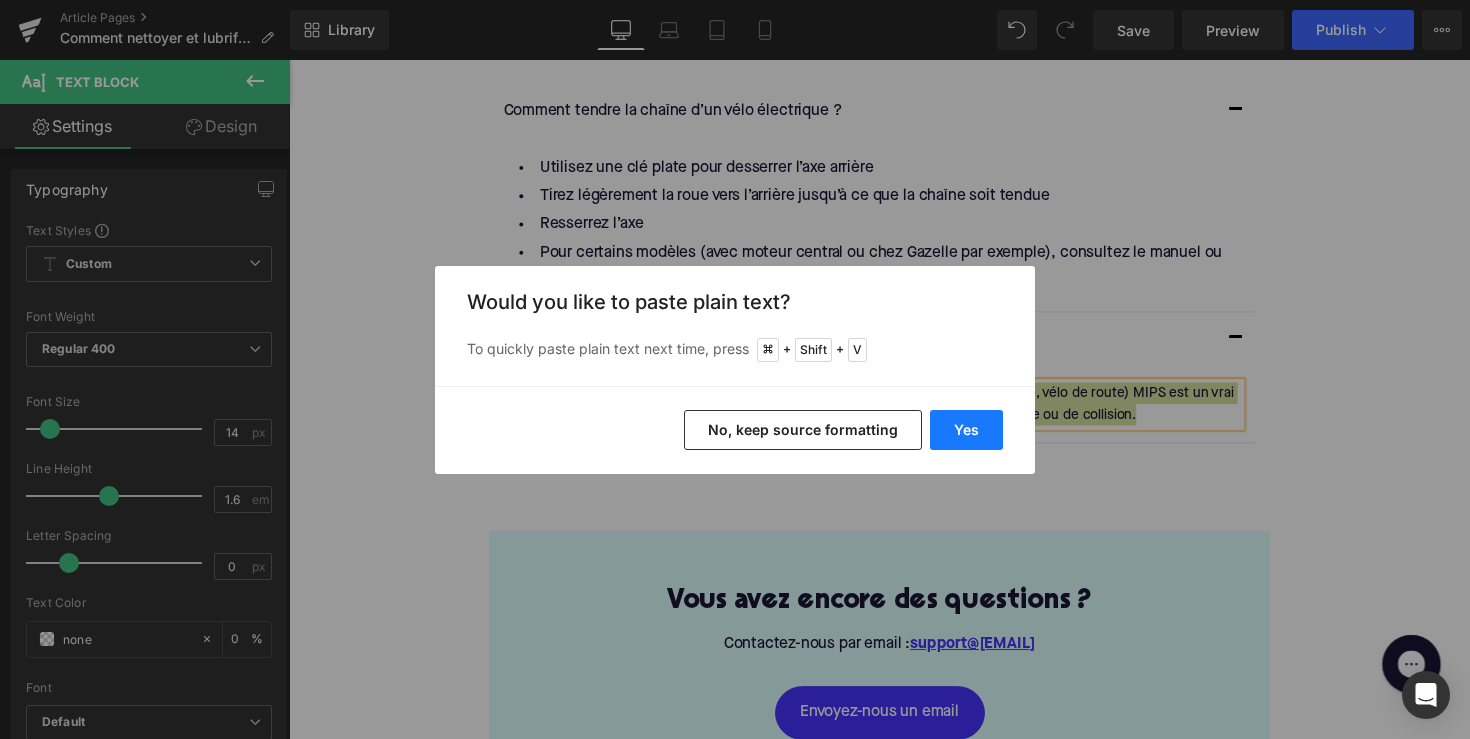 type 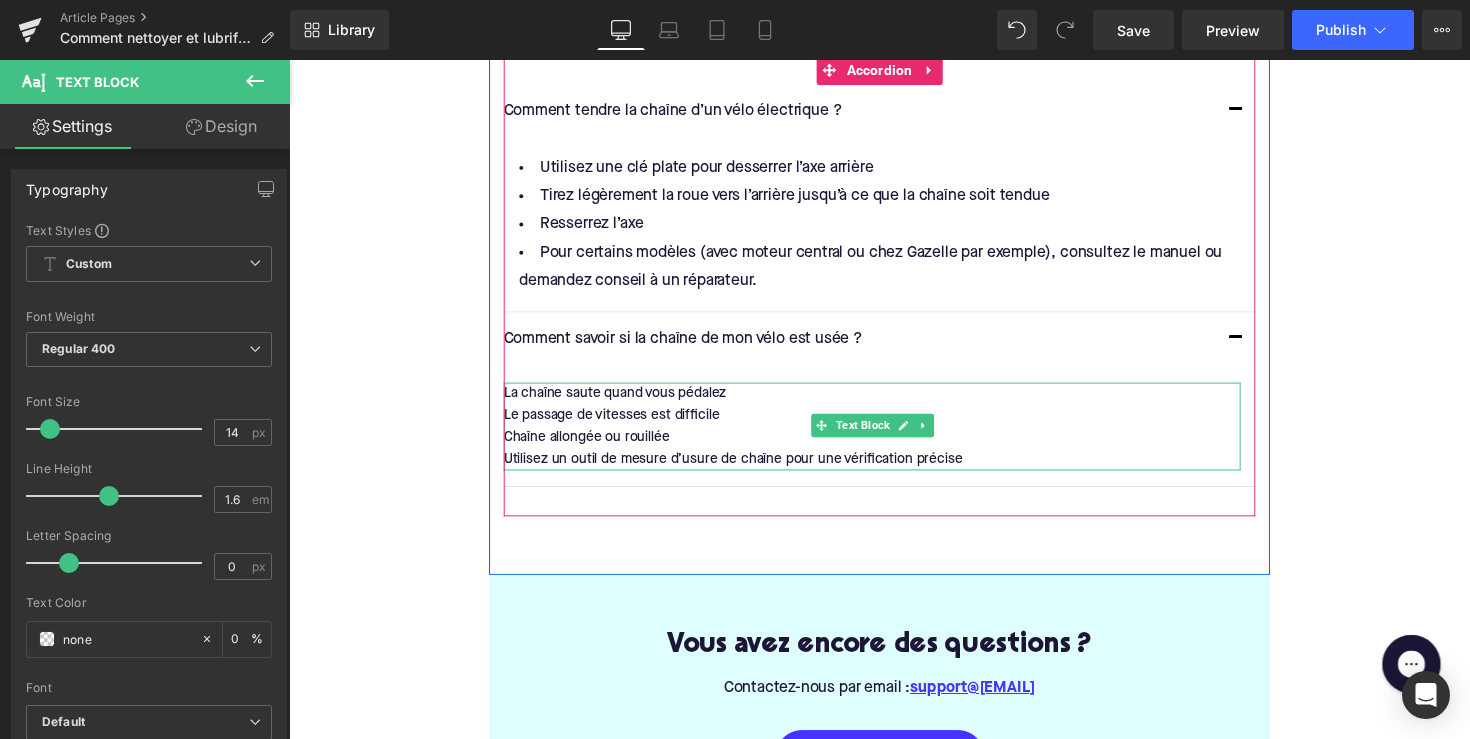 click on "Utilisez un outil de mesure d’usure de chaîne pour une vérification précise" at bounding box center [886, 469] 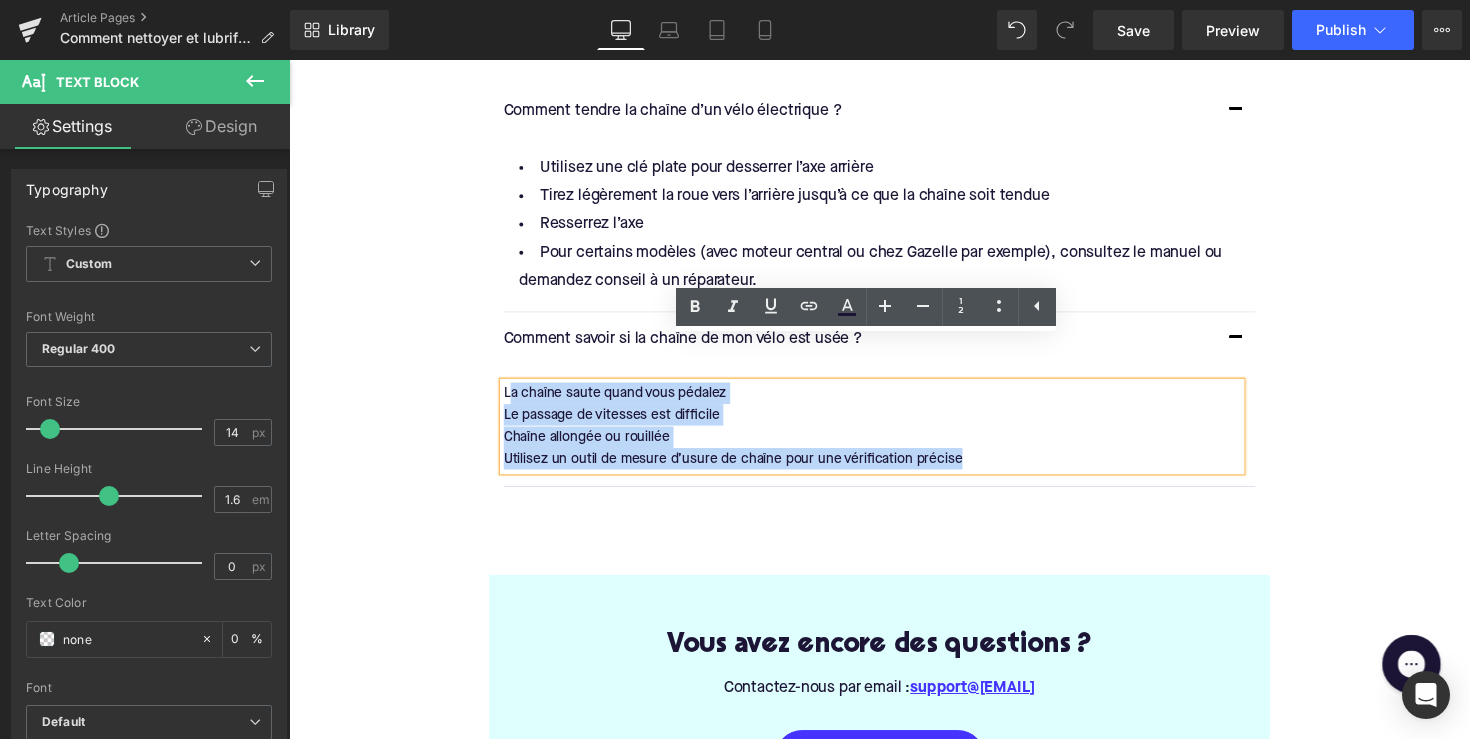 drag, startPoint x: 987, startPoint y: 420, endPoint x: 504, endPoint y: 356, distance: 487.2217 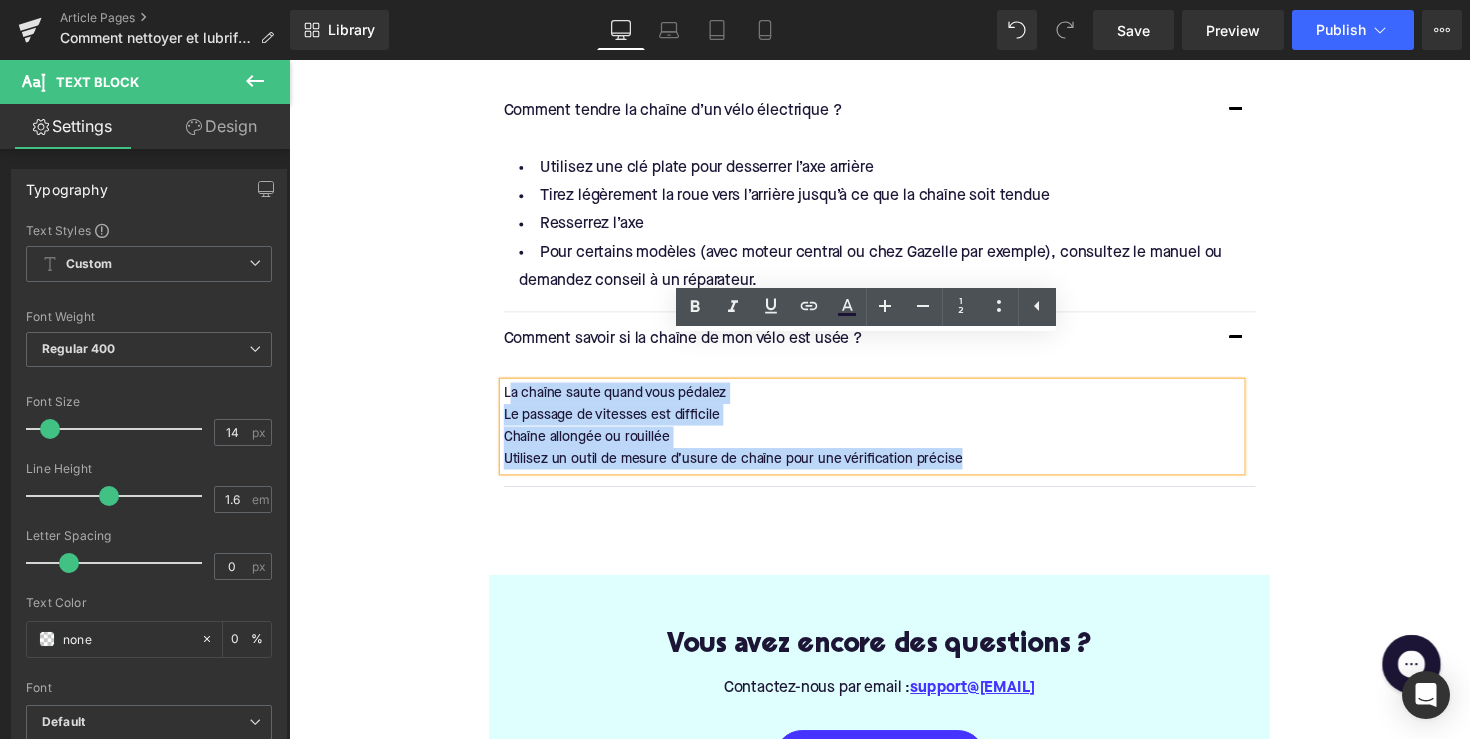 click on "La chaîne saute quand vous pédalez Le passage de vitesses est difficile Chaîne allongée ou rouillée Utilisez un outil de mesure d’usure de chaîne pour une vérification précise" at bounding box center [886, 436] 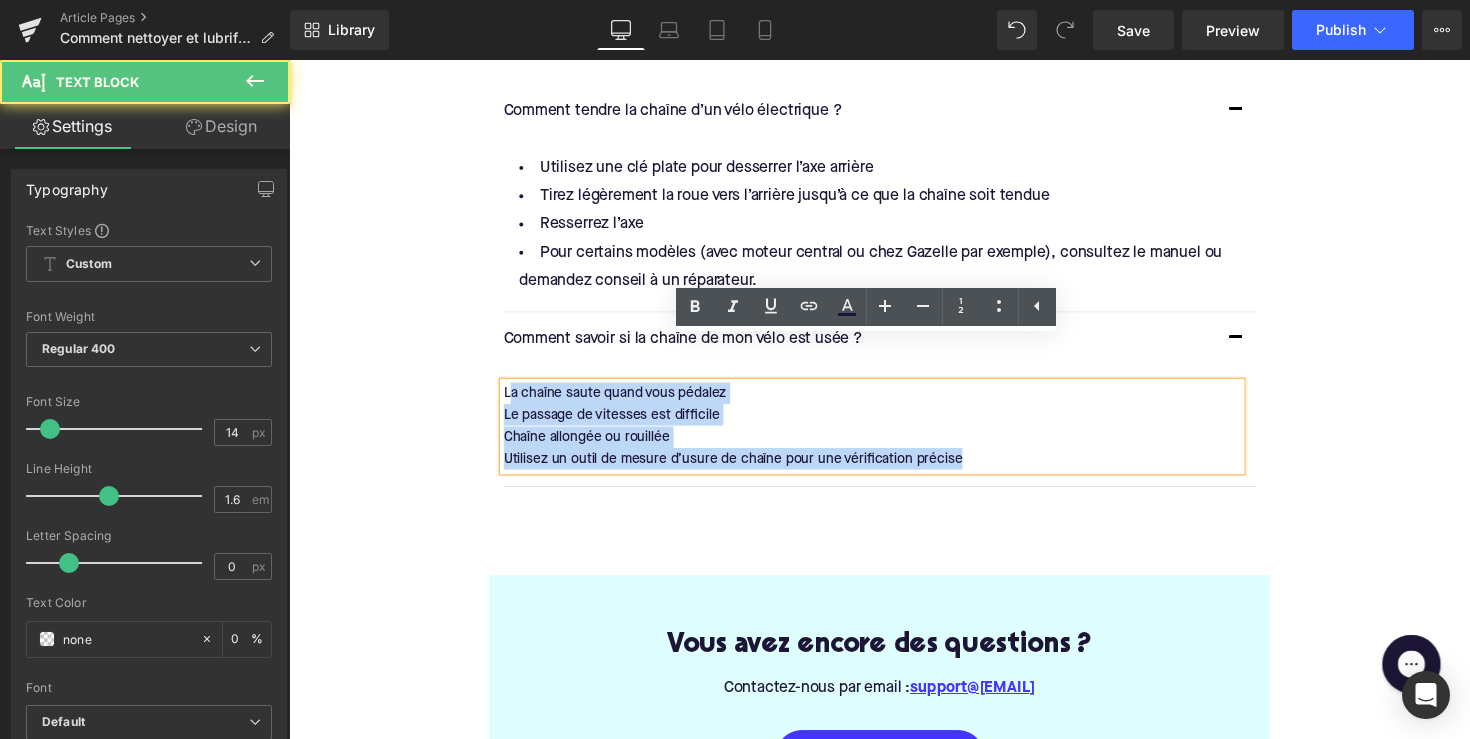 click on "Chaîne allongée ou rouillée" at bounding box center [886, 447] 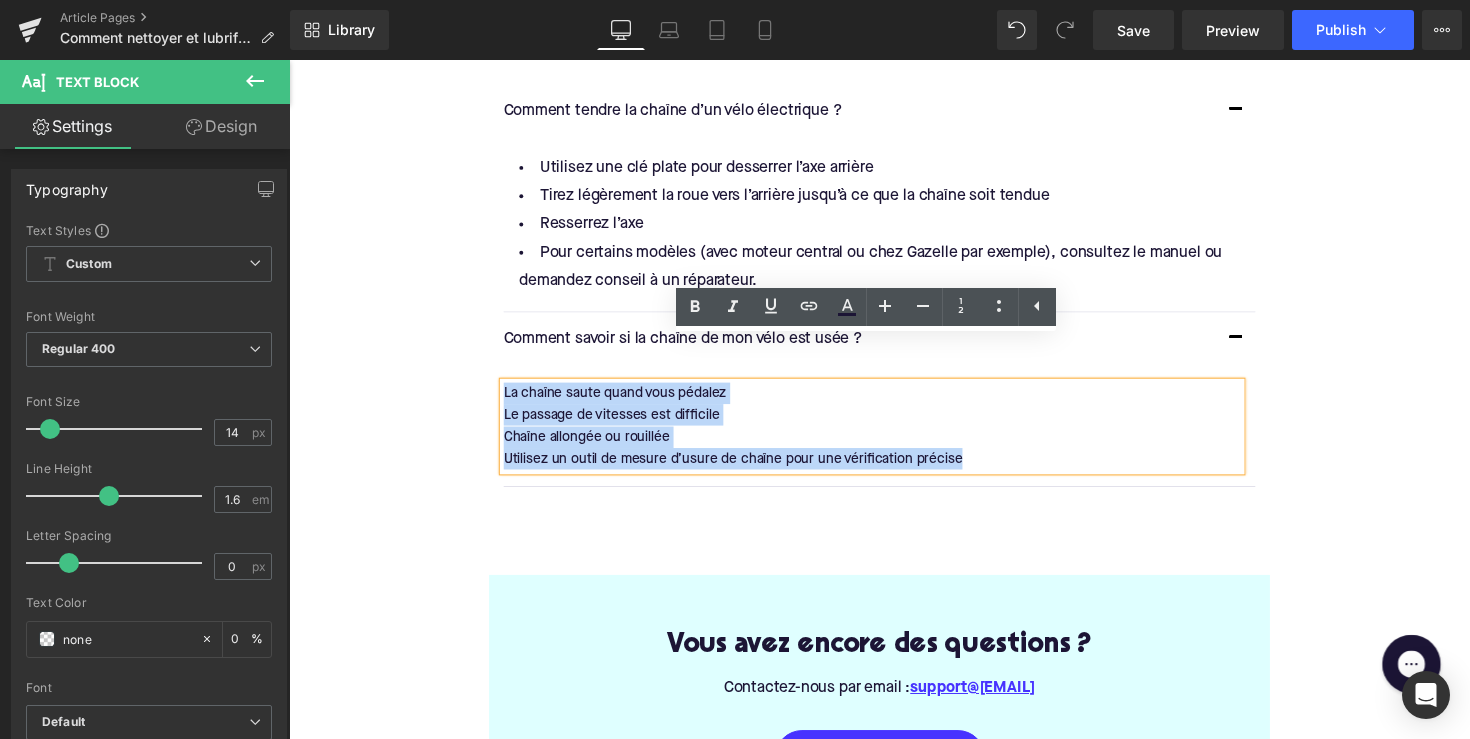 drag, startPoint x: 971, startPoint y: 427, endPoint x: 471, endPoint y: 353, distance: 505.44635 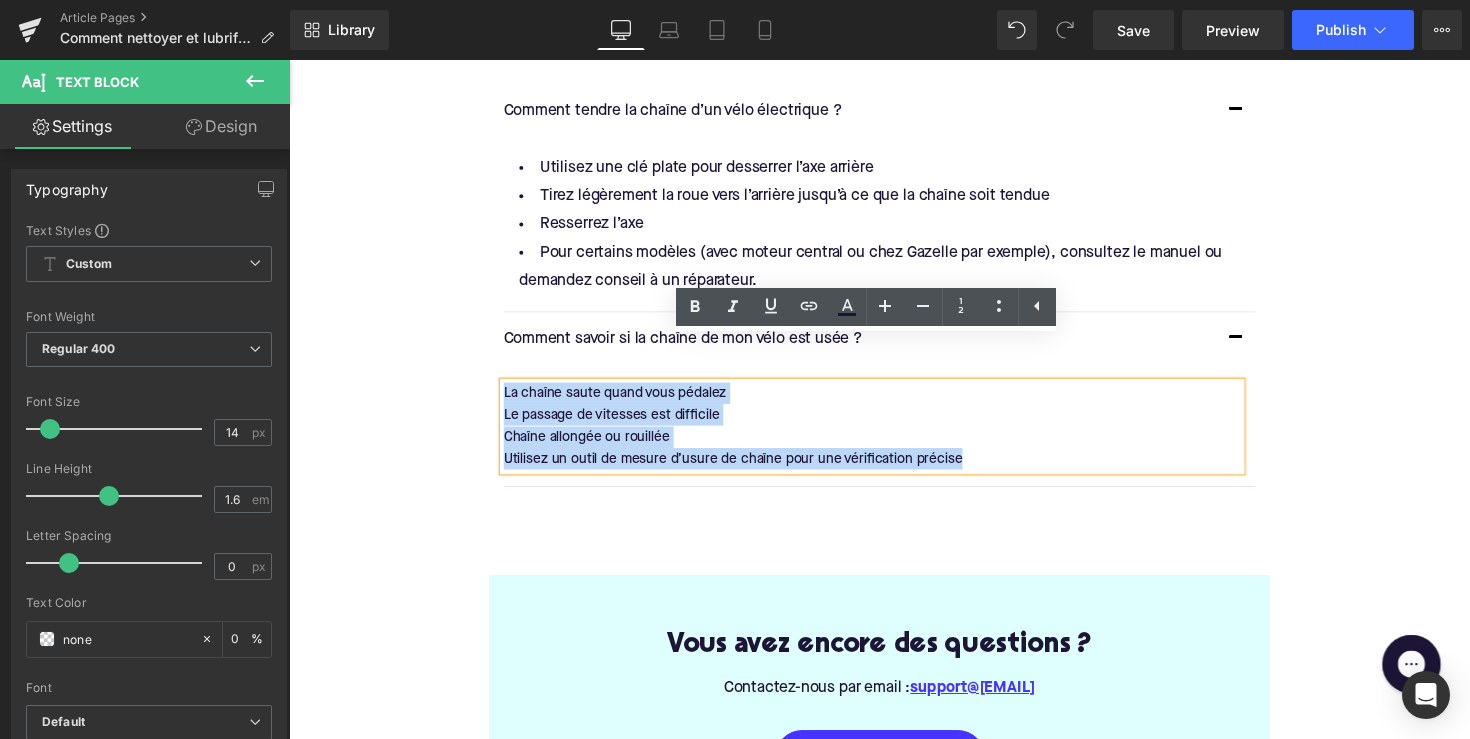 click on "Home / Comment nettoyer et lubrifier la chaîne de votre vélo électrique ? Breadcrumbs         Comment nettoyer et lubrifier la chaîne de votre vélo électrique ? Heading         Une chaîne propre et bien lubrifiée est essentielle pour garantir les meilleures performances et prolonger la durée de vie de la transmission de votre vélo électrique. C’est une tâche d’entretien simple que vous pouvez effectuer chez vous et qui permet à votre e-bike de rouler comme neuf. Text Block         Row         Image         Row         Row         Pourquoi faut-il nettoyer et lubrifier régulièrement la chaîne ? Heading         Une chaîne sale : Text Block         Accélère l’usure de votre transmission Diminue les performances de votre vélo Donne un aspect négligé à votre vélo Text Block         Astuce pro :  Text Block         À quelle fréquence faut-il nettoyer sa chaîne ? Heading         Cela dépend de plusieurs facteurs : Text Block         Le nombre de kilomètres parcourus Text Block" at bounding box center (894, -944) 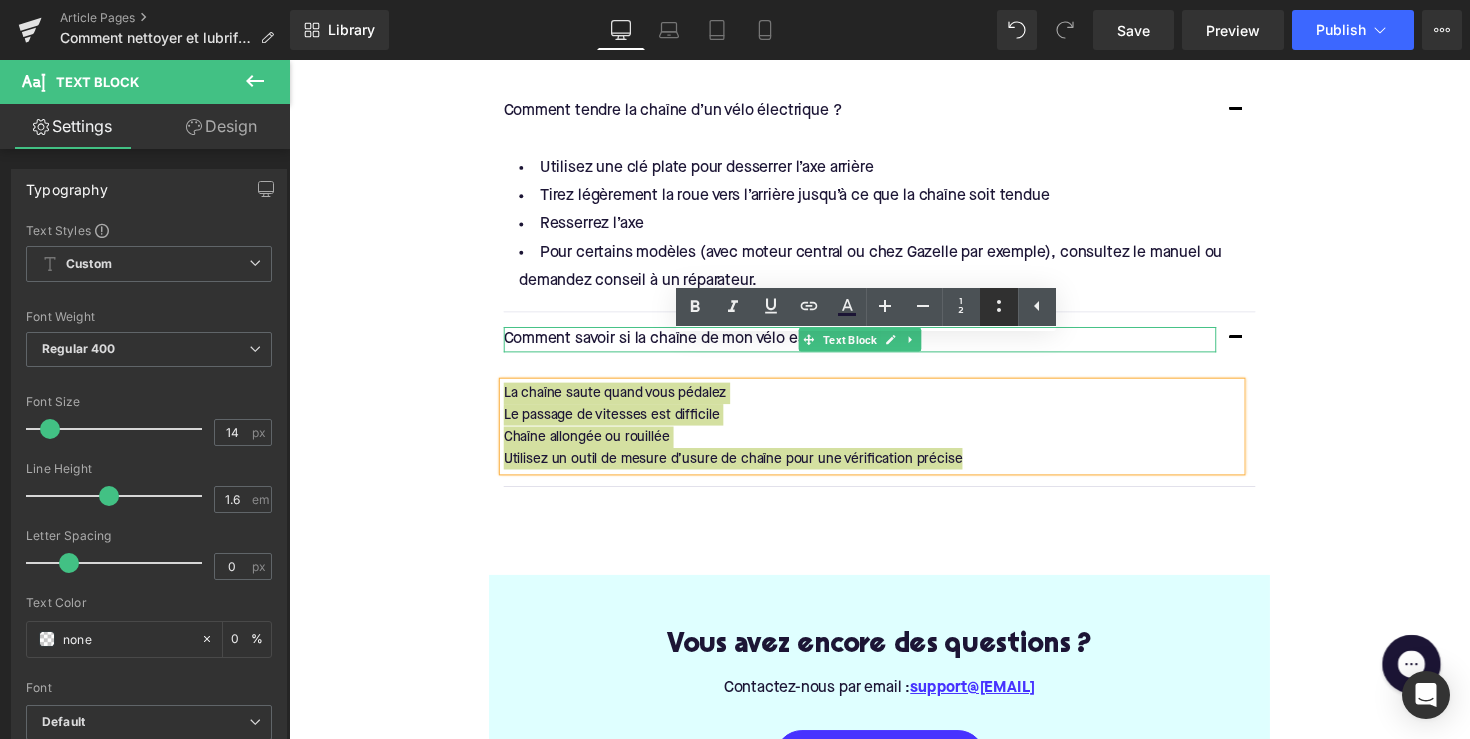 click 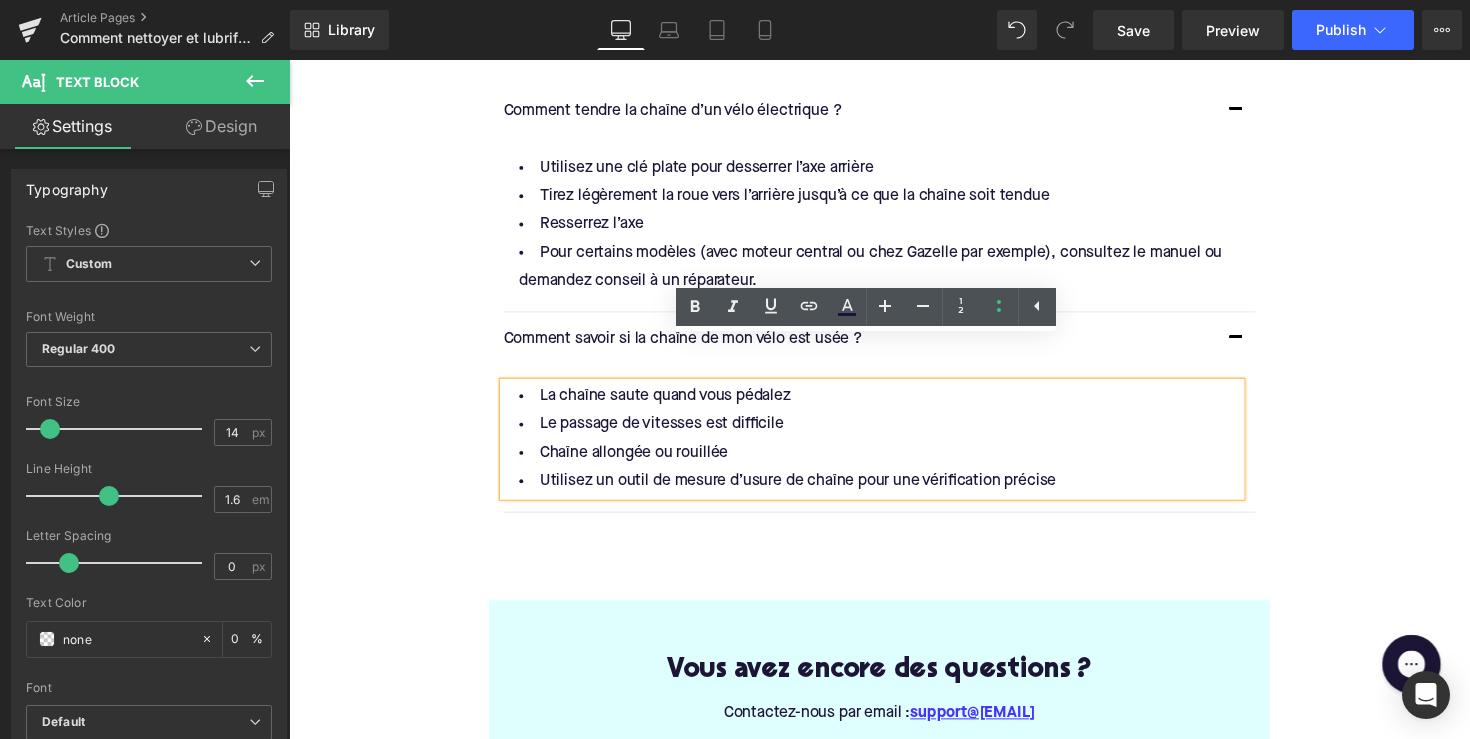 click on "La chaîne saute quand vous pédalez Le passage de vitesses est difficile Chaîne allongée ou rouillée Utilisez un outil de mesure d’usure de chaîne pour une vérification précise Text Block" at bounding box center (894, 449) 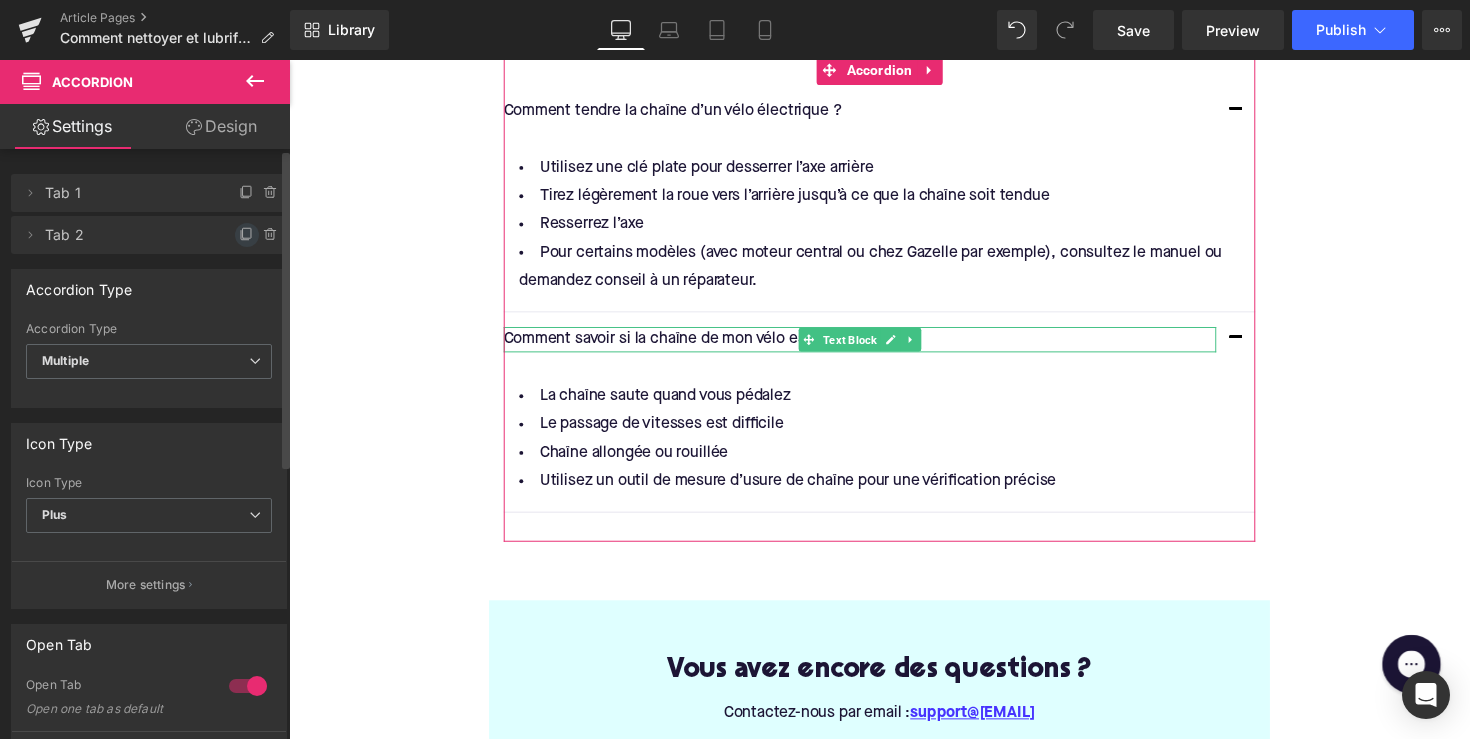 click 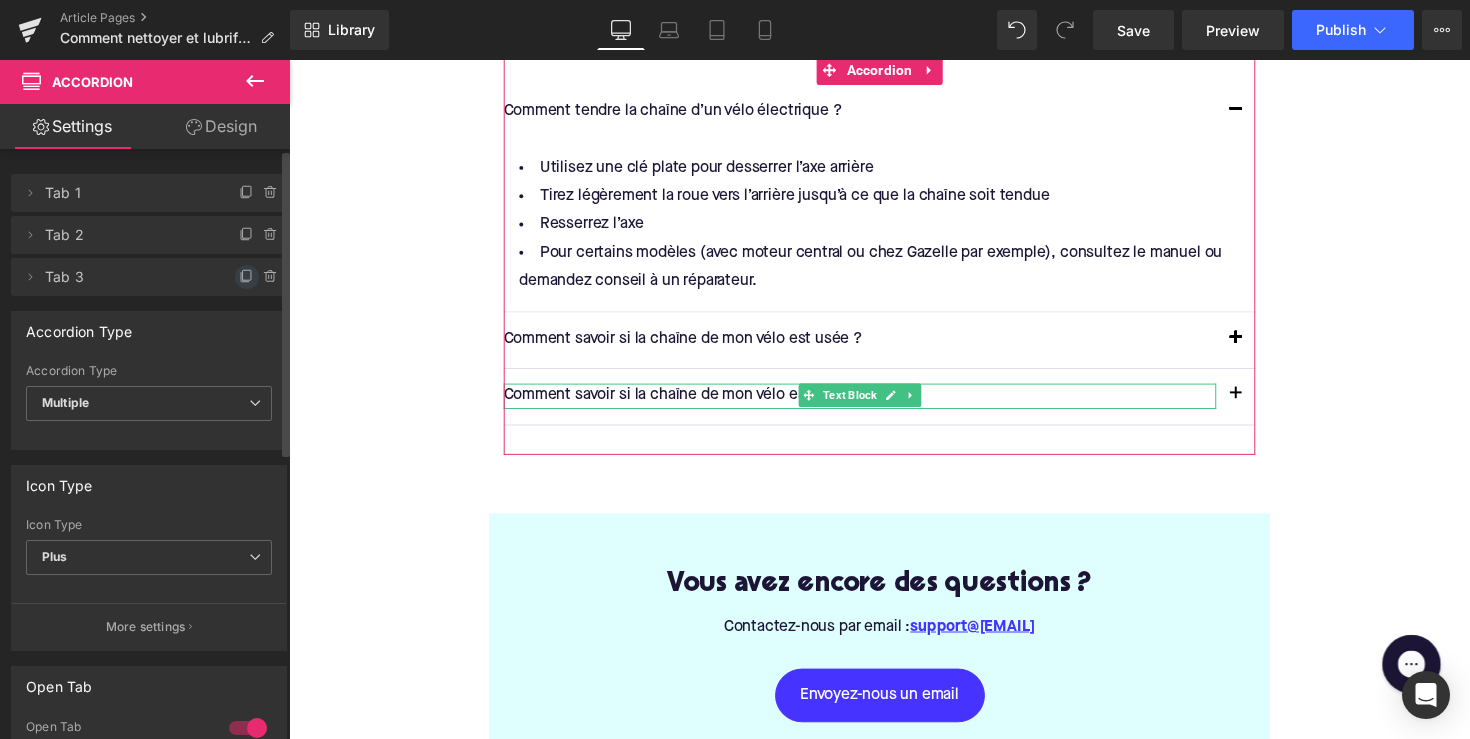 click 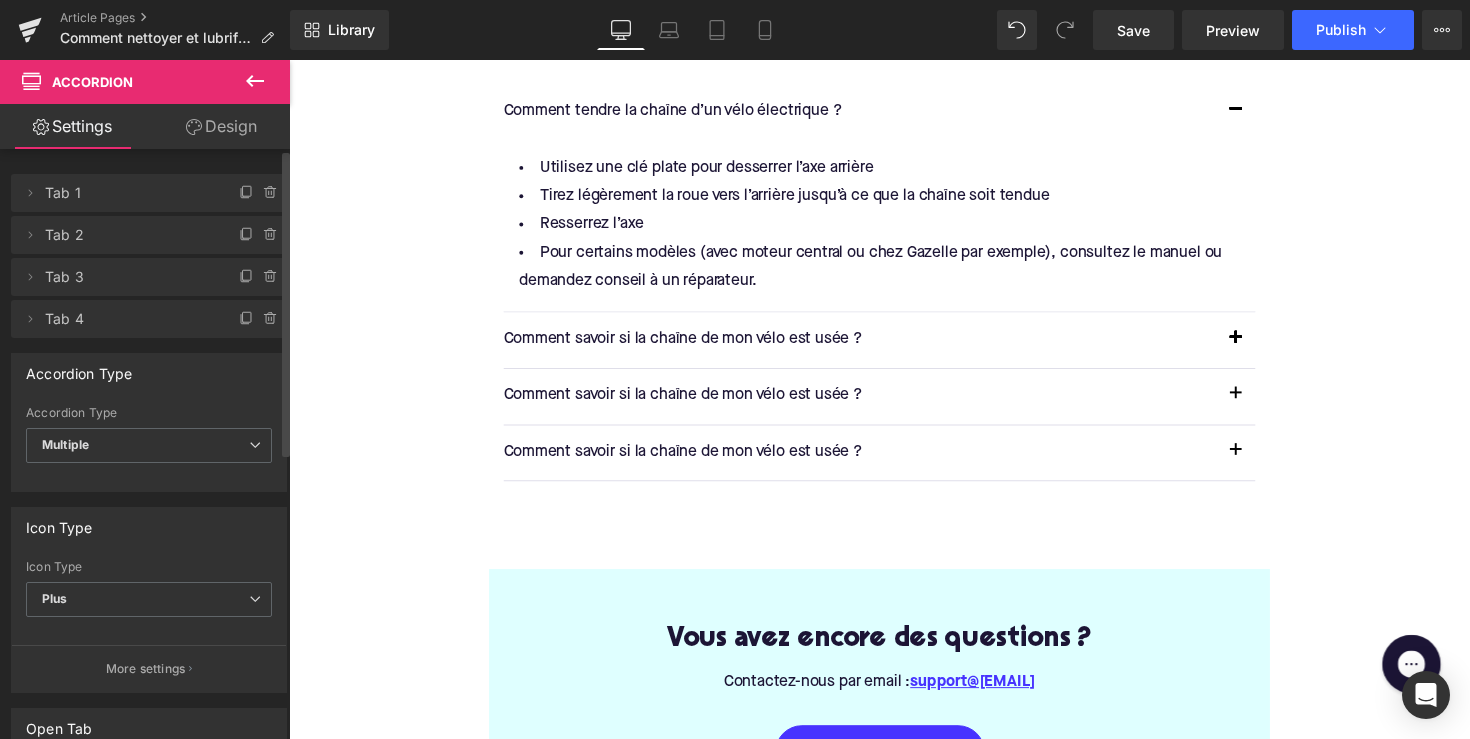 click 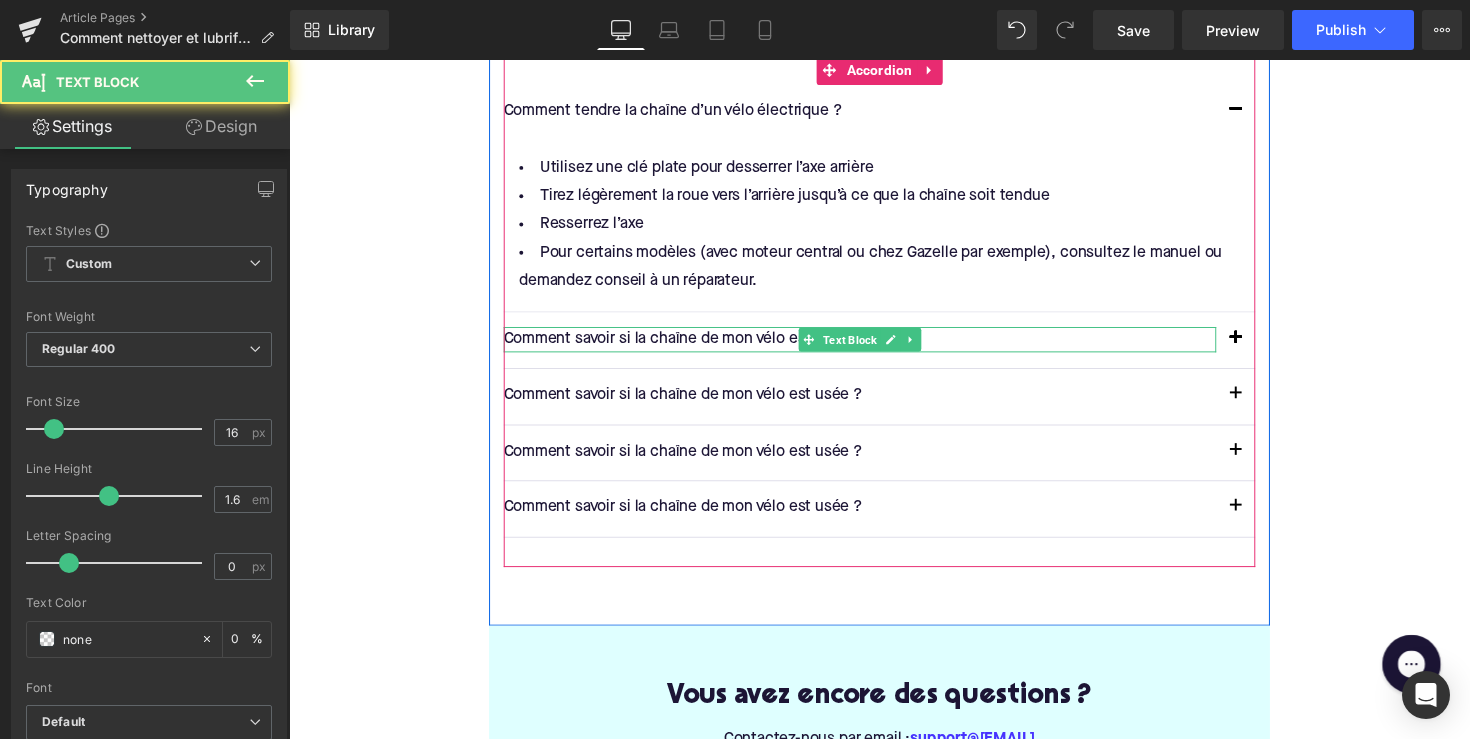 click on "Comment savoir si la chaîne de mon vélo est usée ?" at bounding box center (874, 347) 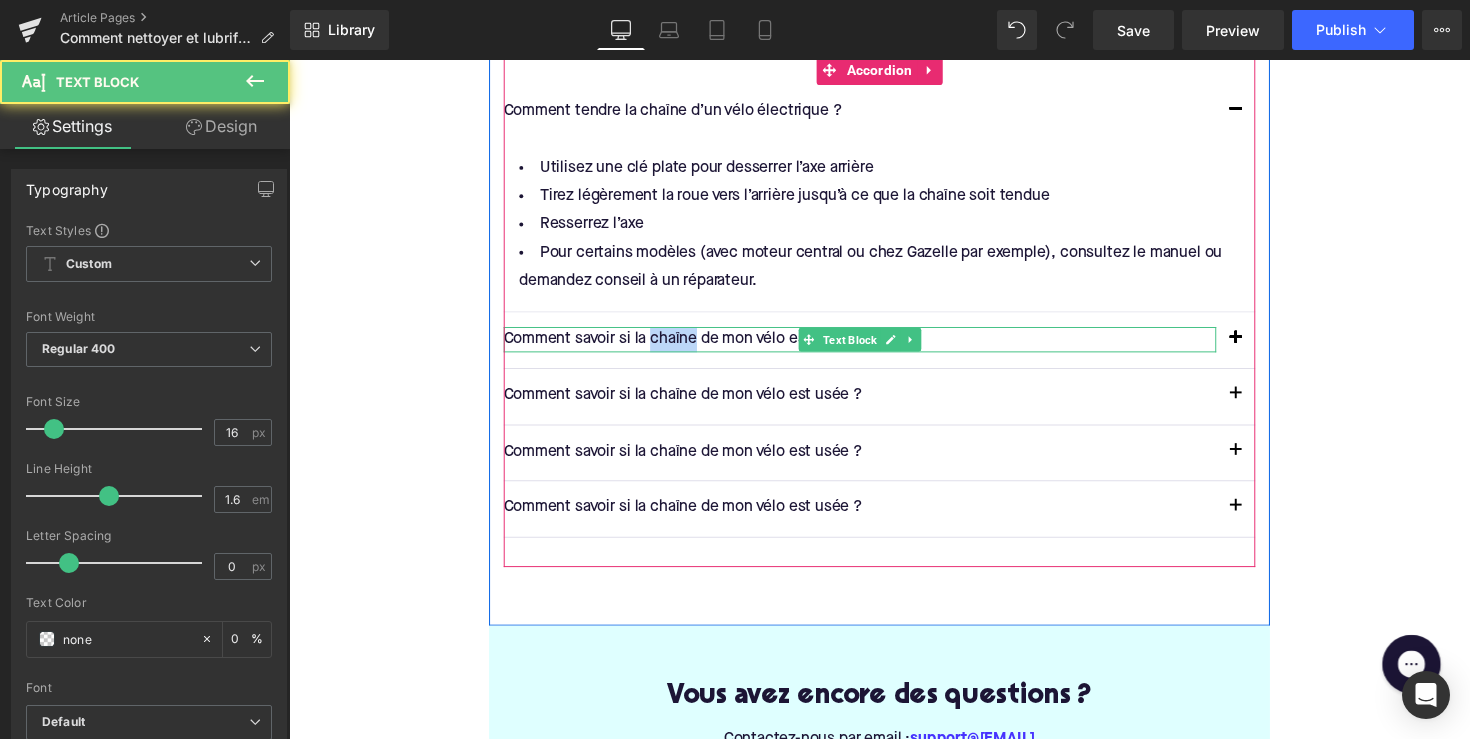 click on "Comment savoir si la chaîne de mon vélo est usée ?" at bounding box center (874, 347) 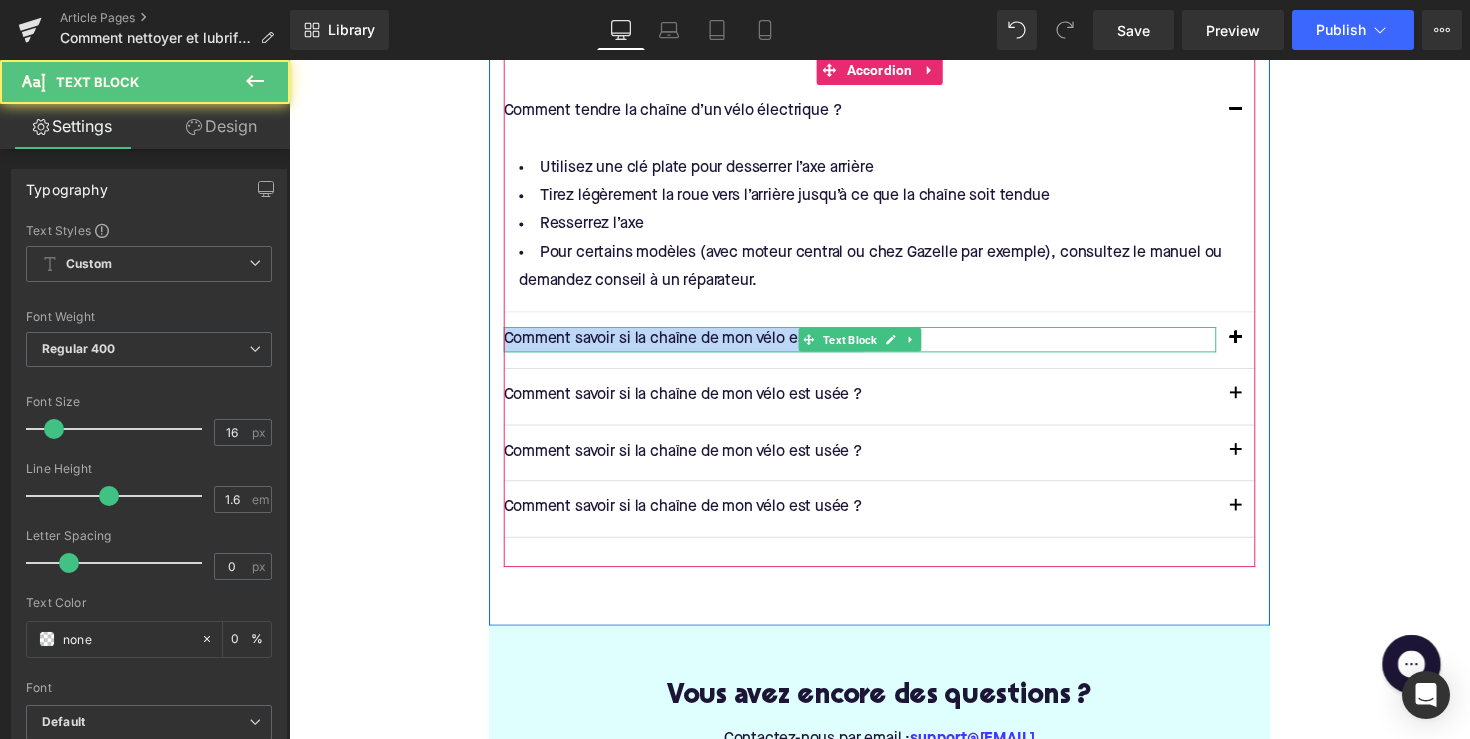 click on "Comment savoir si la chaîne de mon vélo est usée ?" at bounding box center [874, 347] 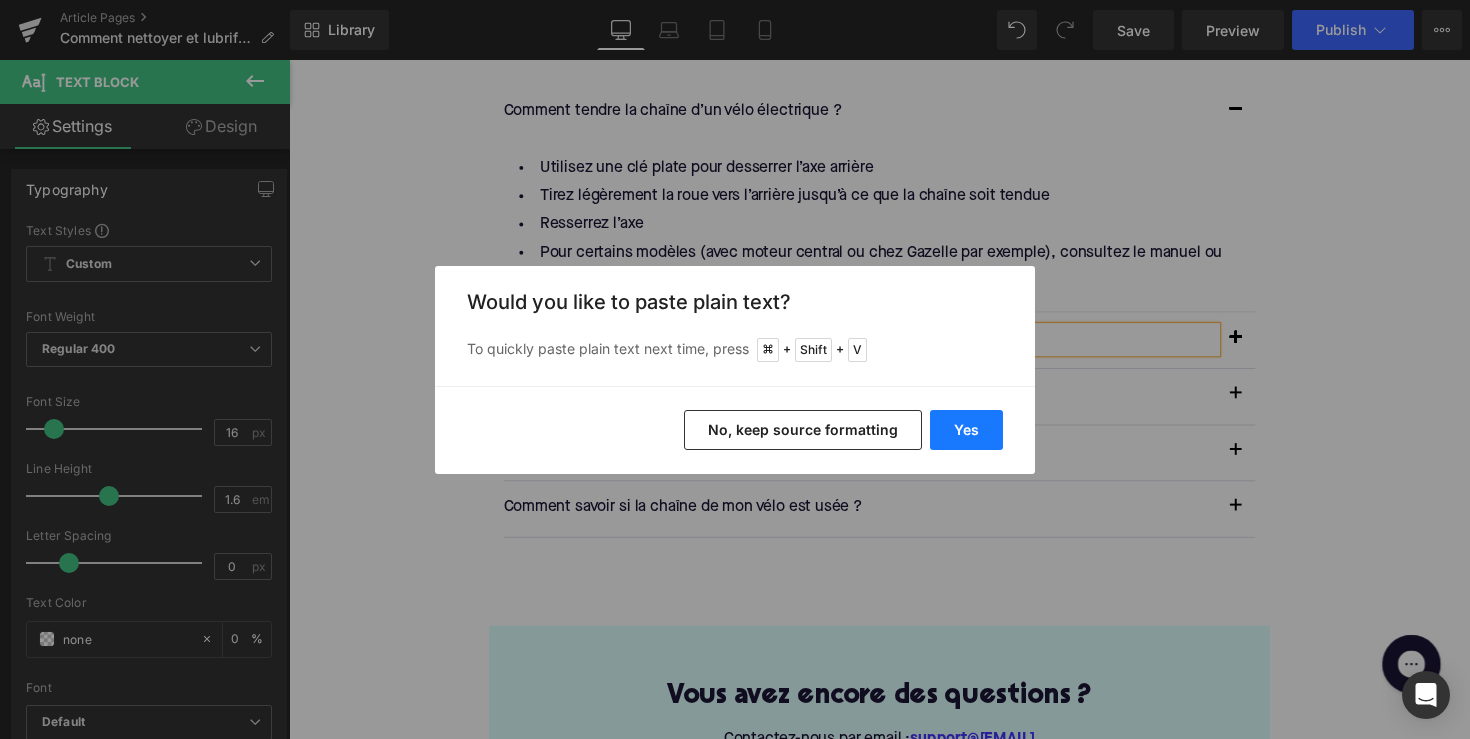 click on "Yes" at bounding box center (966, 430) 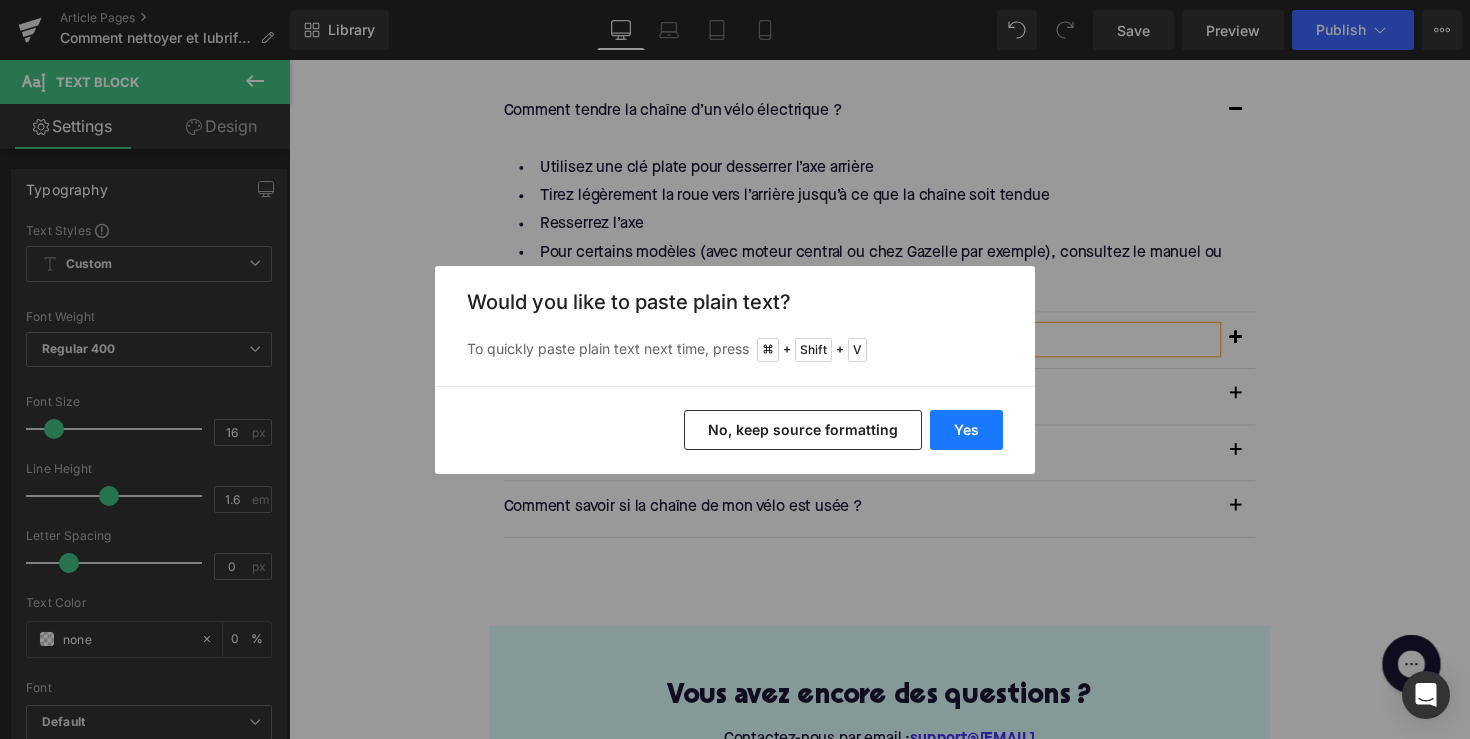 type 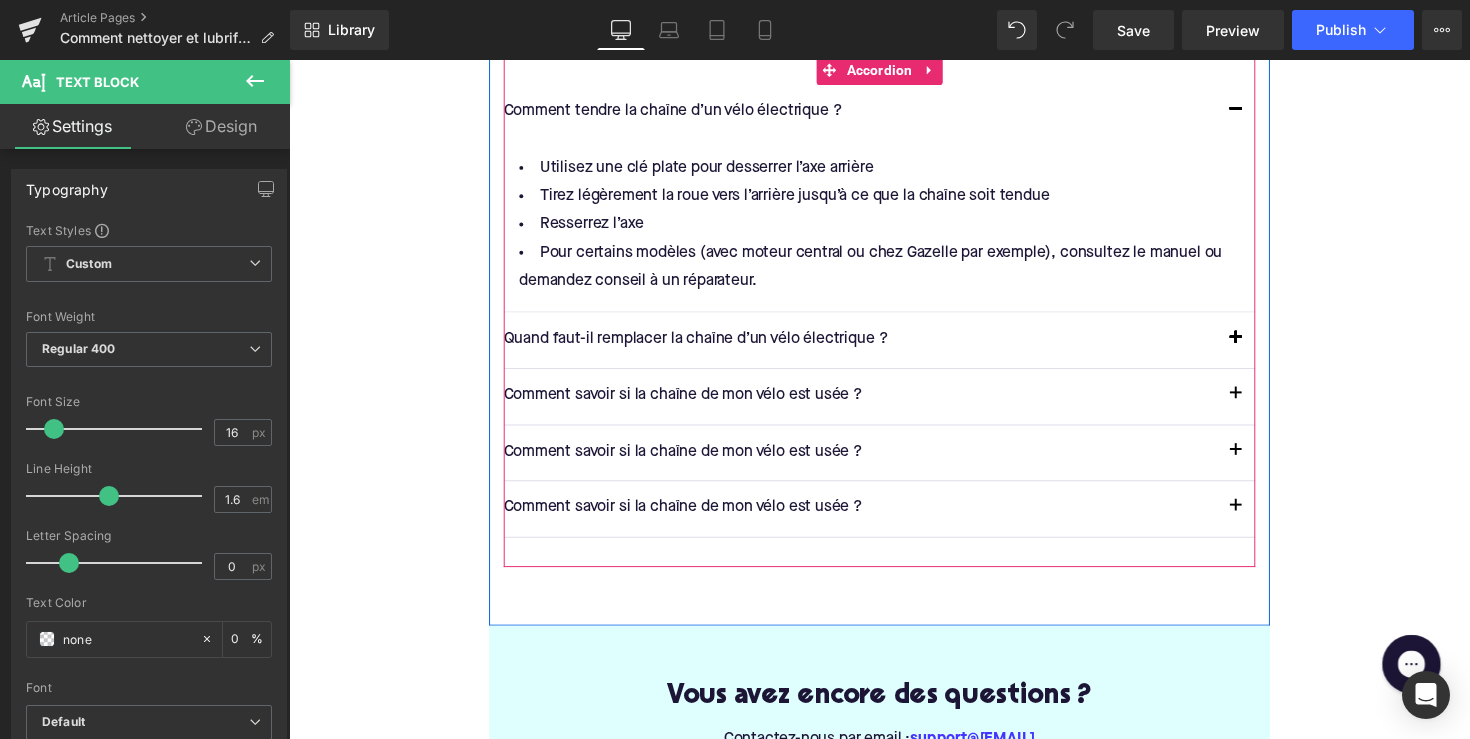 click at bounding box center [1259, 347] 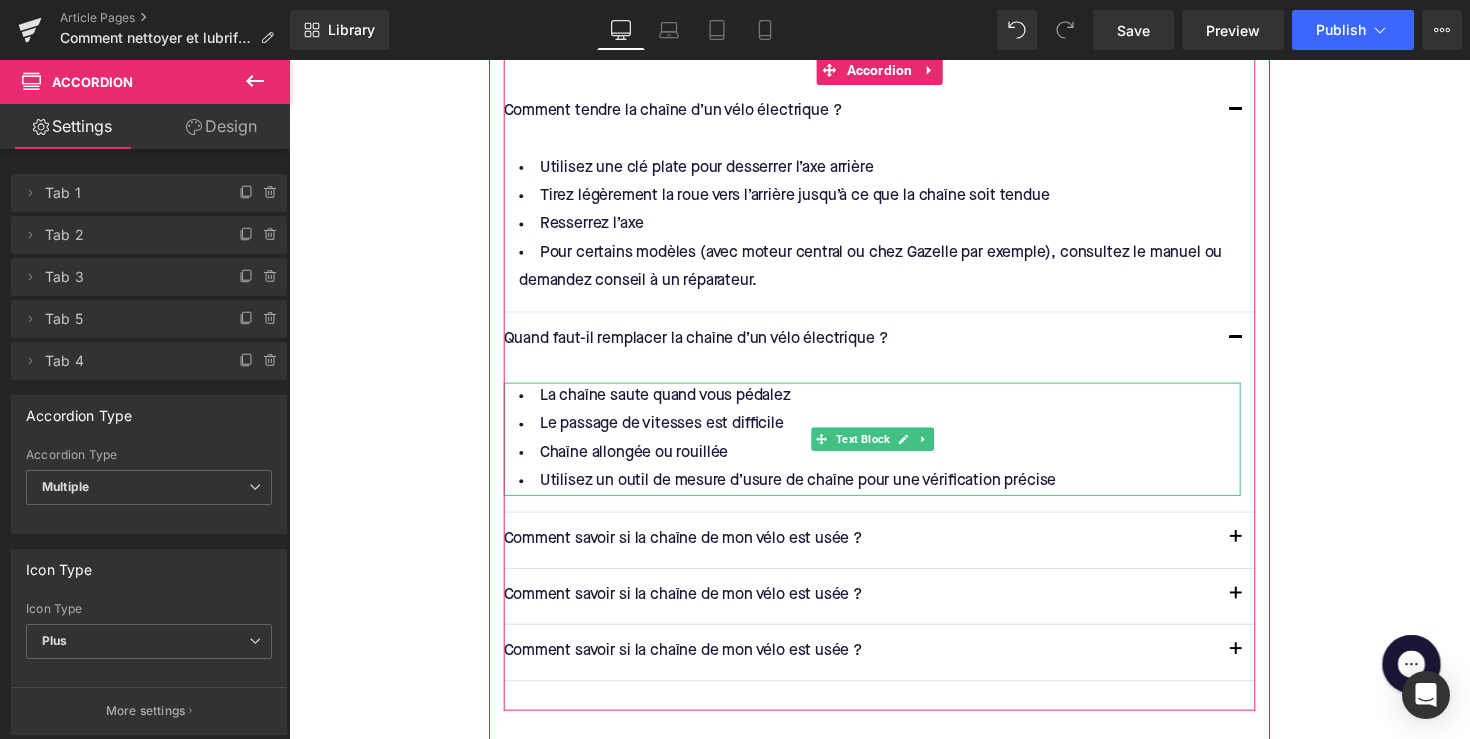 click on "Chaîne allongée ou rouillée" at bounding box center (886, 463) 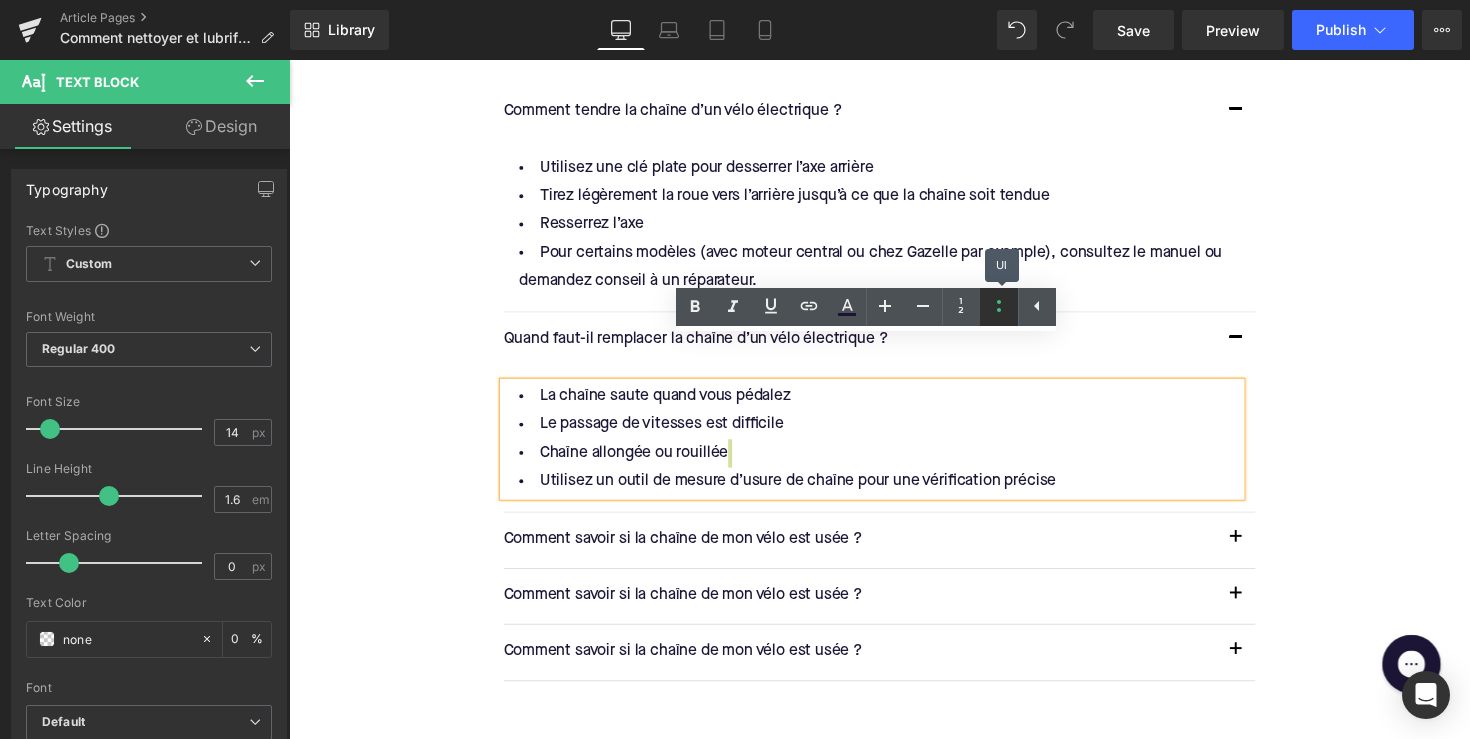 click 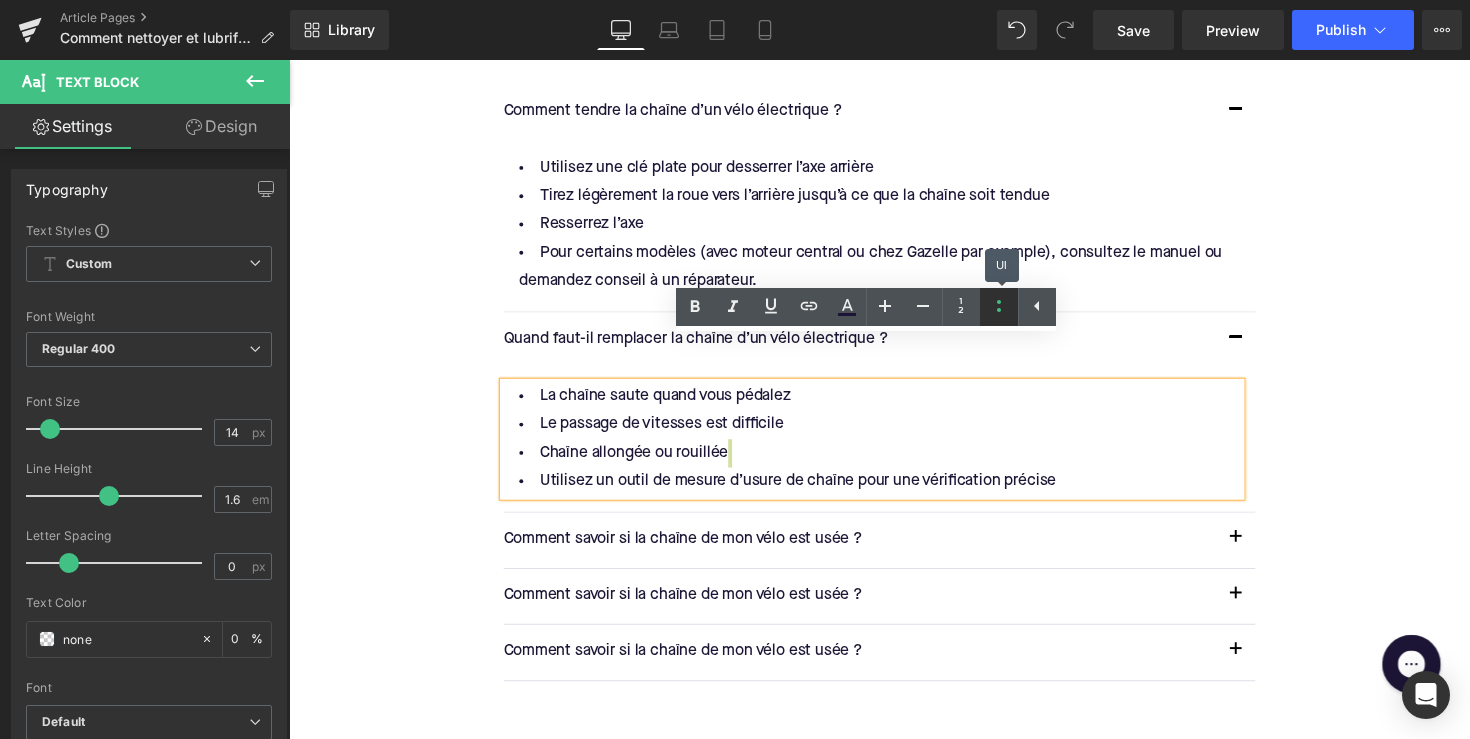 type 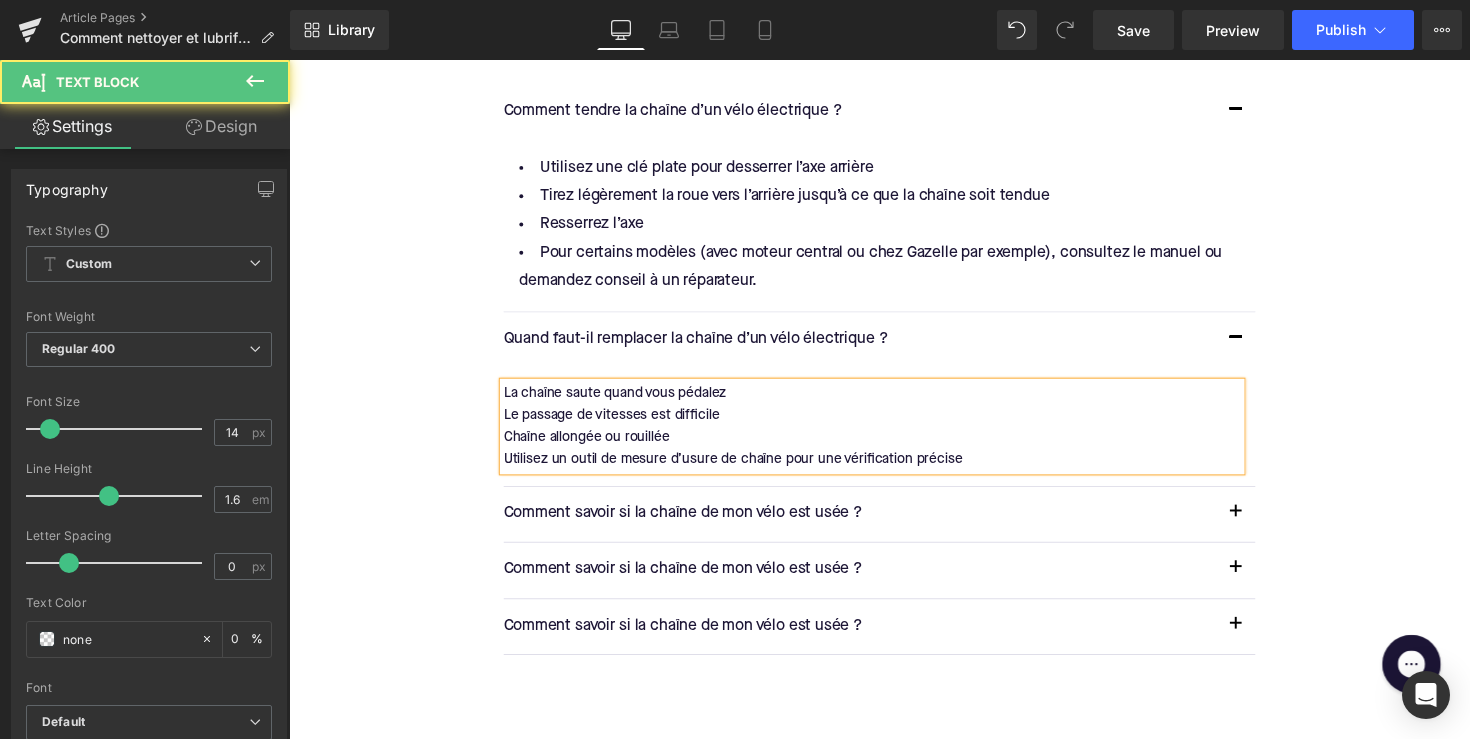 click on "La chaîne saute quand vous pédalez Le passage de vitesses est difficile Chaîne allongée ou rouillée Utilisez un outil de mesure d’usure de chaîne pour une vérification précise" at bounding box center (886, 436) 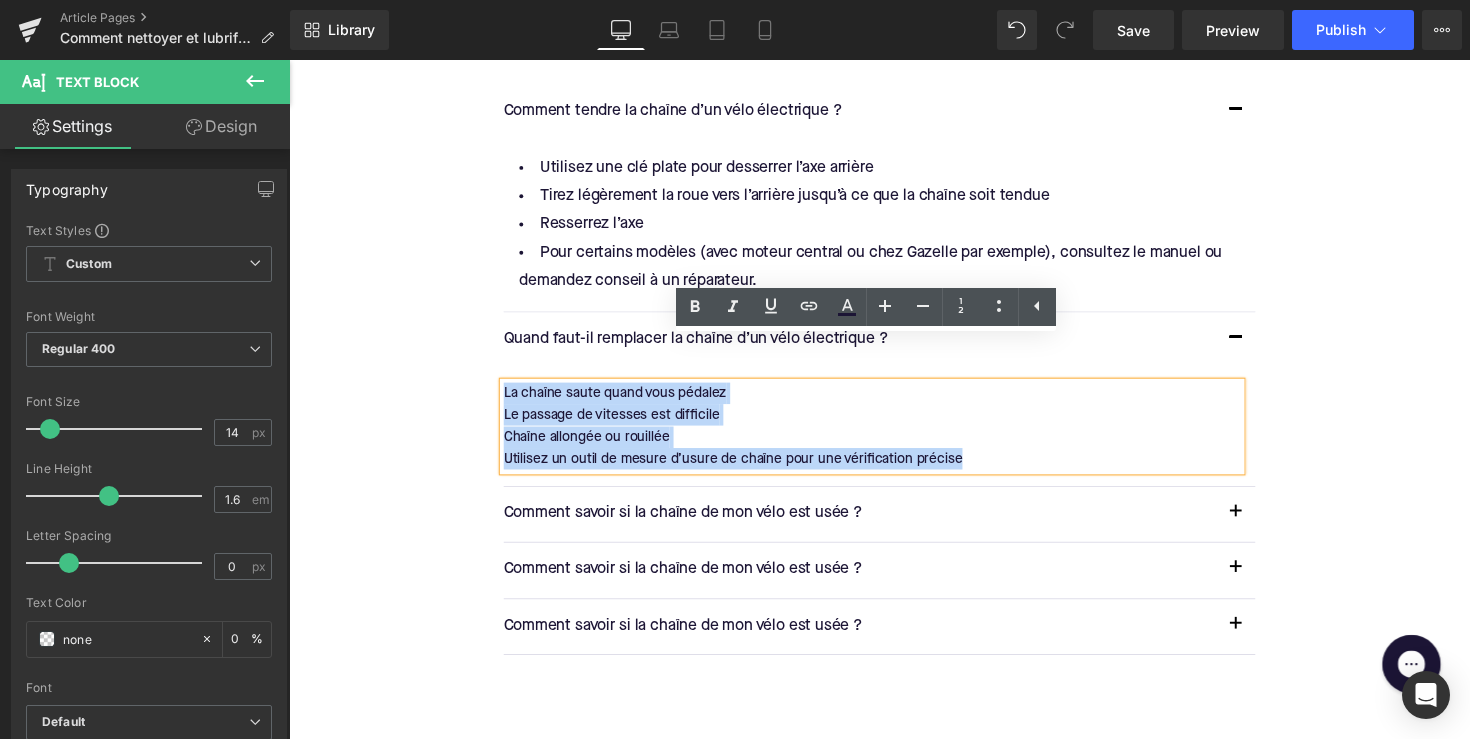 drag, startPoint x: 1008, startPoint y: 418, endPoint x: 432, endPoint y: 344, distance: 580.734 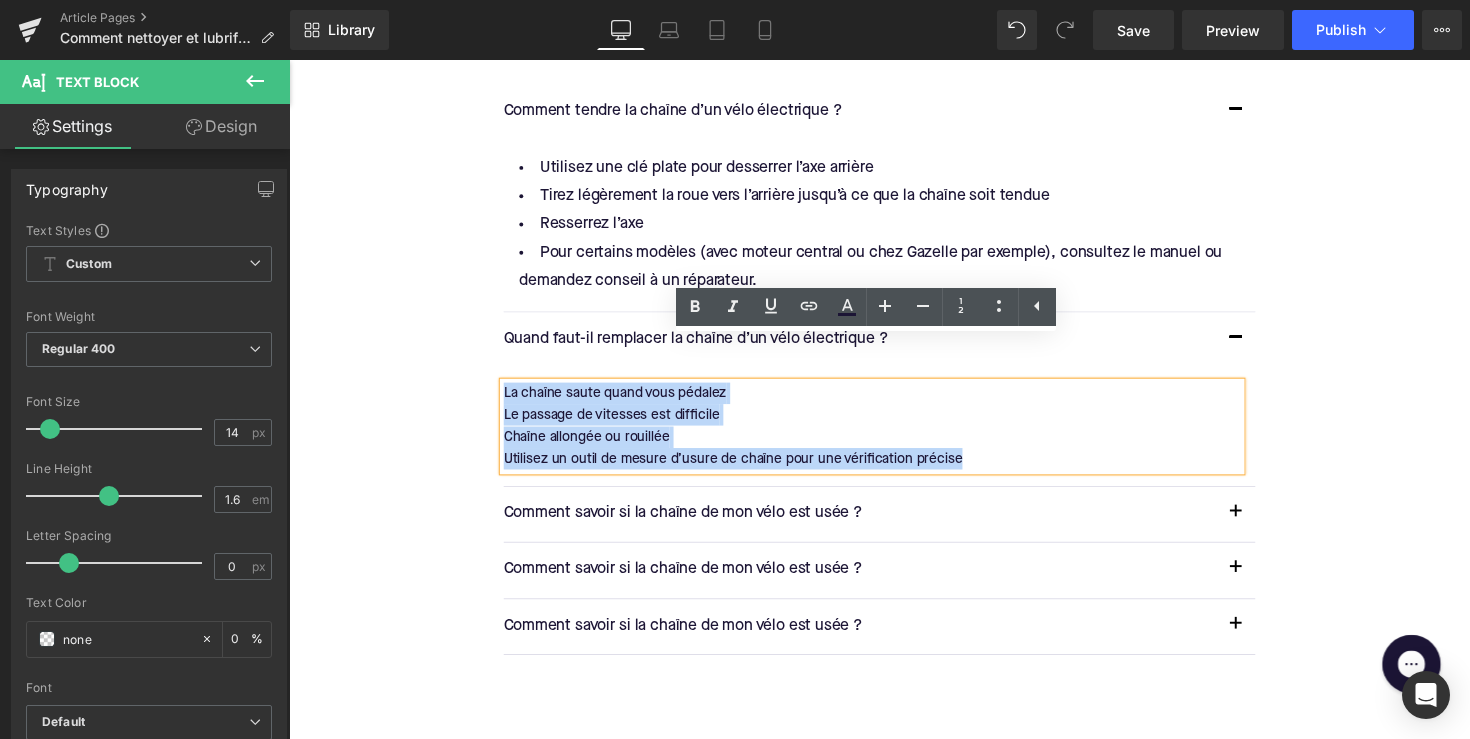 click on "Home / Comment nettoyer et lubrifier la chaîne de votre vélo électrique ? Breadcrumbs         Comment nettoyer et lubrifier la chaîne de votre vélo électrique ? Heading         Une chaîne propre et bien lubrifiée est essentielle pour garantir les meilleures performances et prolonger la durée de vie de la transmission de votre vélo électrique. C’est une tâche d’entretien simple que vous pouvez effectuer chez vous et qui permet à votre e-bike de rouler comme neuf. Text Block         Row         Image         Row         Row         Pourquoi faut-il nettoyer et lubrifier régulièrement la chaîne ? Heading         Une chaîne sale : Text Block         Accélère l’usure de votre transmission Diminue les performances de votre vélo Donne un aspect négligé à votre vélo Text Block         Astuce pro :  Text Block         À quelle fréquence faut-il nettoyer sa chaîne ? Heading         Cela dépend de plusieurs facteurs : Text Block         Le nombre de kilomètres parcourus Text Block" at bounding box center (894, -858) 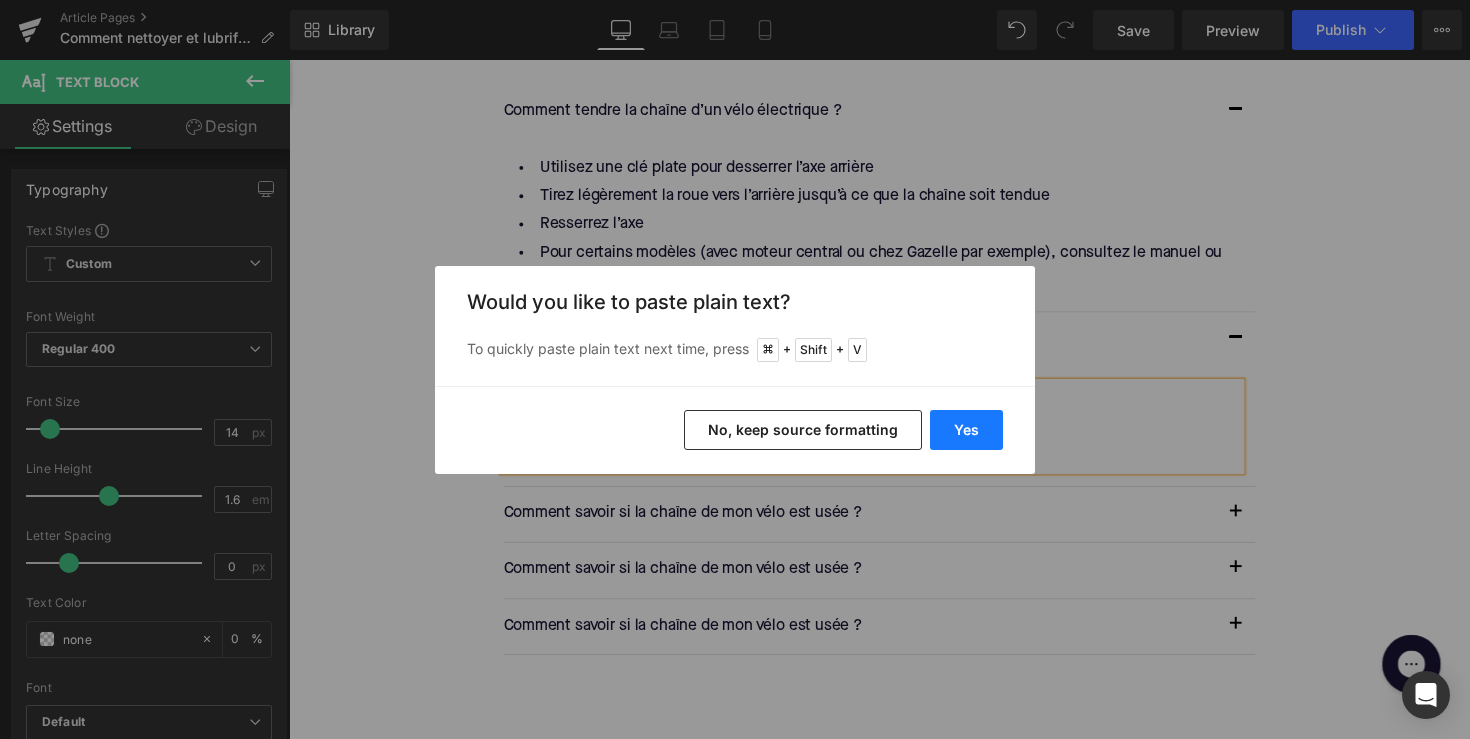 click on "Yes" at bounding box center [966, 430] 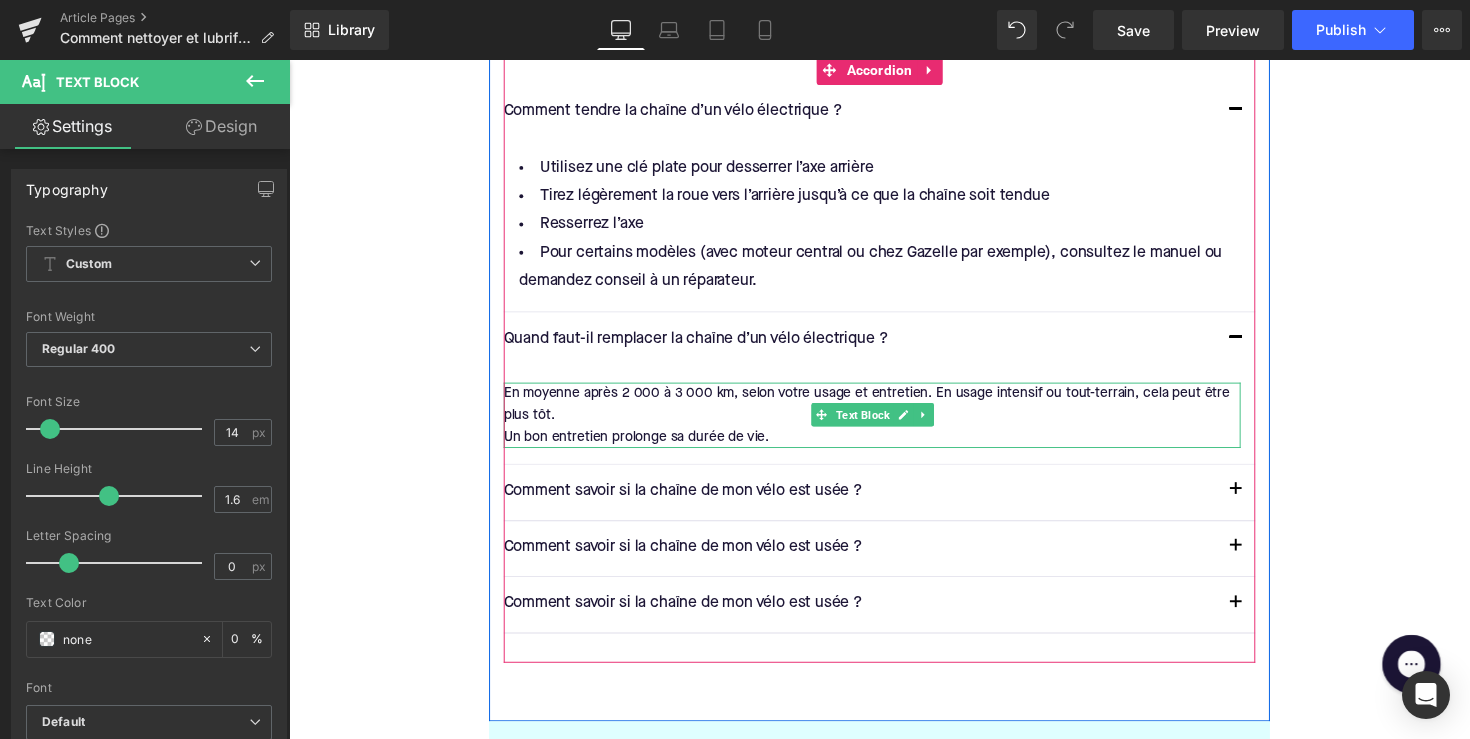 click on "Un bon entretien prolonge sa durée de vie." at bounding box center [886, 447] 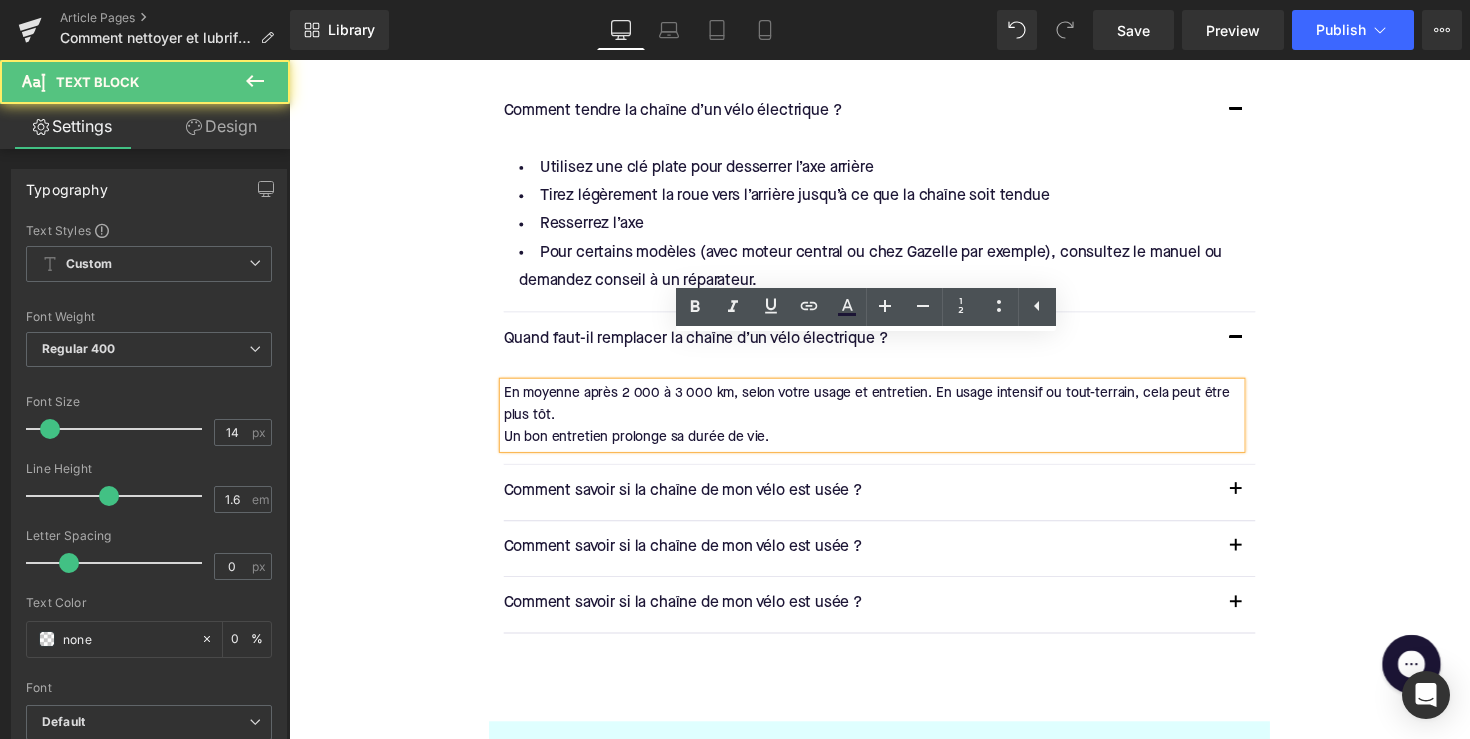 click on "Un bon entretien prolonge sa durée de vie." at bounding box center [886, 447] 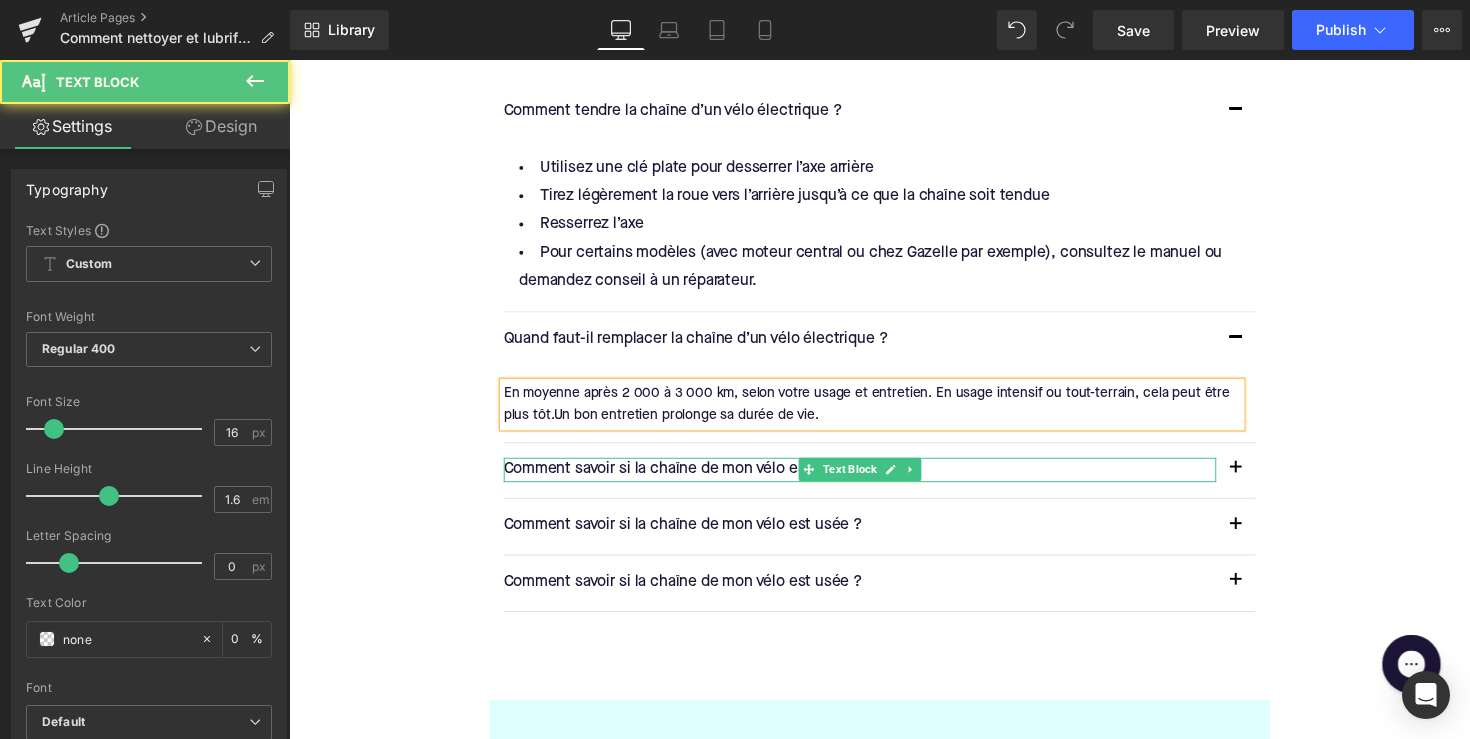 click on "Comment savoir si la chaîne de mon vélo est usée ?" at bounding box center [874, 481] 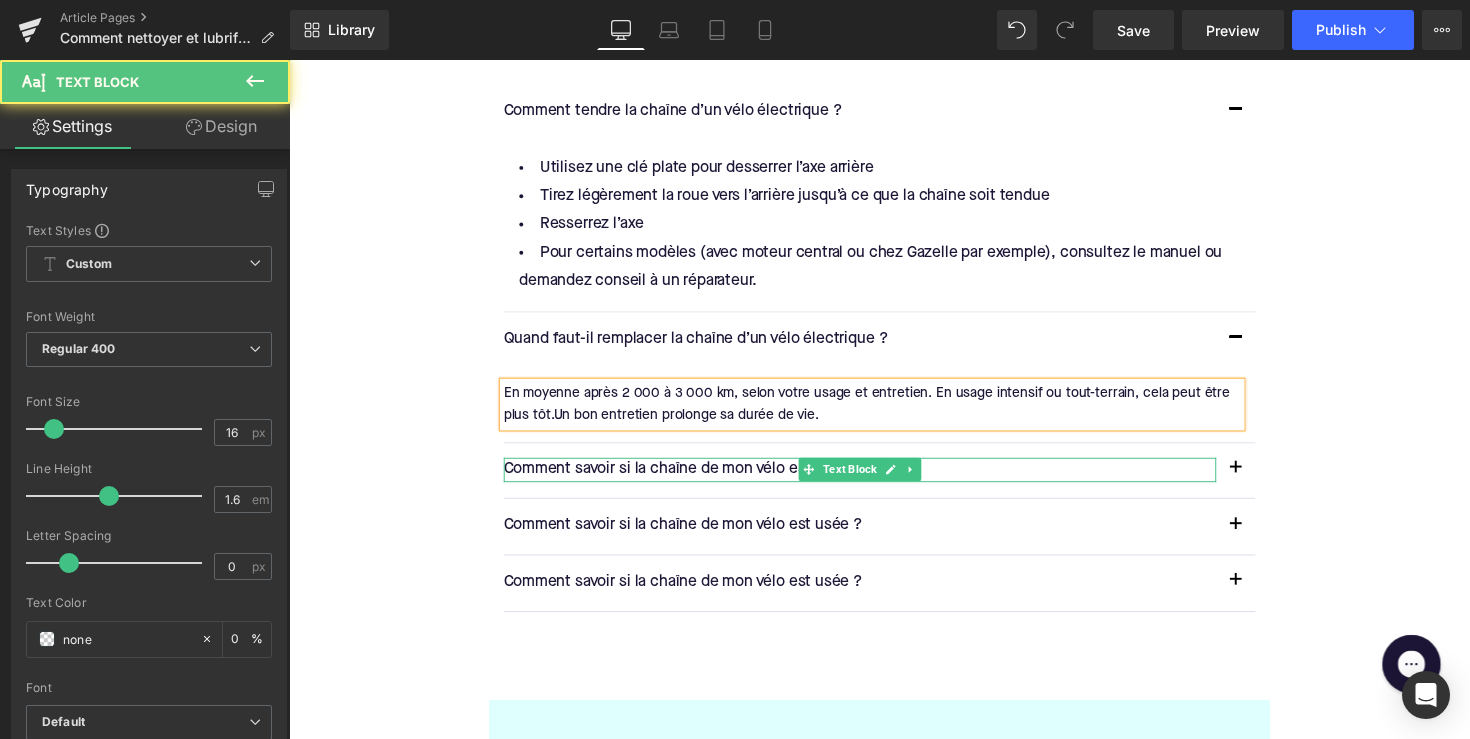 click on "Comment savoir si la chaîne de mon vélo est usée ?" at bounding box center (874, 481) 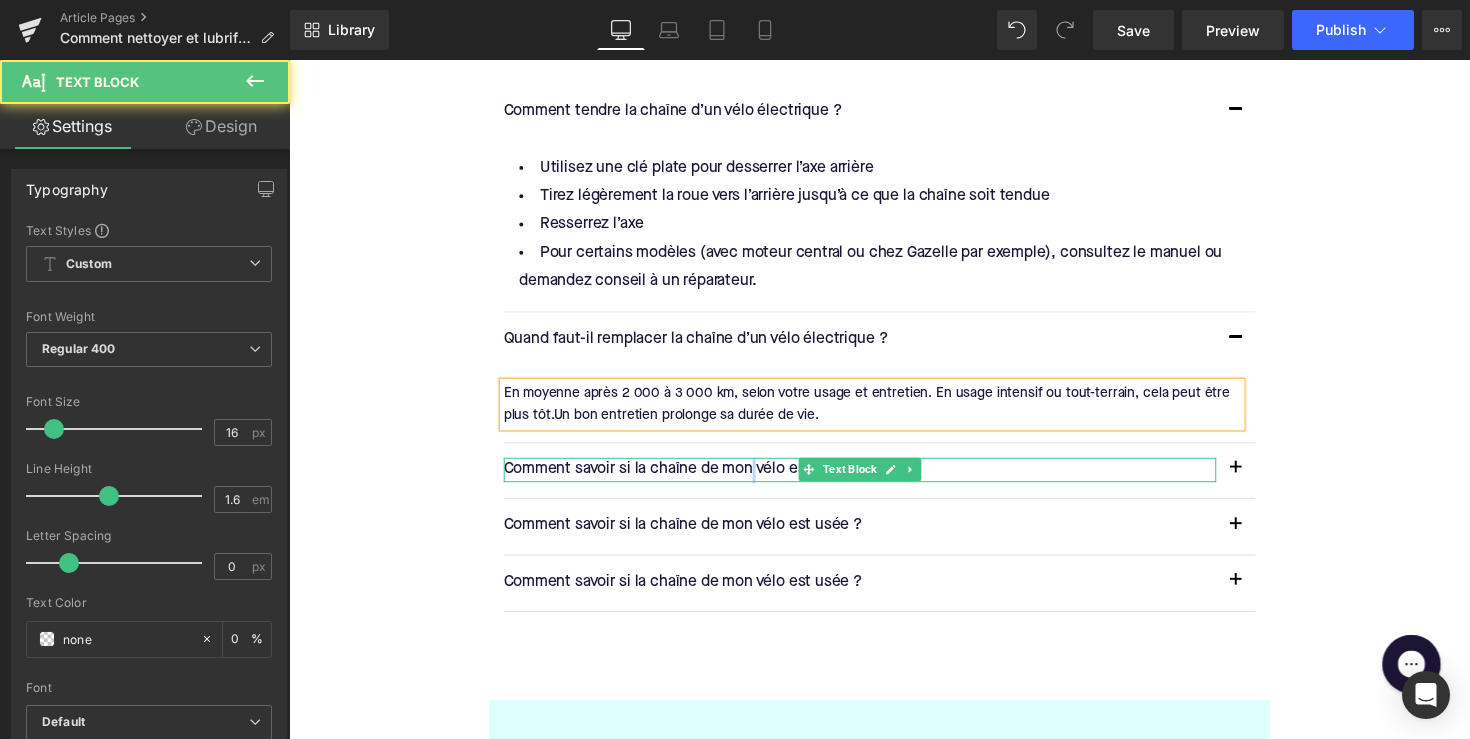click on "Comment savoir si la chaîne de mon vélo est usée ?" at bounding box center [874, 481] 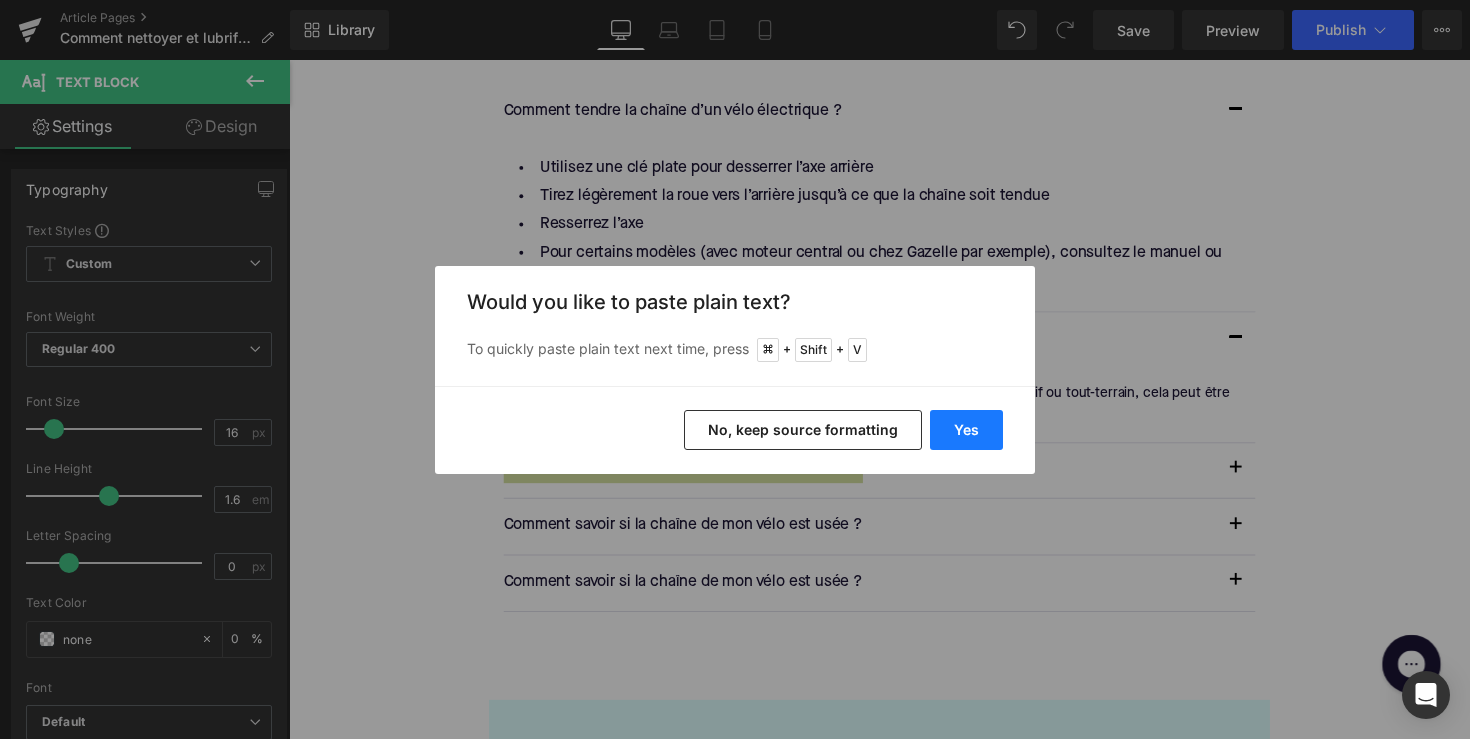 click on "Yes" at bounding box center (966, 430) 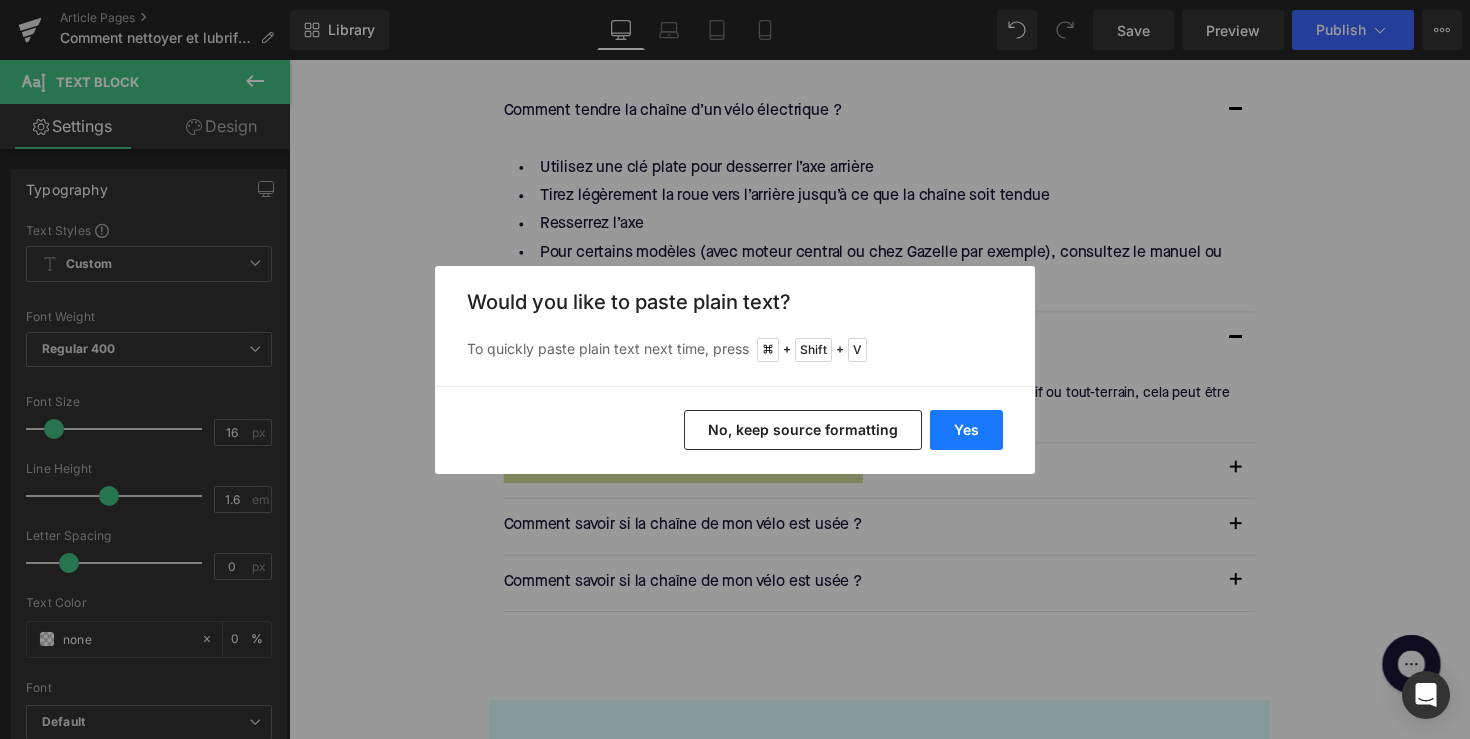 type 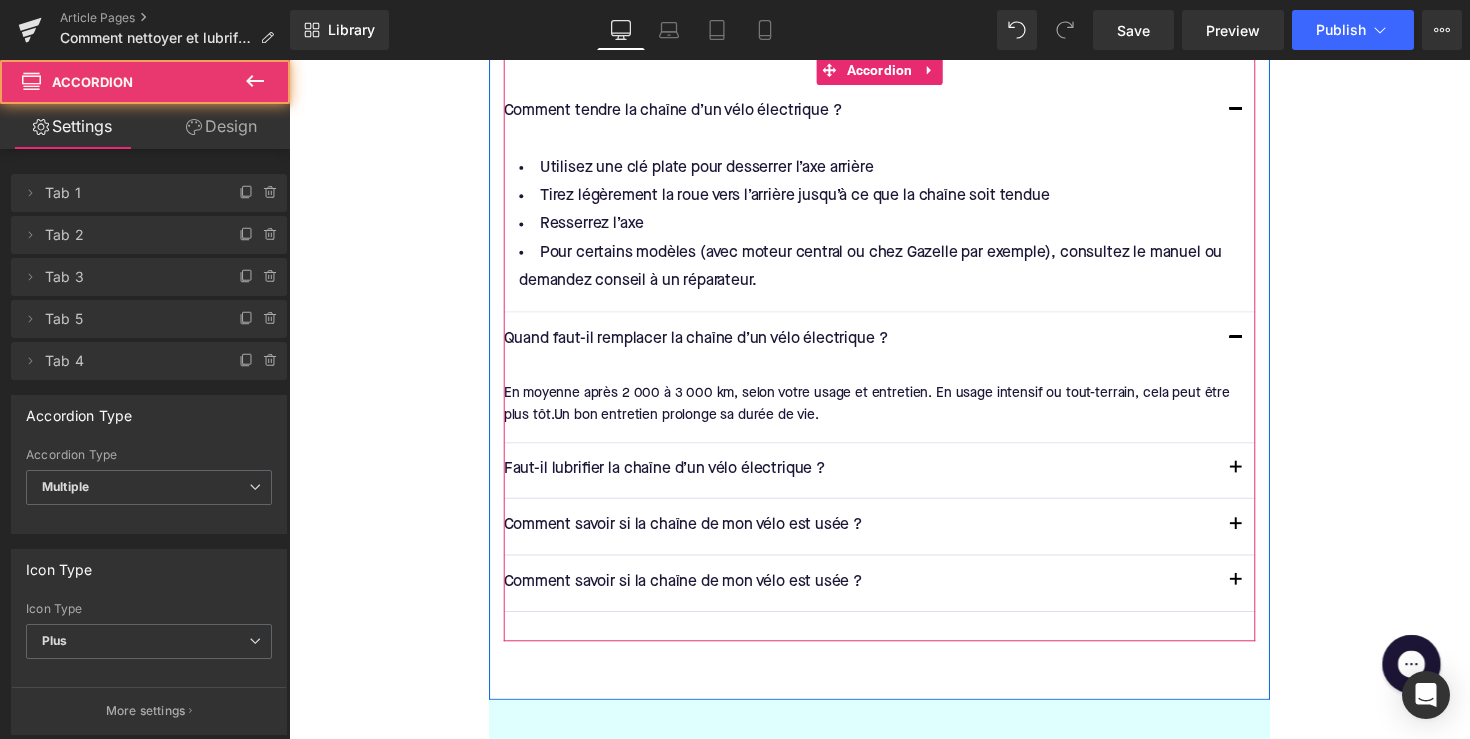 click at bounding box center [1259, 481] 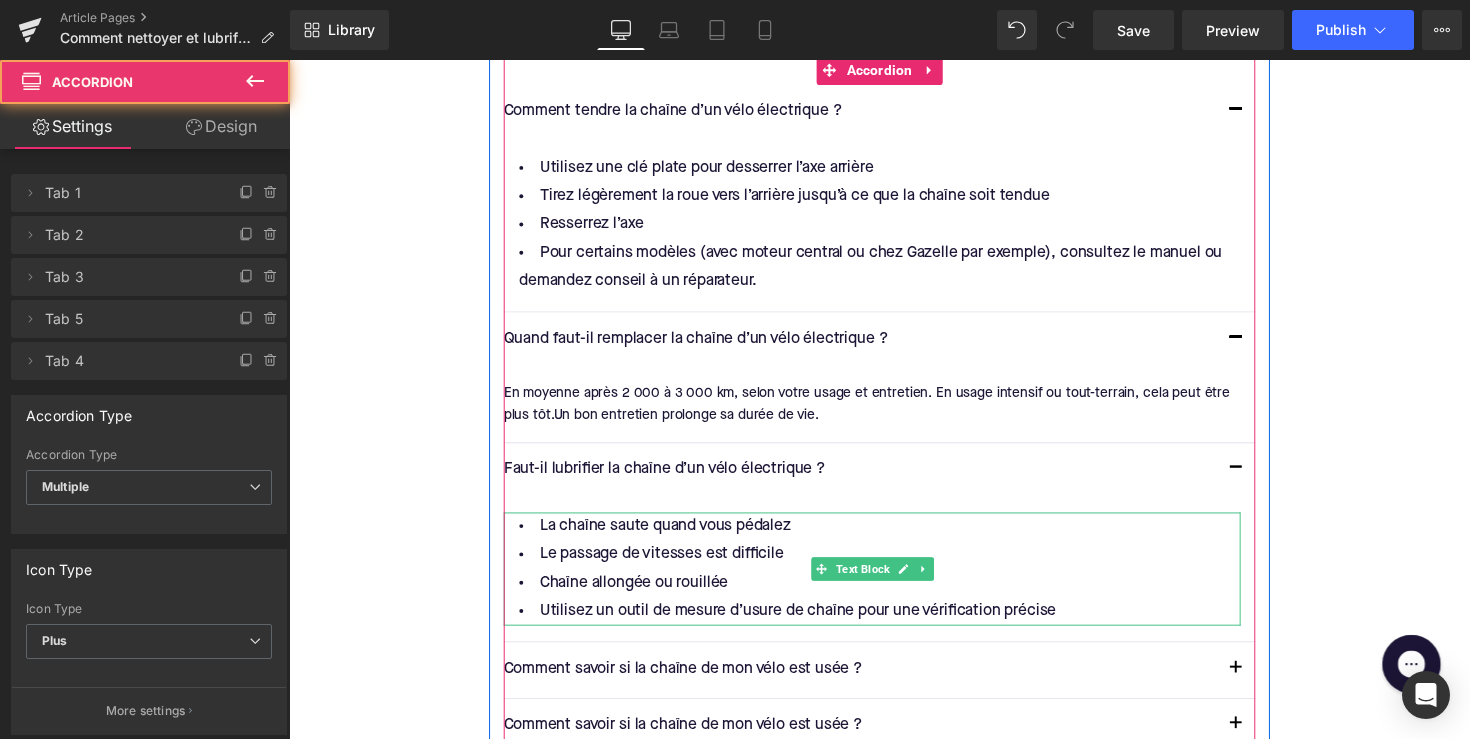 click on "Chaîne allongée ou rouillée" at bounding box center [886, 596] 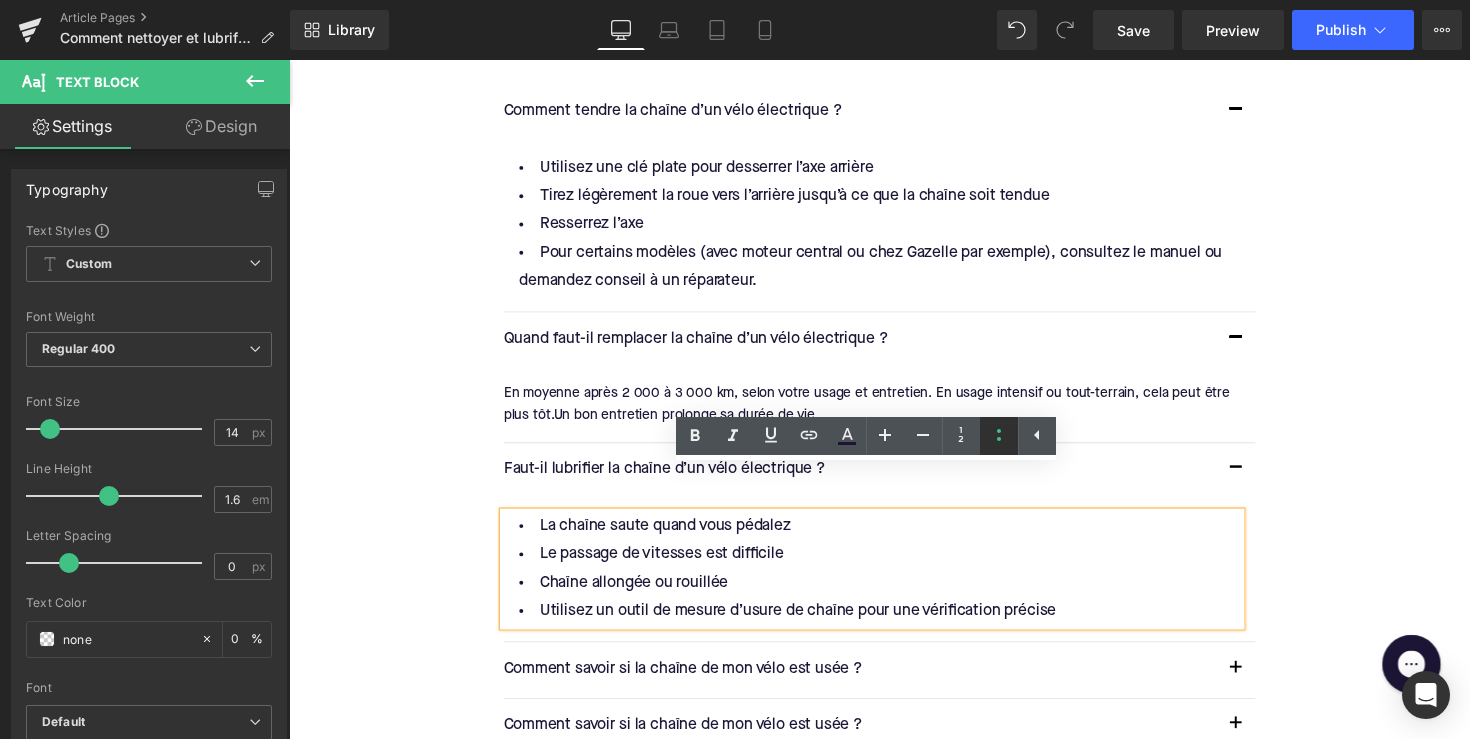 click 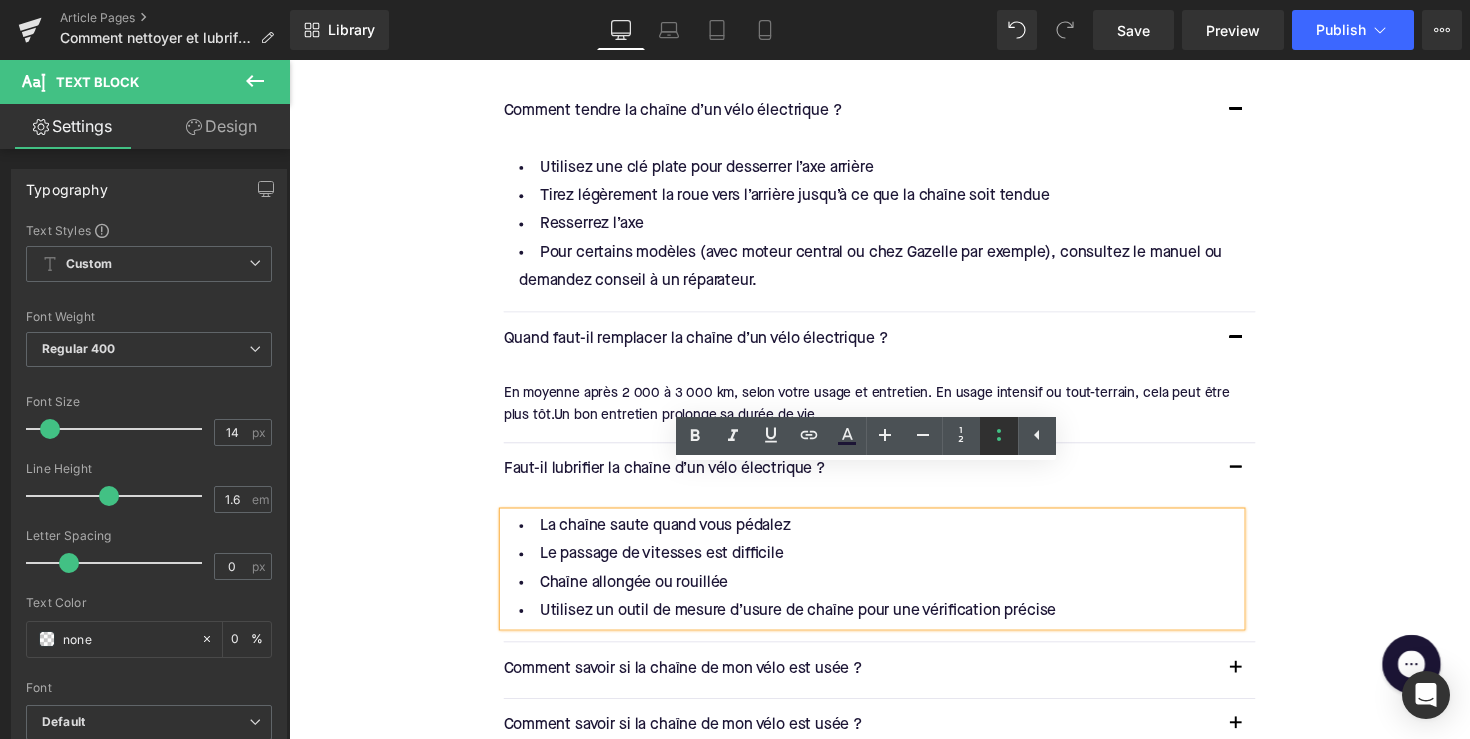 type 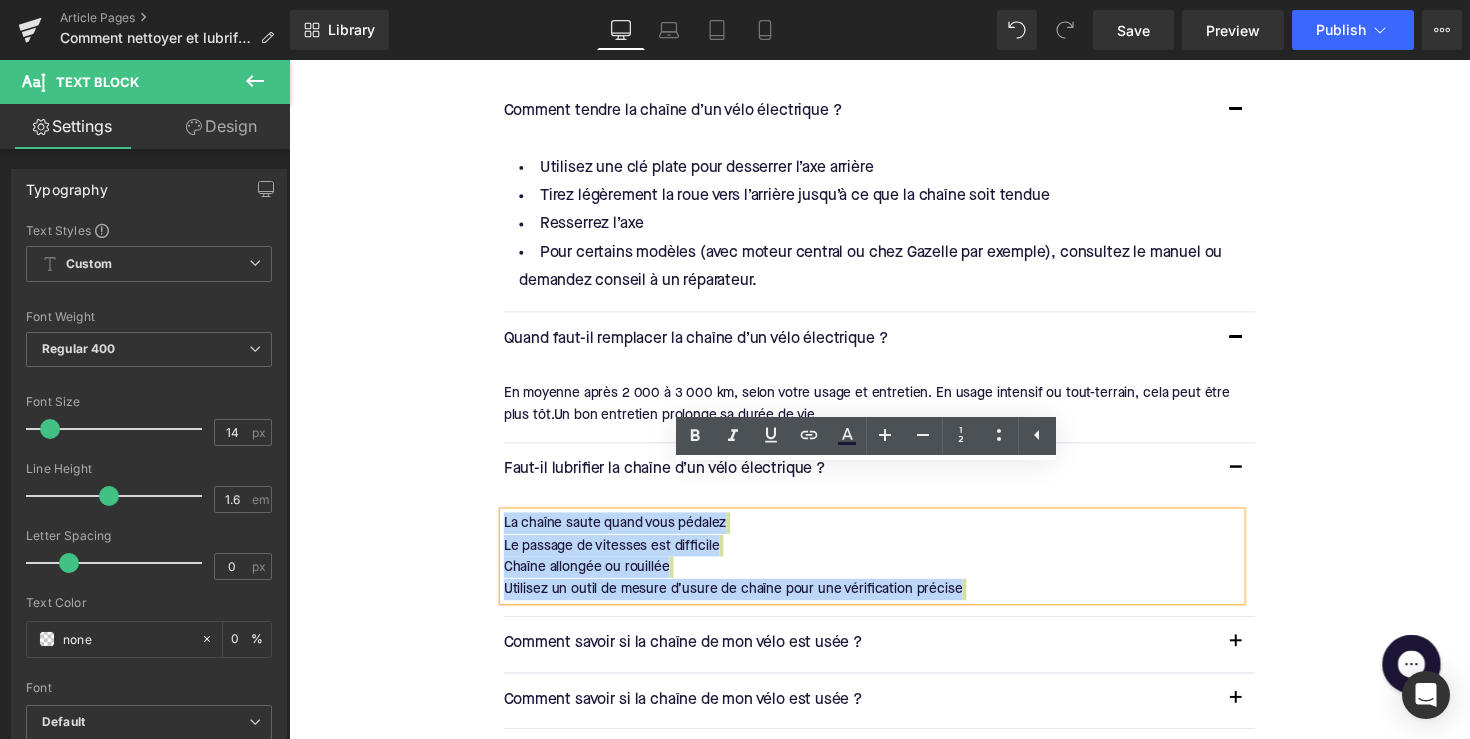 click on "La chaîne saute quand vous pédalez Le passage de vitesses est difficile Chaîne allongée ou rouillée Utilisez un outil de mesure d’usure de chaîne pour une vérification précise" at bounding box center [886, 569] 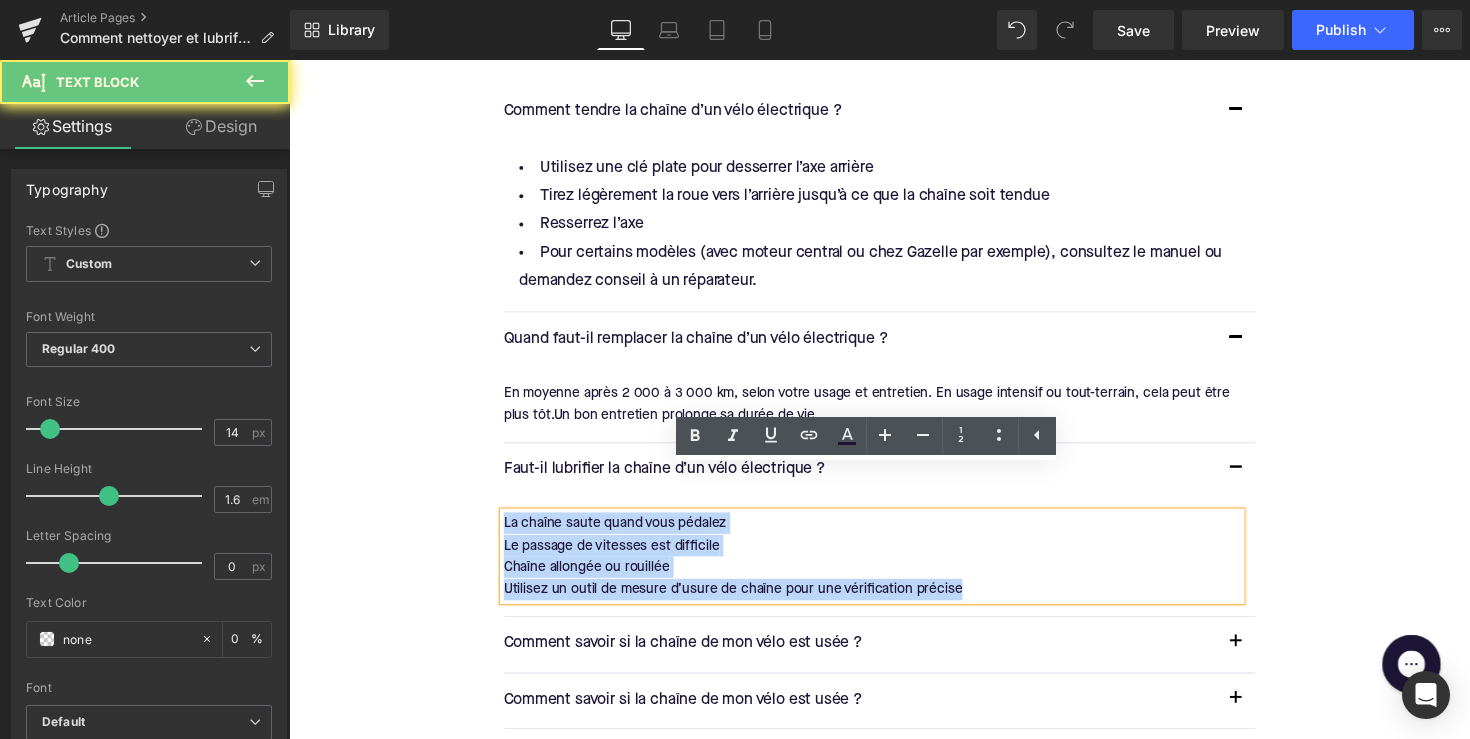 drag, startPoint x: 993, startPoint y: 551, endPoint x: 491, endPoint y: 494, distance: 505.22568 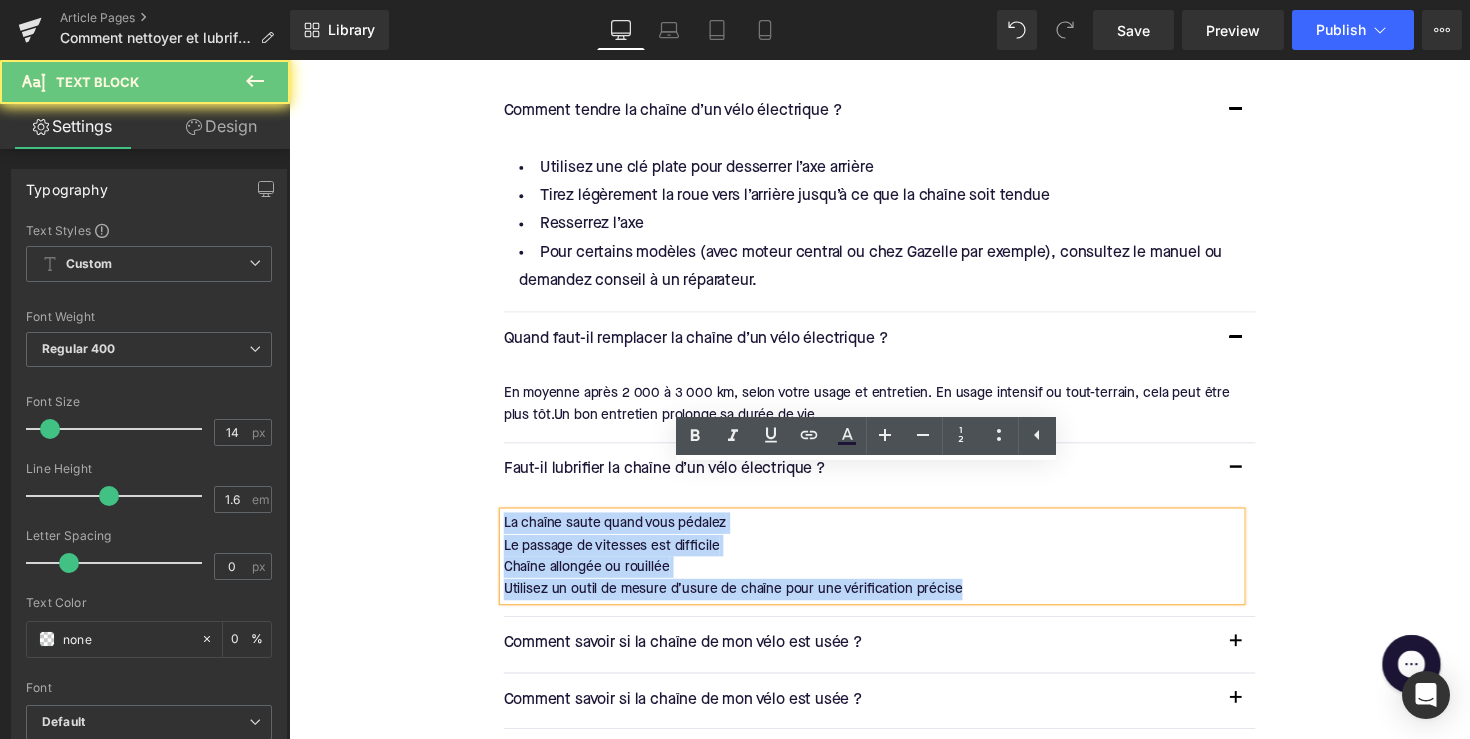 click on "Vos questions les plus fréquentes Heading
Comment tendre la chaîne d’un vélo électrique ?
Text Block
Utilisez une clé plate pour desserrer l’axe arrière Resserrez l’axe" at bounding box center [894, 400] 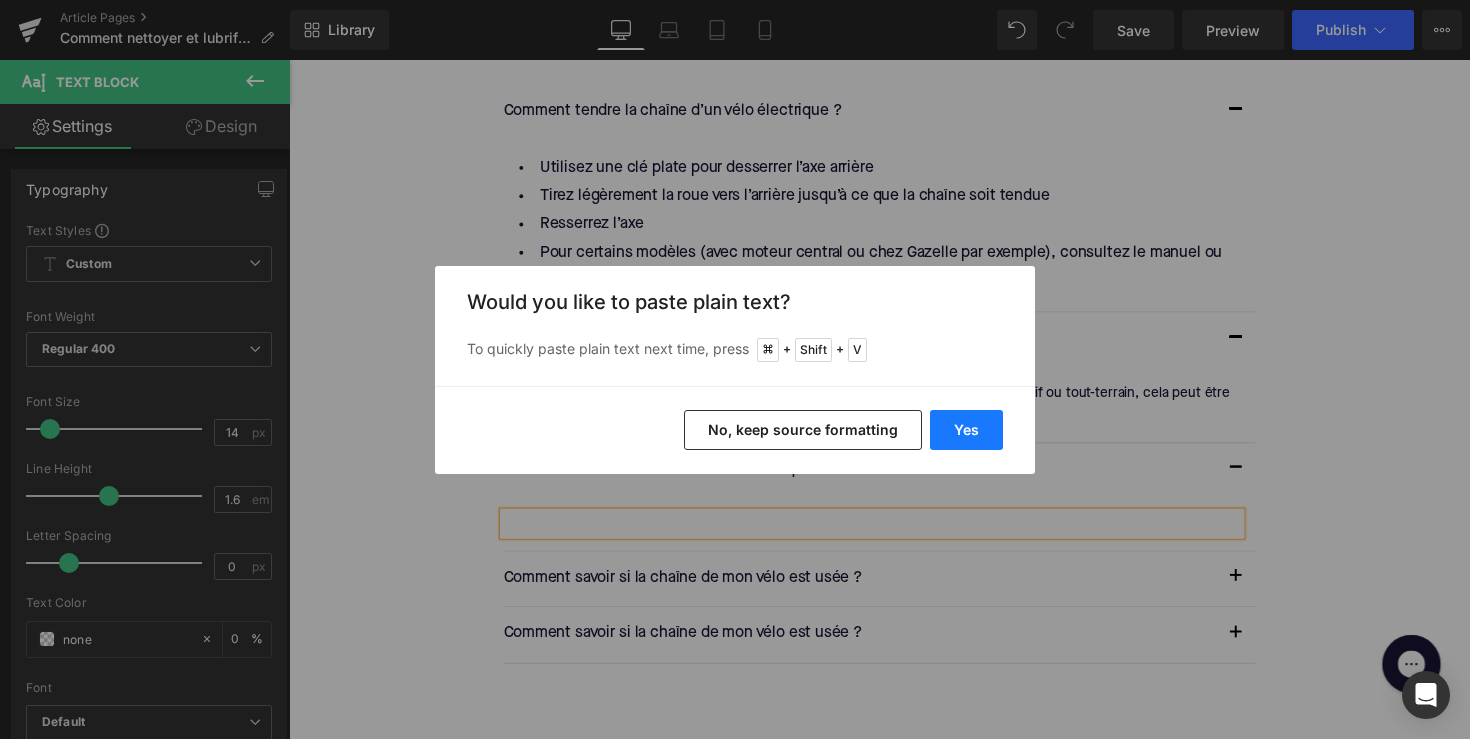 click on "Yes" at bounding box center (966, 430) 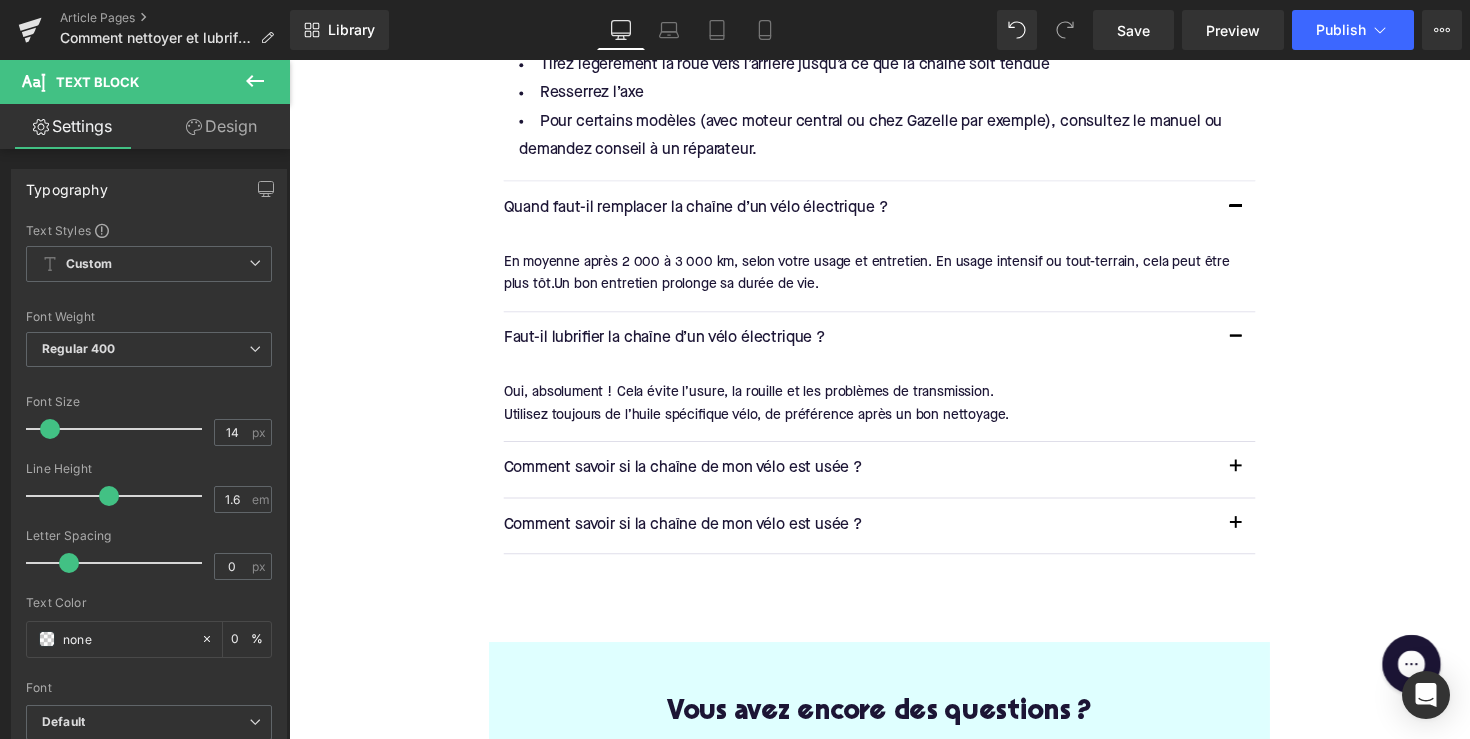 scroll, scrollTop: 3432, scrollLeft: 0, axis: vertical 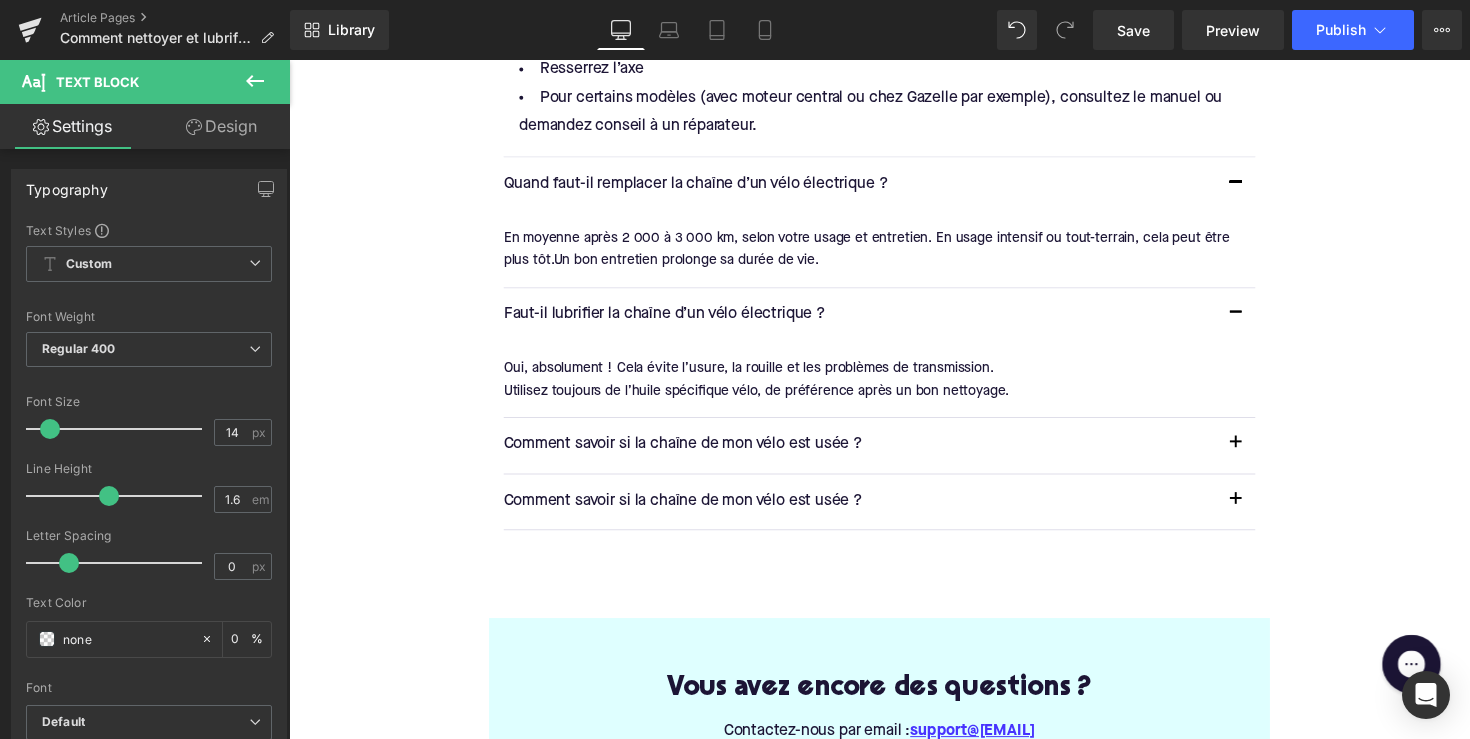 click on "Comment savoir si la chaîne de mon vélo est usée ? Text Block" at bounding box center (874, 455) 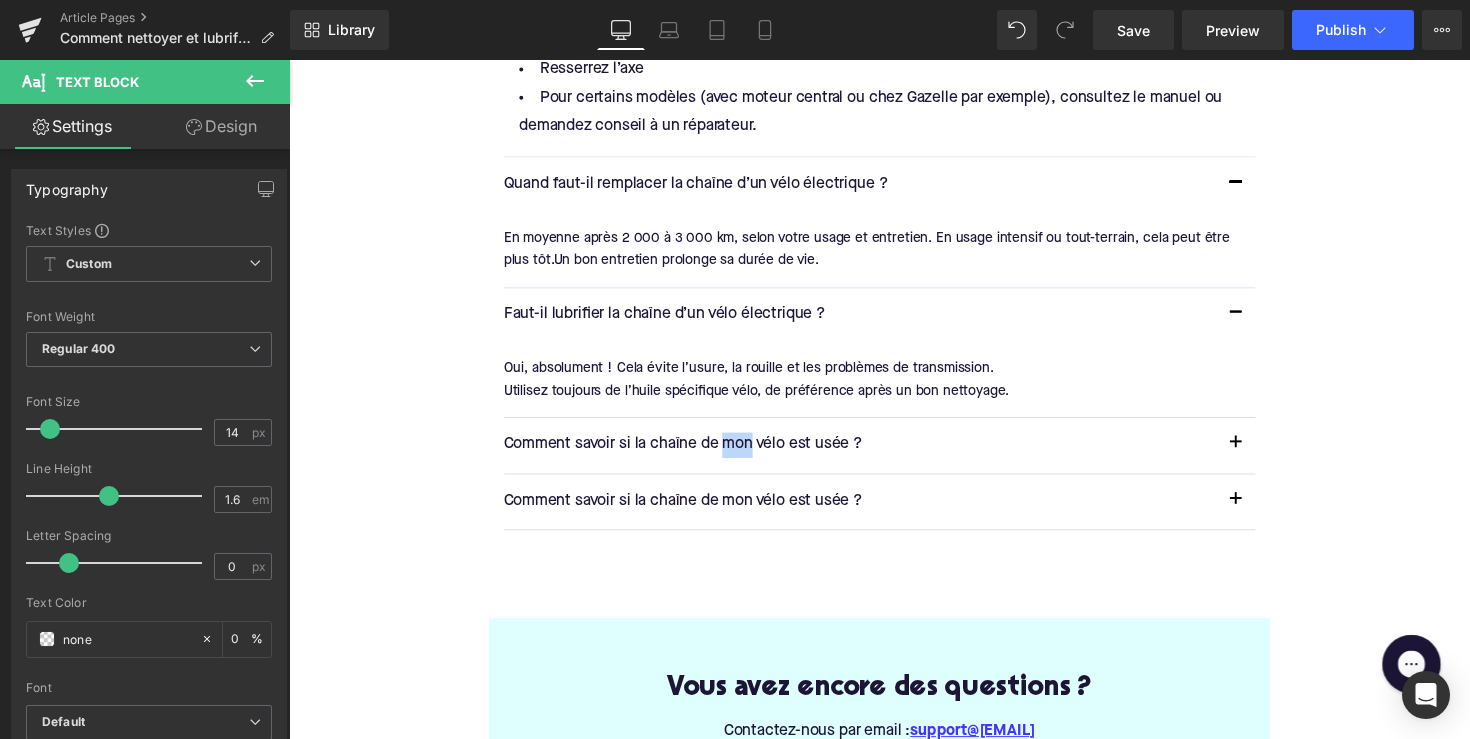 click on "Comment savoir si la chaîne de mon vélo est usée ?" at bounding box center [874, 455] 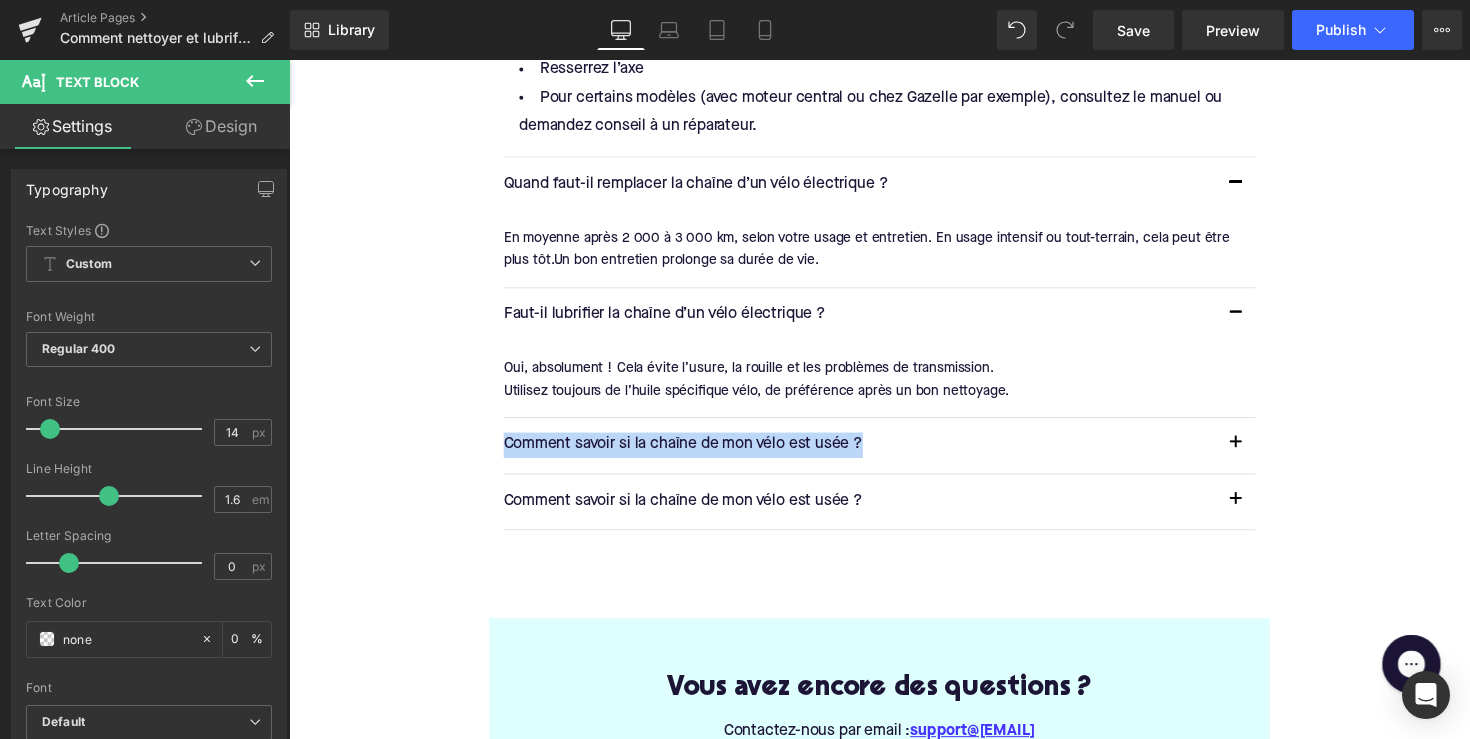 click on "Comment savoir si la chaîne de mon vélo est usée ?" at bounding box center [874, 455] 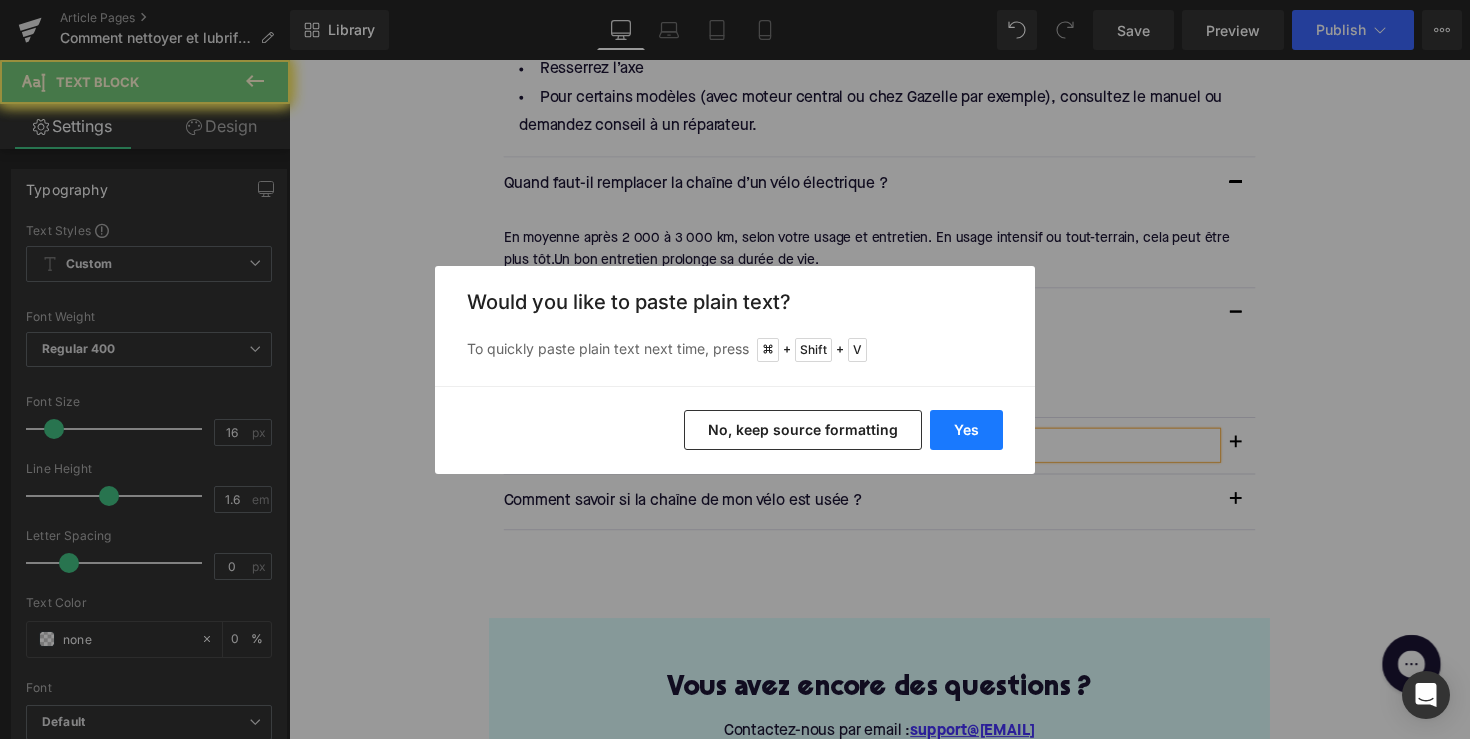 click on "Yes" at bounding box center [966, 430] 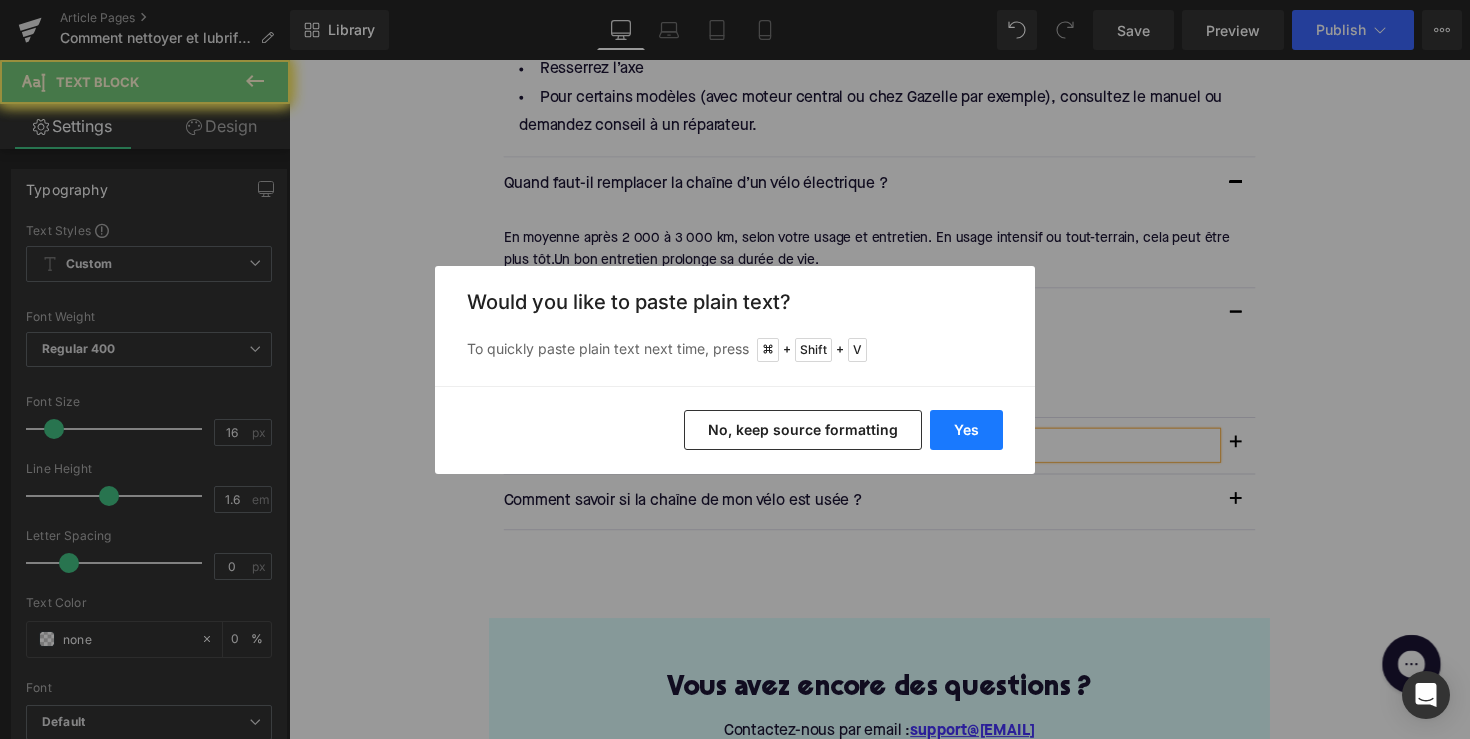 type 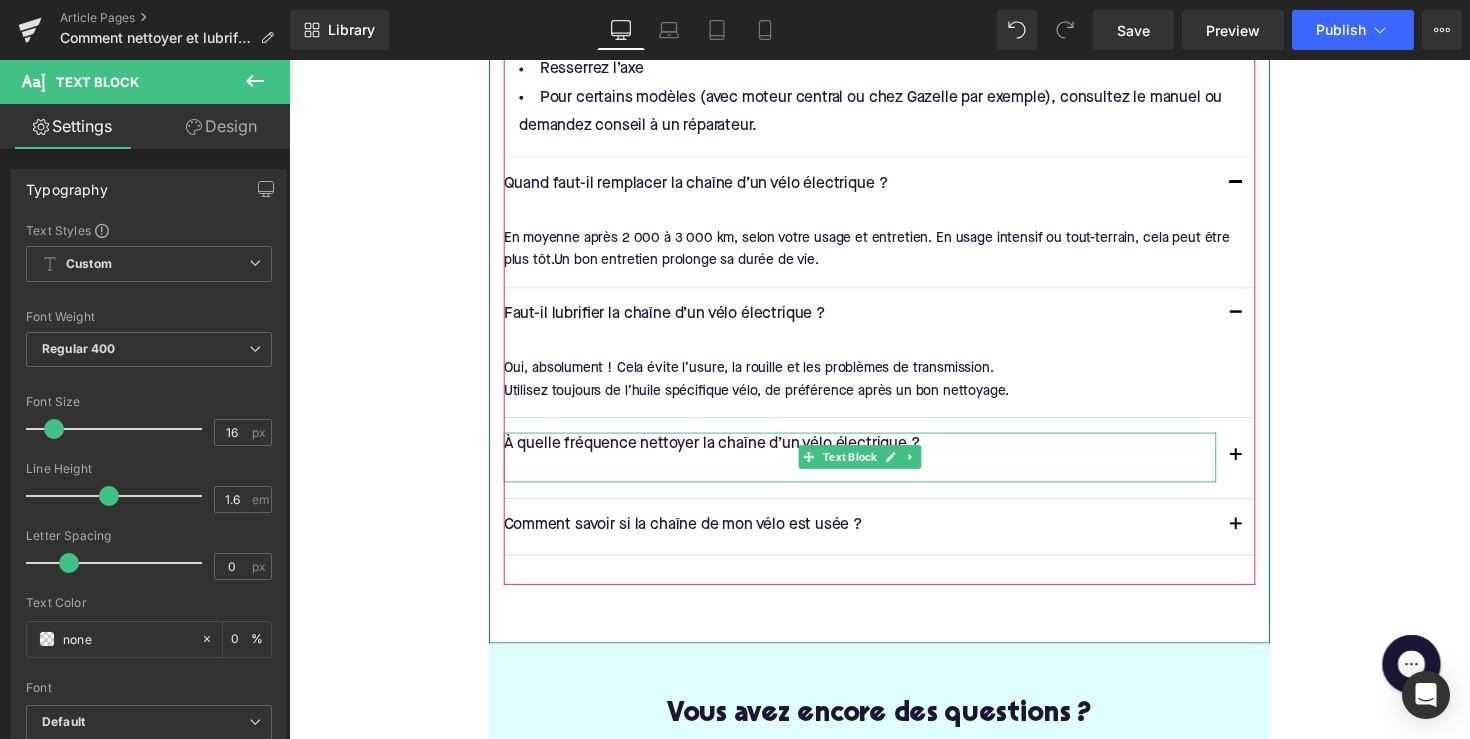 click at bounding box center [874, 481] 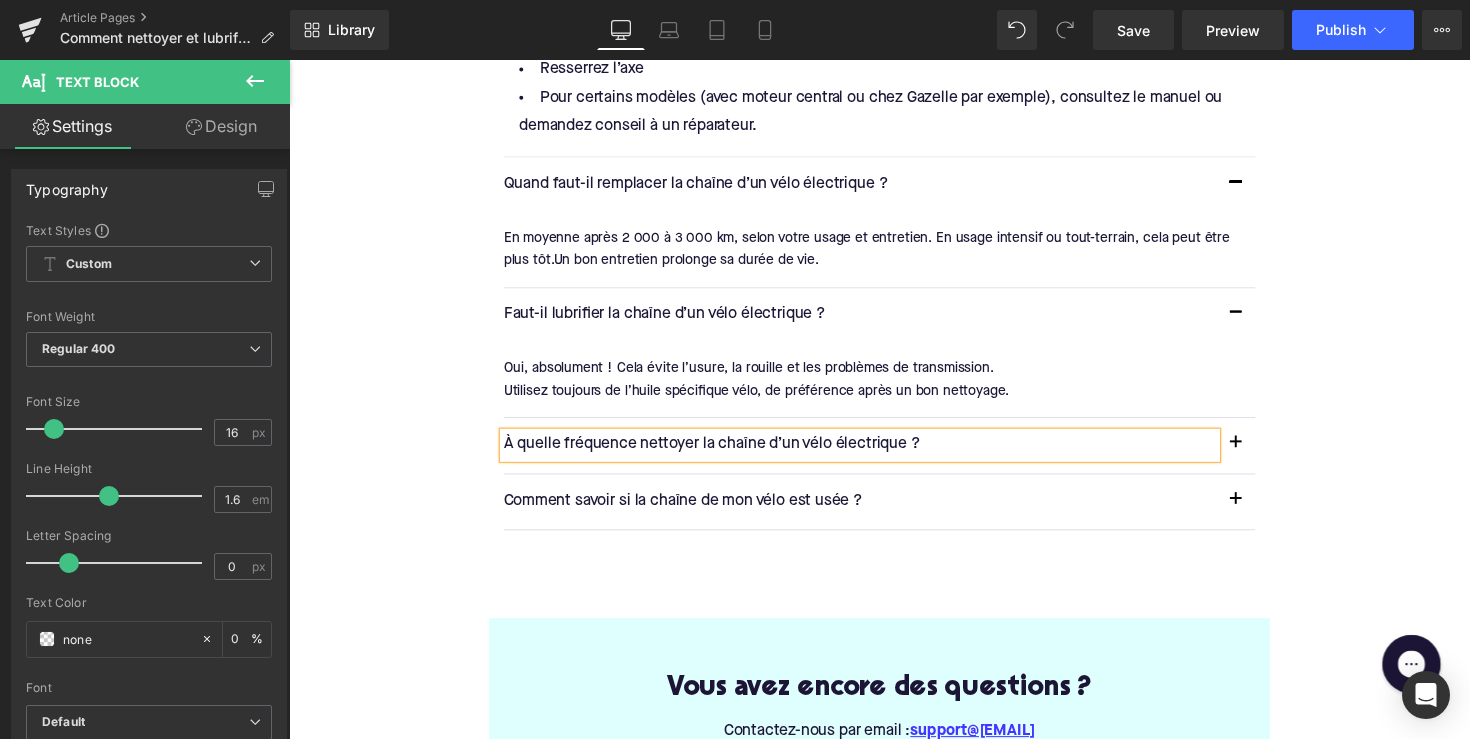 click at bounding box center [1259, 458] 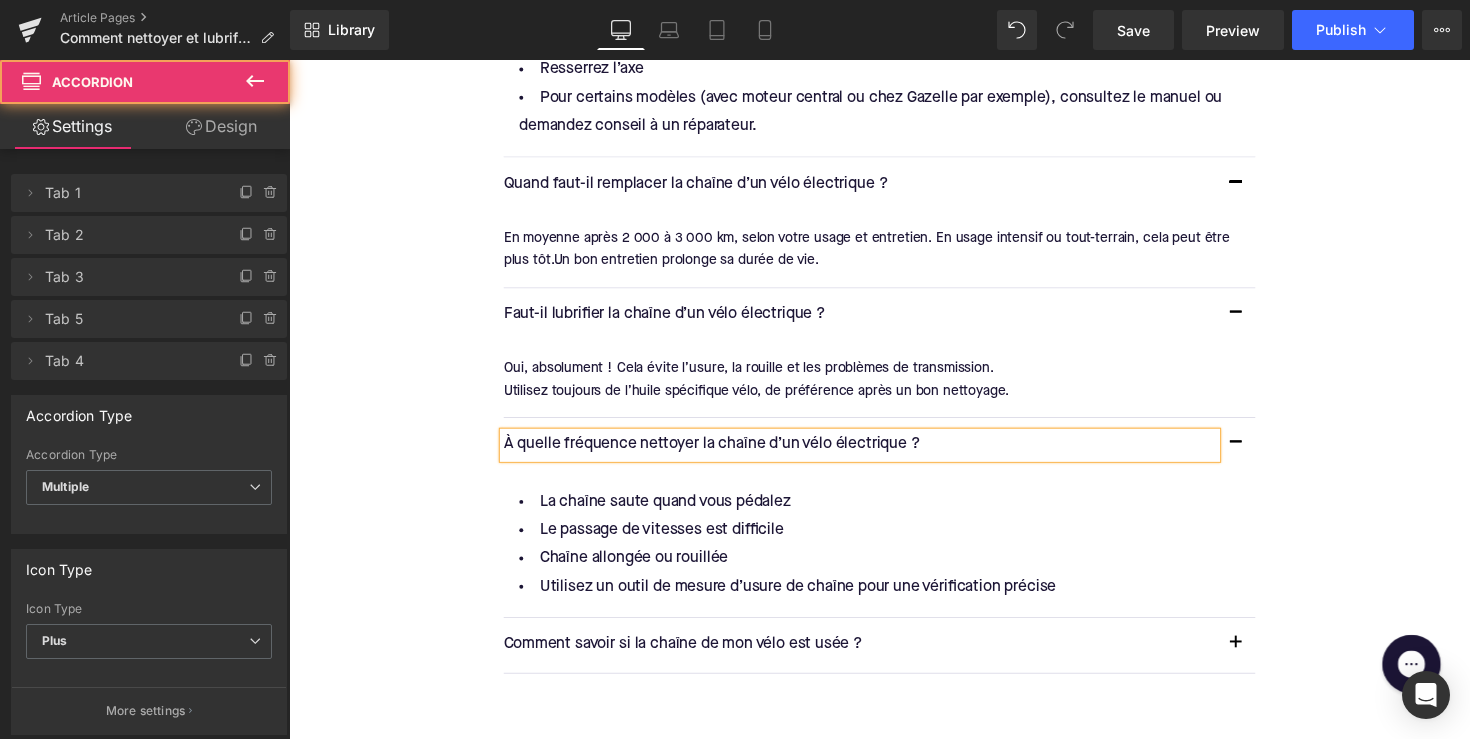 click on "Chaîne allongée ou rouillée" at bounding box center (886, 571) 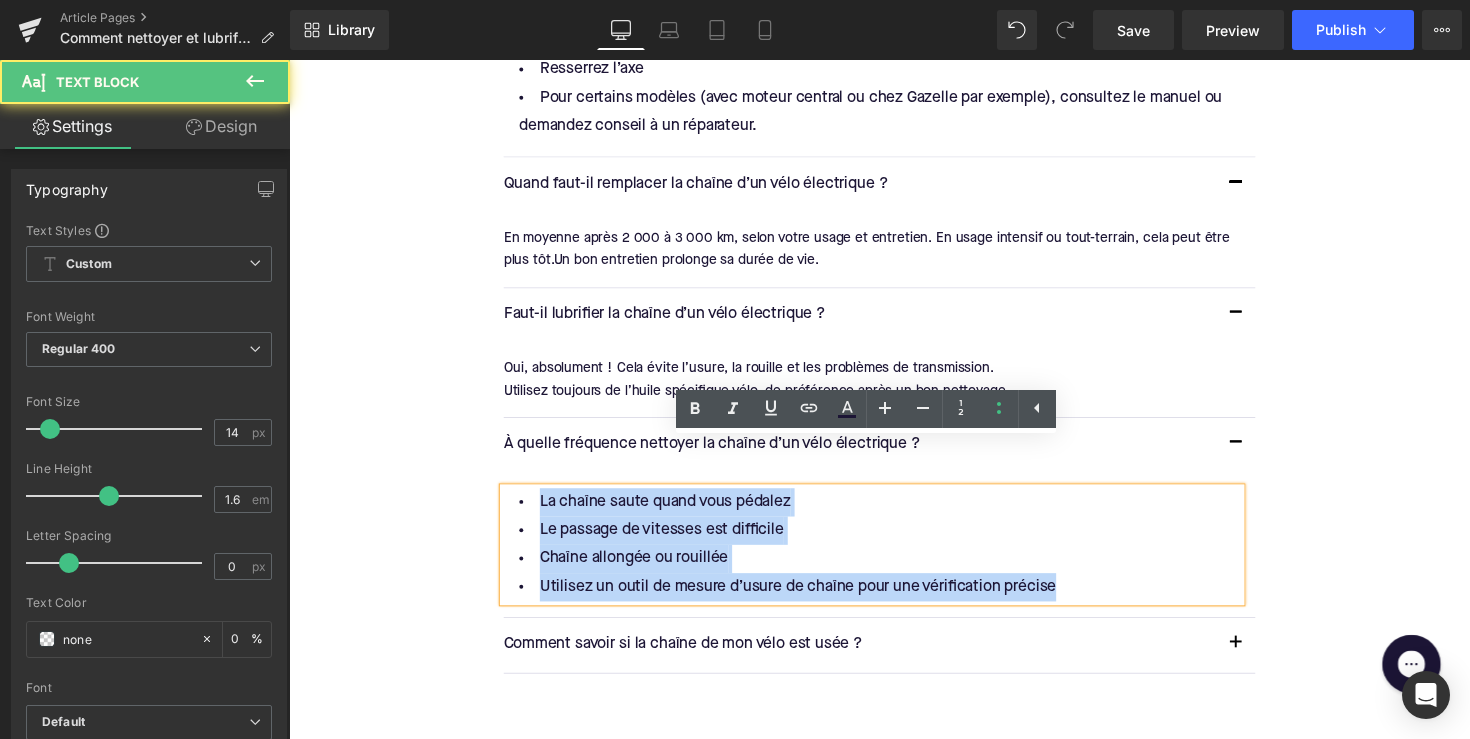 drag, startPoint x: 1088, startPoint y: 560, endPoint x: 523, endPoint y: 467, distance: 572.60284 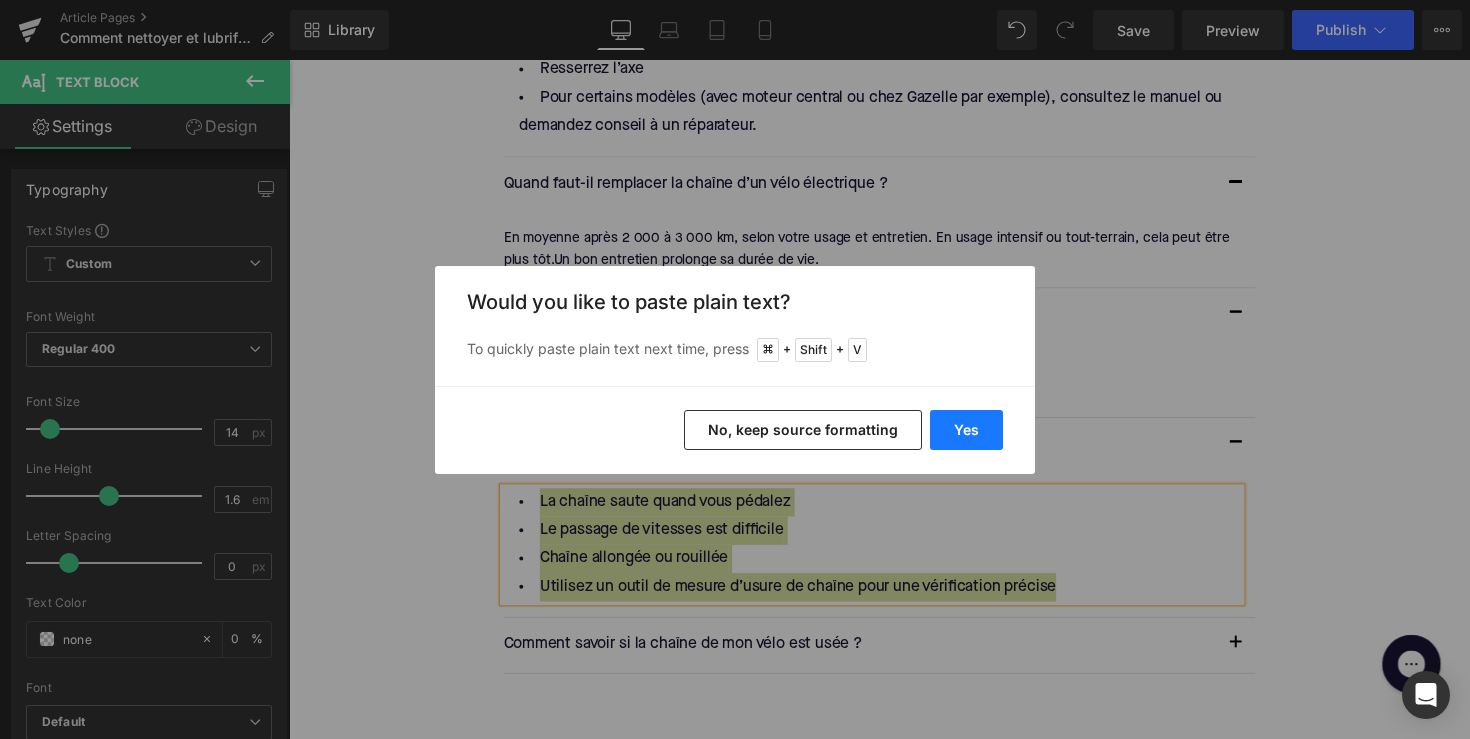 click on "Yes" at bounding box center [966, 430] 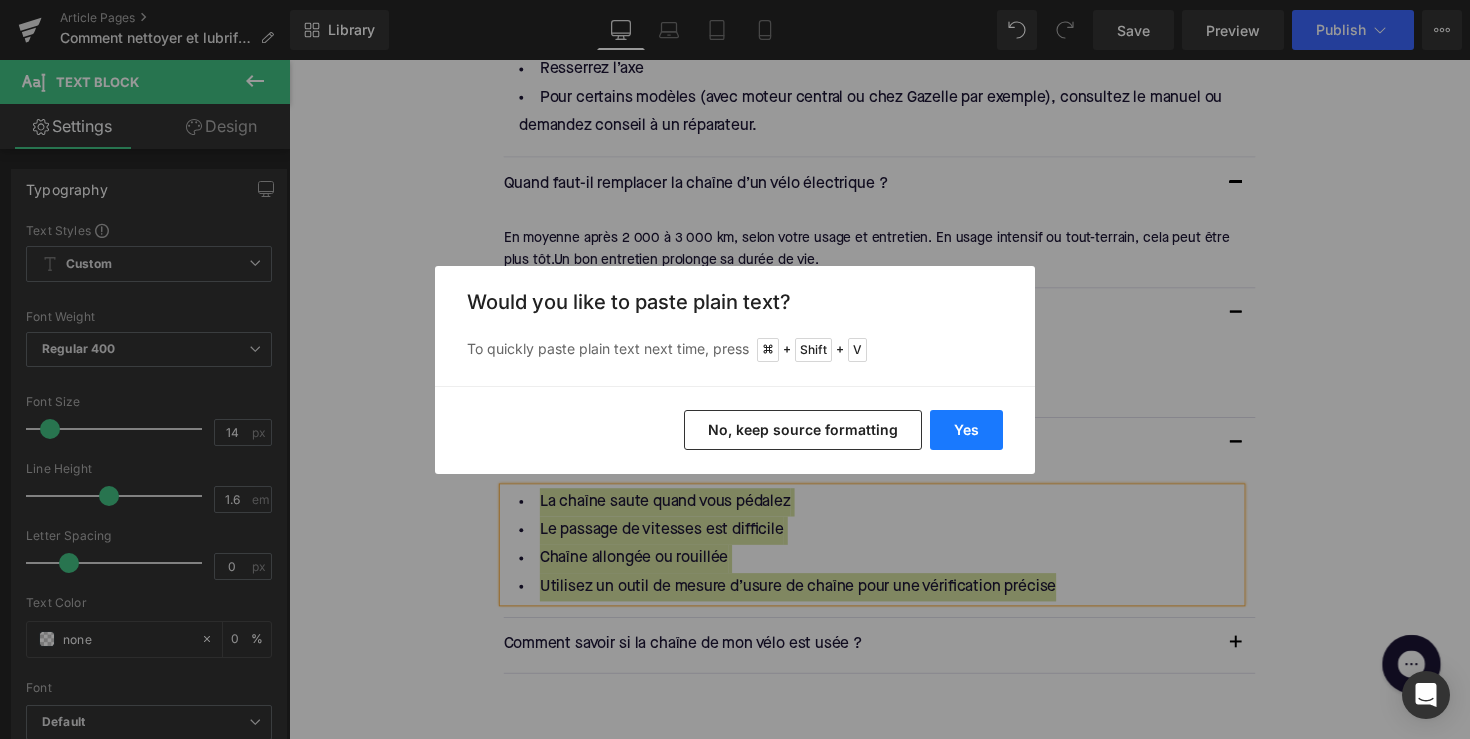 type 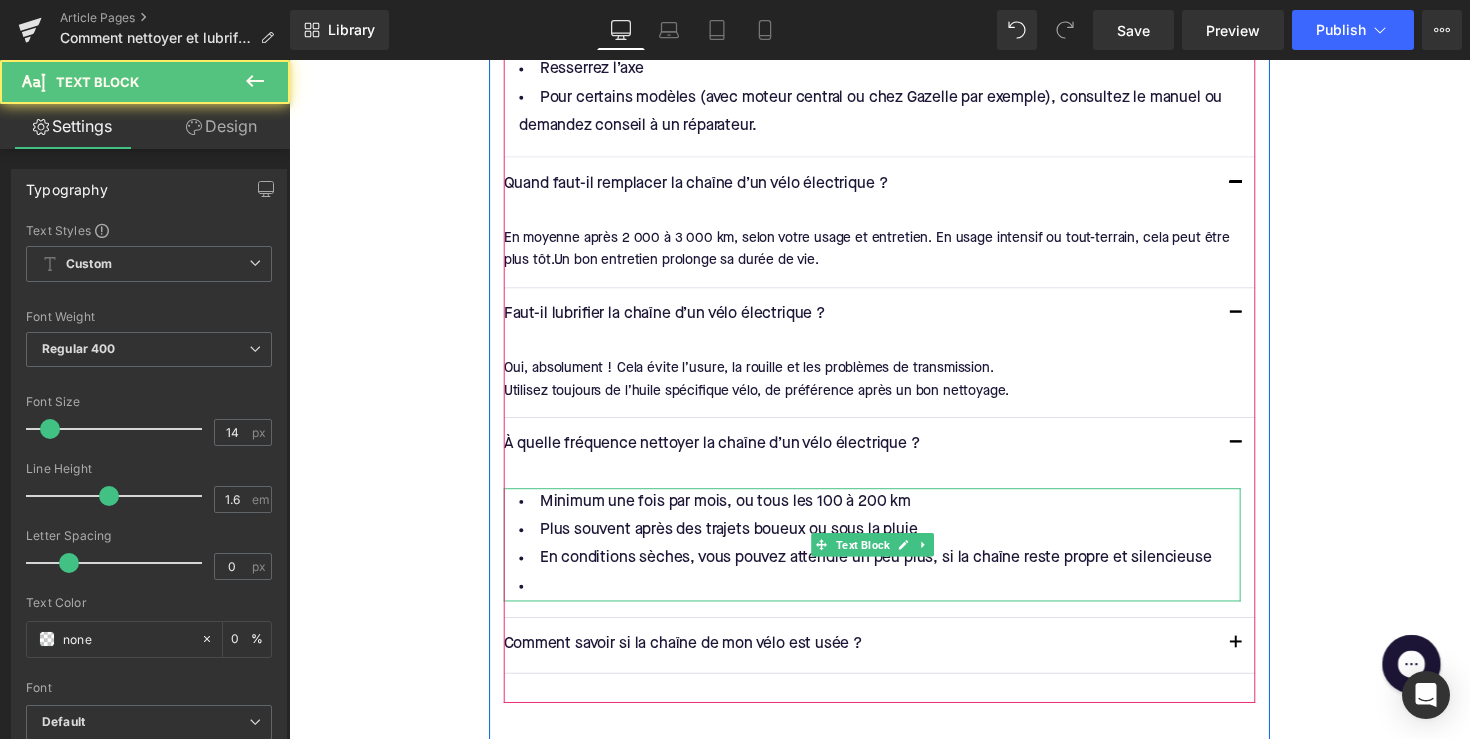 click at bounding box center [886, 600] 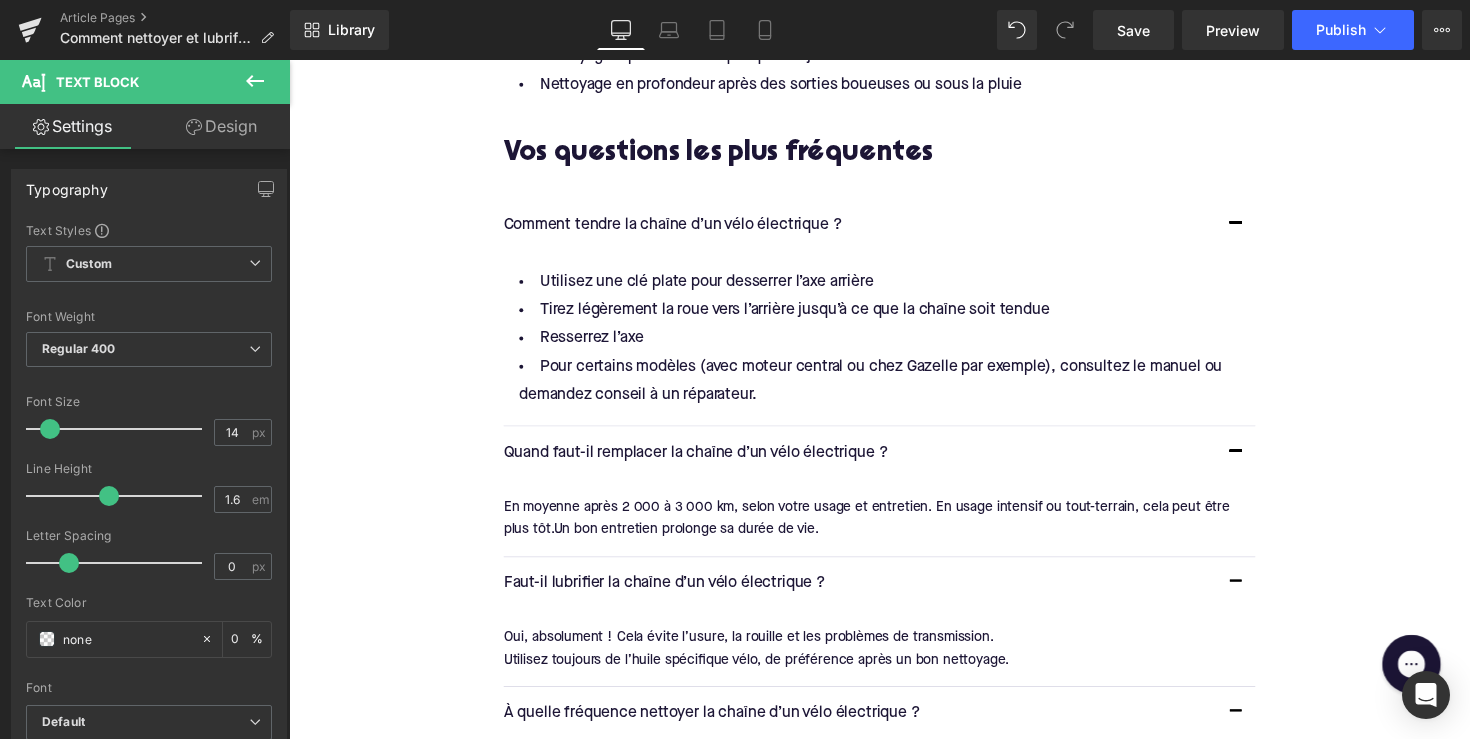 scroll, scrollTop: 3053, scrollLeft: 0, axis: vertical 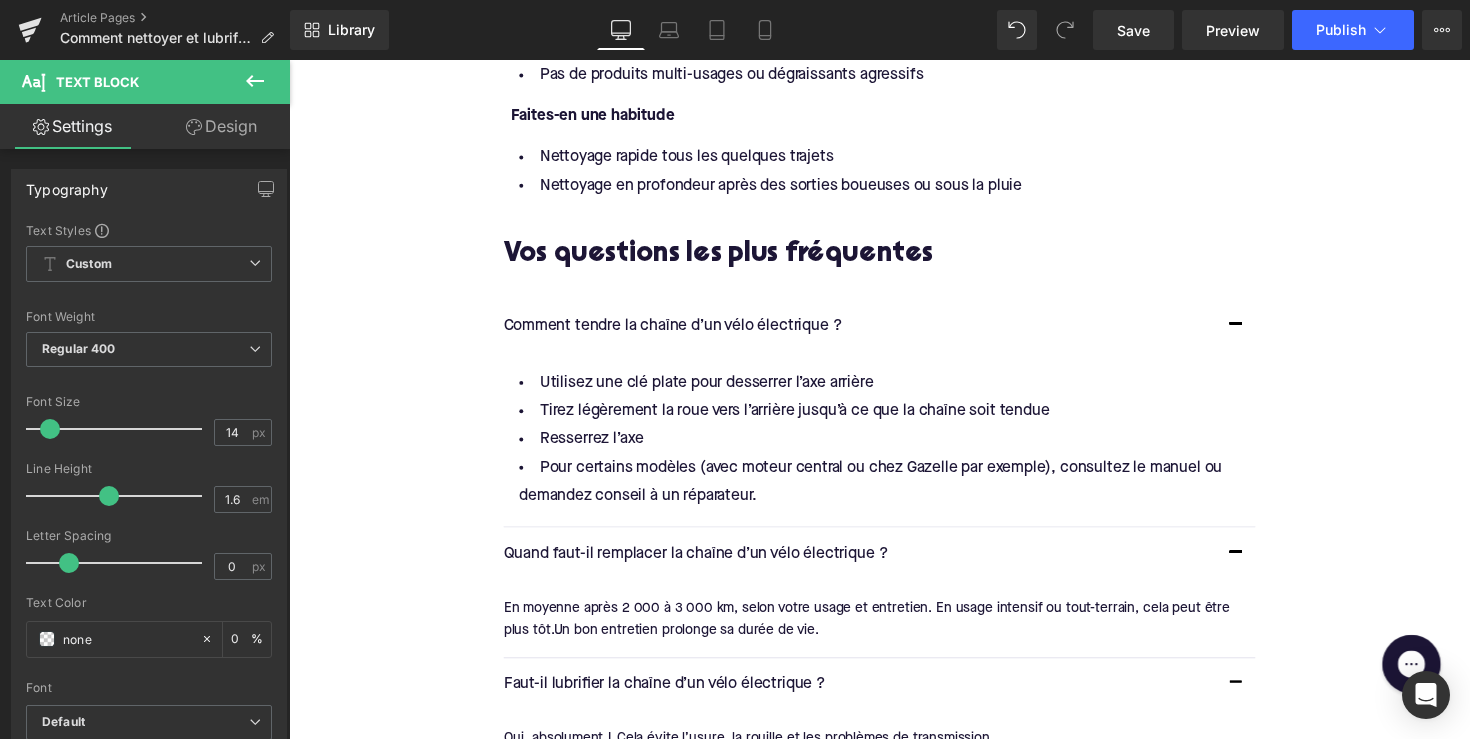 click on "Comment tendre la chaîne d’un vélo électrique ?
Text Block
Utilisez une clé plate pour desserrer l’axe arrière Resserrez l’axe
Text Block" at bounding box center (894, 673) 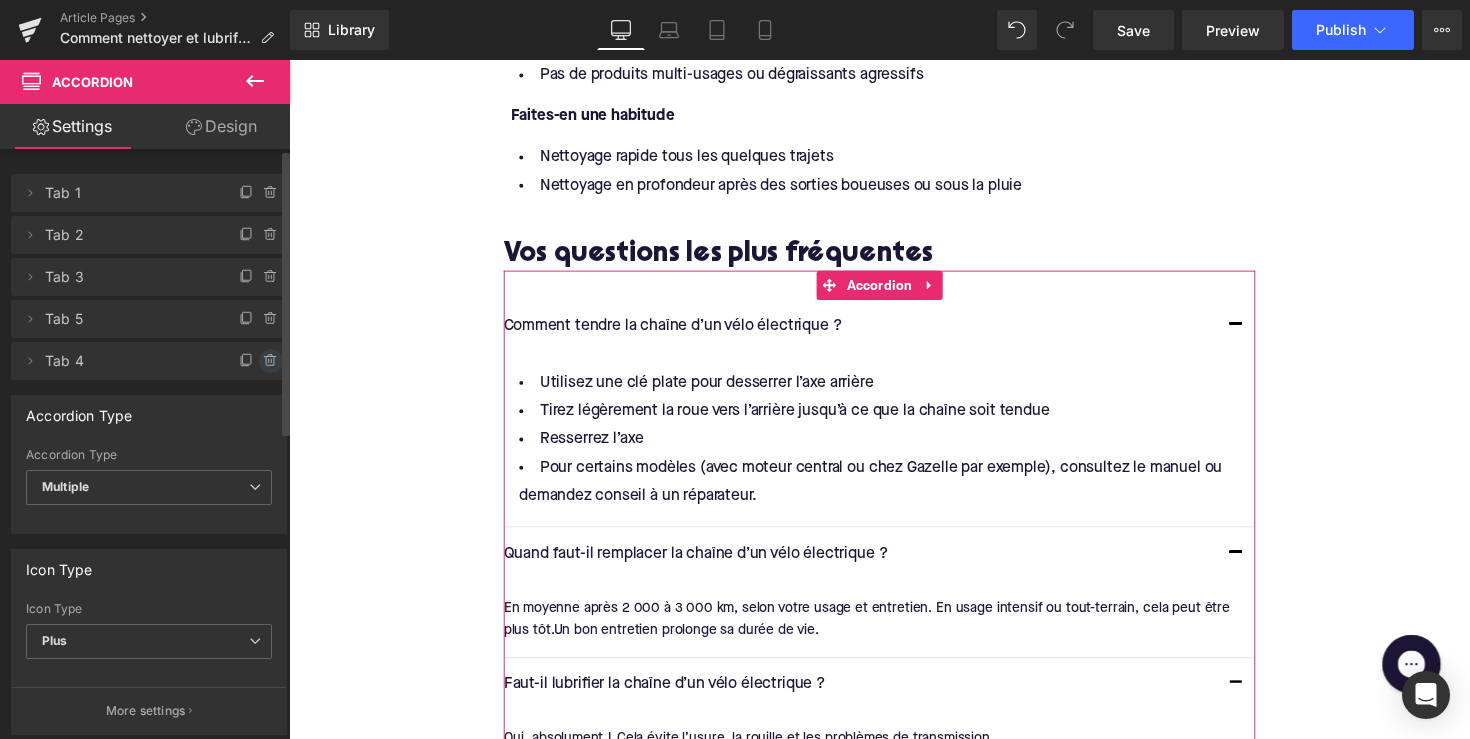 click 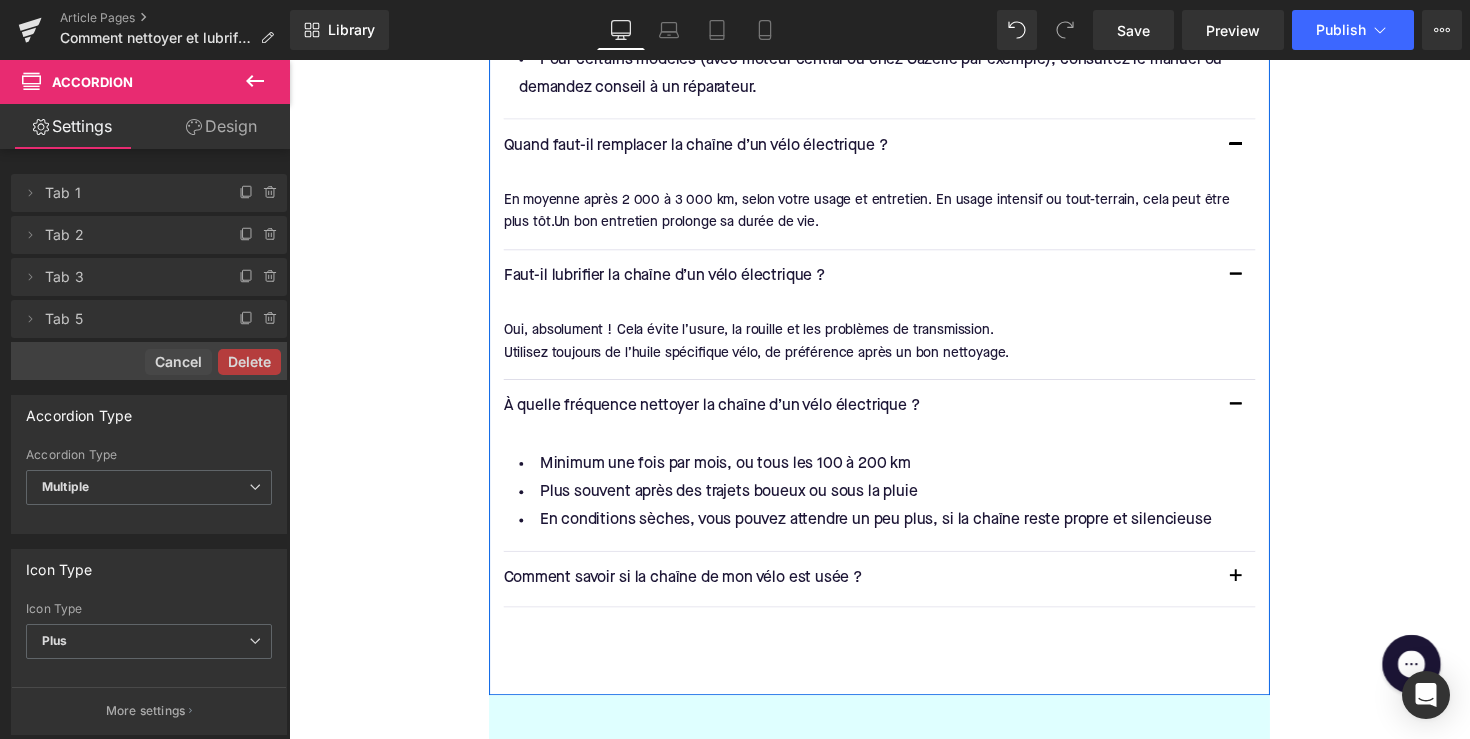 scroll, scrollTop: 3597, scrollLeft: 0, axis: vertical 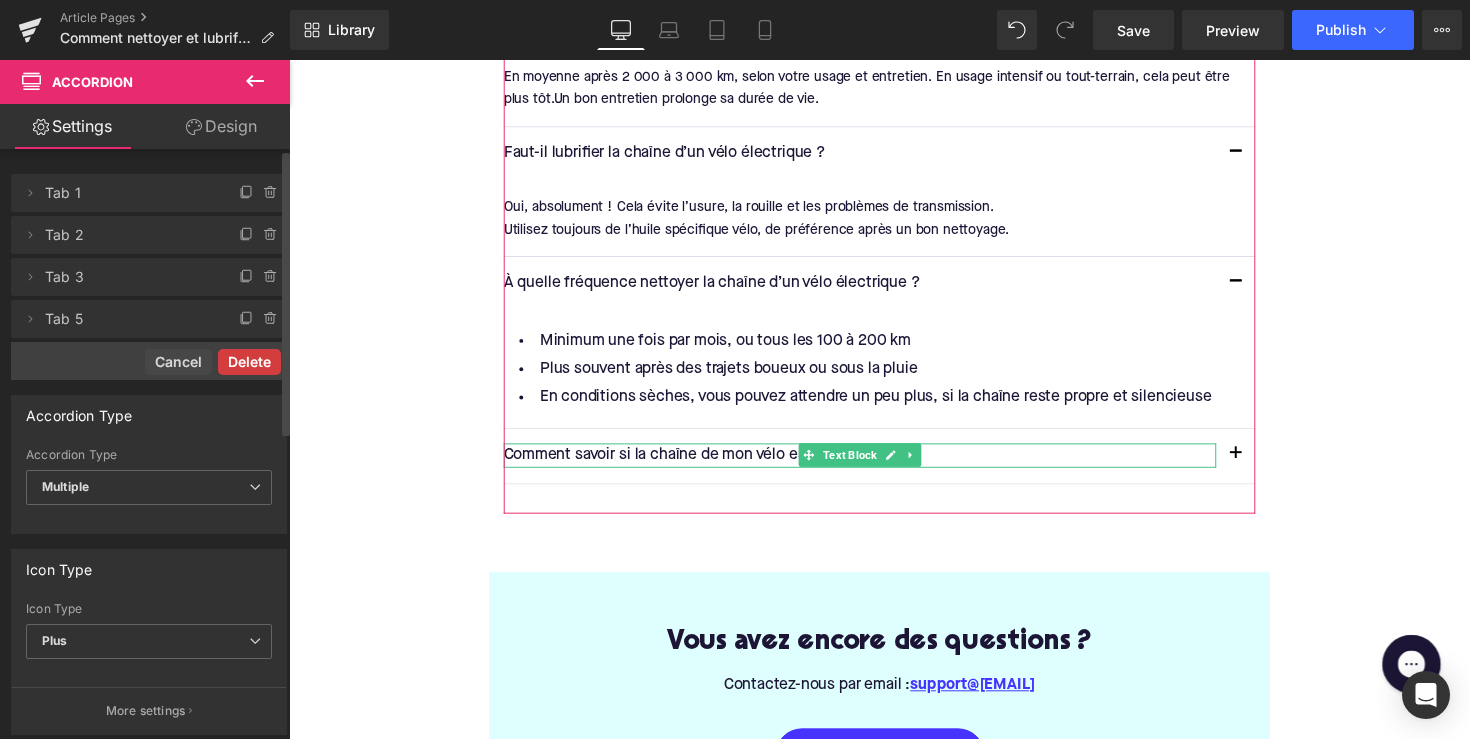 click on "Delete" at bounding box center (249, 362) 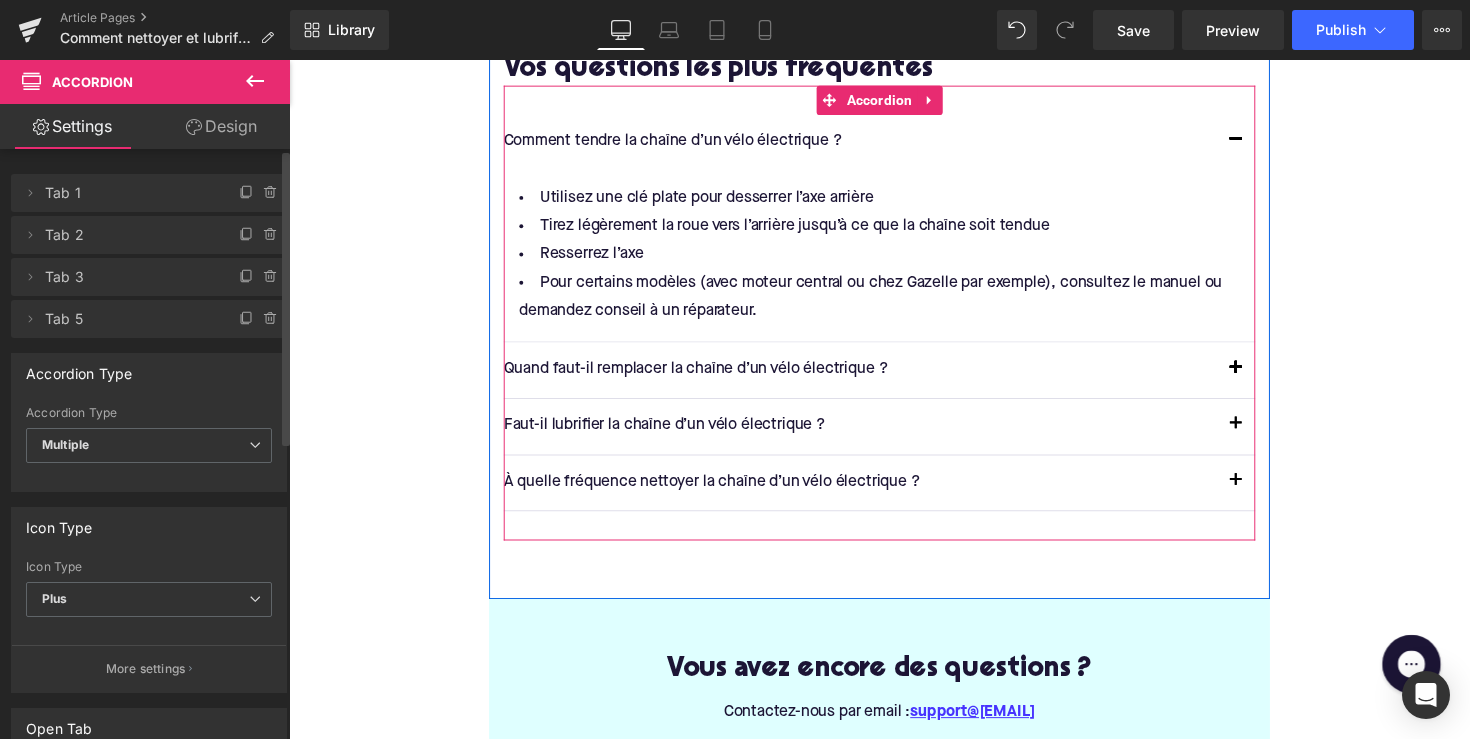 scroll, scrollTop: 3231, scrollLeft: 0, axis: vertical 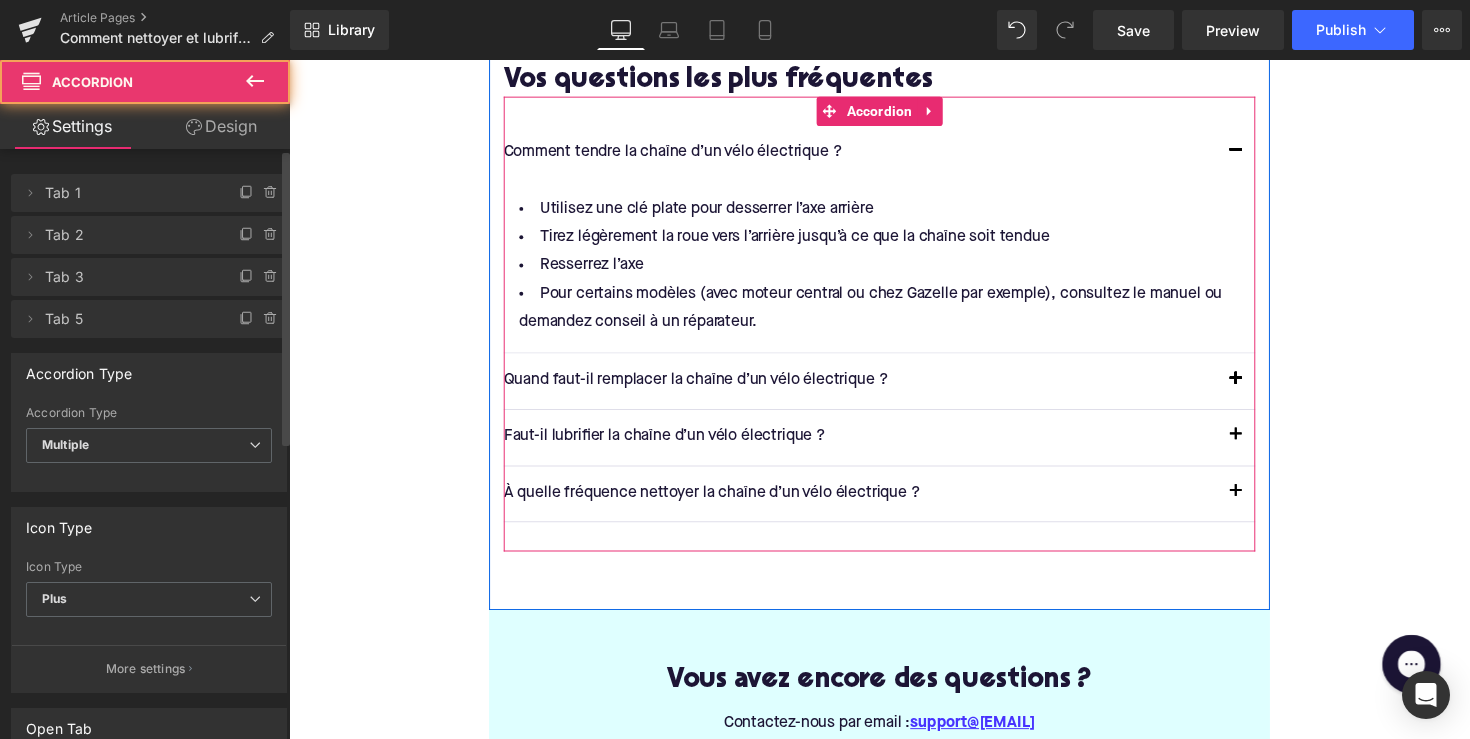 click at bounding box center (1259, 447) 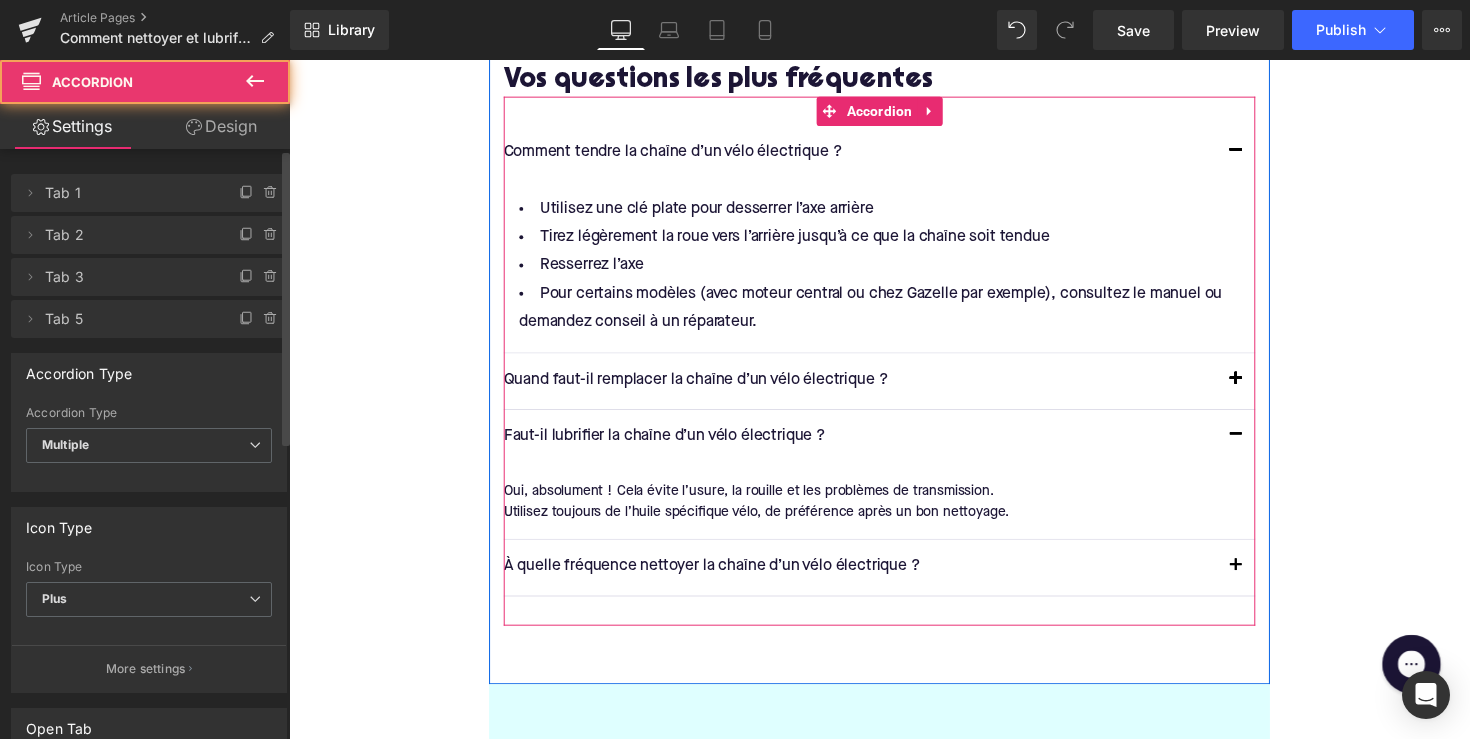 click at bounding box center [1259, 447] 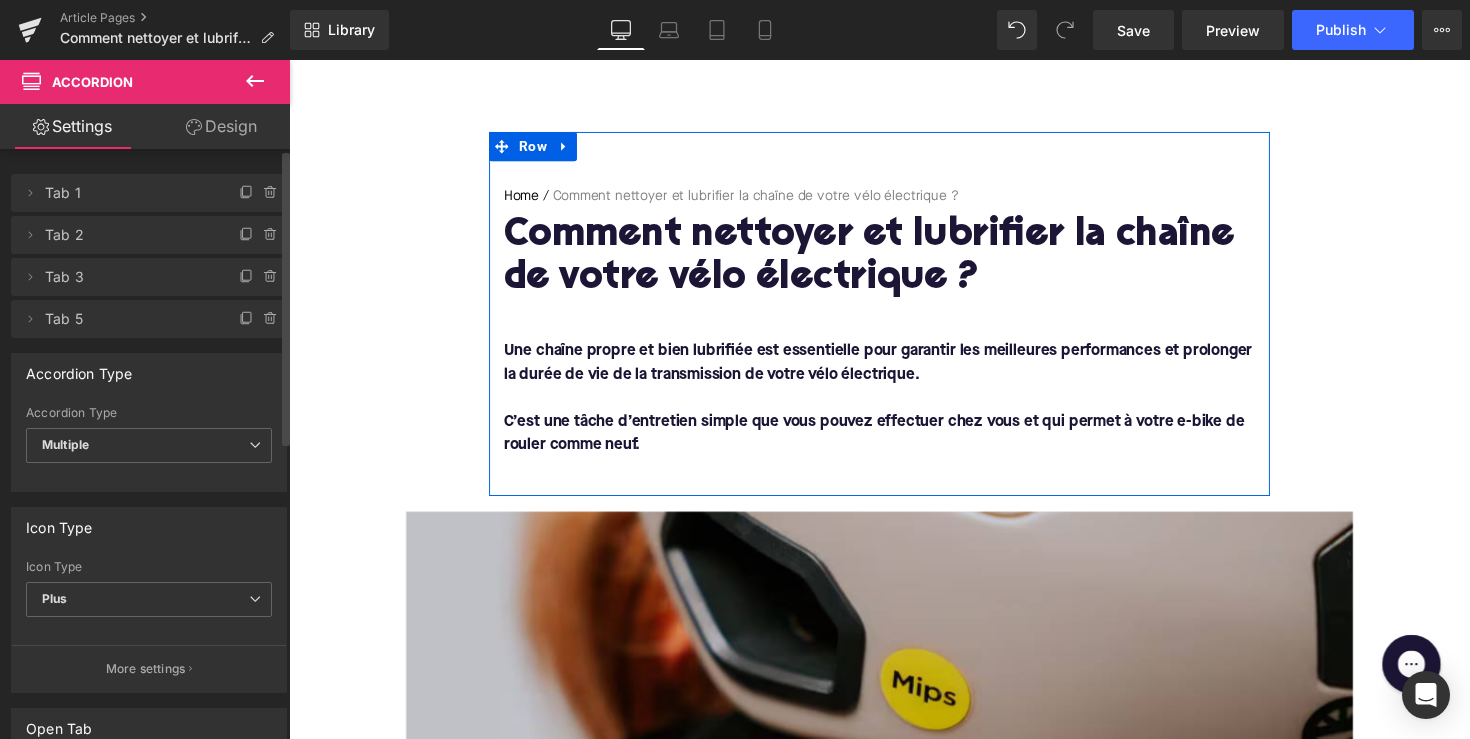 scroll, scrollTop: 852, scrollLeft: 0, axis: vertical 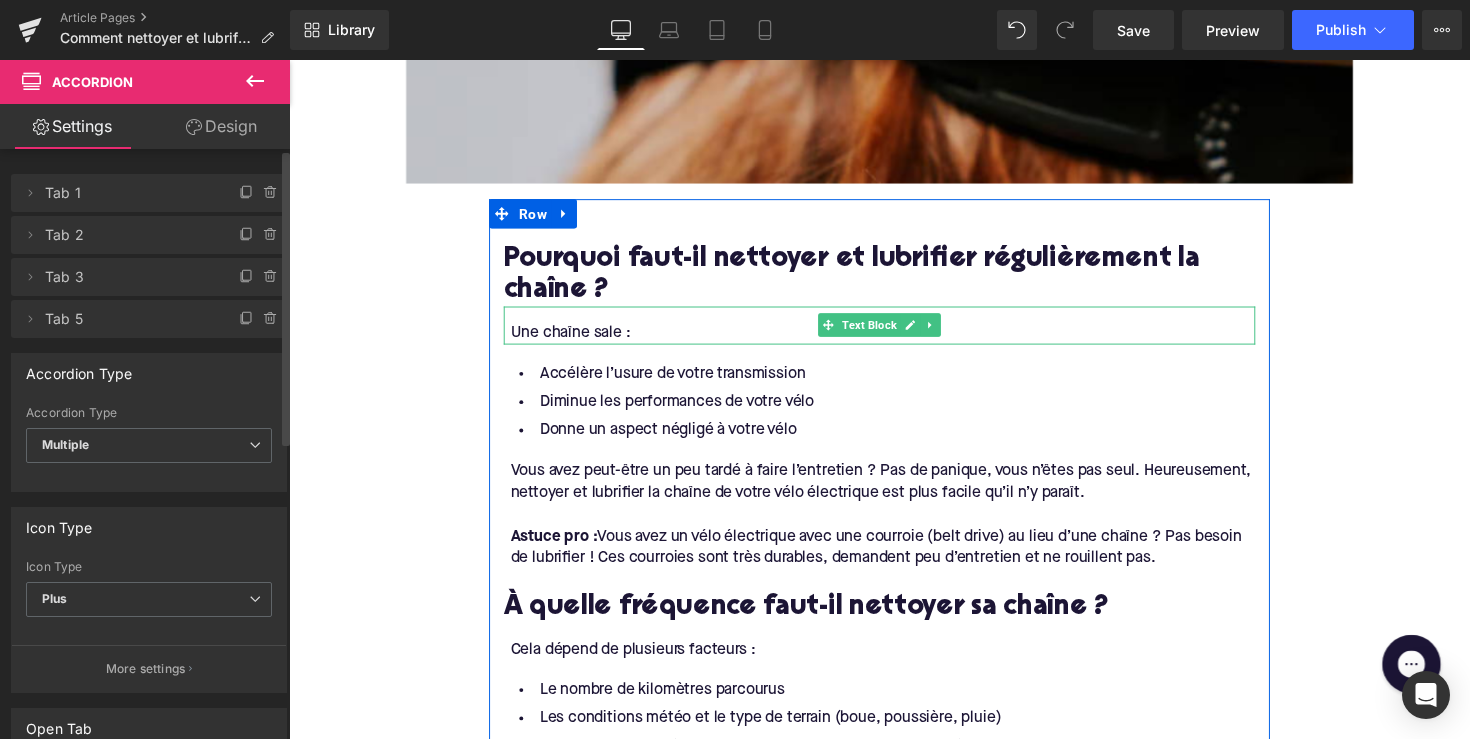 click on "Une chaîne sale :" at bounding box center [897, 340] 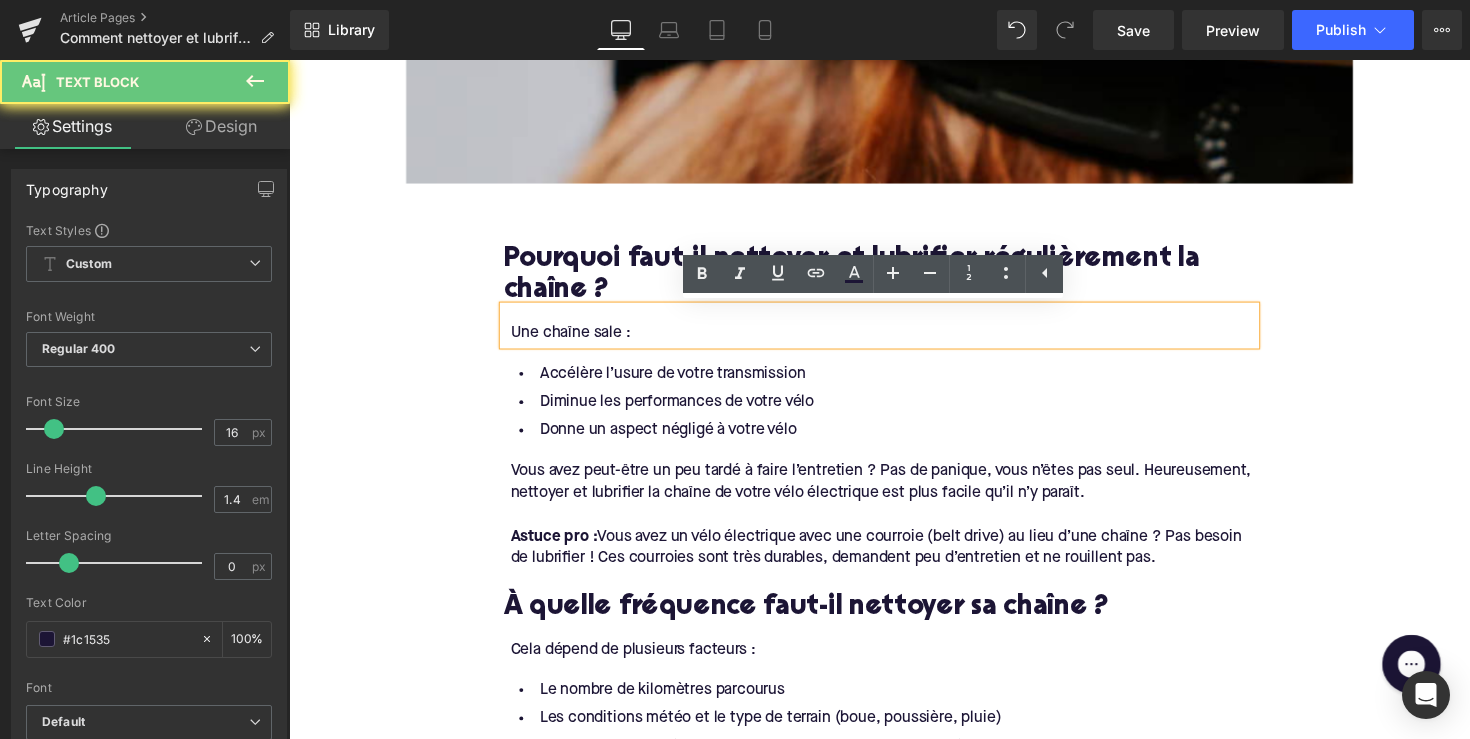 click on "Une chaîne sale :" at bounding box center (897, 340) 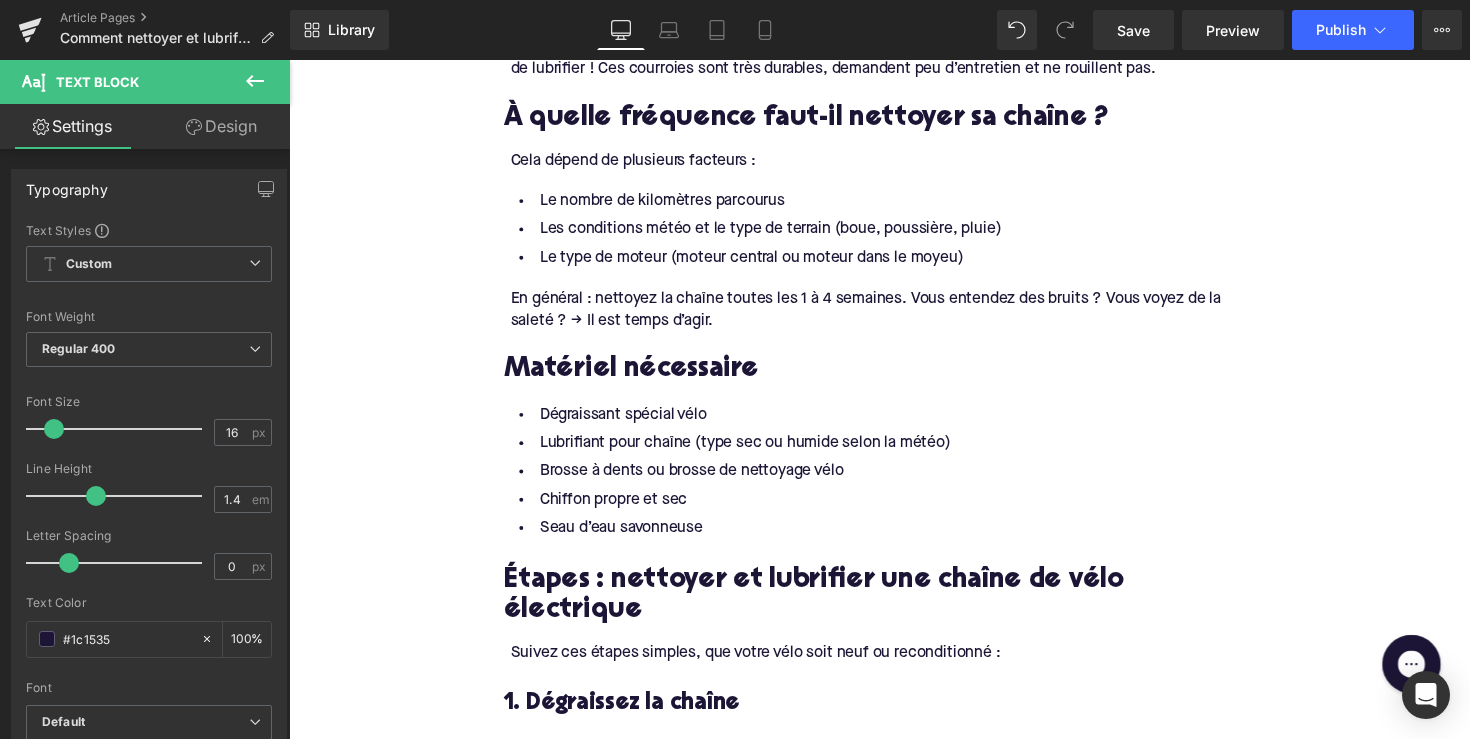 scroll, scrollTop: 1137, scrollLeft: 0, axis: vertical 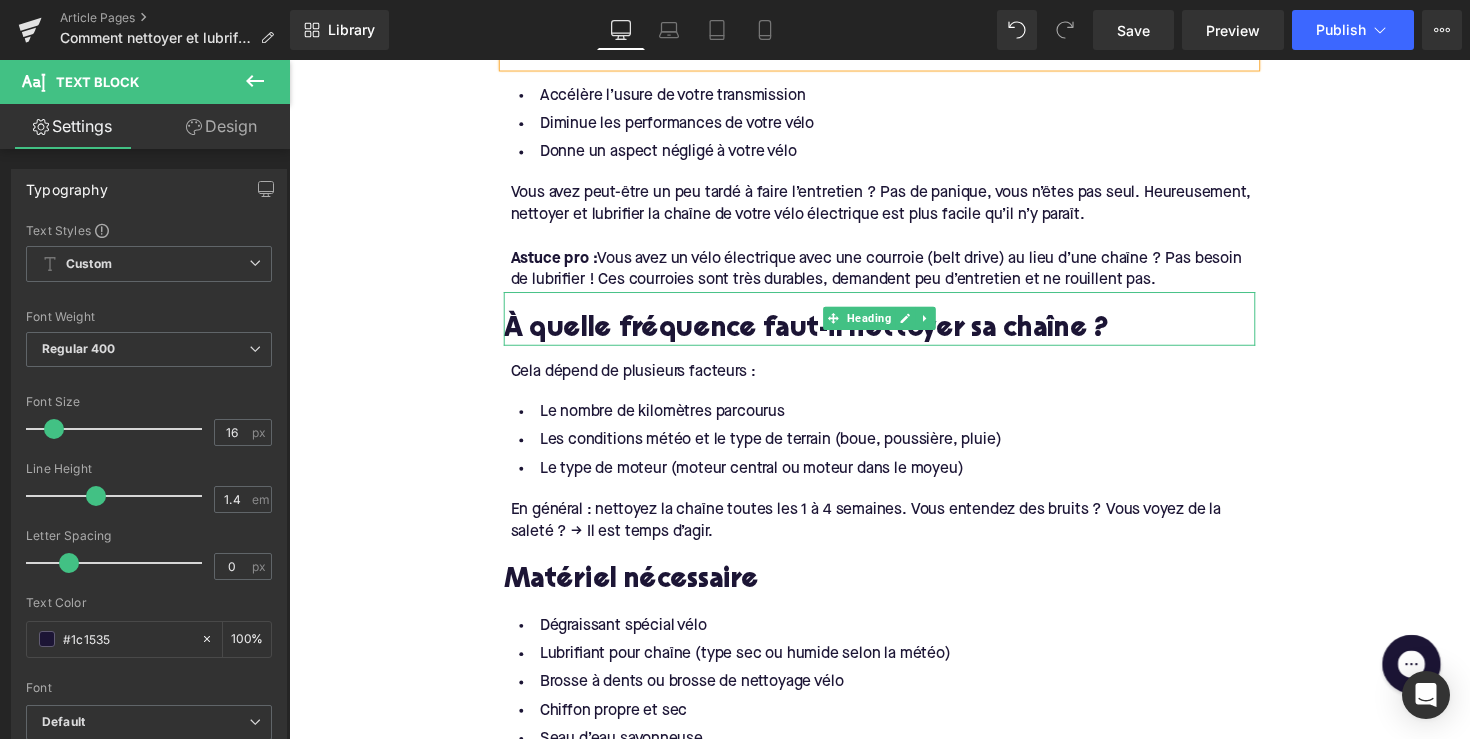 click on "À quelle fréquence faut-il nettoyer sa chaîne ?" at bounding box center (894, 337) 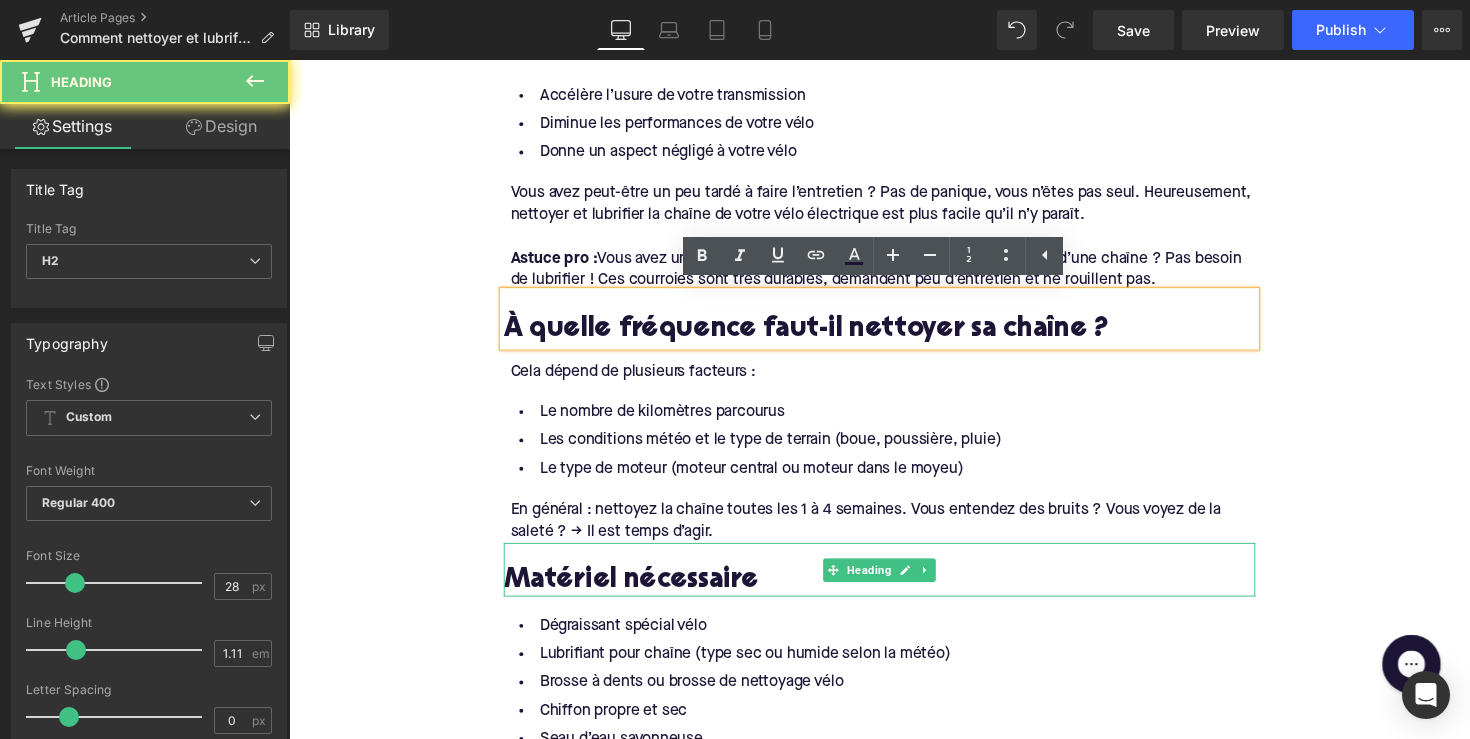 click on "Matériel nécessaire" at bounding box center [894, 594] 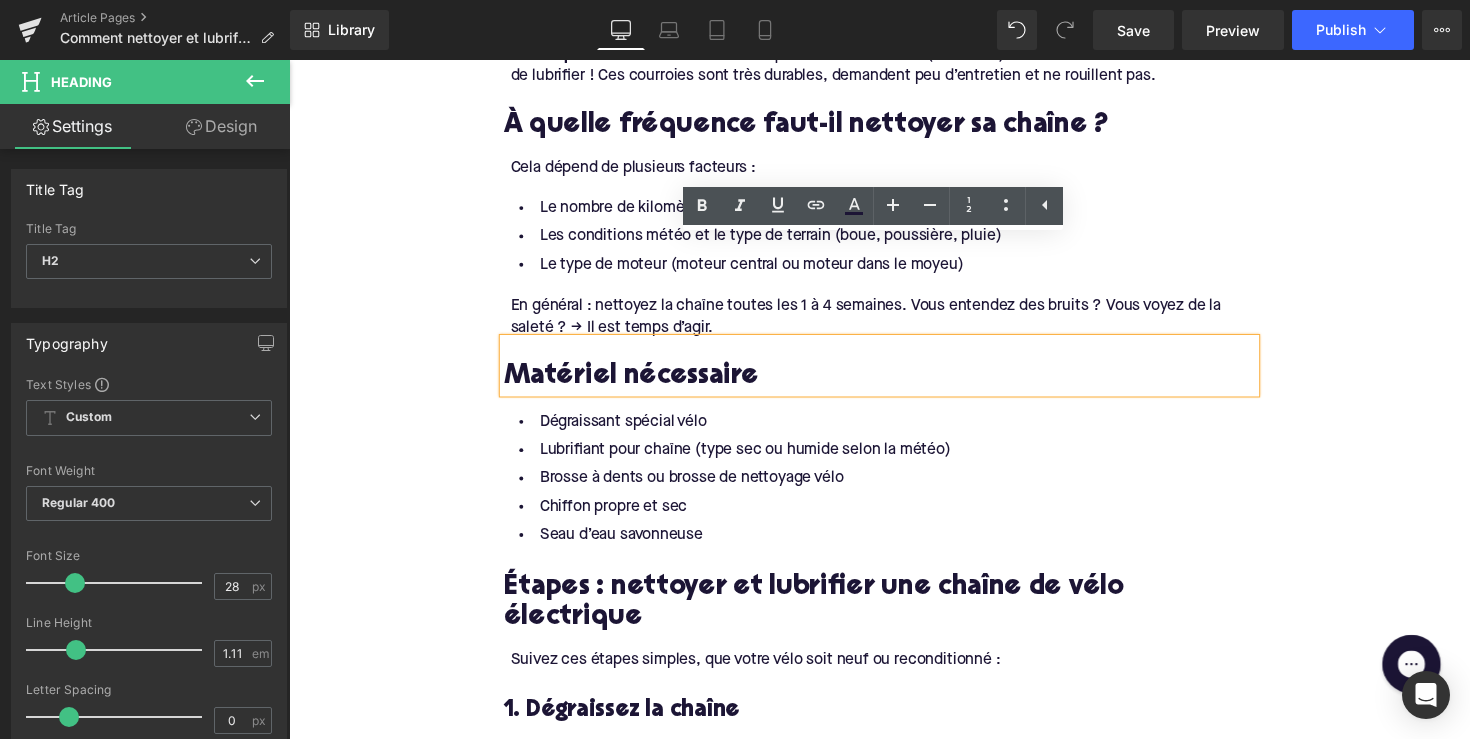 scroll, scrollTop: 1472, scrollLeft: 0, axis: vertical 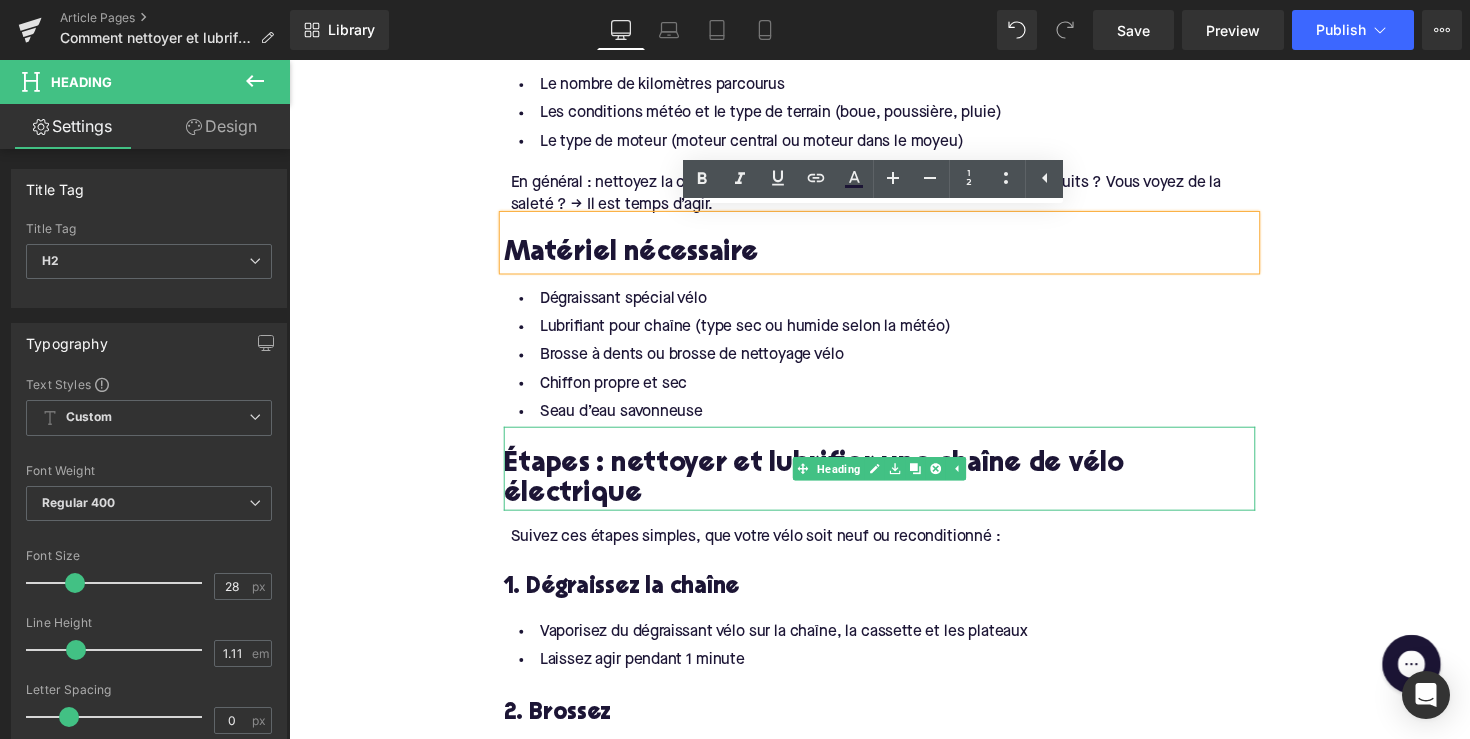 click on "Étapes : nettoyer et lubrifier une chaîne de vélo électrique" at bounding box center [894, 491] 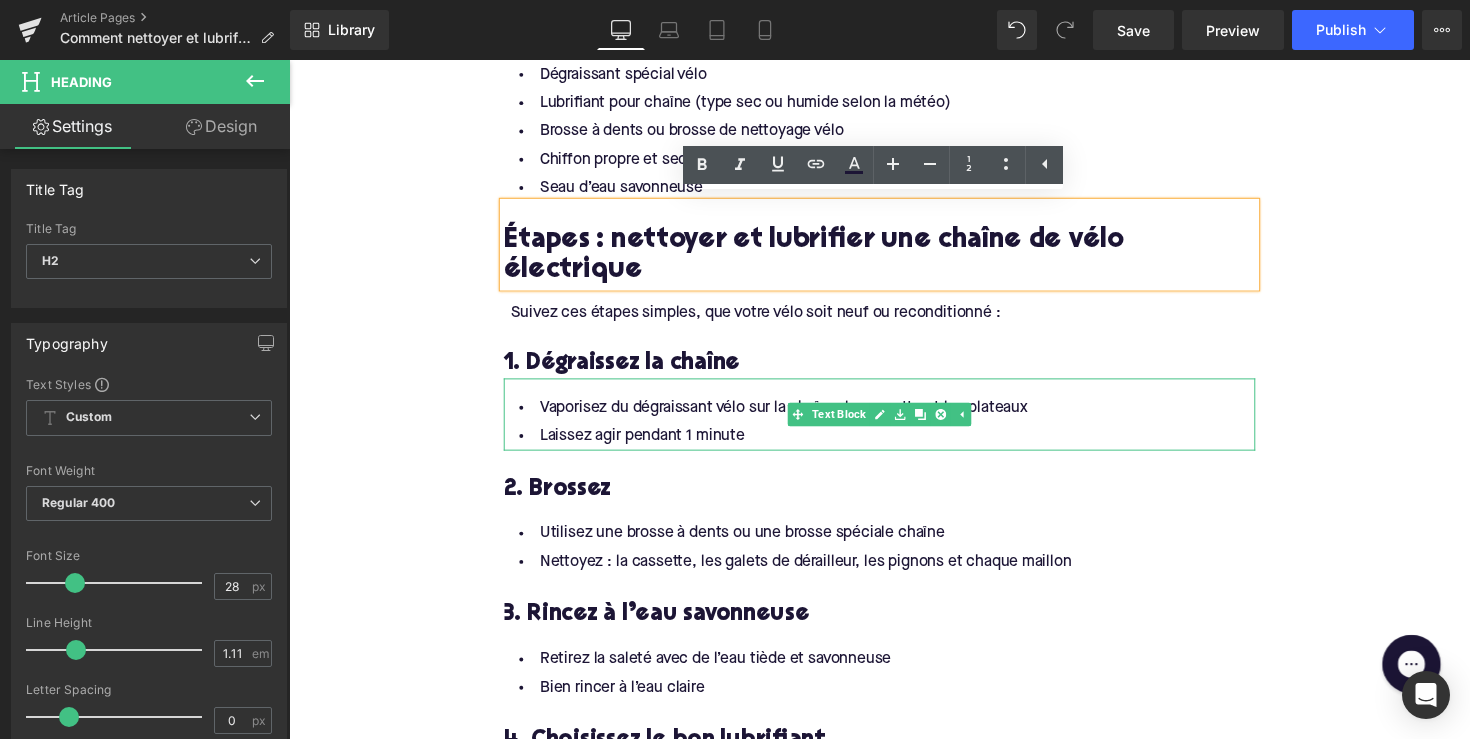 scroll, scrollTop: 1704, scrollLeft: 0, axis: vertical 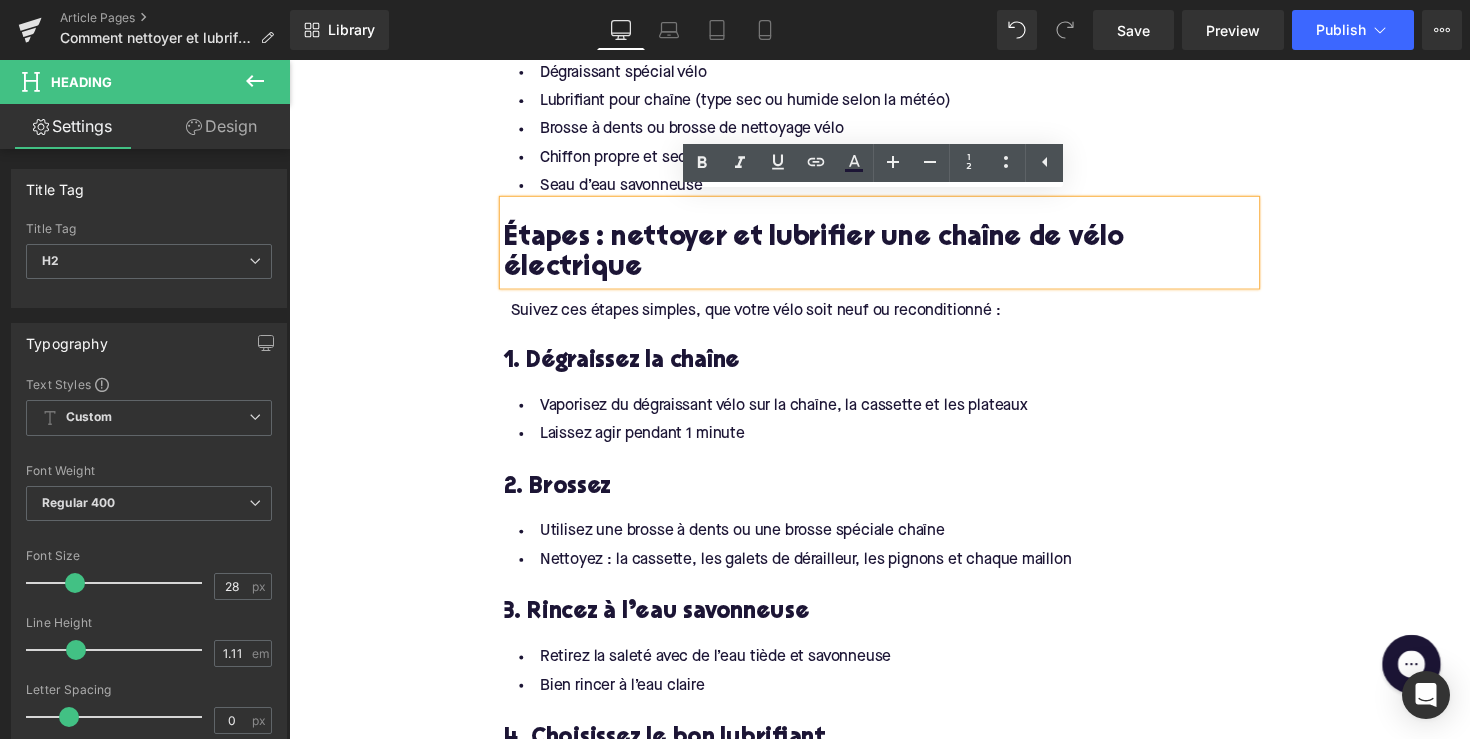 click on "1. Dégraissez la chaîne" at bounding box center (894, 368) 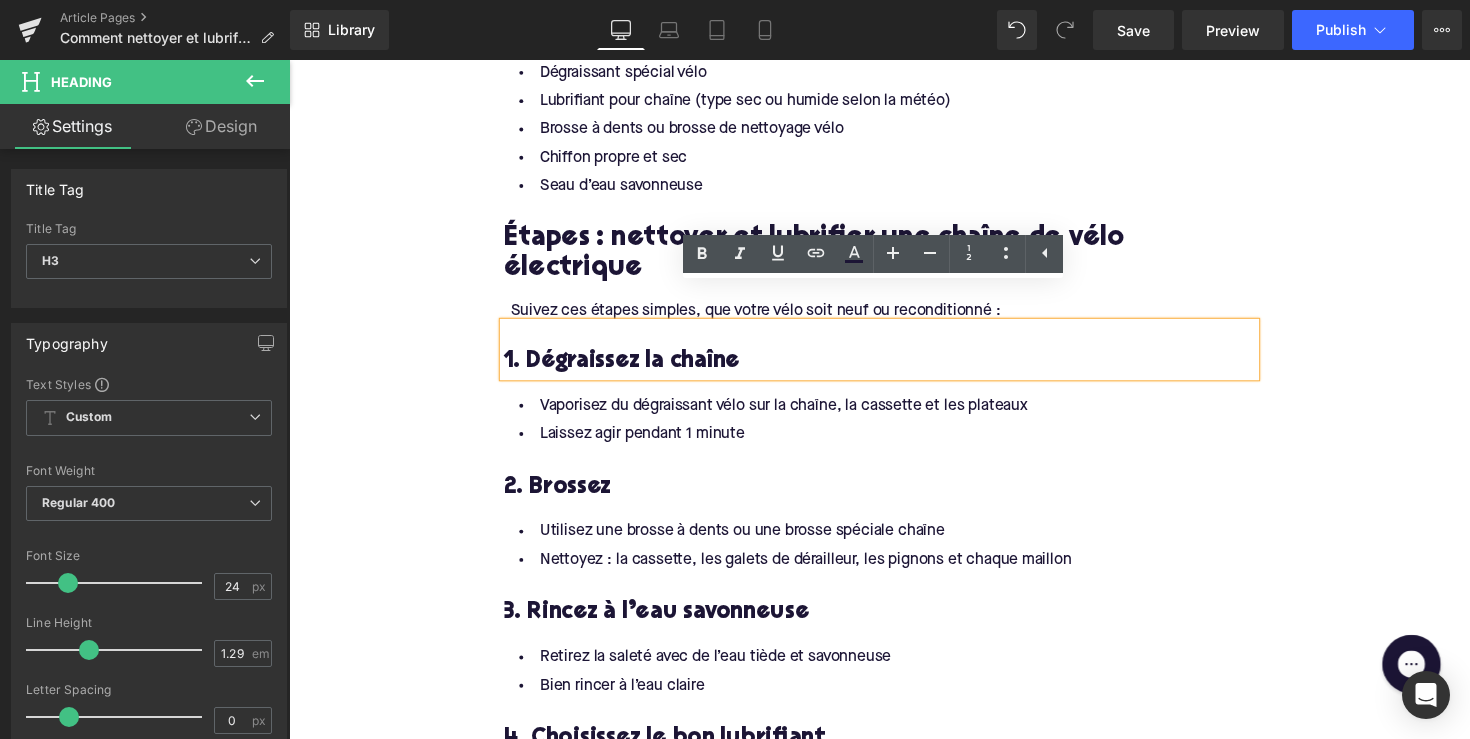 click on "2. Brossez" at bounding box center (894, 497) 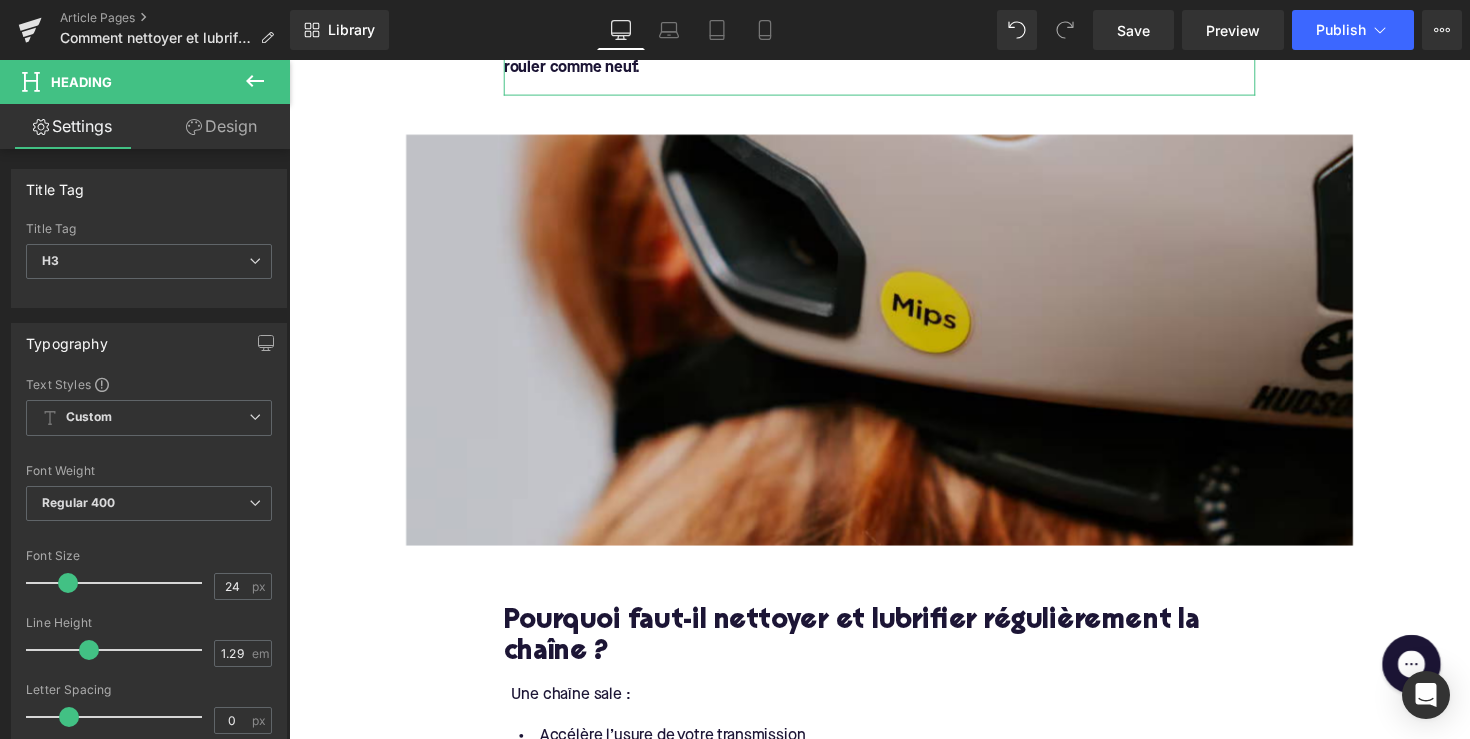 scroll, scrollTop: 237, scrollLeft: 0, axis: vertical 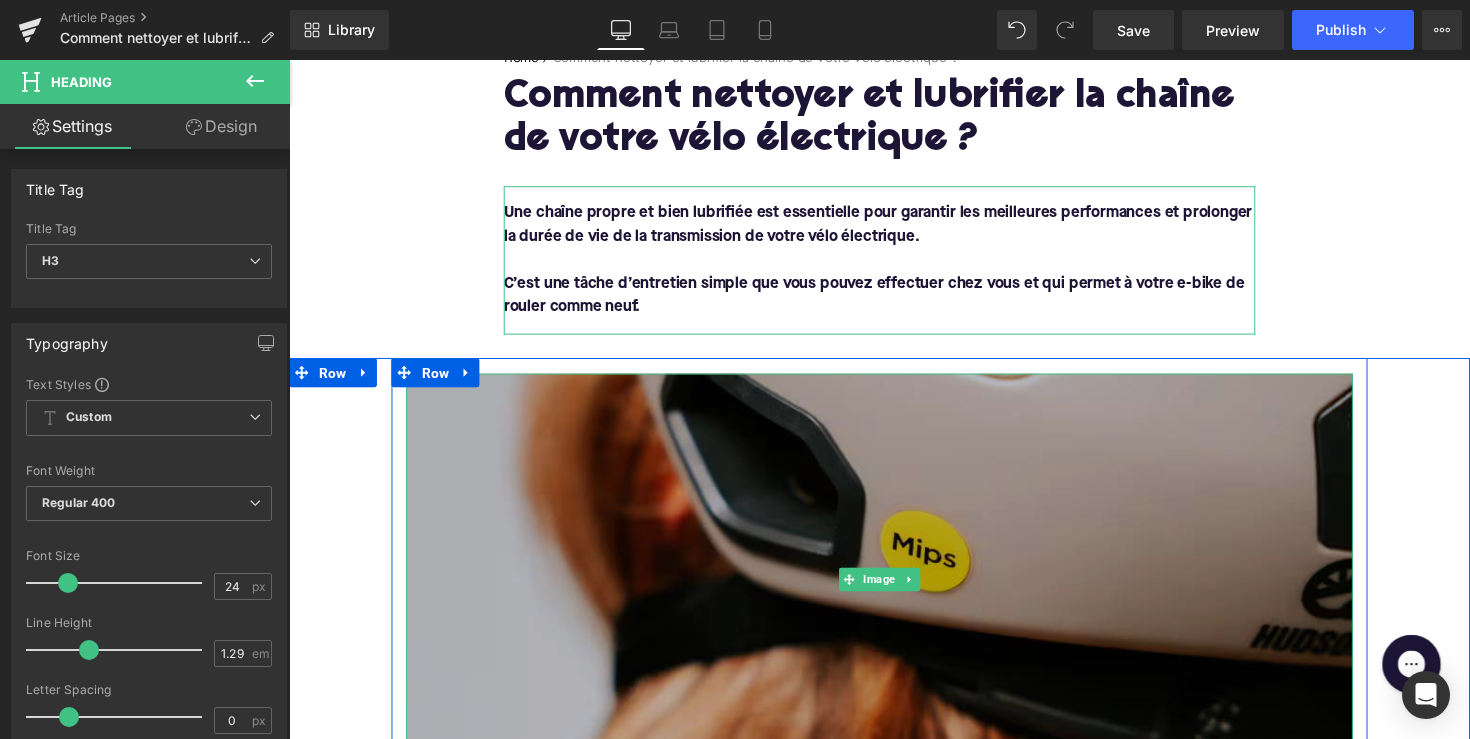click at bounding box center (894, 591) 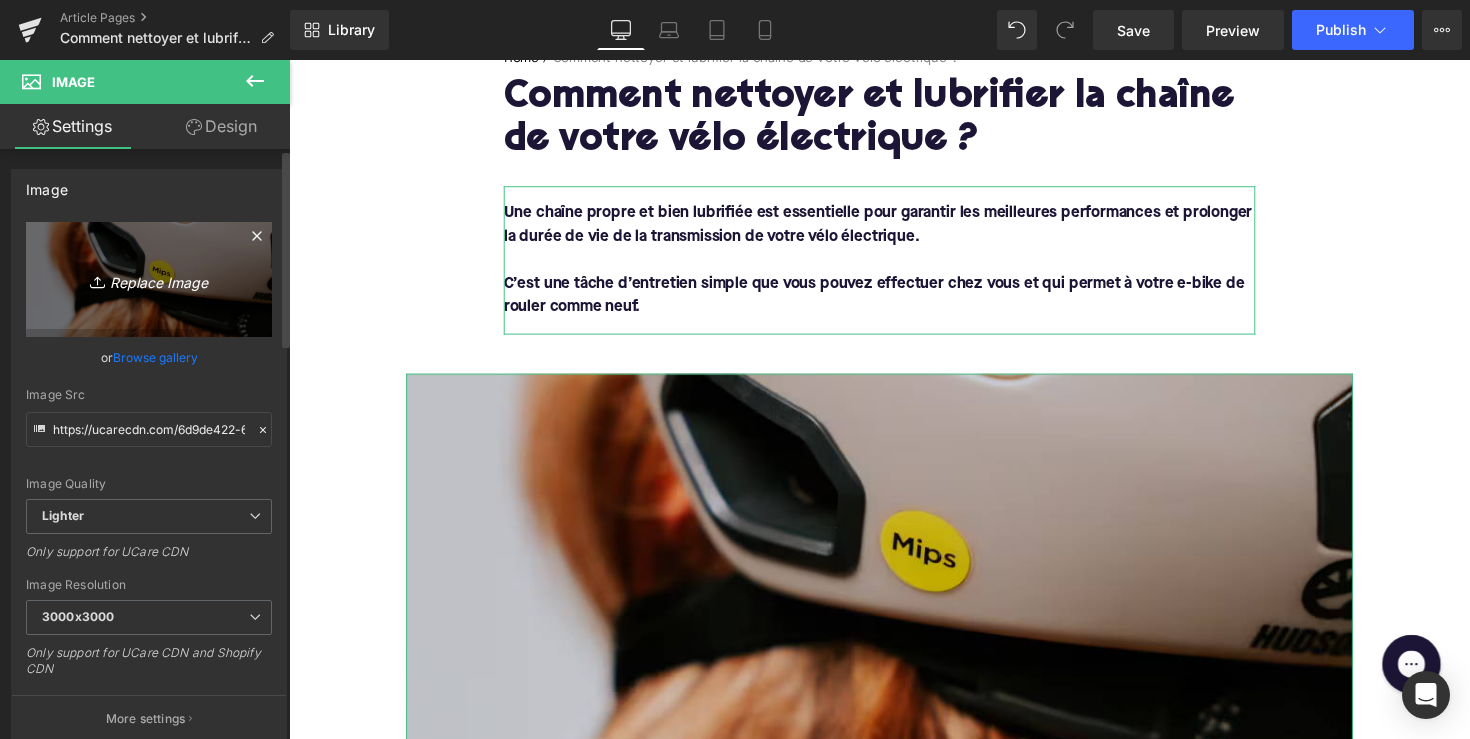 click on "Replace Image" at bounding box center [149, 279] 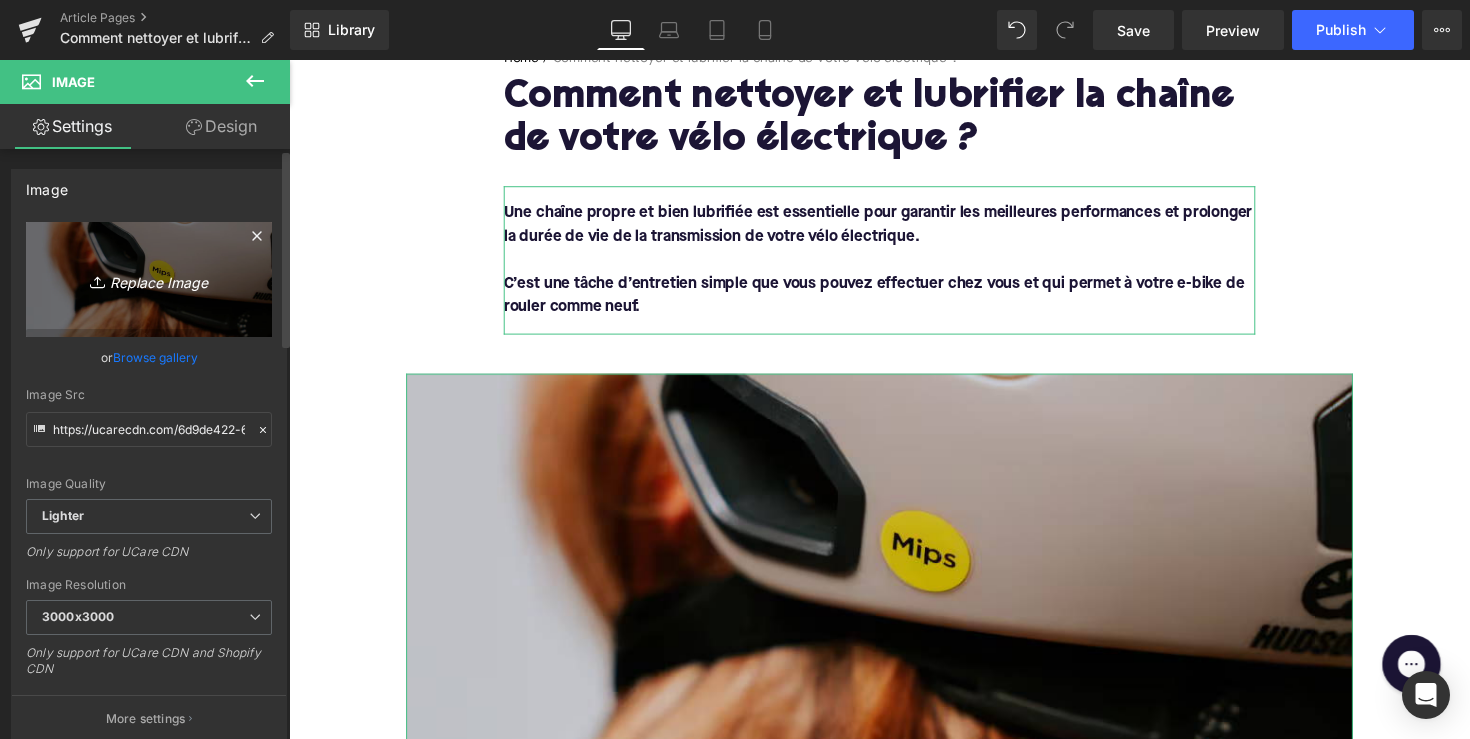 type on "C:\fakepath\232.avif" 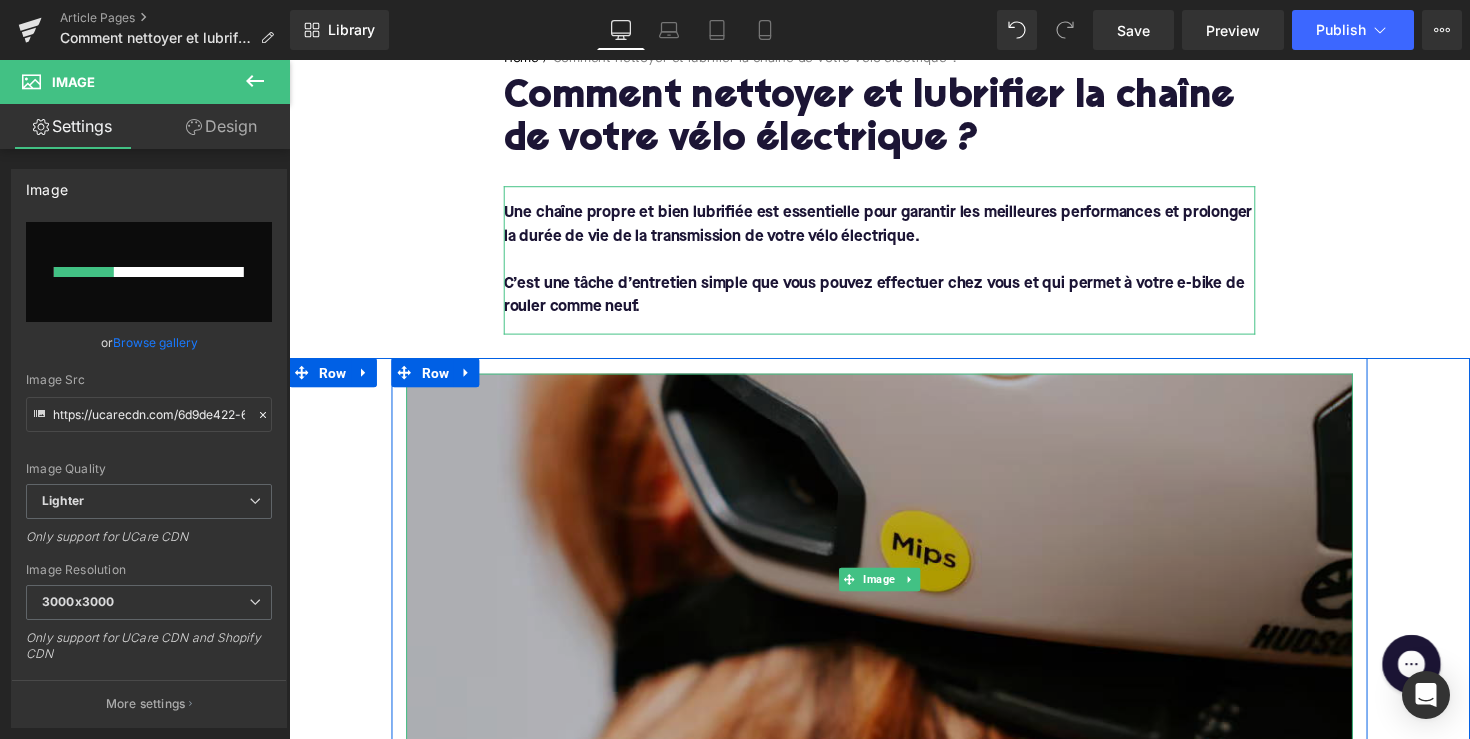 type 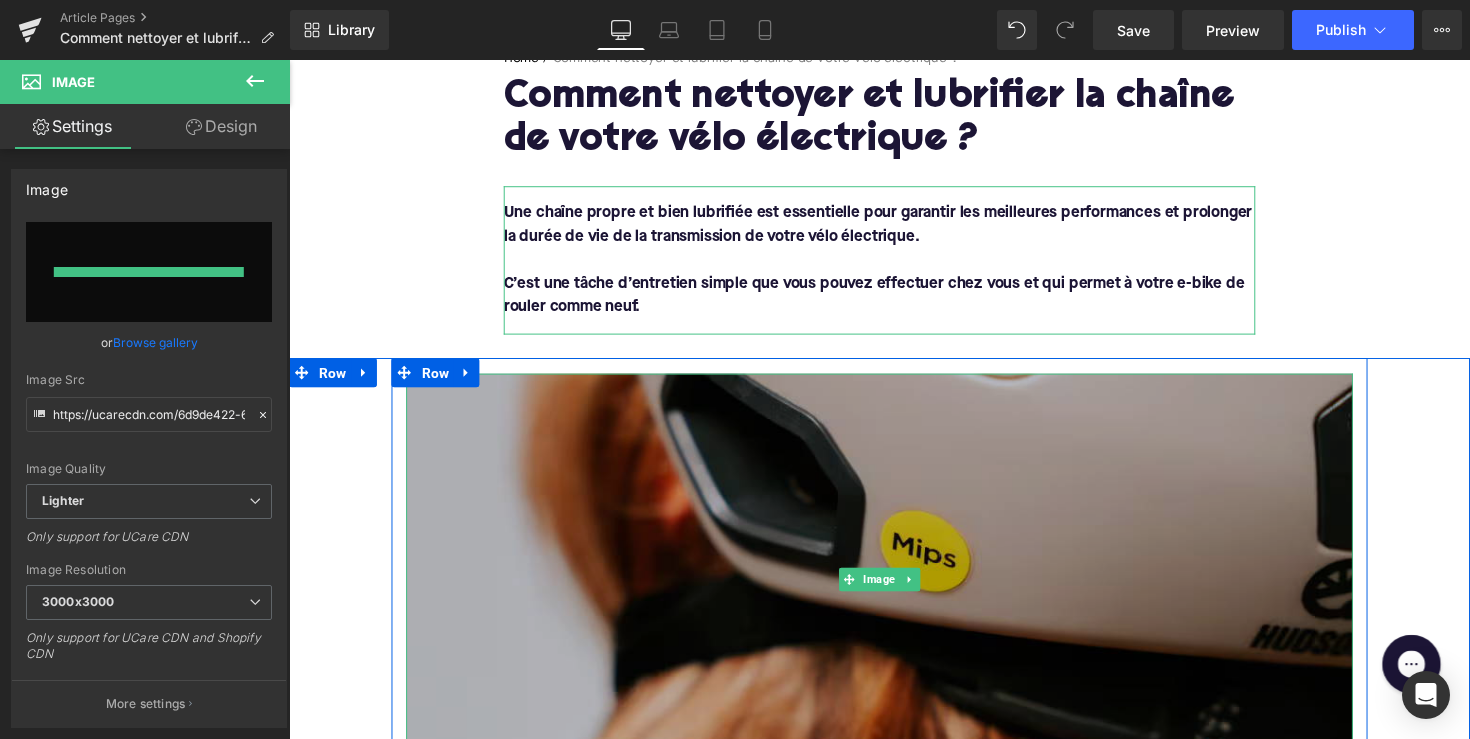 type on "https://ucarecdn.com/df39bd8c-ba50-4fd2-965d-fc0590dde889/-/format/auto/-/preview/3000x3000/-/quality/lighter/232.avif" 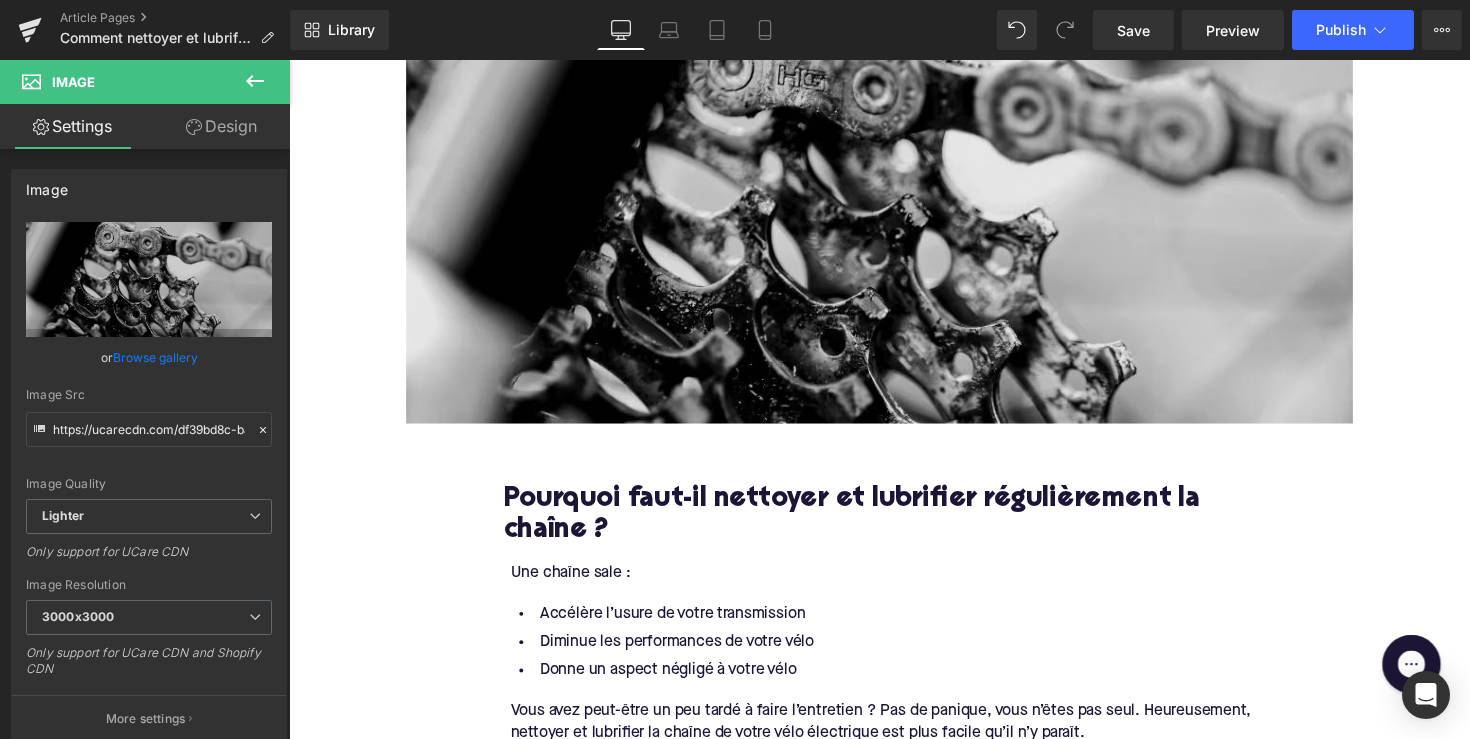 scroll, scrollTop: 506, scrollLeft: 0, axis: vertical 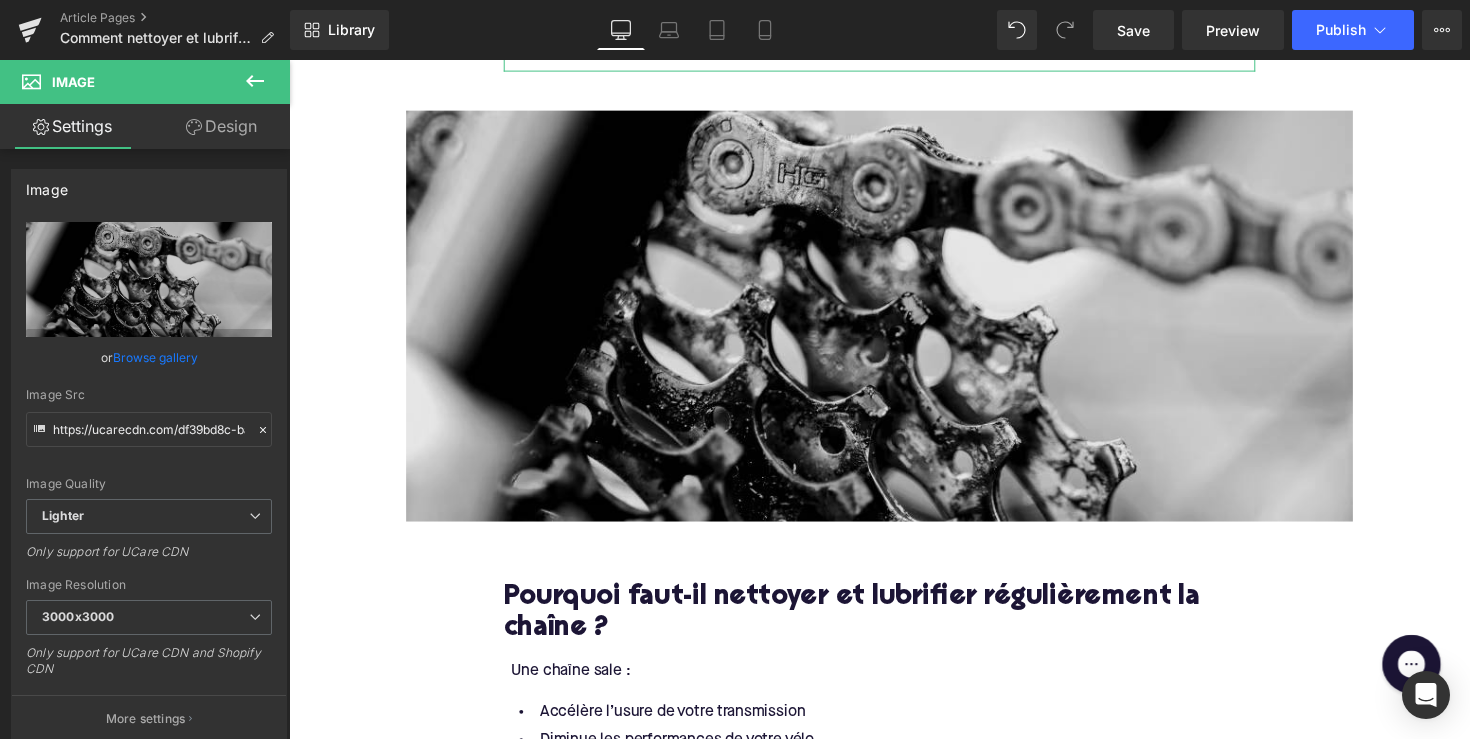 click at bounding box center [894, 322] 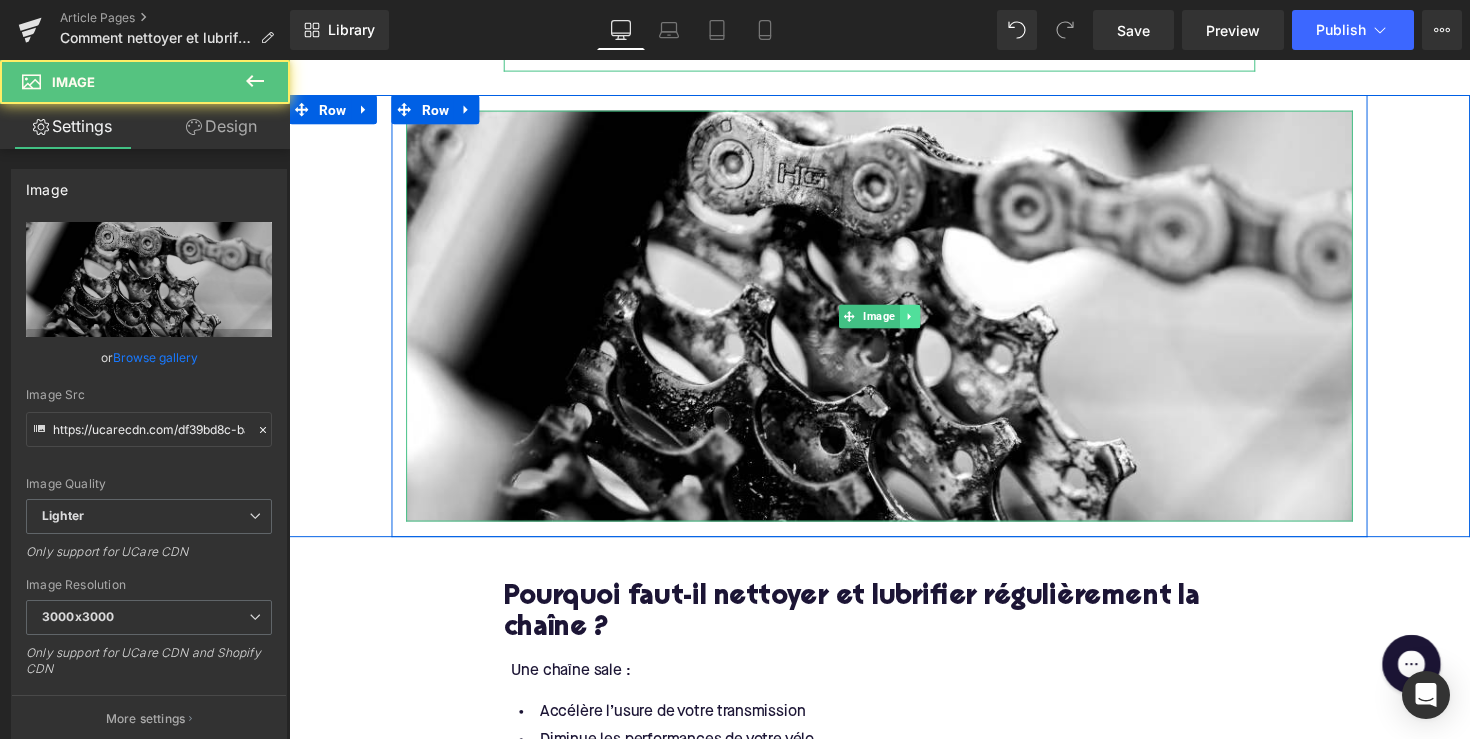 click at bounding box center [925, 323] 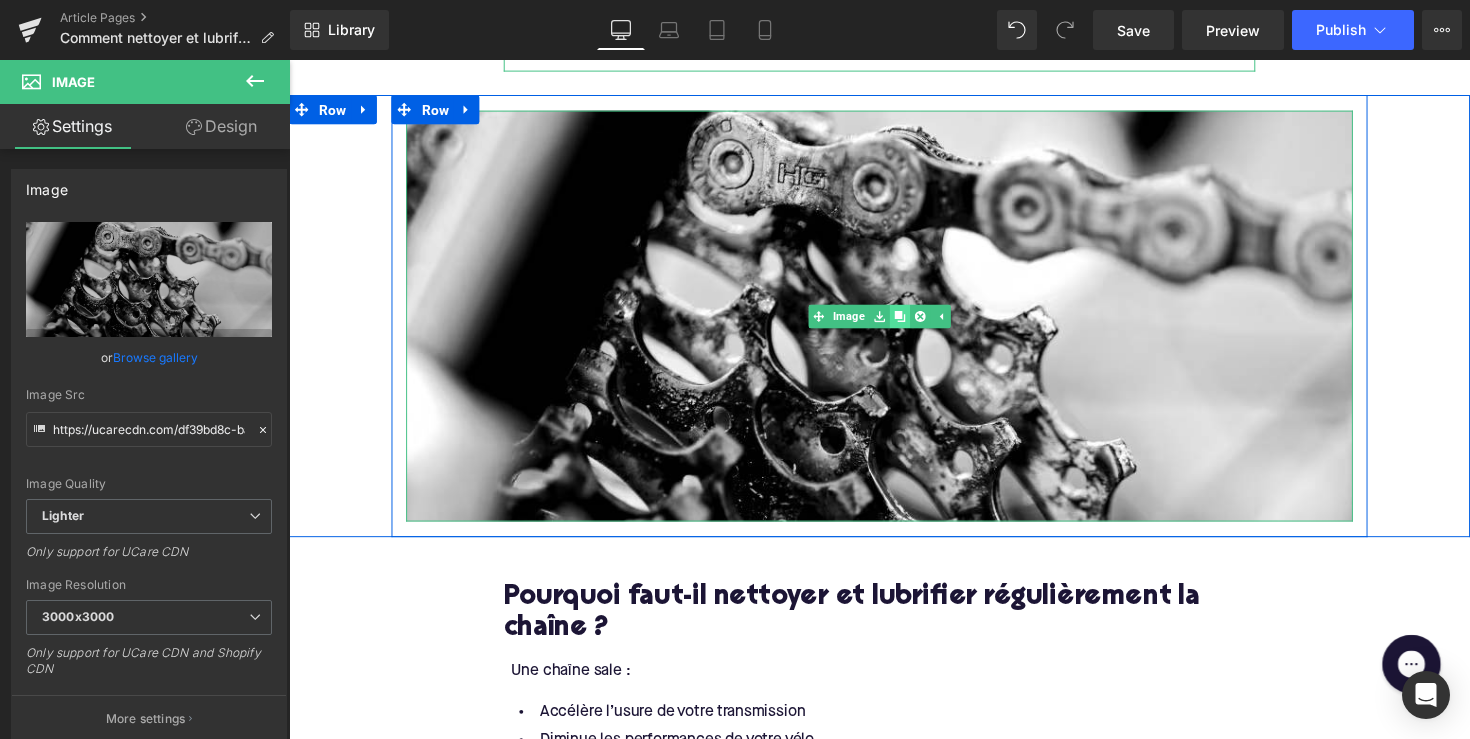 click 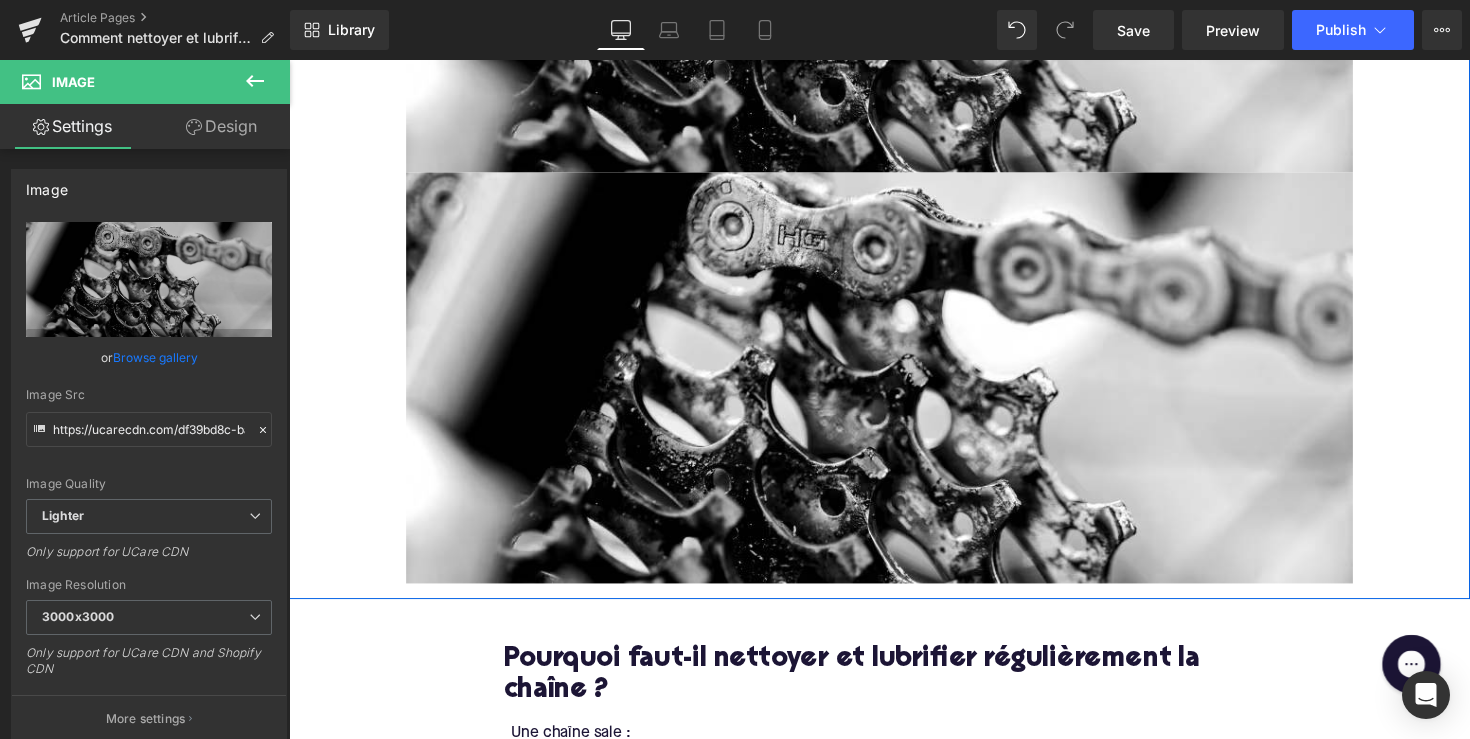 scroll, scrollTop: 897, scrollLeft: 0, axis: vertical 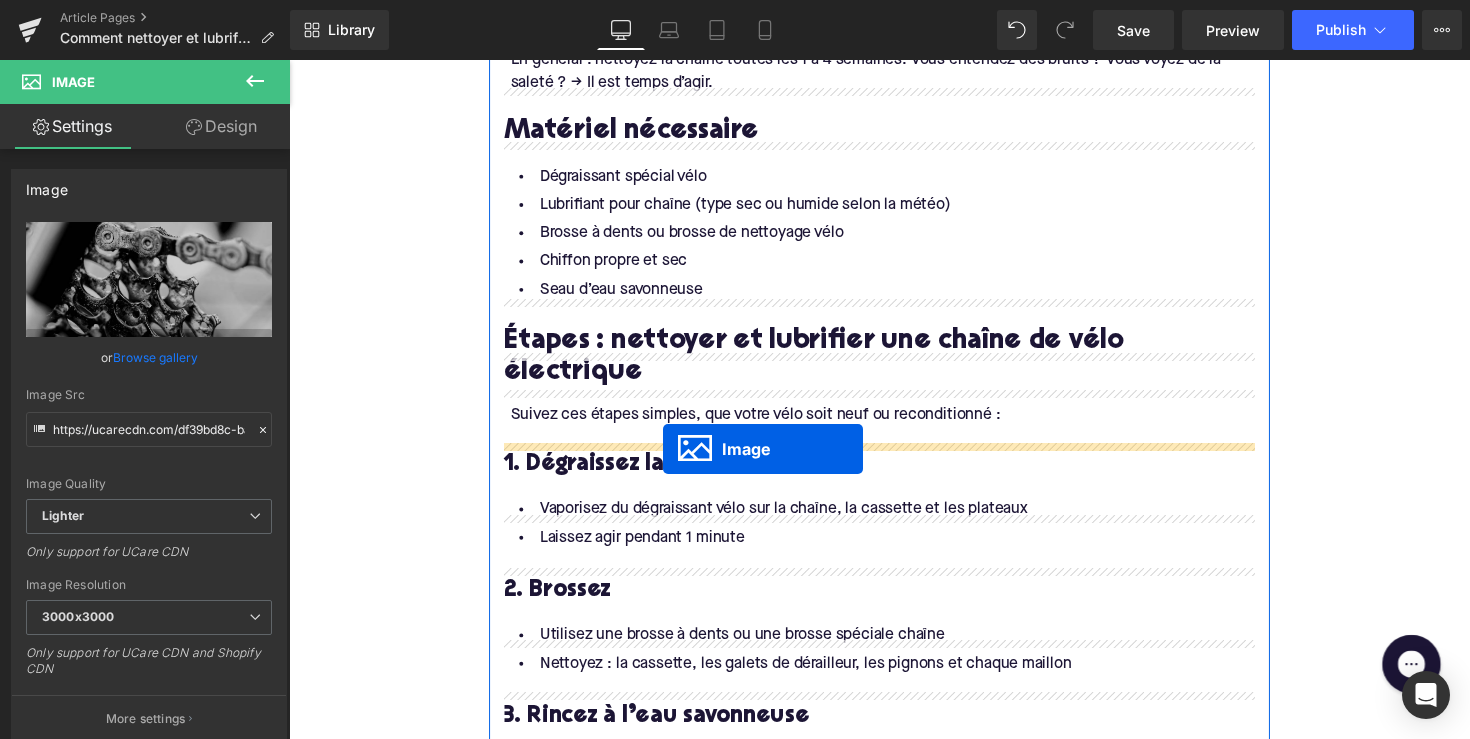 drag, startPoint x: 858, startPoint y: 353, endPoint x: 671, endPoint y: 459, distance: 214.95348 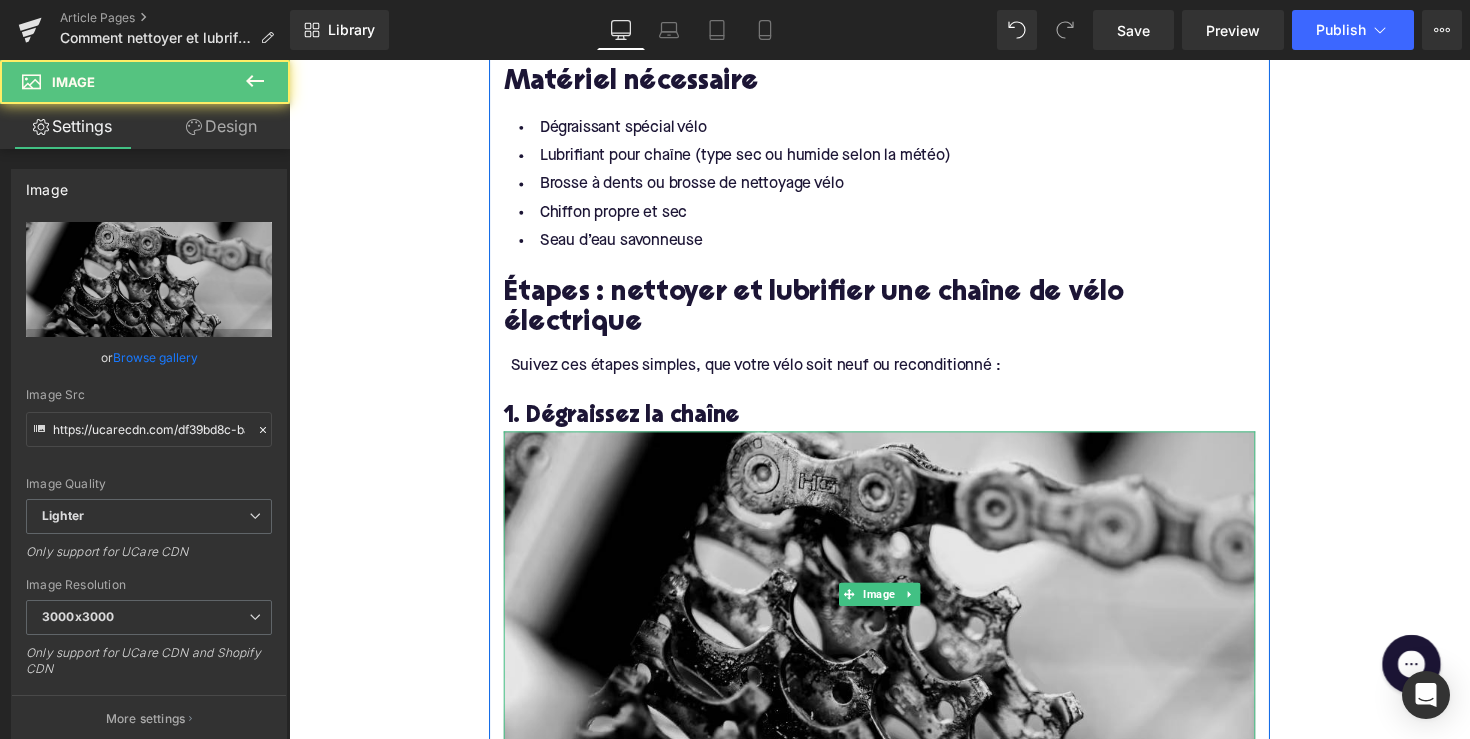 click at bounding box center [894, 608] 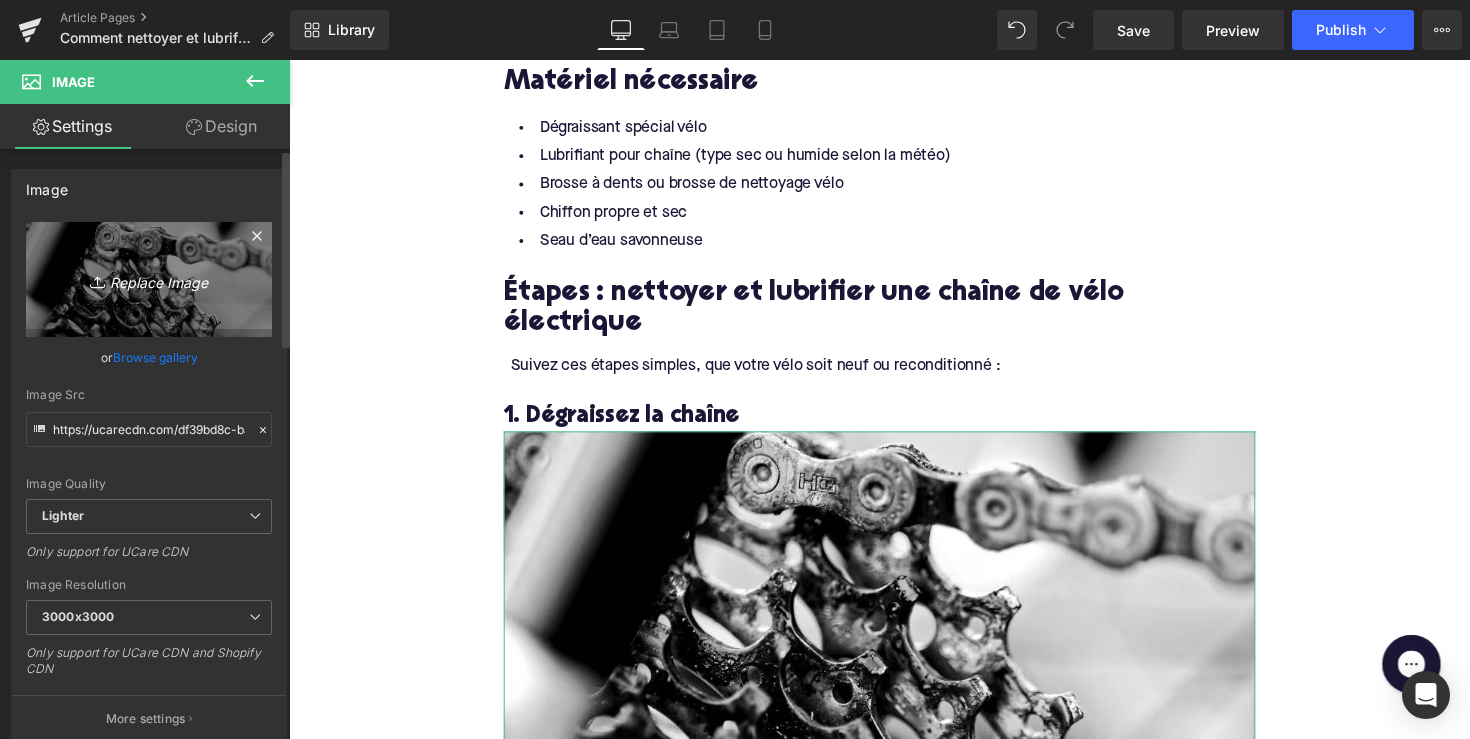 click on "Replace Image" at bounding box center (149, 279) 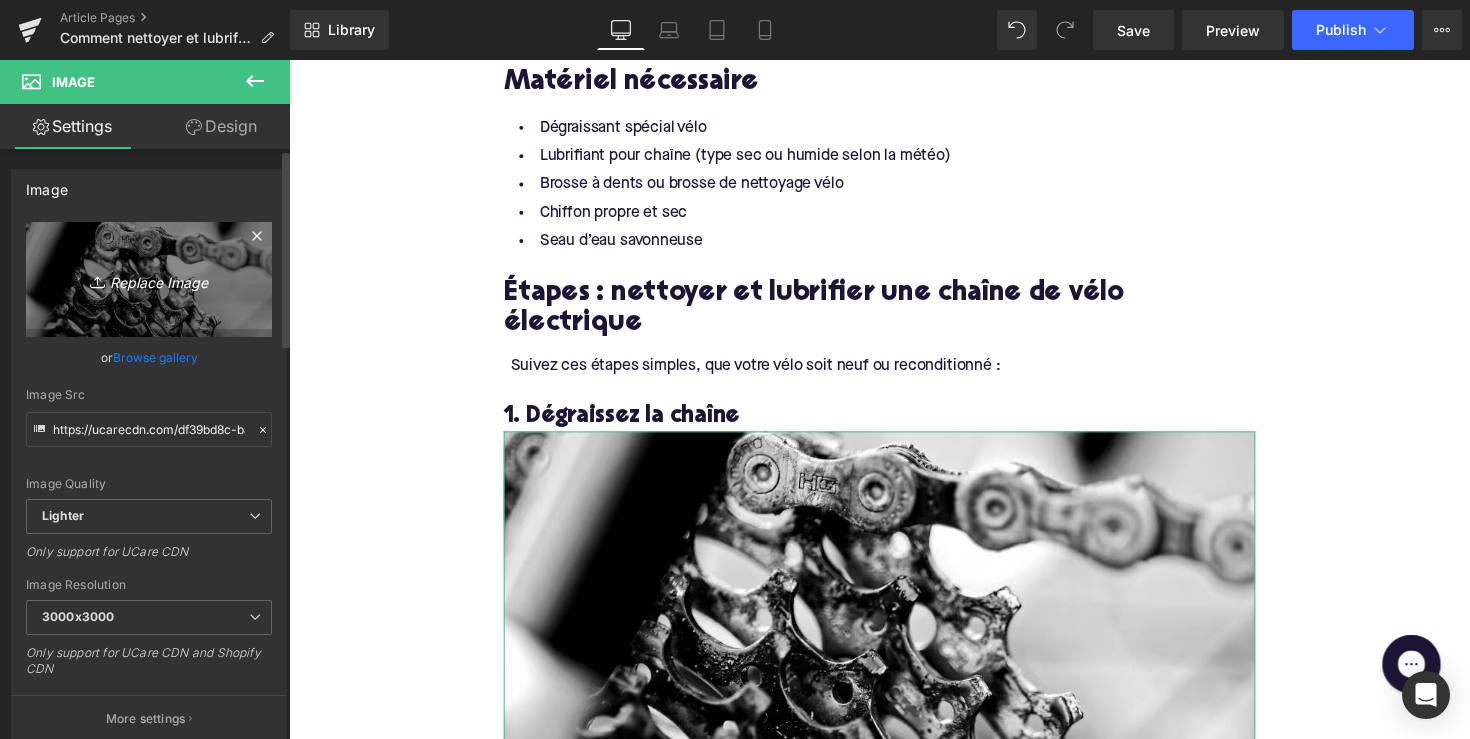 type on "C:\fakepath\229.avif" 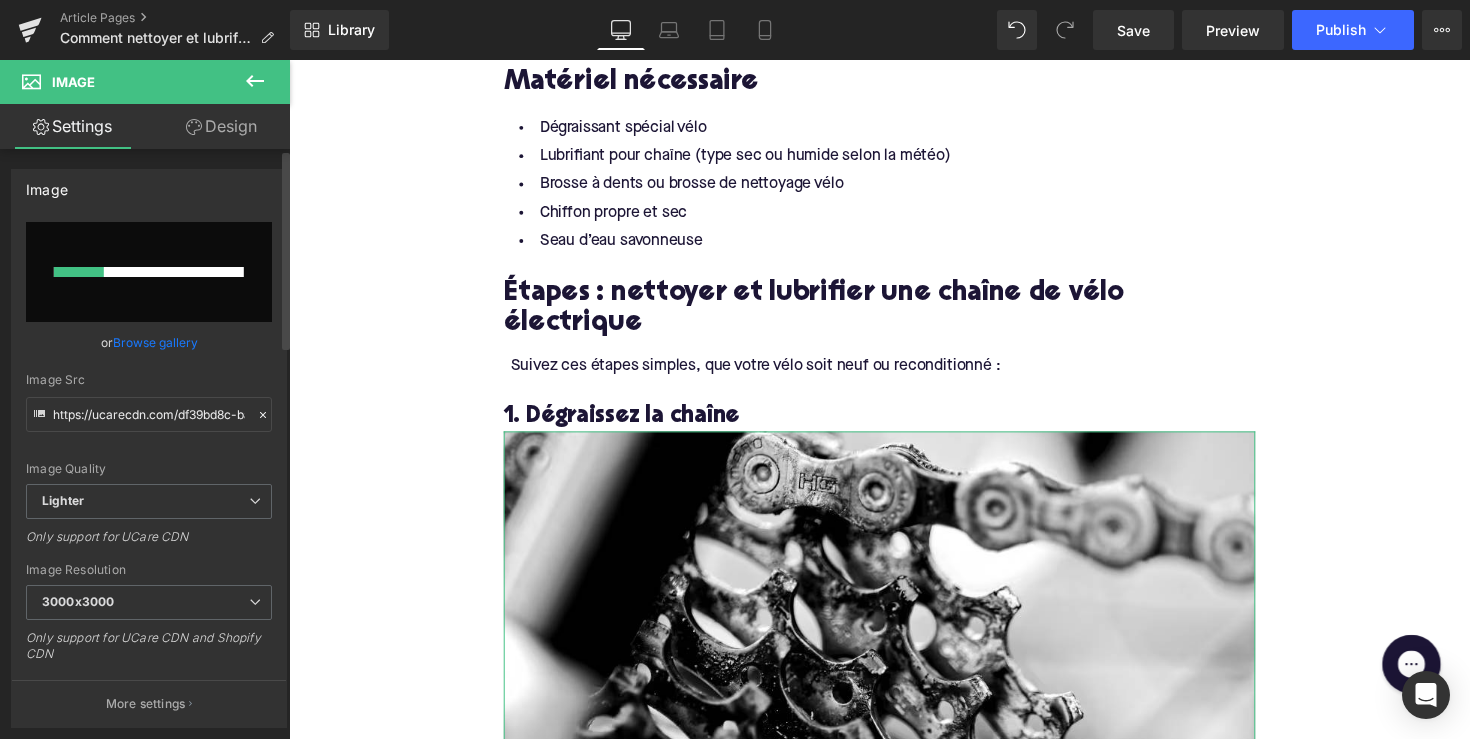 type 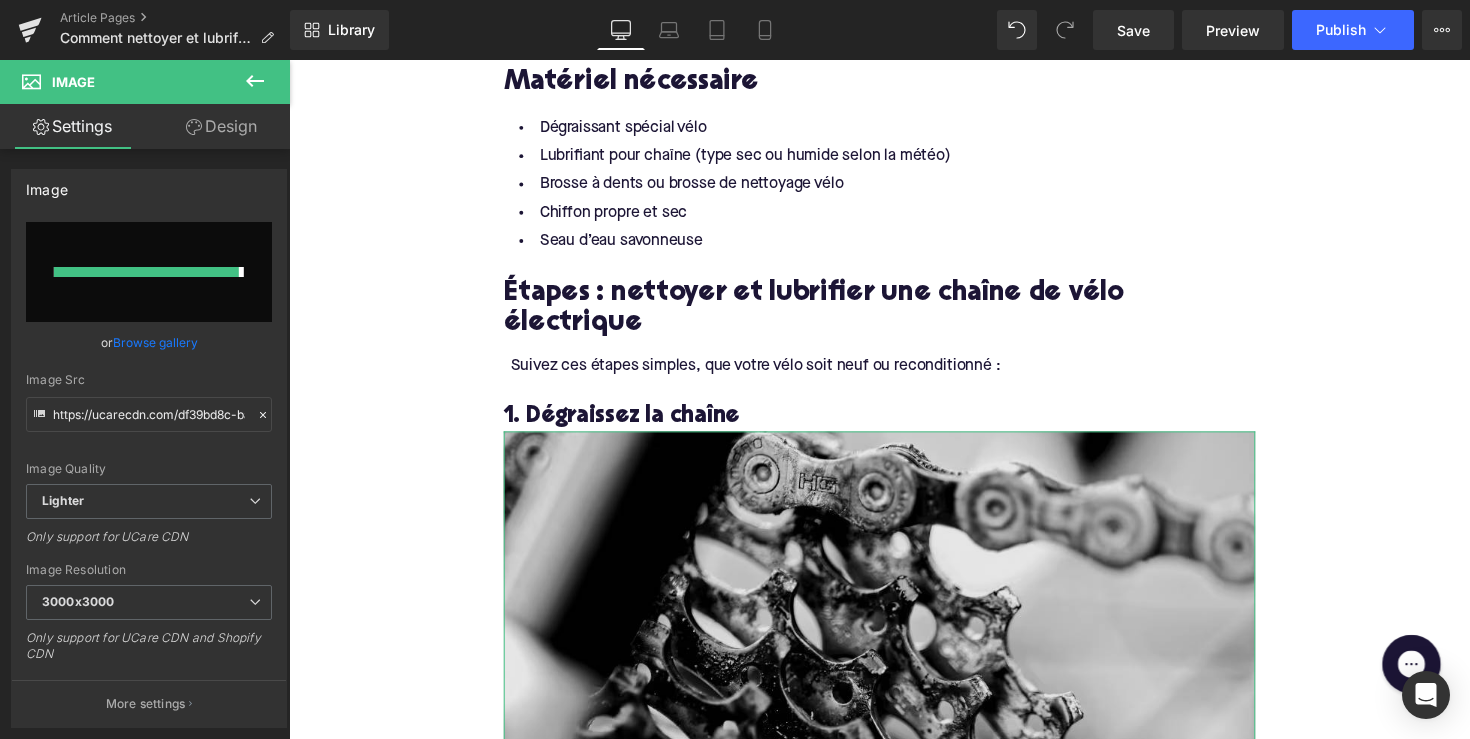 type on "https://ucarecdn.com/6425e6ee-b5c4-4146-8f92-155eae6dd9a2/-/format/auto/-/preview/3000x3000/-/quality/lighter/229.avif" 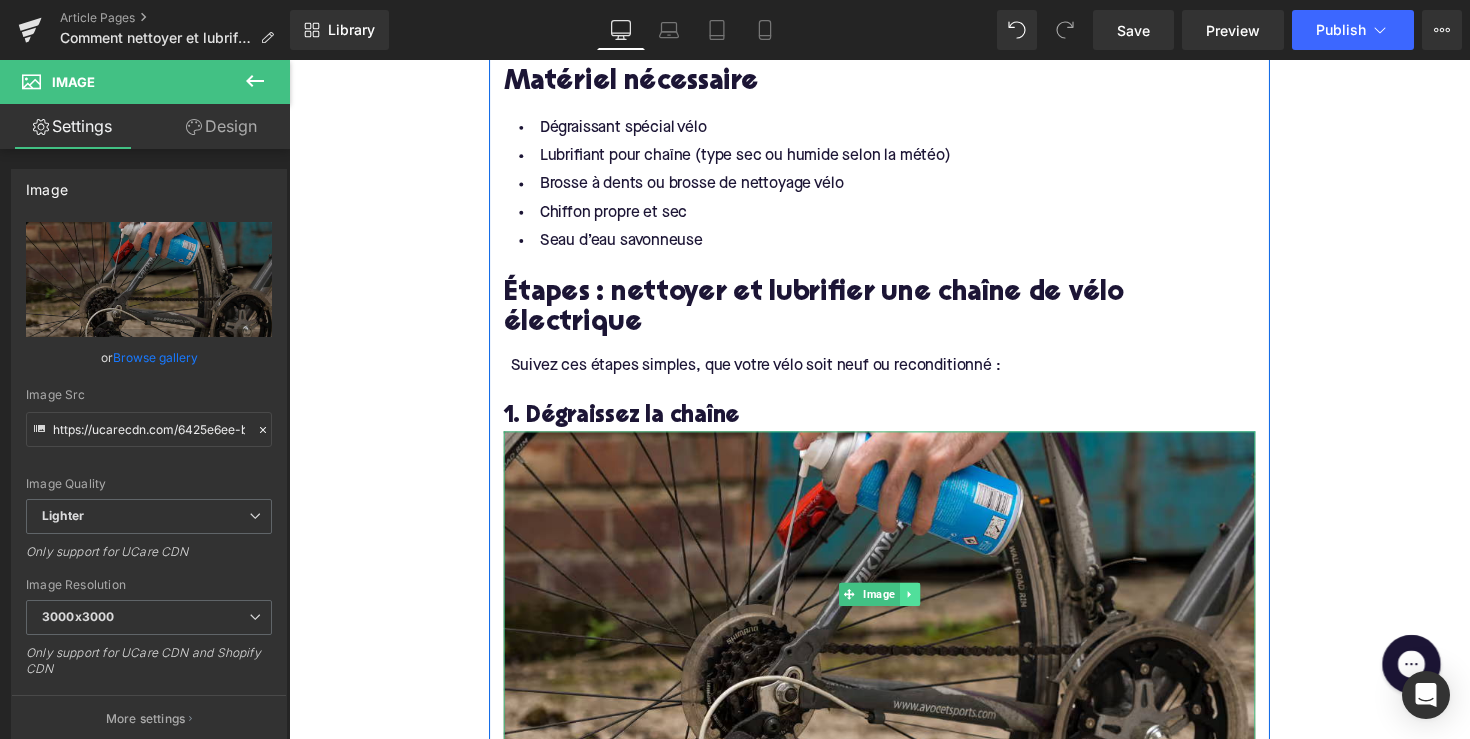 click at bounding box center (925, 608) 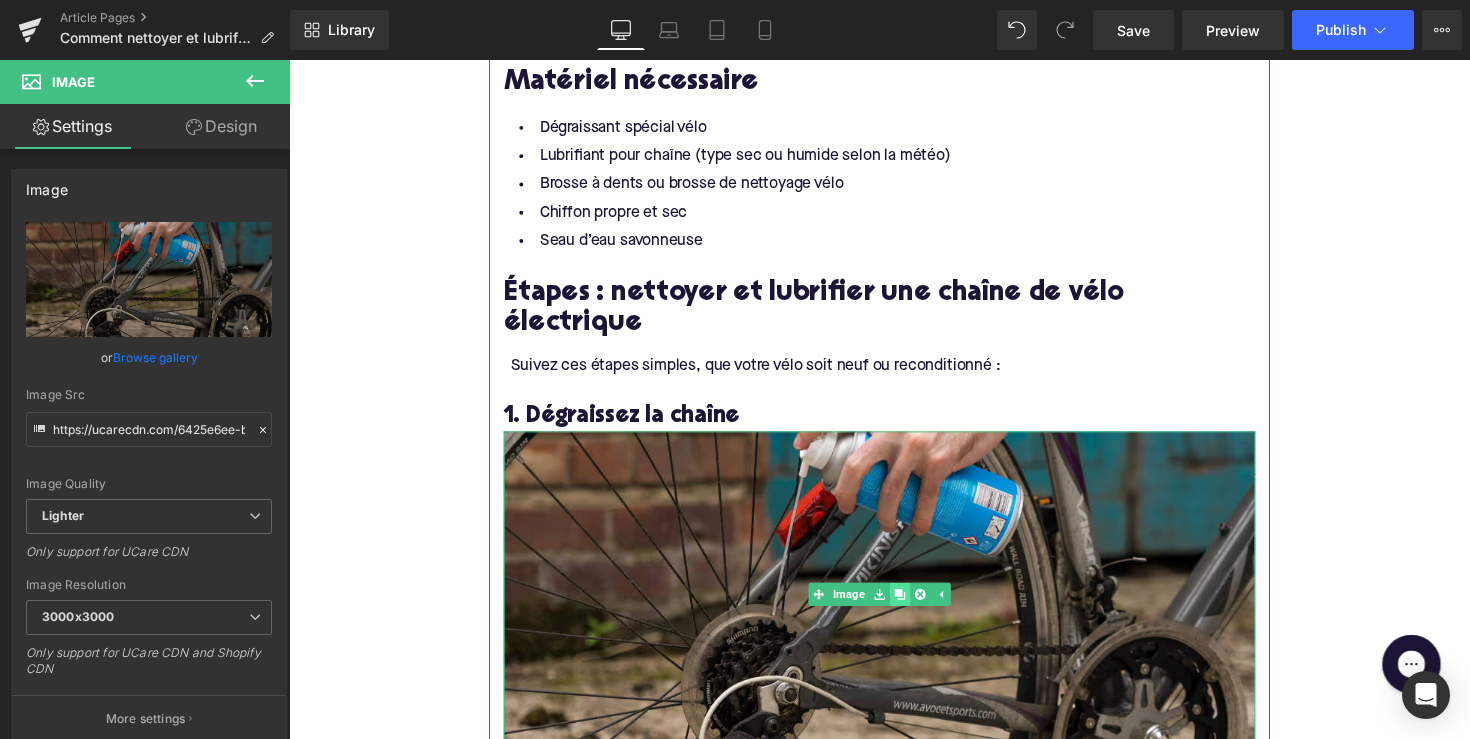 click 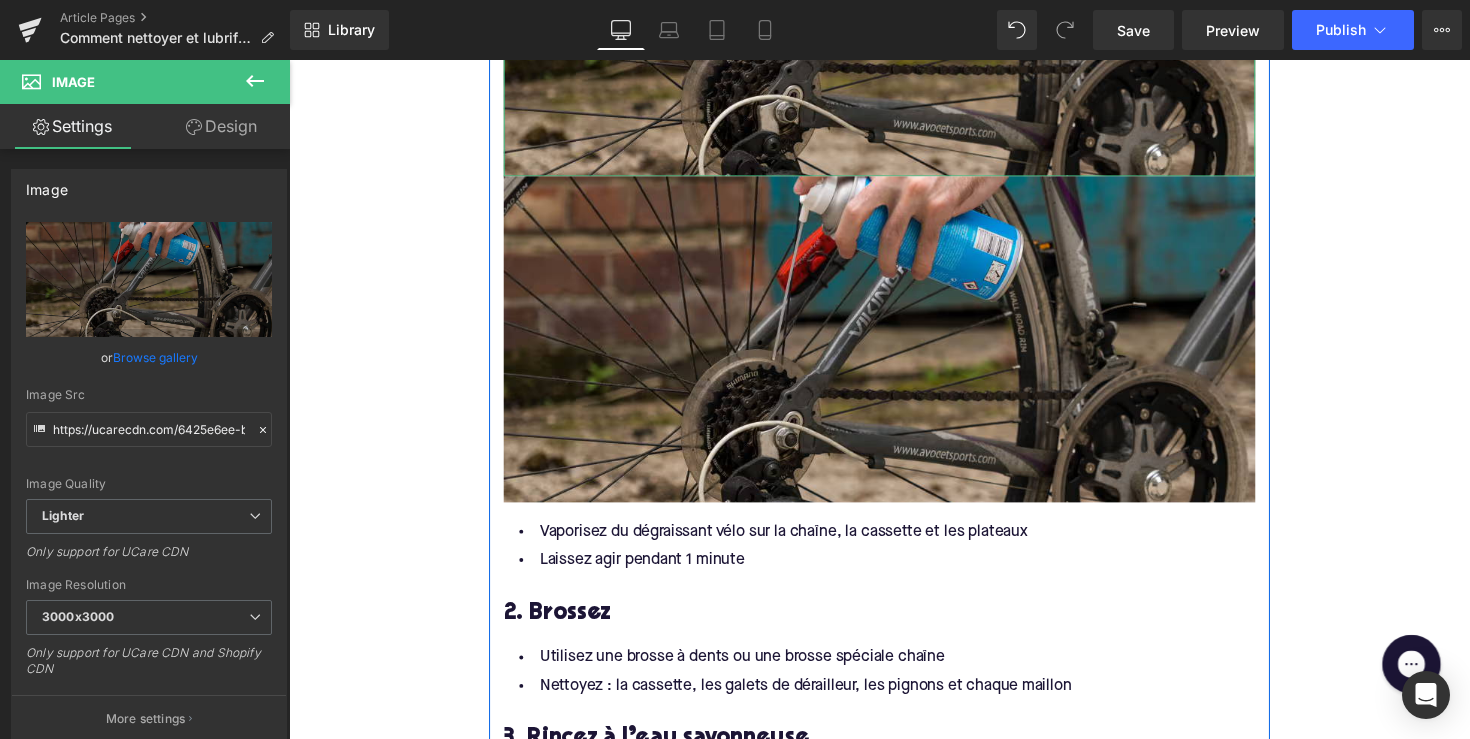 scroll, scrollTop: 2244, scrollLeft: 0, axis: vertical 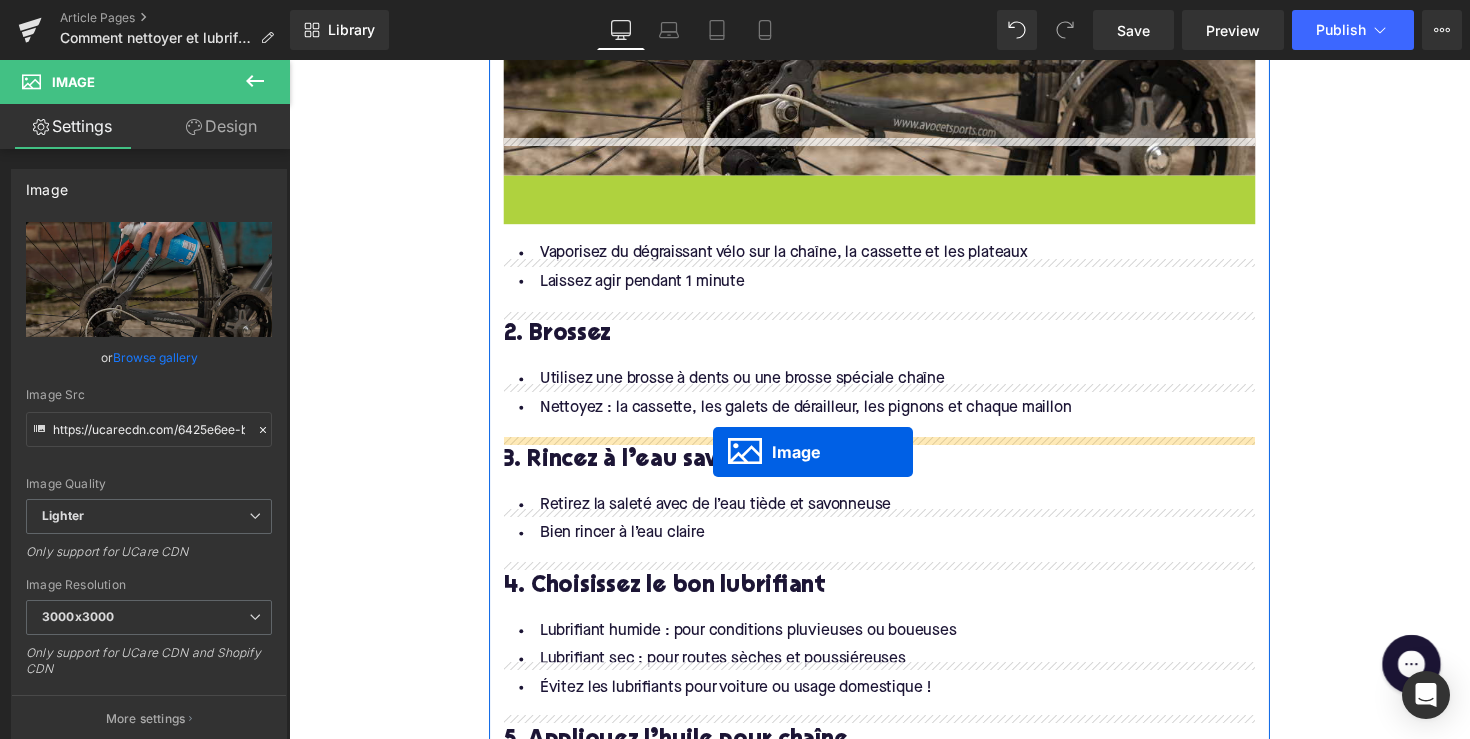 drag, startPoint x: 856, startPoint y: 304, endPoint x: 723, endPoint y: 462, distance: 206.52603 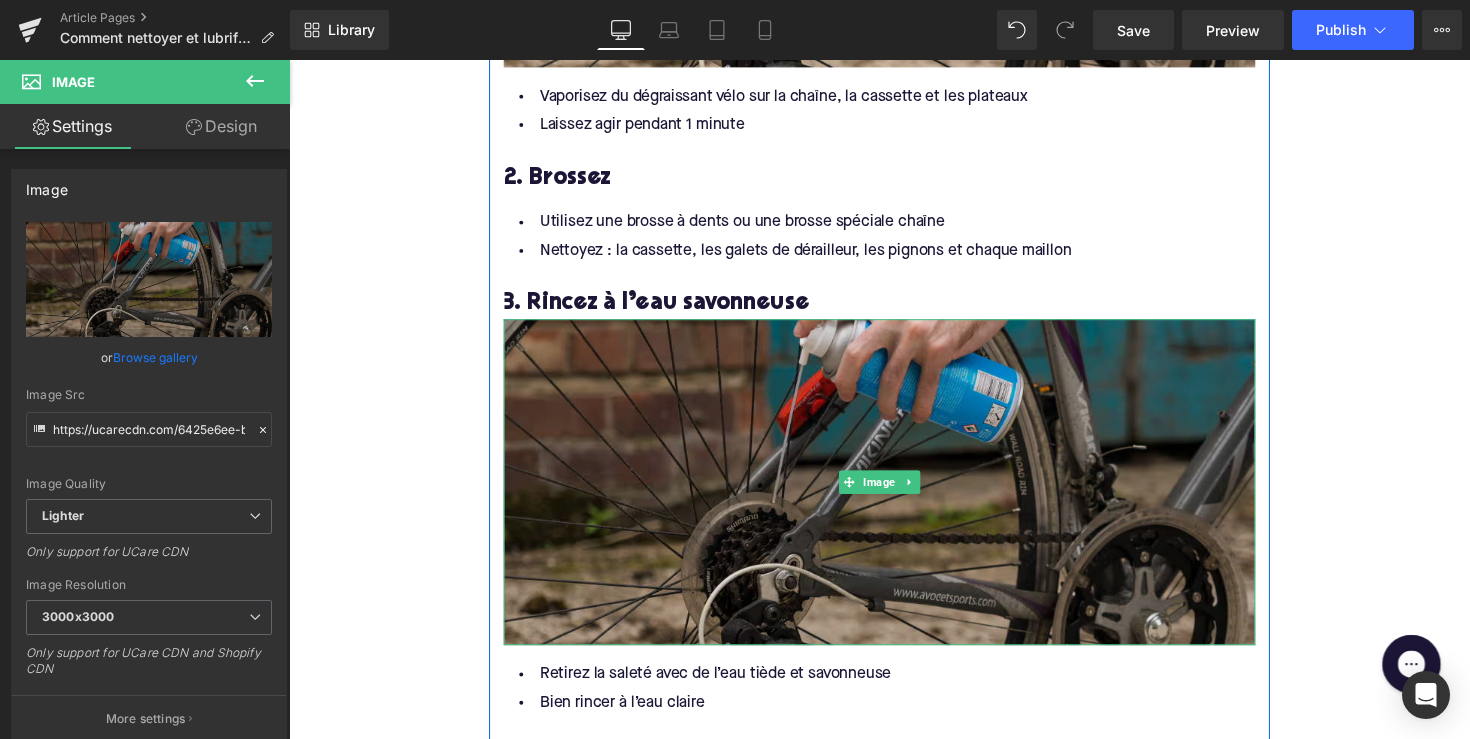 scroll, scrollTop: 2360, scrollLeft: 0, axis: vertical 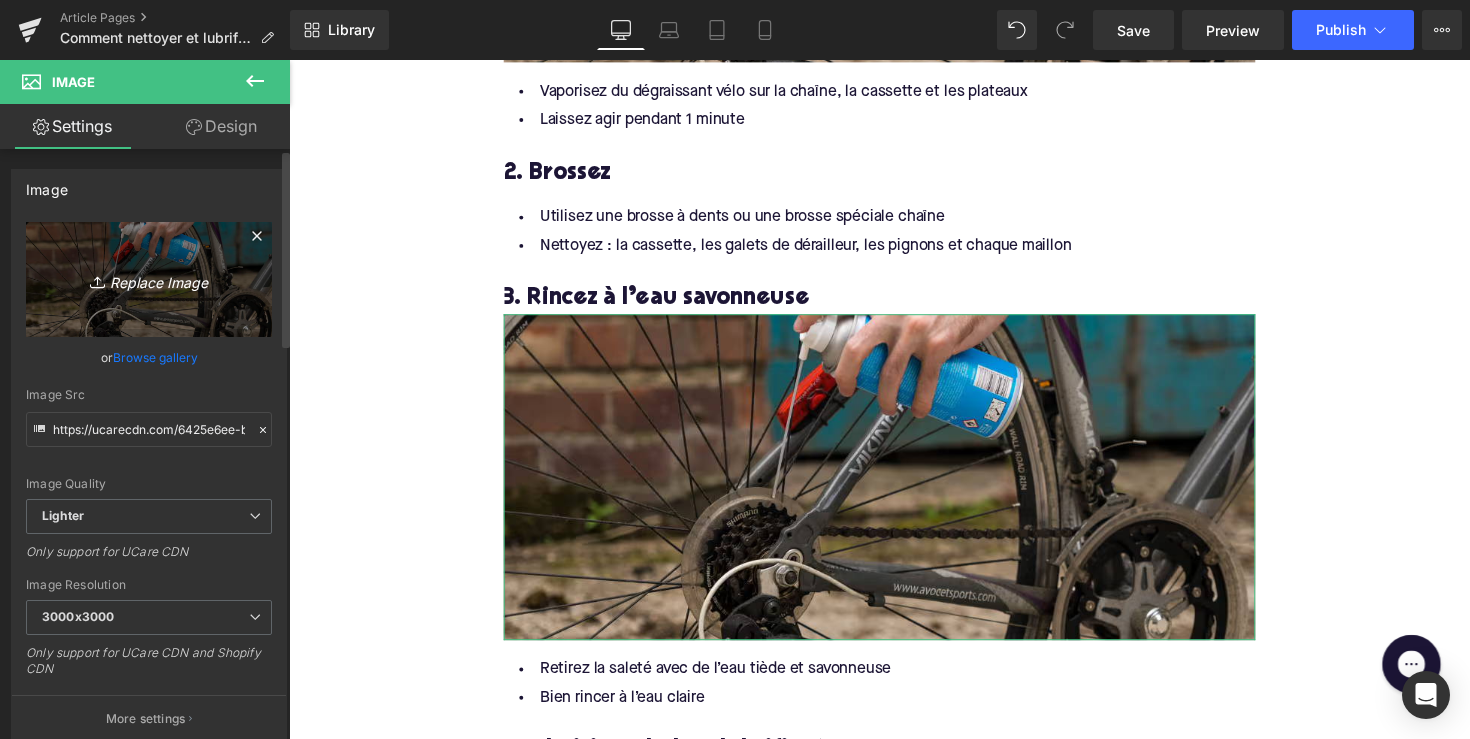 click on "Replace Image" at bounding box center [149, 279] 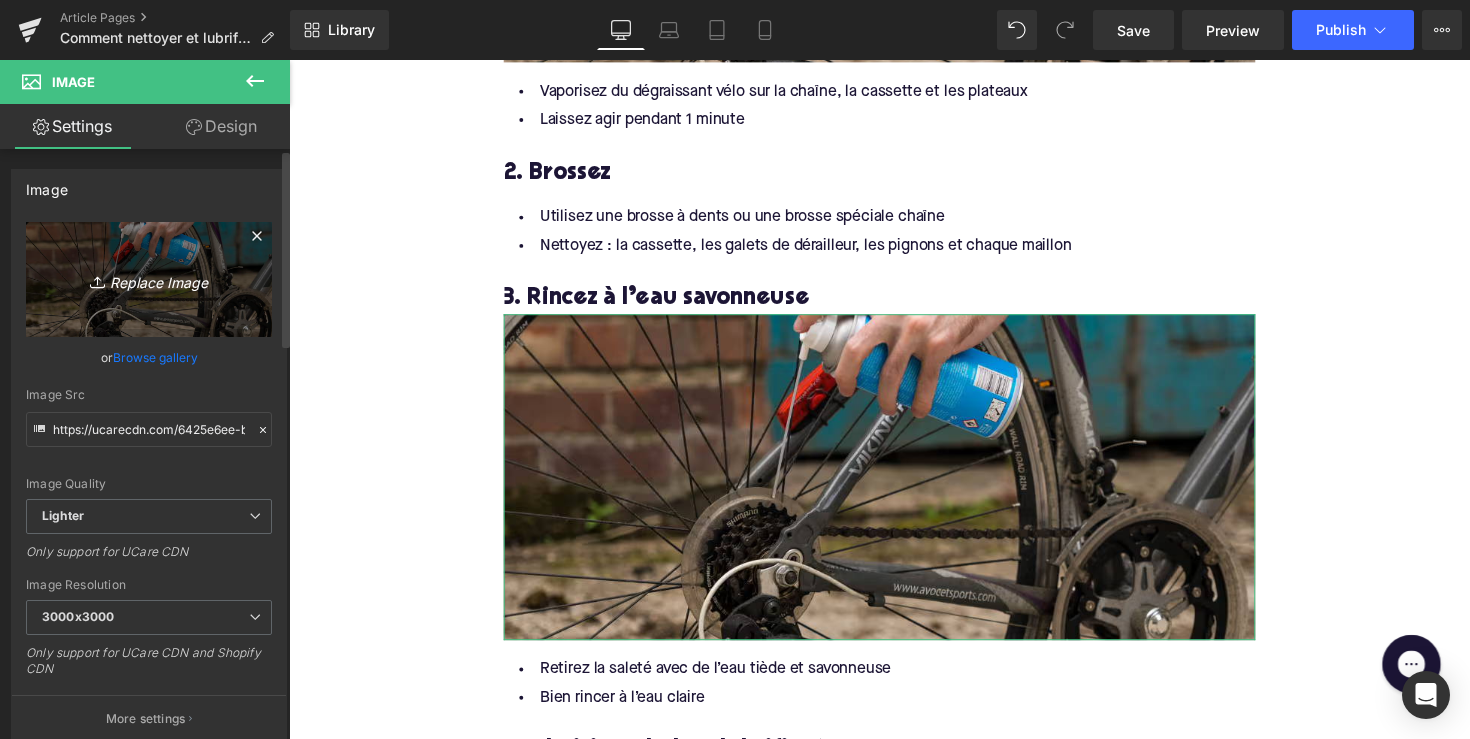 type on "C:\fakepath\Remy Copy of Blog Pictures_6_.avif" 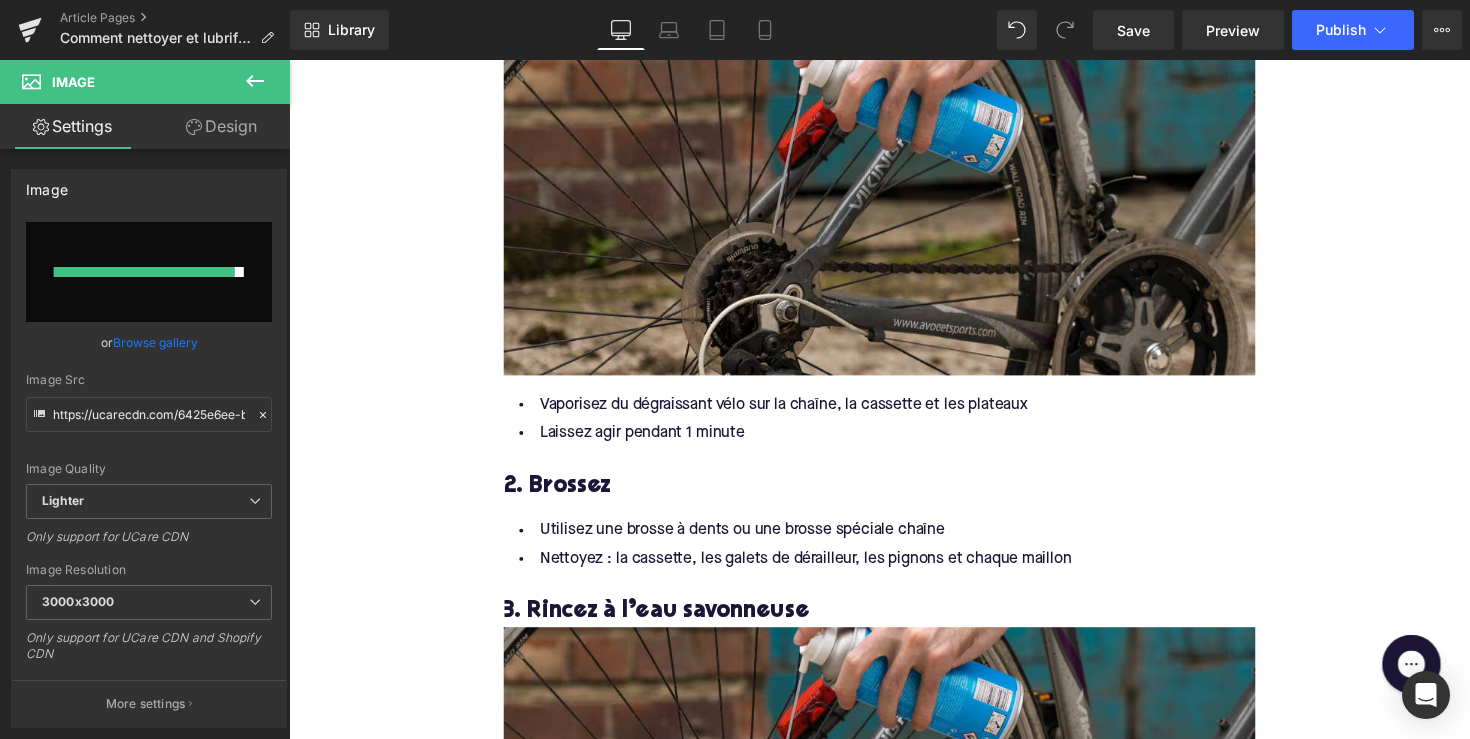 scroll, scrollTop: 2696, scrollLeft: 0, axis: vertical 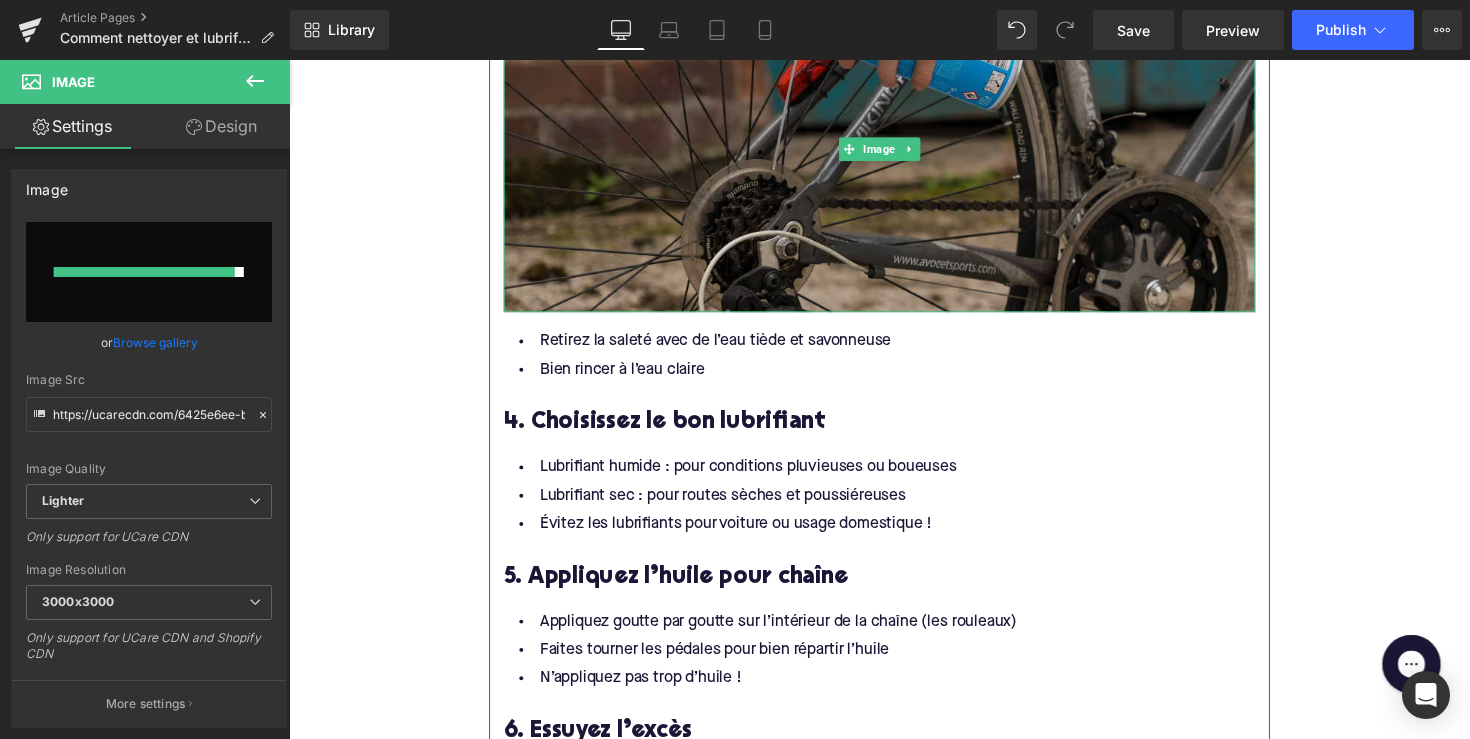 click at bounding box center [894, 151] 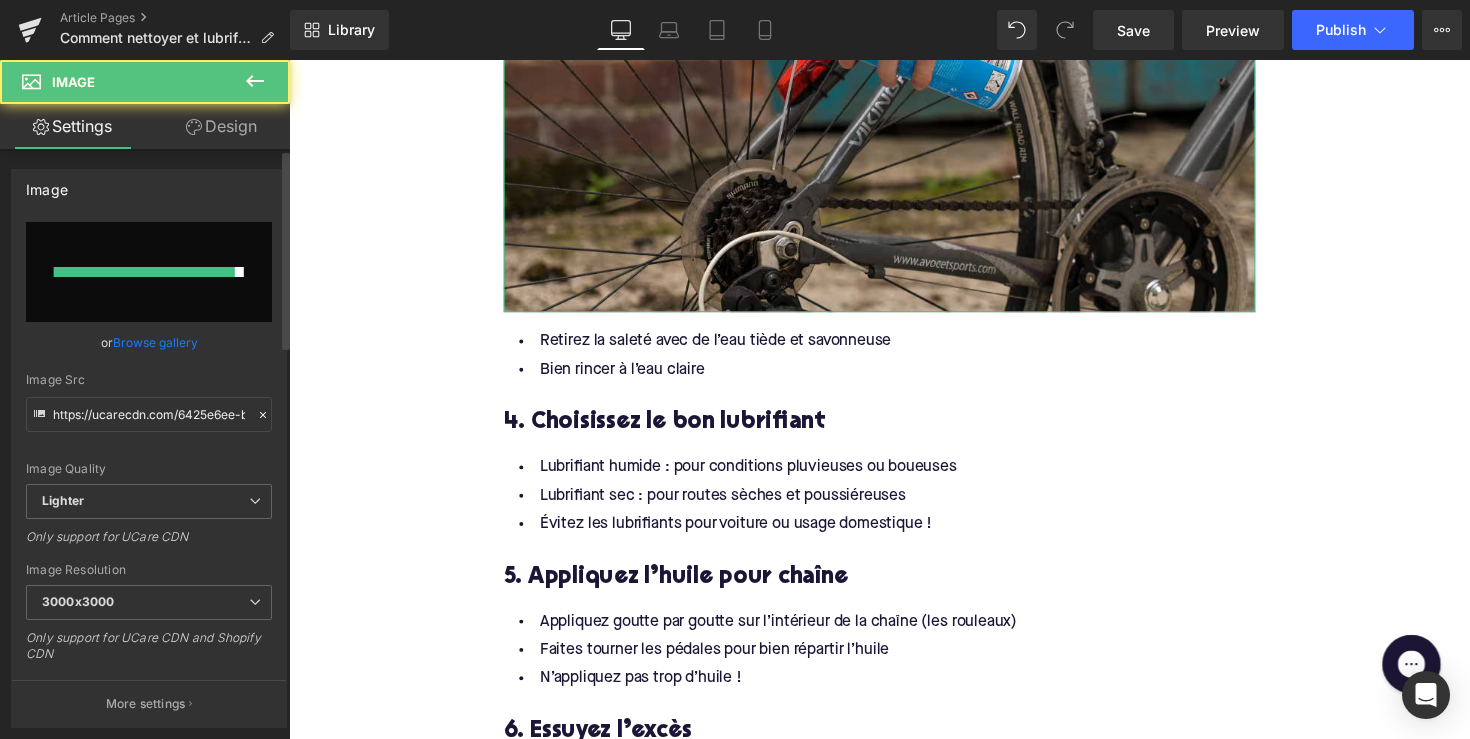 click at bounding box center [149, 272] 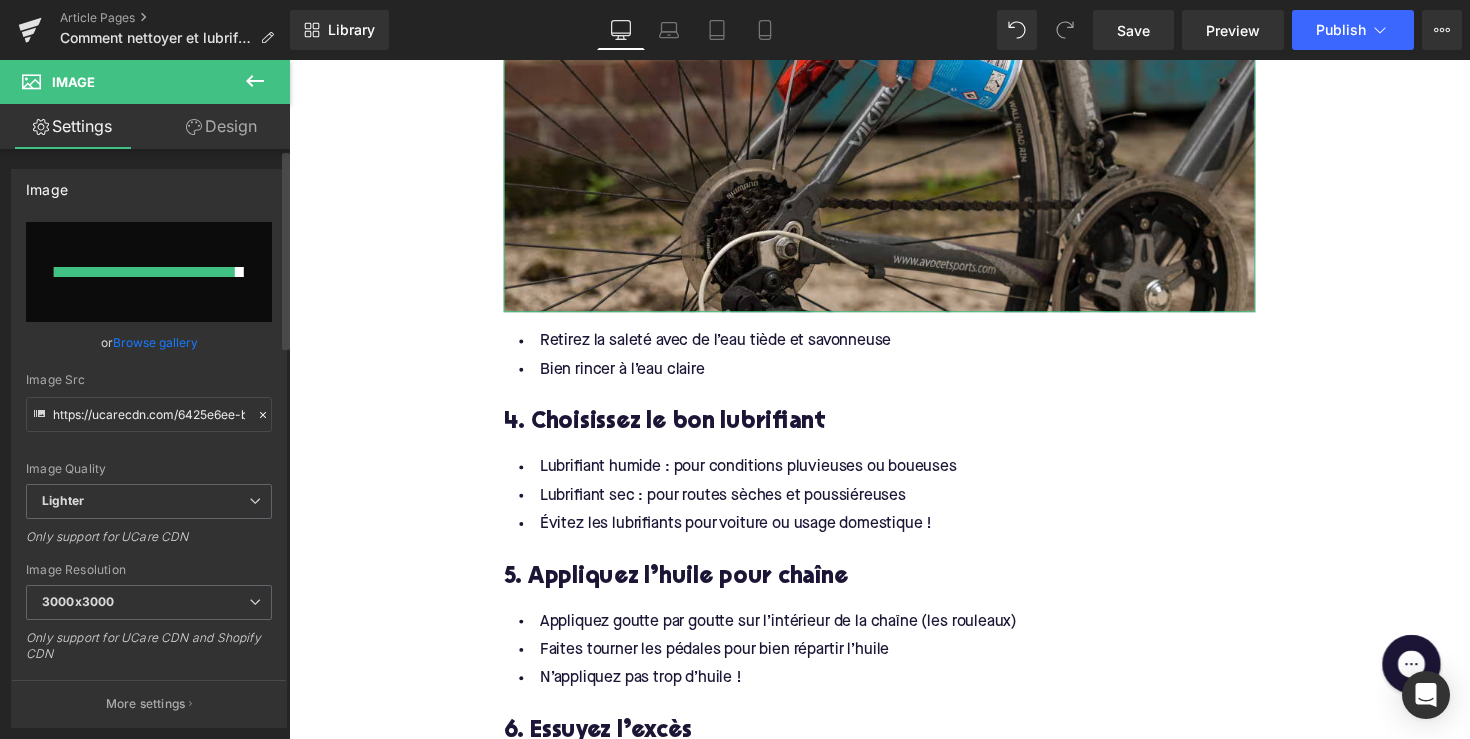 type on "C:\fakepath\Remy Copy of Blog Pictures_6_.avif" 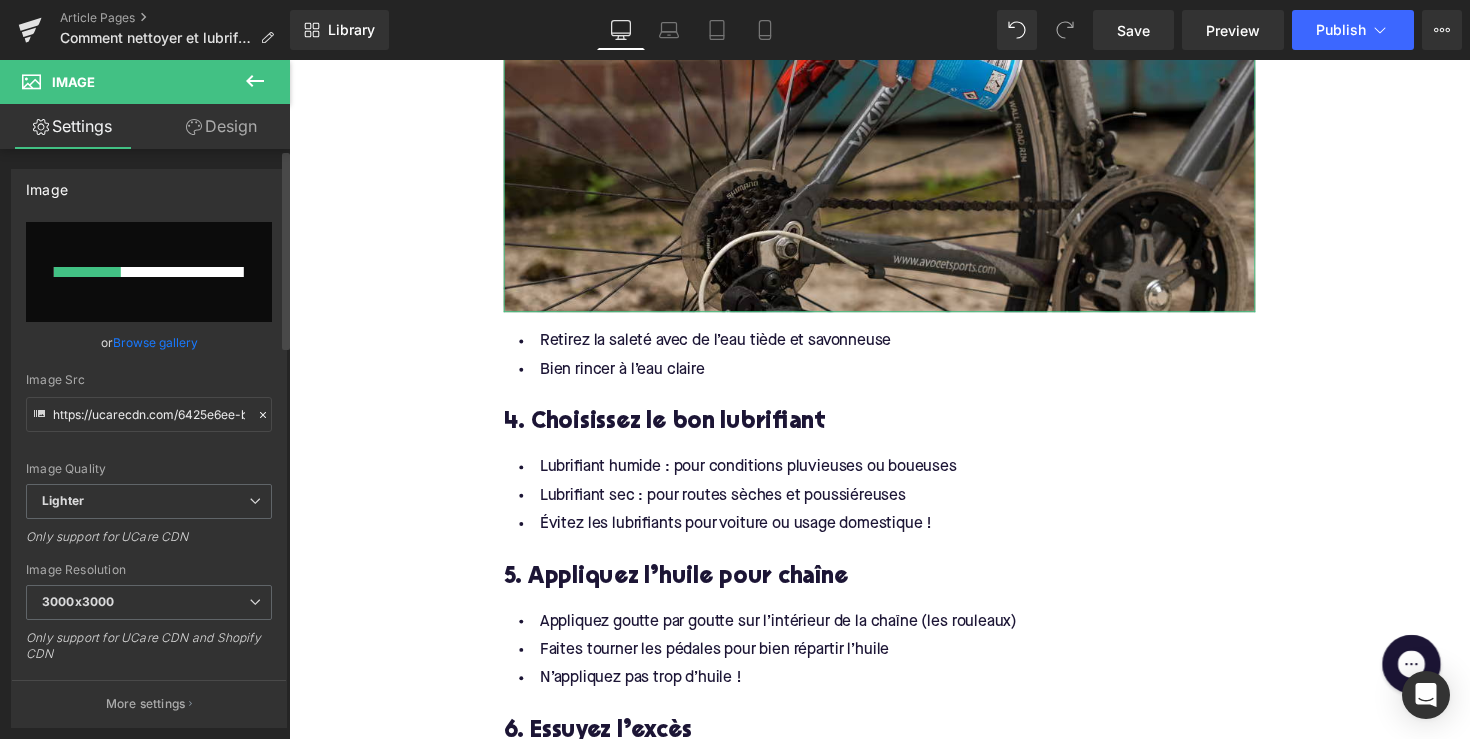 type 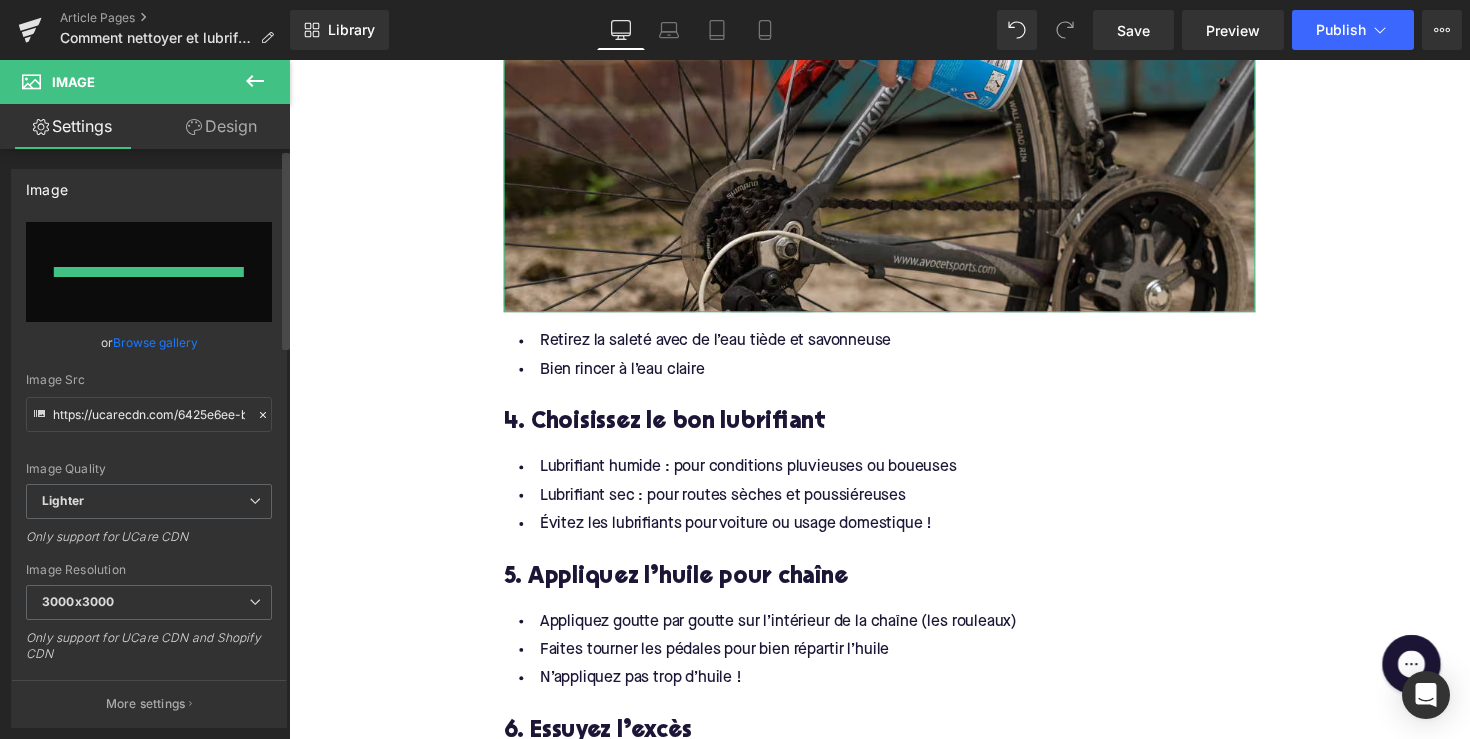 type on "https://ucarecdn.com/f62ca53c-e308-4cc2-b5cb-ec013c170bda/-/format/auto/-/preview/3000x3000/-/quality/lighter/Remy%20Copy%20of%20Blog%20Pictures_6_.avif" 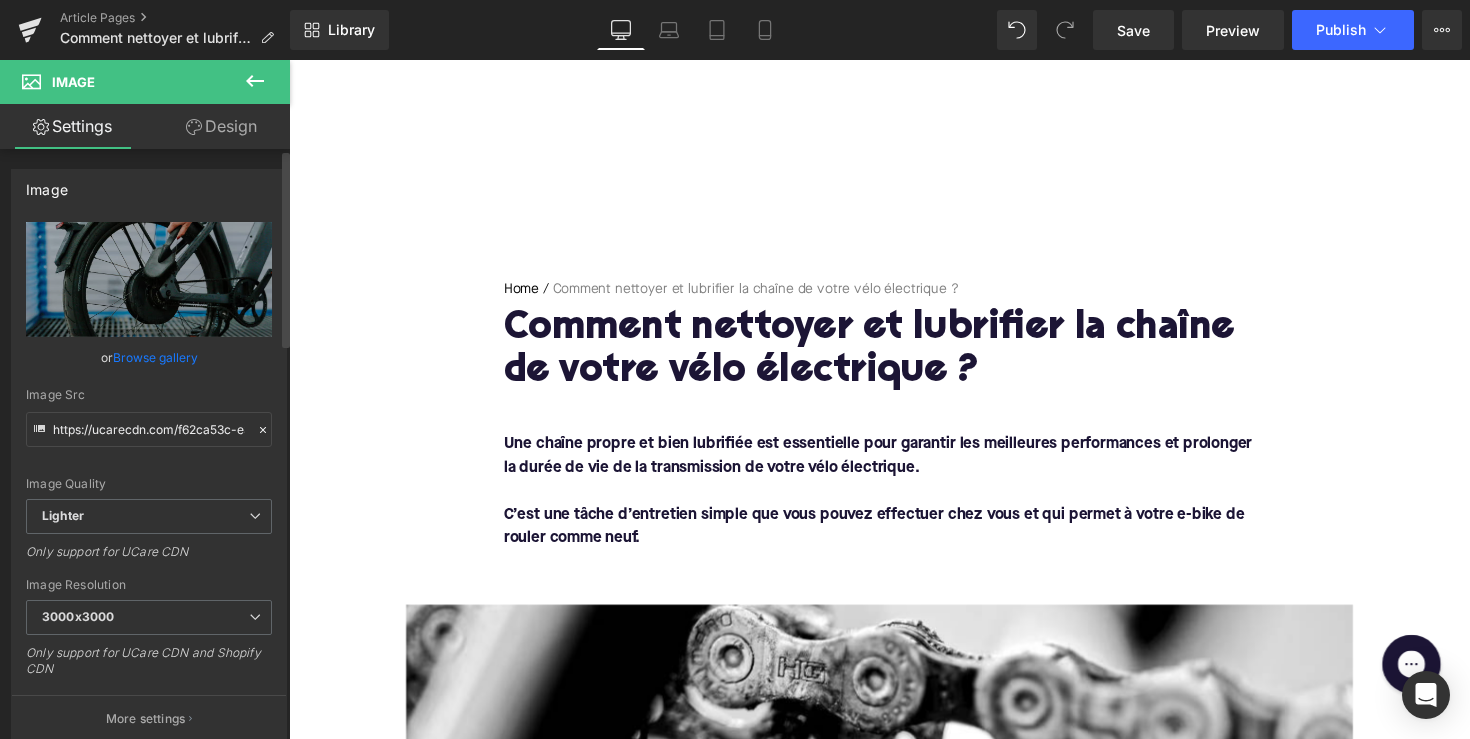 scroll, scrollTop: -5, scrollLeft: 0, axis: vertical 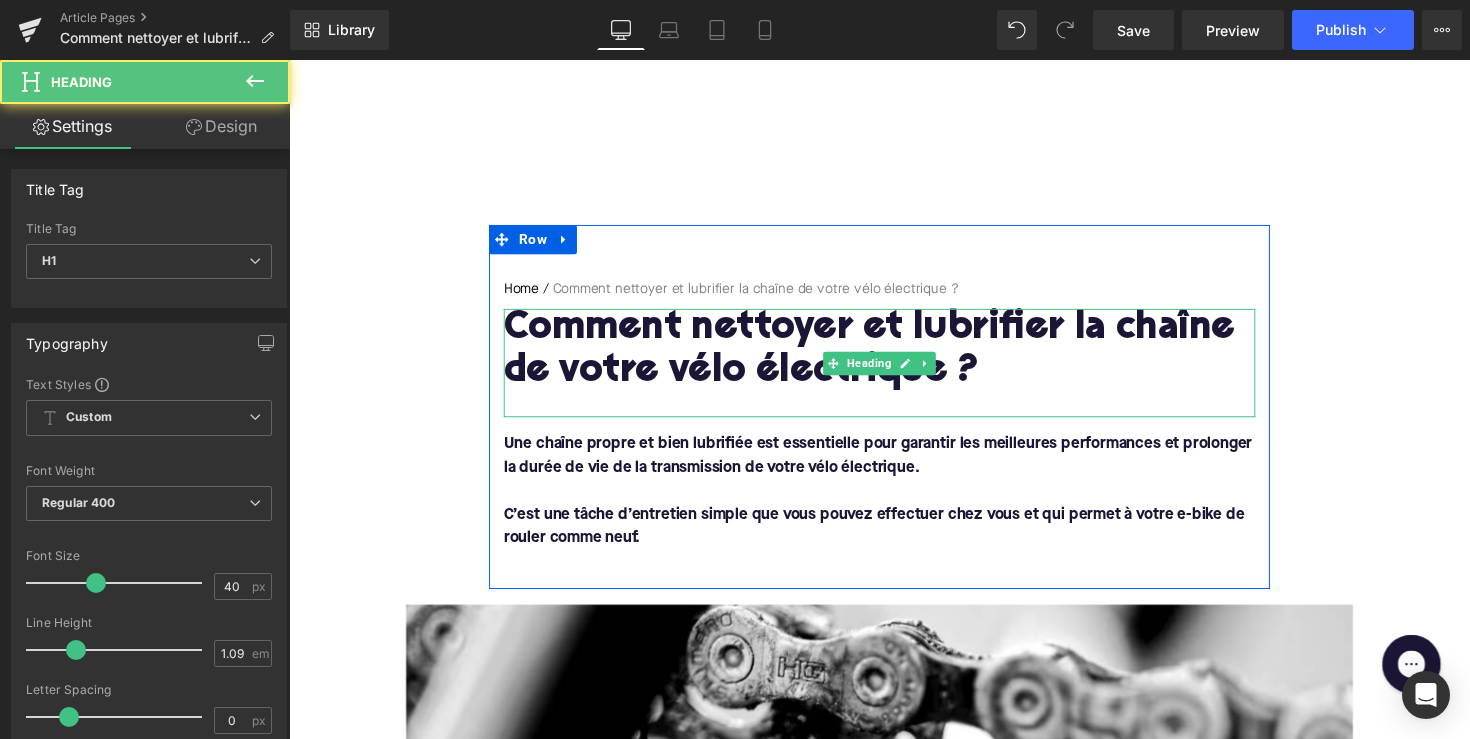 click on "Comment nettoyer et lubrifier la chaîne de votre vélo électrique ?" at bounding box center (894, 358) 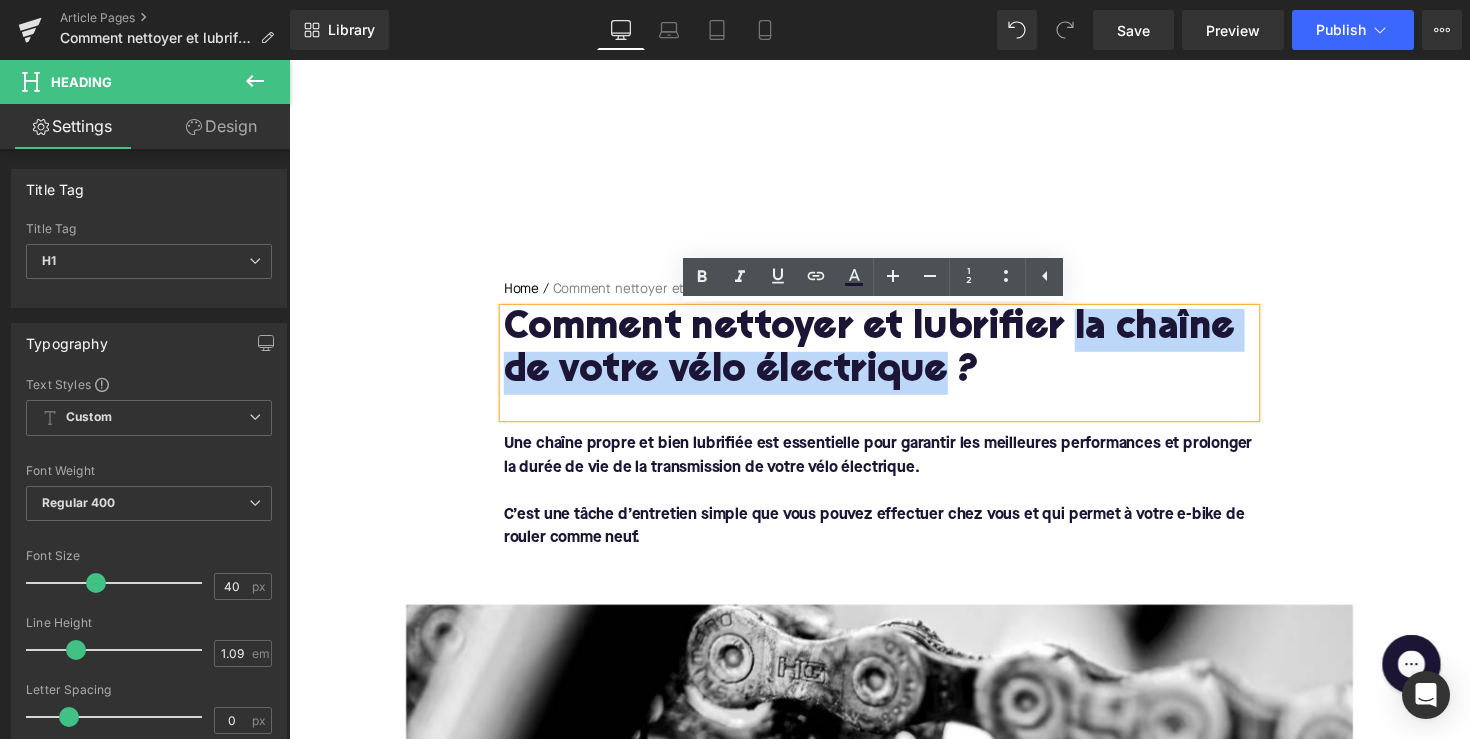 drag, startPoint x: 1084, startPoint y: 334, endPoint x: 958, endPoint y: 384, distance: 135.5581 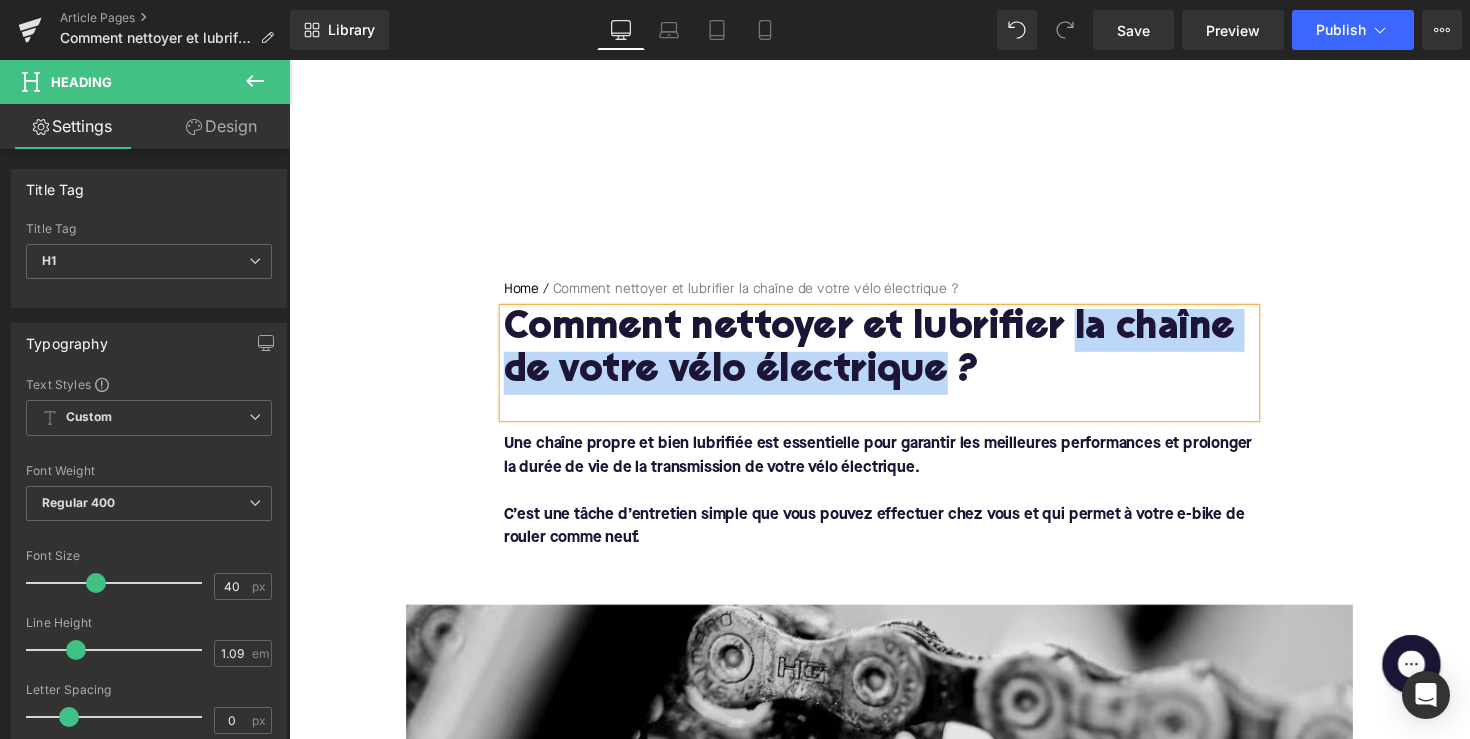click at bounding box center [894, 828] 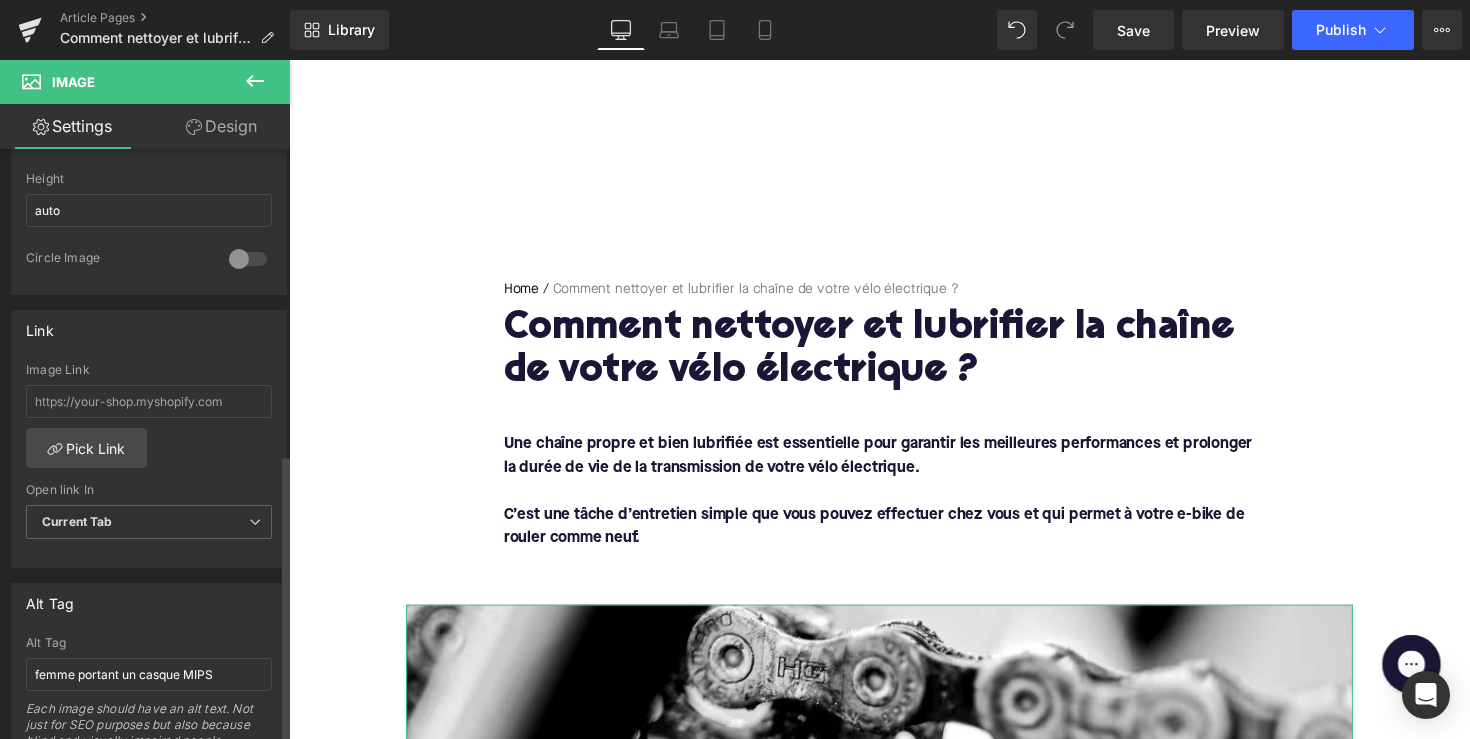 scroll, scrollTop: 986, scrollLeft: 0, axis: vertical 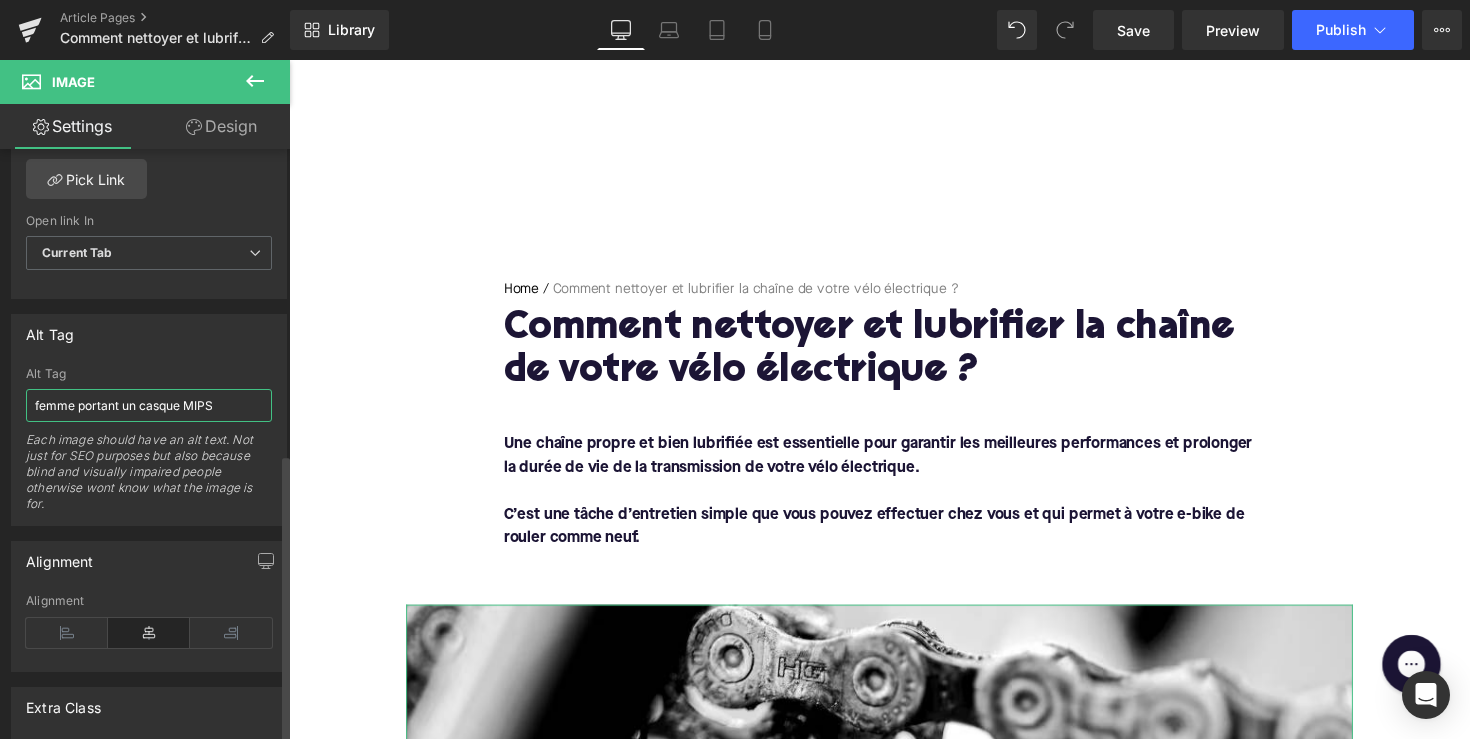click on "femme portant un casque MIPS" at bounding box center (149, 405) 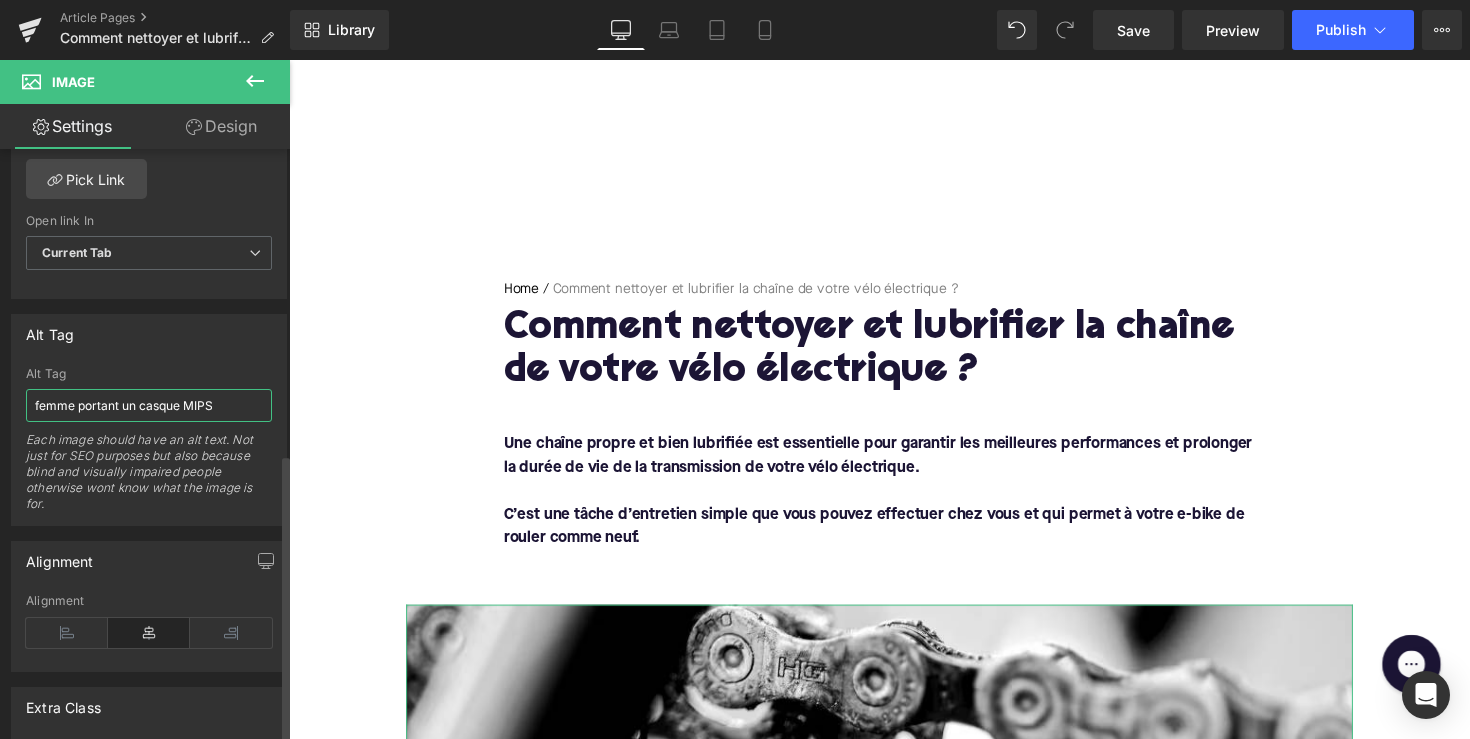 click on "femme portant un casque MIPS" at bounding box center (149, 405) 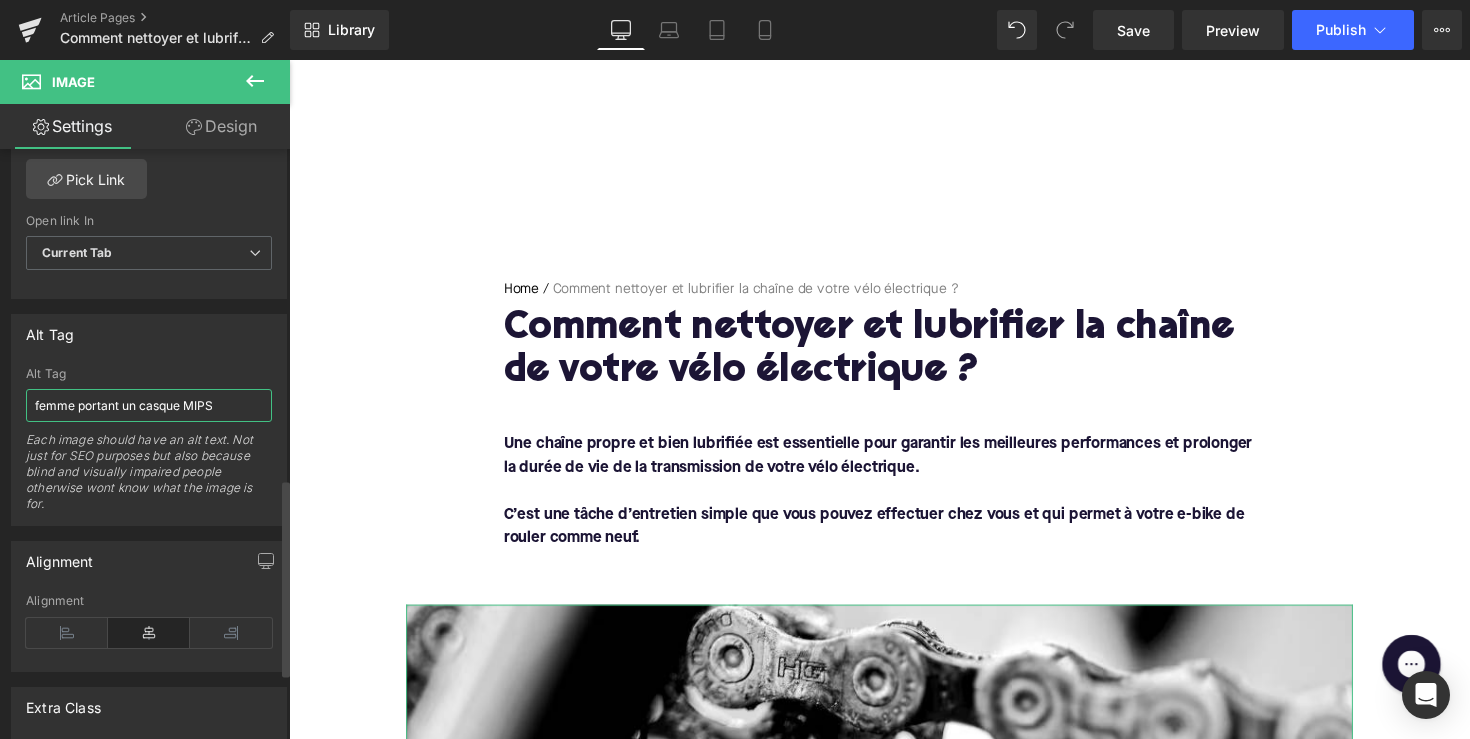 paste on "la chaîne de votre vélo électrique" 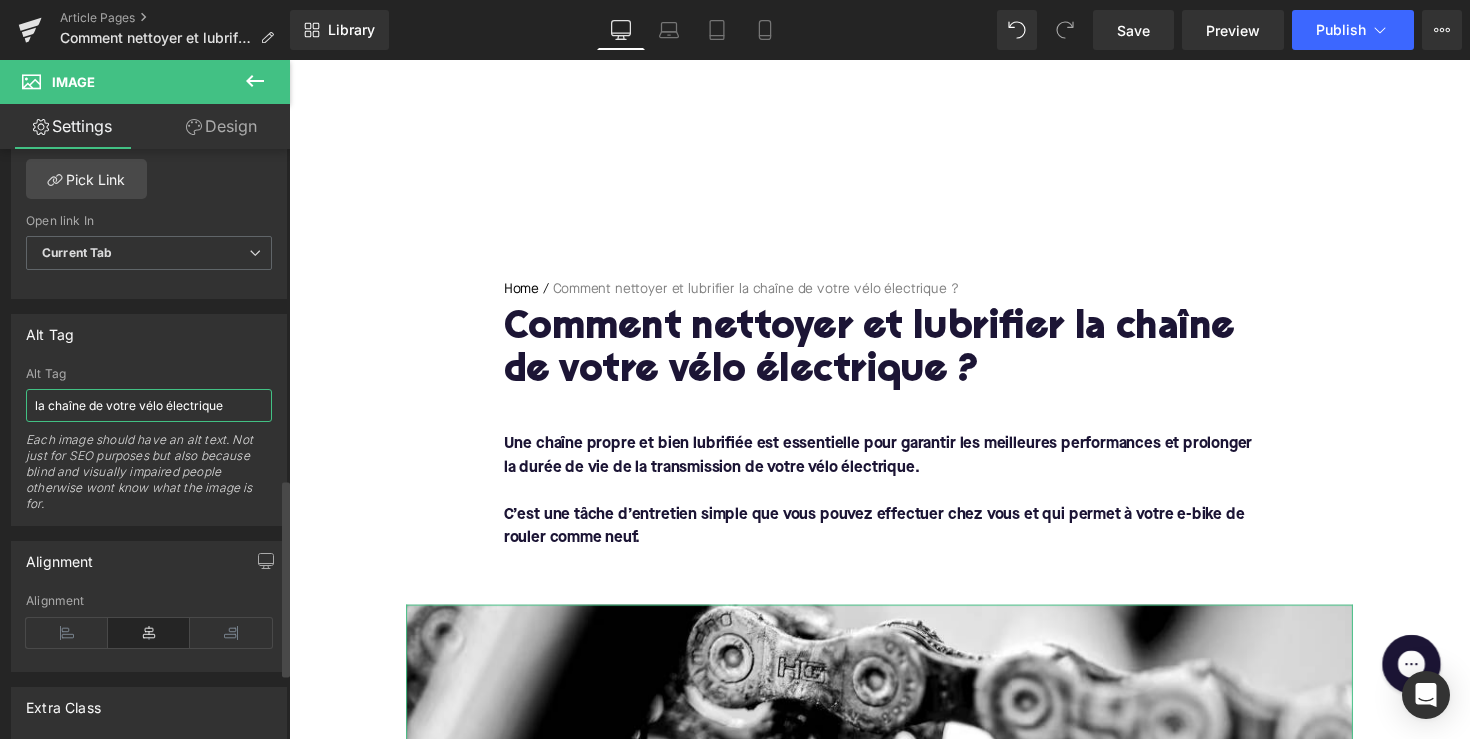 drag, startPoint x: 140, startPoint y: 404, endPoint x: 108, endPoint y: 404, distance: 32 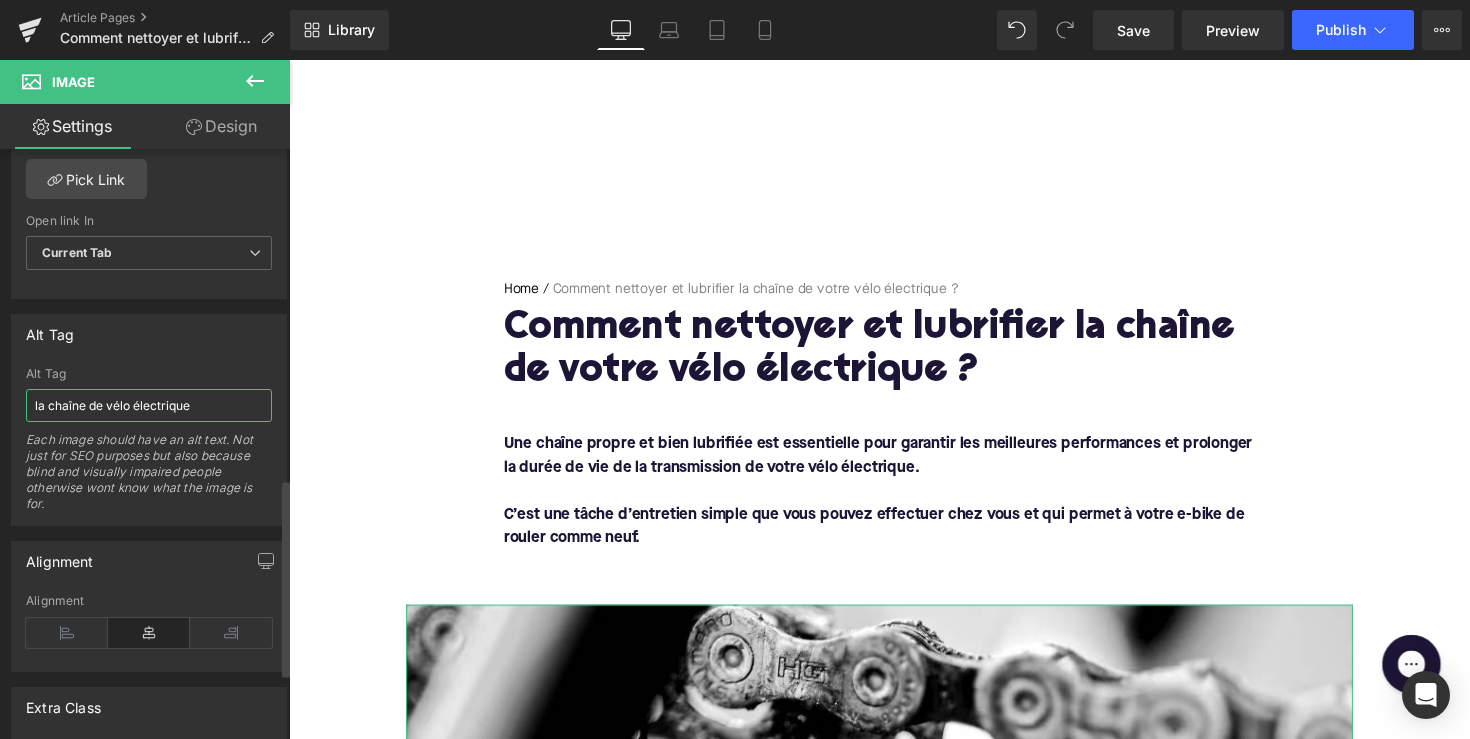 type on "la chaîne de vélo électrique" 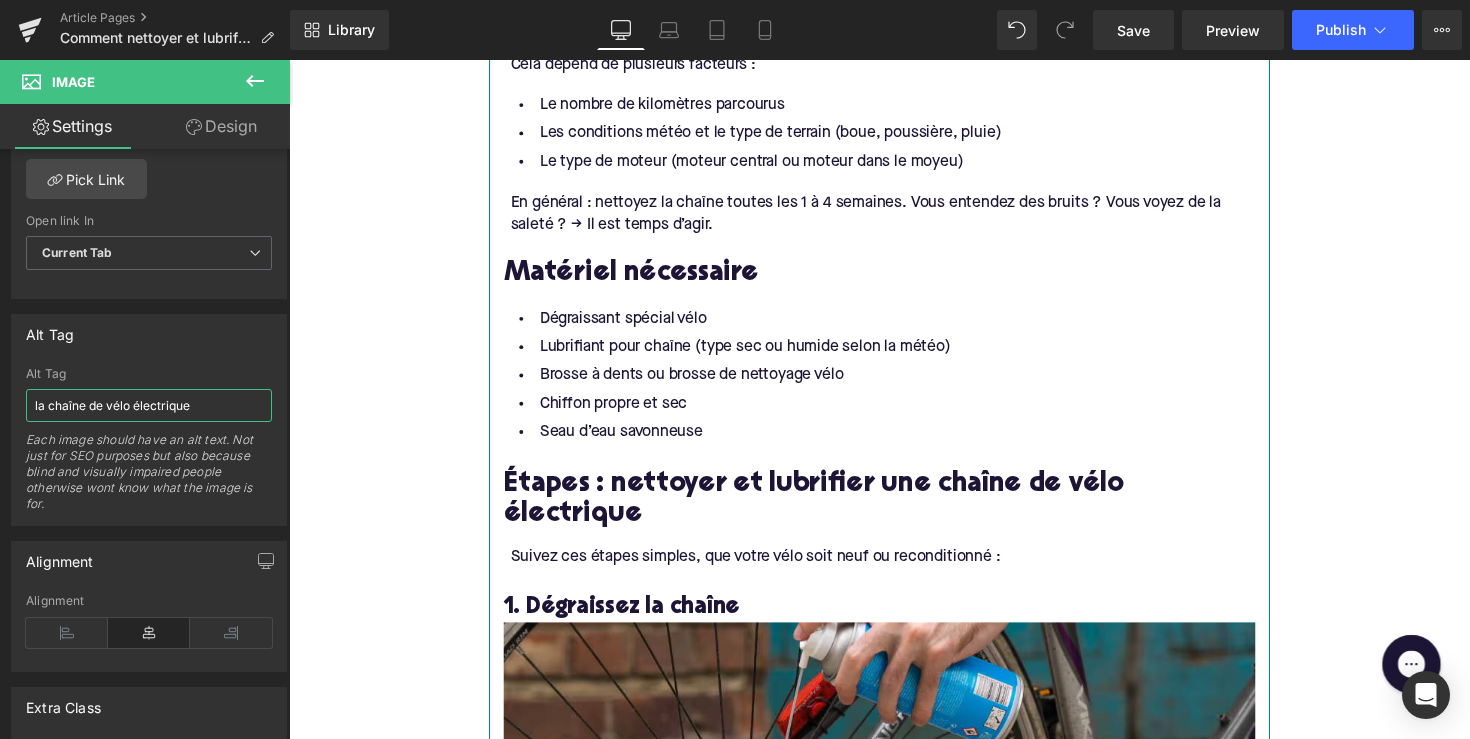scroll, scrollTop: 1587, scrollLeft: 0, axis: vertical 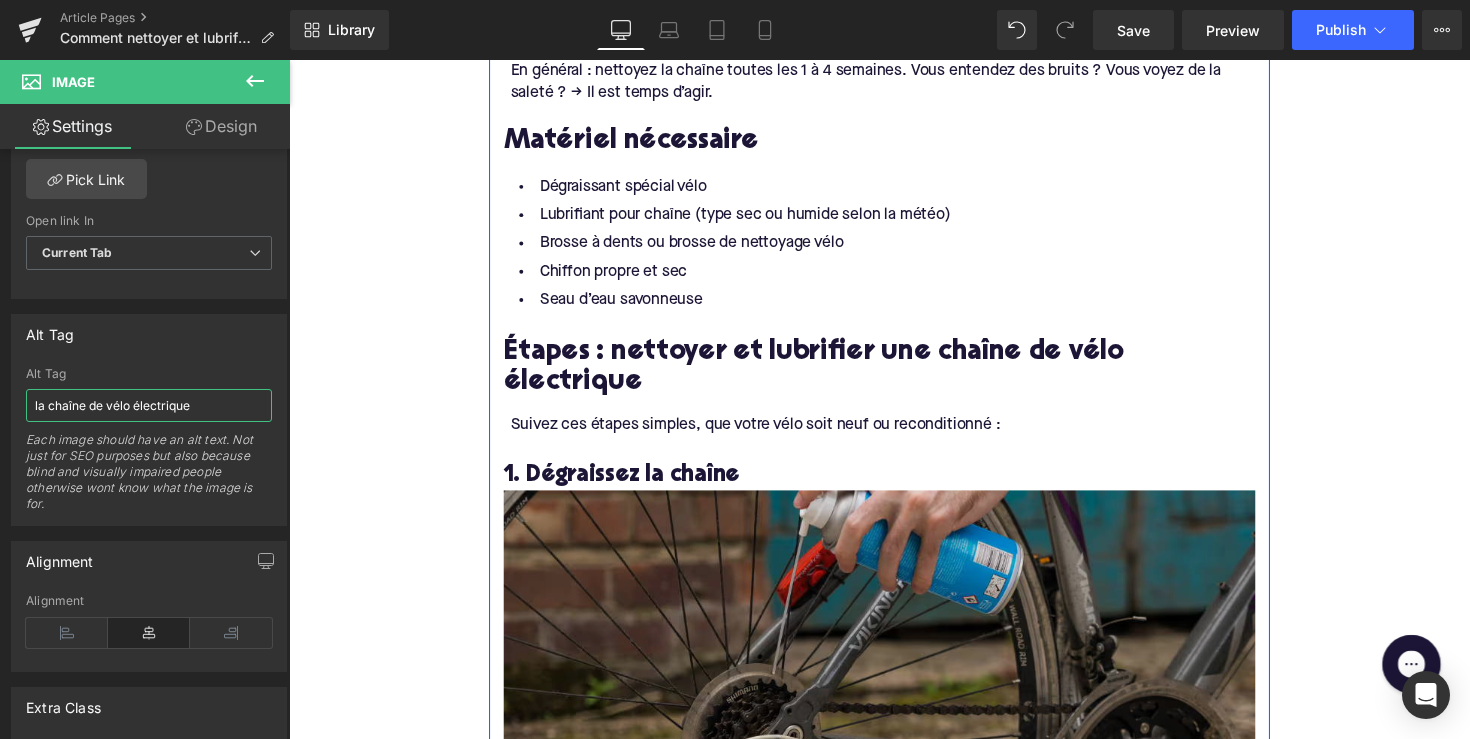 click at bounding box center [894, 668] 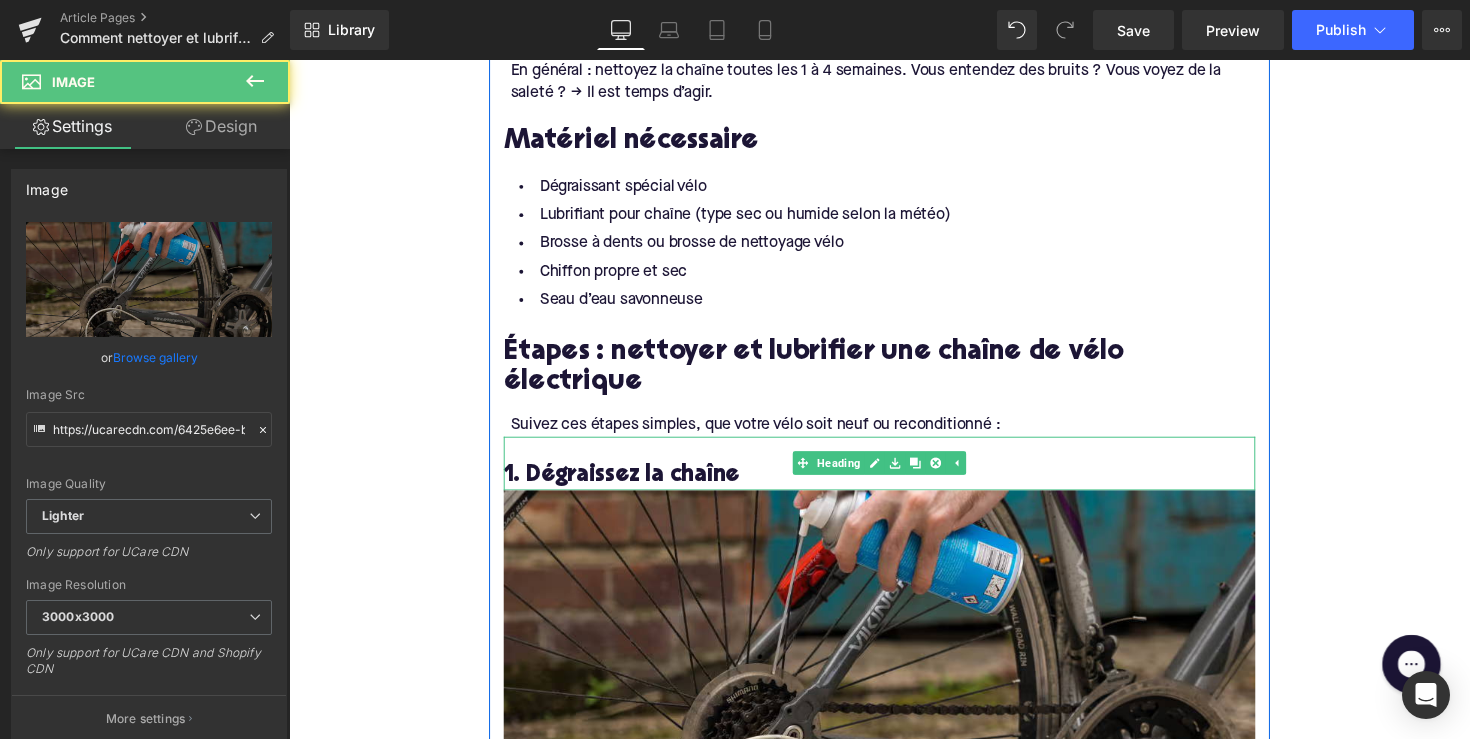 click on "1. Dégraissez la chaîne" at bounding box center (894, 485) 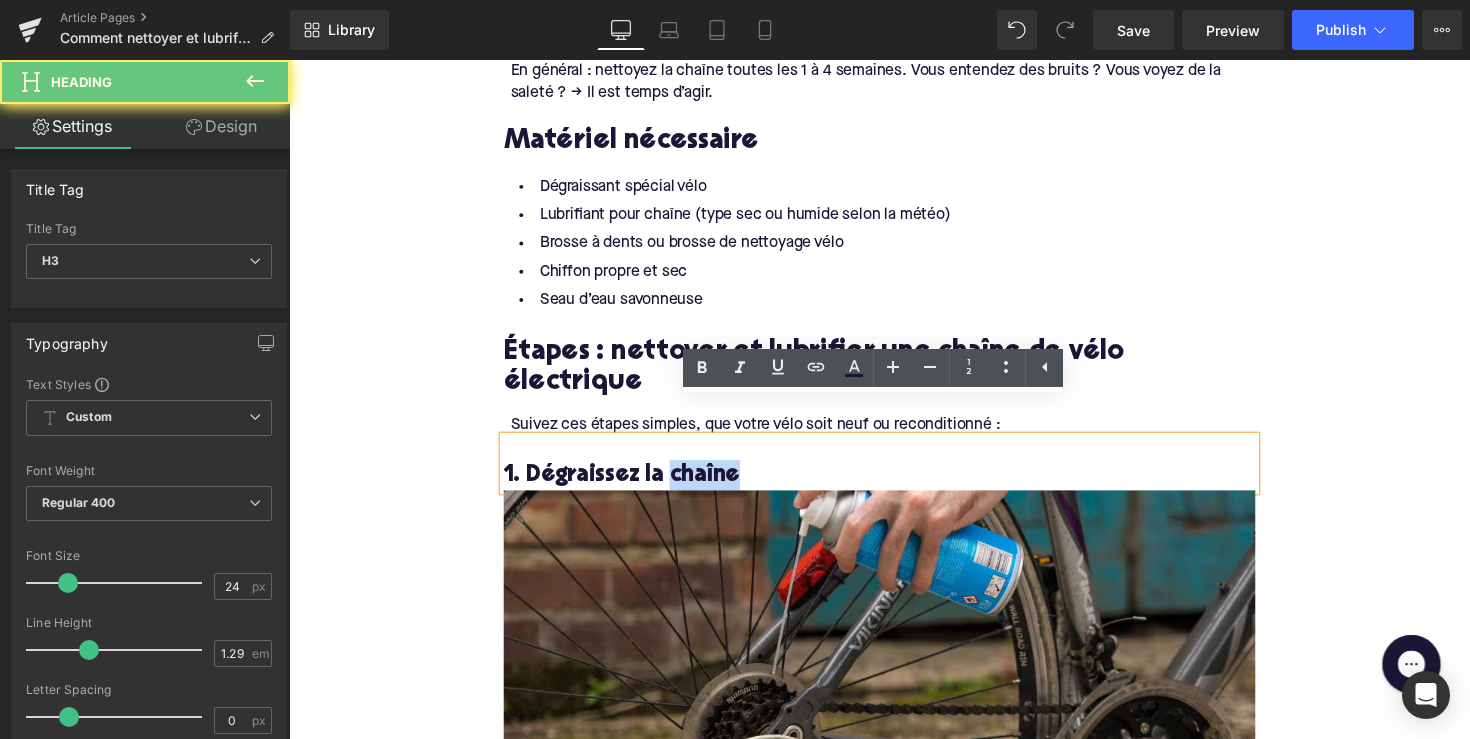 click on "1. Dégraissez la chaîne" at bounding box center (894, 485) 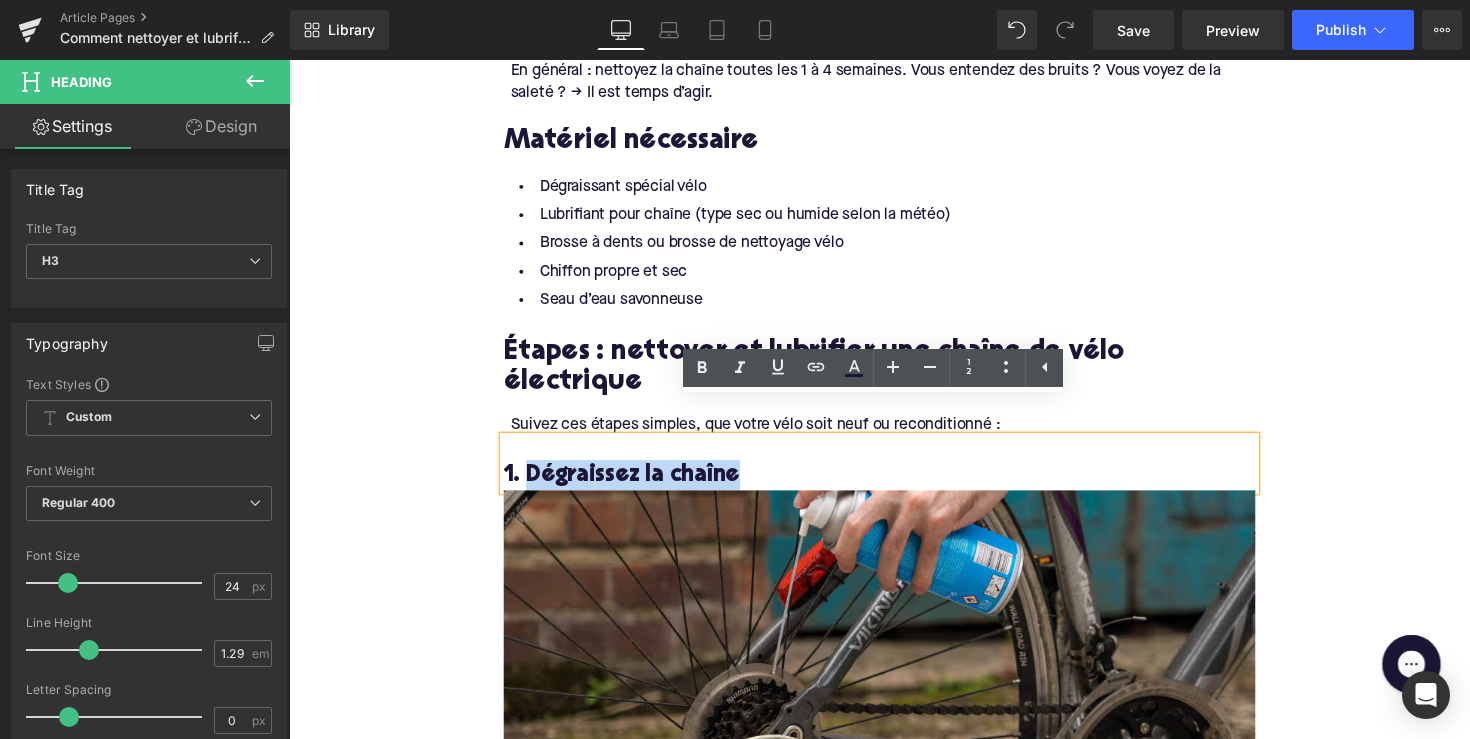 drag, startPoint x: 743, startPoint y: 446, endPoint x: 527, endPoint y: 446, distance: 216 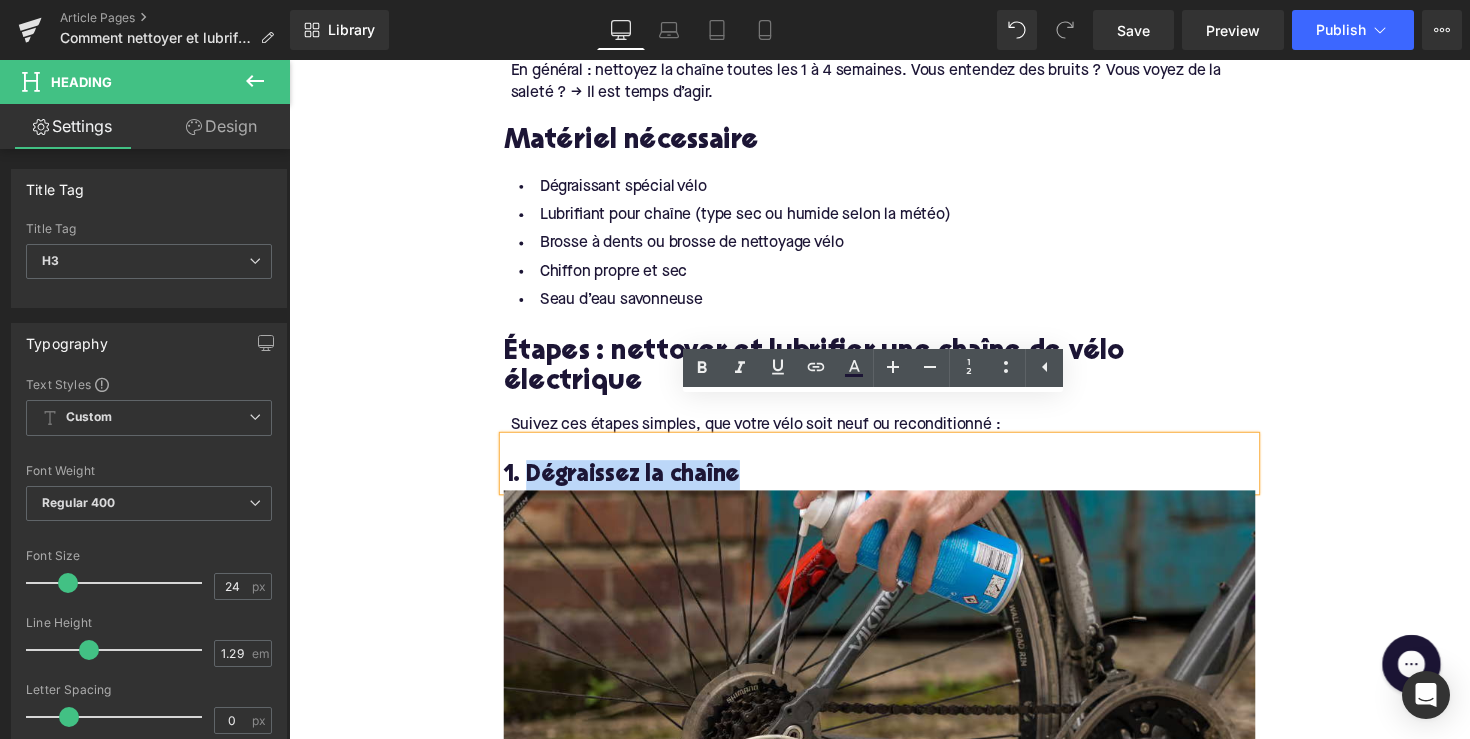 click on "1. Dégraissez la chaîne" at bounding box center [894, 485] 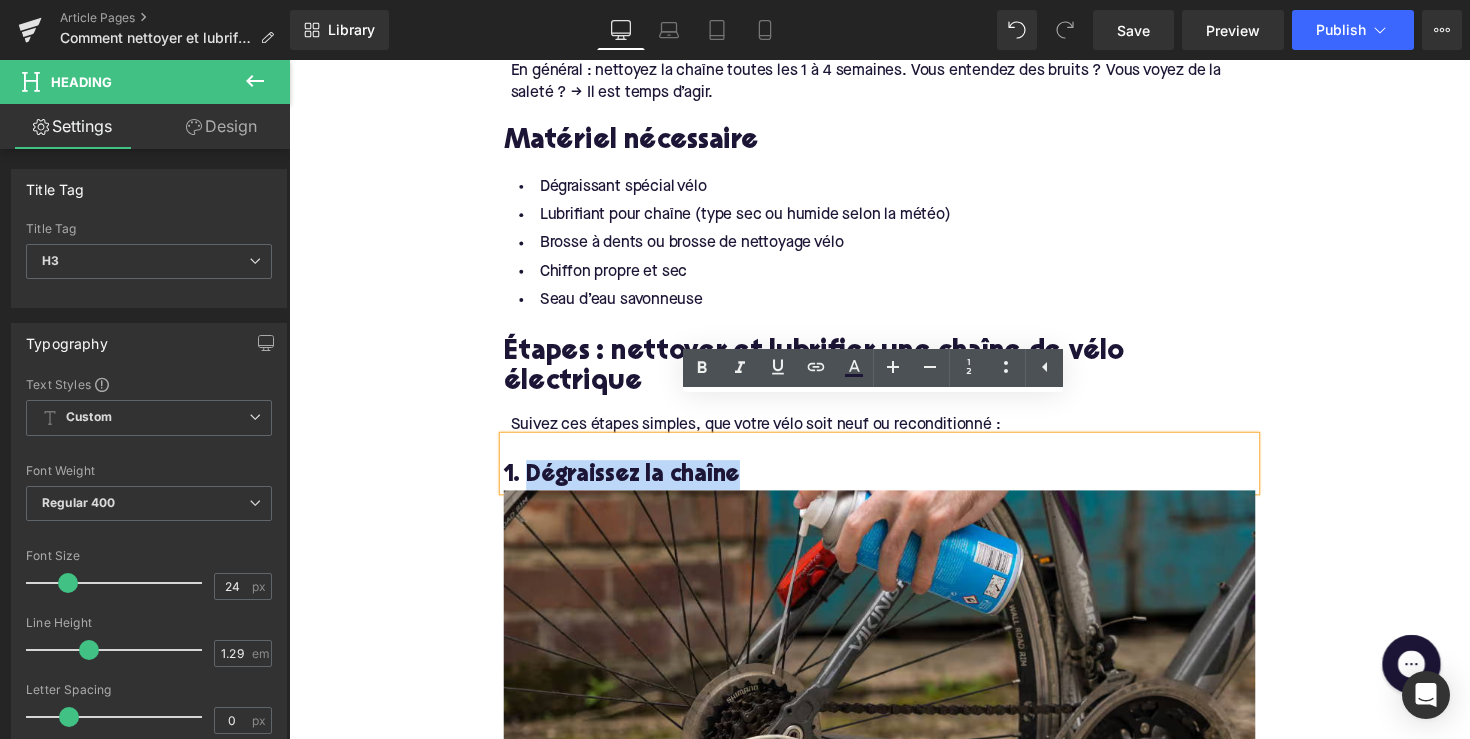 copy on "Dégraissez la chaîne" 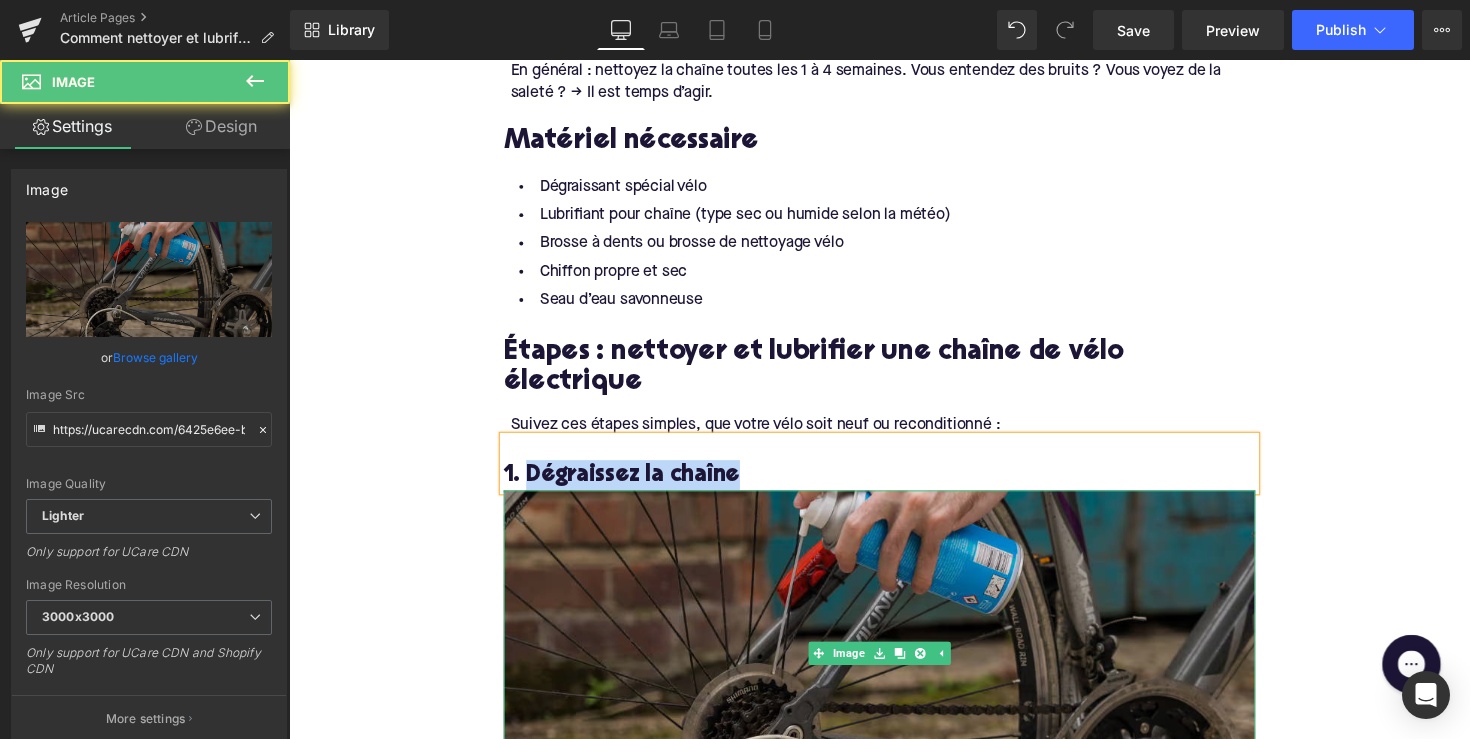 click at bounding box center (894, 668) 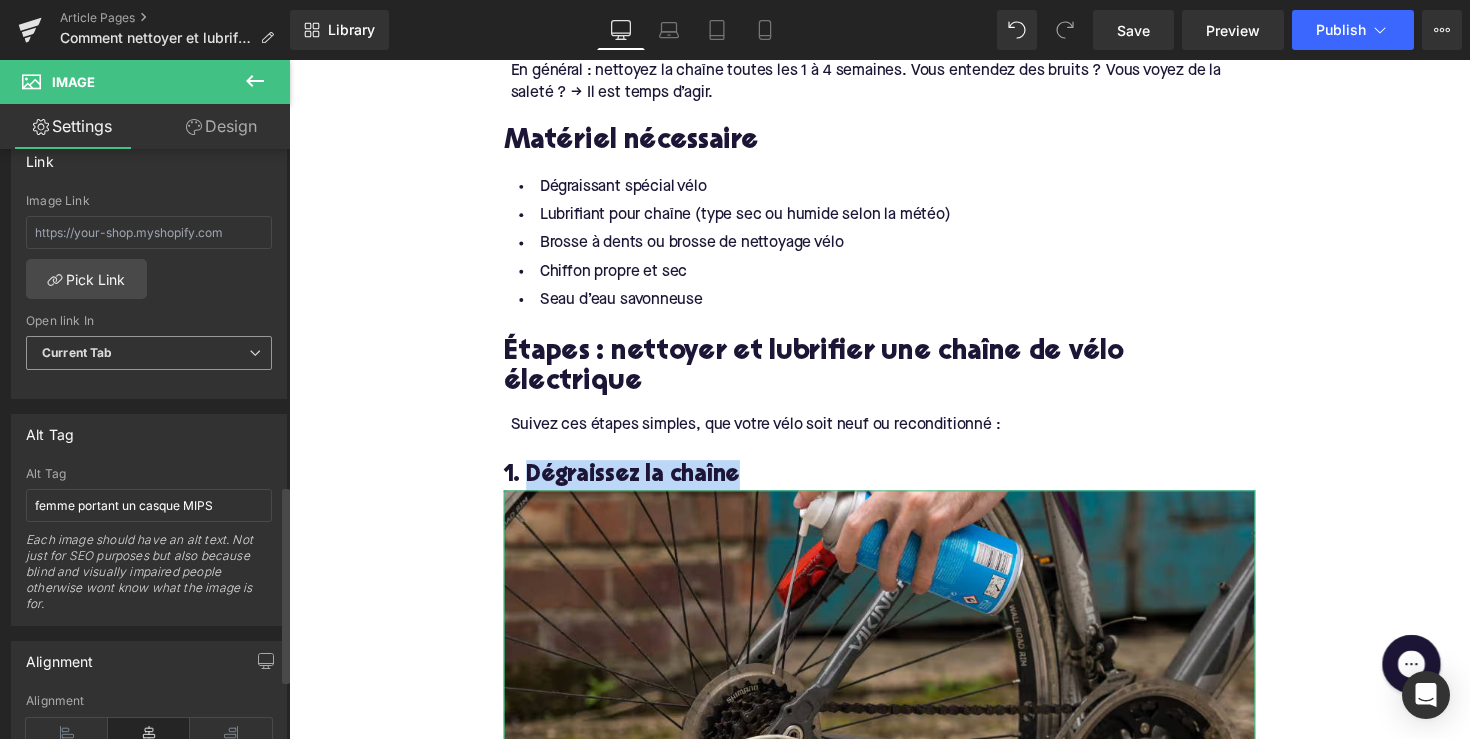 scroll, scrollTop: 1078, scrollLeft: 0, axis: vertical 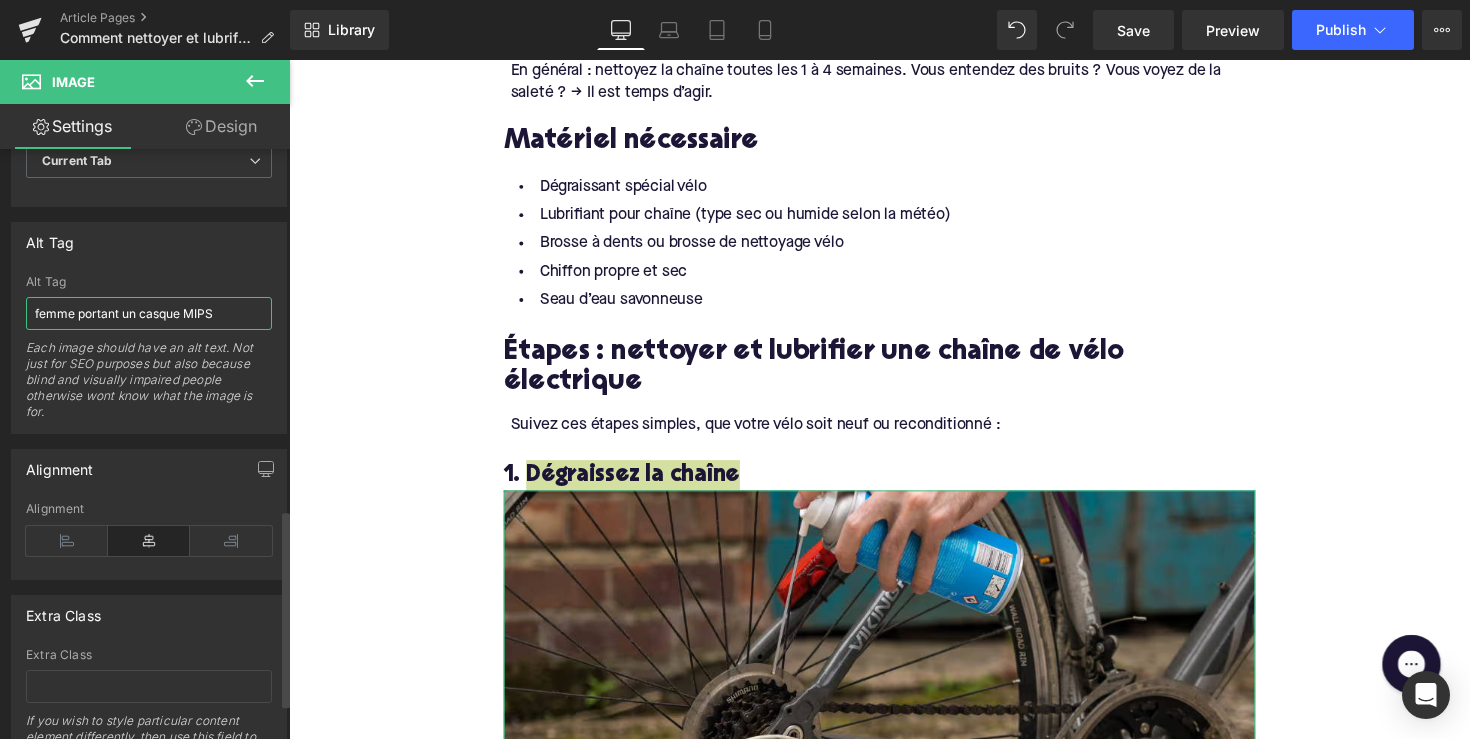 click on "femme portant un casque MIPS" at bounding box center (149, 313) 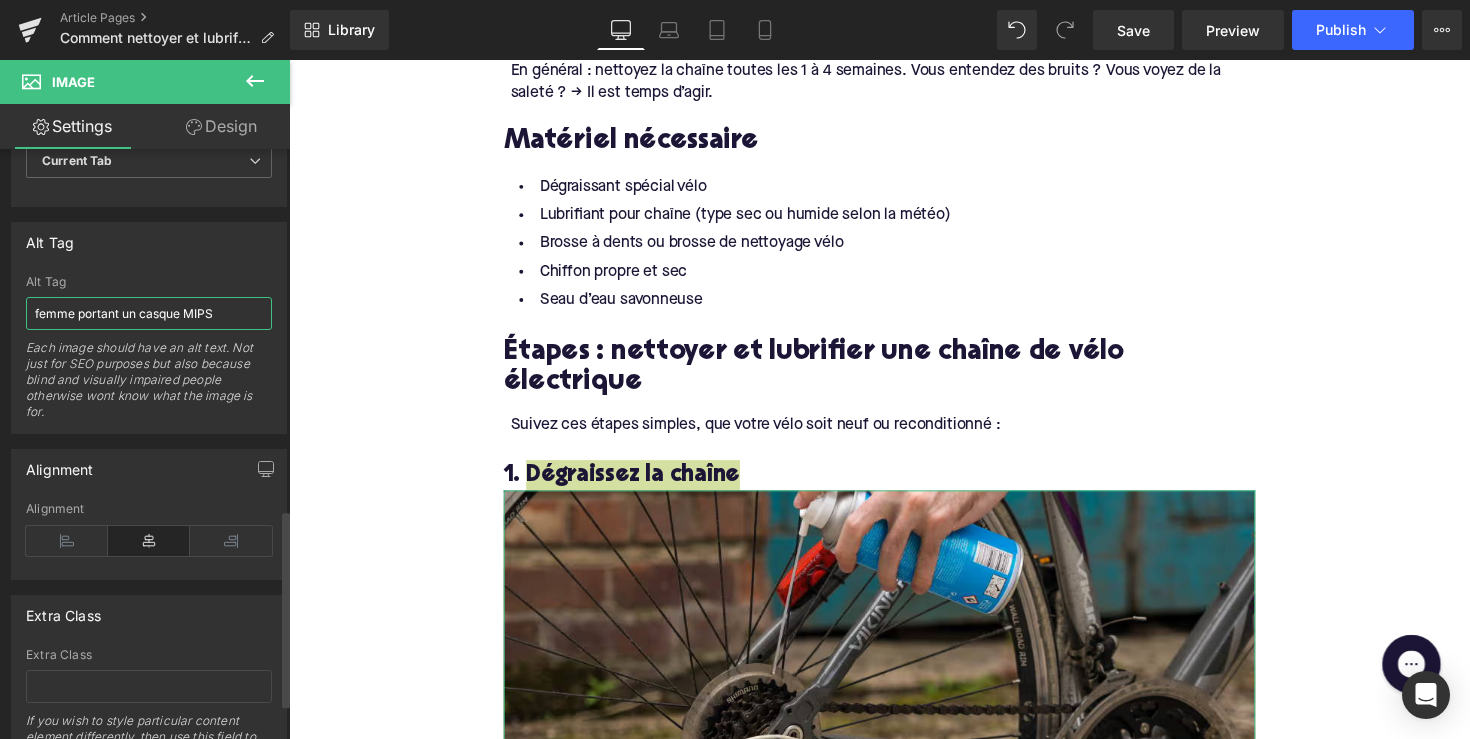 click on "femme portant un casque MIPS" at bounding box center (149, 313) 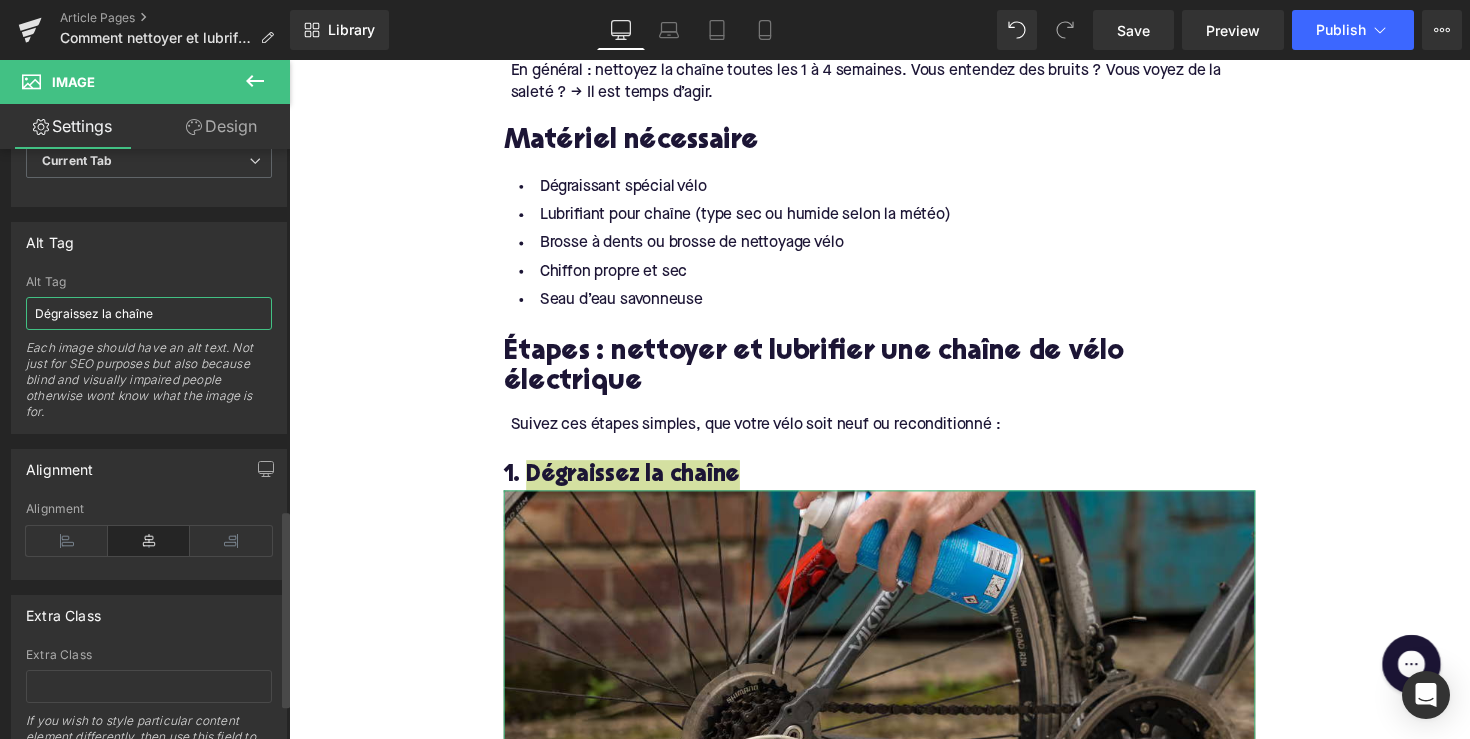 type on "Dégraissez la chaîne" 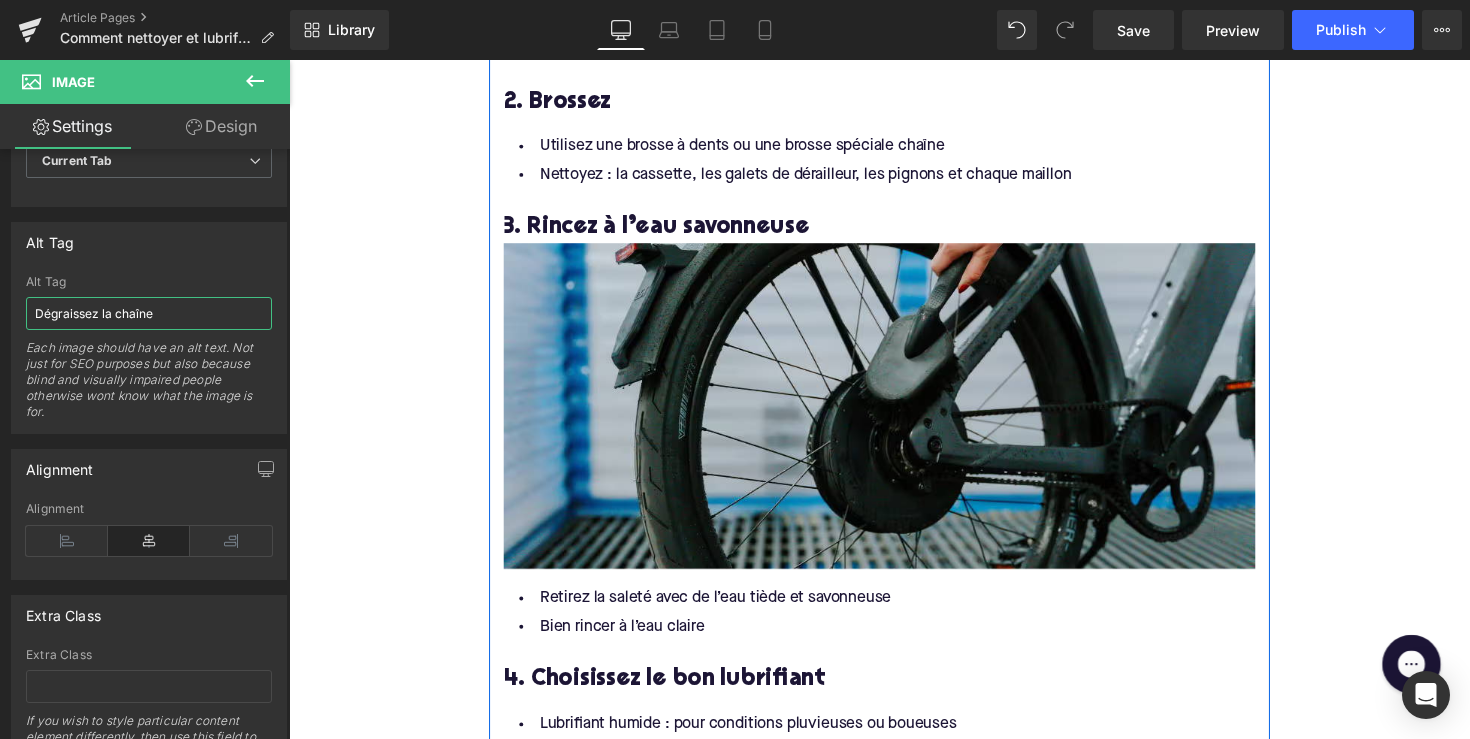 scroll, scrollTop: 2390, scrollLeft: 0, axis: vertical 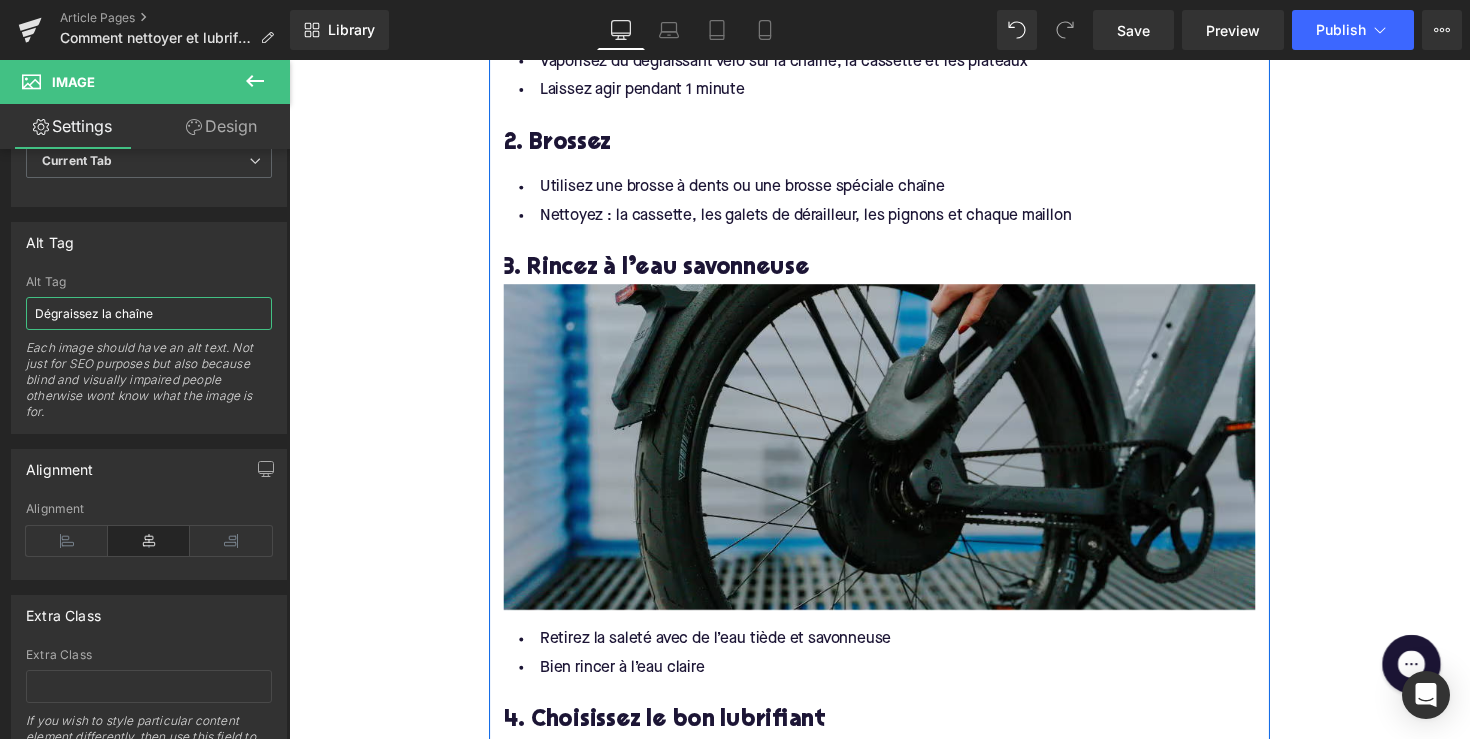 click at bounding box center (894, 457) 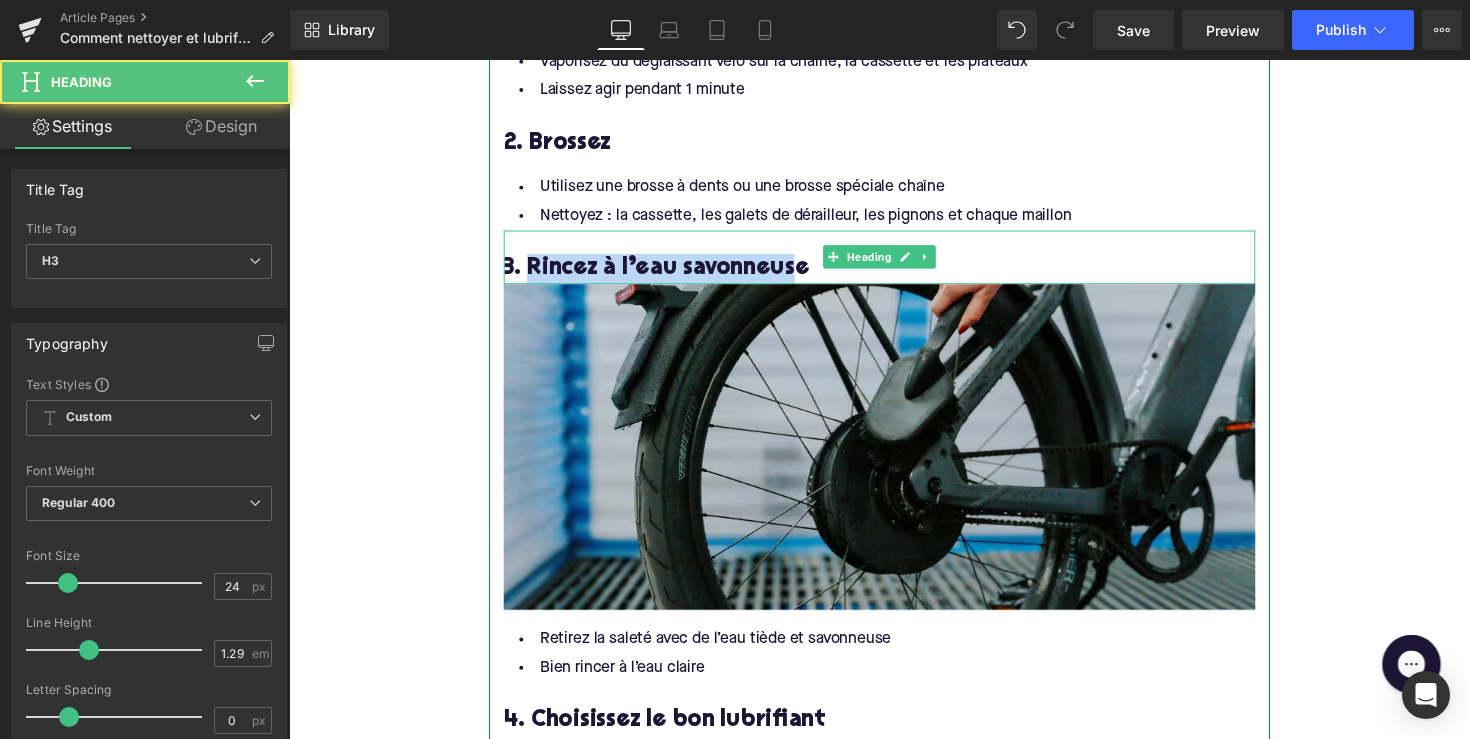 drag, startPoint x: 801, startPoint y: 231, endPoint x: 532, endPoint y: 231, distance: 269 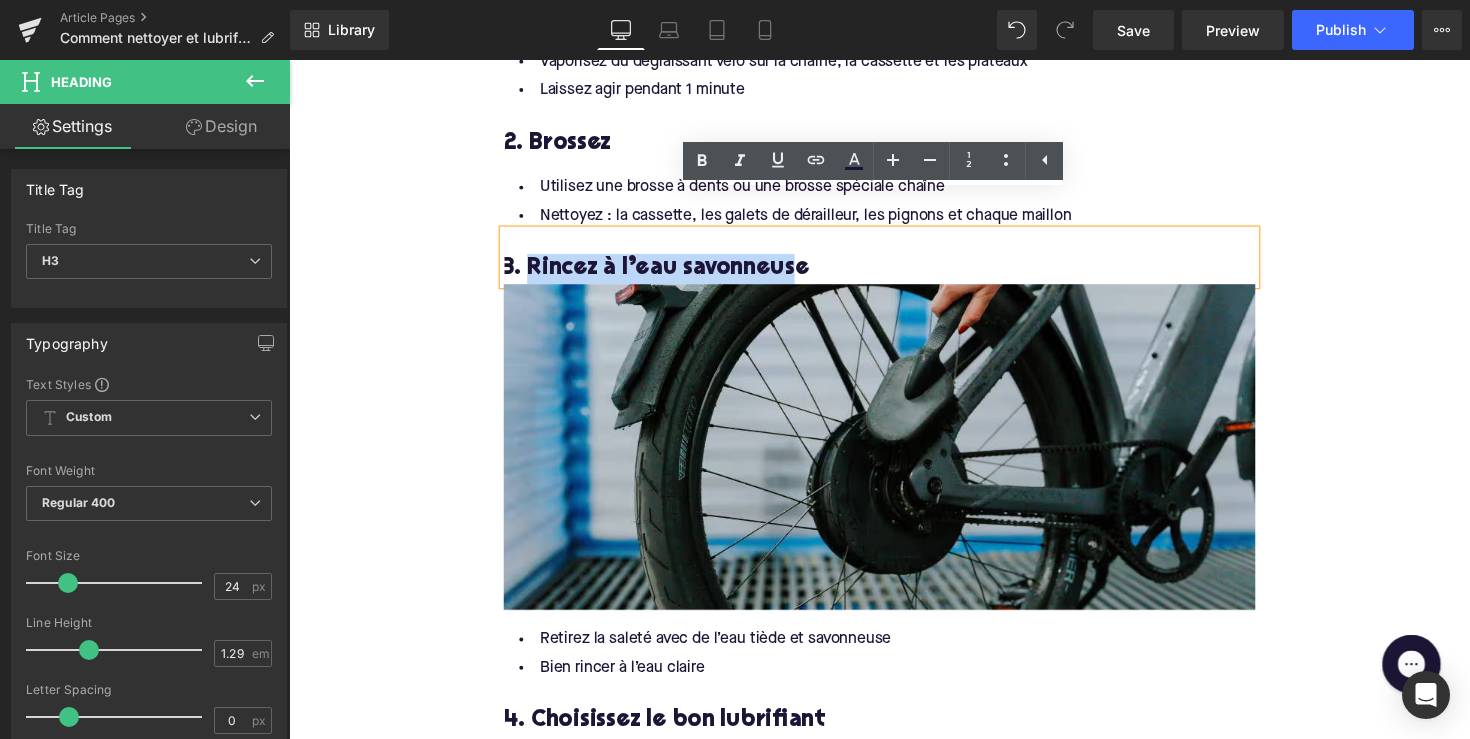 copy on "Rincez à l’eau savonneus" 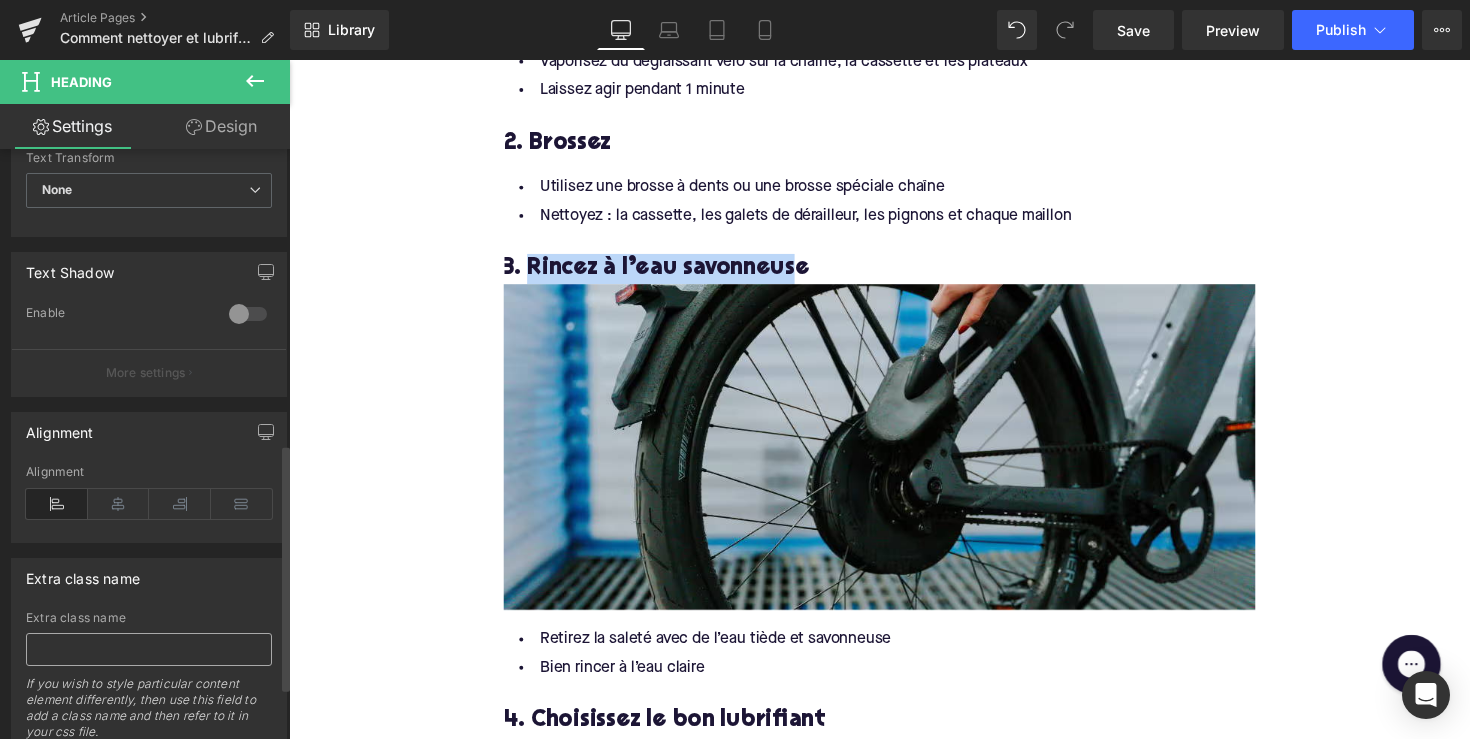 scroll, scrollTop: 703, scrollLeft: 0, axis: vertical 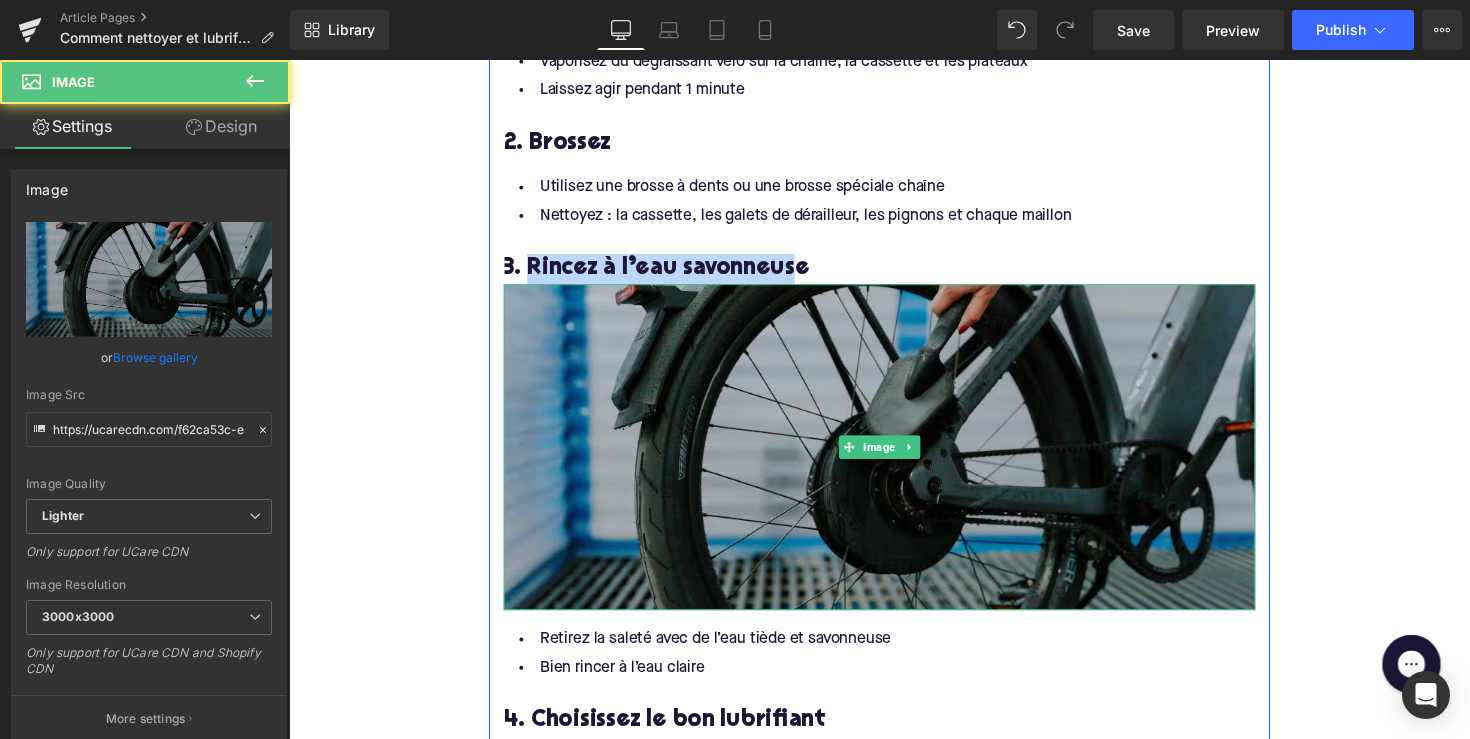click at bounding box center [894, 457] 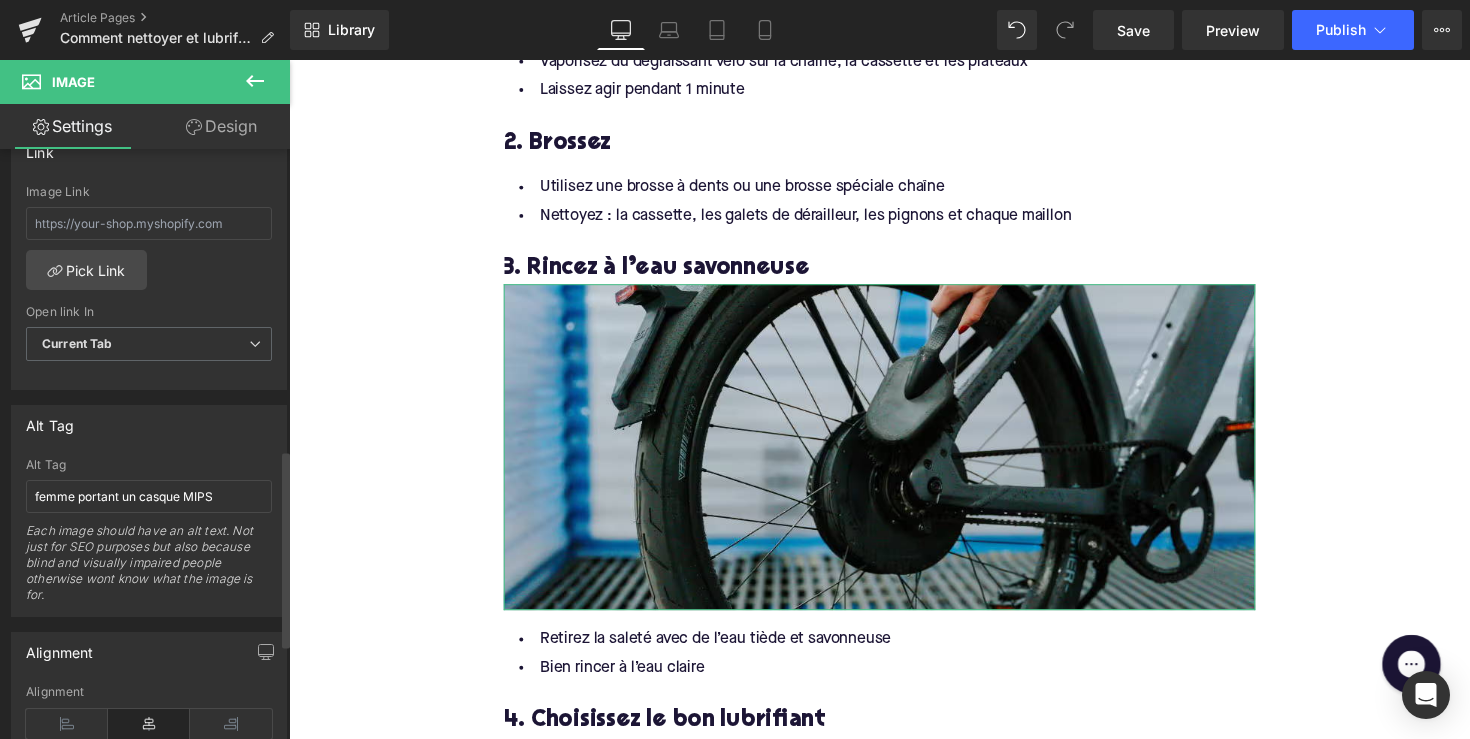scroll, scrollTop: 893, scrollLeft: 0, axis: vertical 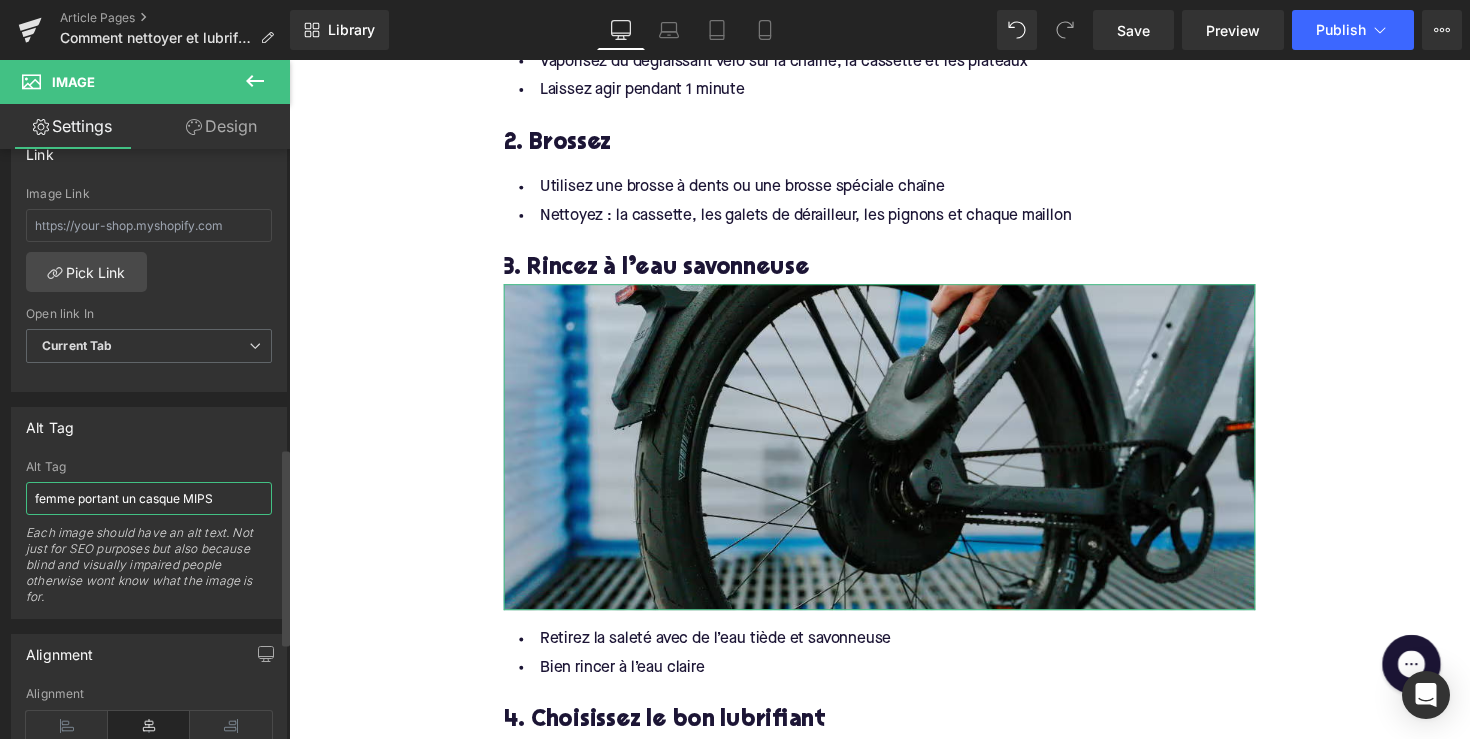 click on "femme portant un casque MIPS" at bounding box center (149, 498) 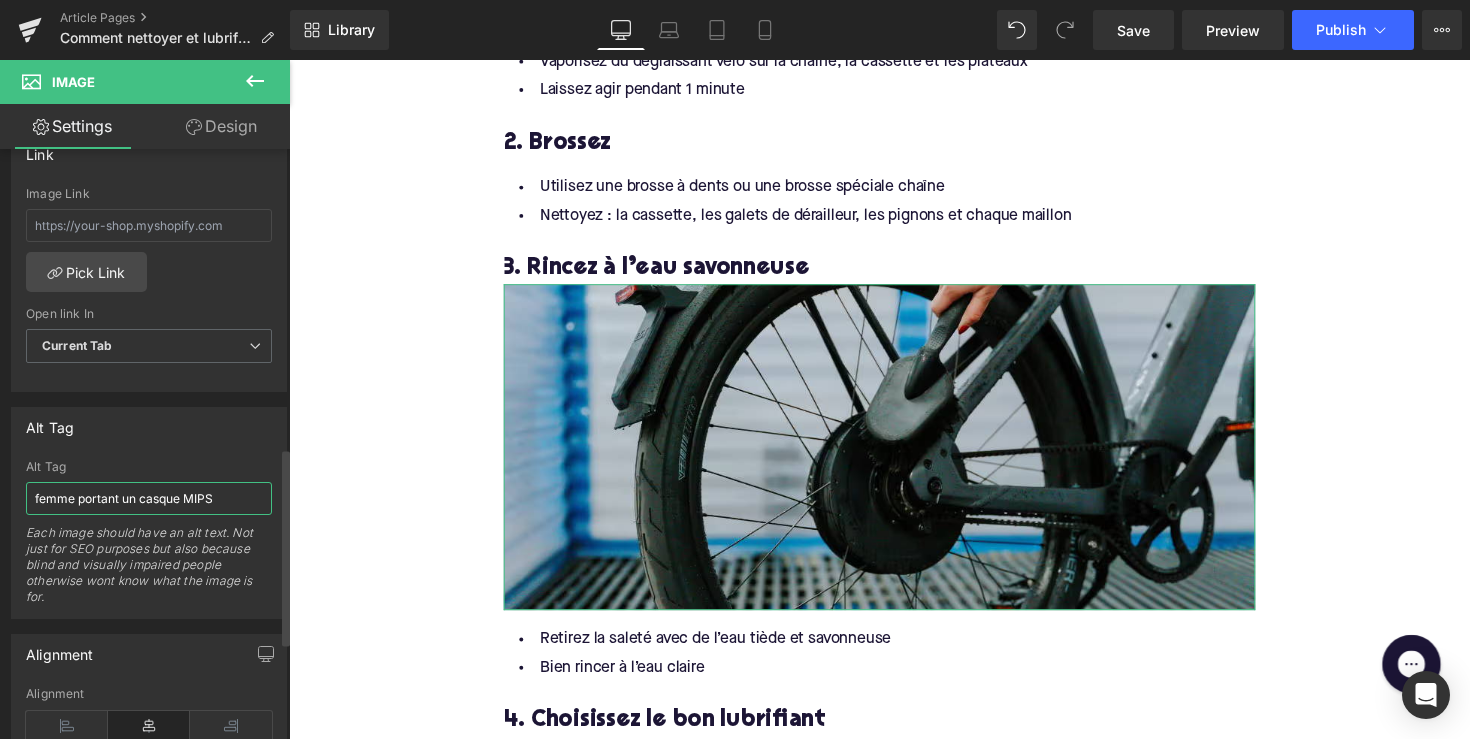 click on "femme portant un casque MIPS" at bounding box center (149, 498) 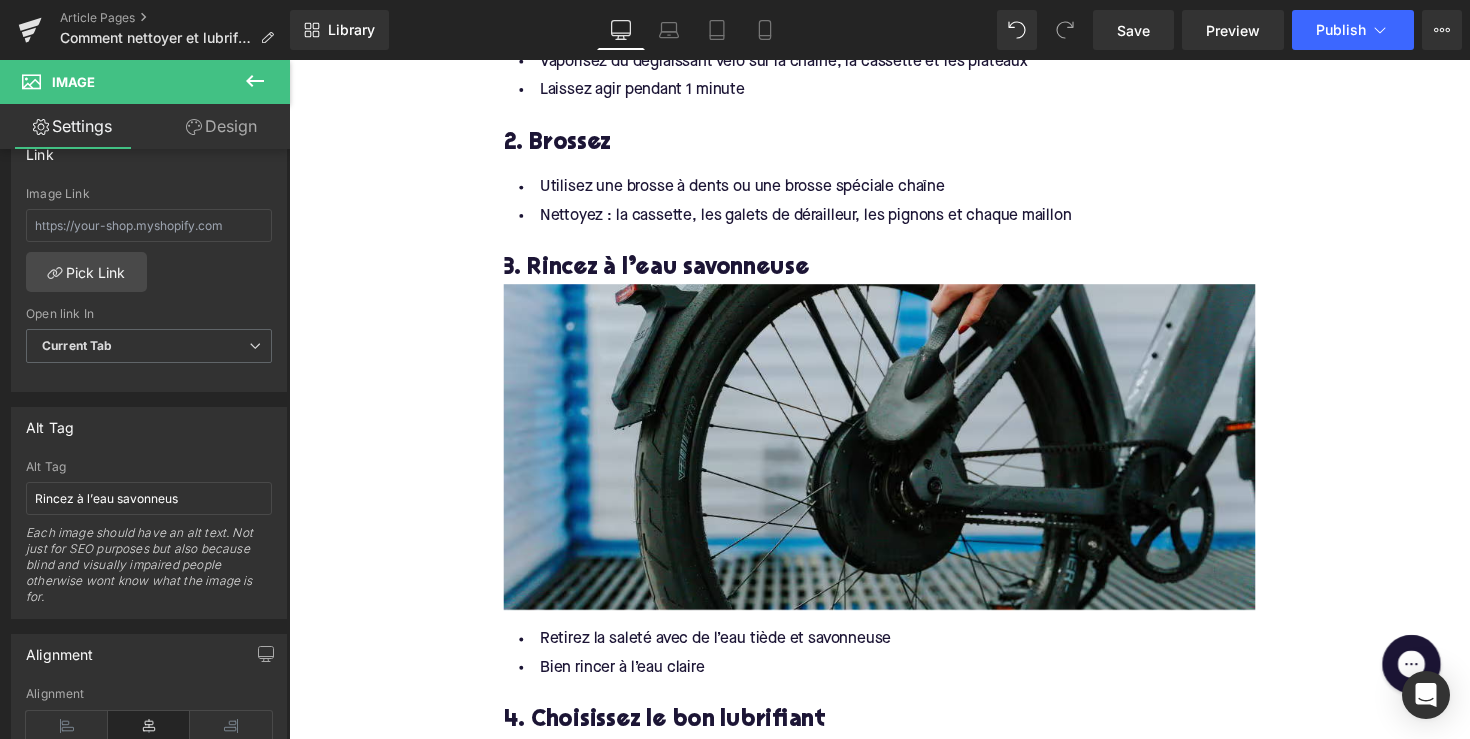 click on "Home / Comment nettoyer et lubrifier la chaîne de votre vélo électrique ? Breadcrumbs         Comment nettoyer et lubrifier la chaîne de votre vélo électrique ? Heading         Une chaîne propre et bien lubrifiée est essentielle pour garantir les meilleures performances et prolonger la durée de vie de la transmission de votre vélo électrique. C’est une tâche d’entretien simple que vous pouvez effectuer chez vous et qui permet à votre e-bike de rouler comme neuf. Text Block         Row         Image         Row         Row         Pourquoi faut-il nettoyer et lubrifier régulièrement la chaîne ? Heading         Une chaîne sale : Text Block         Accélère l’usure de votre transmission Diminue les performances de votre vélo Donne un aspect négligé à votre vélo Text Block         Astuce pro :  Text Block         À quelle fréquence faut-il nettoyer sa chaîne ? Heading         Cela dépend de plusieurs facteurs : Text Block         Le nombre de kilomètres parcourus Text Block" at bounding box center (894, 270) 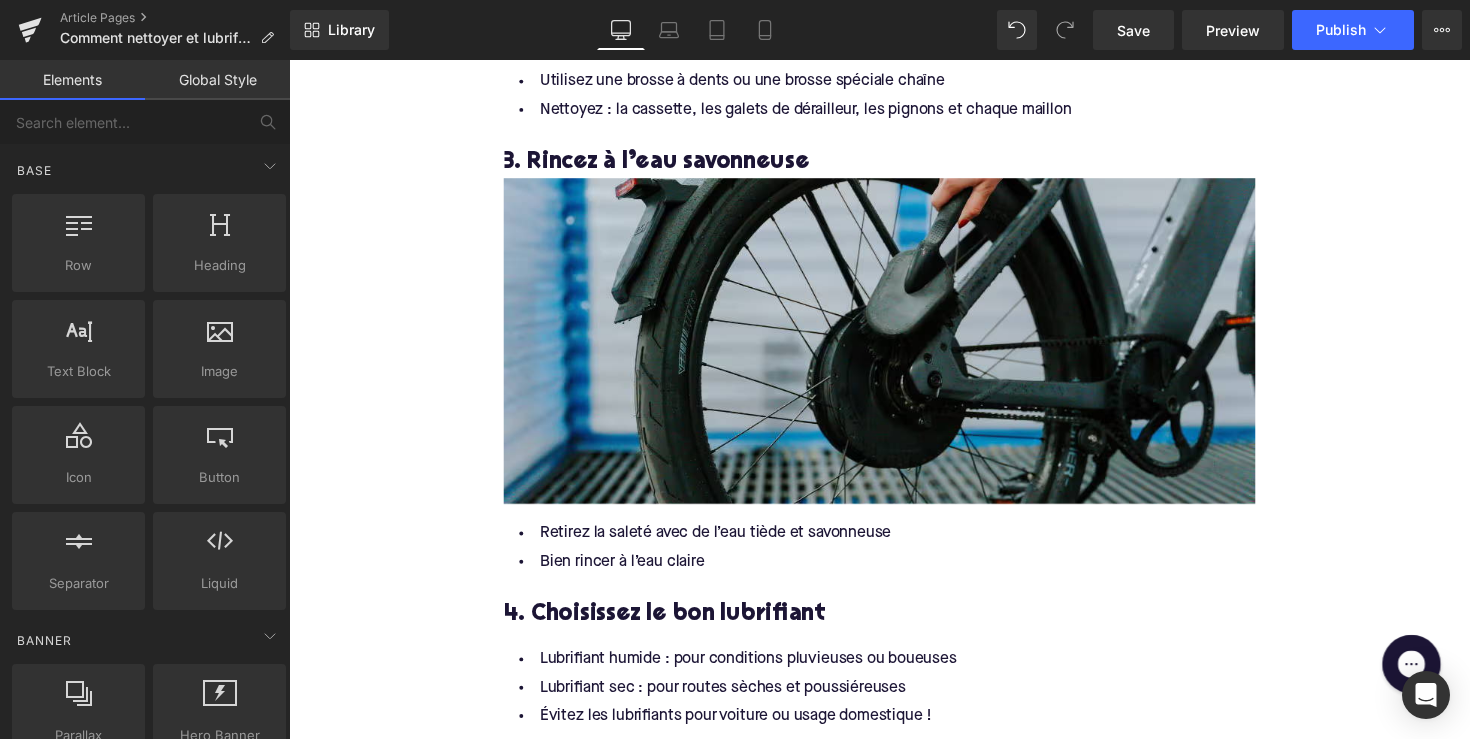scroll, scrollTop: 2559, scrollLeft: 0, axis: vertical 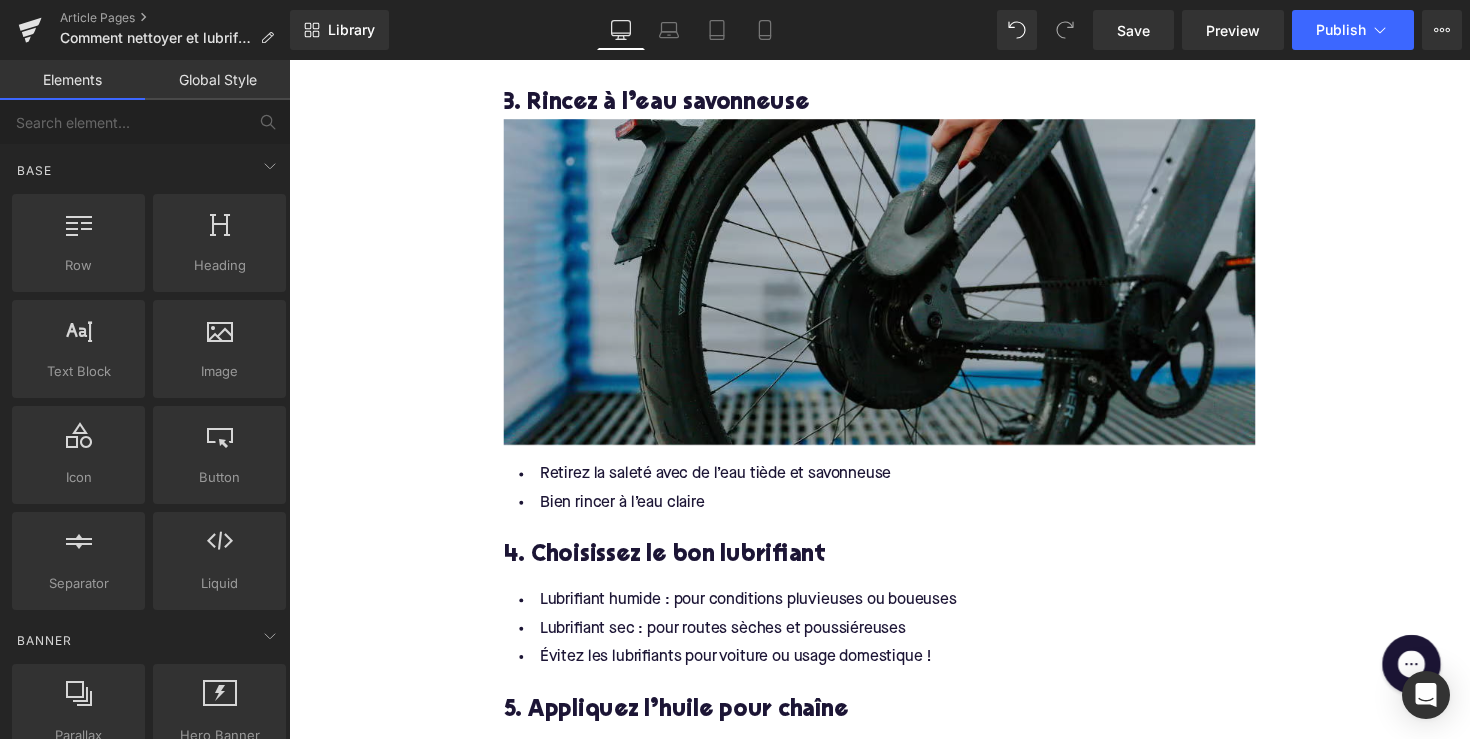click at bounding box center (894, 288) 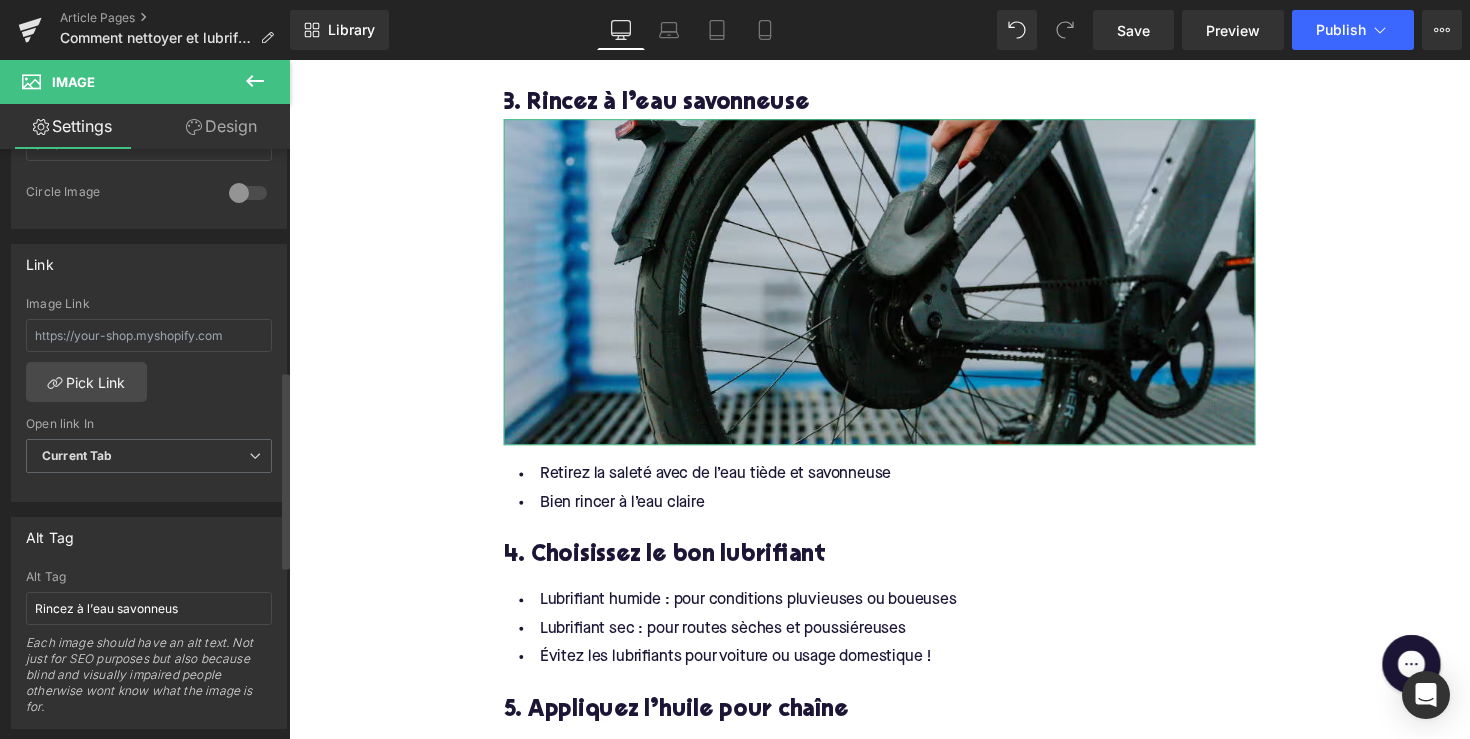 scroll, scrollTop: 892, scrollLeft: 0, axis: vertical 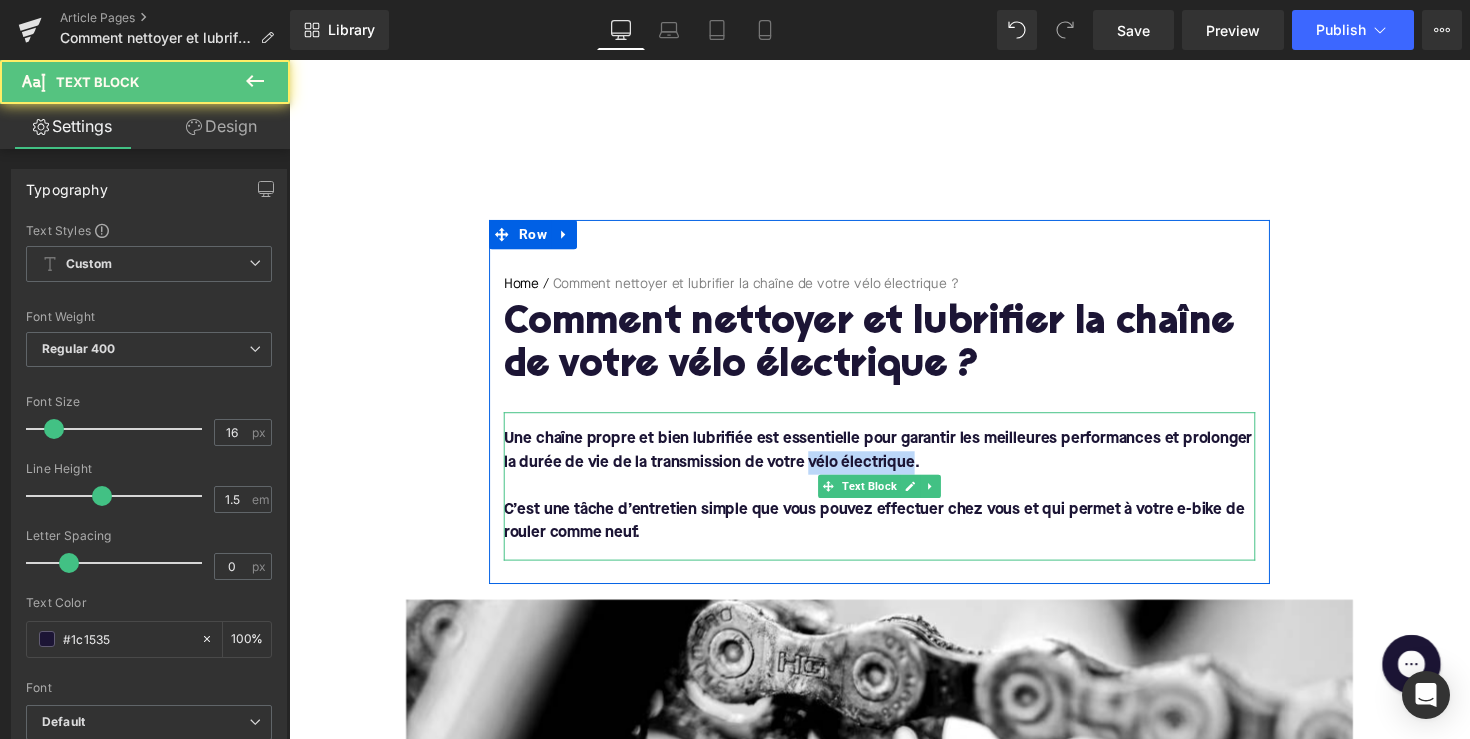 drag, startPoint x: 925, startPoint y: 467, endPoint x: 820, endPoint y: 472, distance: 105.11898 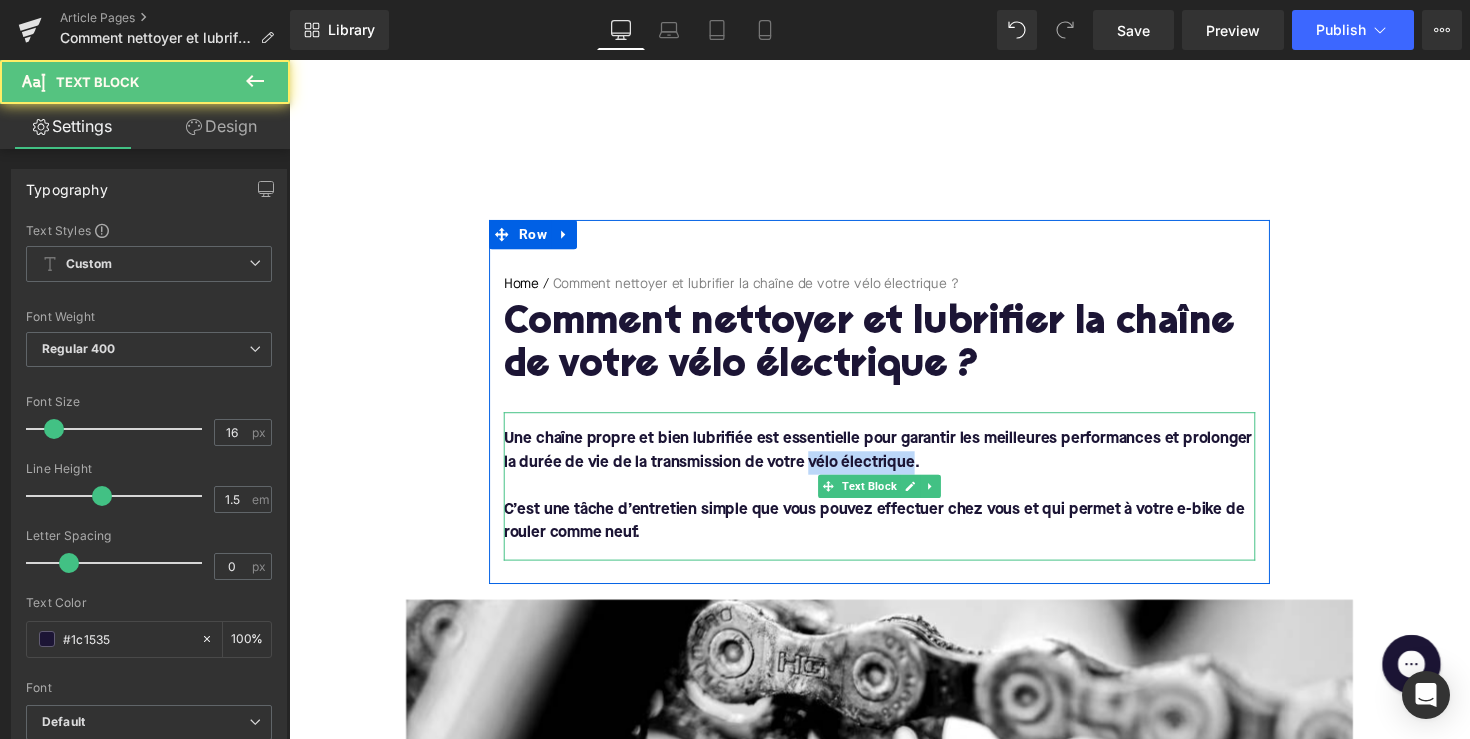 click on "Une chaîne propre et bien lubrifiée est essentielle pour garantir les meilleures performances et prolonger la durée de vie de la transmission de votre vélo électrique." at bounding box center (892, 461) 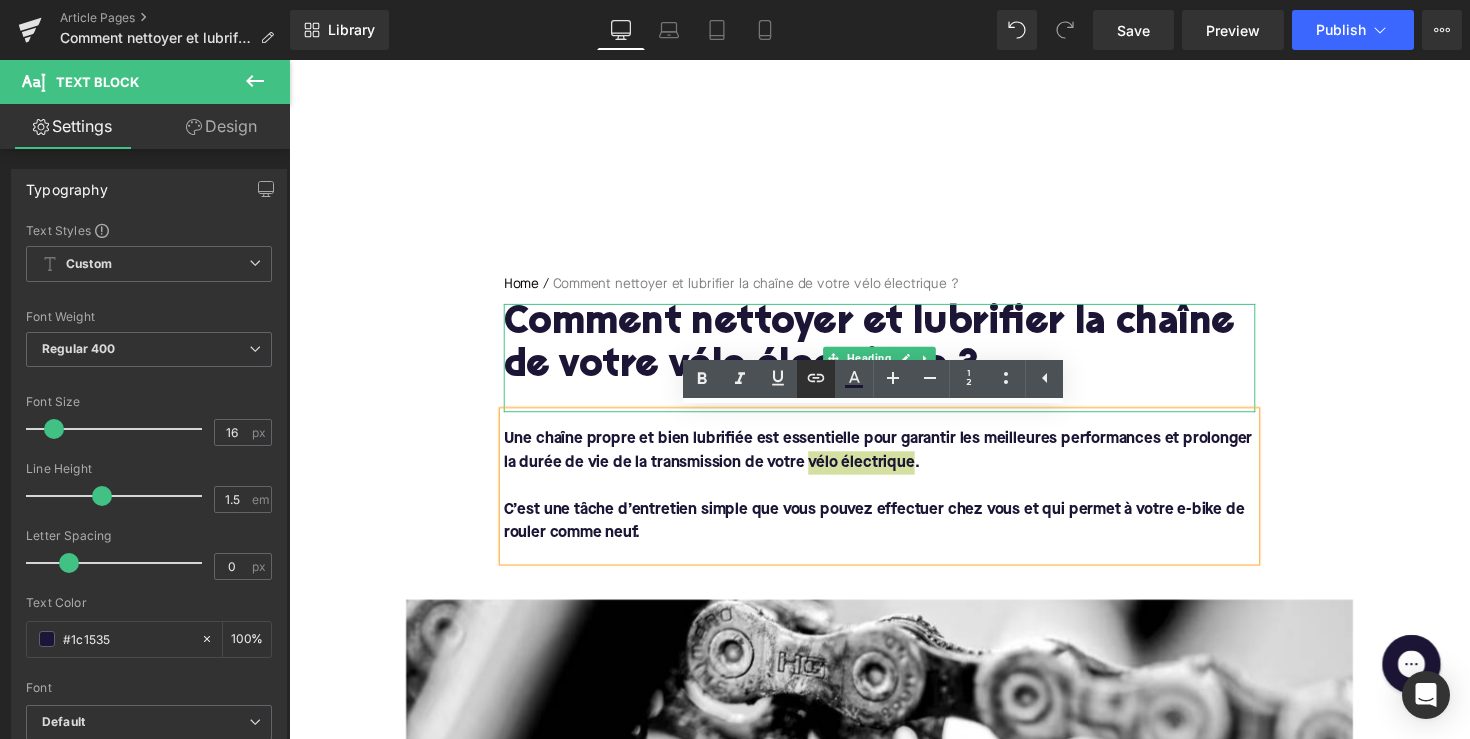 click 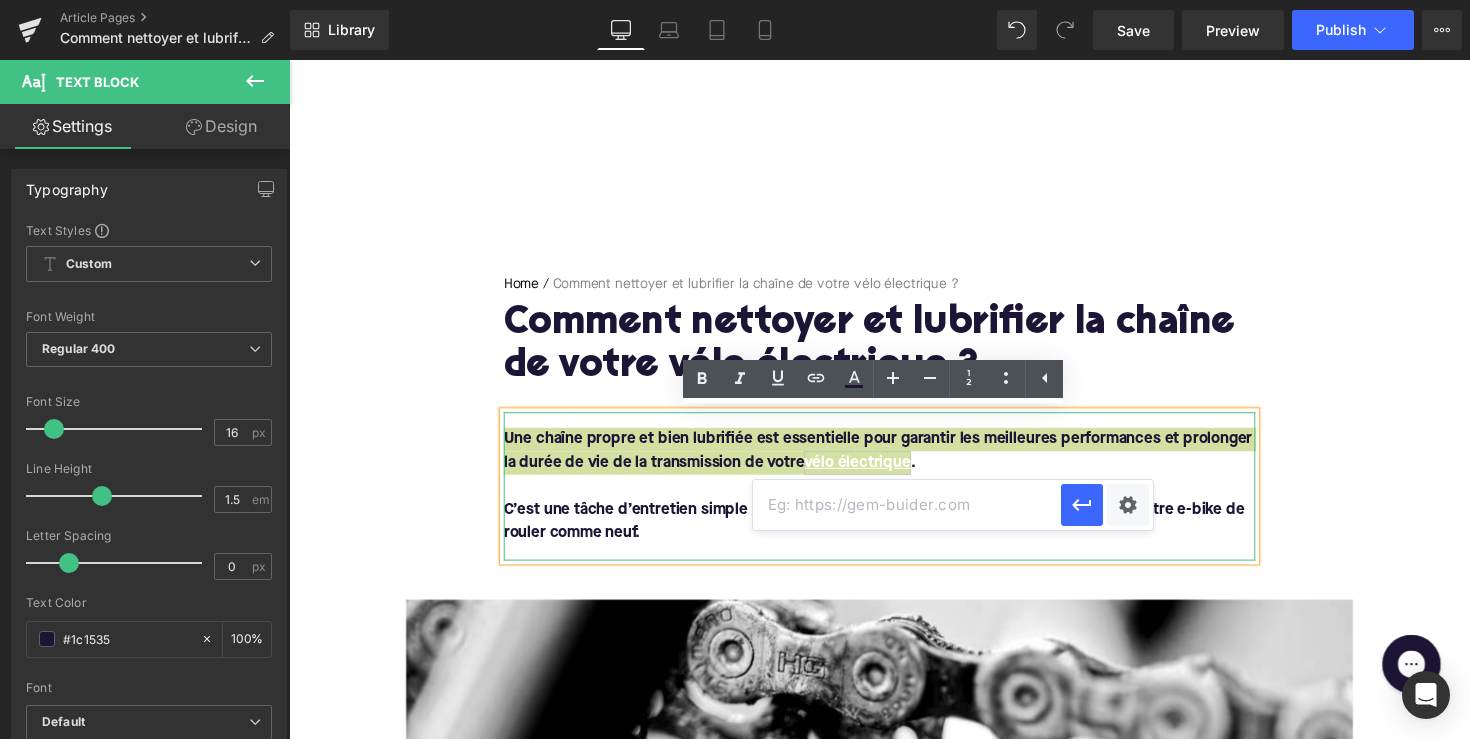 click at bounding box center [907, 505] 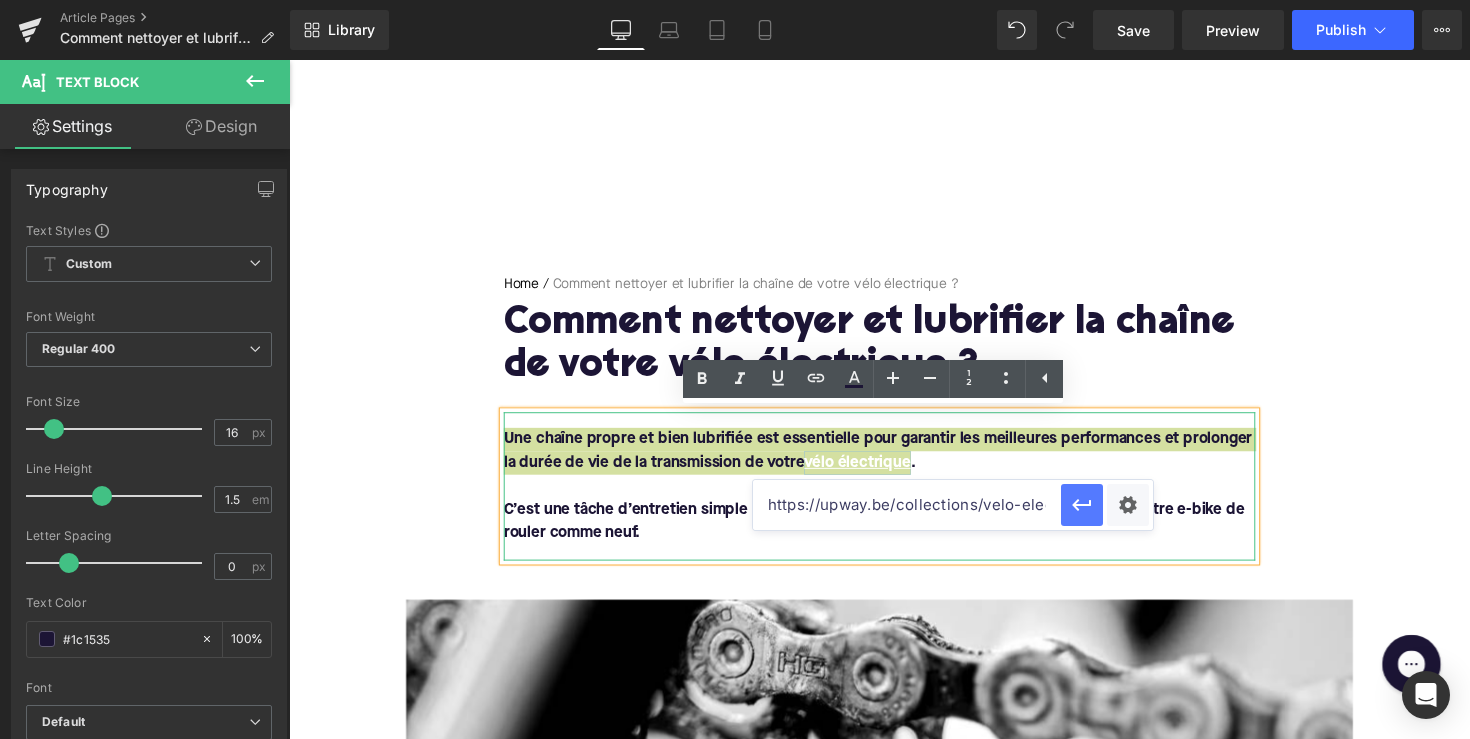 type on "https://upway.be/collections/velo-electrique-occasion" 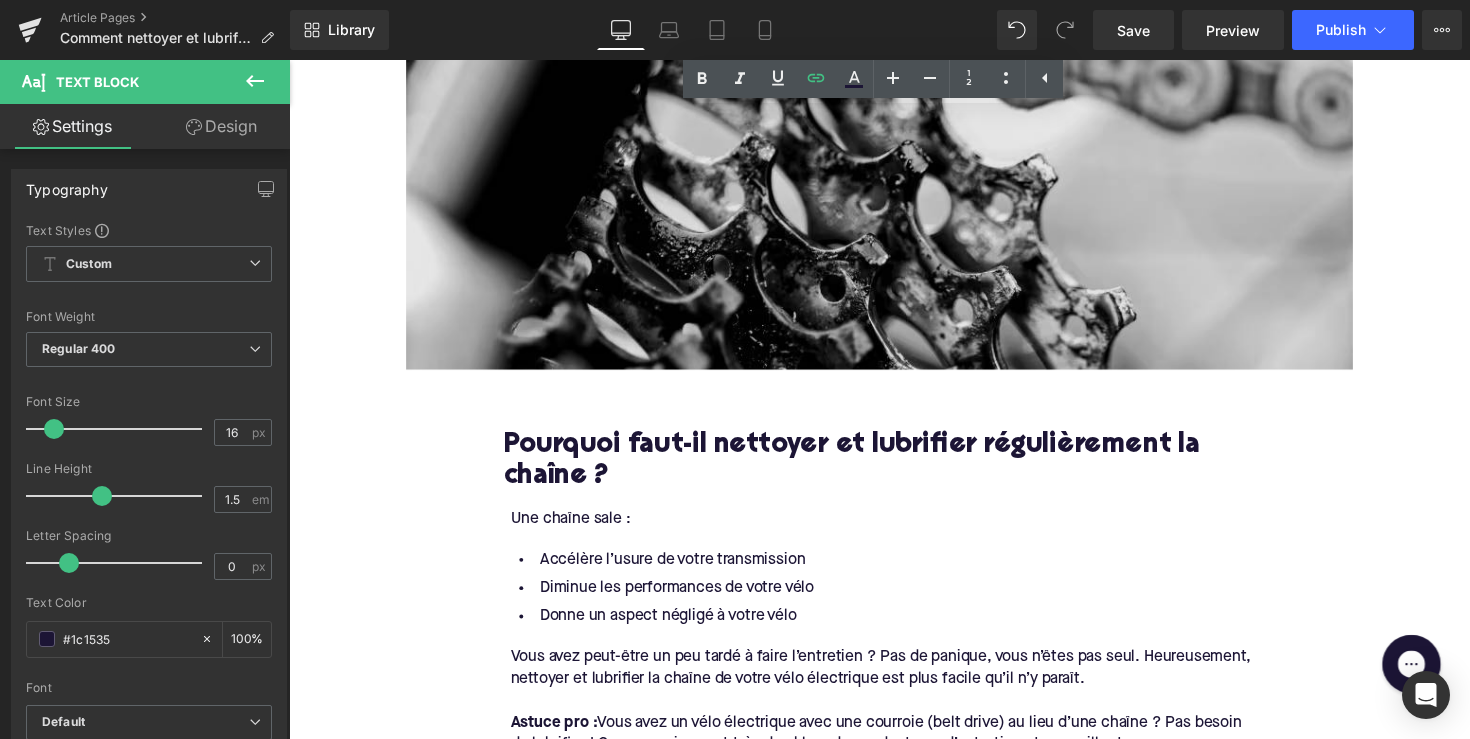 scroll, scrollTop: 977, scrollLeft: 0, axis: vertical 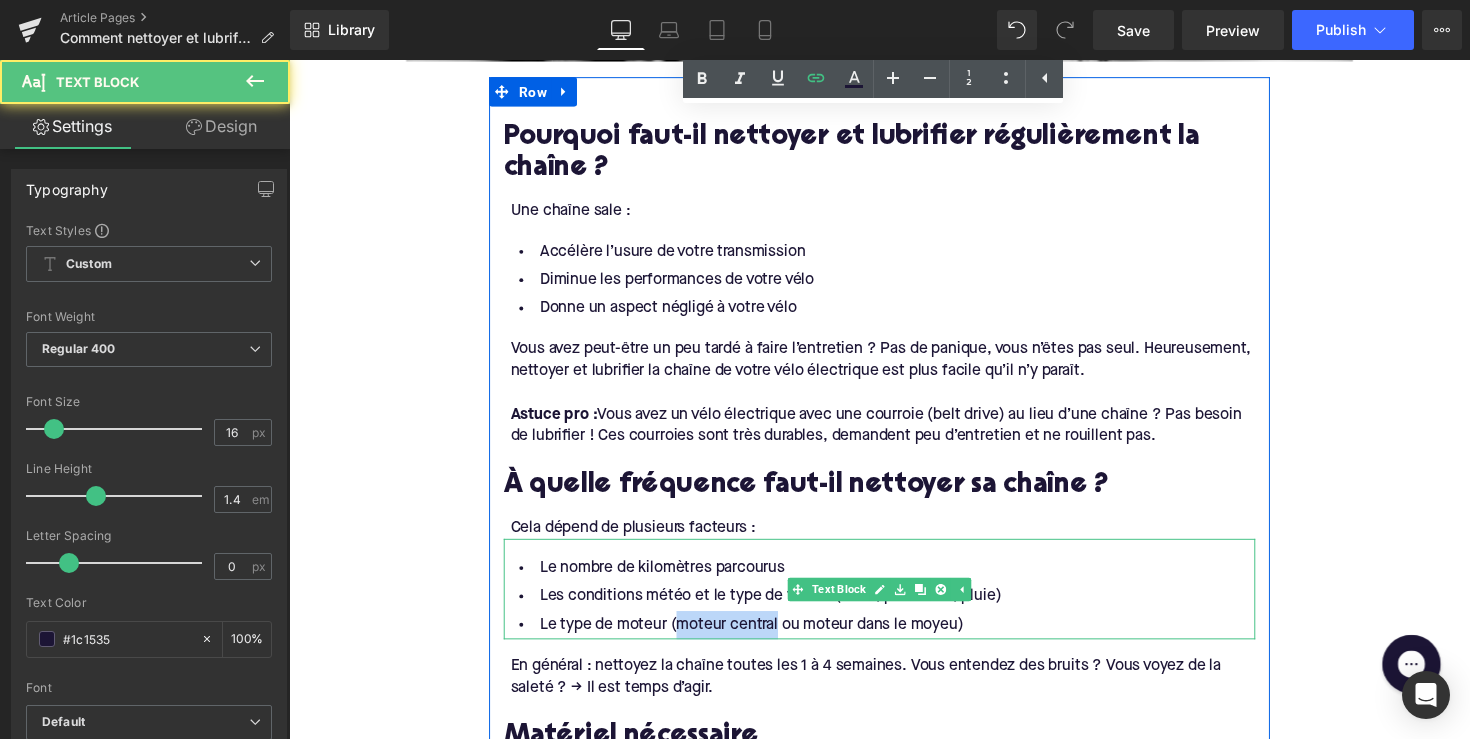 drag, startPoint x: 783, startPoint y: 634, endPoint x: 678, endPoint y: 634, distance: 105 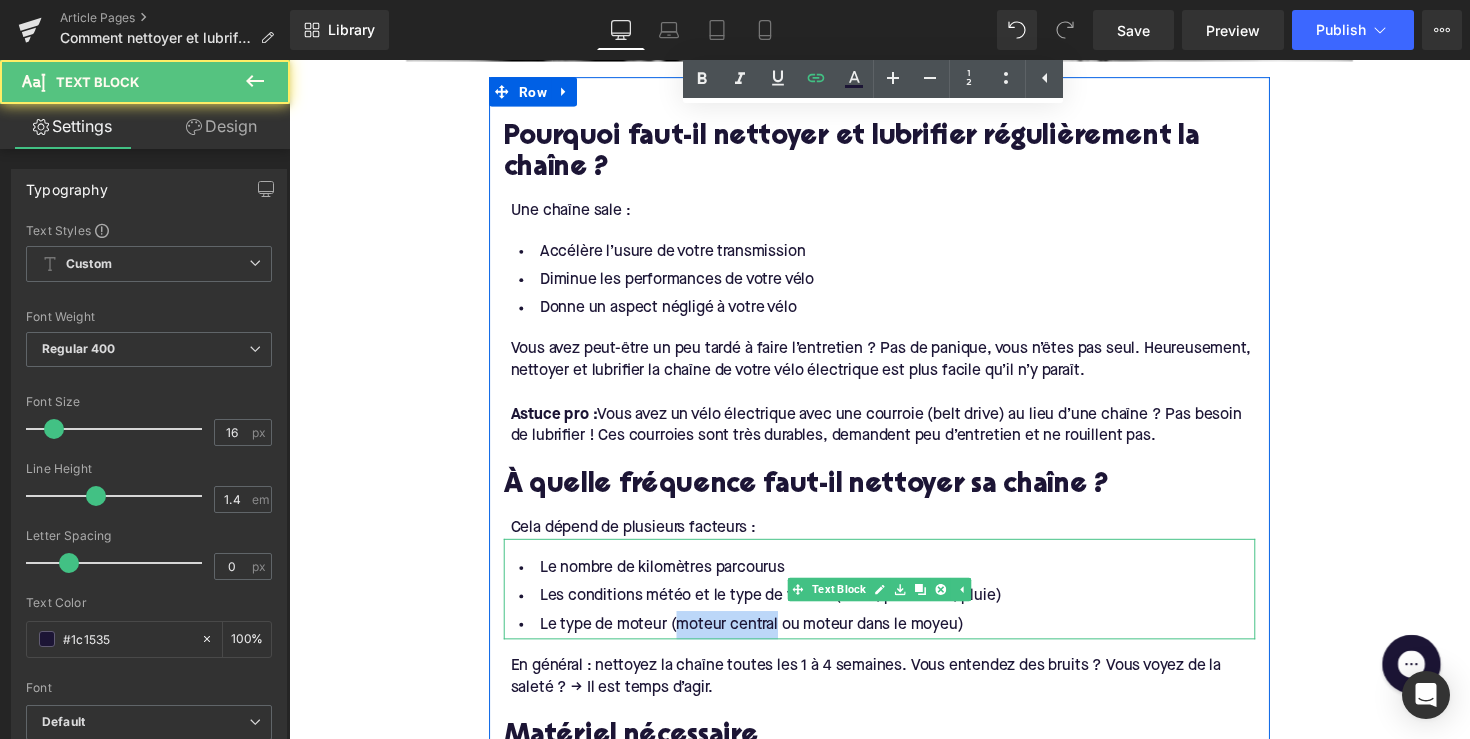 click on "Le type de moteur (moteur central ou moteur dans le moyeu)" at bounding box center [894, 639] 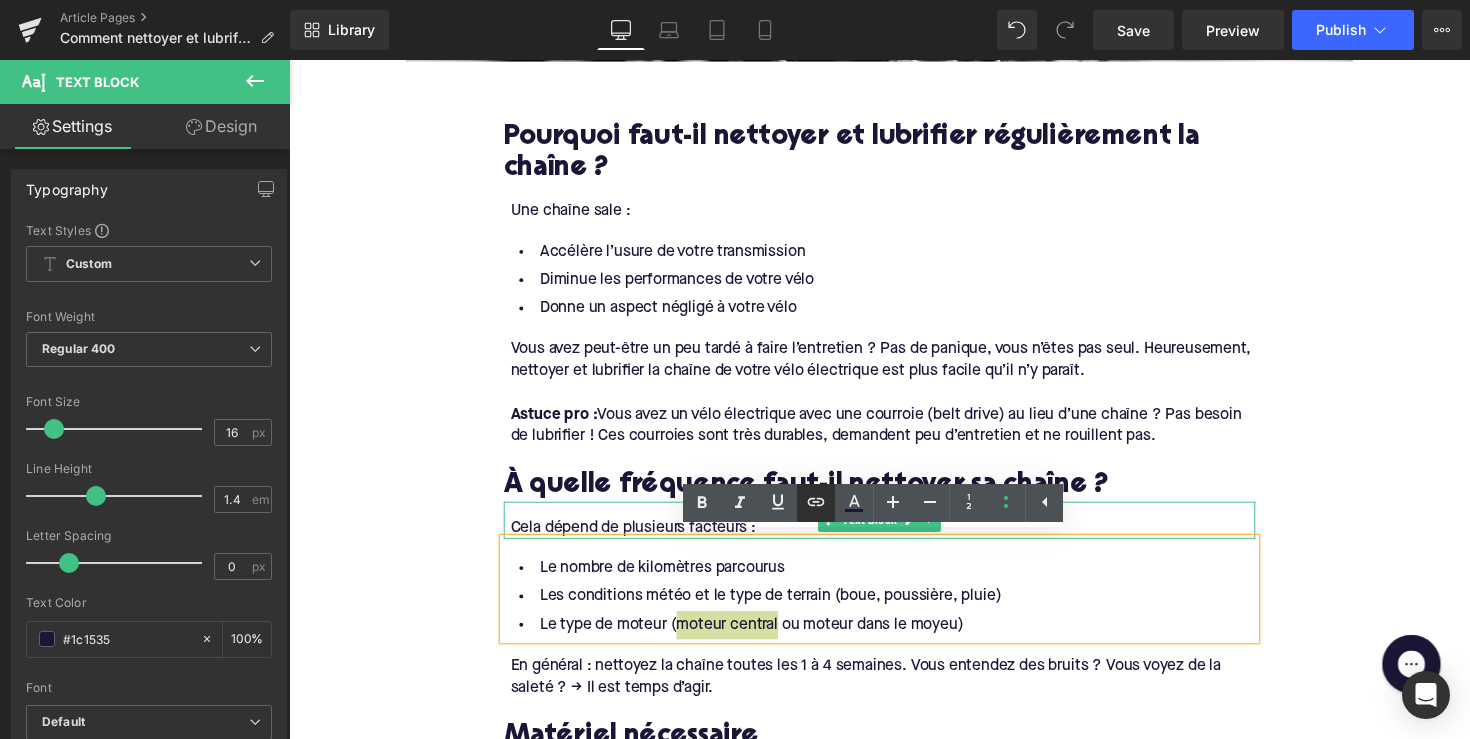 click 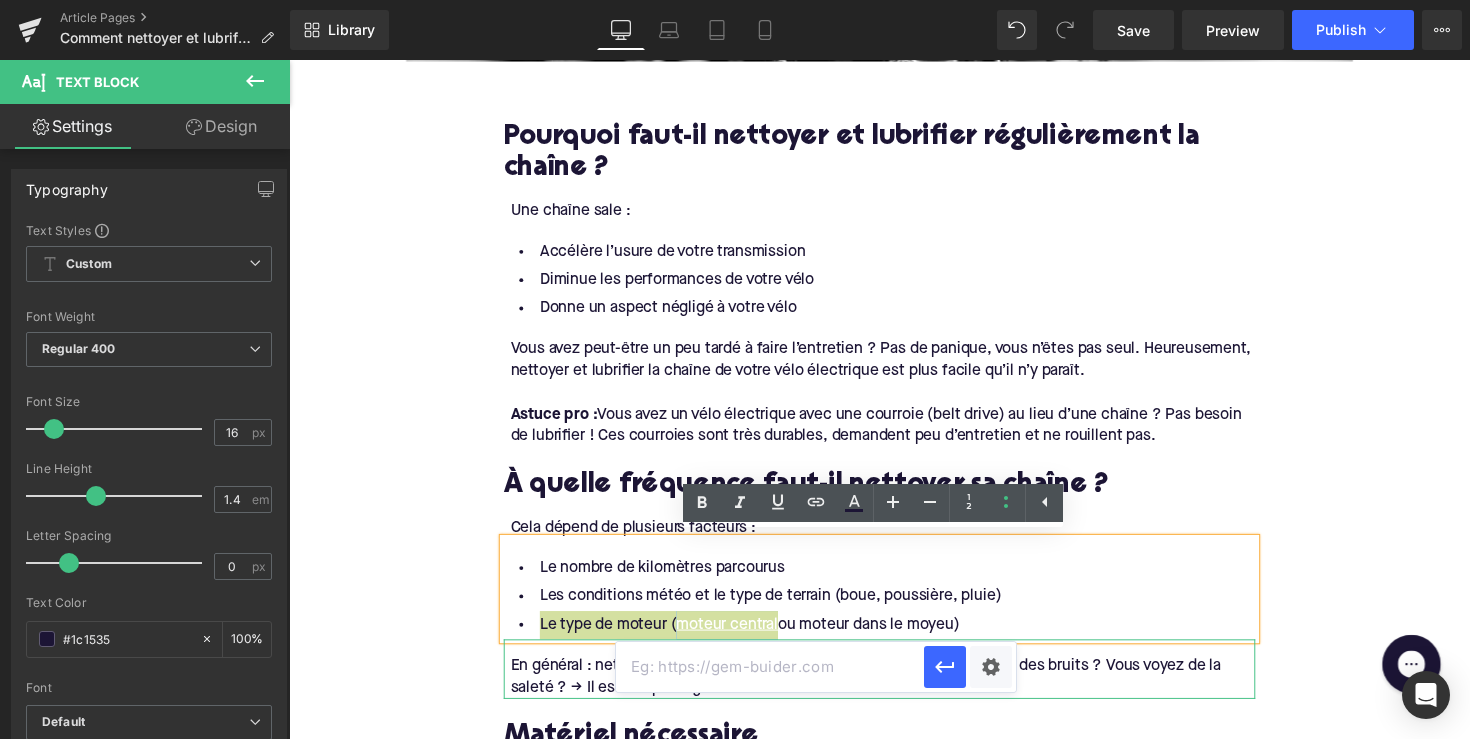 click at bounding box center [770, 667] 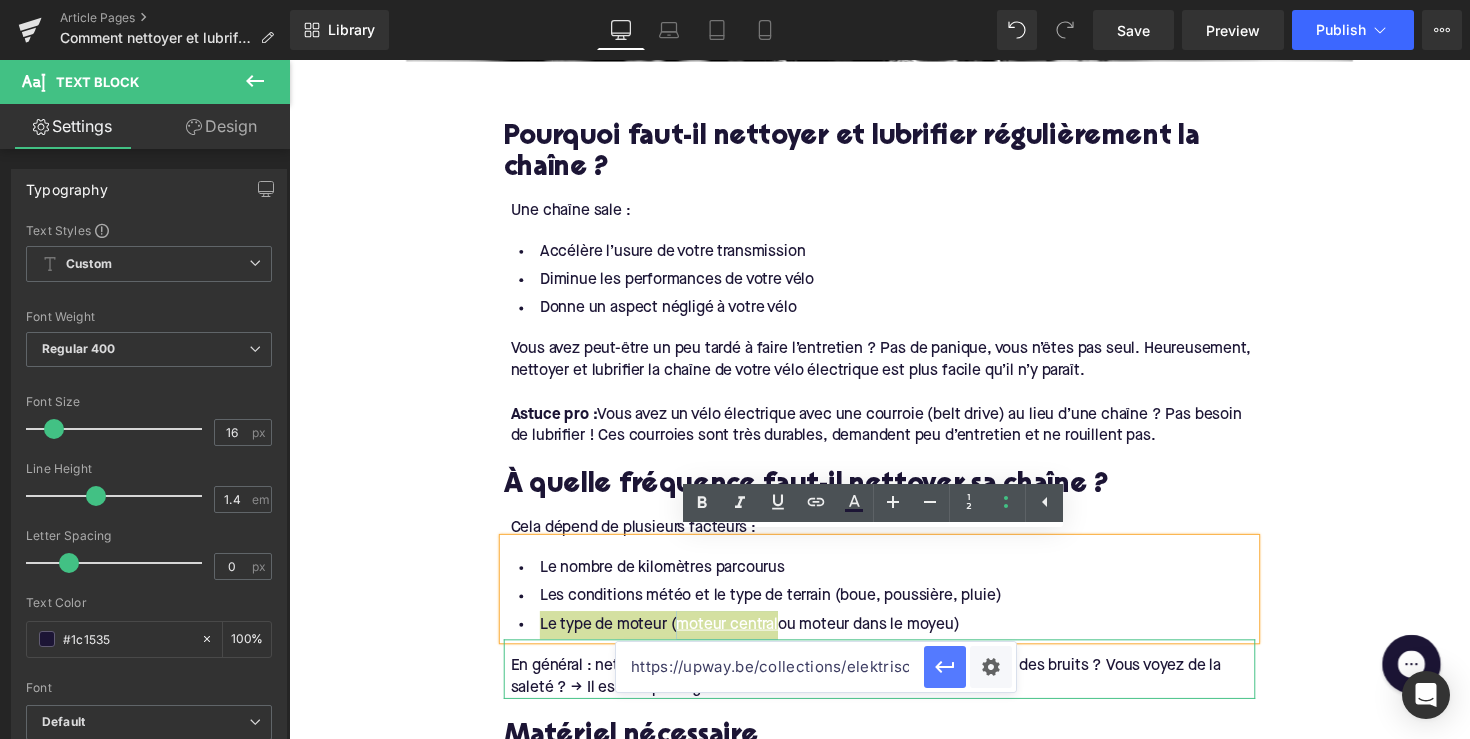 type on "https://upway.be/collections/elektrische-fiets-met-middenmotor" 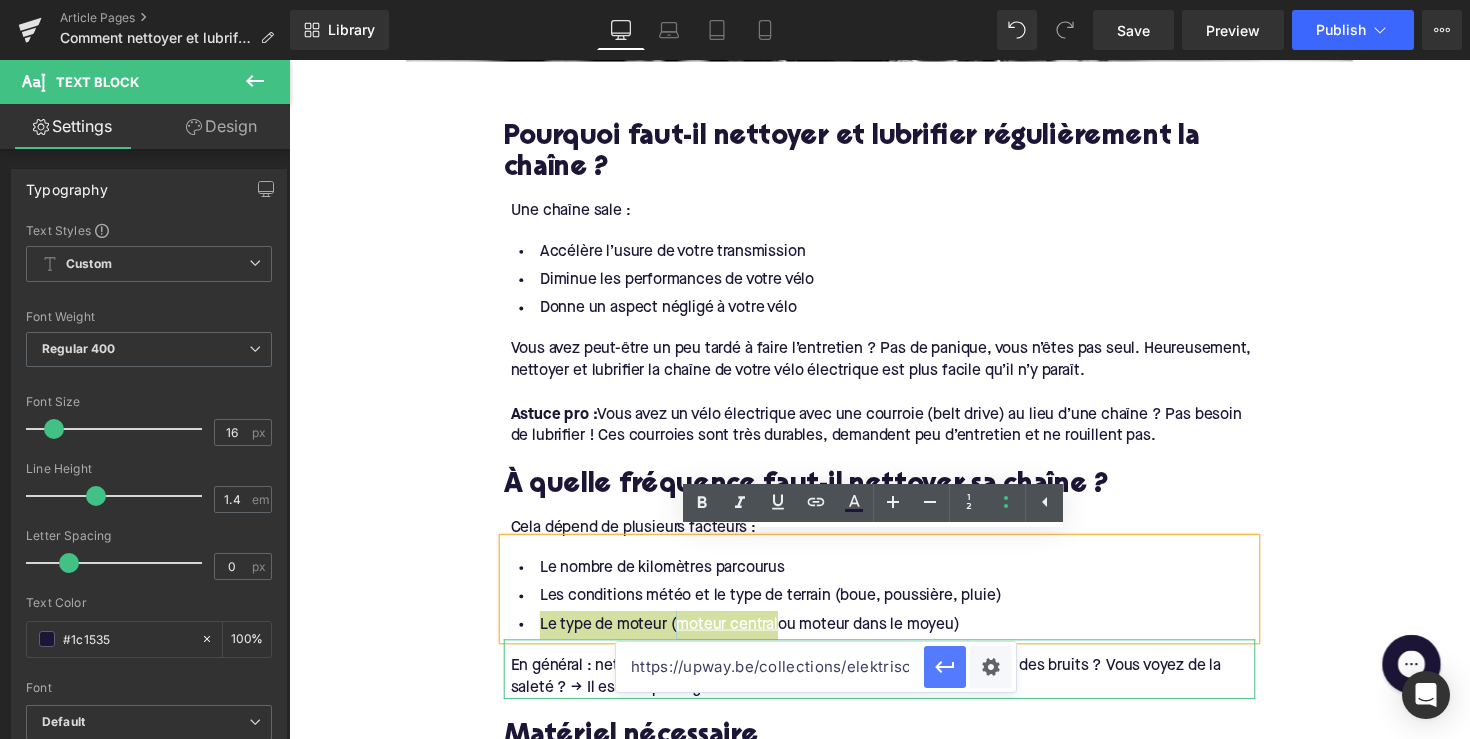 click 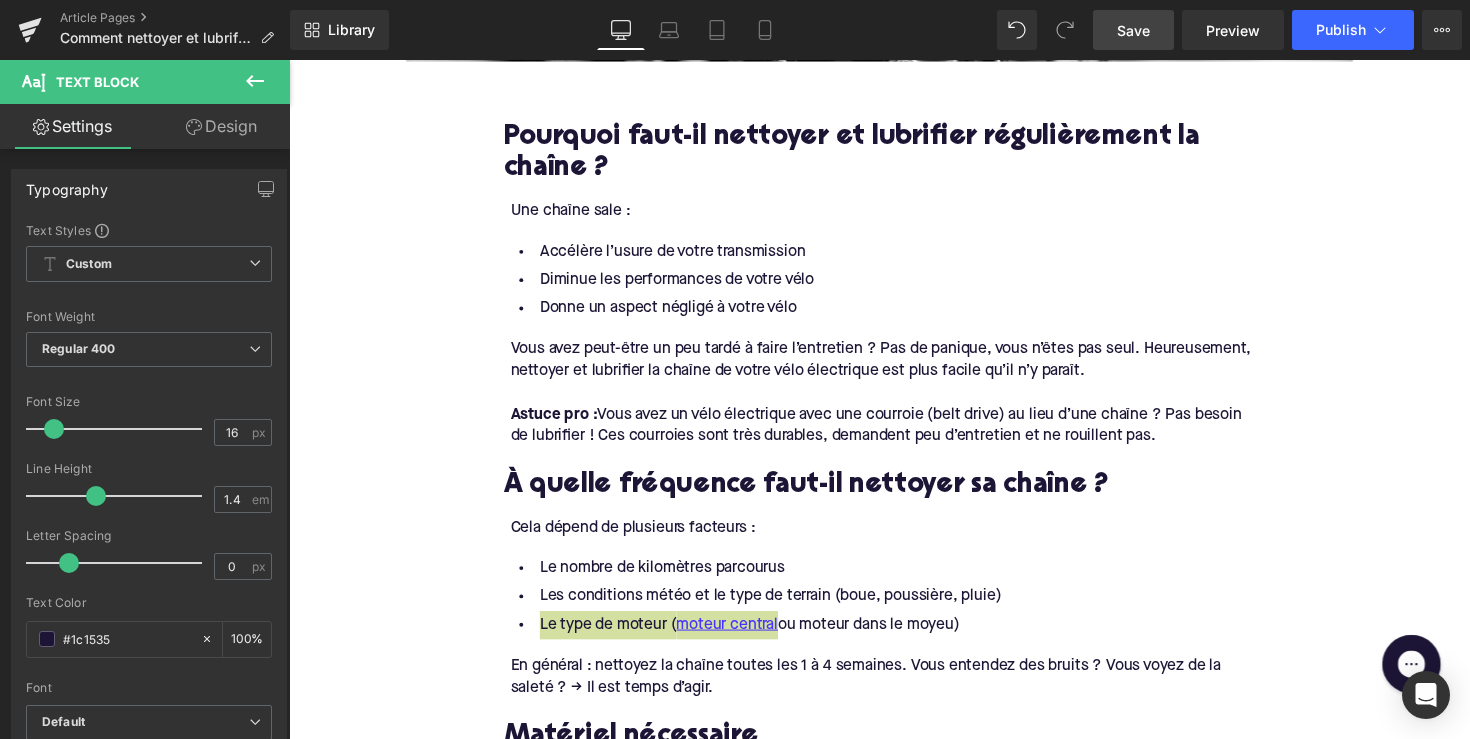 click on "Save" at bounding box center [1133, 30] 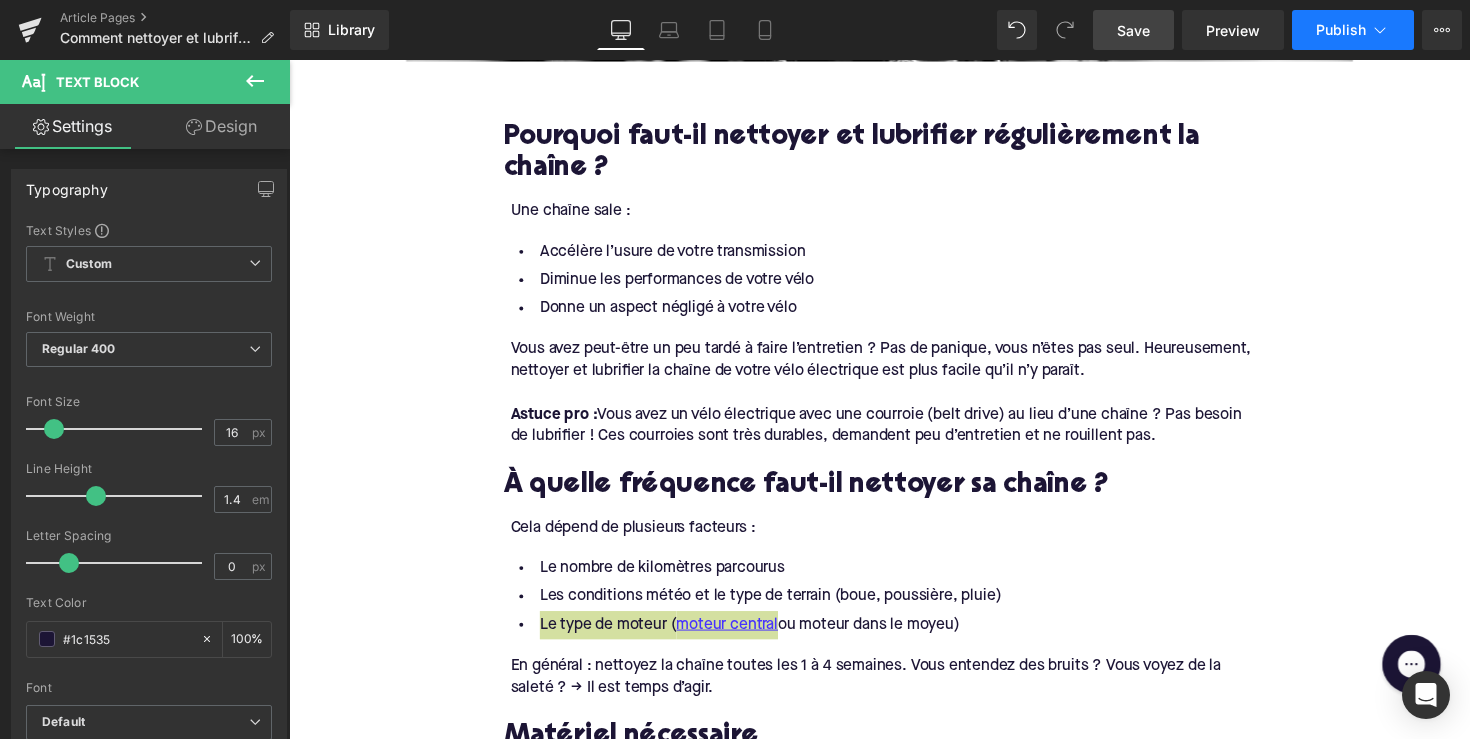 click on "Publish" at bounding box center (1341, 30) 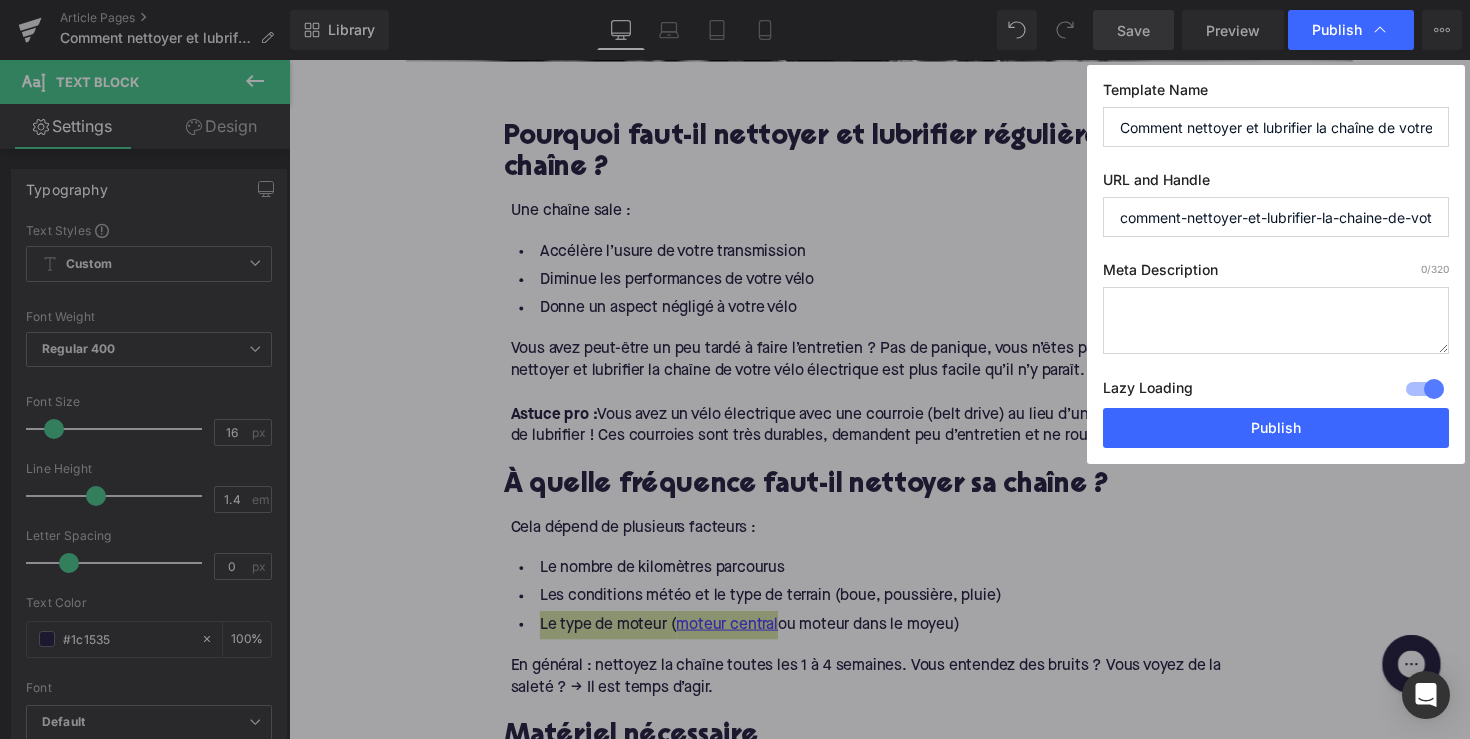 click at bounding box center [1276, 320] 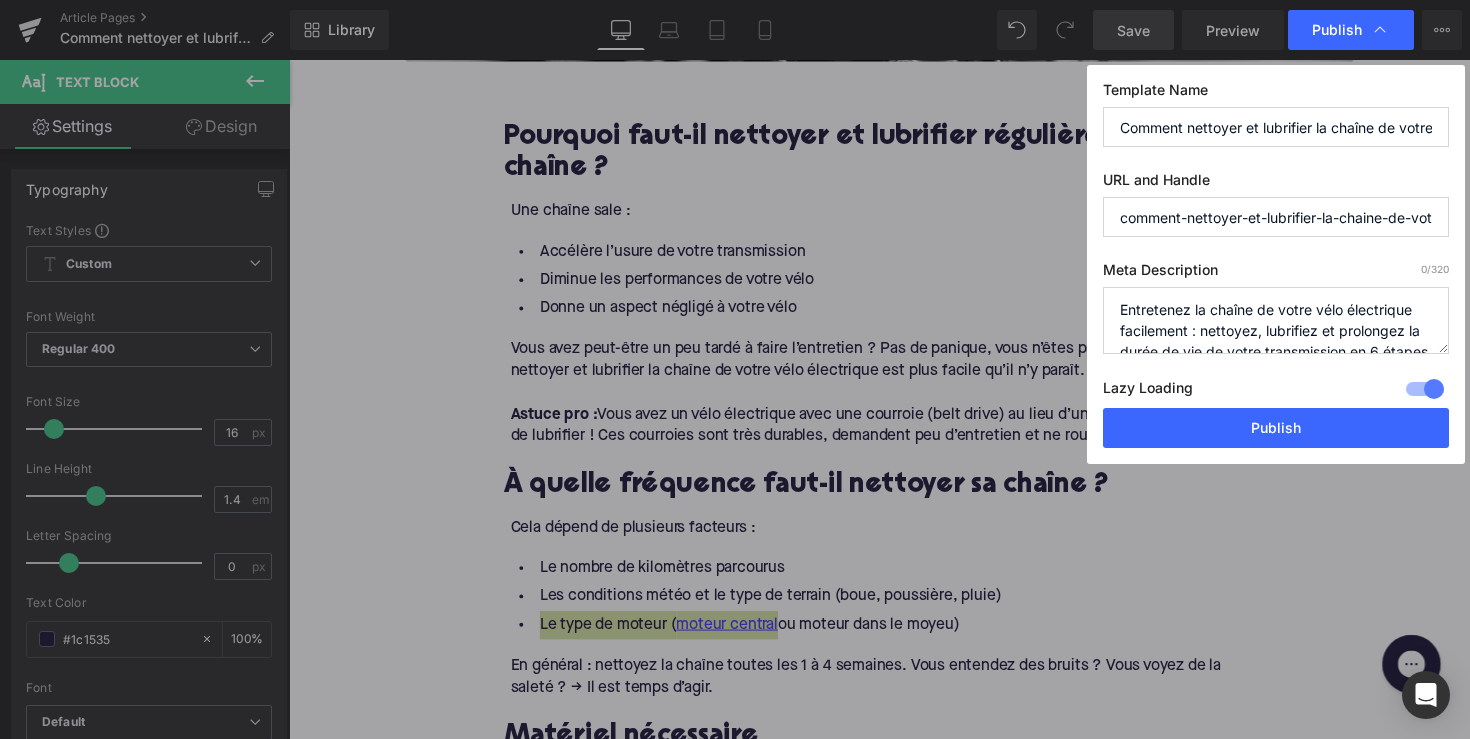 scroll, scrollTop: 42, scrollLeft: 0, axis: vertical 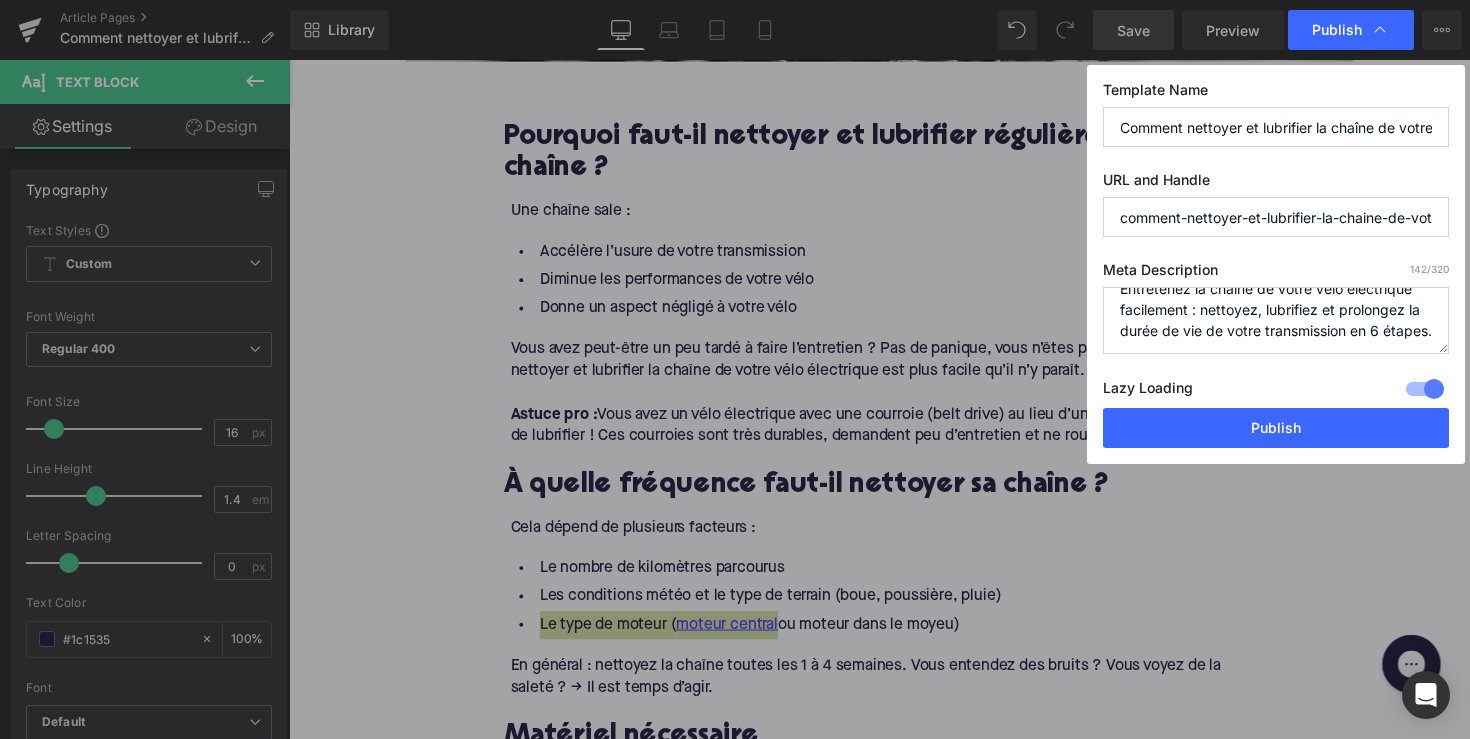 type on "Entretenez la chaîne de votre vélo électrique facilement : nettoyez, lubrifiez et prolongez la durée de vie de votre transmission en 6 étapes." 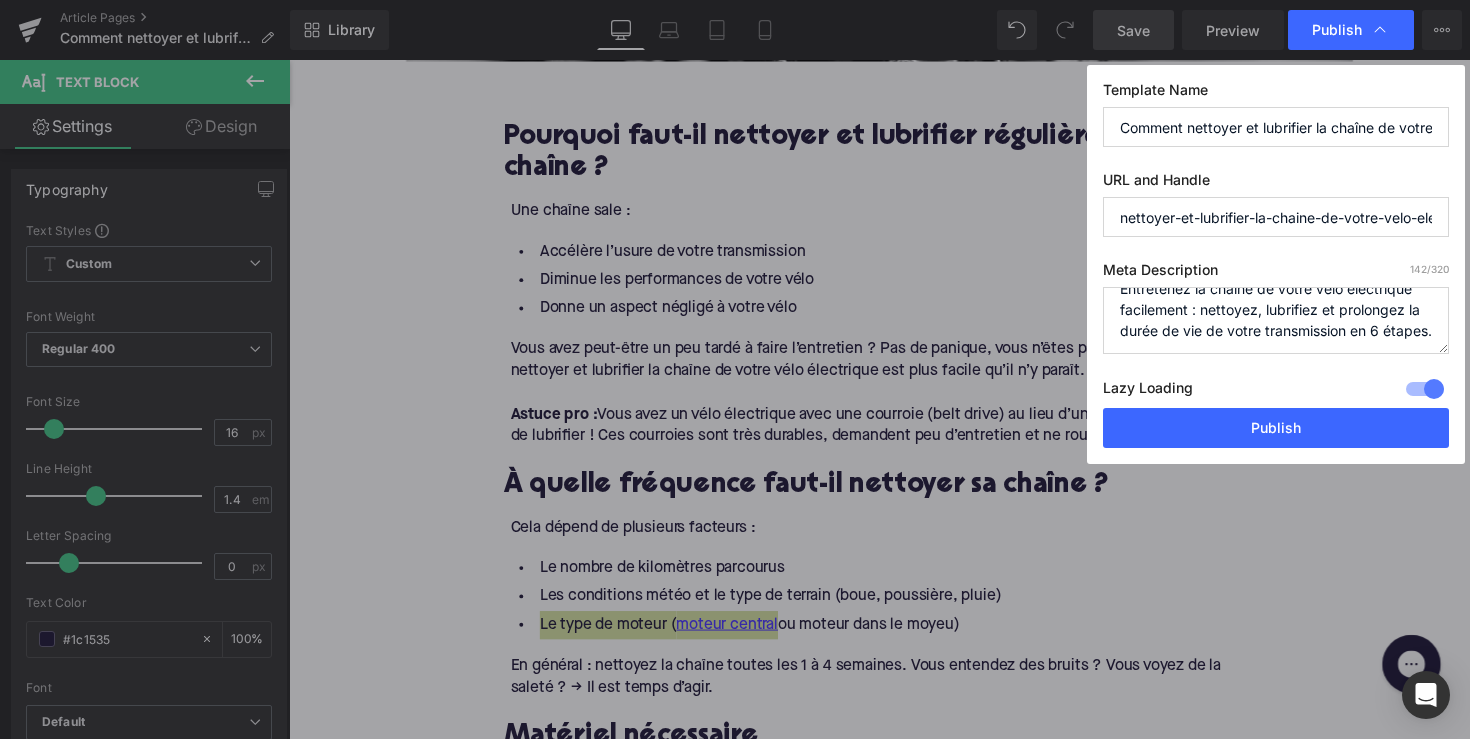 drag, startPoint x: 1213, startPoint y: 209, endPoint x: 1571, endPoint y: 210, distance: 358.0014 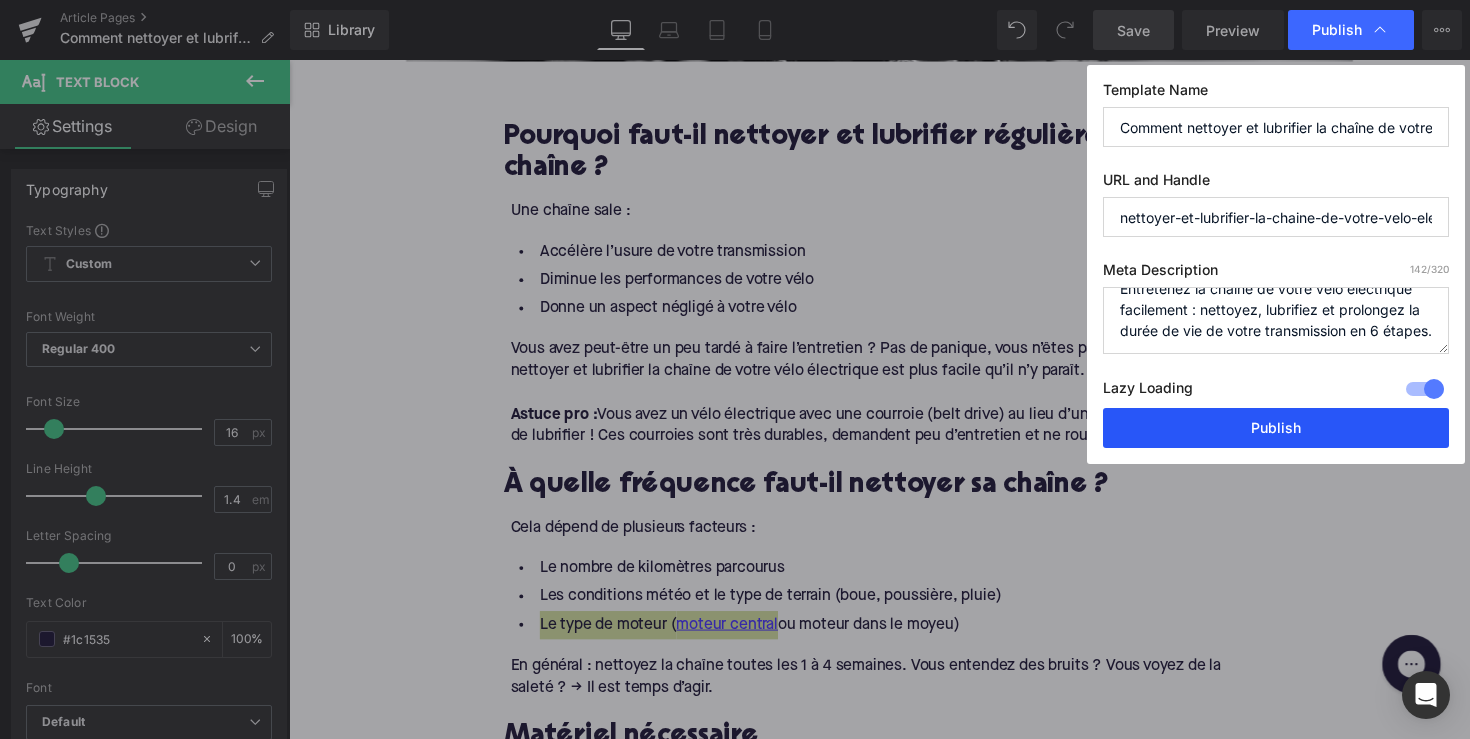 type on "nettoyer-et-lubrifier-la-chaine-de-votre-velo-electrique" 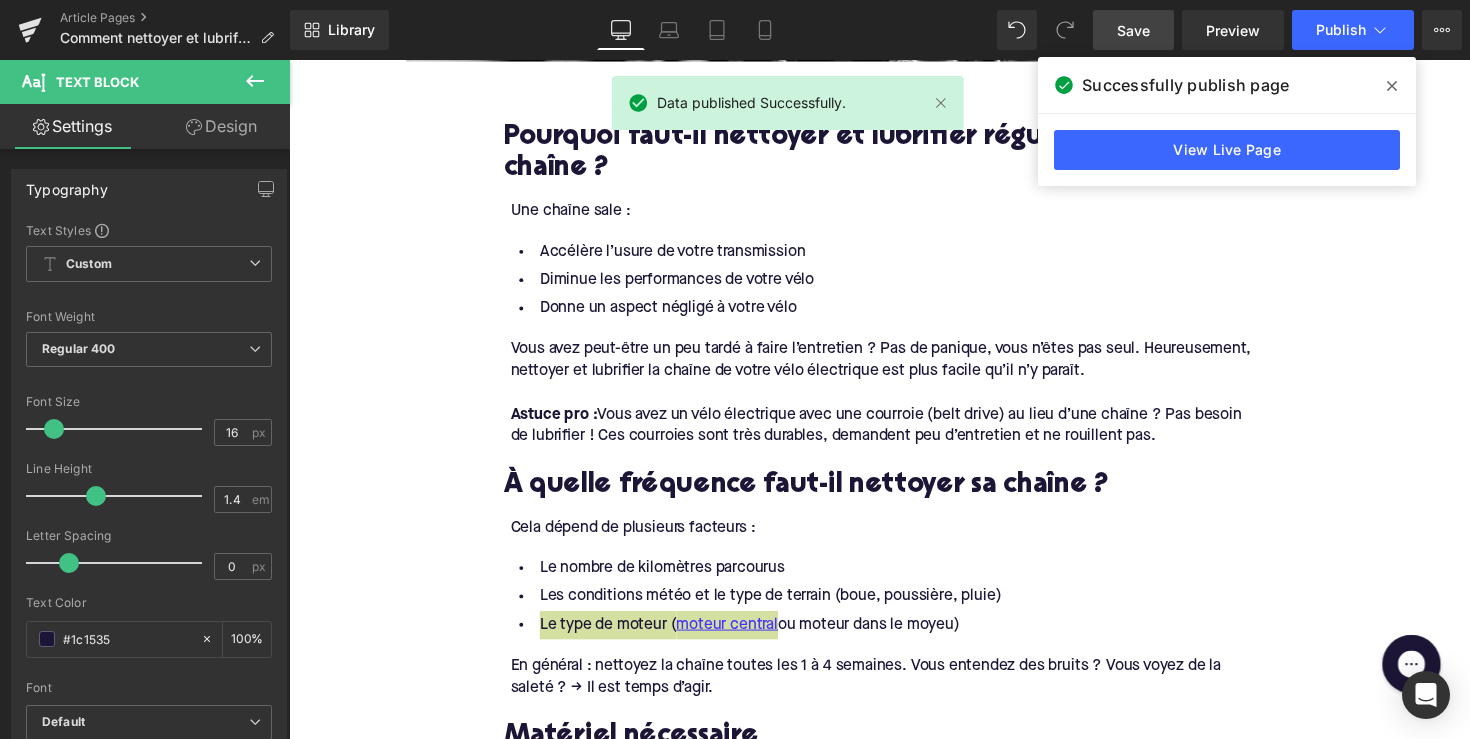 click on "Article Pages Comment nettoyer et lubrifier la chaîne de votre vélo électrique ?" at bounding box center (145, 30) 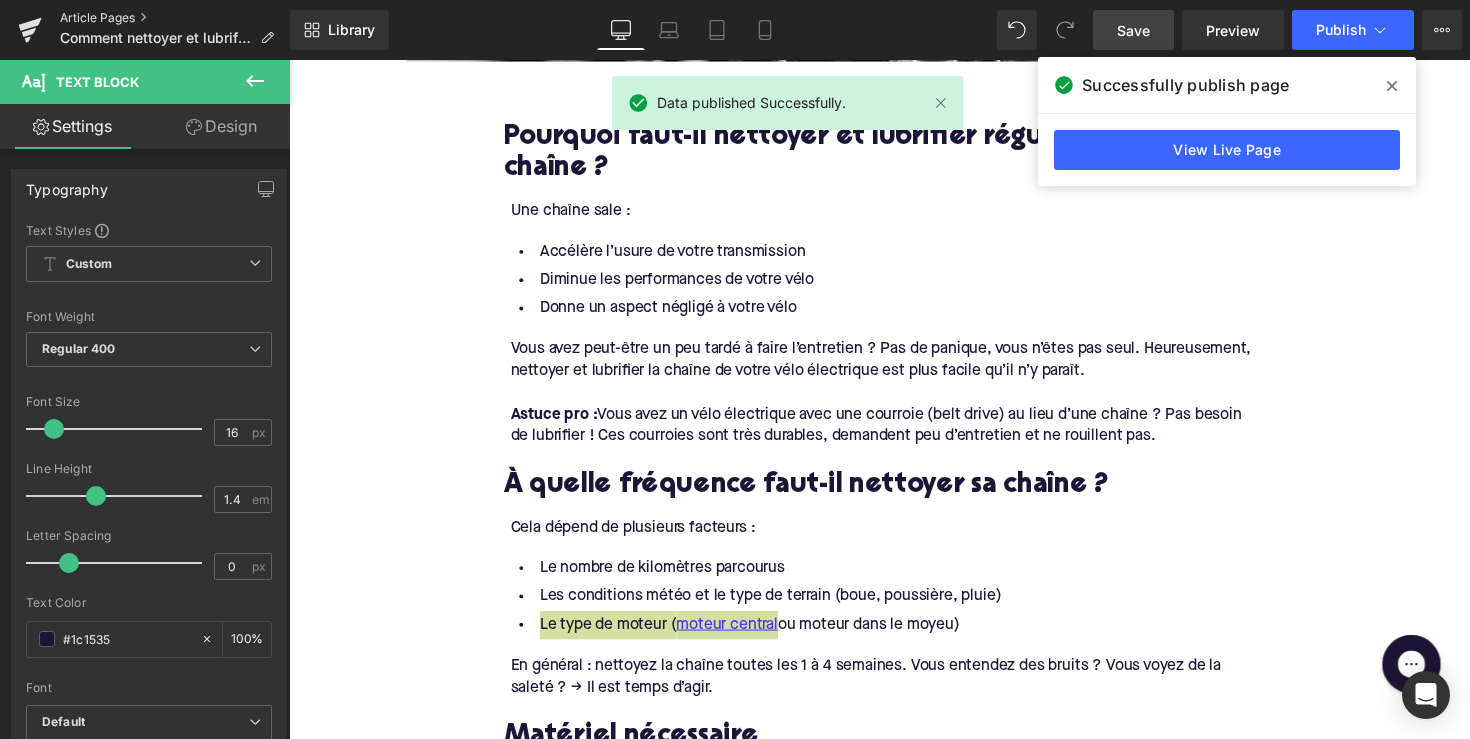 click on "Article Pages" at bounding box center (175, 18) 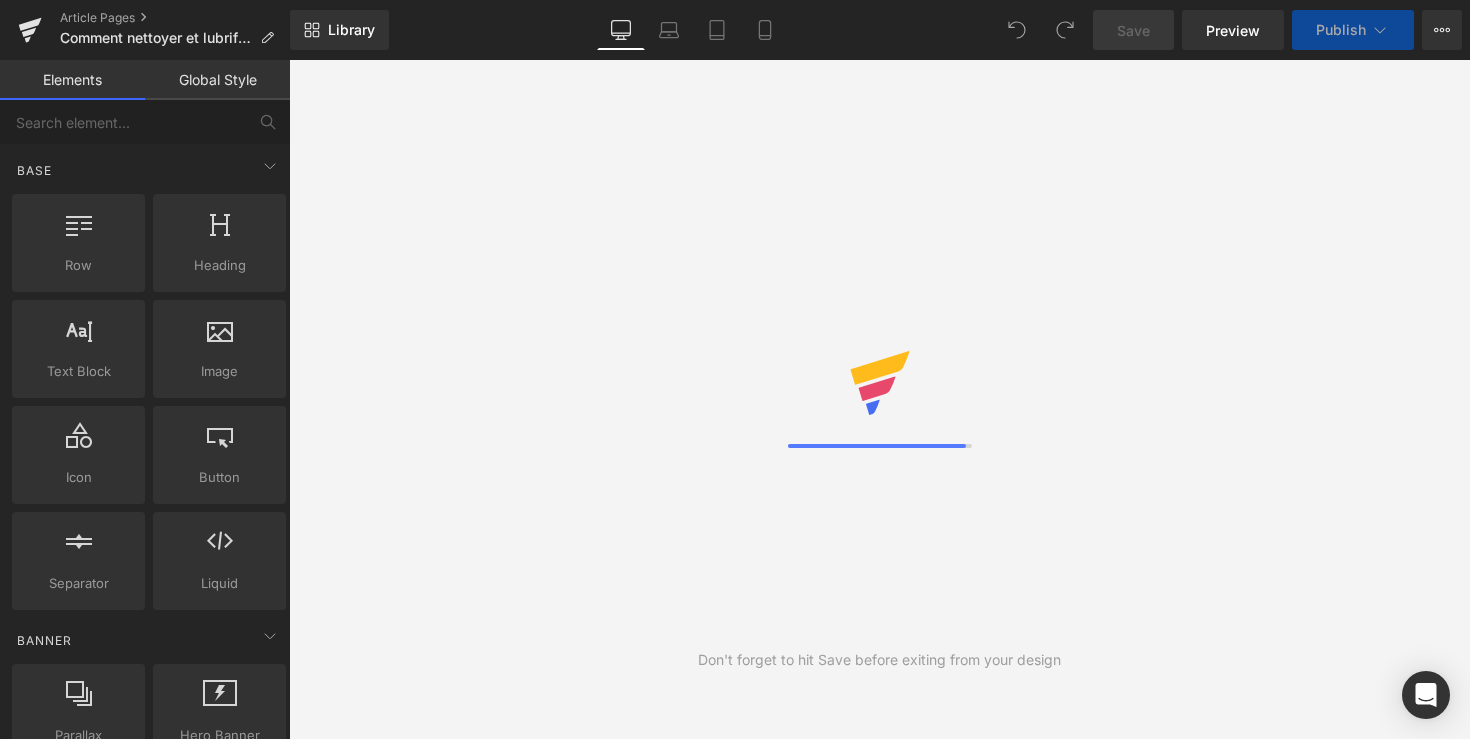 scroll, scrollTop: 0, scrollLeft: 0, axis: both 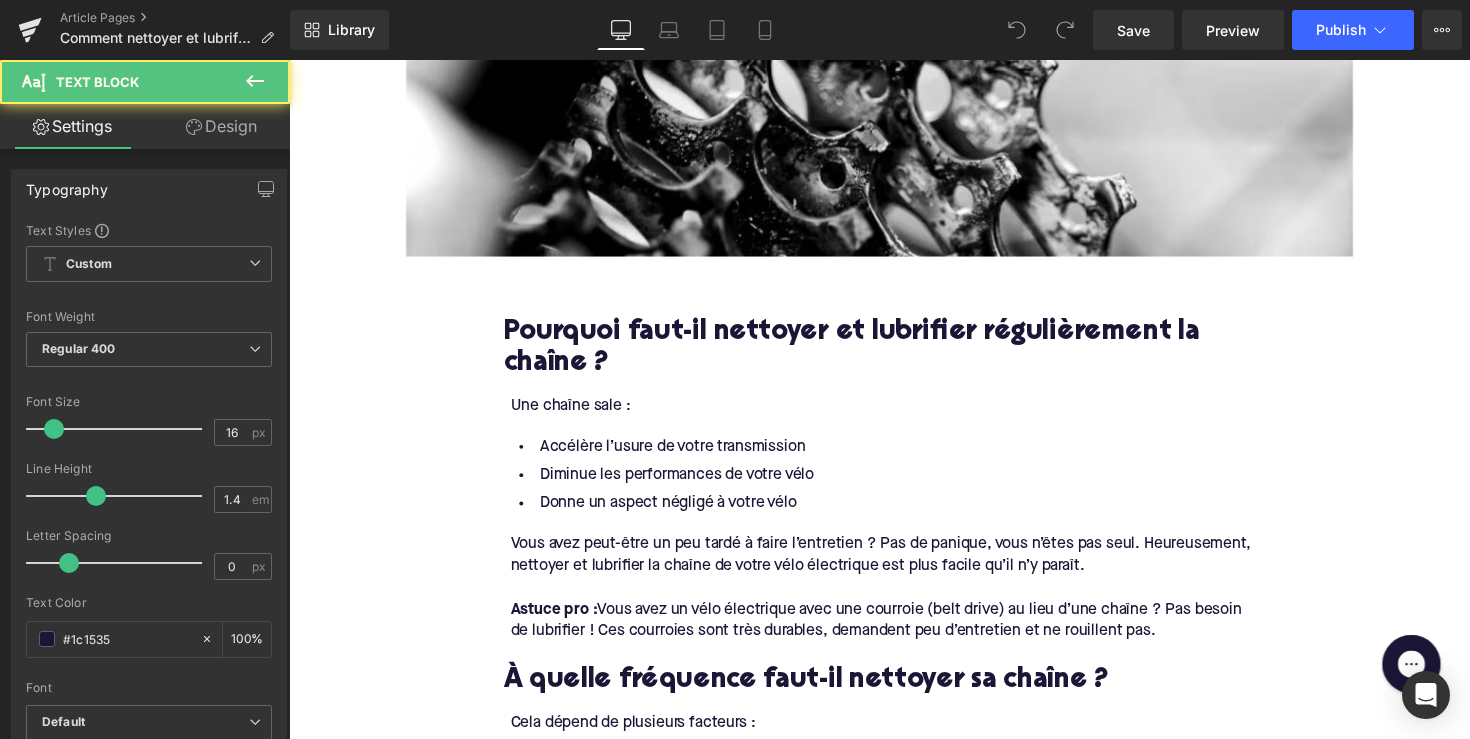 click at bounding box center [289, 60] 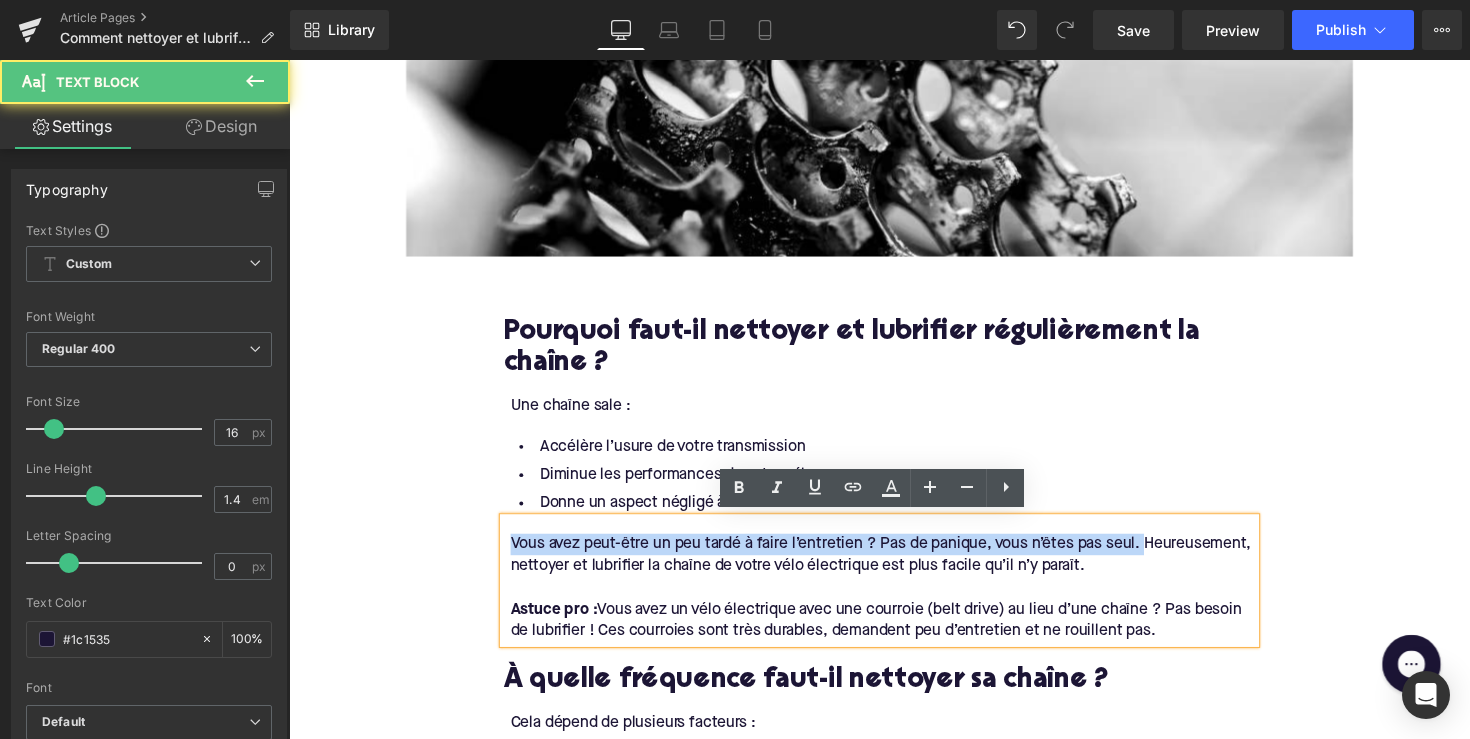 drag, startPoint x: 1165, startPoint y: 560, endPoint x: 431, endPoint y: 552, distance: 734.0436 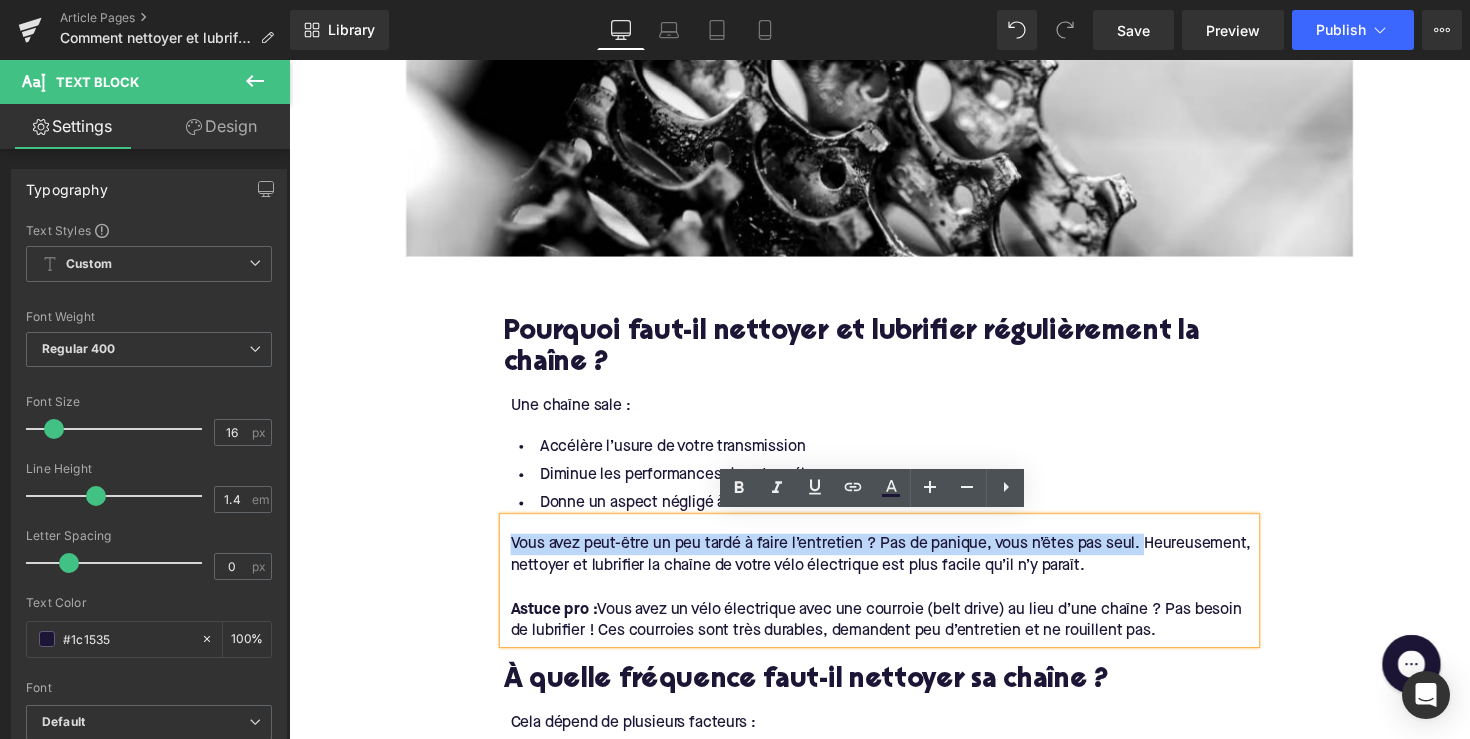 type 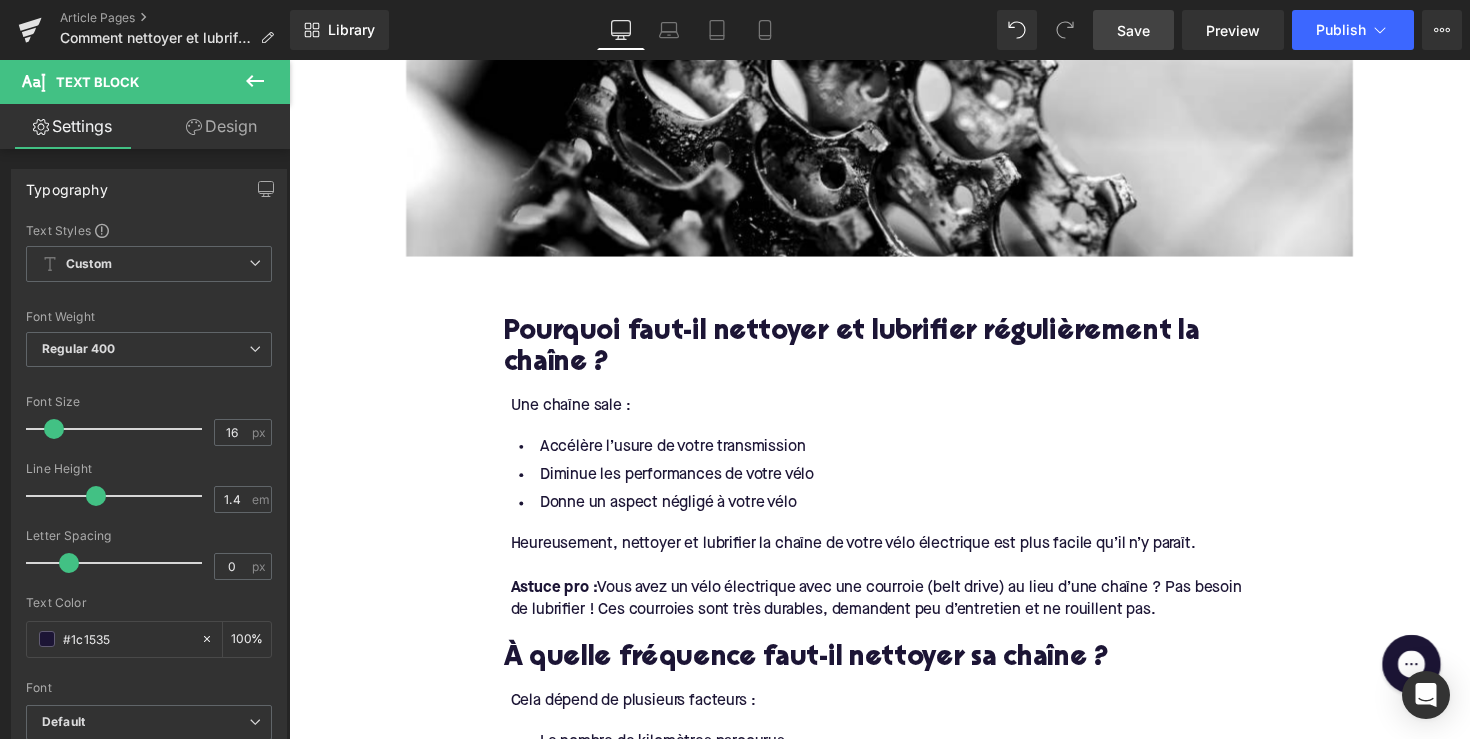 click on "Save" at bounding box center (1133, 30) 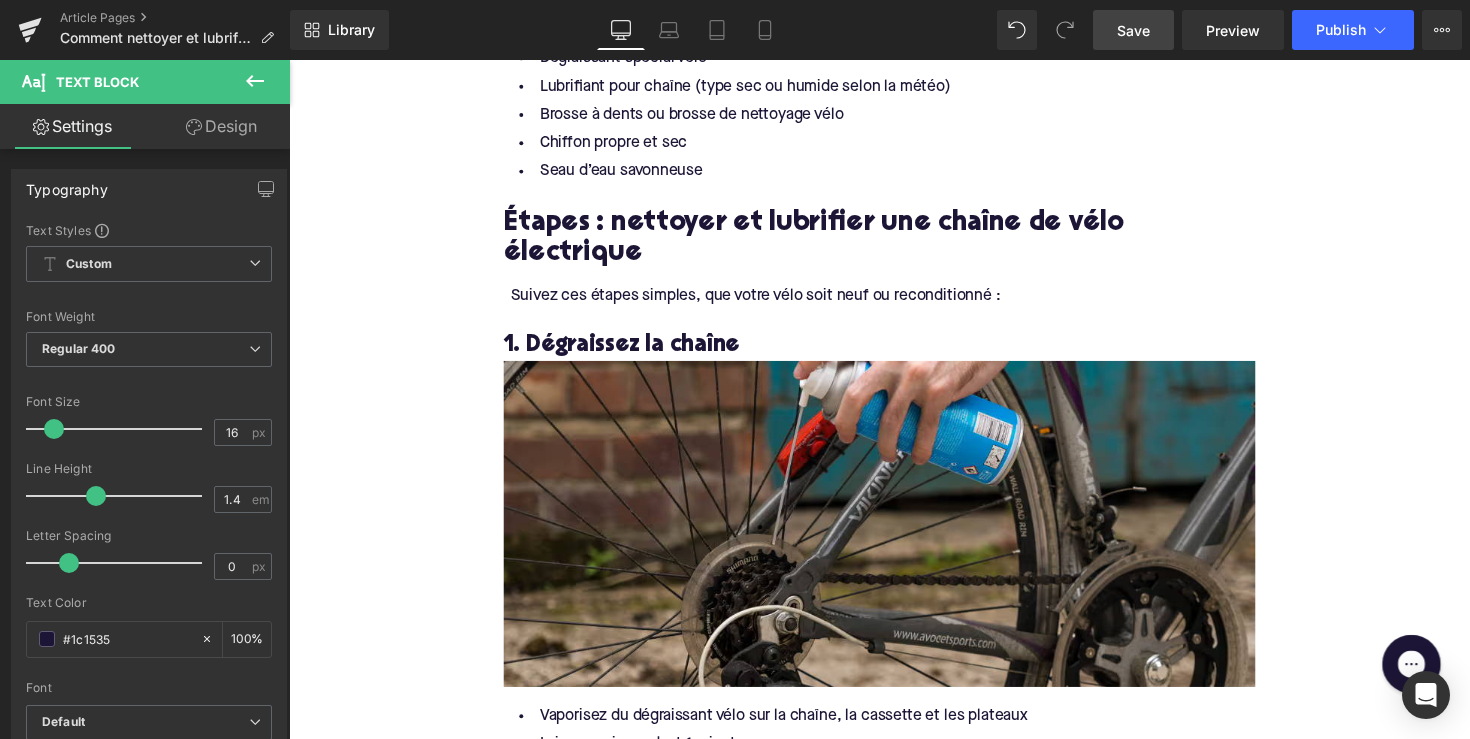 scroll, scrollTop: 1154, scrollLeft: 0, axis: vertical 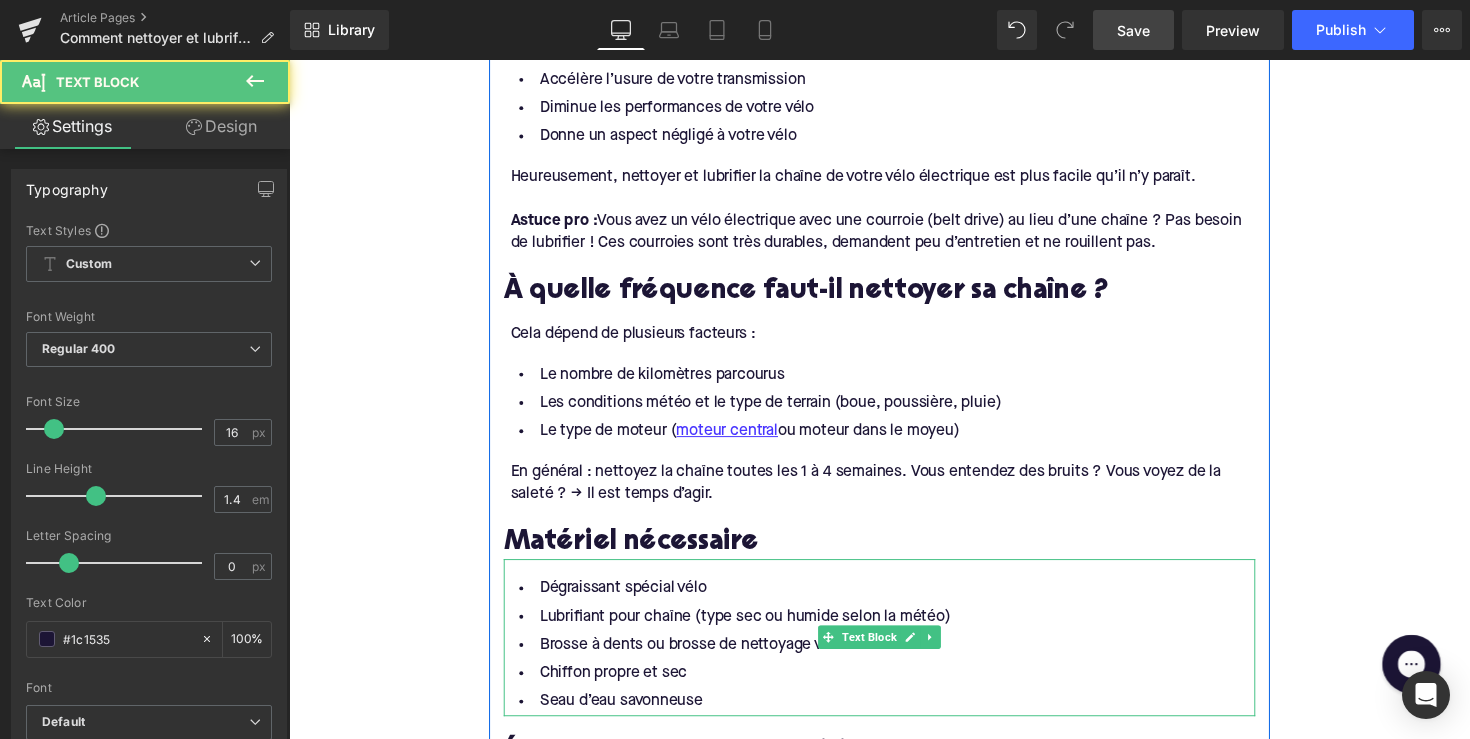 click on "Dégraissant spécial vélo" at bounding box center (894, 601) 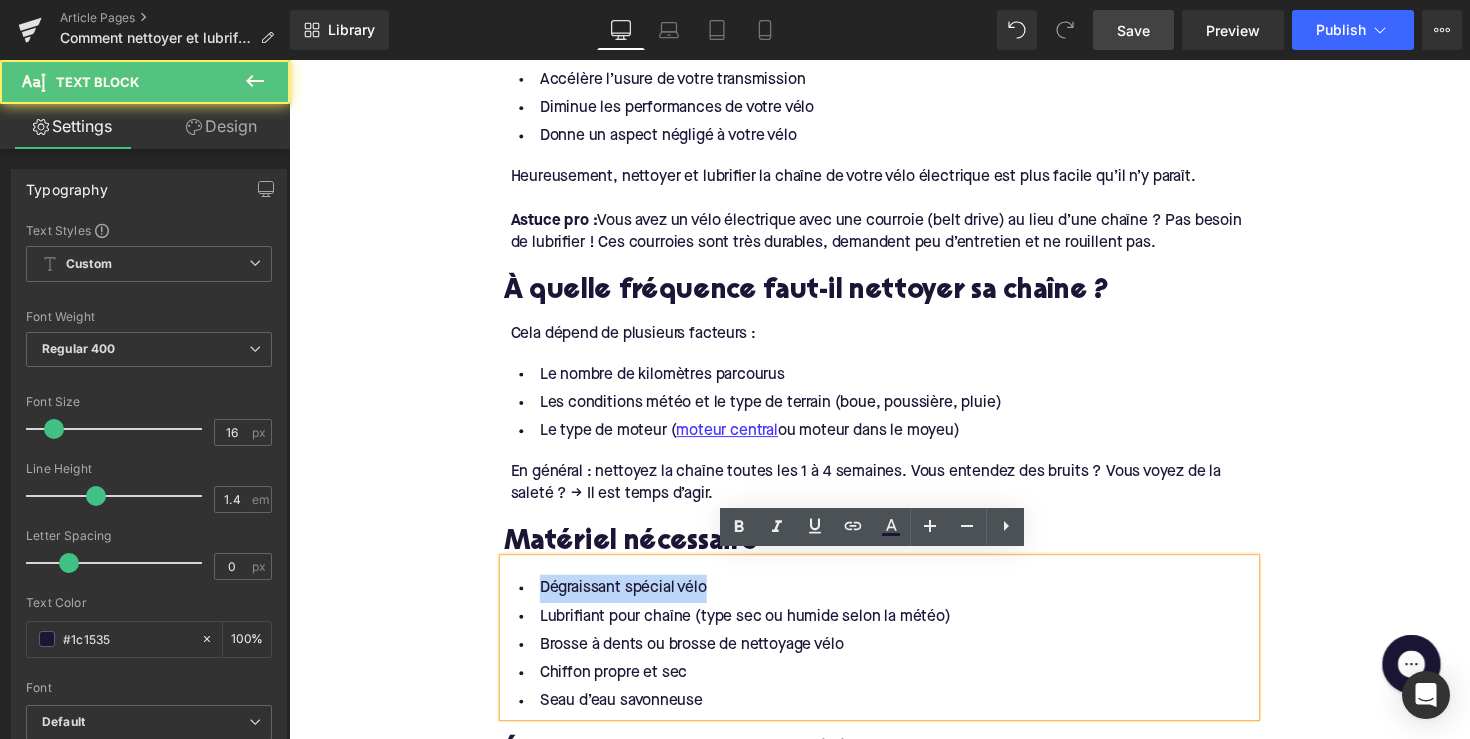 drag, startPoint x: 712, startPoint y: 600, endPoint x: 540, endPoint y: 600, distance: 172 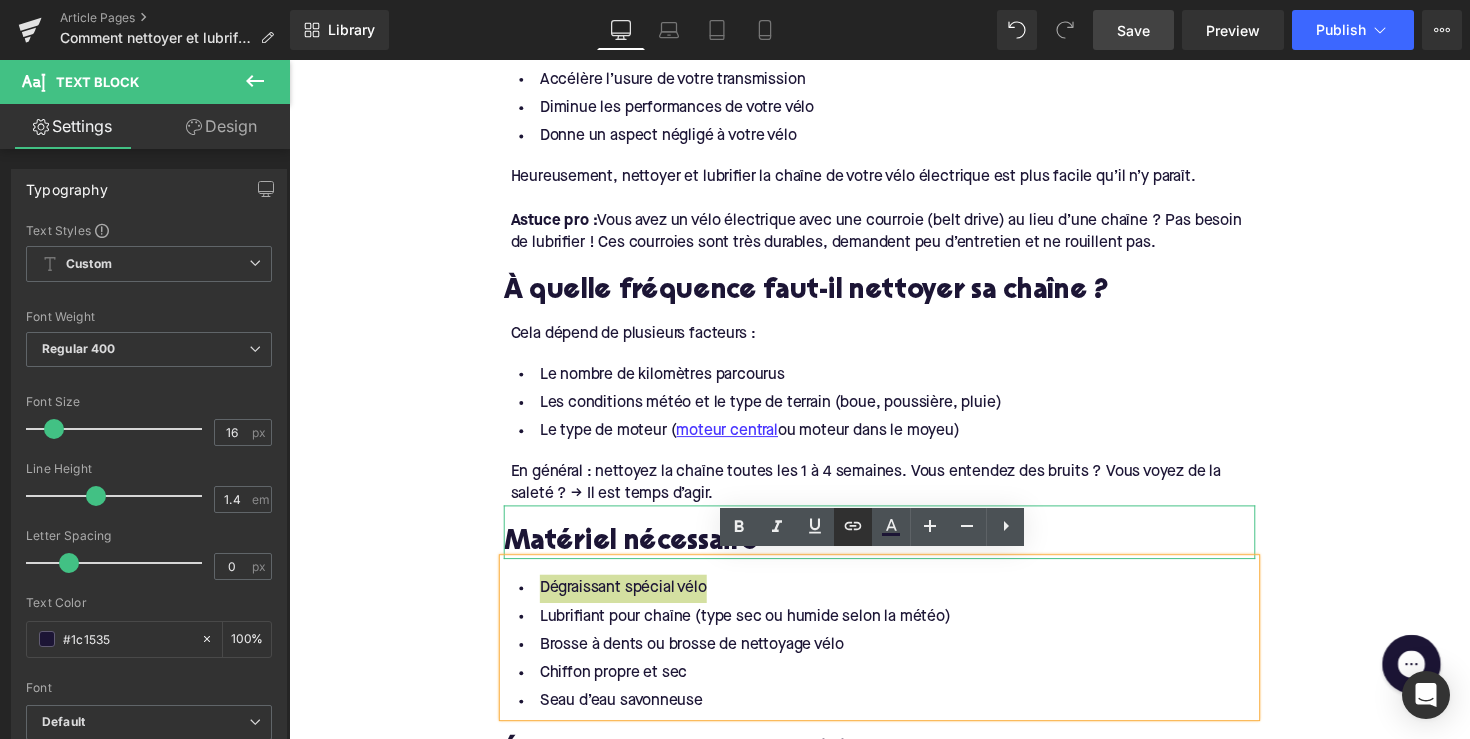click 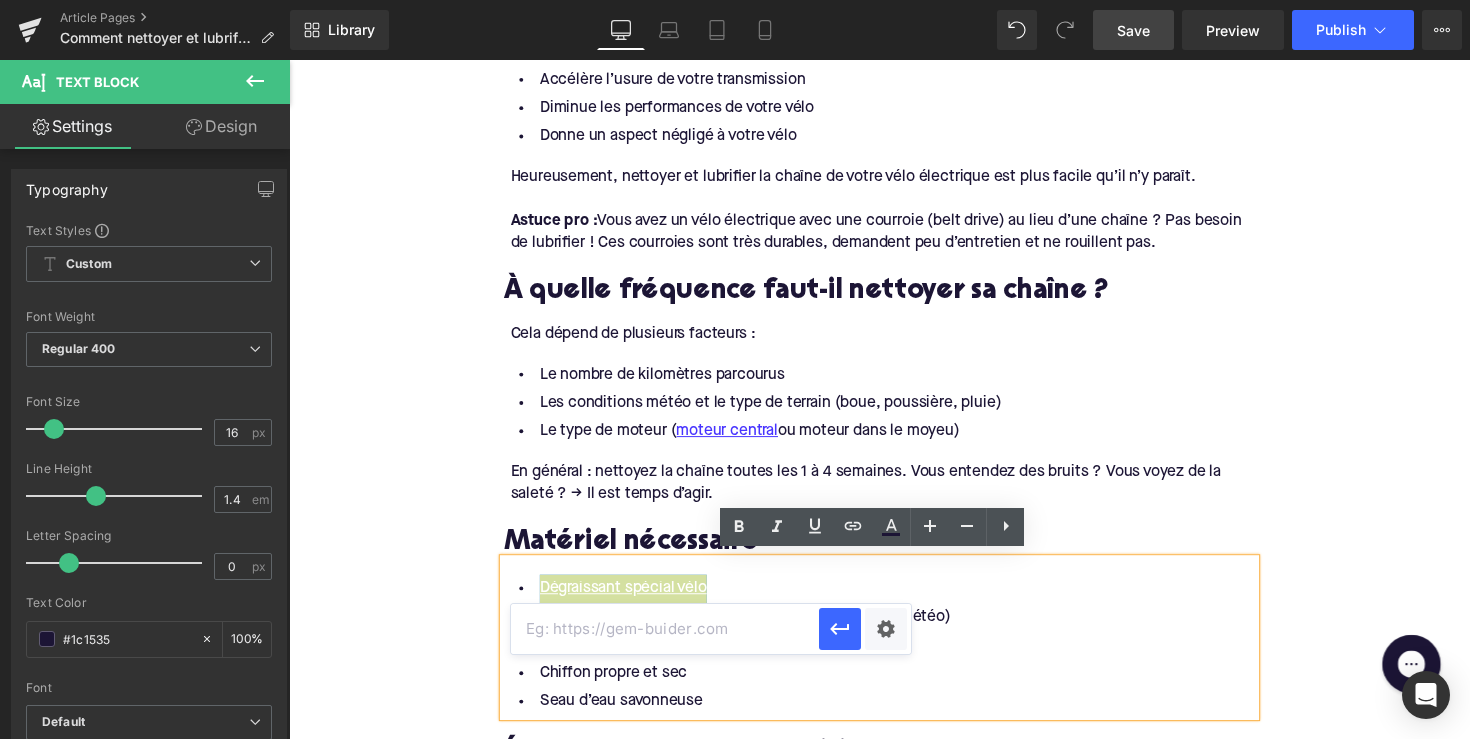 click at bounding box center [665, 629] 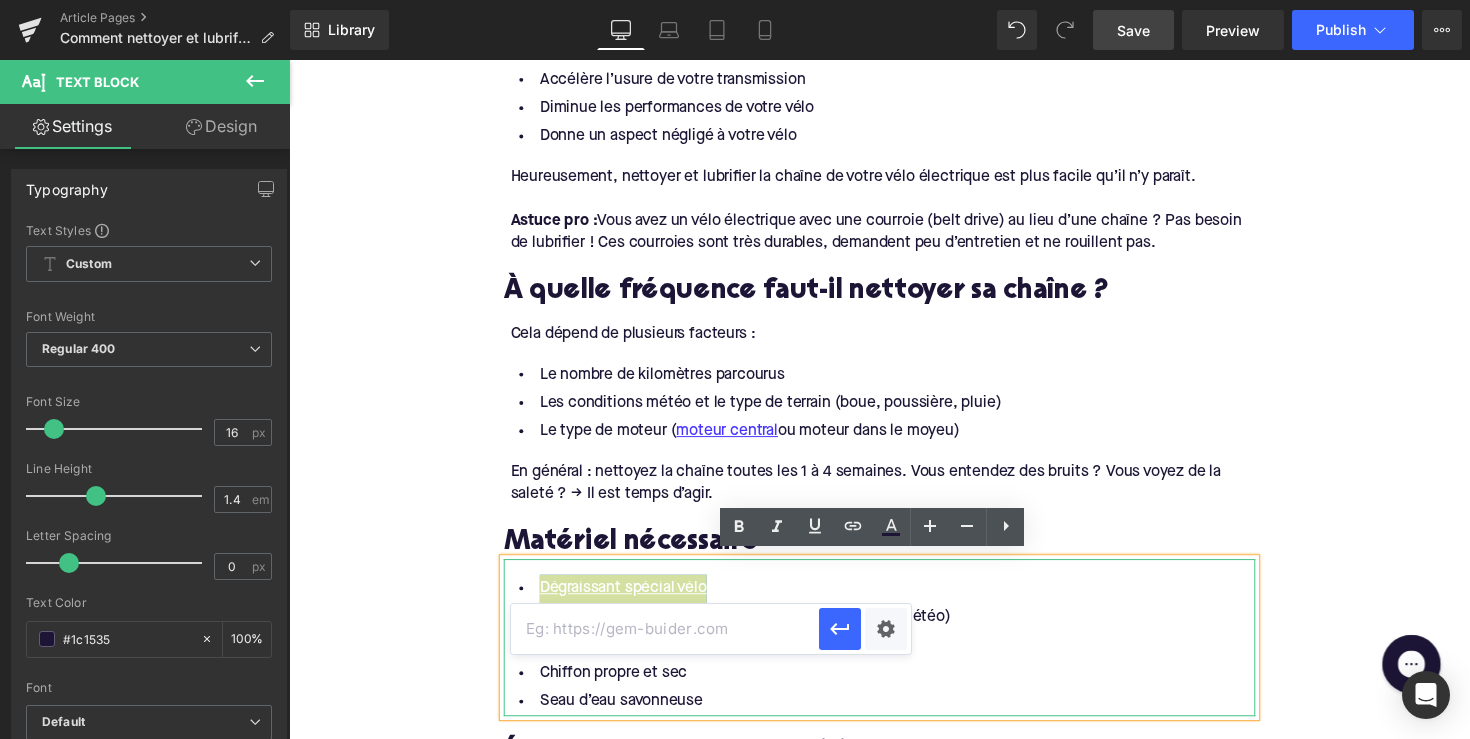paste on "https://upway.be/collections/entretien-du-velo" 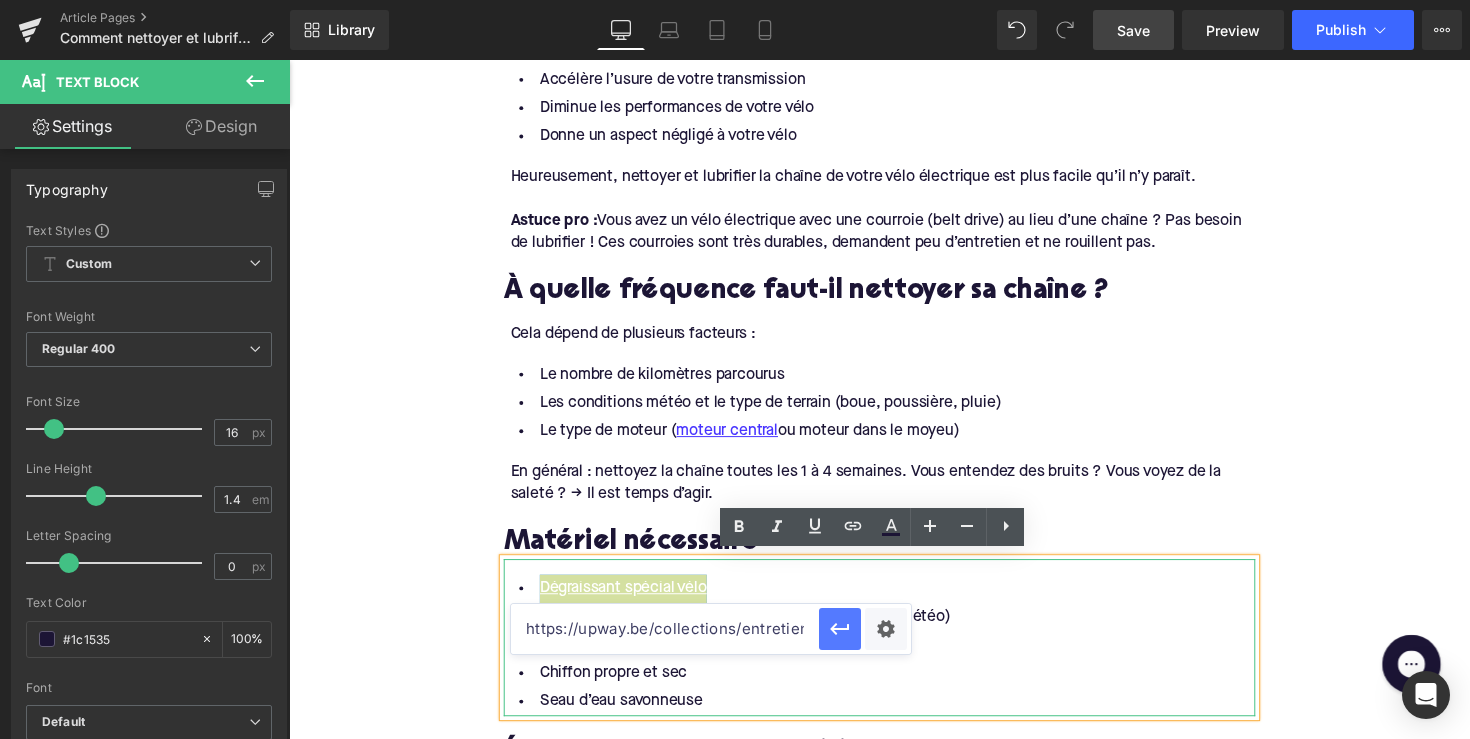 type on "https://upway.be/collections/entretien-du-velo" 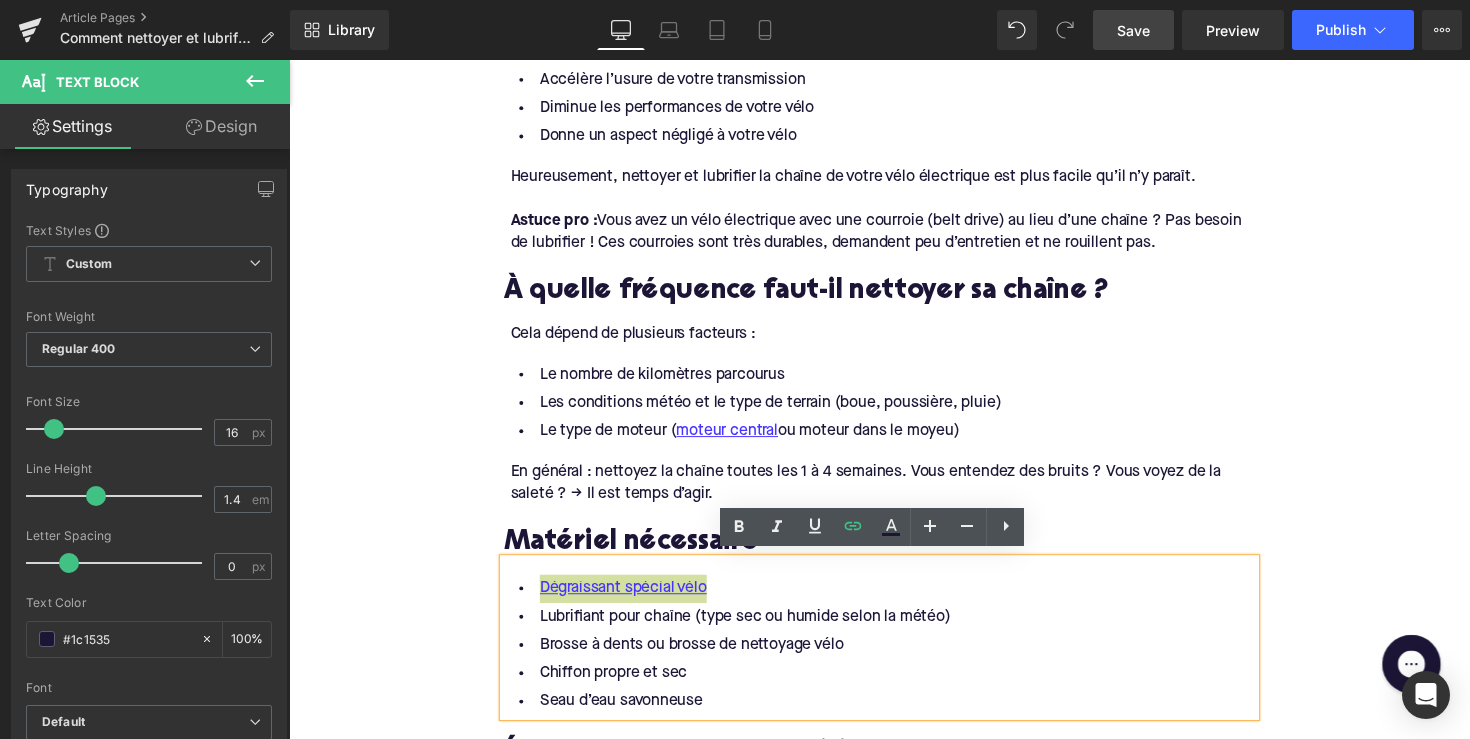 click on "Save" at bounding box center (1133, 30) 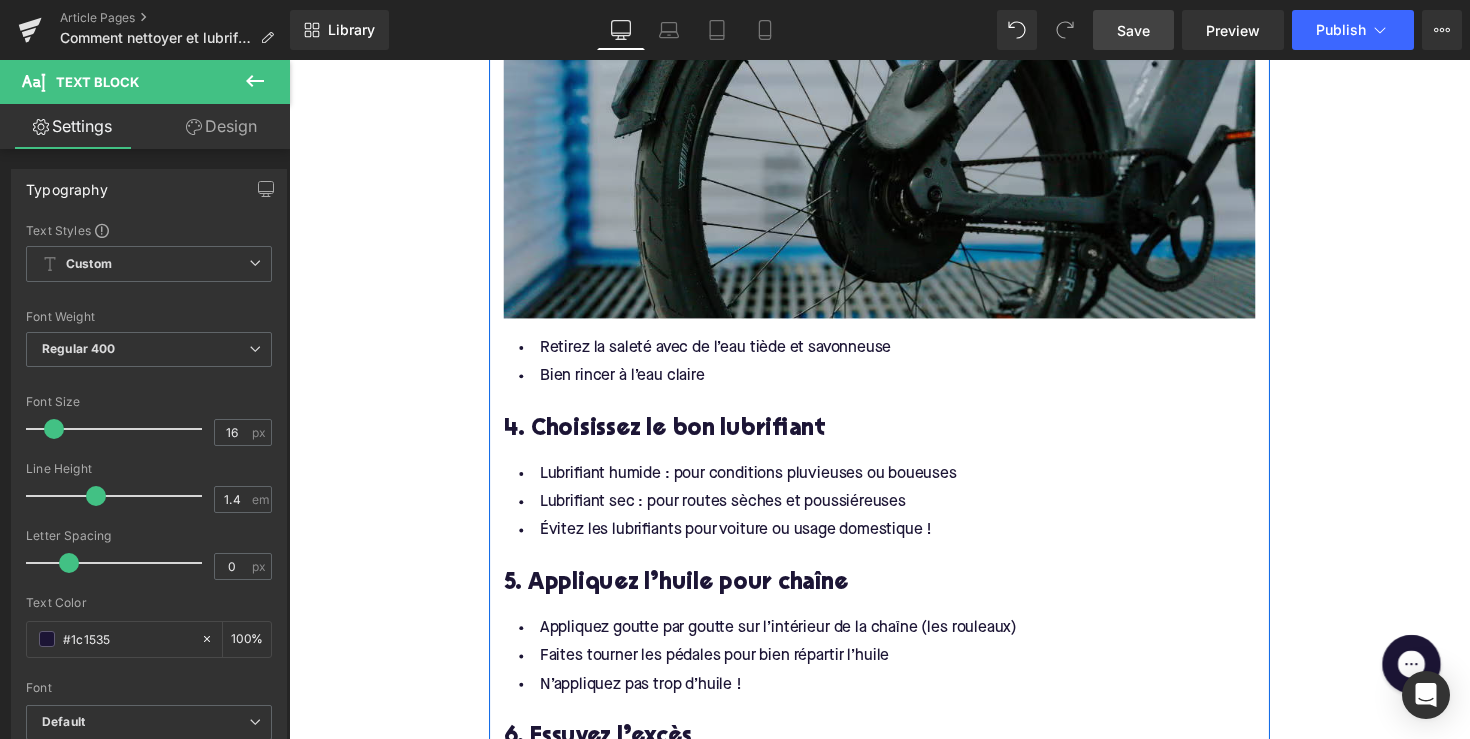 scroll, scrollTop: 2693, scrollLeft: 0, axis: vertical 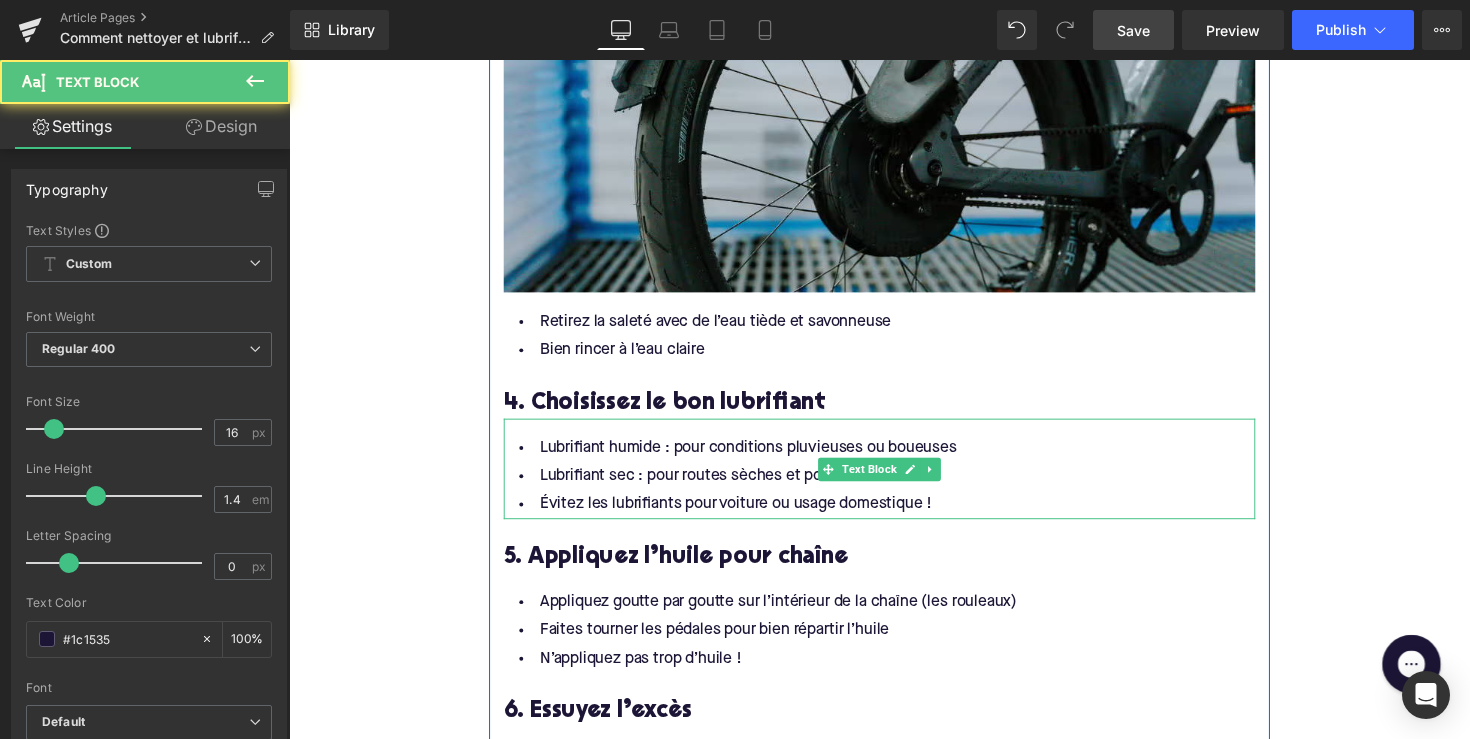 click on "Lubrifiant humide : pour conditions pluvieuses ou boueuses" at bounding box center (894, 457) 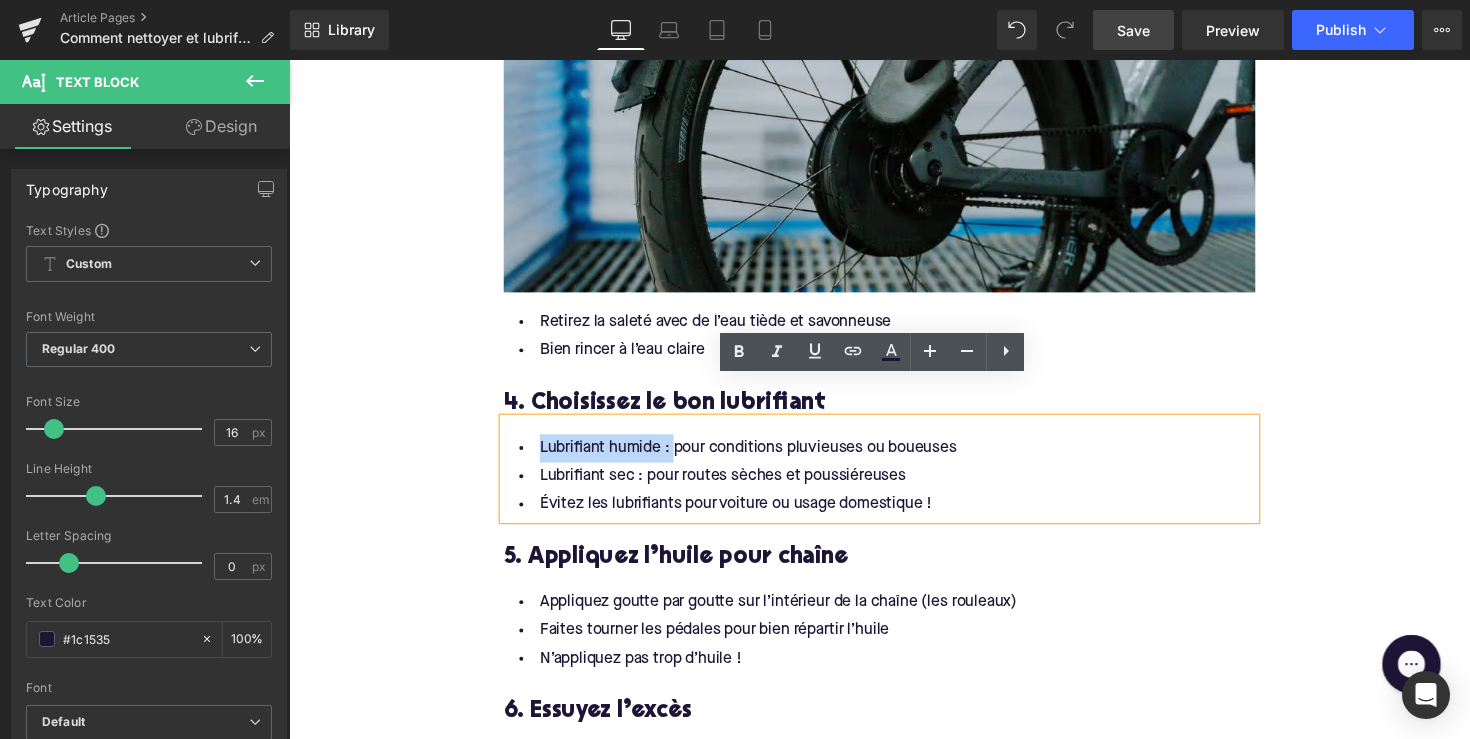 drag, startPoint x: 673, startPoint y: 421, endPoint x: 516, endPoint y: 417, distance: 157.05095 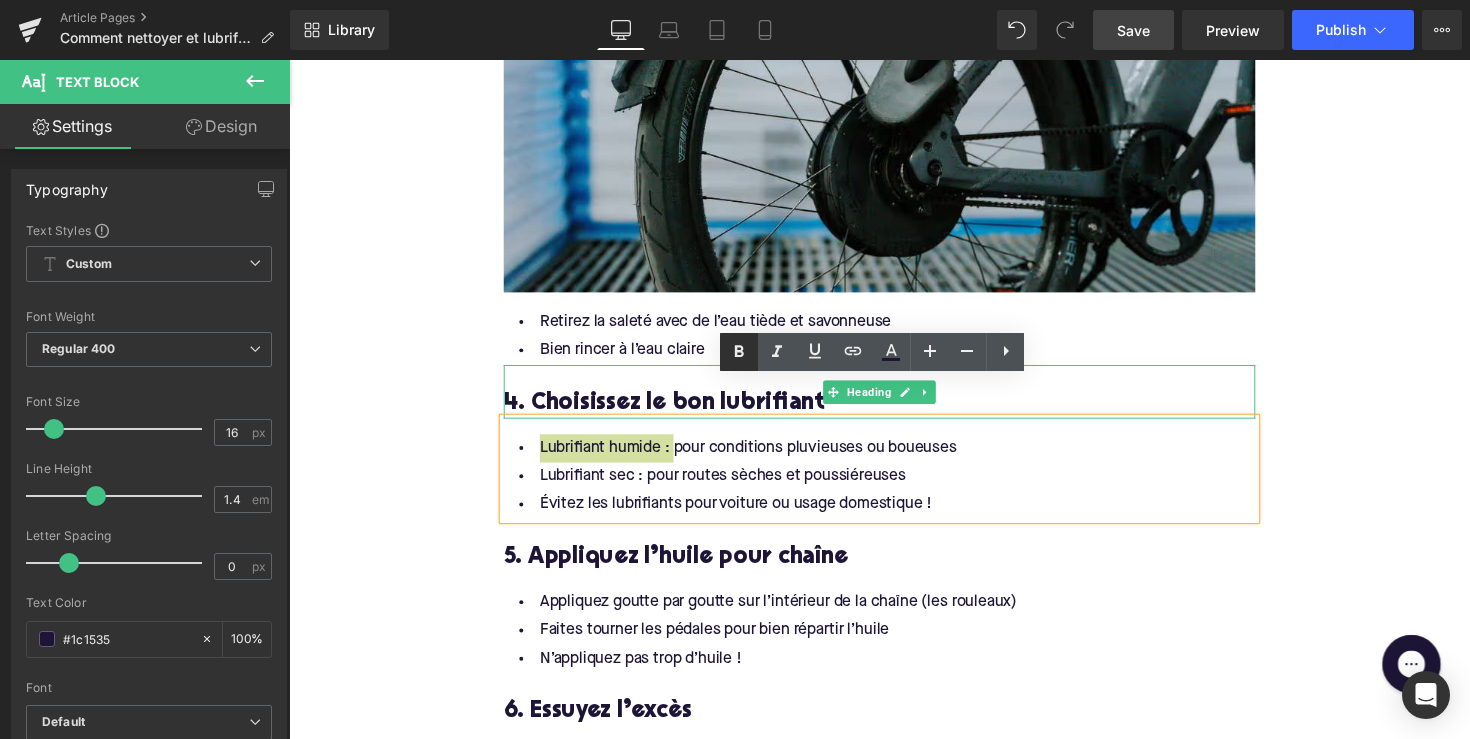 click 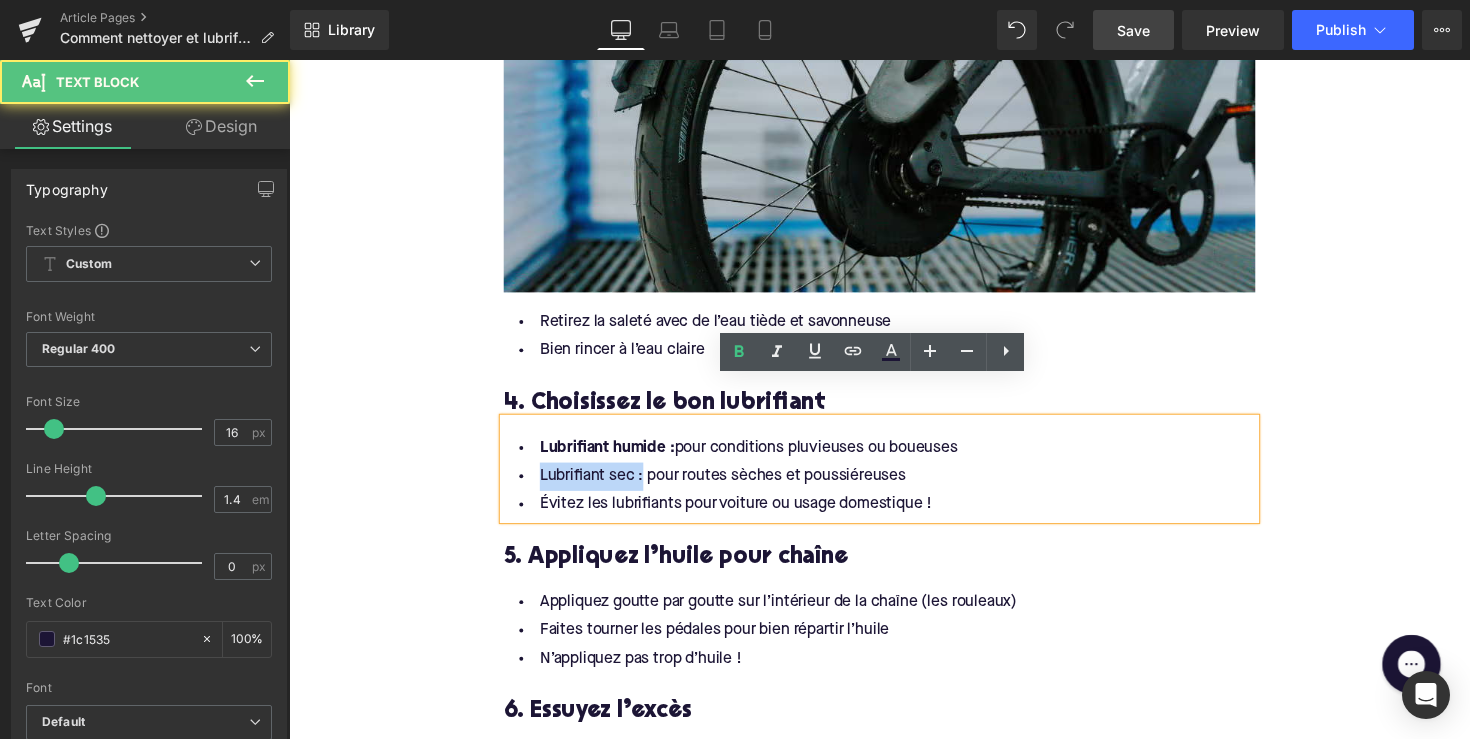 drag, startPoint x: 643, startPoint y: 446, endPoint x: 523, endPoint y: 452, distance: 120.14991 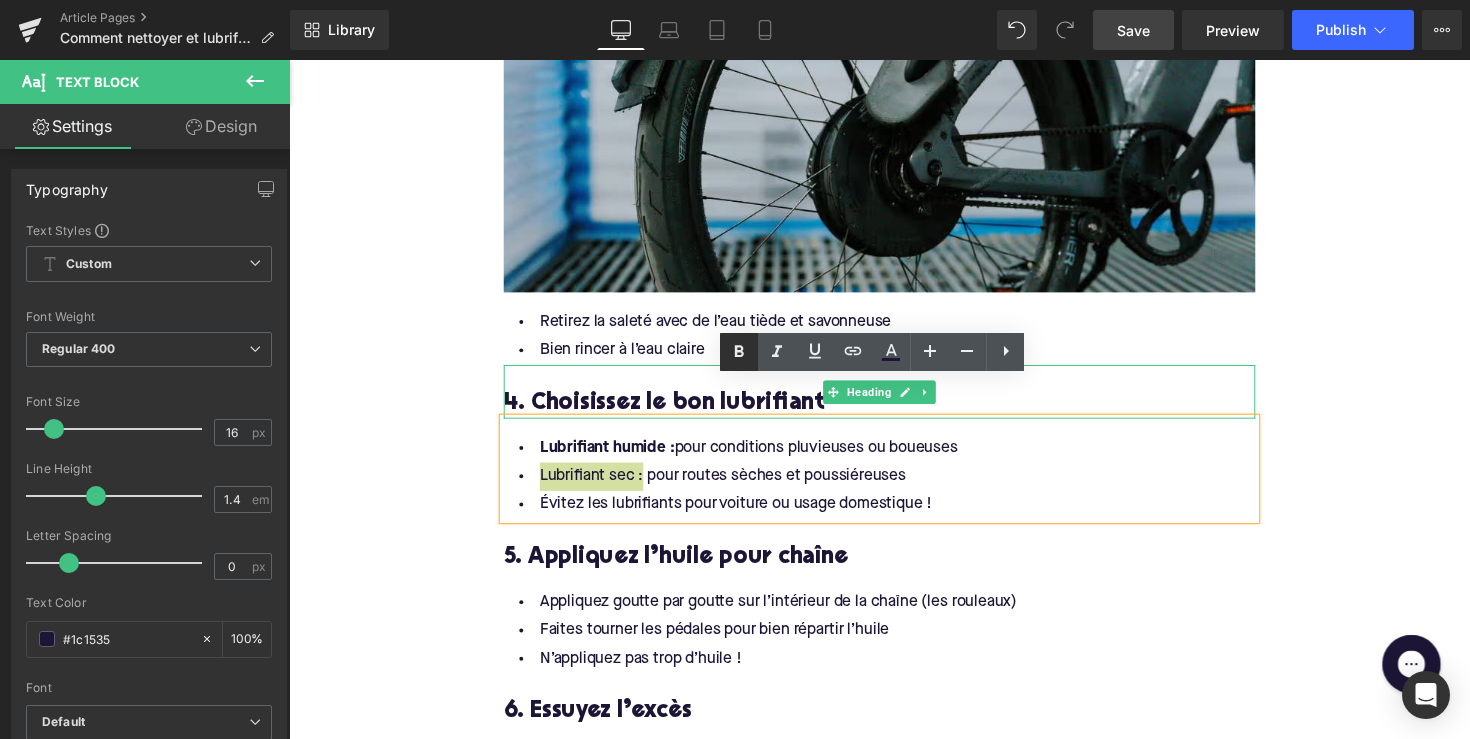 click 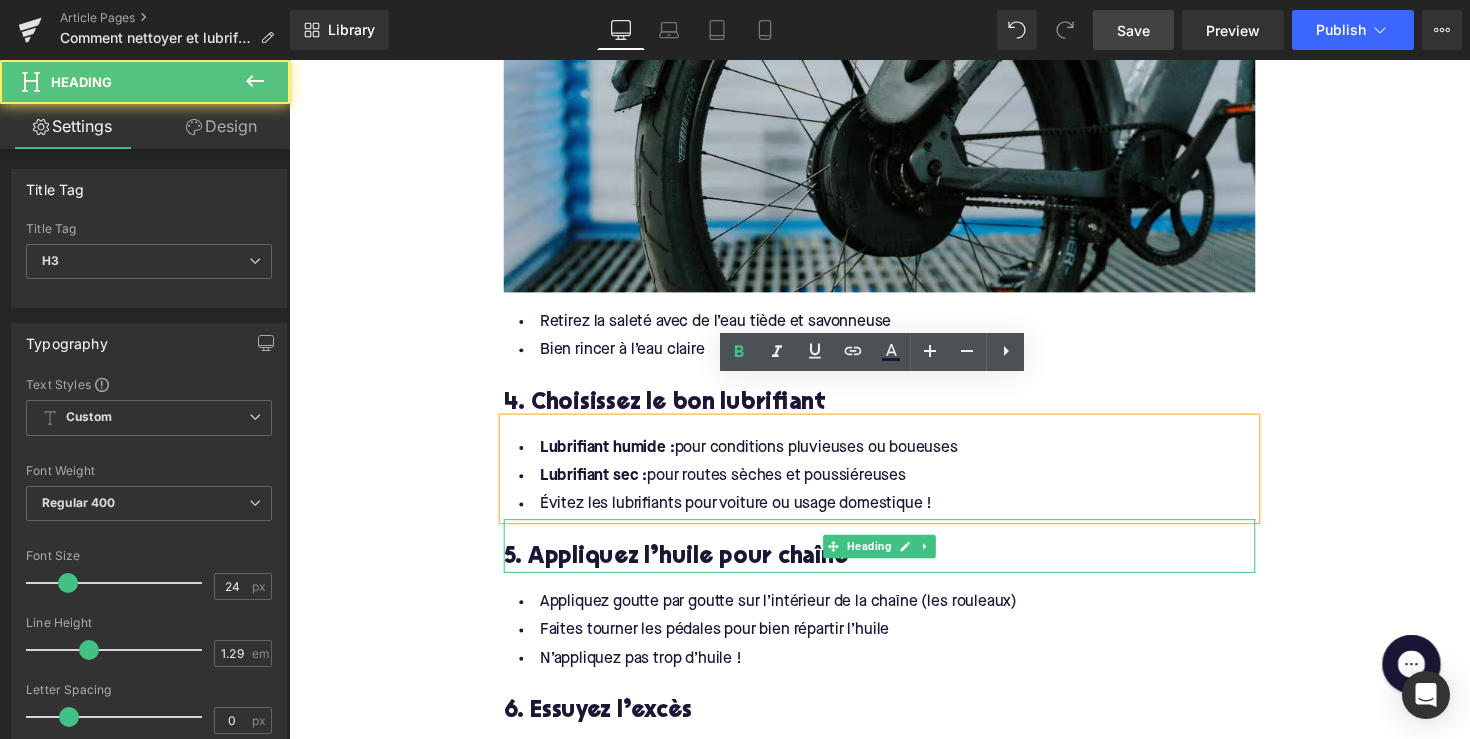 click on "5. Appliquez l’huile pour chaîne Heading" at bounding box center [894, 557] 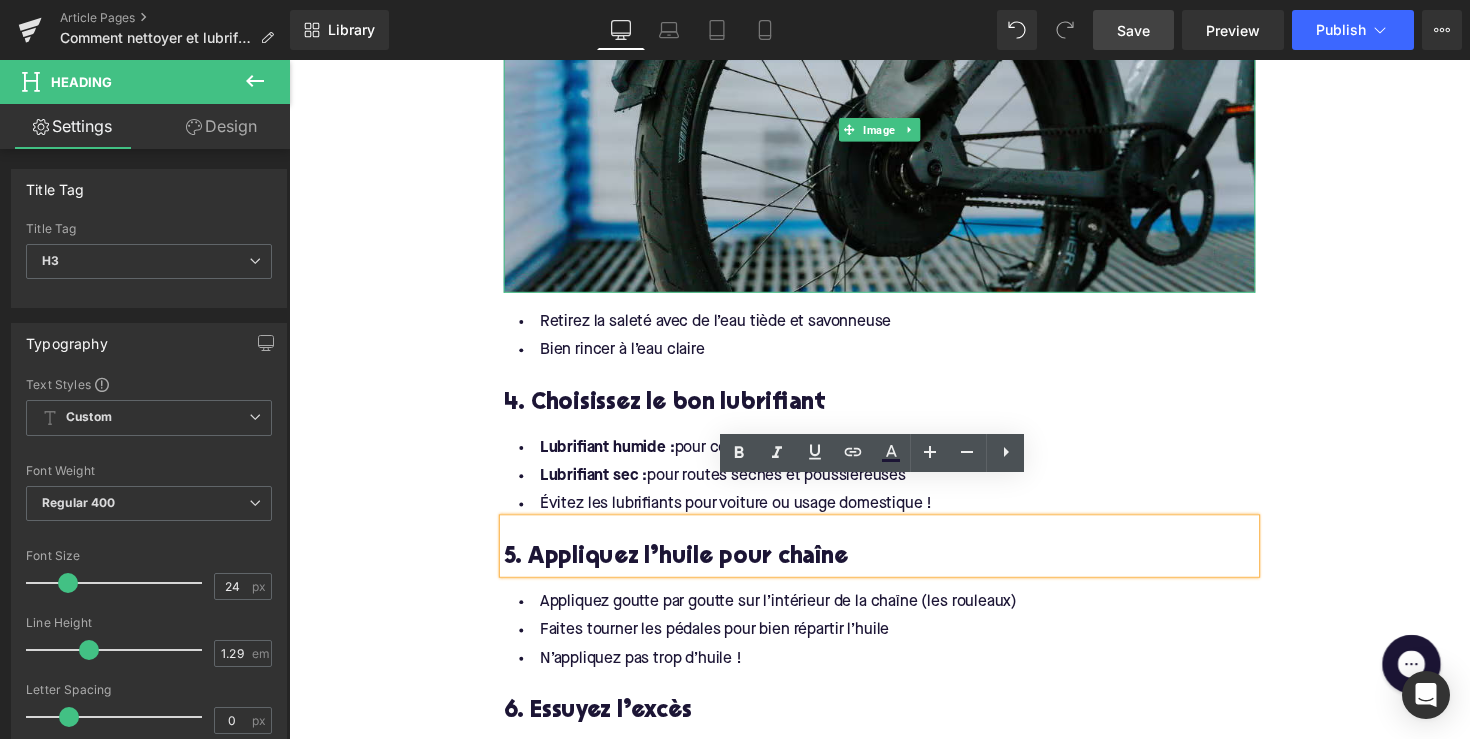 click on "Save" at bounding box center (1133, 30) 